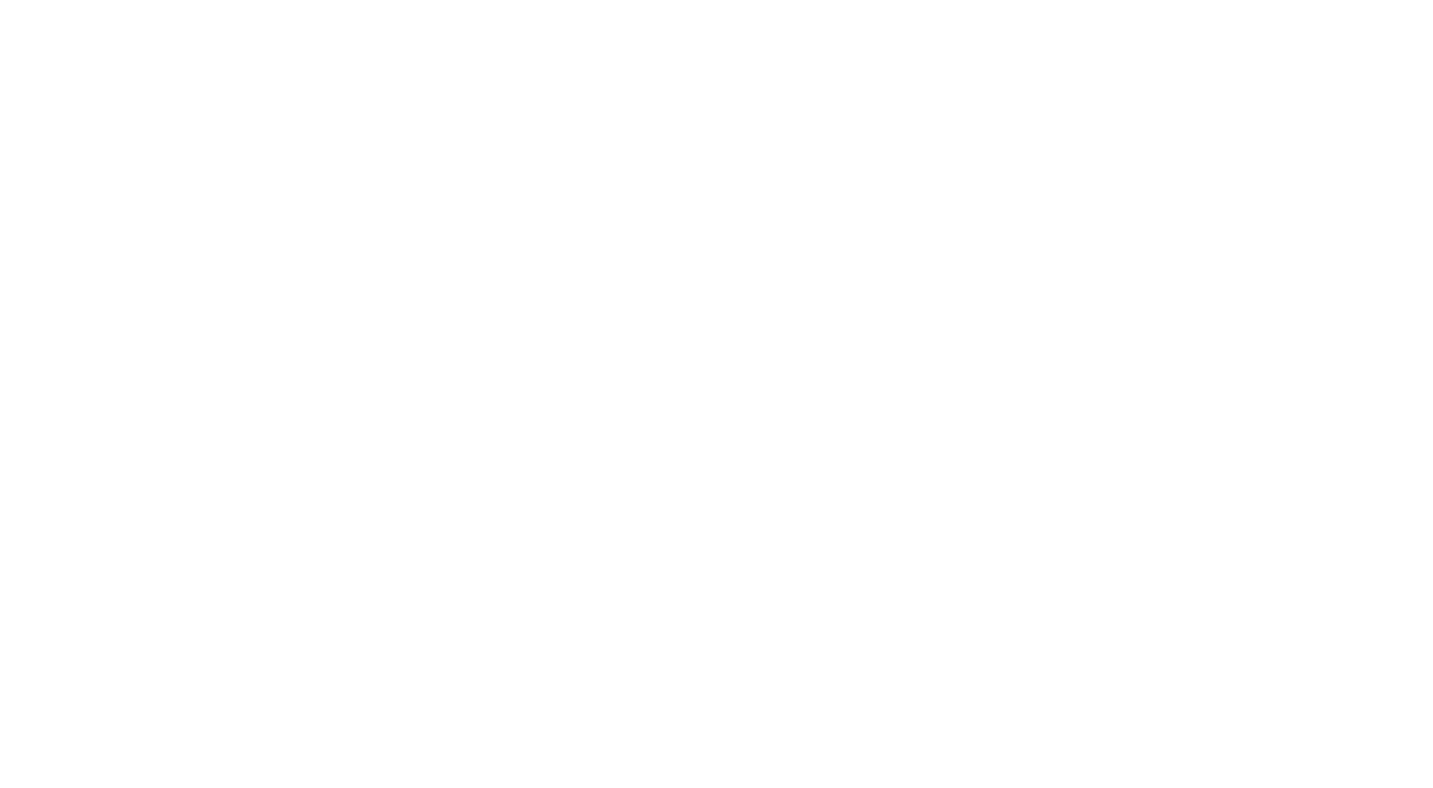 scroll, scrollTop: 0, scrollLeft: 0, axis: both 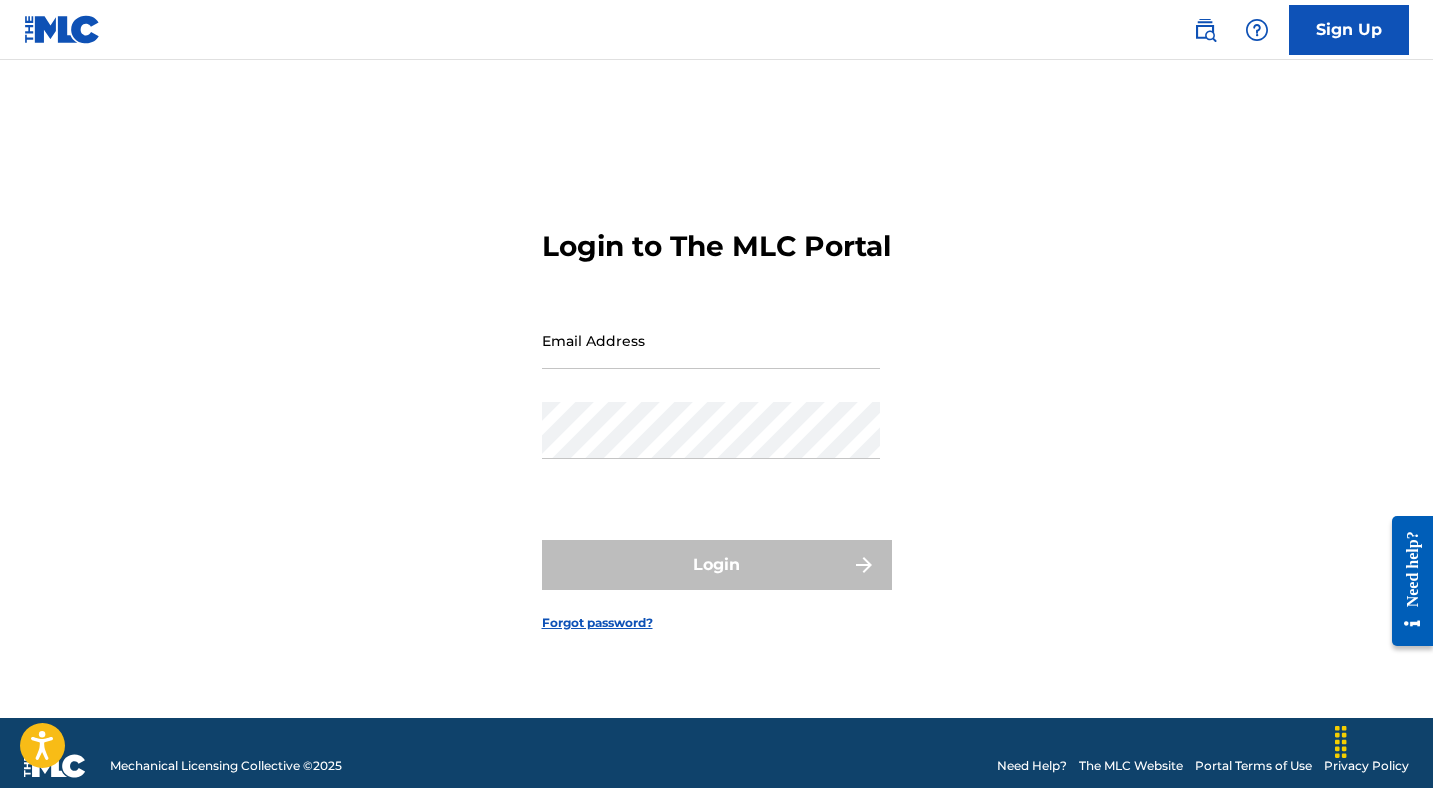 click on "Email Address" at bounding box center (711, 340) 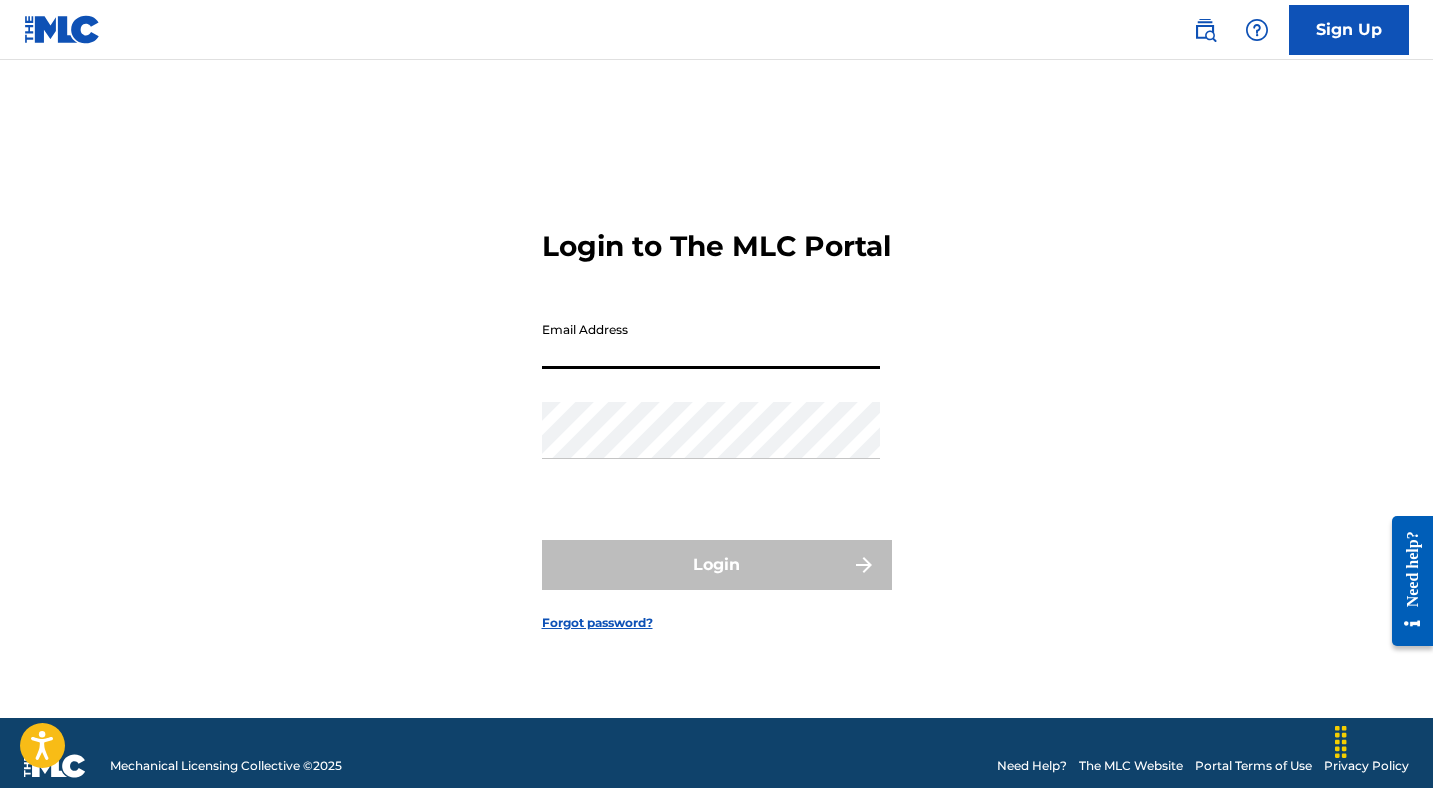 type on "[EMAIL]" 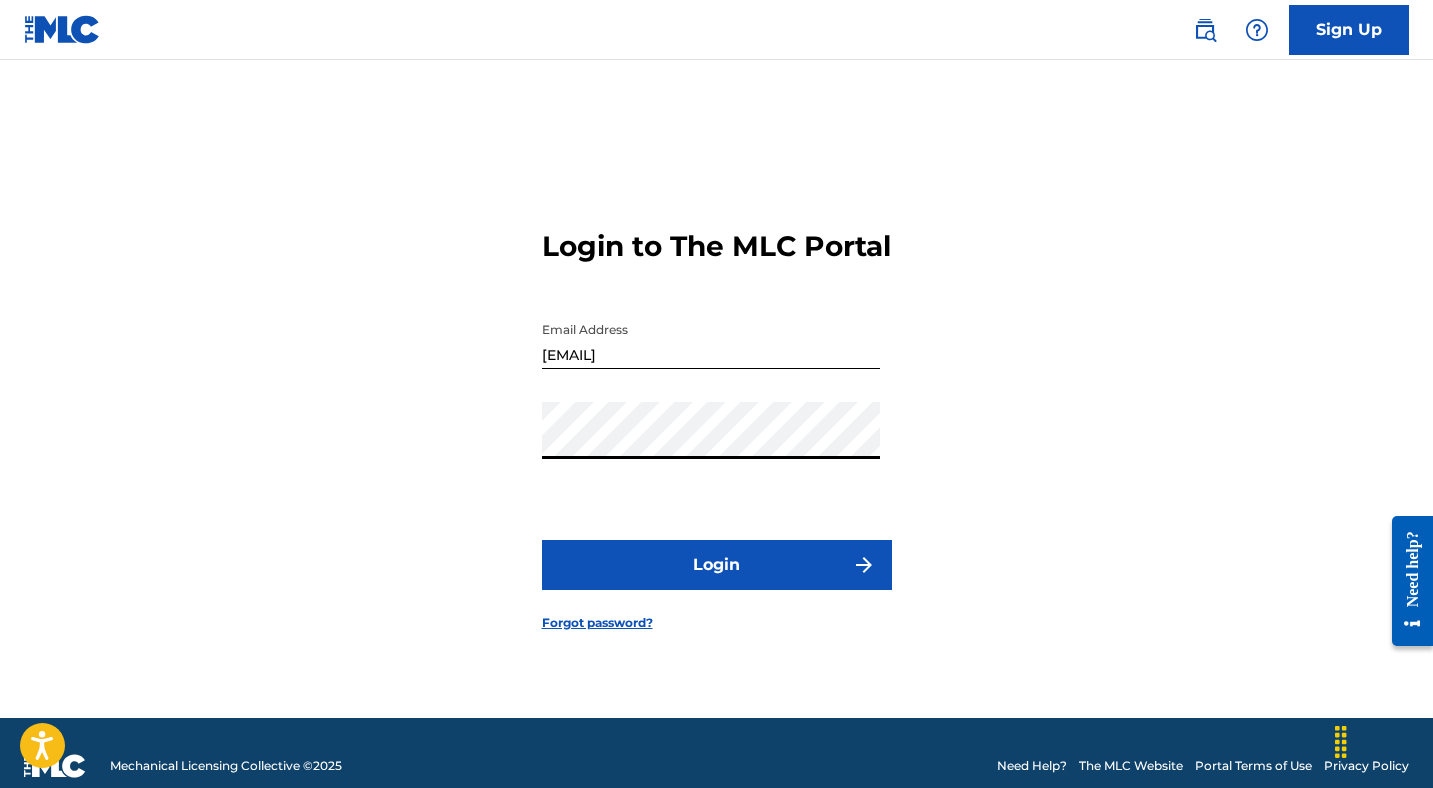 click on "Login" at bounding box center [717, 565] 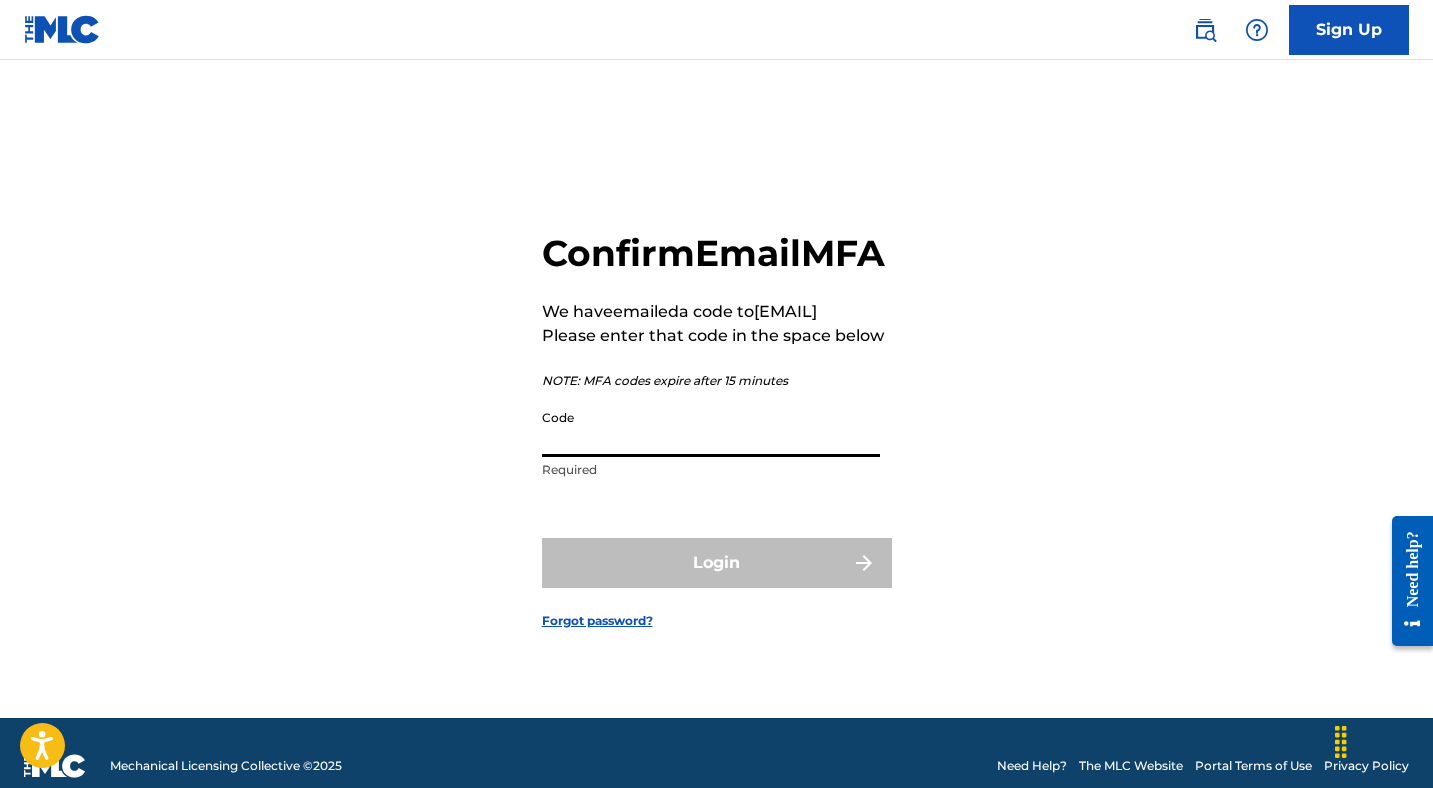 click on "Code" at bounding box center (711, 428) 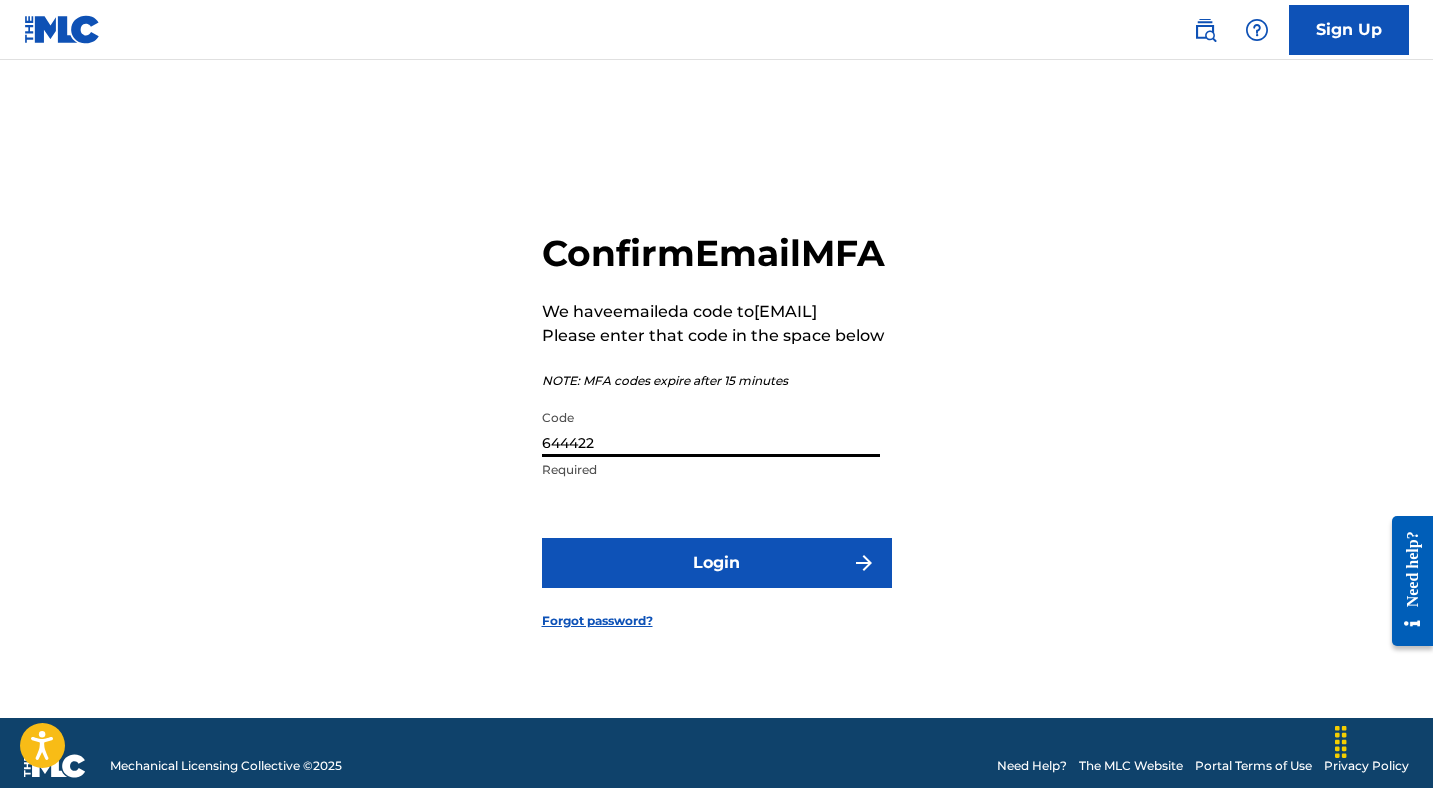 type on "644422" 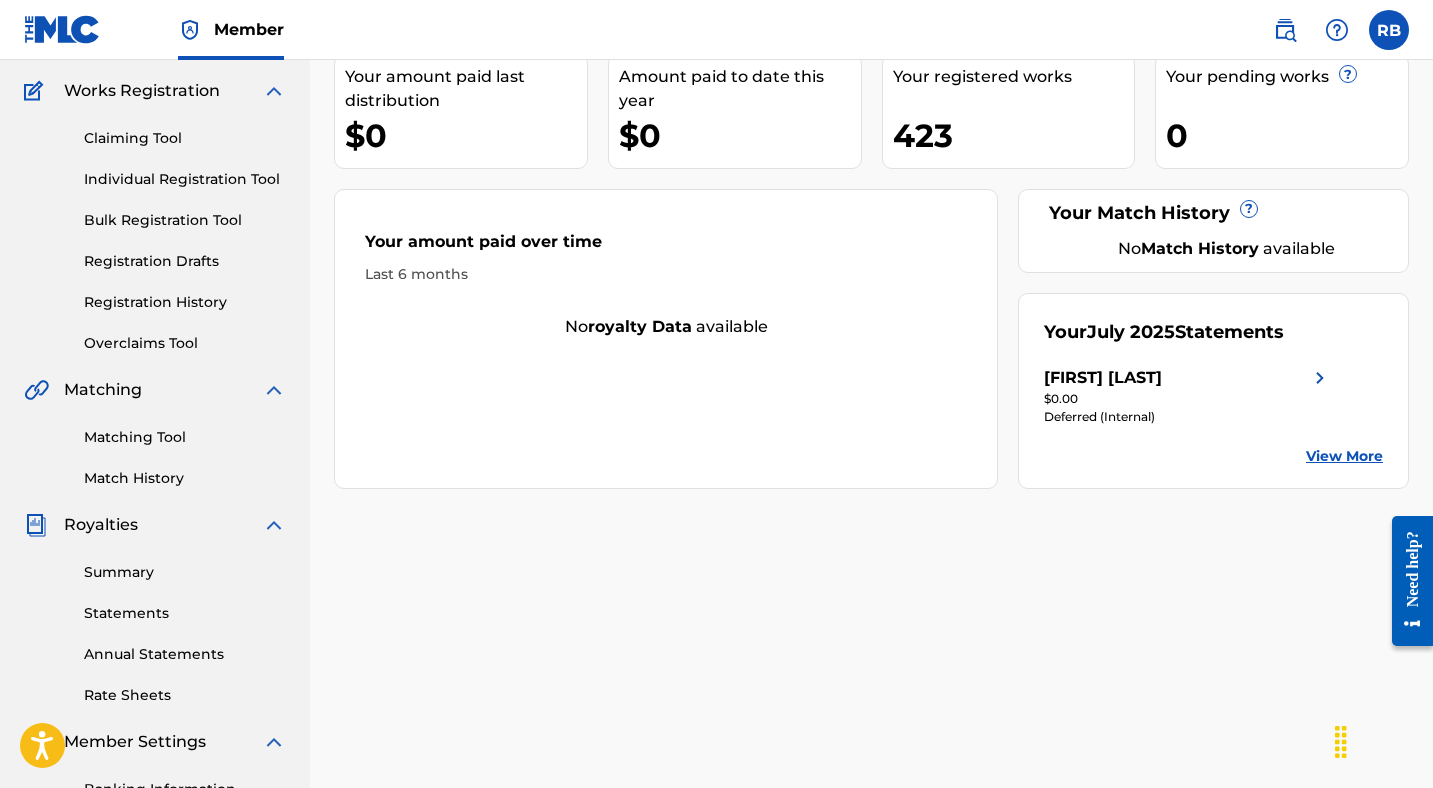 scroll, scrollTop: 160, scrollLeft: 0, axis: vertical 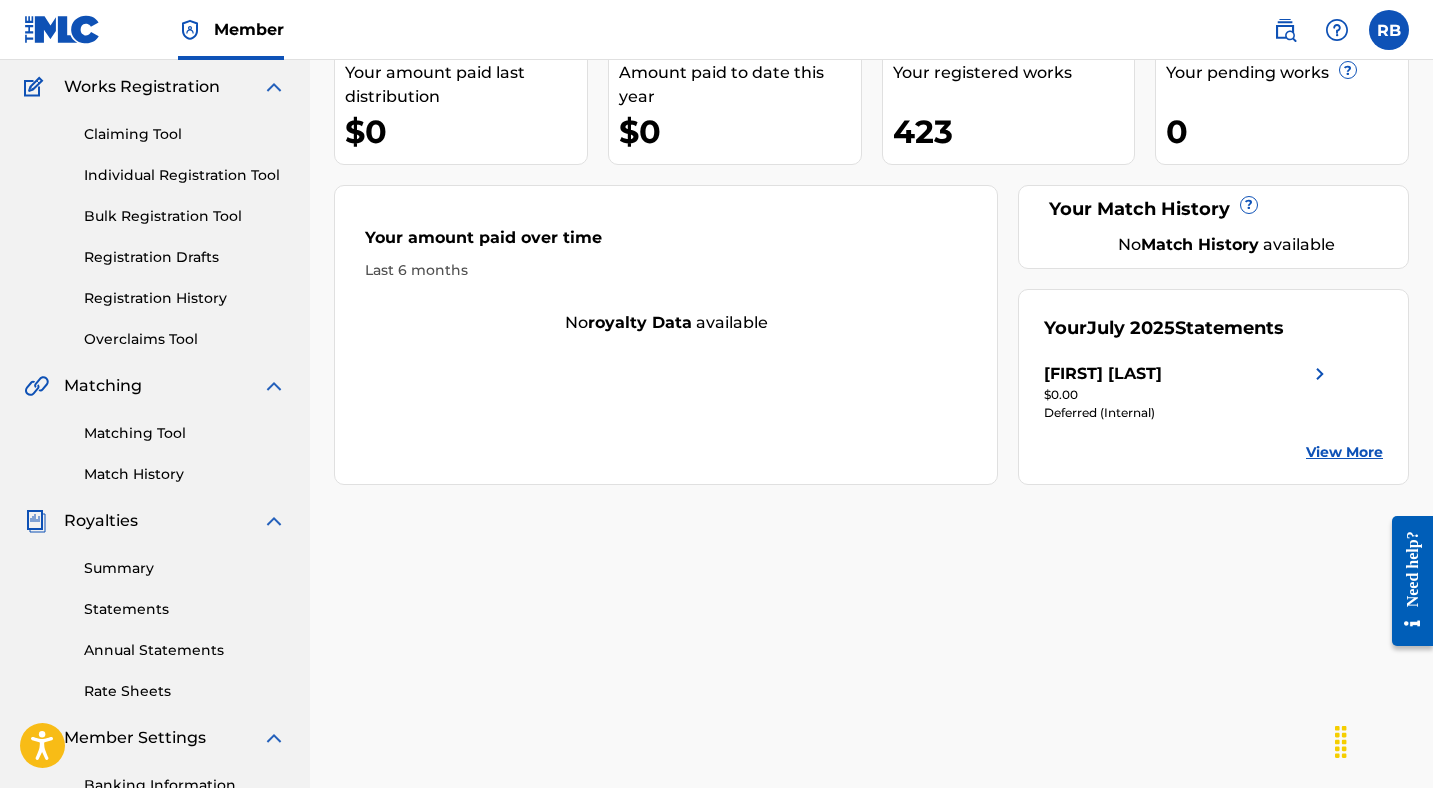 click on "Royalties" at bounding box center (101, 521) 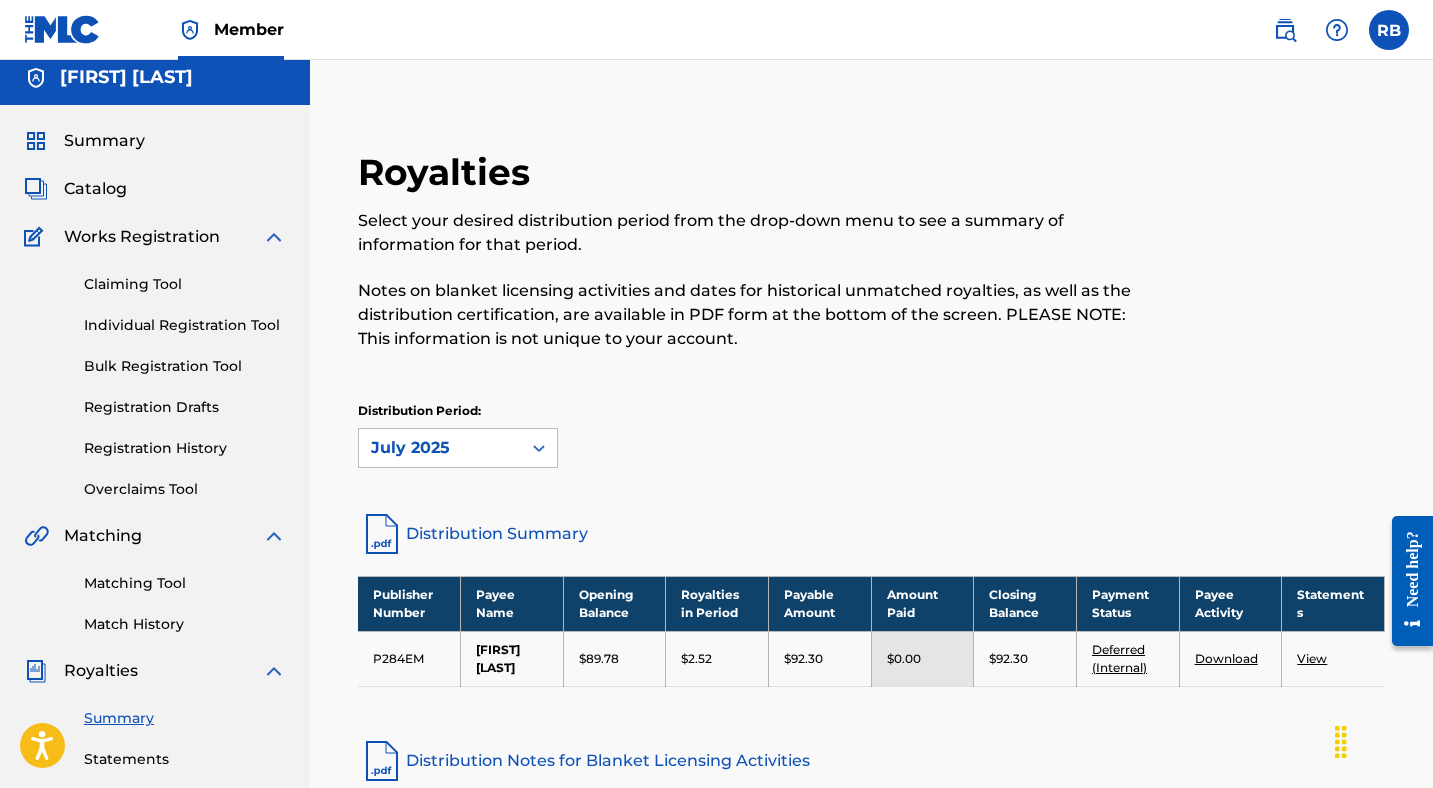 scroll, scrollTop: 0, scrollLeft: 0, axis: both 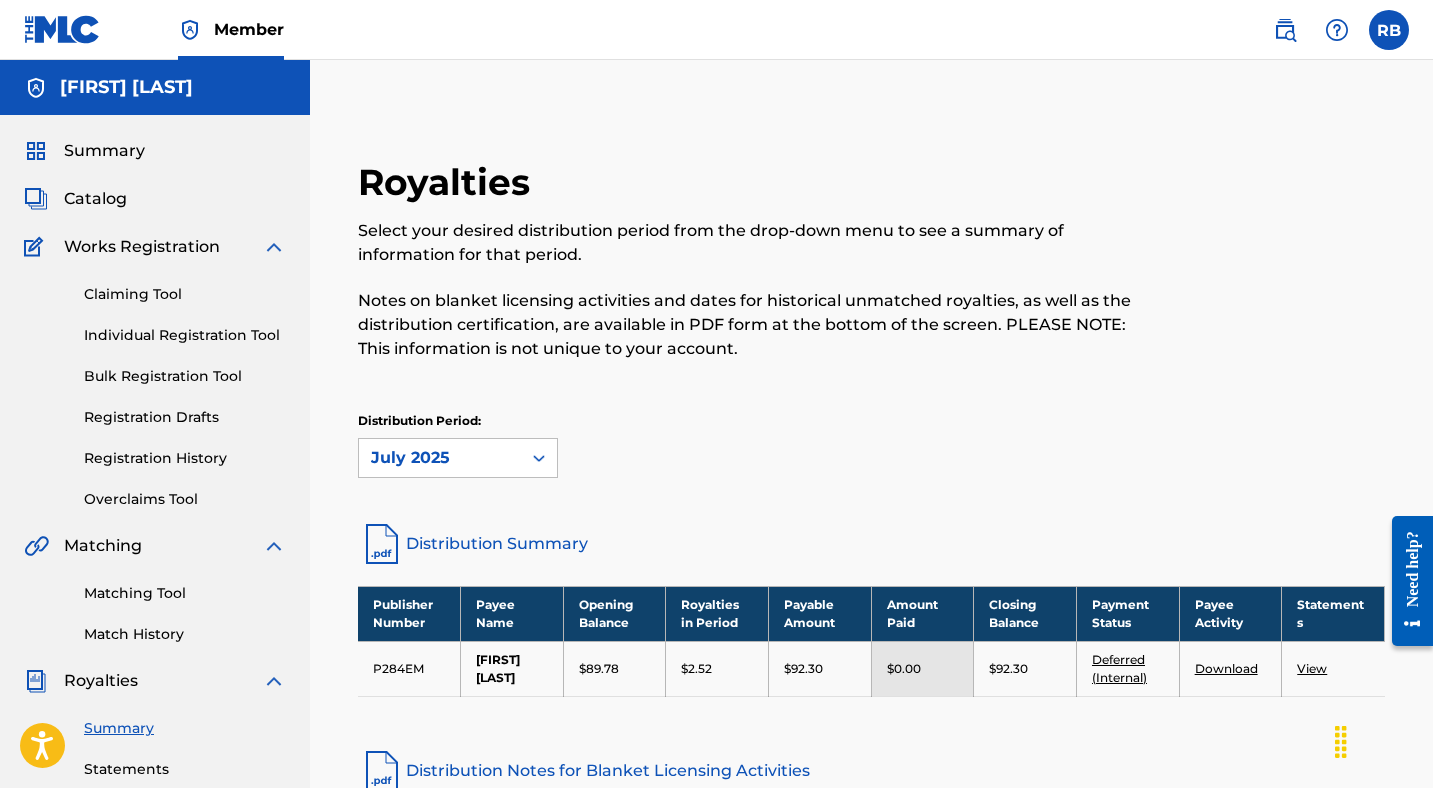 click on "Claiming Tool" at bounding box center (185, 294) 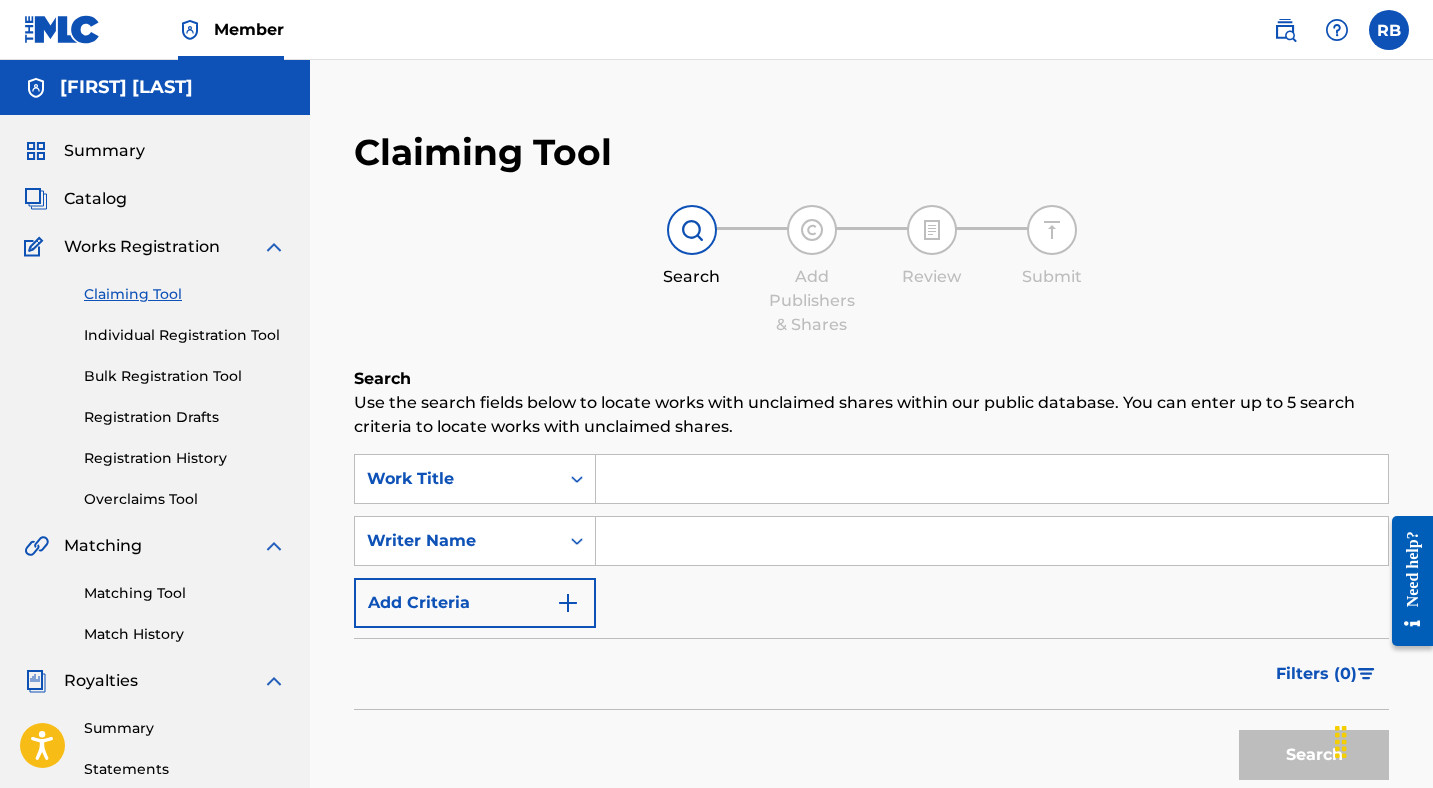 click at bounding box center [992, 541] 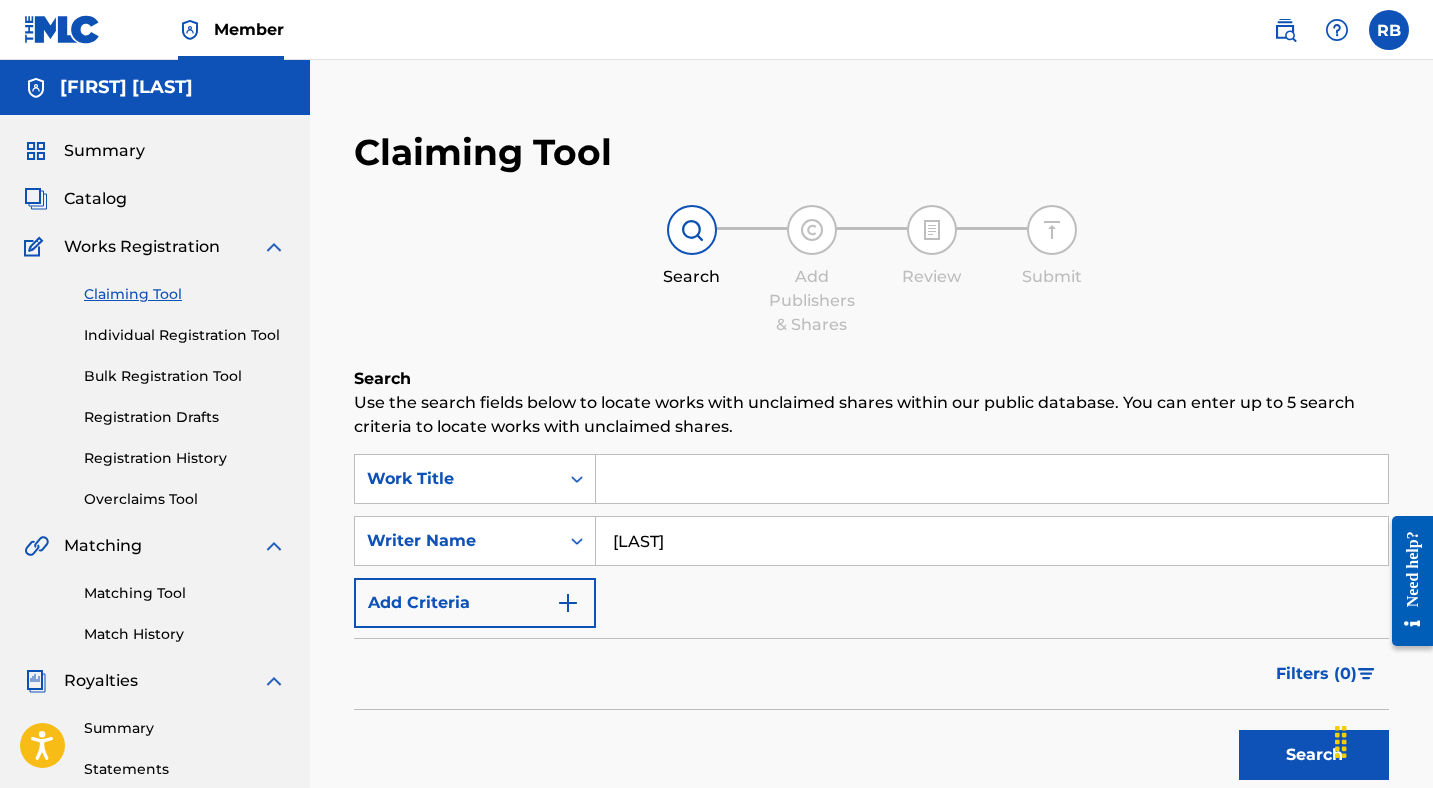 click on "Search" at bounding box center (1314, 755) 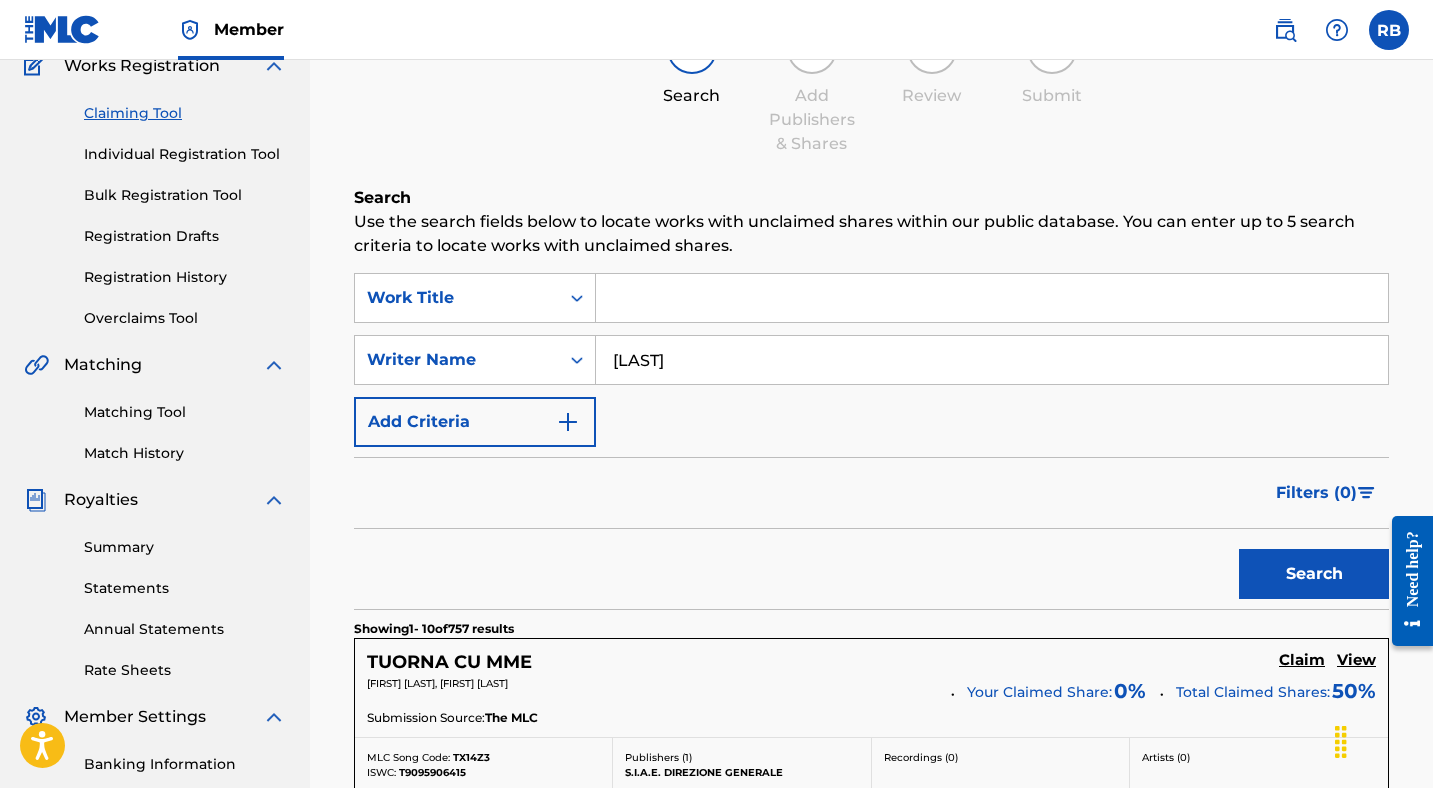 scroll, scrollTop: 0, scrollLeft: 0, axis: both 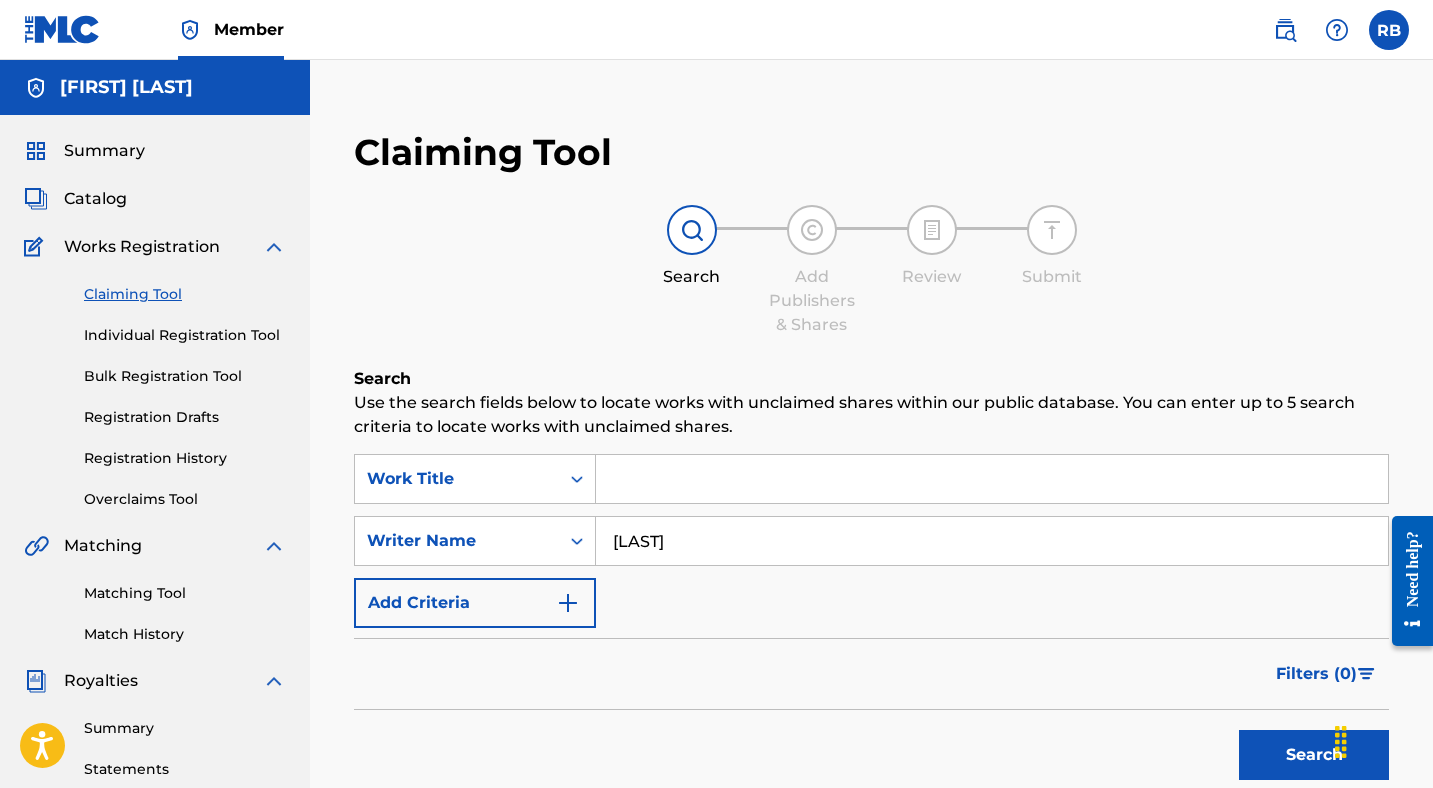 click on "barletta" at bounding box center (992, 541) 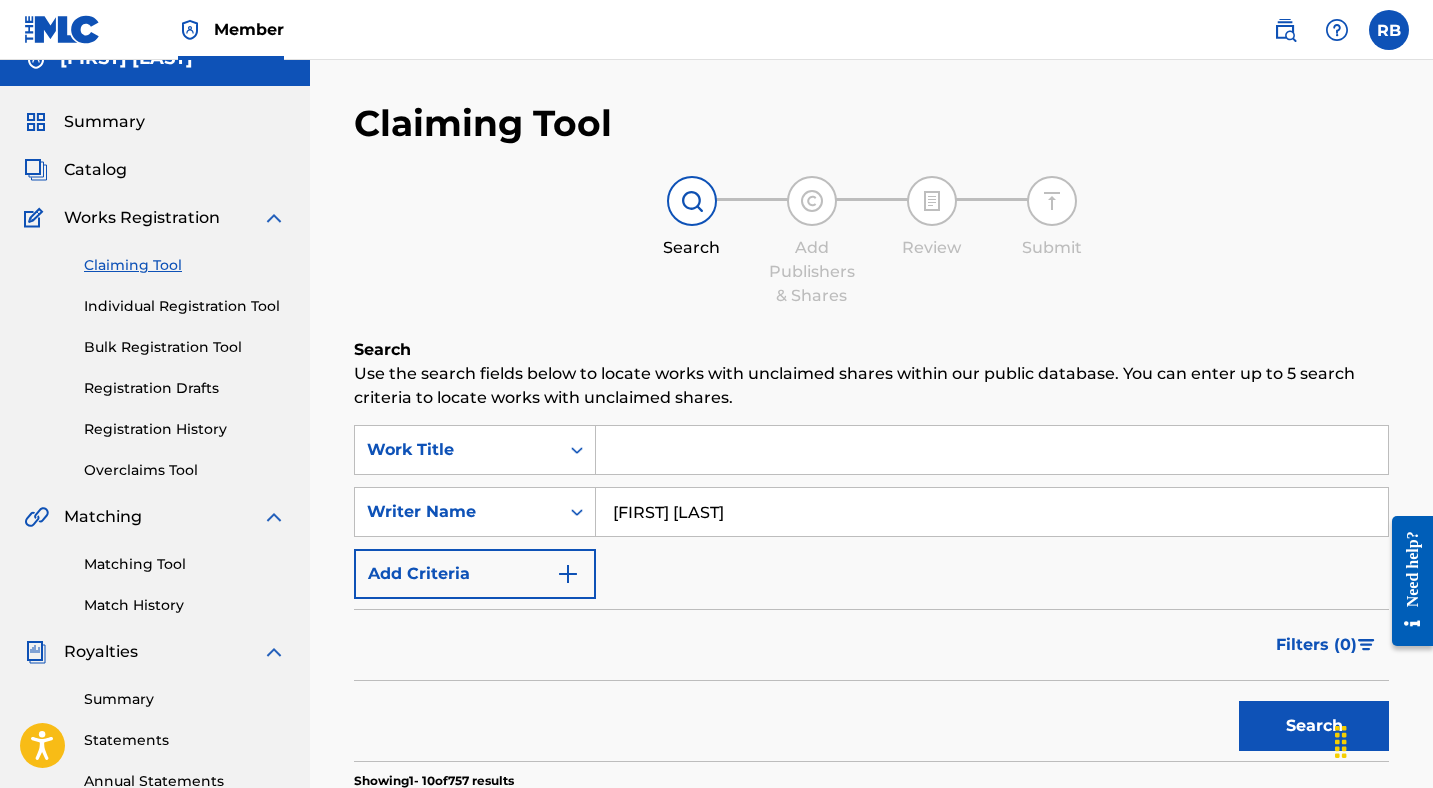 scroll, scrollTop: 0, scrollLeft: 0, axis: both 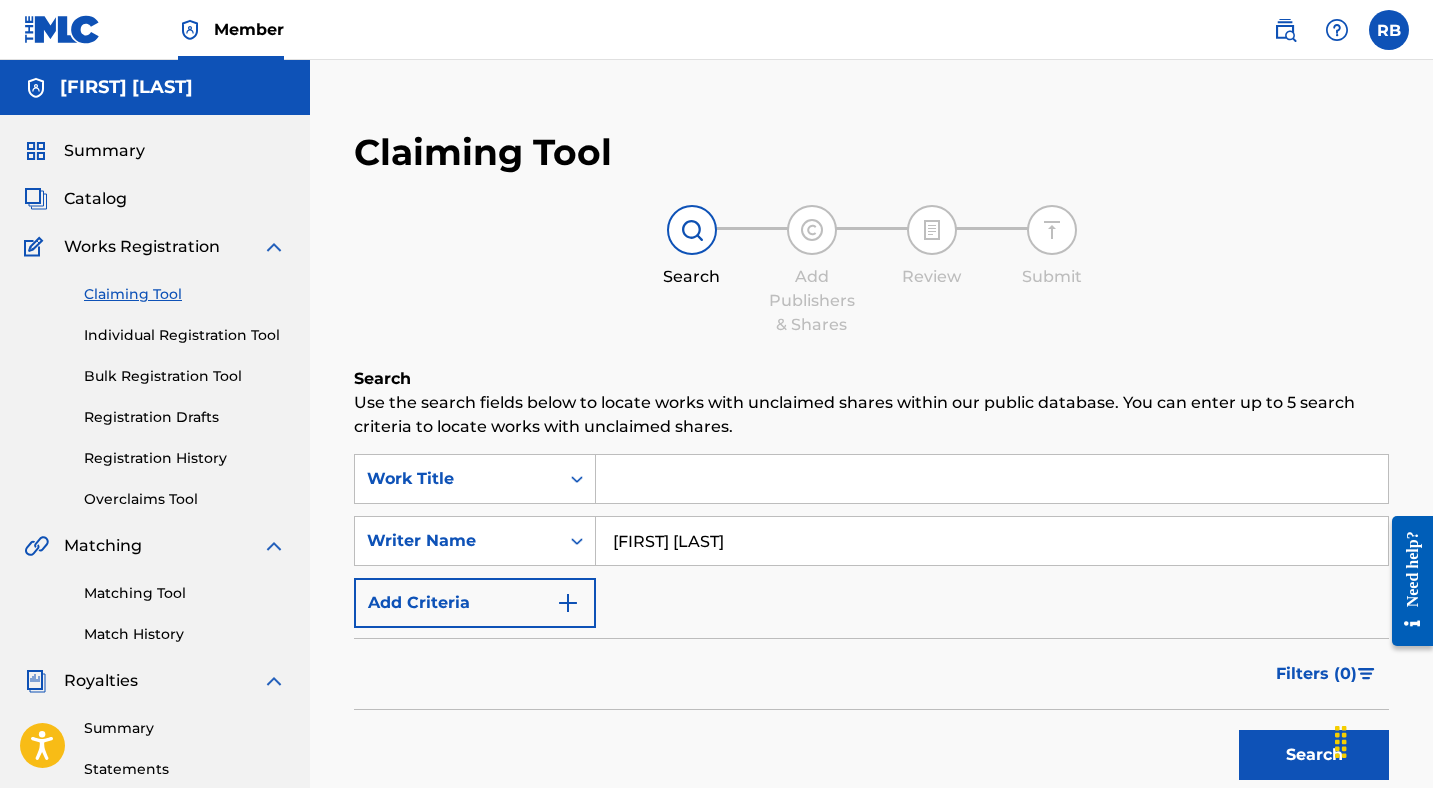 type on "riccardo barletta" 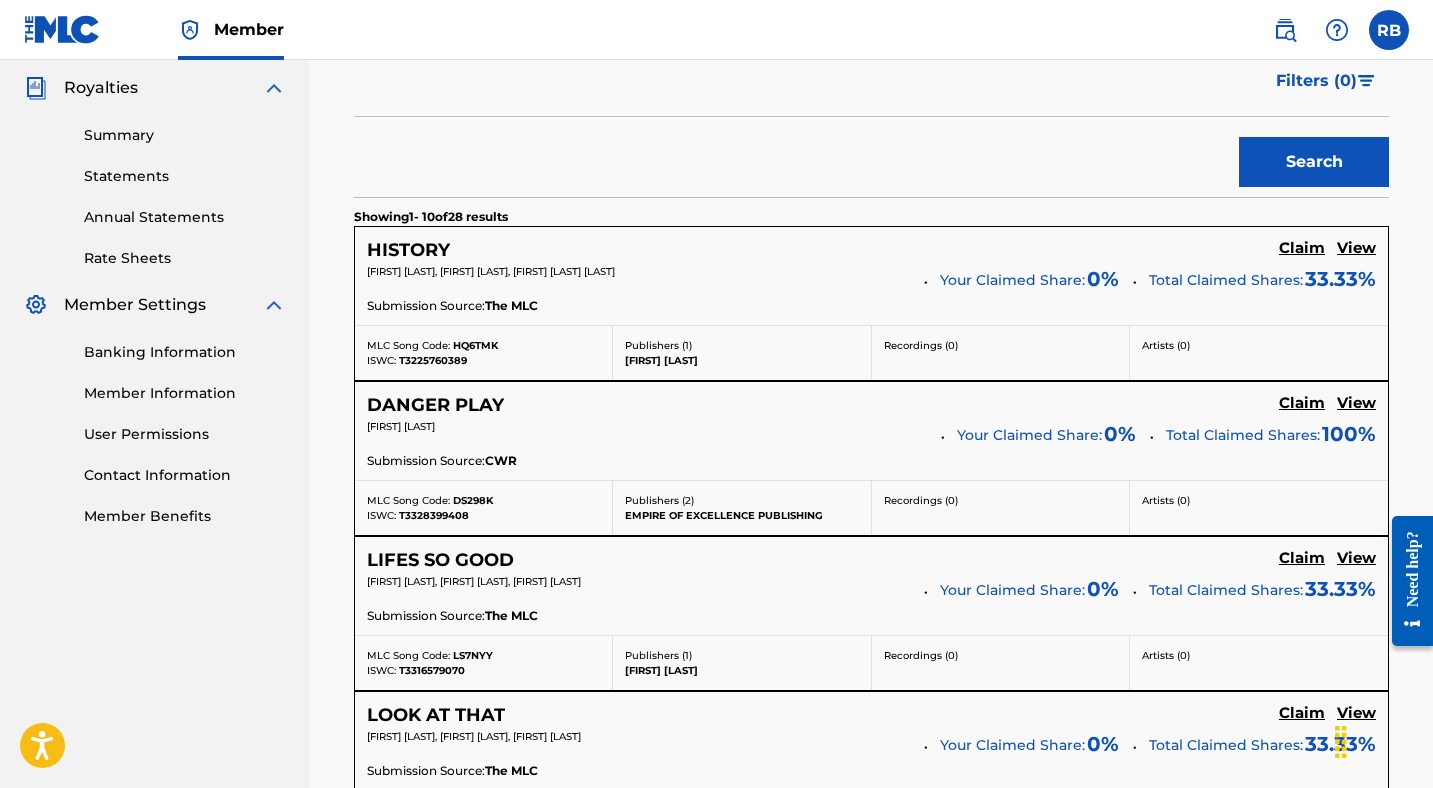 scroll, scrollTop: 595, scrollLeft: 0, axis: vertical 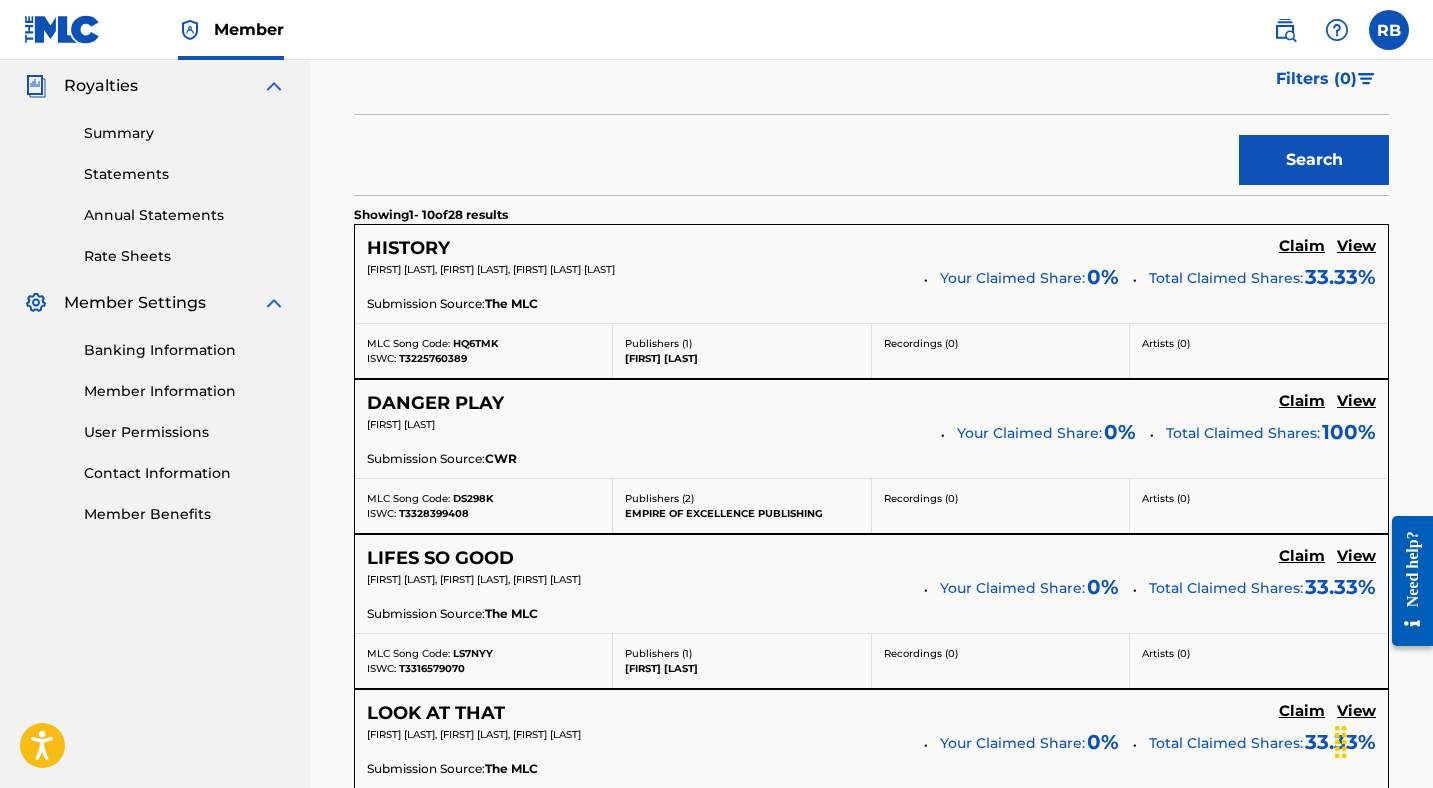 click on "View" at bounding box center [1356, 401] 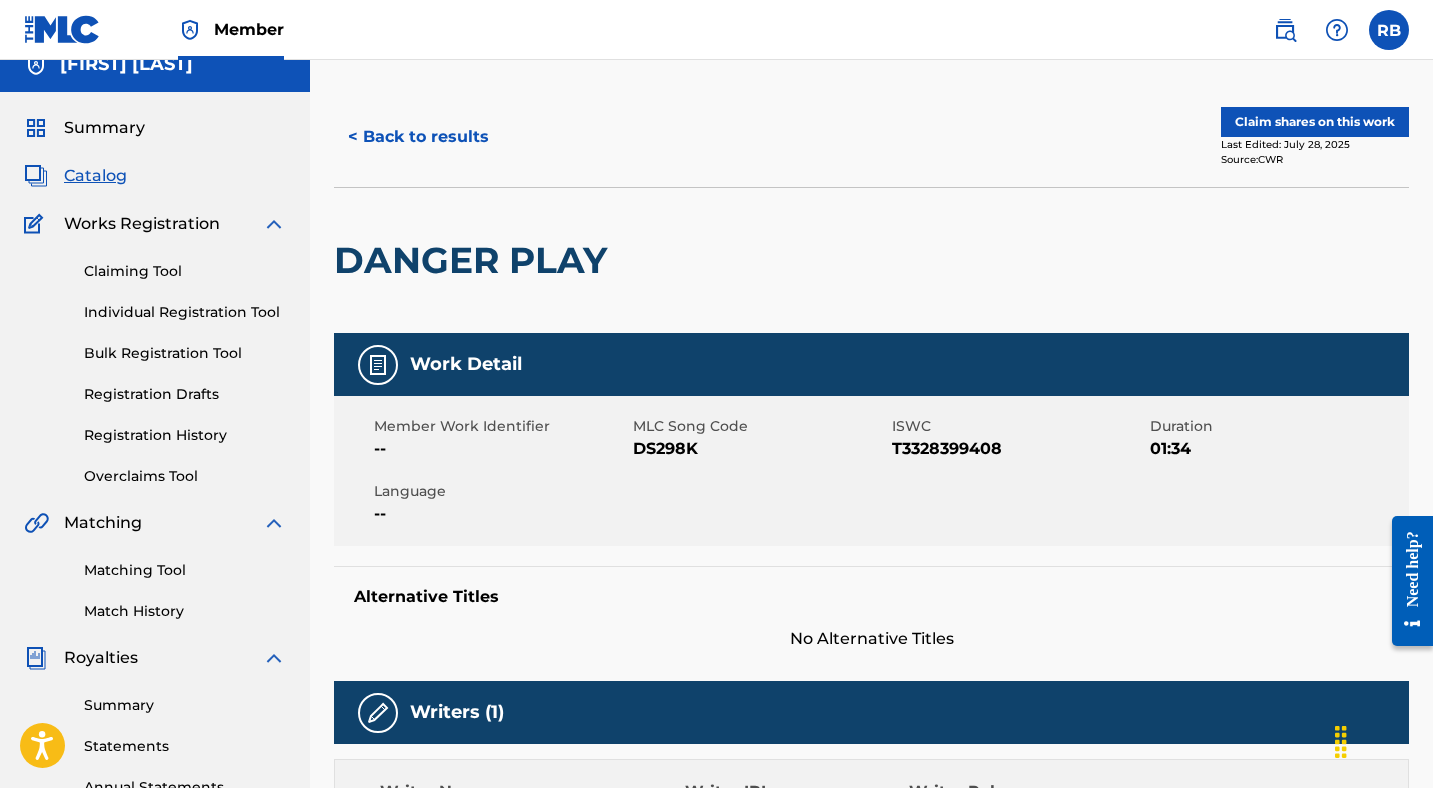 scroll, scrollTop: 0, scrollLeft: 0, axis: both 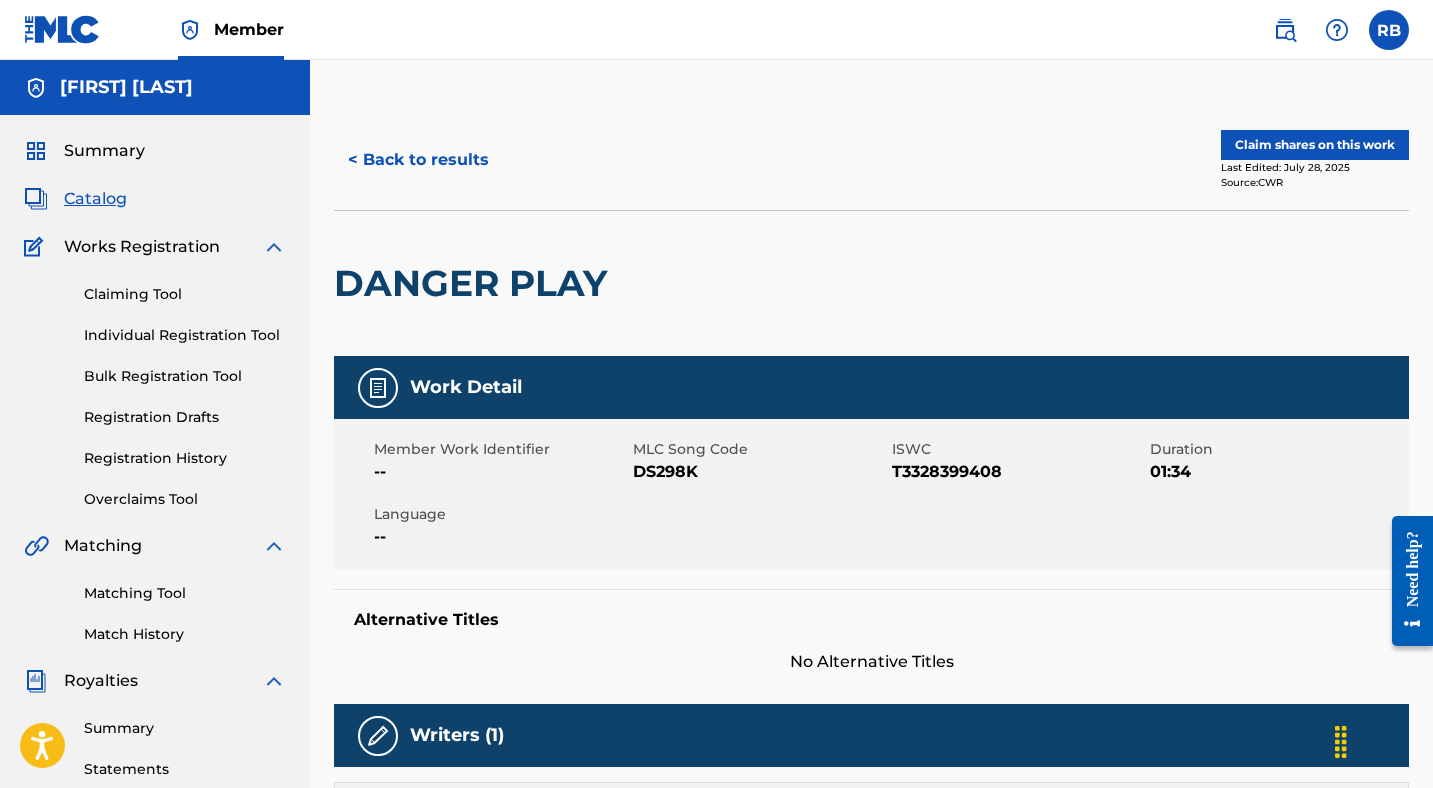 click on "< Back to results" at bounding box center [418, 160] 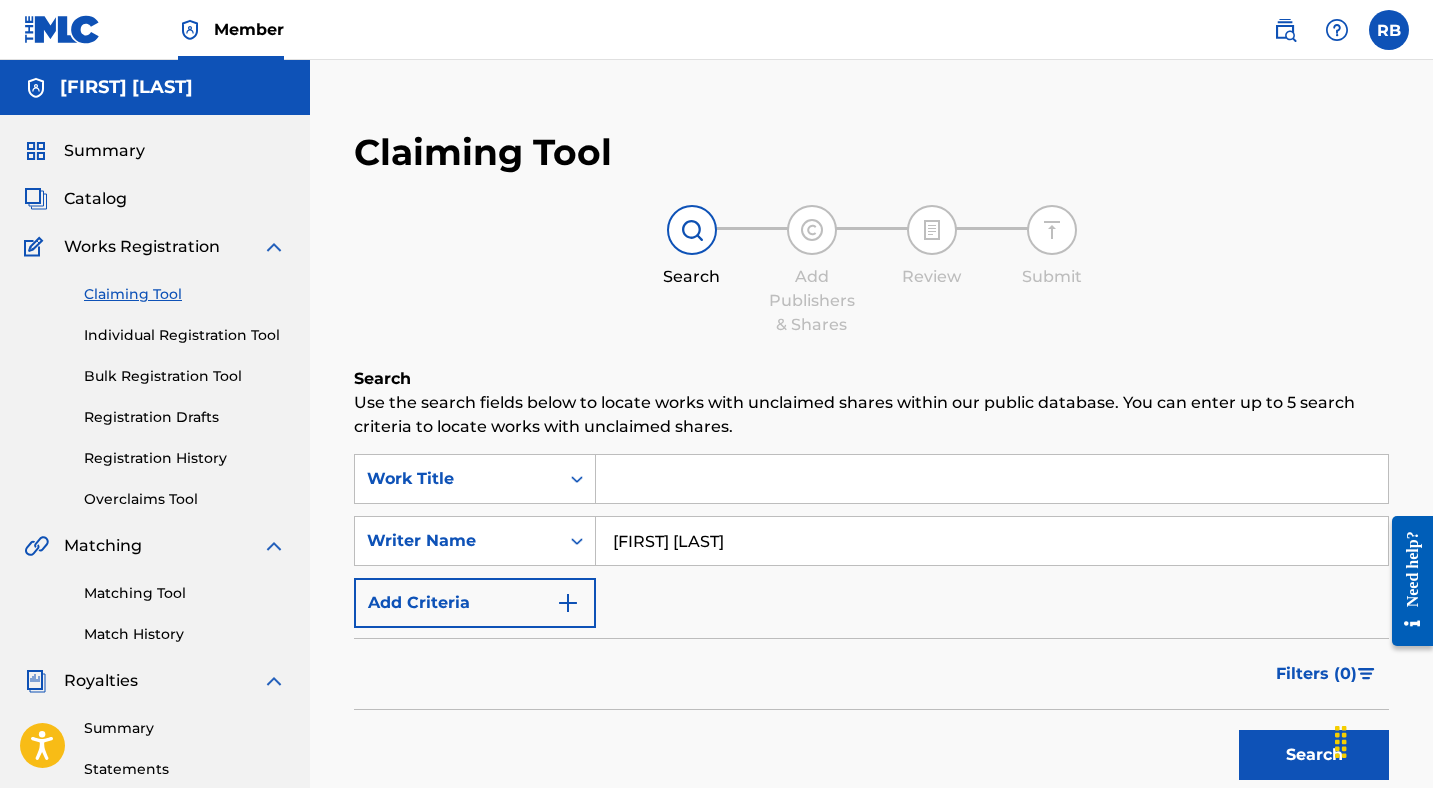 scroll, scrollTop: 595, scrollLeft: 0, axis: vertical 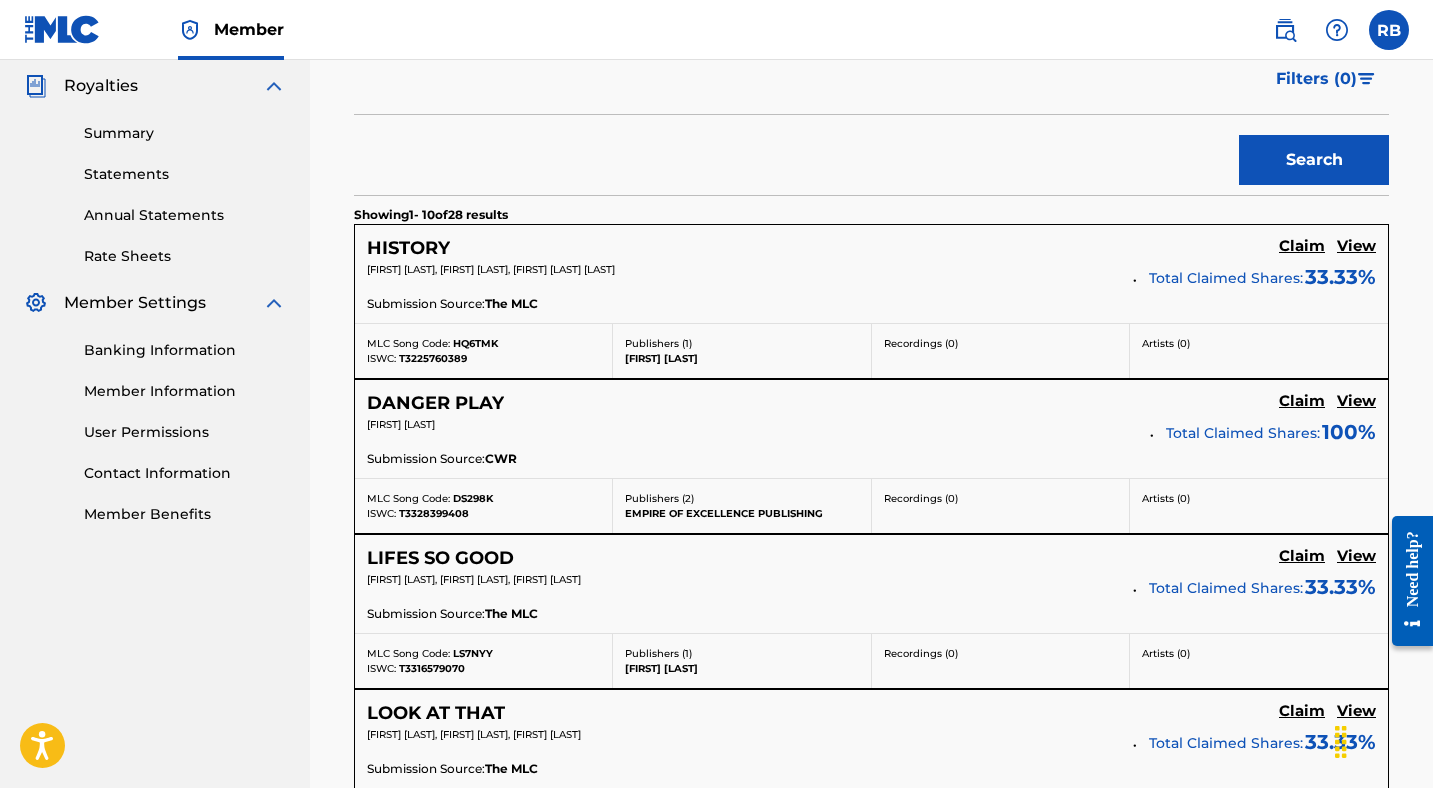 click on "Claim" at bounding box center (1302, 246) 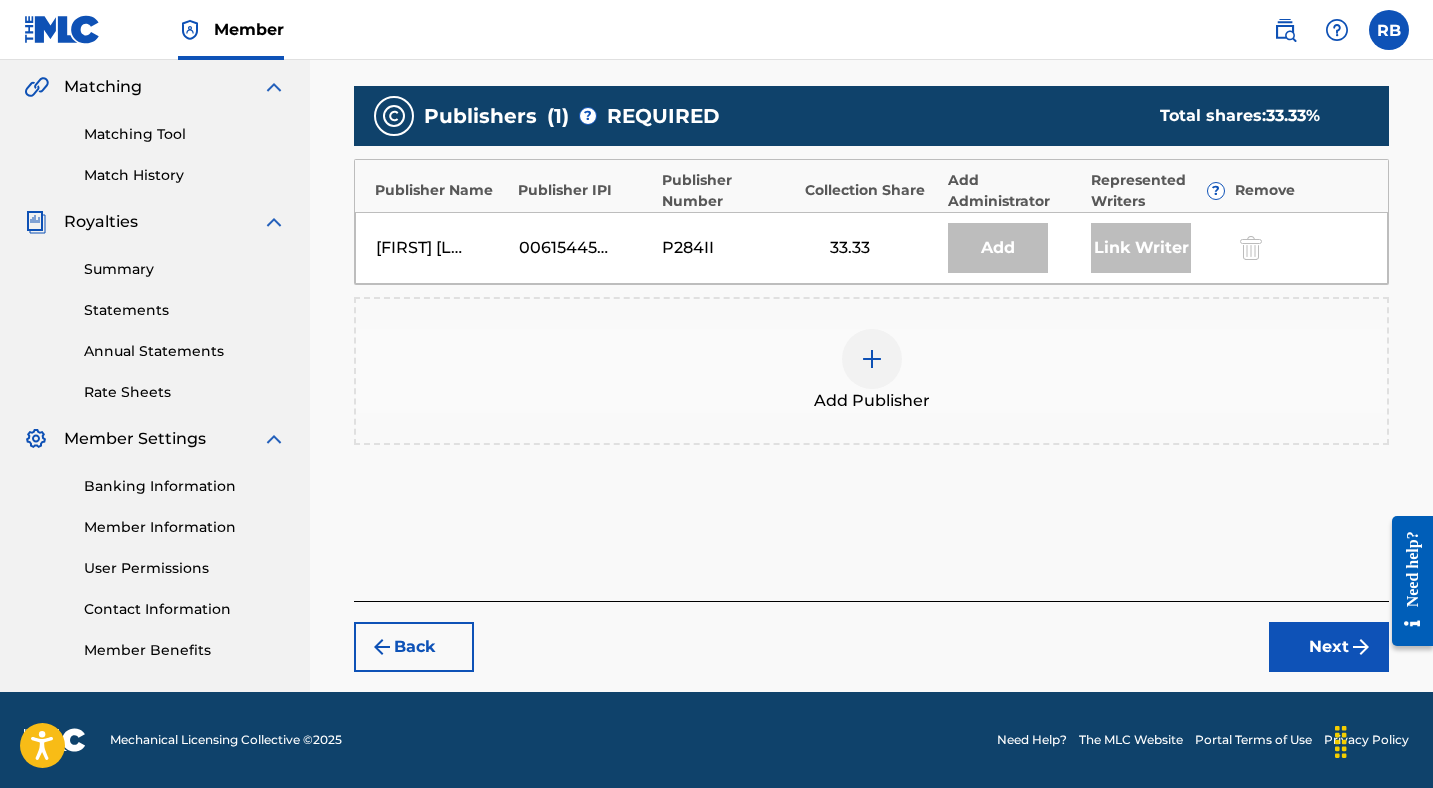 click at bounding box center (872, 359) 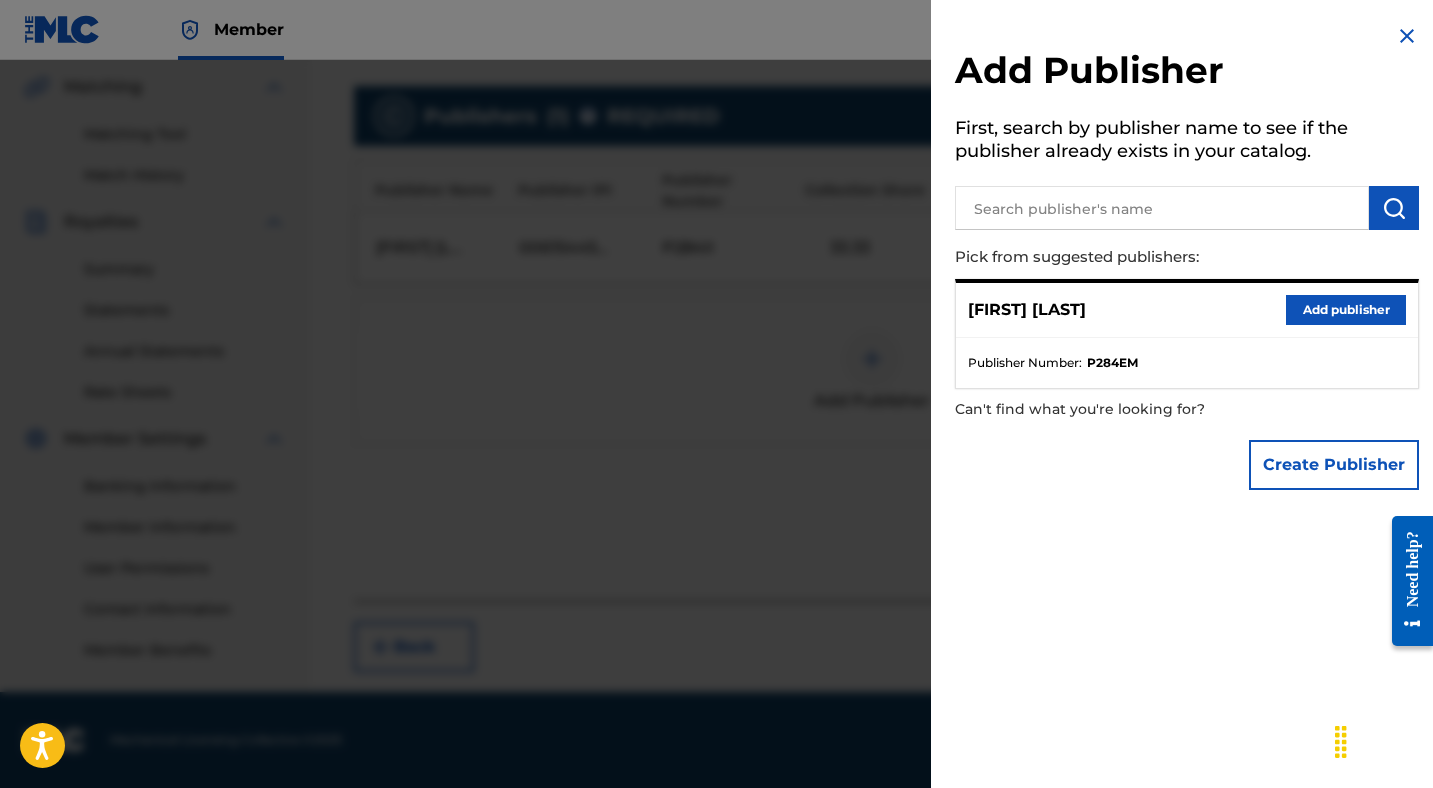 click on "Add publisher" at bounding box center (1346, 310) 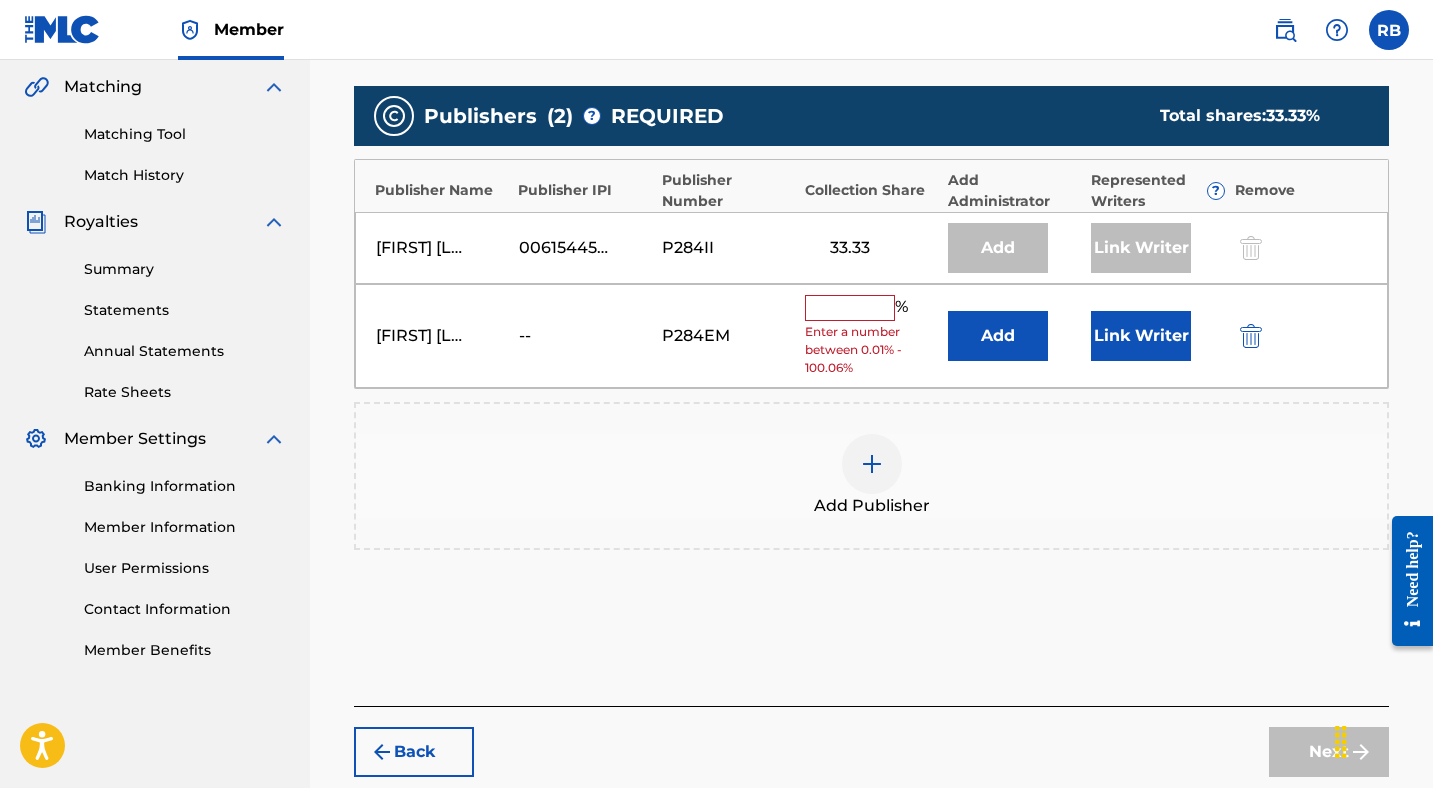 click at bounding box center [850, 308] 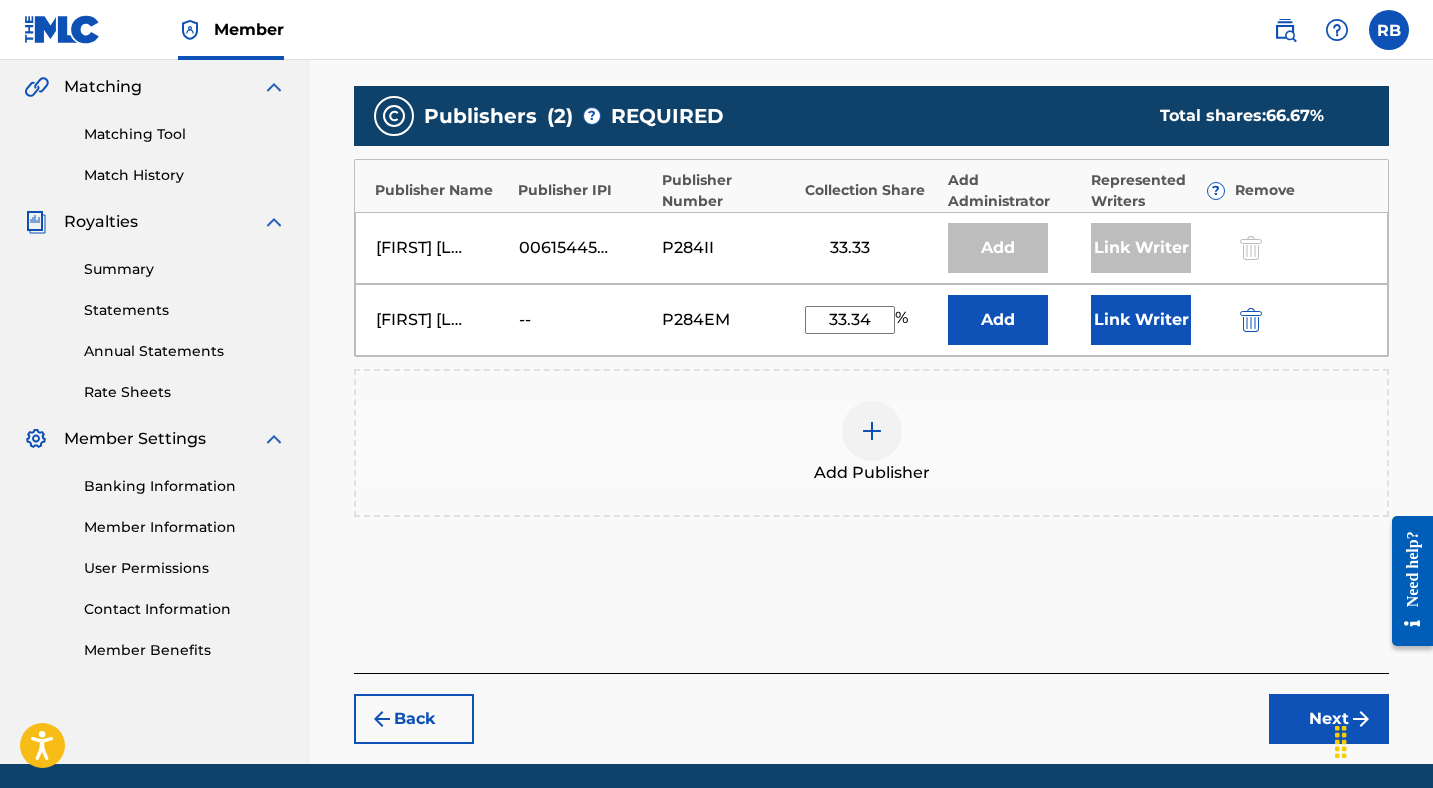 type on "33.34" 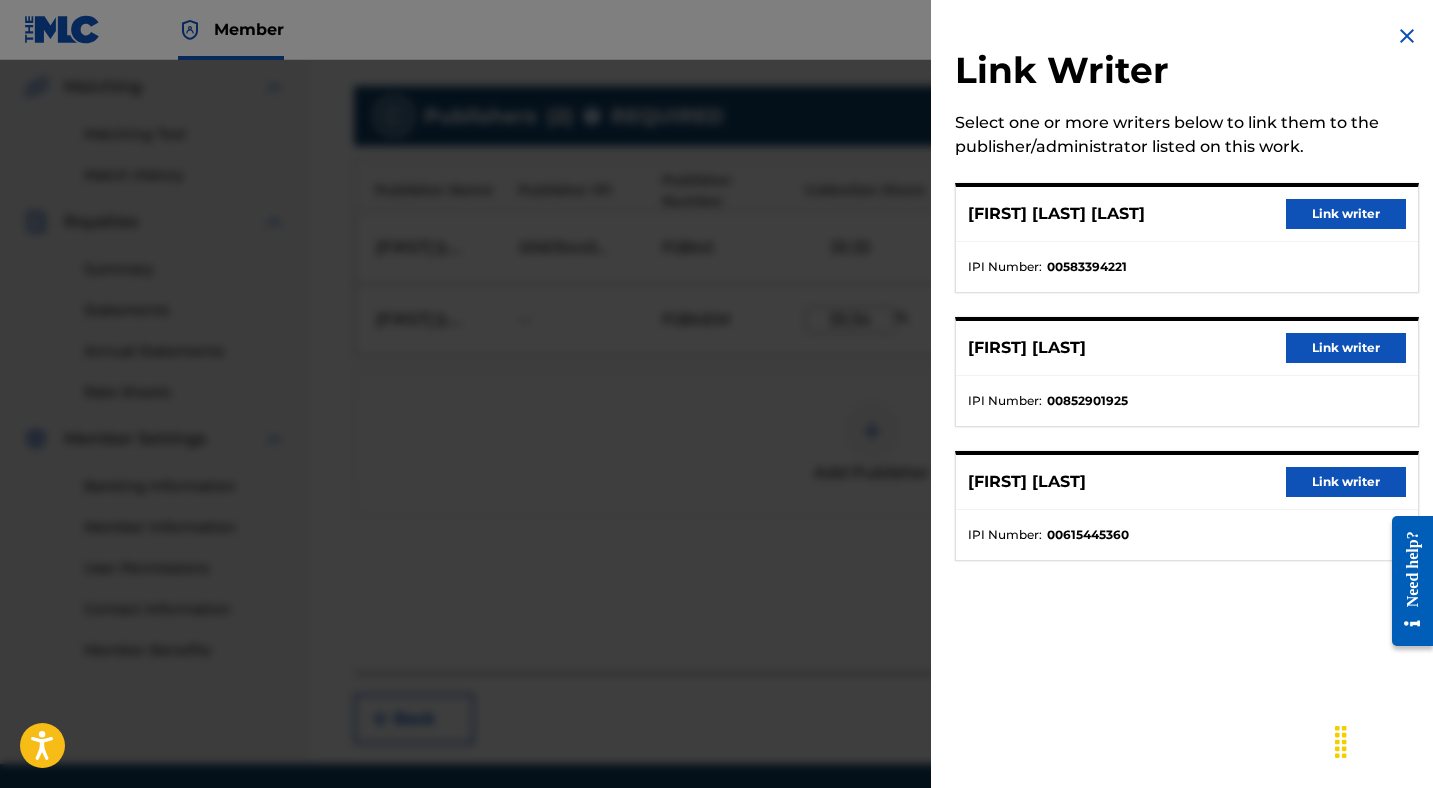 click on "Link writer" at bounding box center (1346, 348) 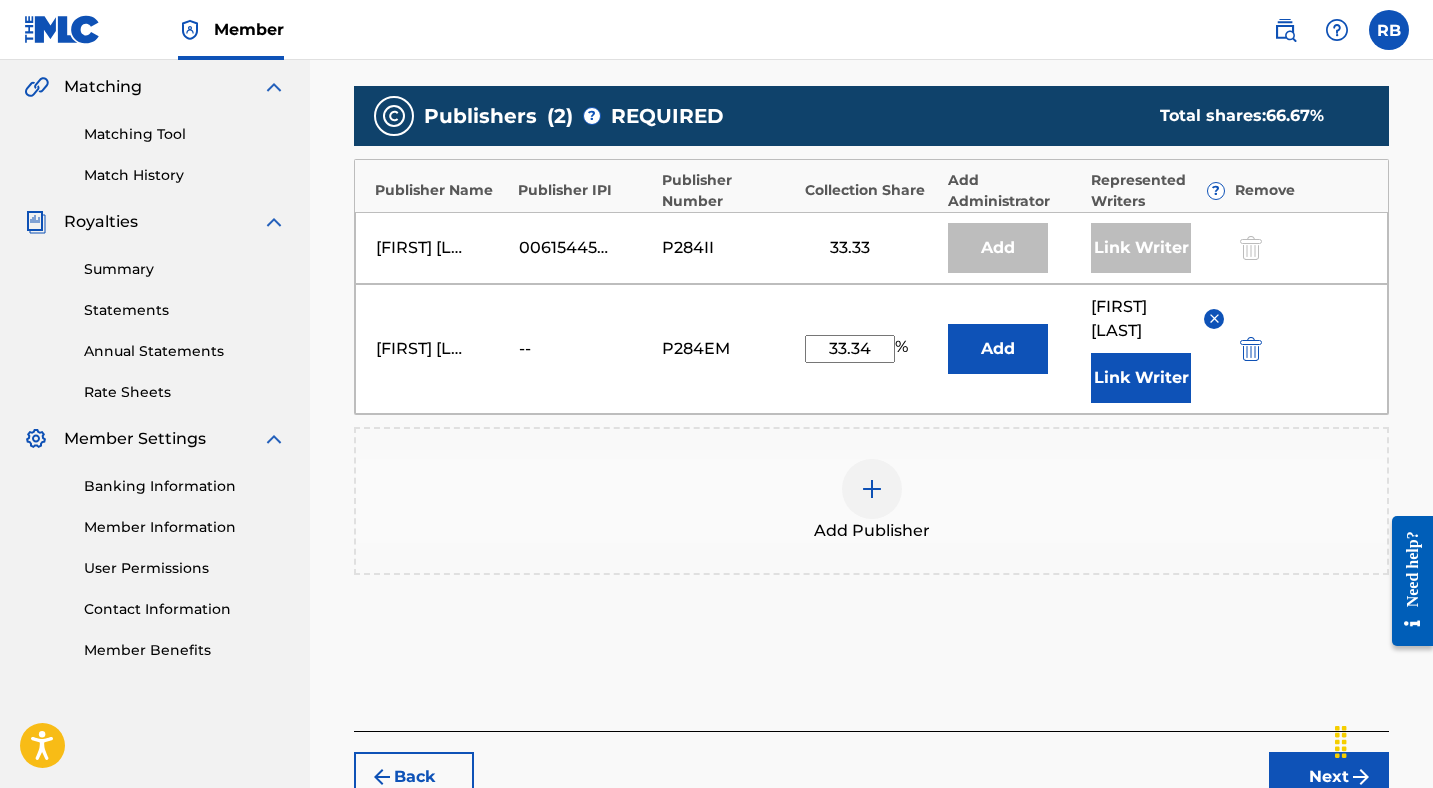 click at bounding box center [1383, 740] 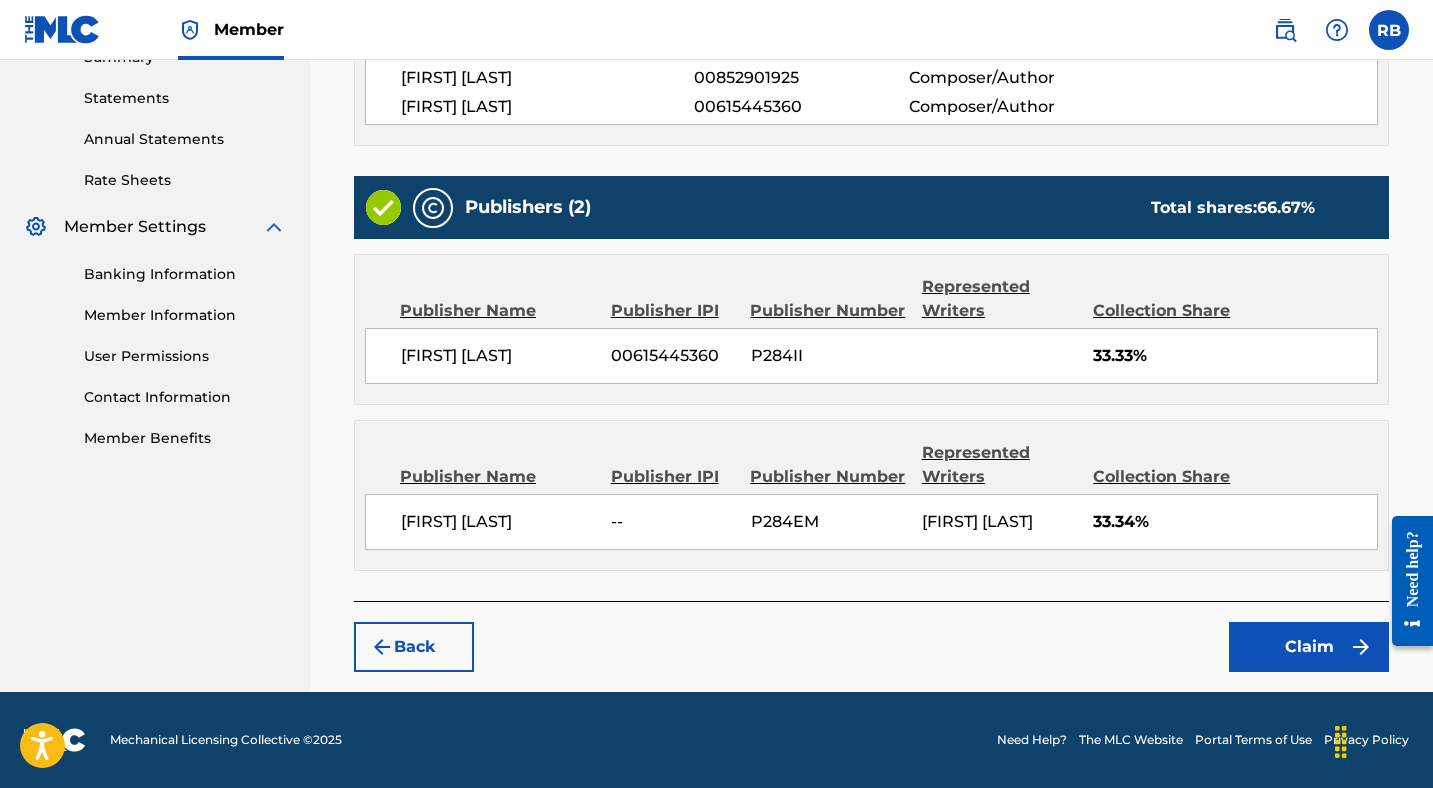 scroll, scrollTop: 695, scrollLeft: 0, axis: vertical 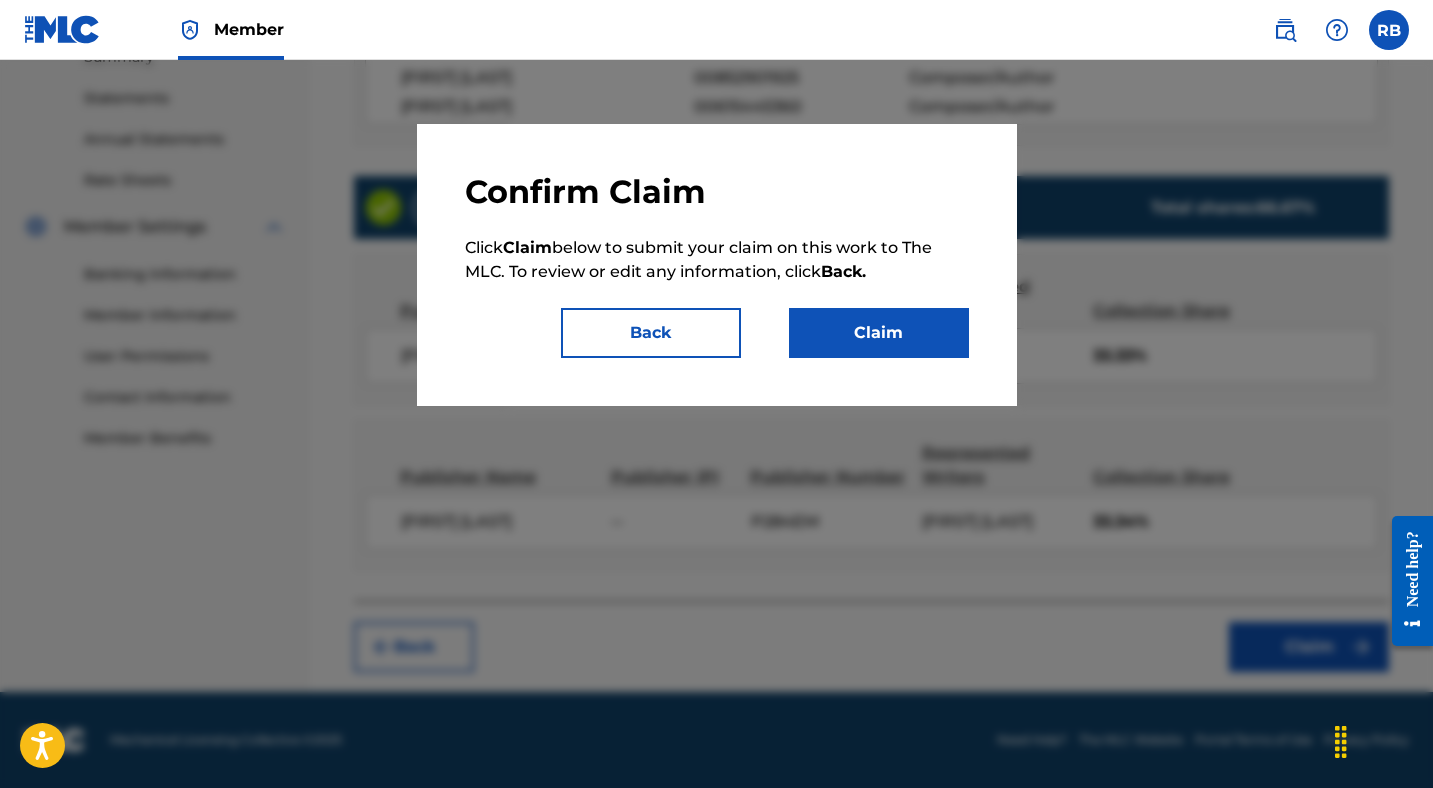 click on "Claim" at bounding box center [879, 333] 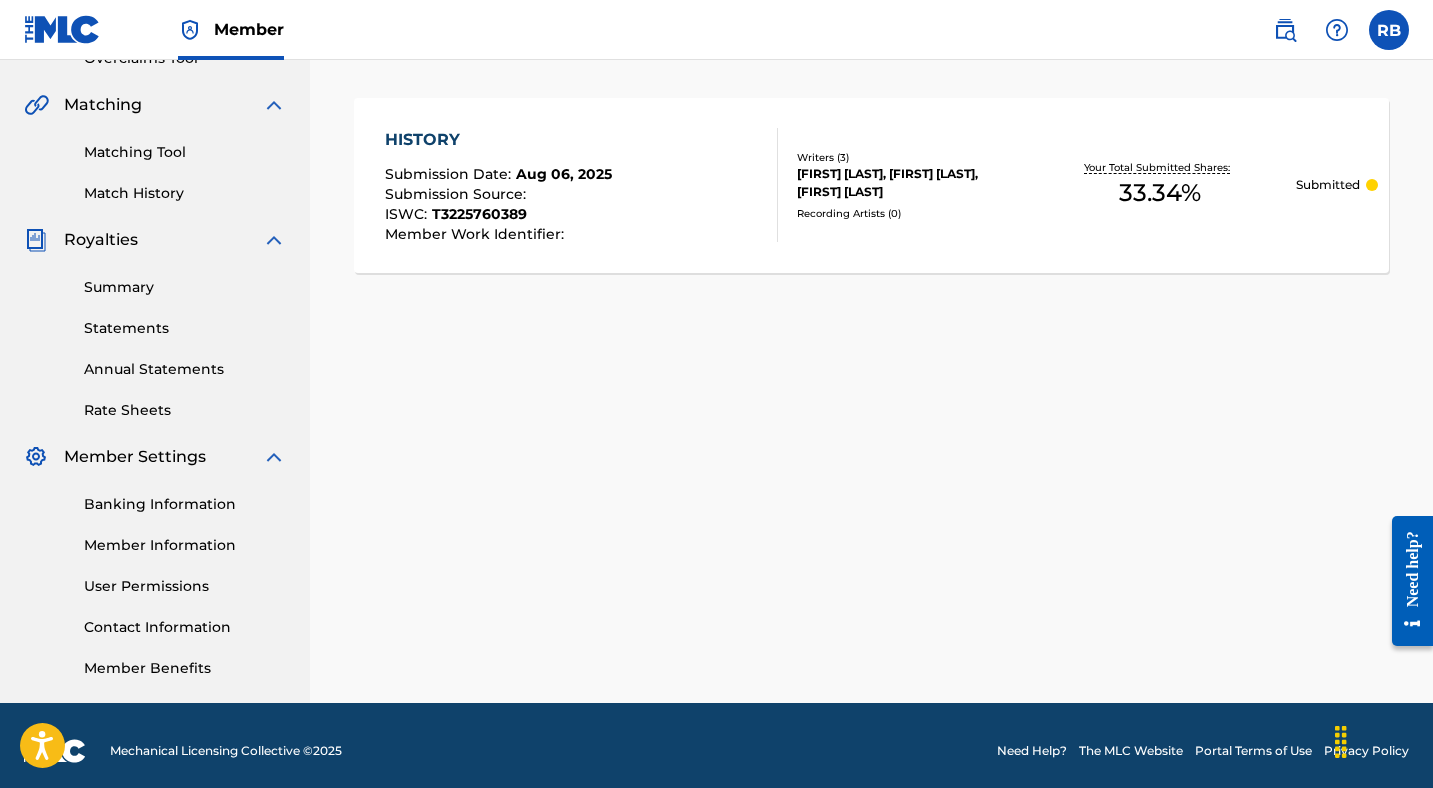 scroll, scrollTop: 0, scrollLeft: 0, axis: both 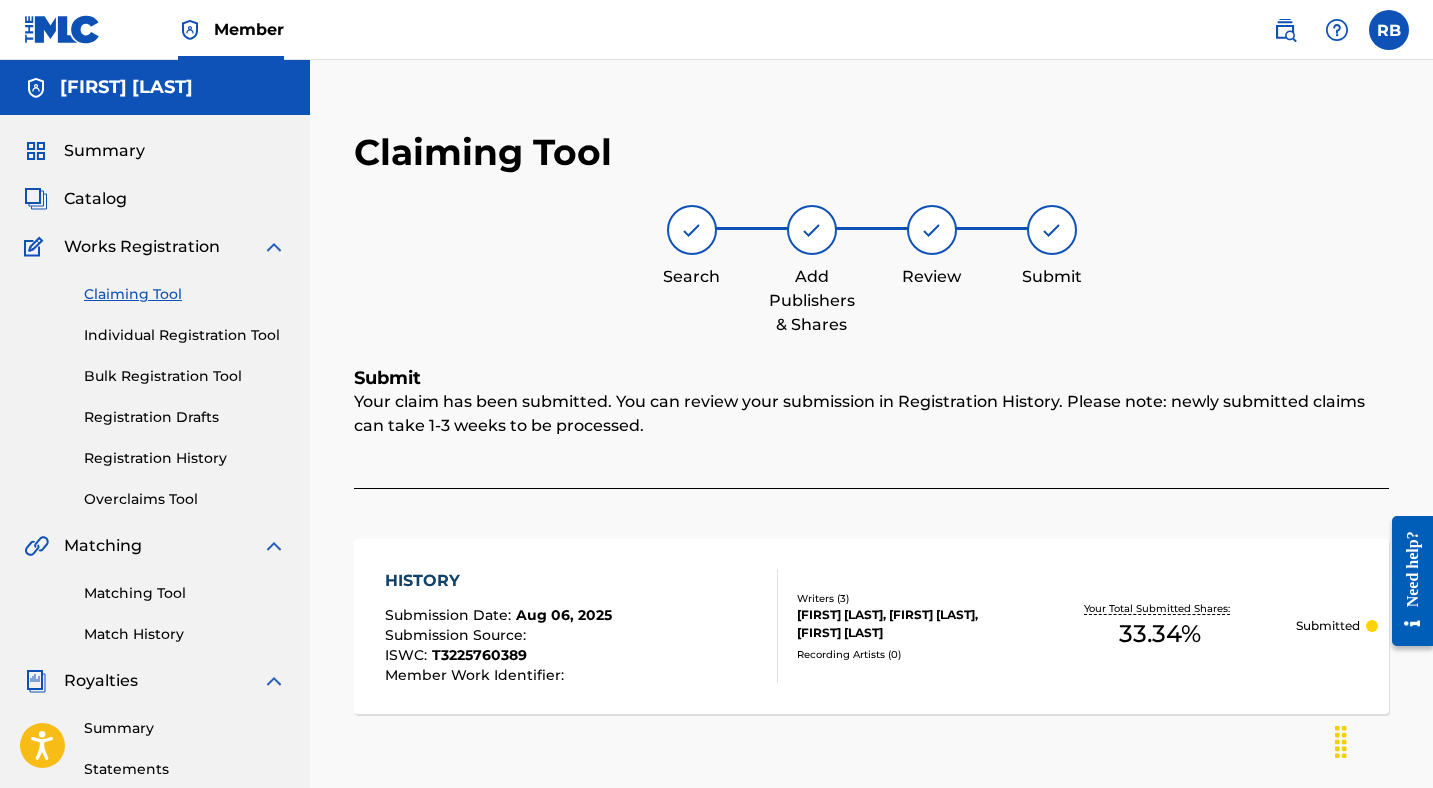 click on "Claiming Tool" at bounding box center [185, 294] 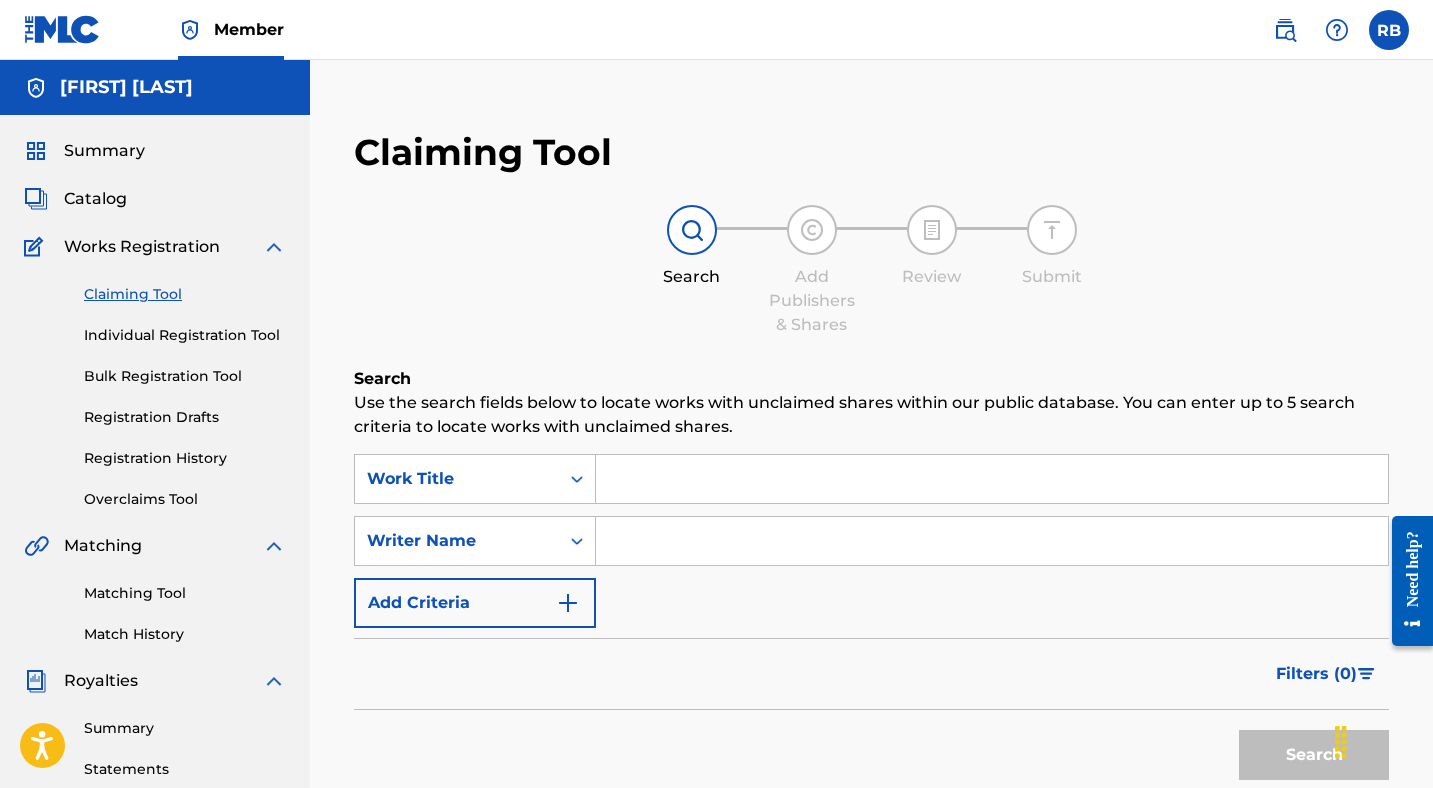 click at bounding box center [992, 541] 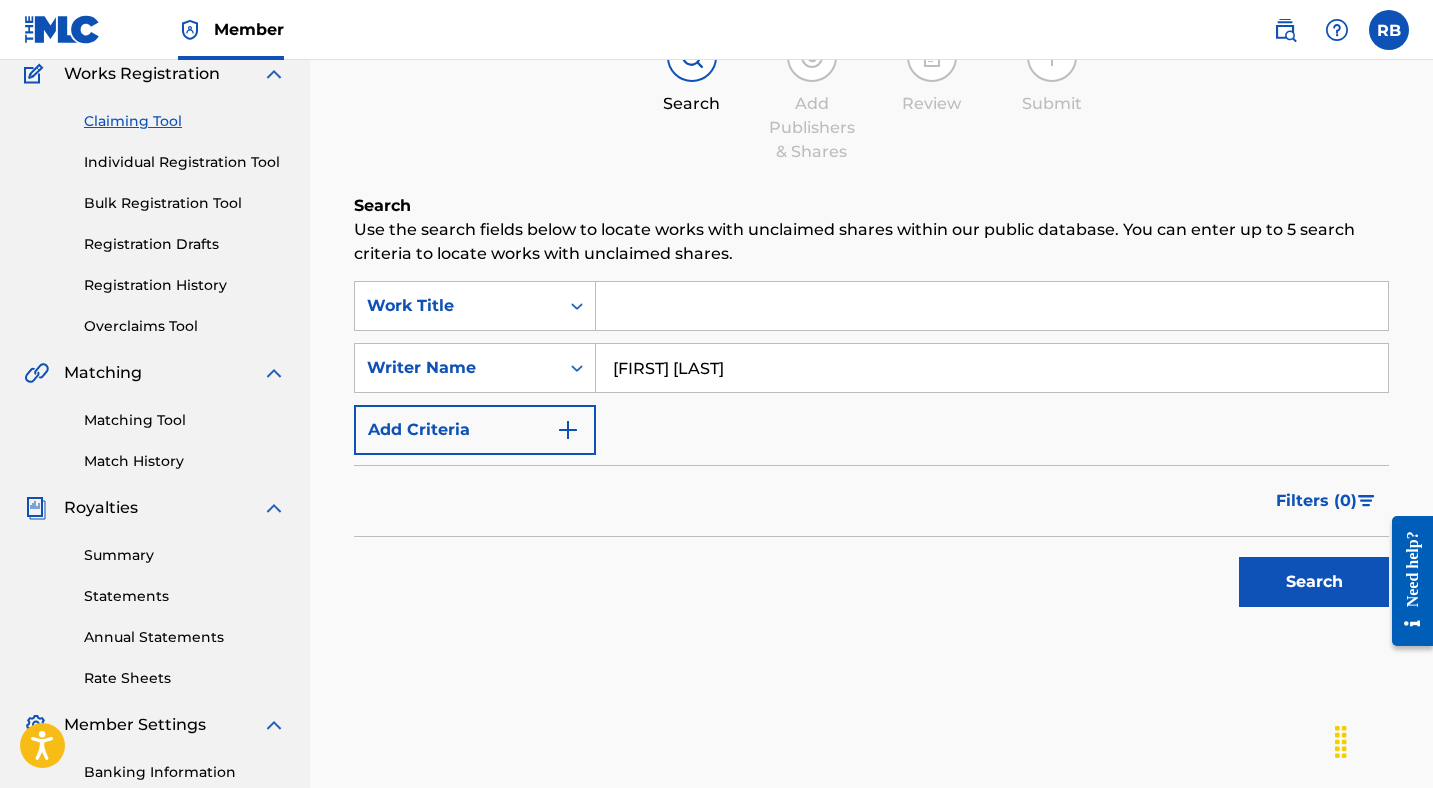 scroll, scrollTop: 262, scrollLeft: 0, axis: vertical 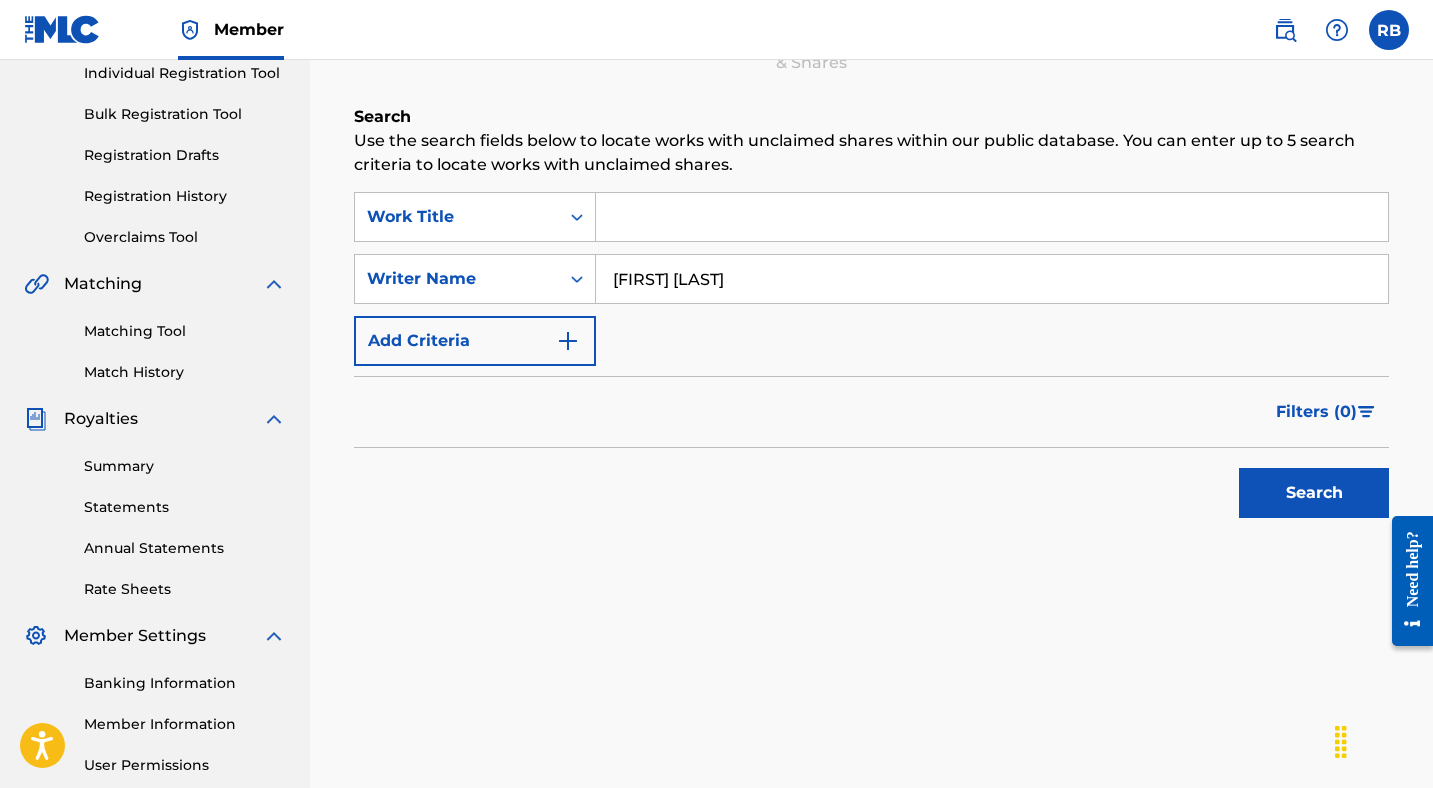 type on "riccardo barletta" 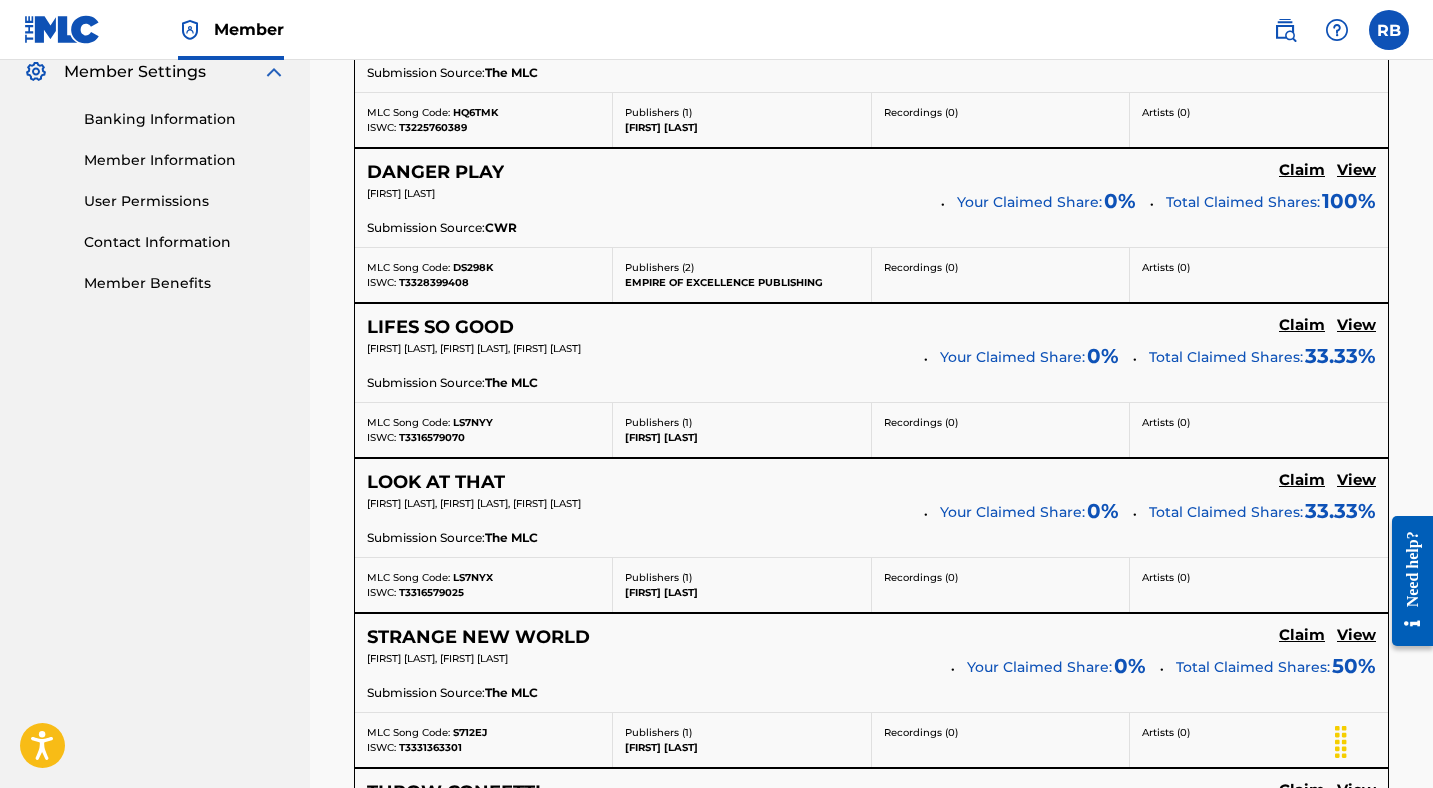 scroll, scrollTop: 821, scrollLeft: 0, axis: vertical 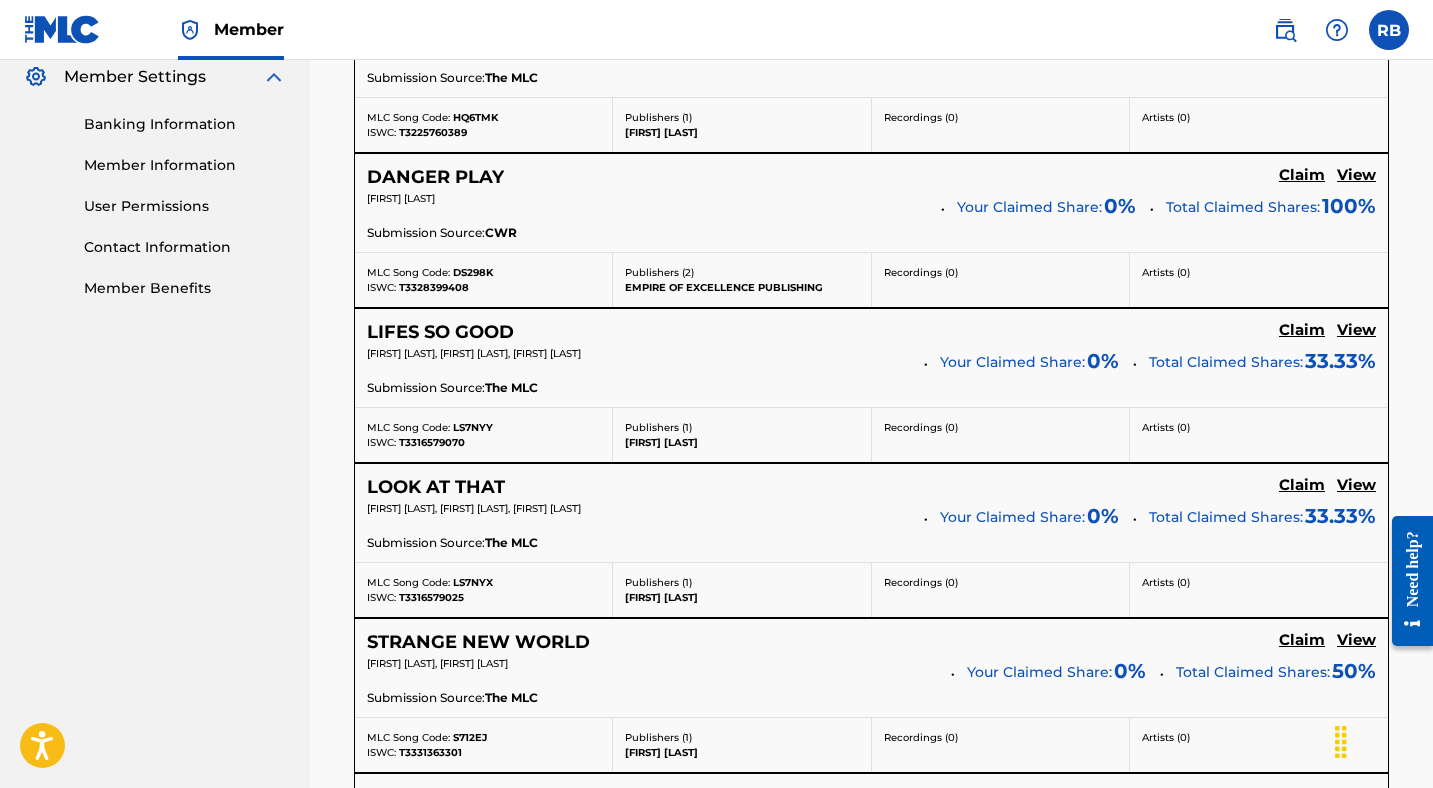 click on "Claim" at bounding box center (1302, 20) 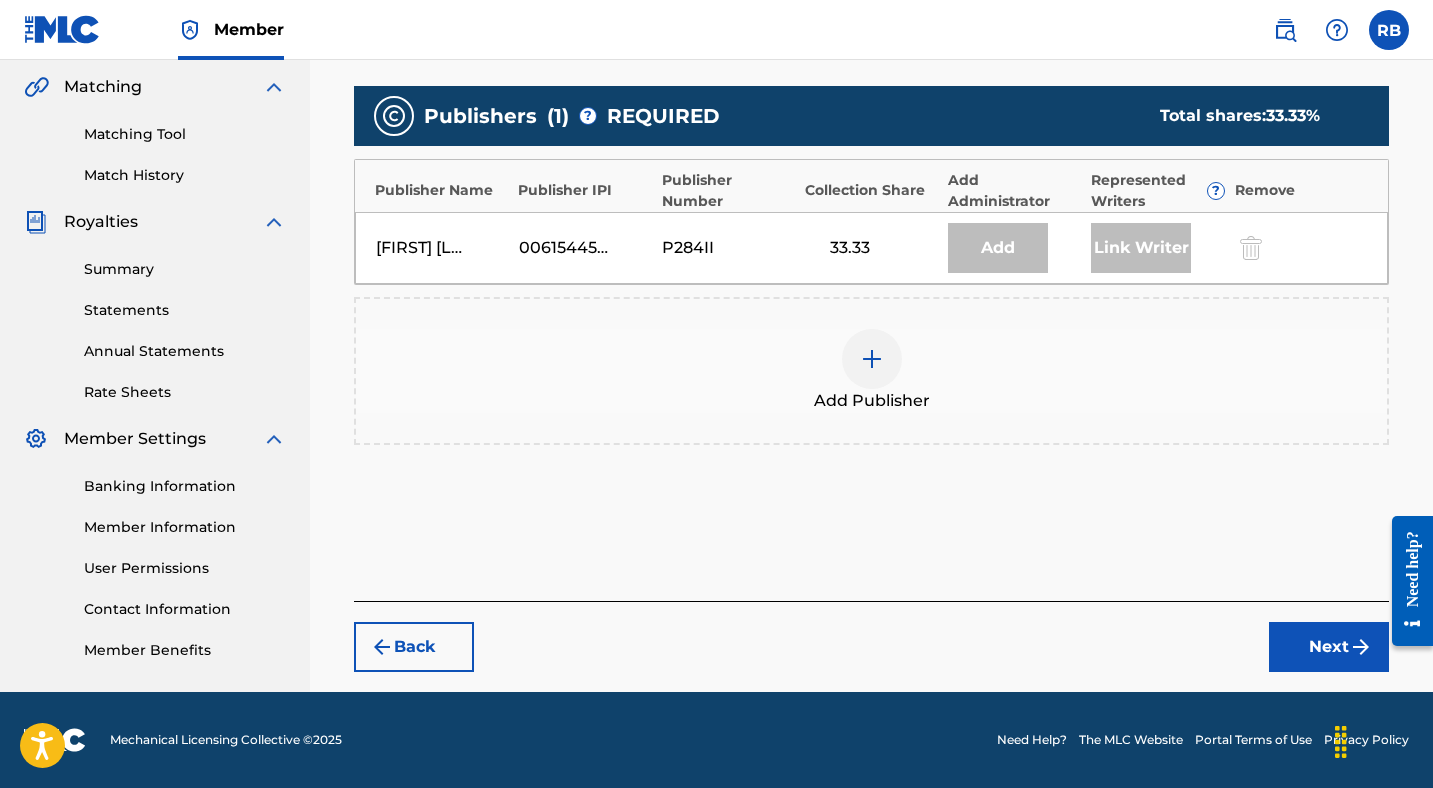 click at bounding box center [872, 359] 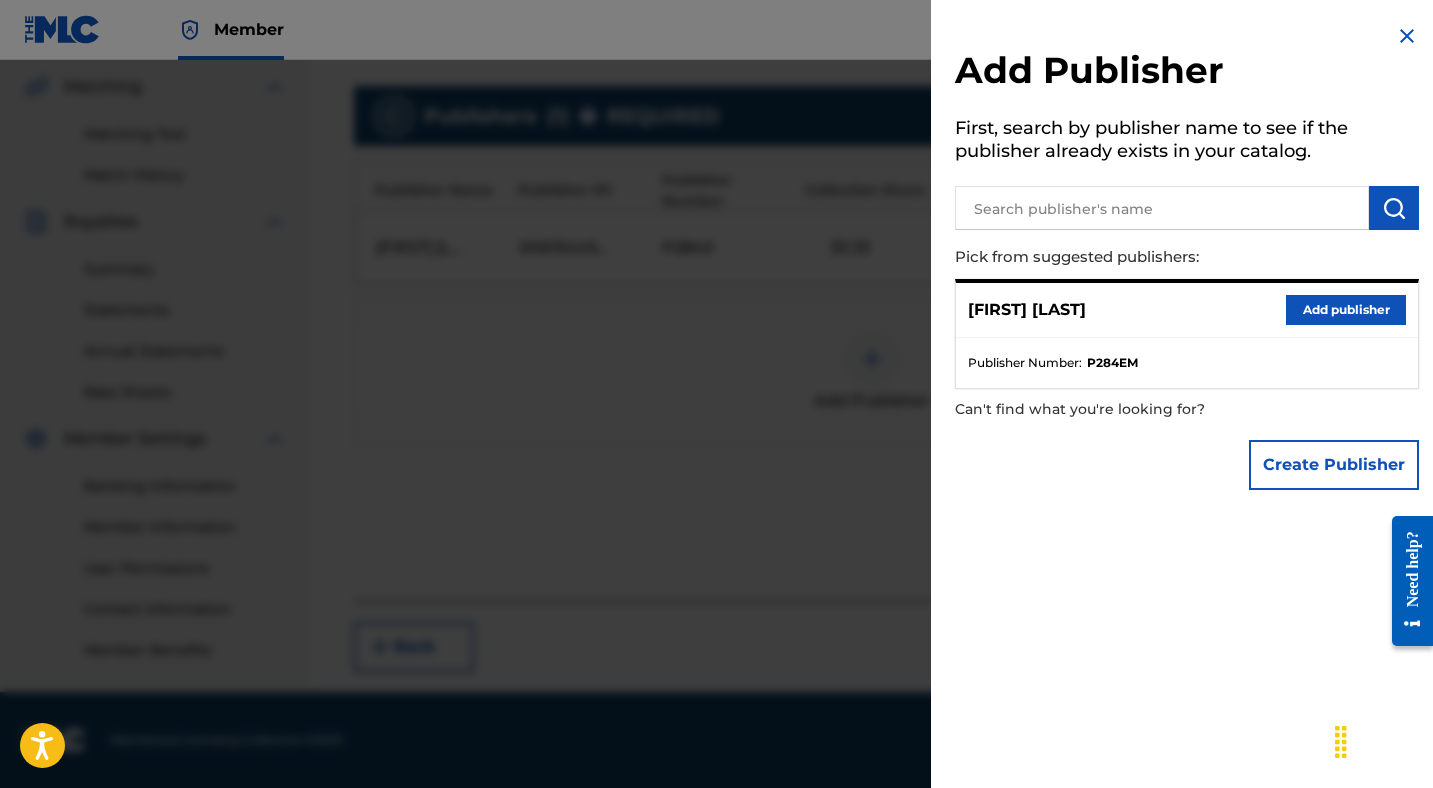 click on "Add publisher" at bounding box center [1346, 310] 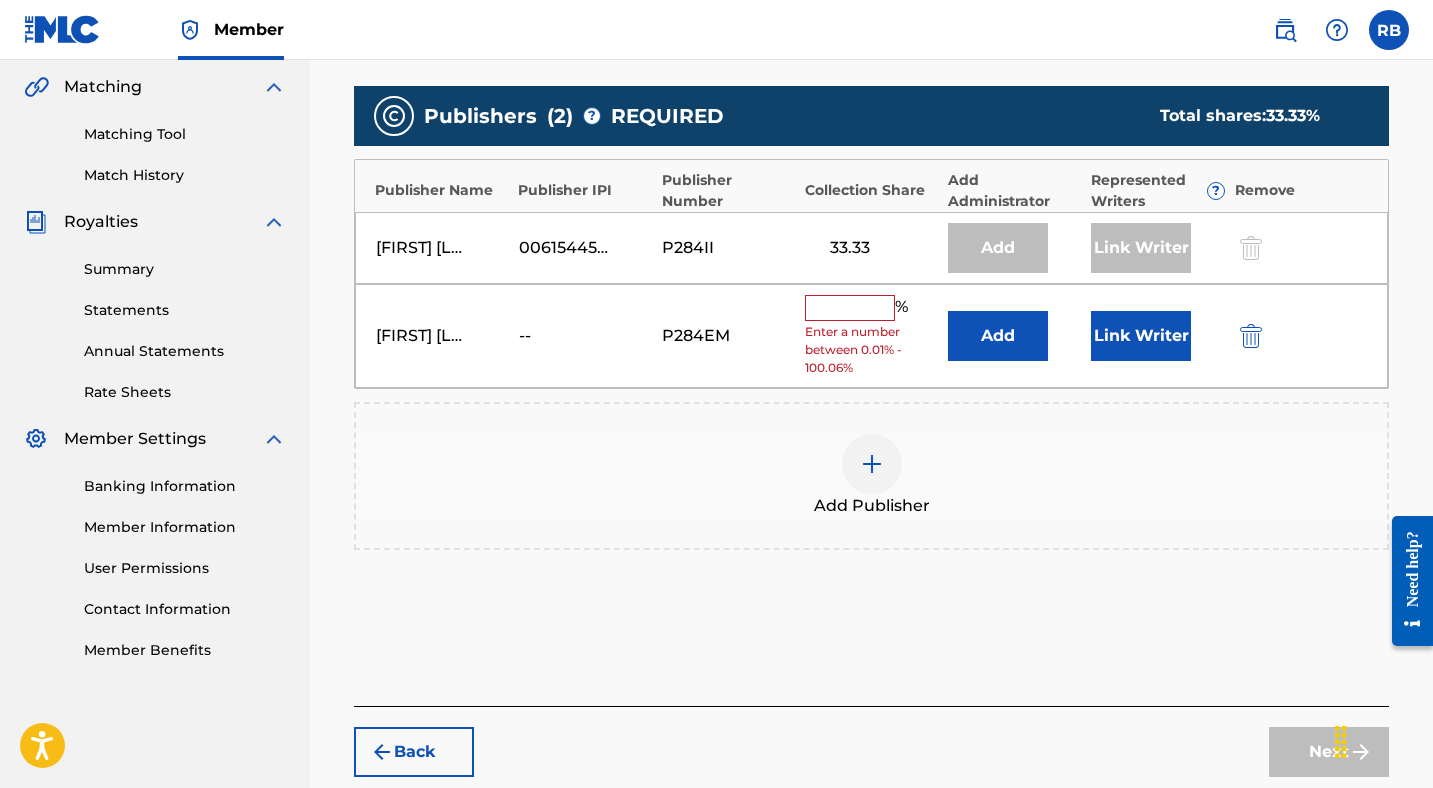 click at bounding box center (850, 308) 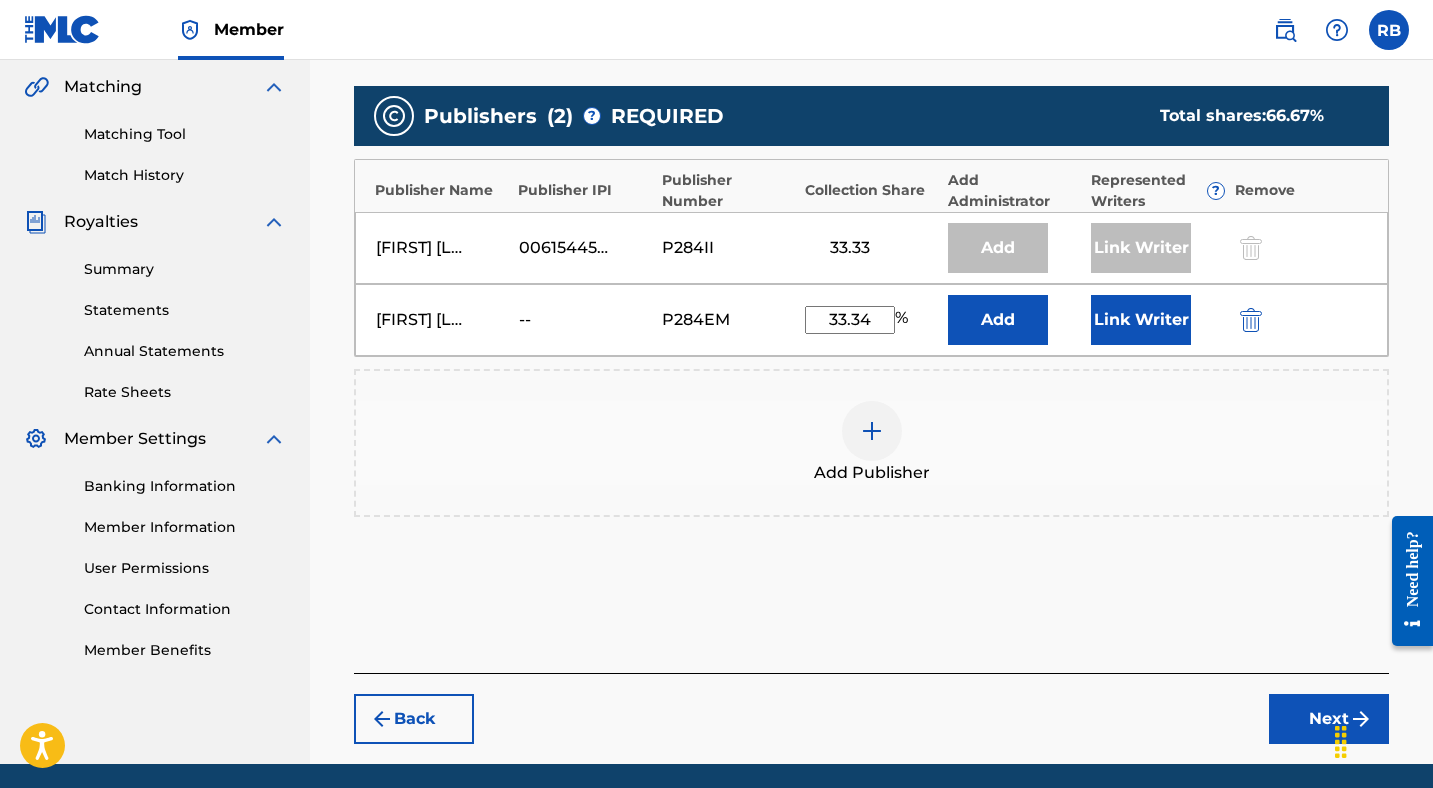 type on "33.34" 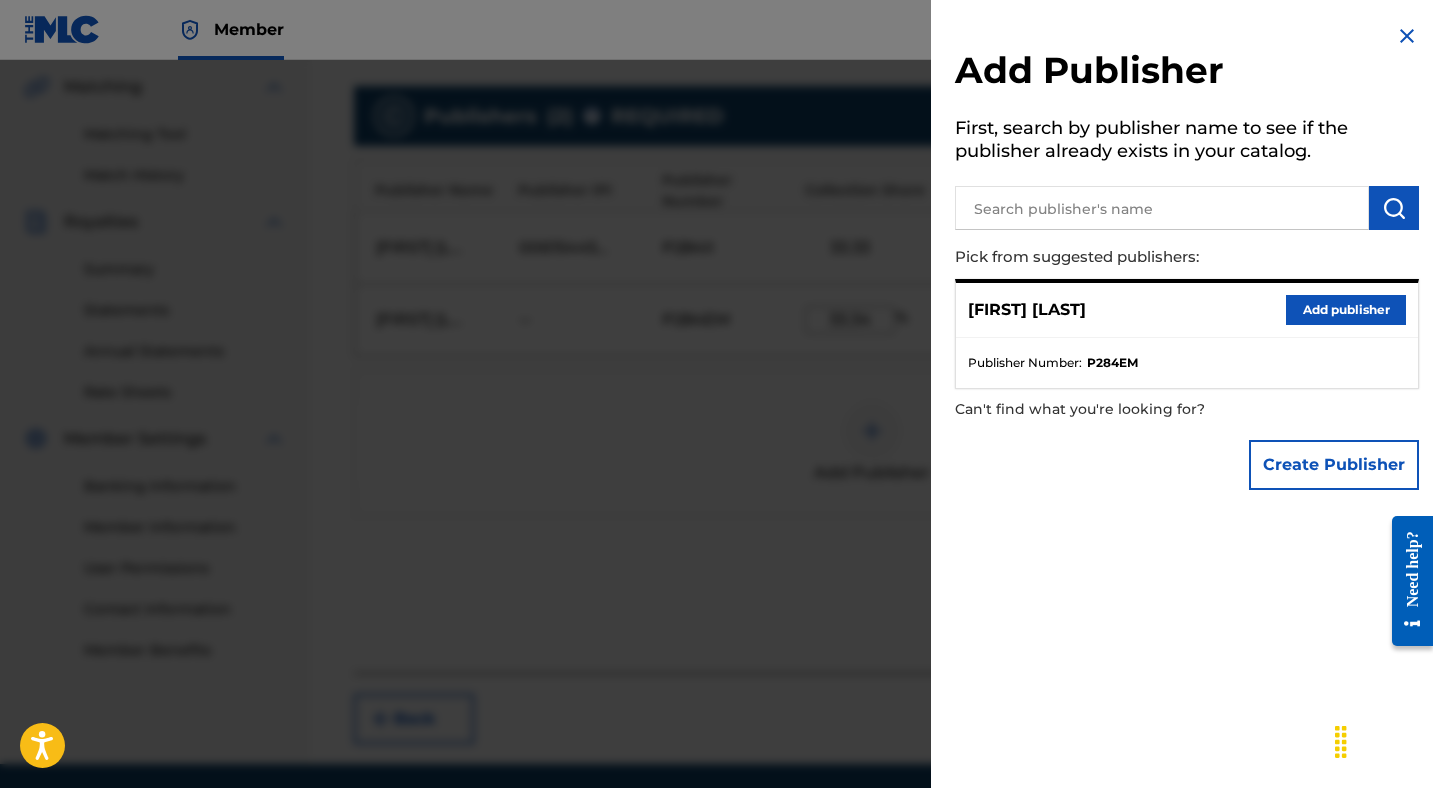 click on "Add publisher" at bounding box center [1346, 310] 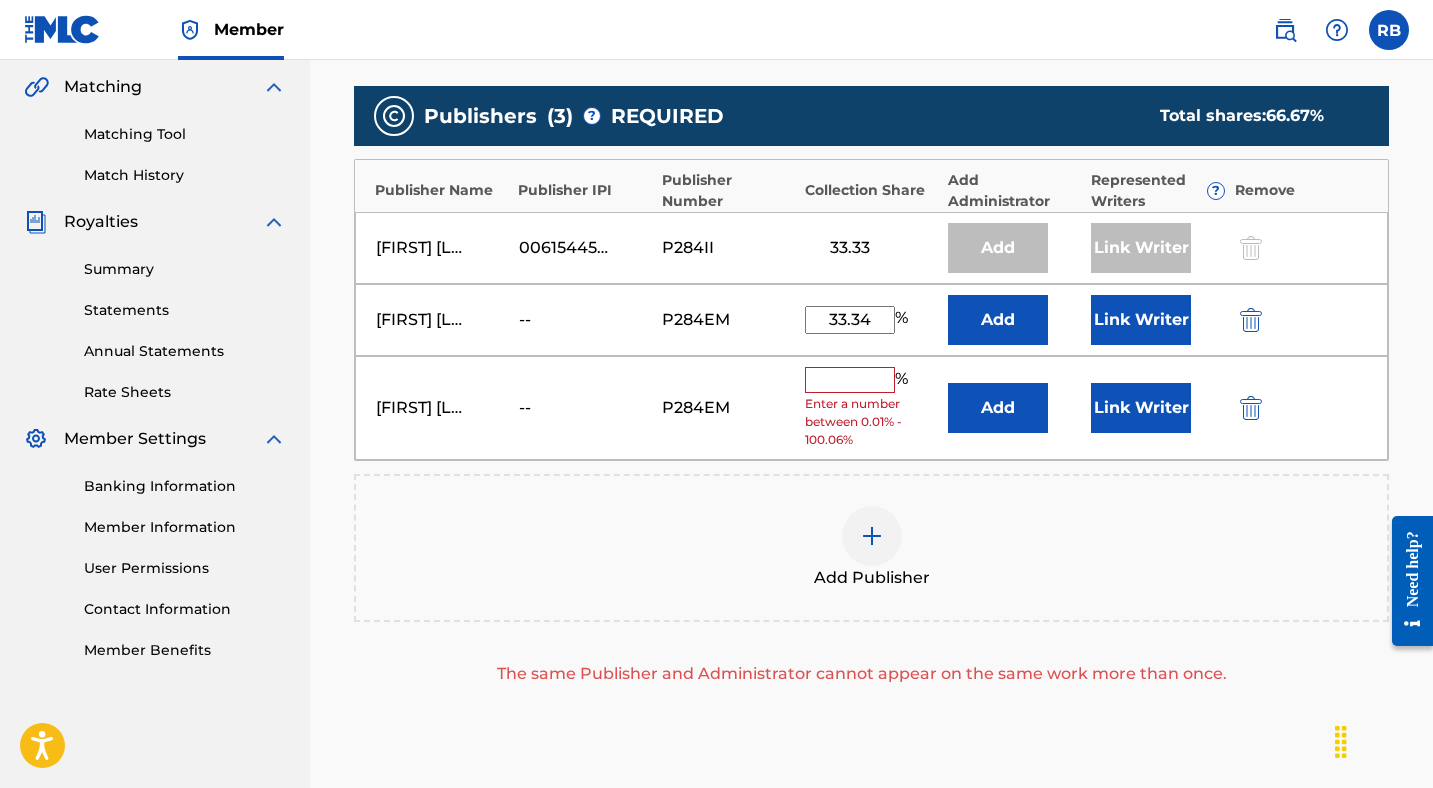 click at bounding box center [1251, 408] 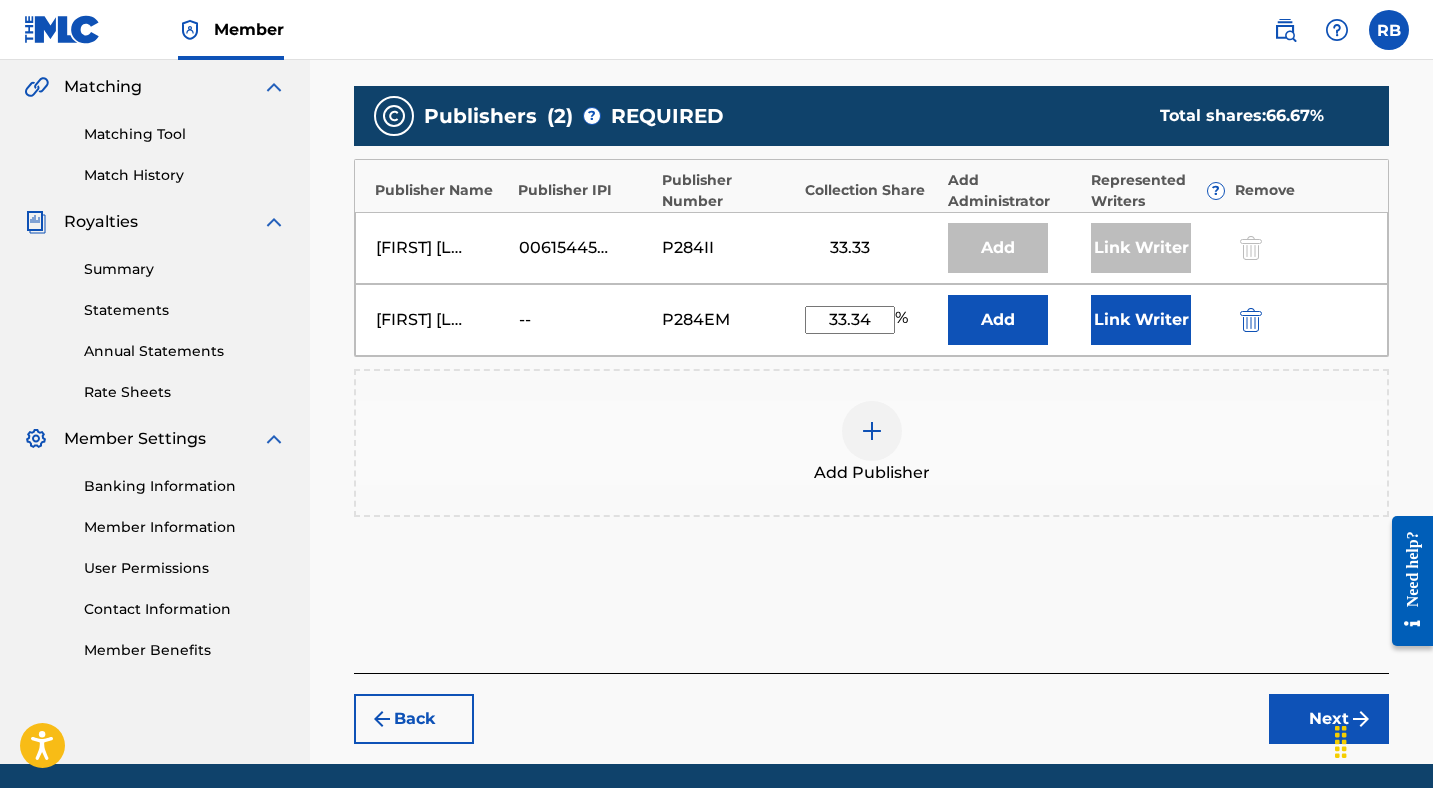 click on "Link Writer" at bounding box center [1141, 320] 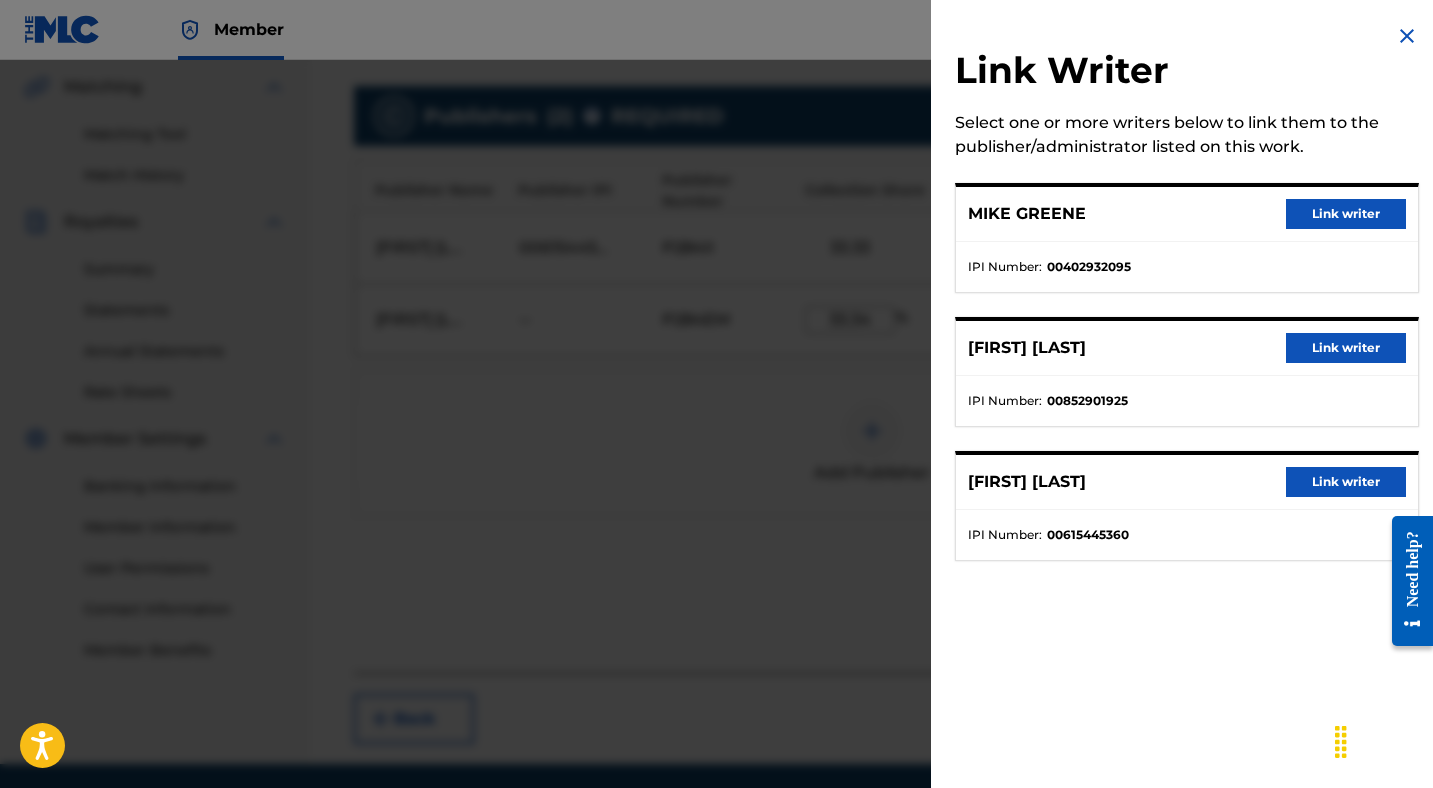 click on "Link writer" at bounding box center (1346, 348) 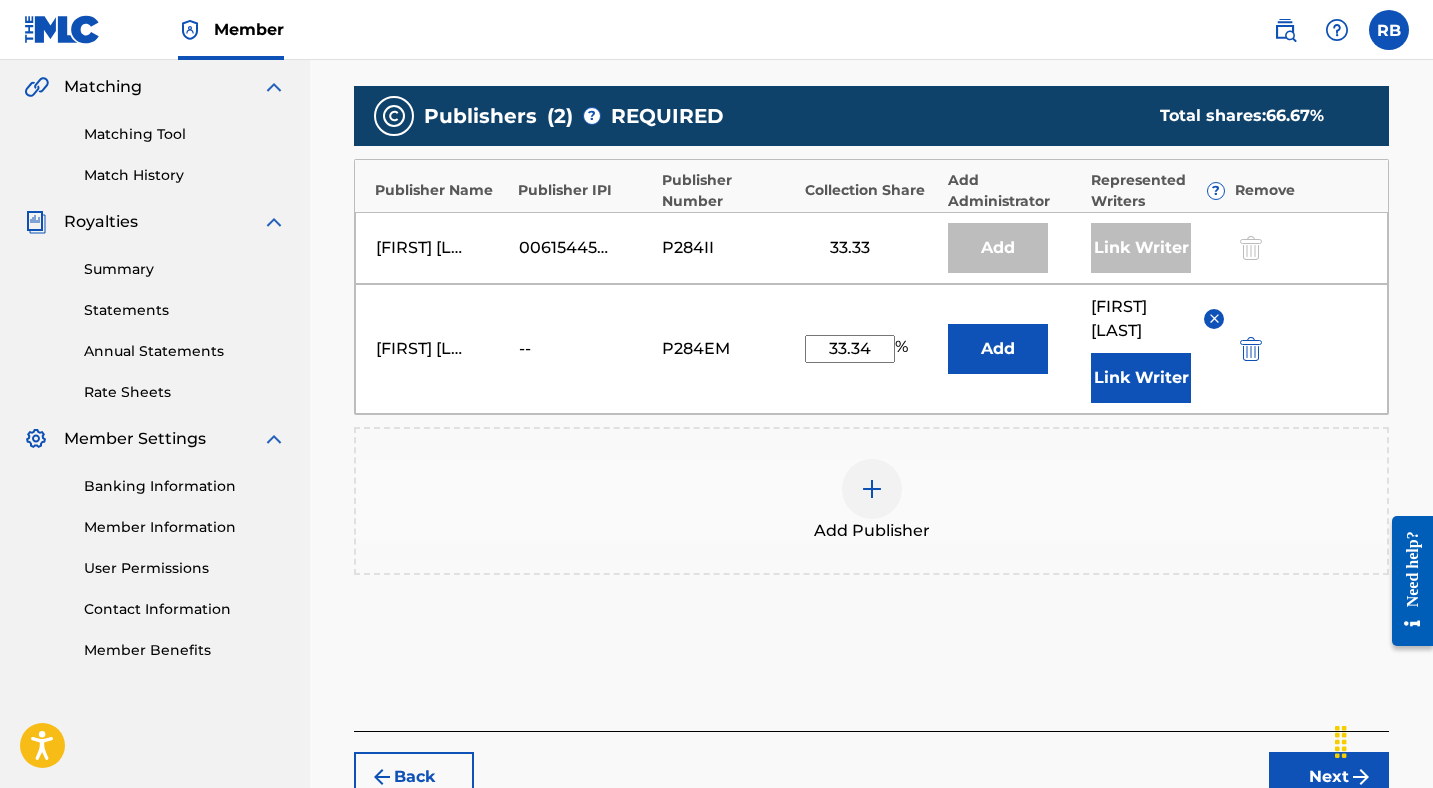 click on "Next" at bounding box center [1329, 777] 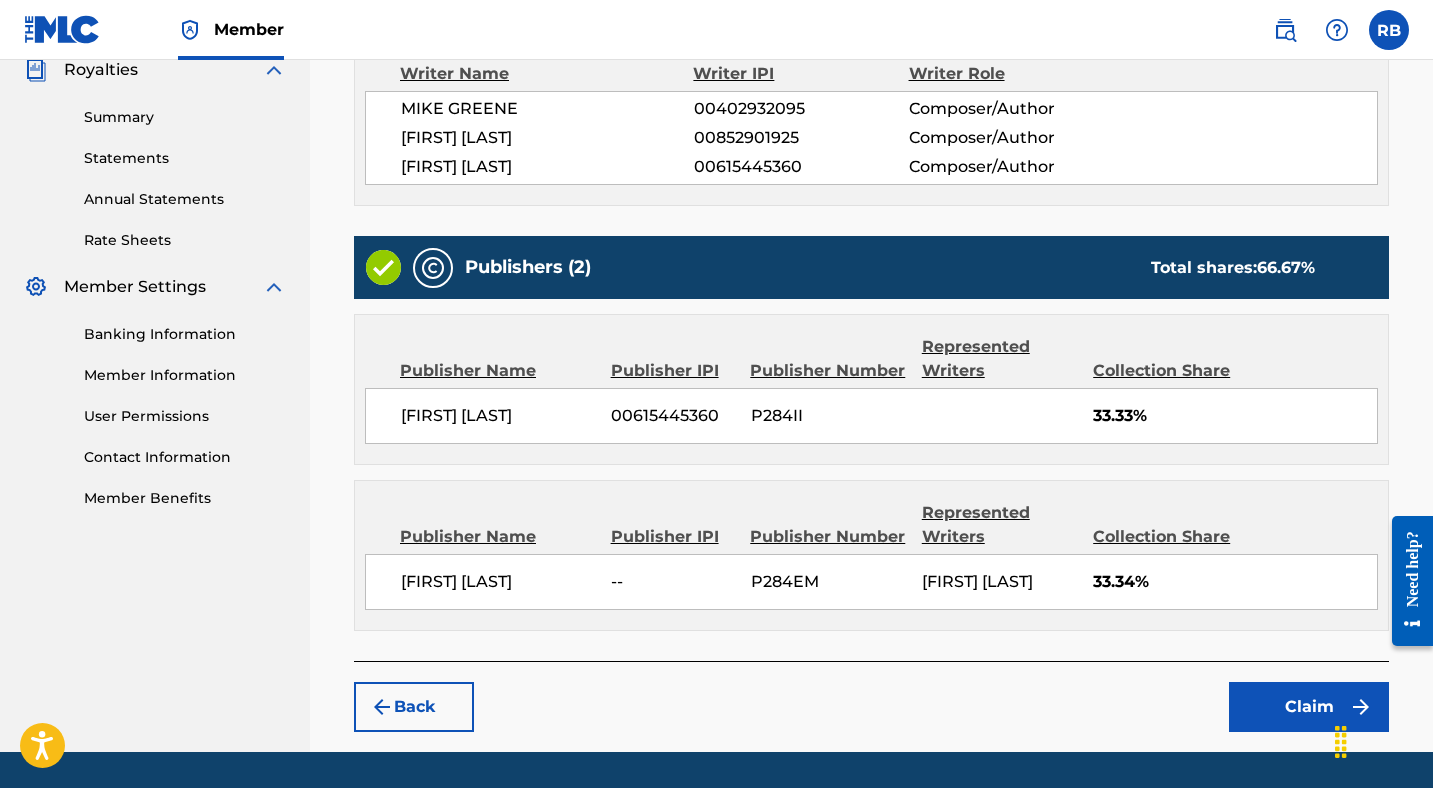 scroll, scrollTop: 695, scrollLeft: 0, axis: vertical 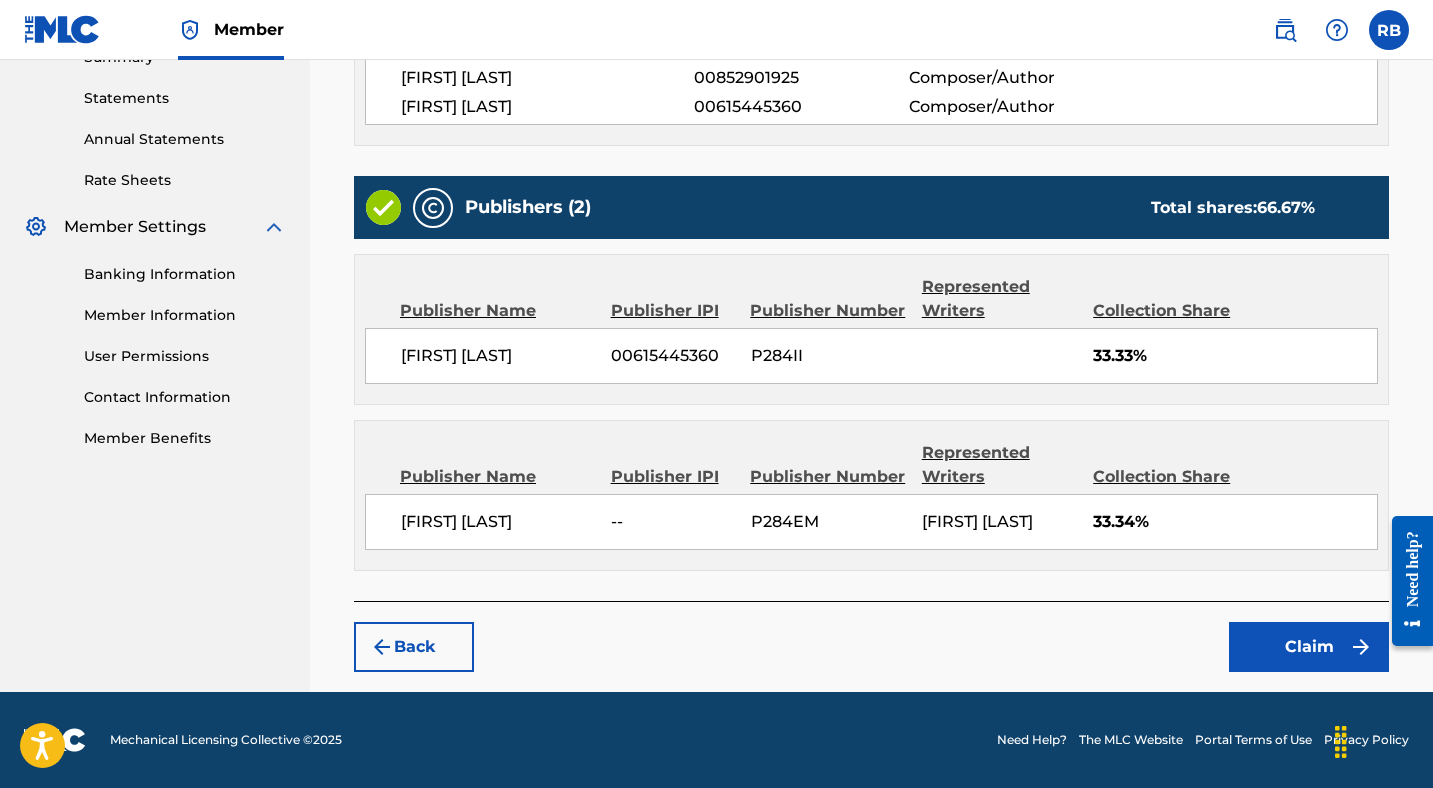 click on "Claim" at bounding box center (1309, 647) 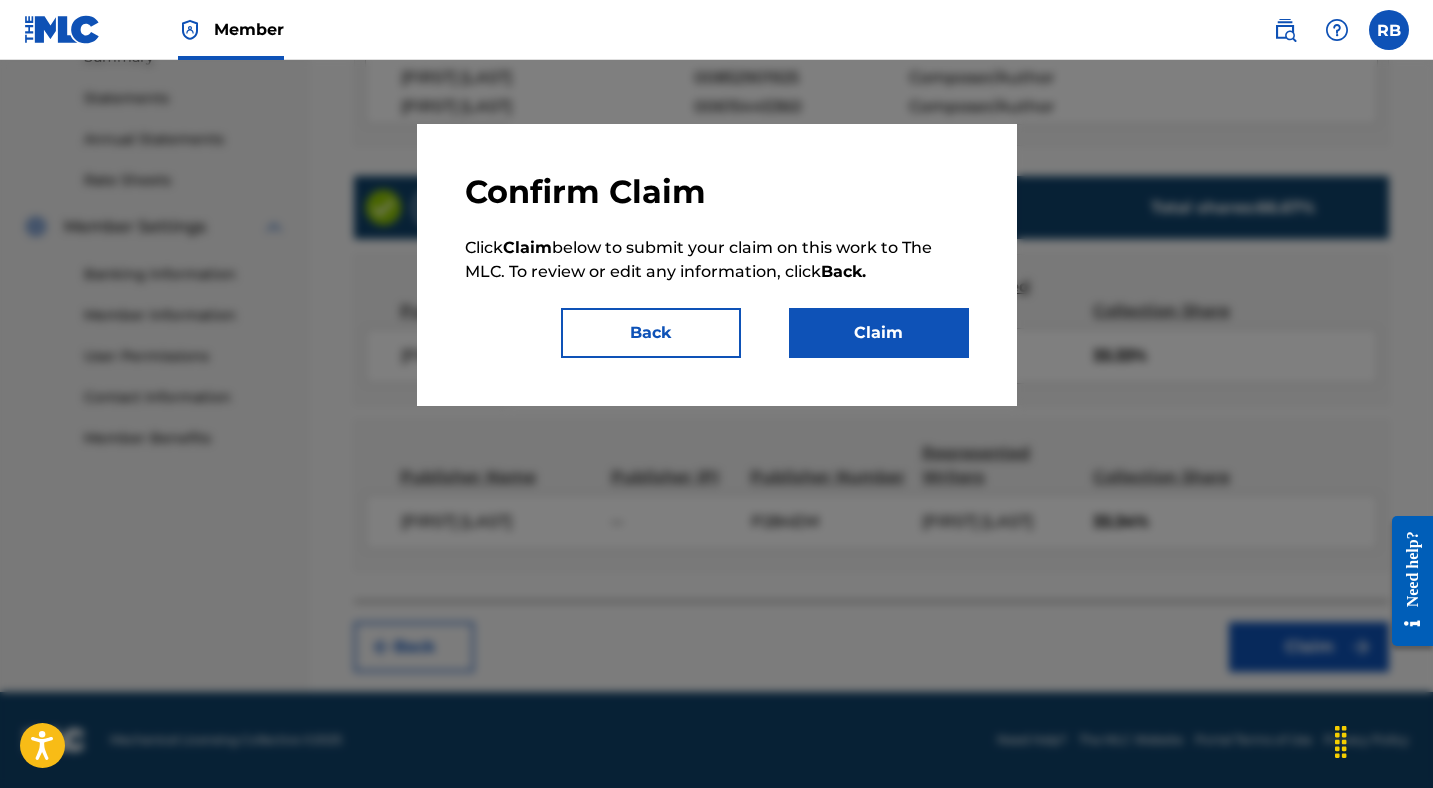 click on "Claim" at bounding box center (879, 333) 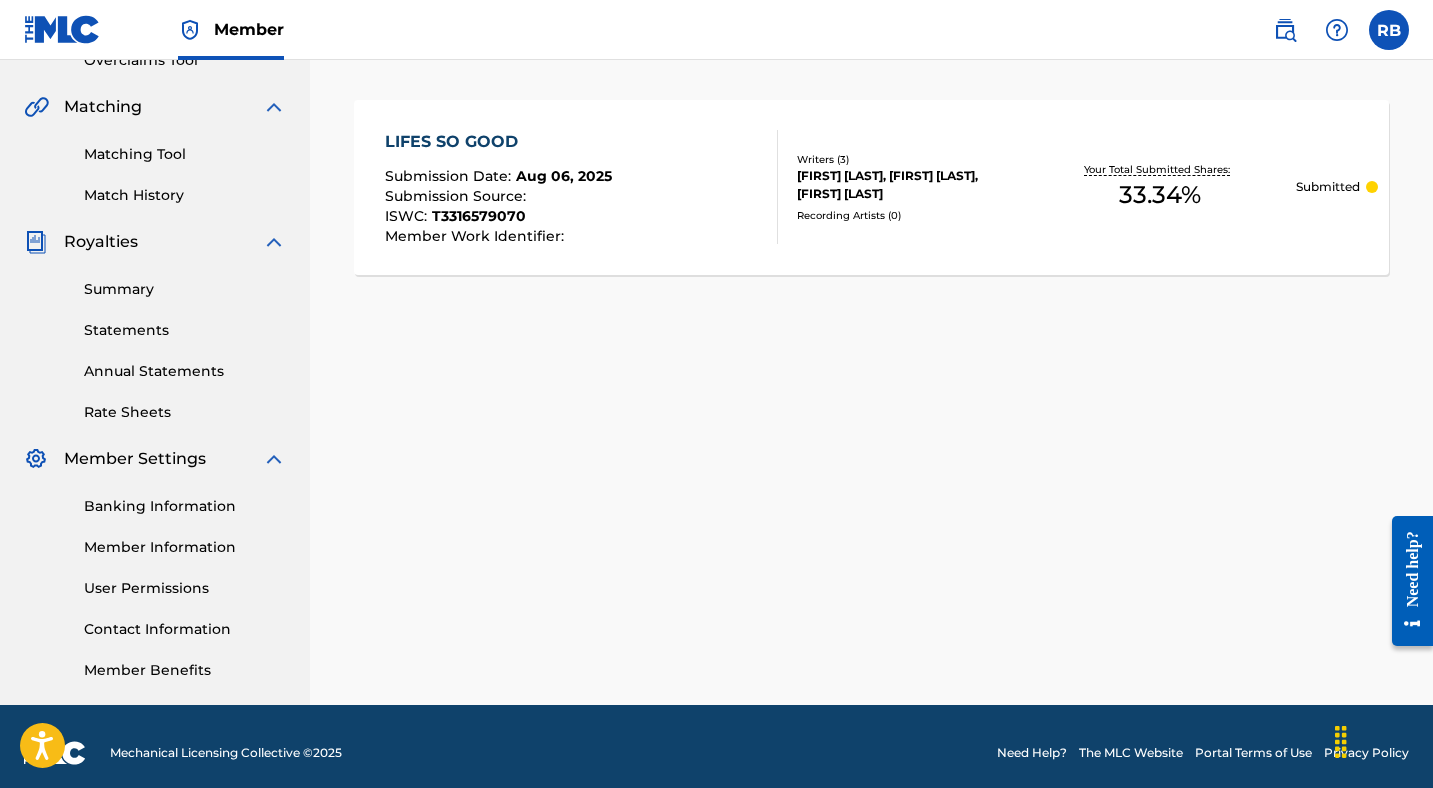 scroll, scrollTop: 0, scrollLeft: 0, axis: both 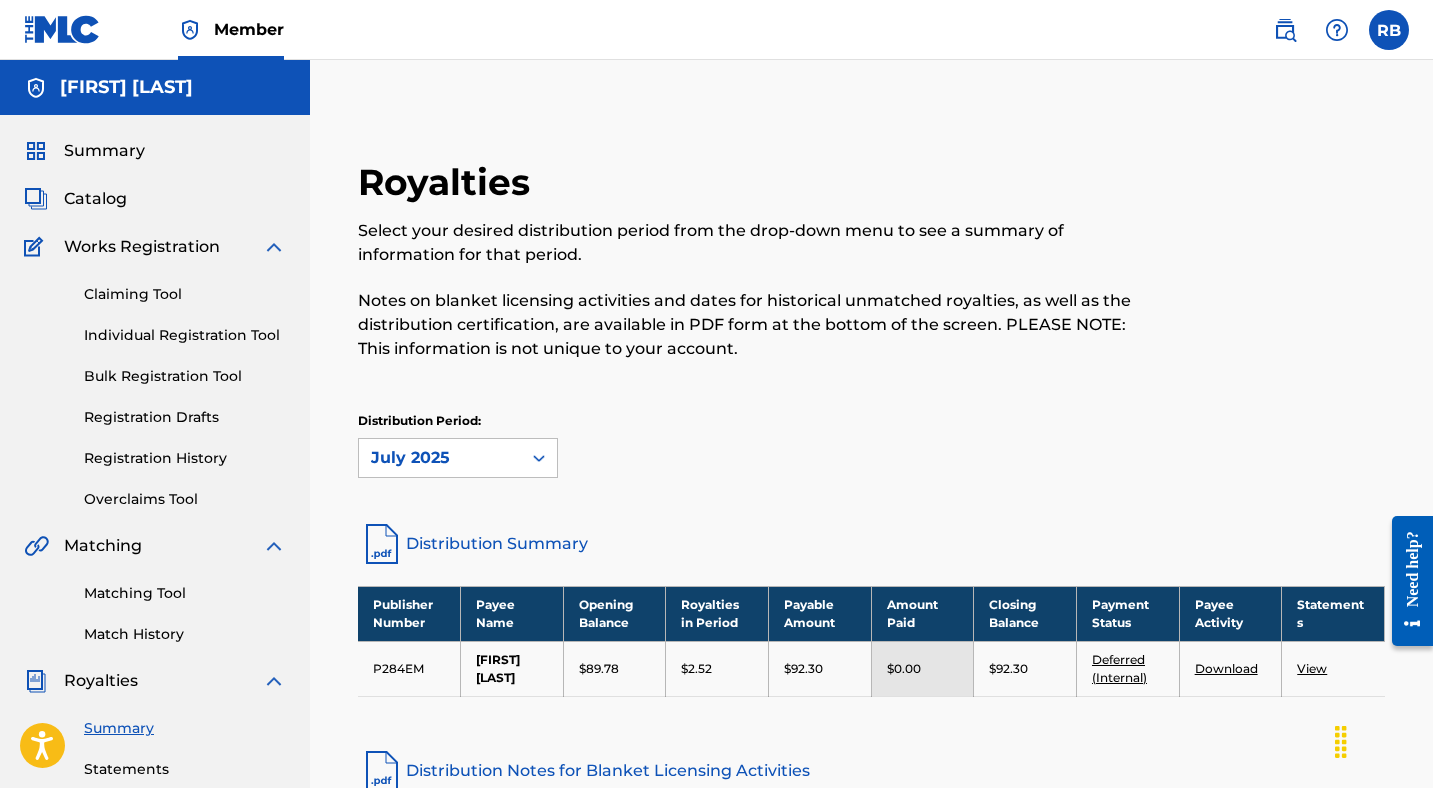 click on "Claiming Tool" at bounding box center (185, 294) 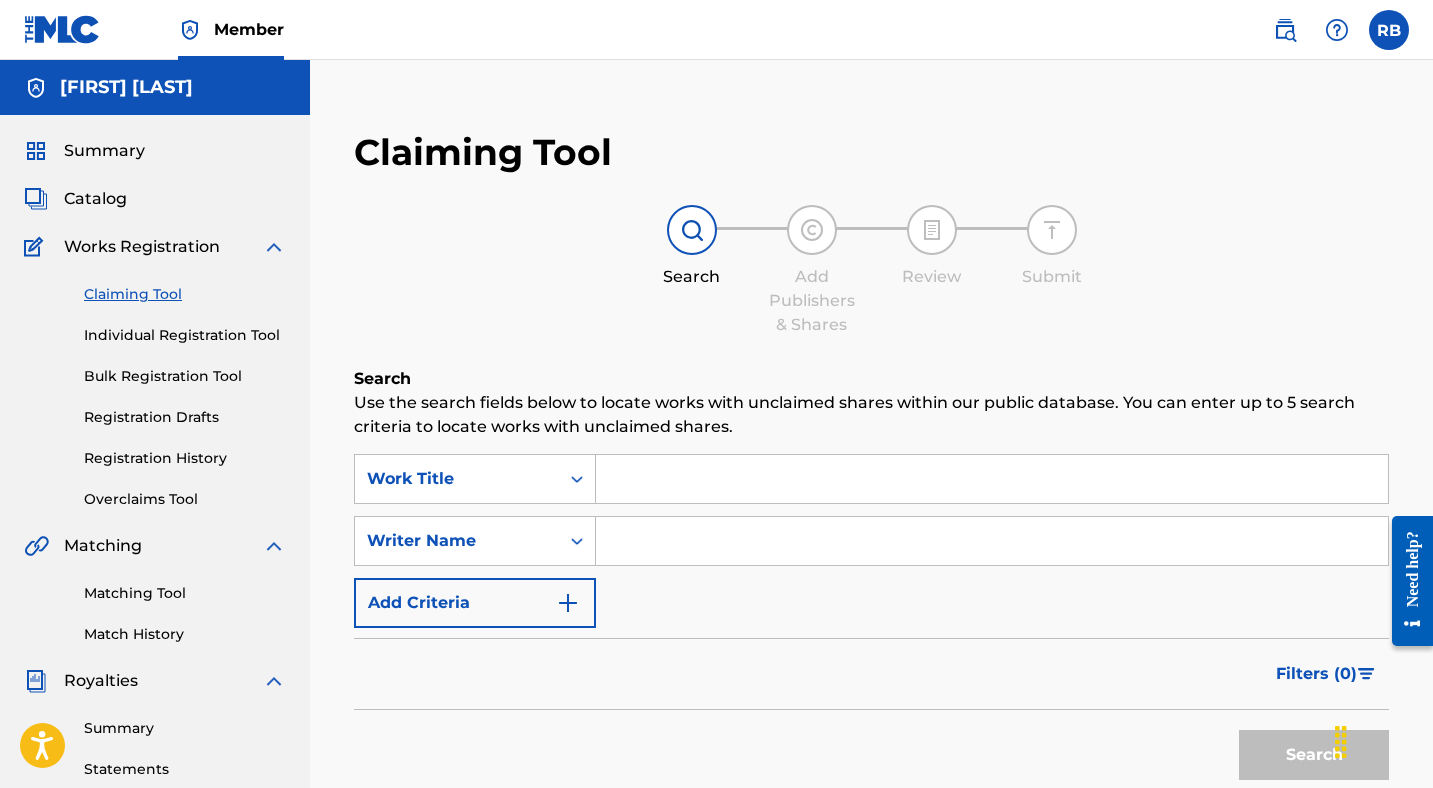 click at bounding box center [992, 541] 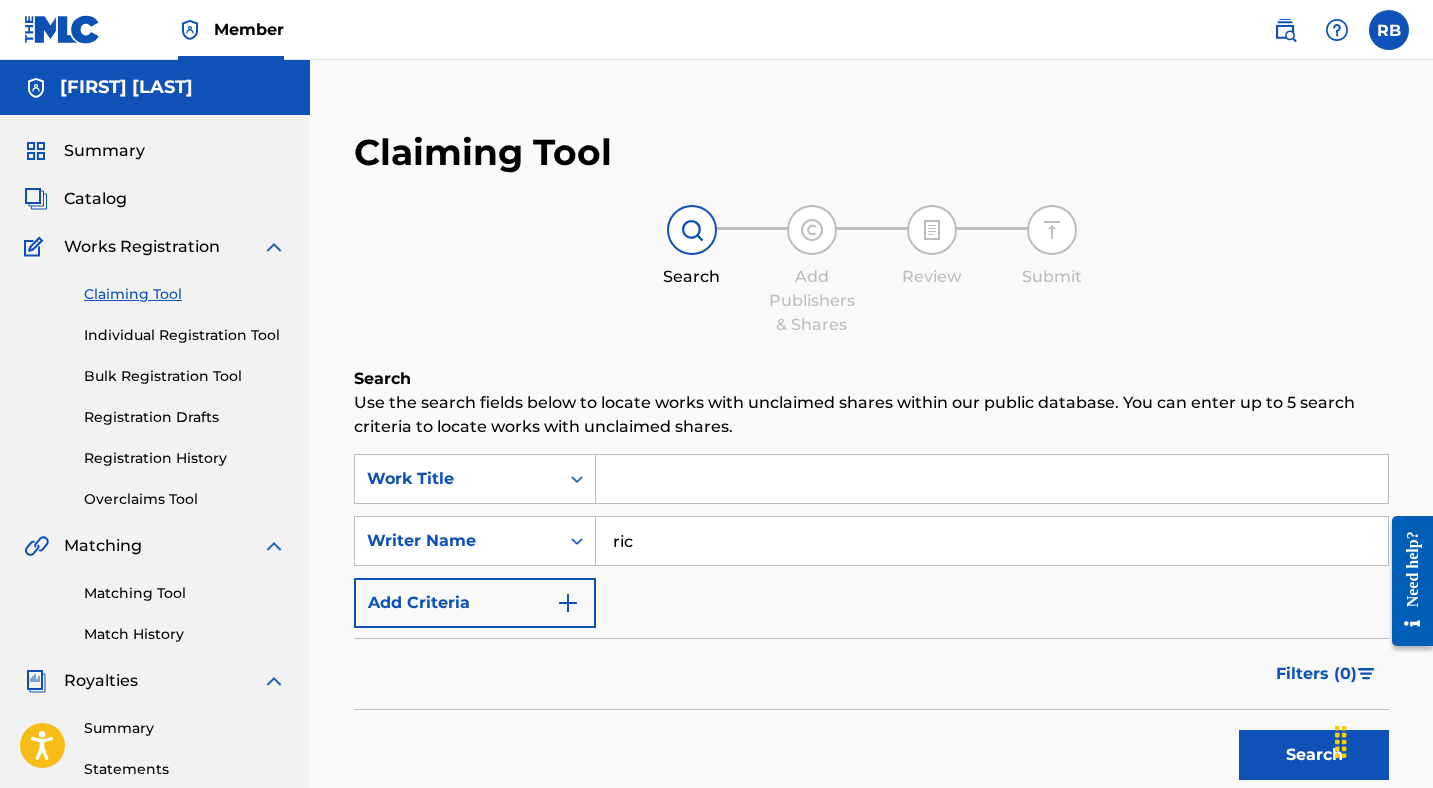 type on "riccardo barletta" 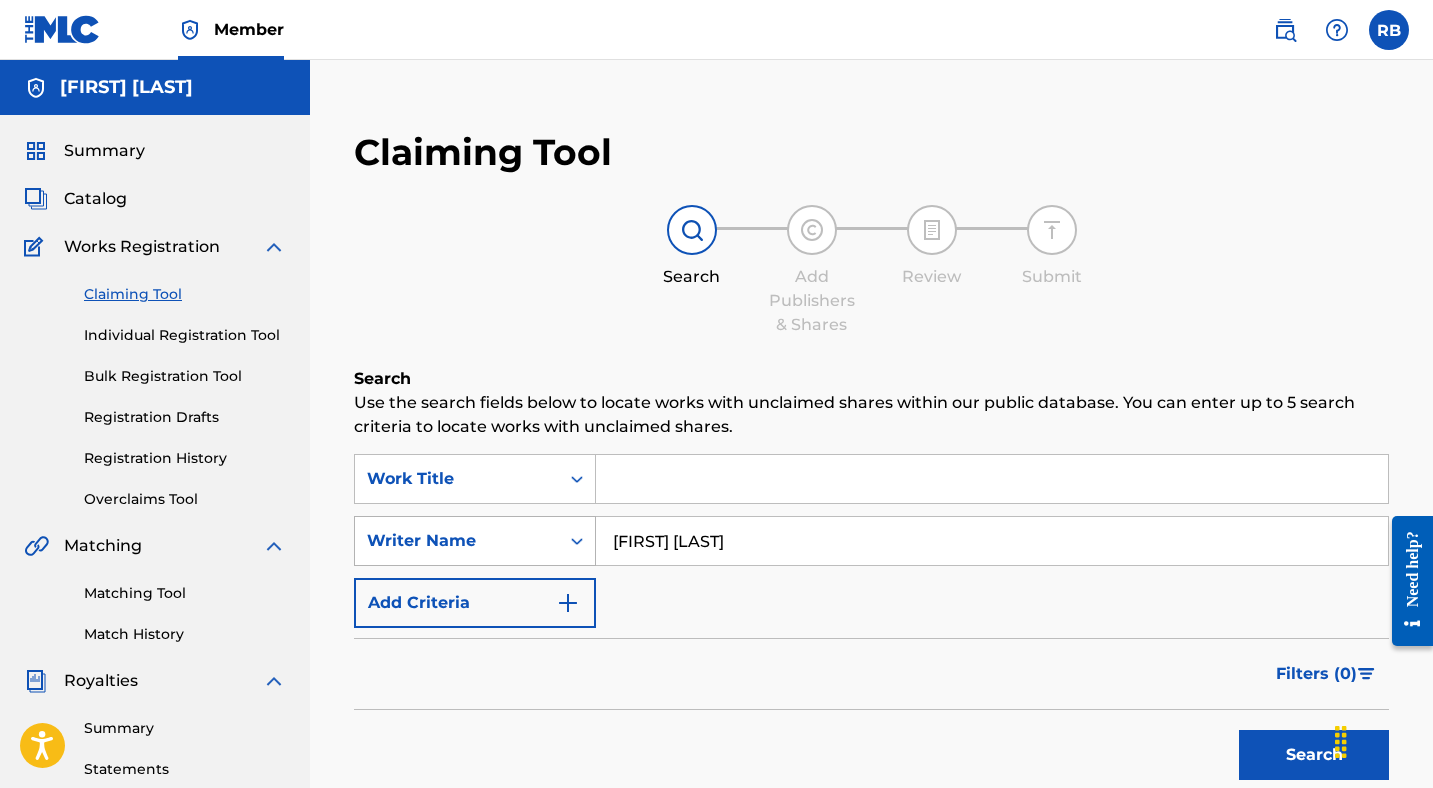 drag, startPoint x: 759, startPoint y: 545, endPoint x: 550, endPoint y: 545, distance: 209 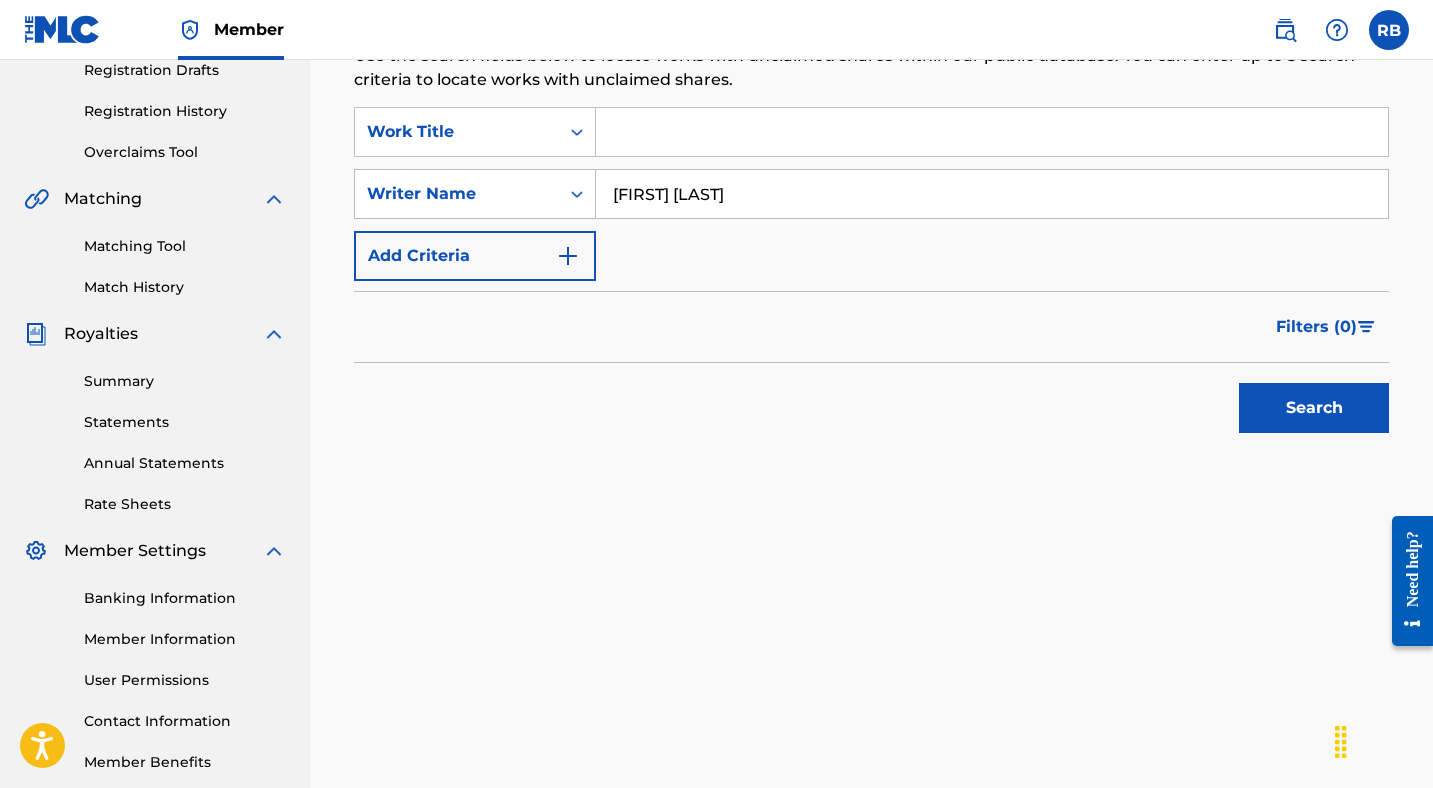 scroll, scrollTop: 452, scrollLeft: 0, axis: vertical 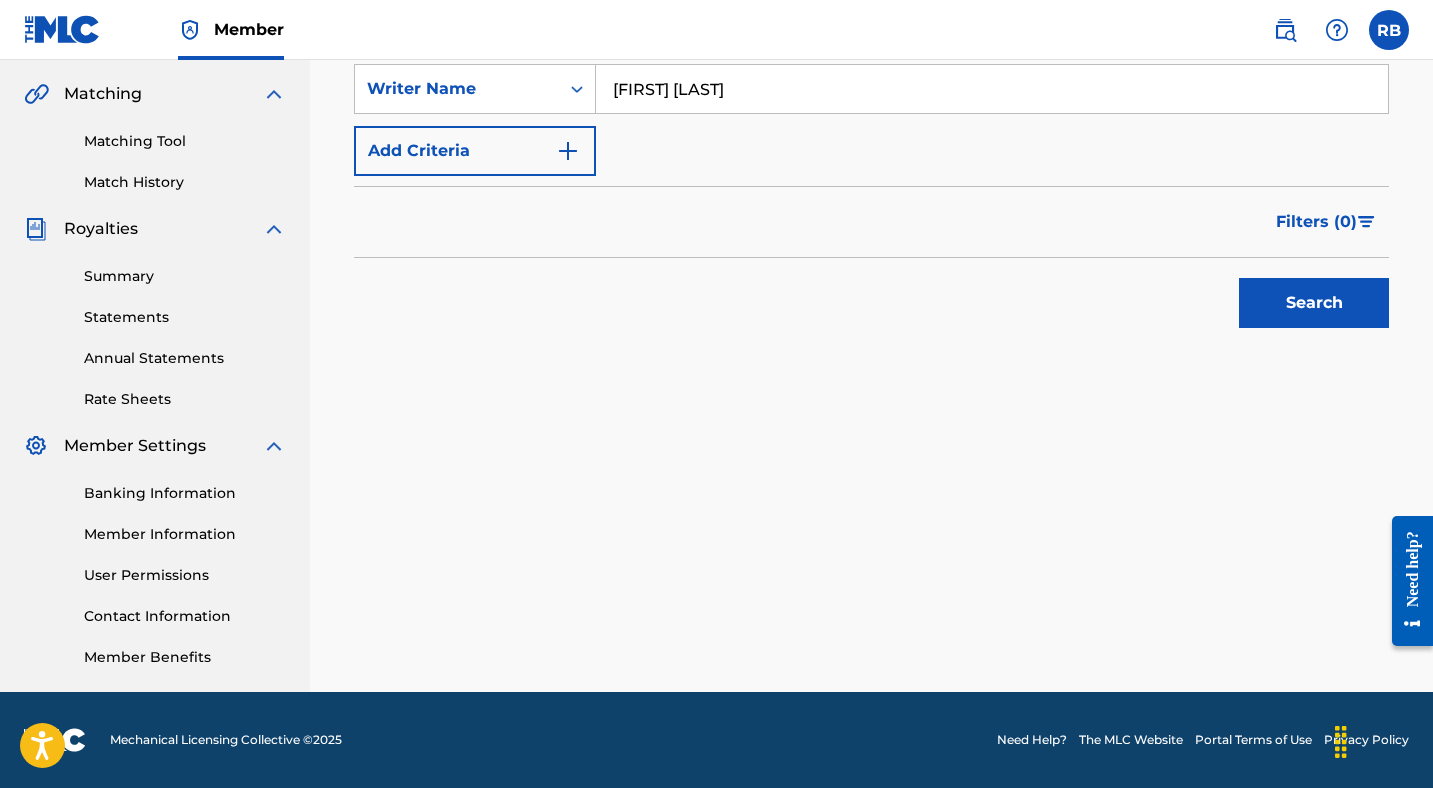 click on "Search" at bounding box center (1314, 303) 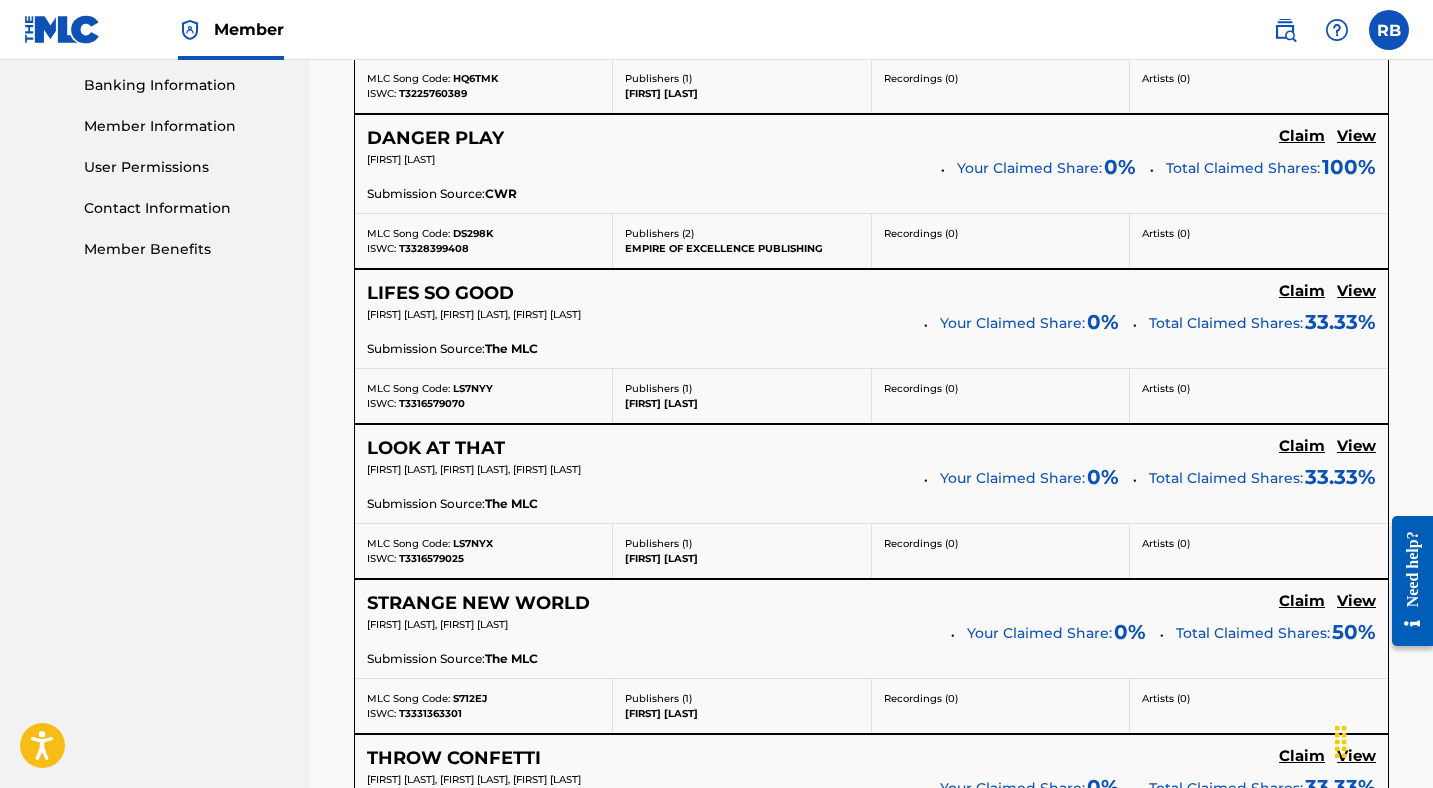 scroll, scrollTop: 866, scrollLeft: 0, axis: vertical 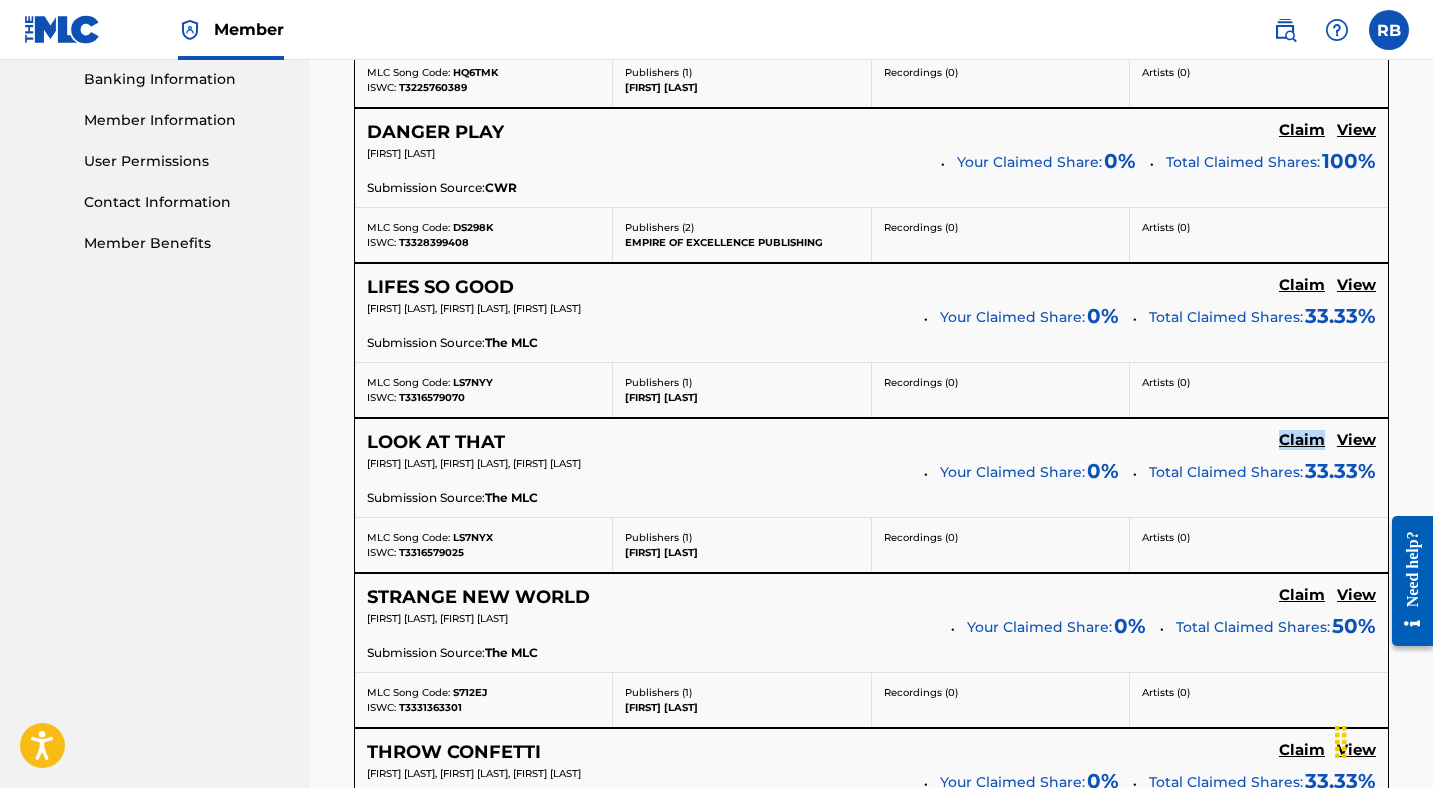 click on "Claim" at bounding box center (1302, -25) 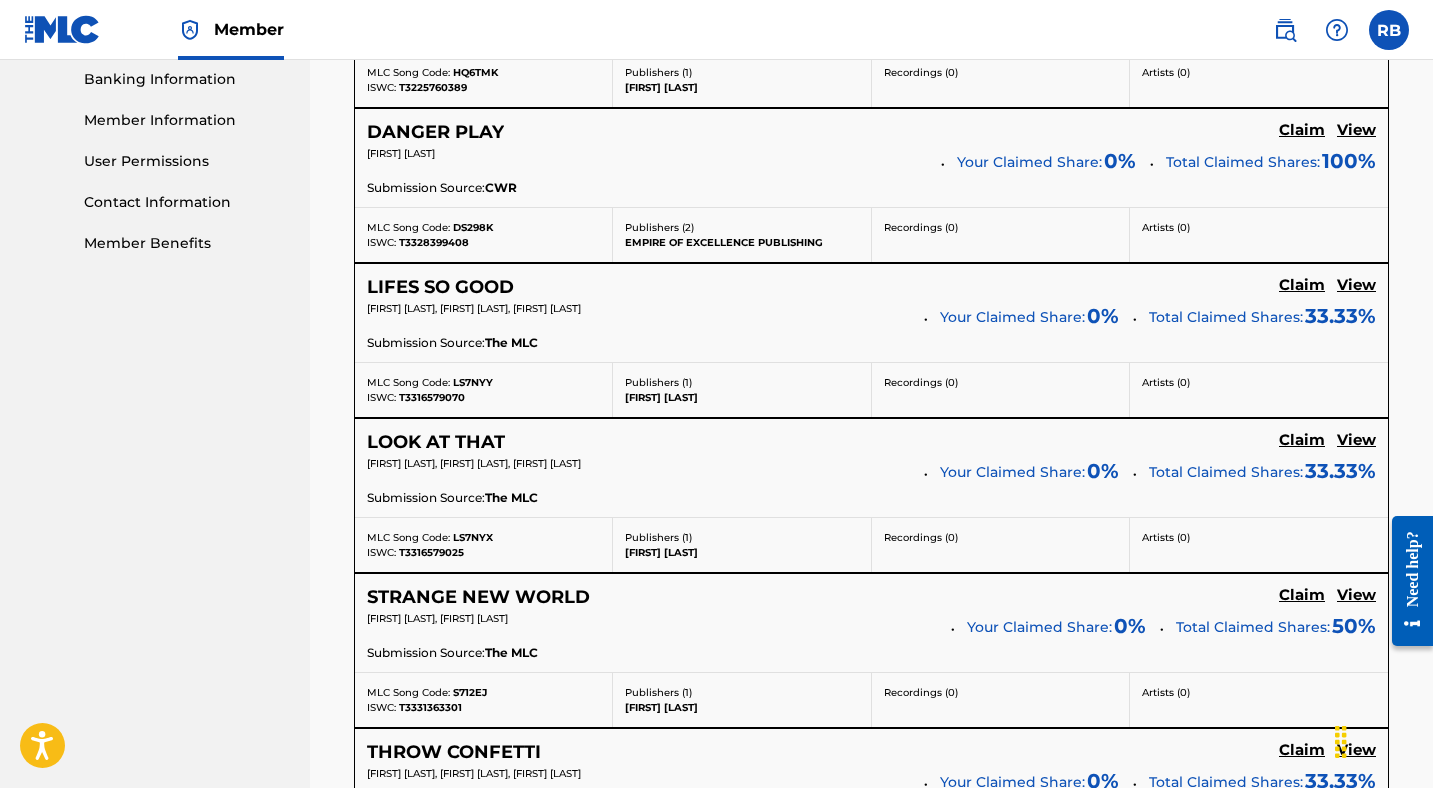 scroll, scrollTop: 459, scrollLeft: 0, axis: vertical 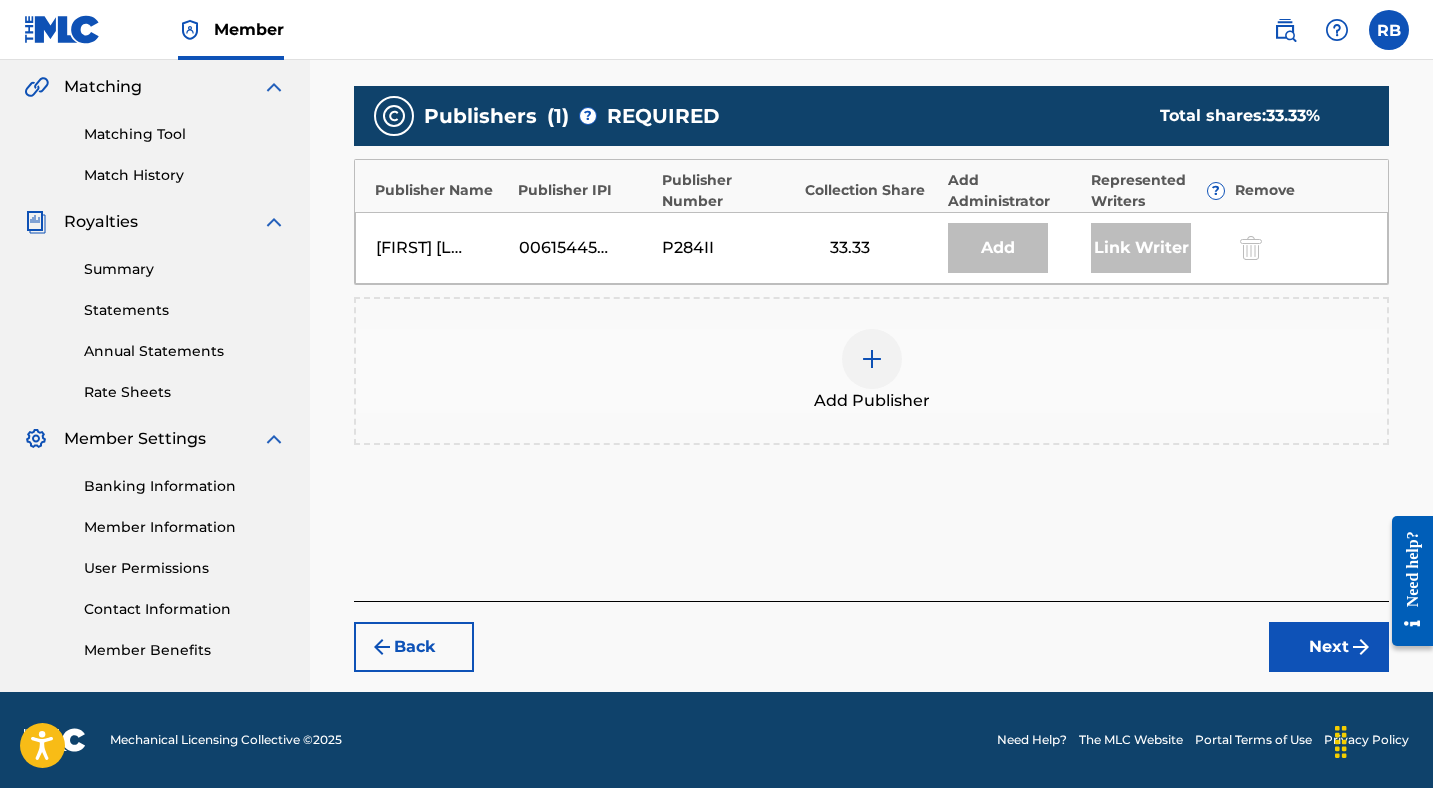 click on "Add Publisher" at bounding box center (871, 371) 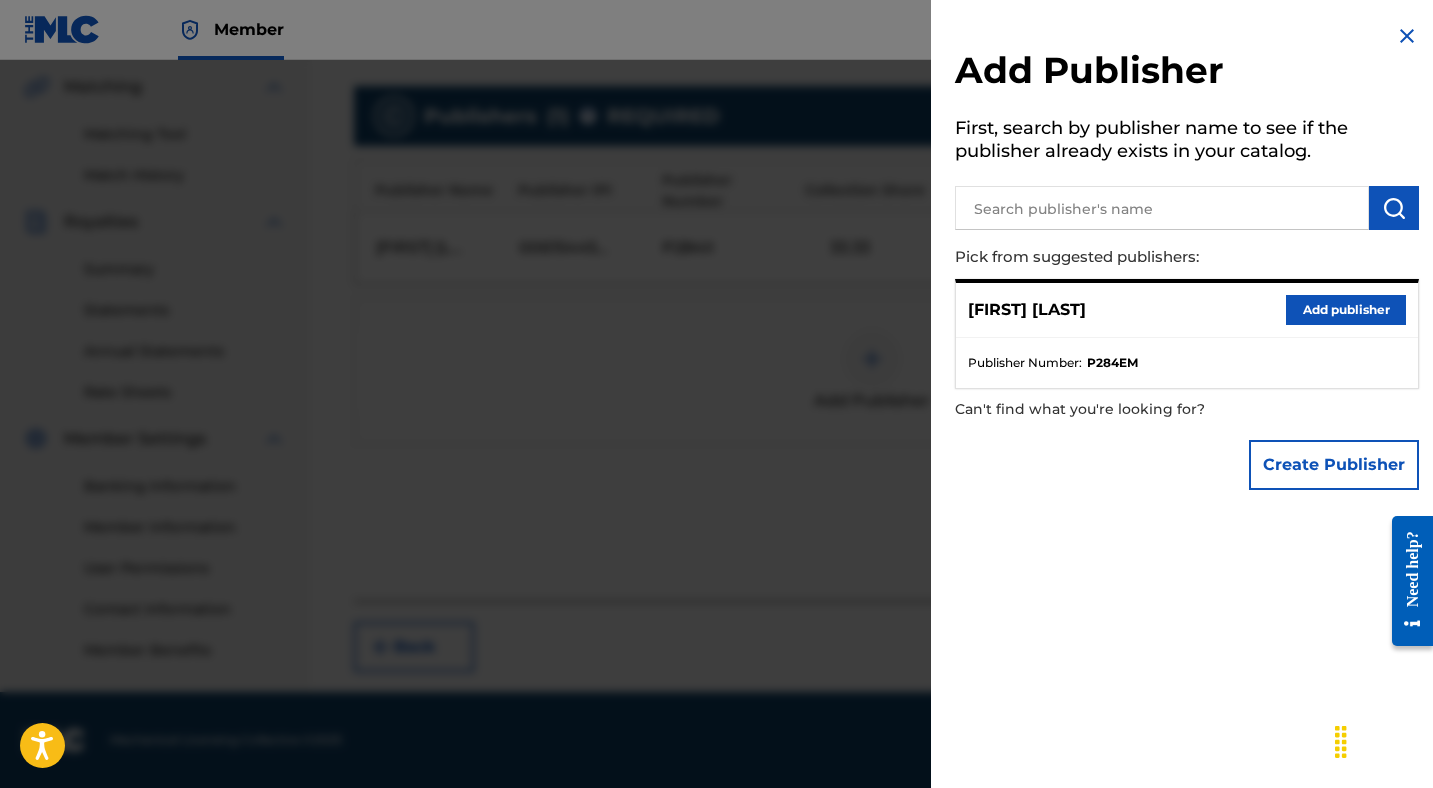 click on "Add publisher" at bounding box center [1346, 310] 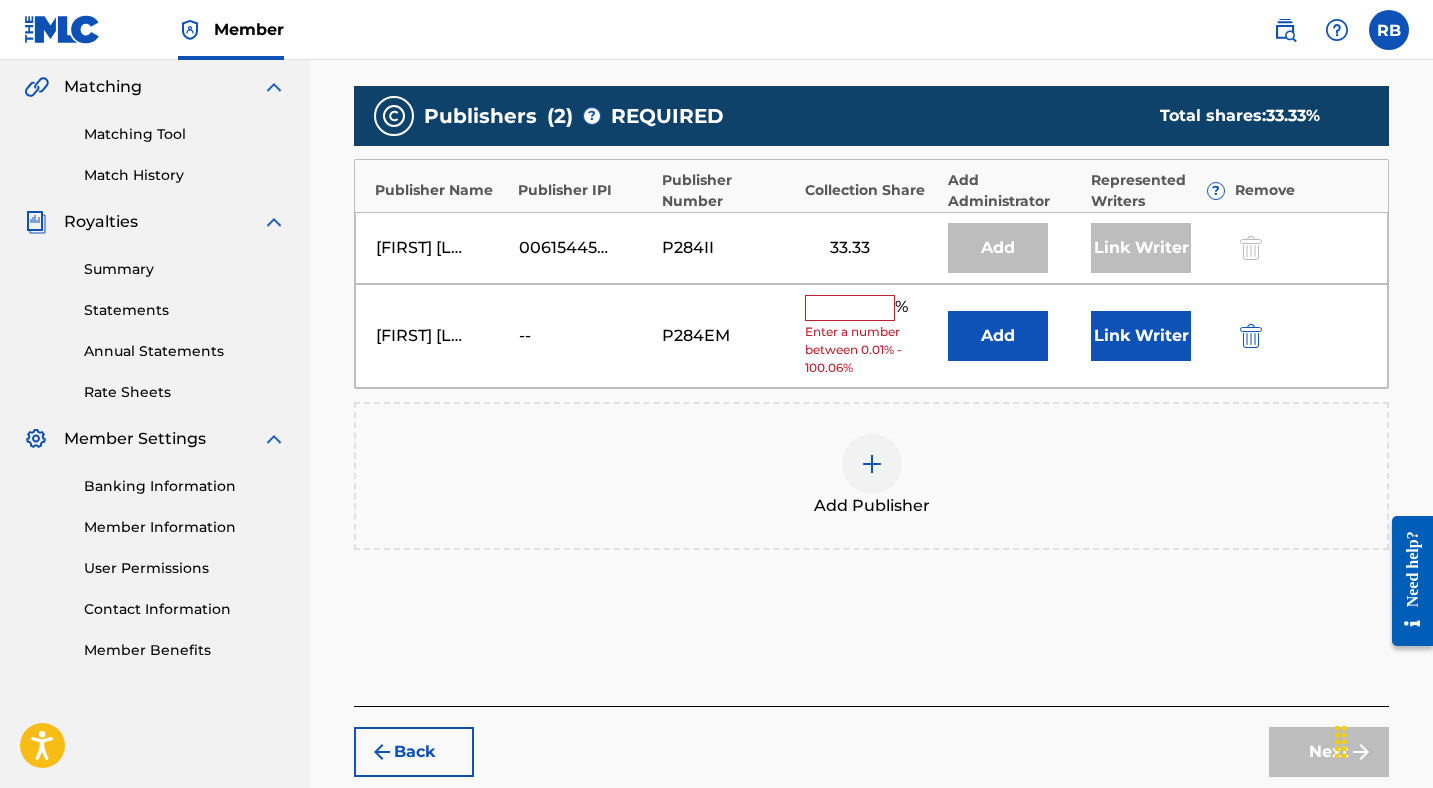 click at bounding box center (850, 308) 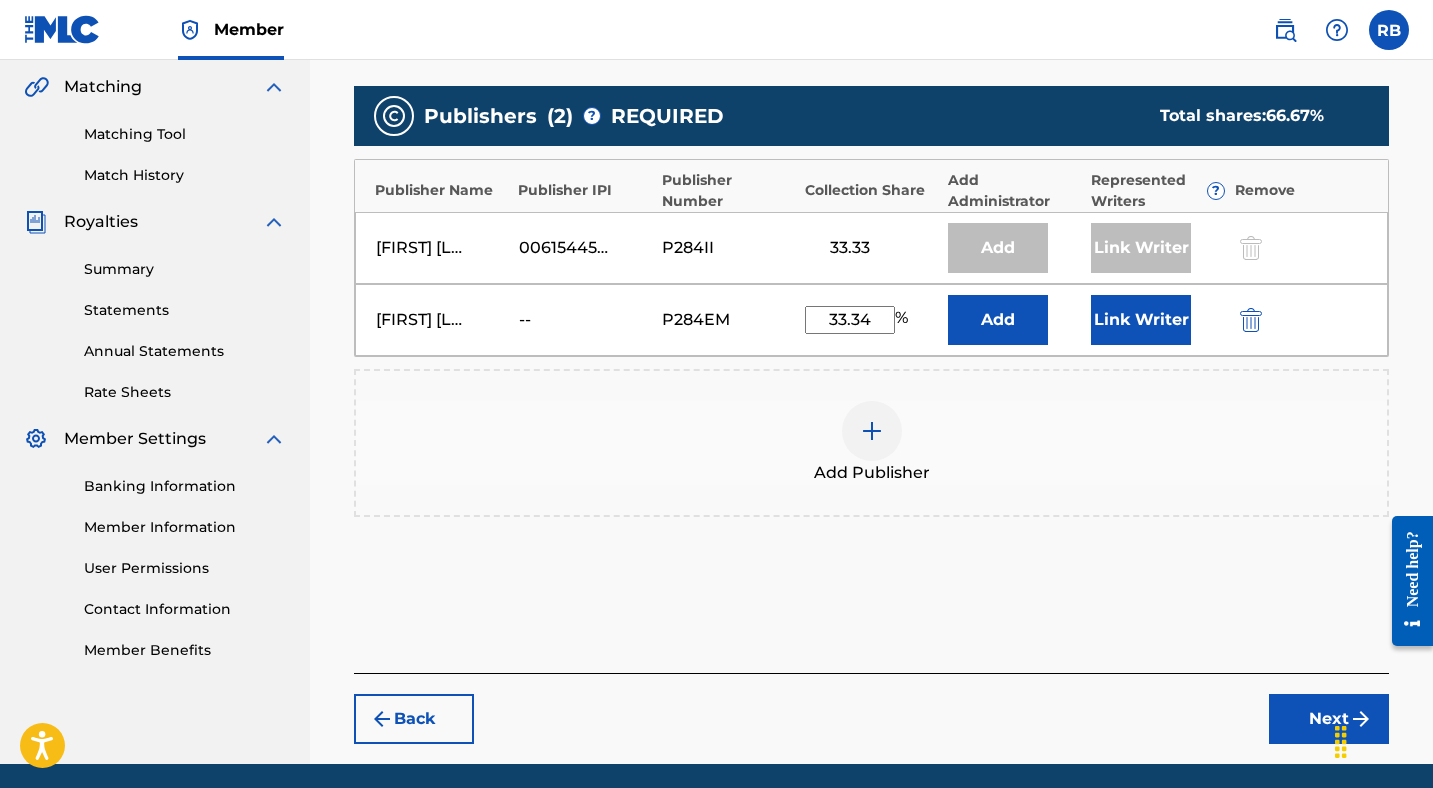 type on "33.34" 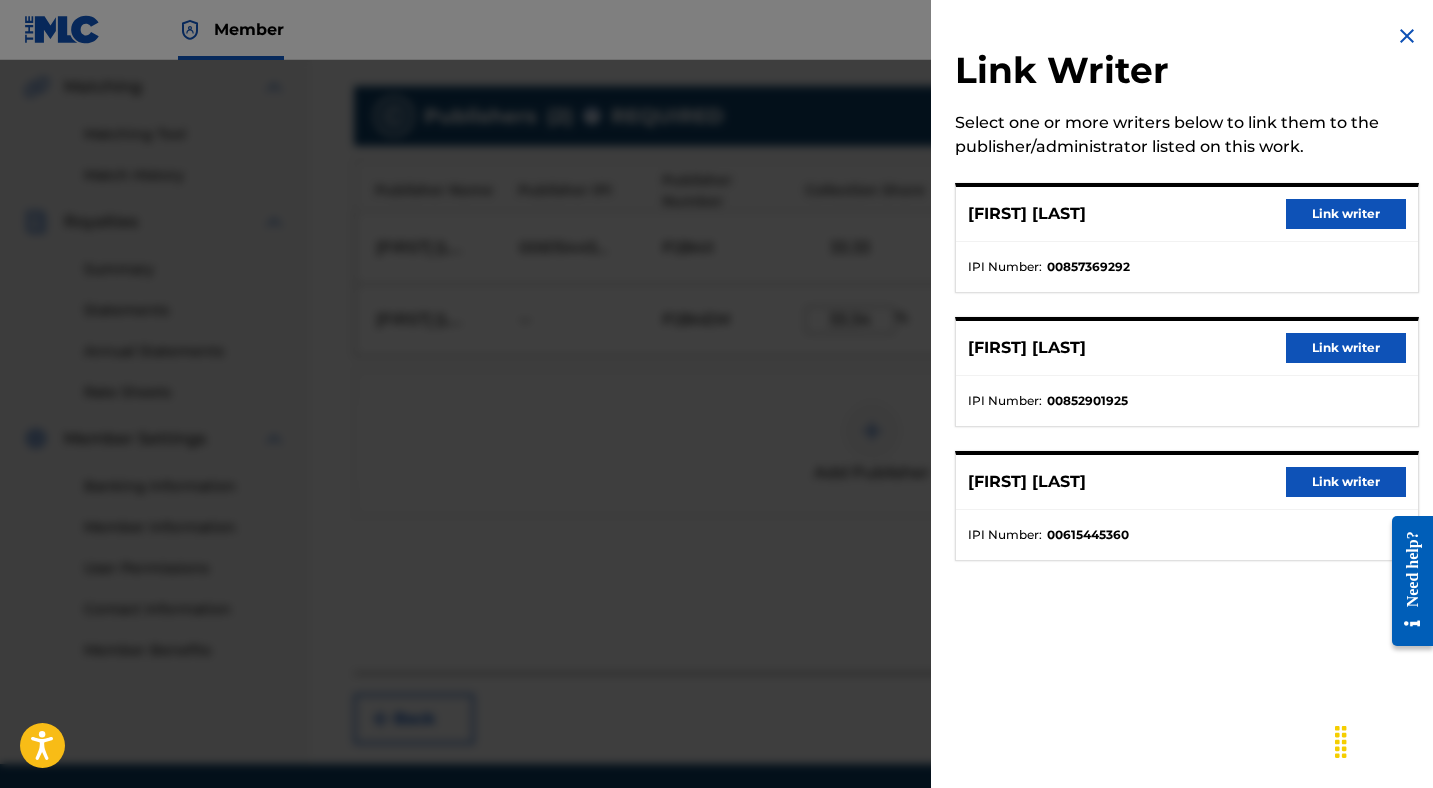 click on "Link writer" at bounding box center [1346, 348] 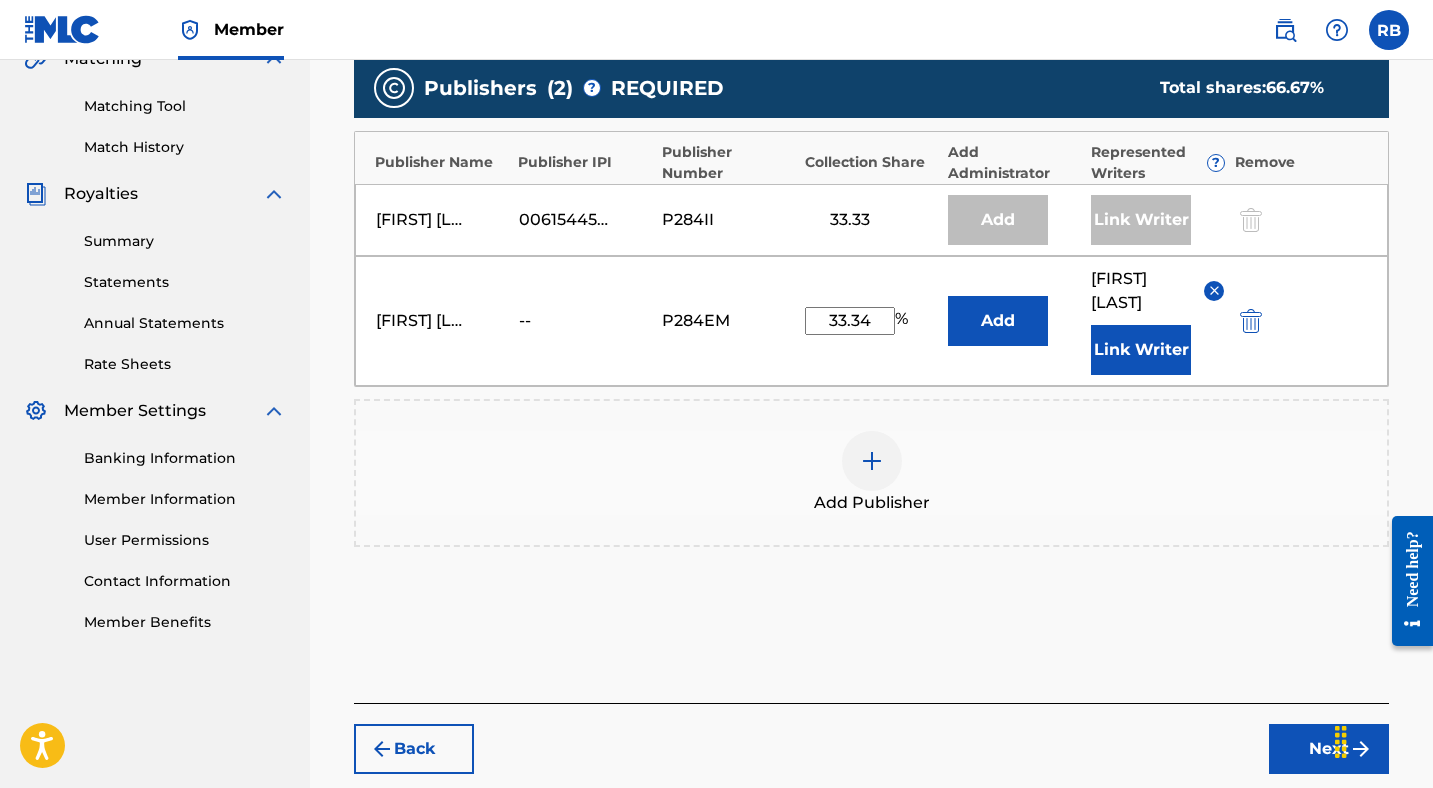 scroll, scrollTop: 500, scrollLeft: 0, axis: vertical 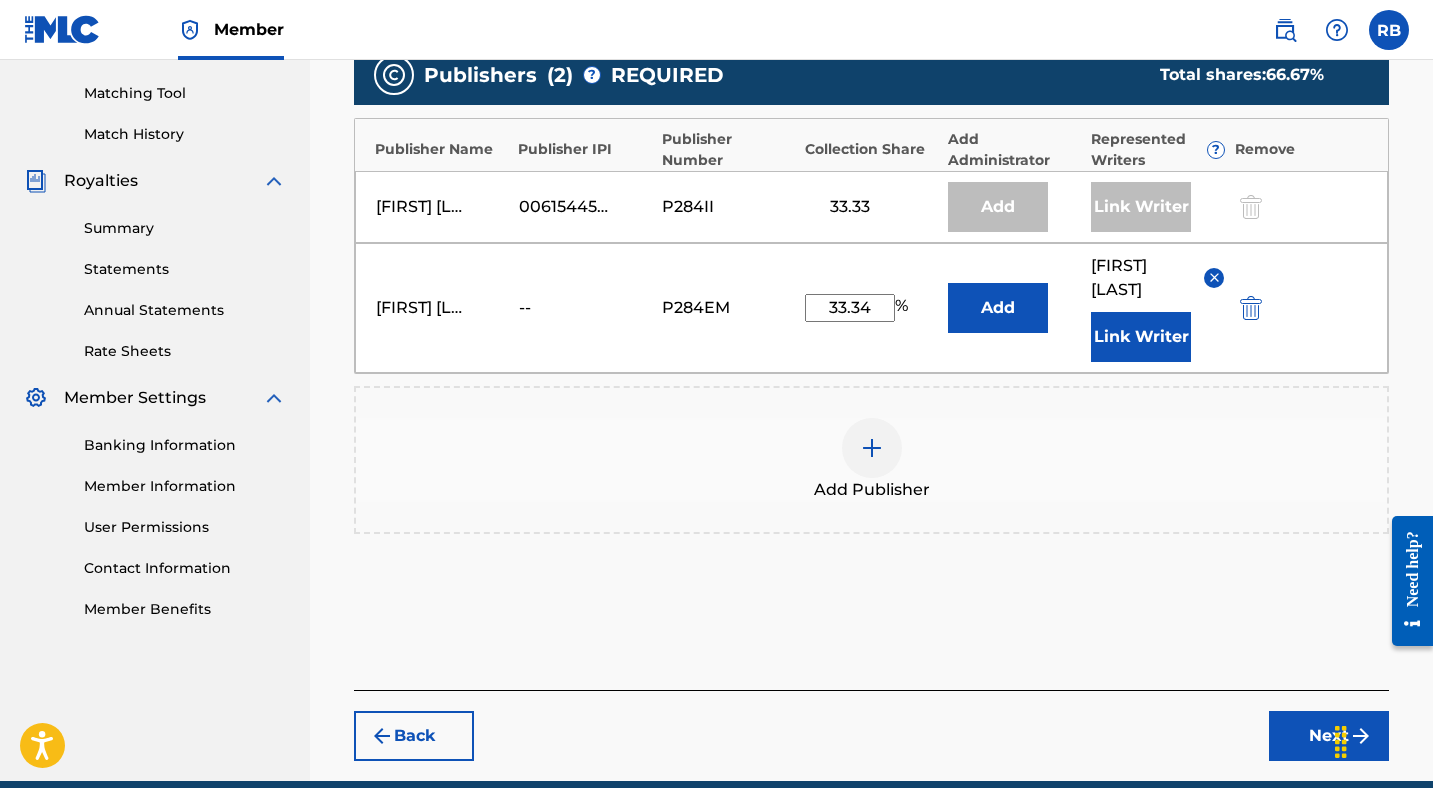 click on "Next" at bounding box center [1329, 736] 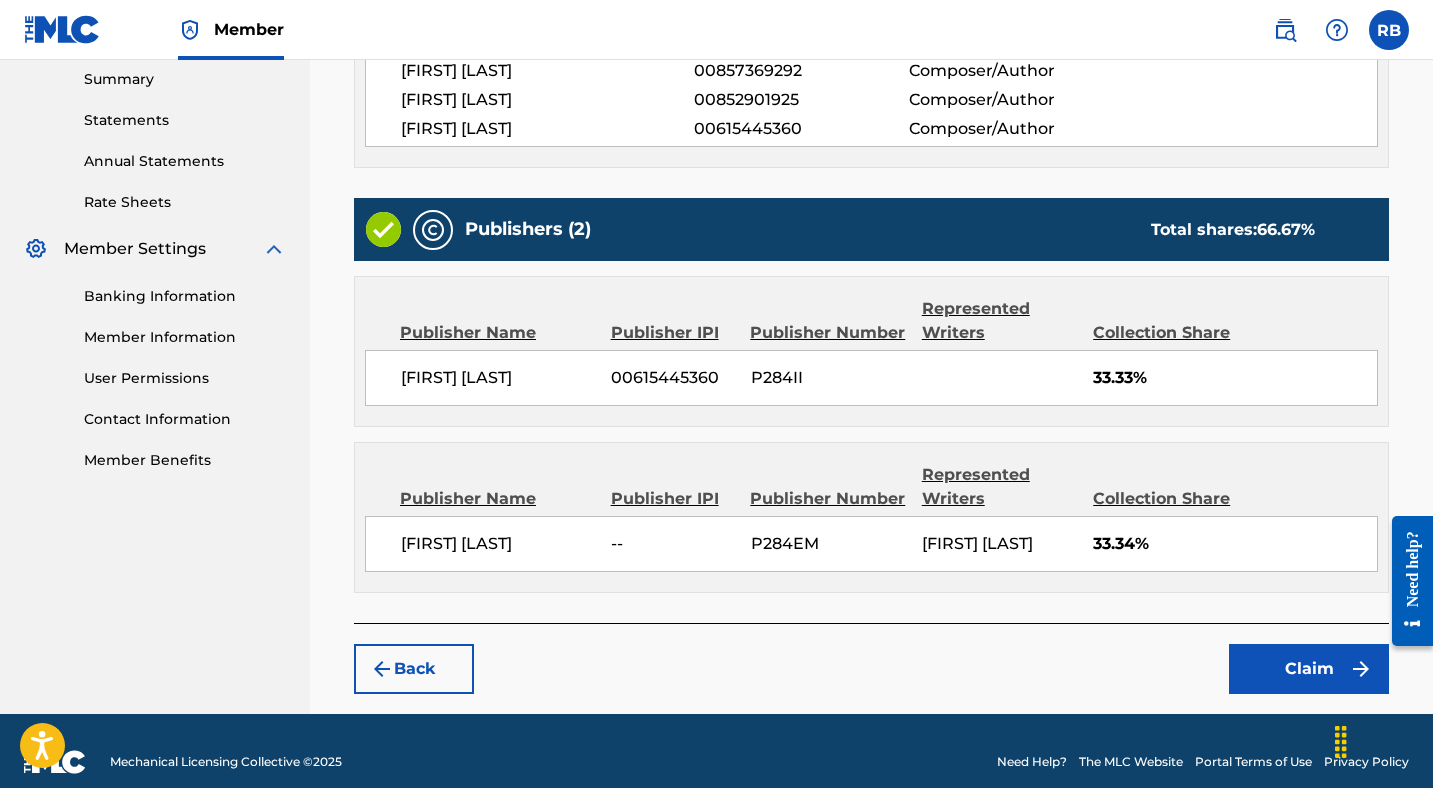 scroll, scrollTop: 695, scrollLeft: 0, axis: vertical 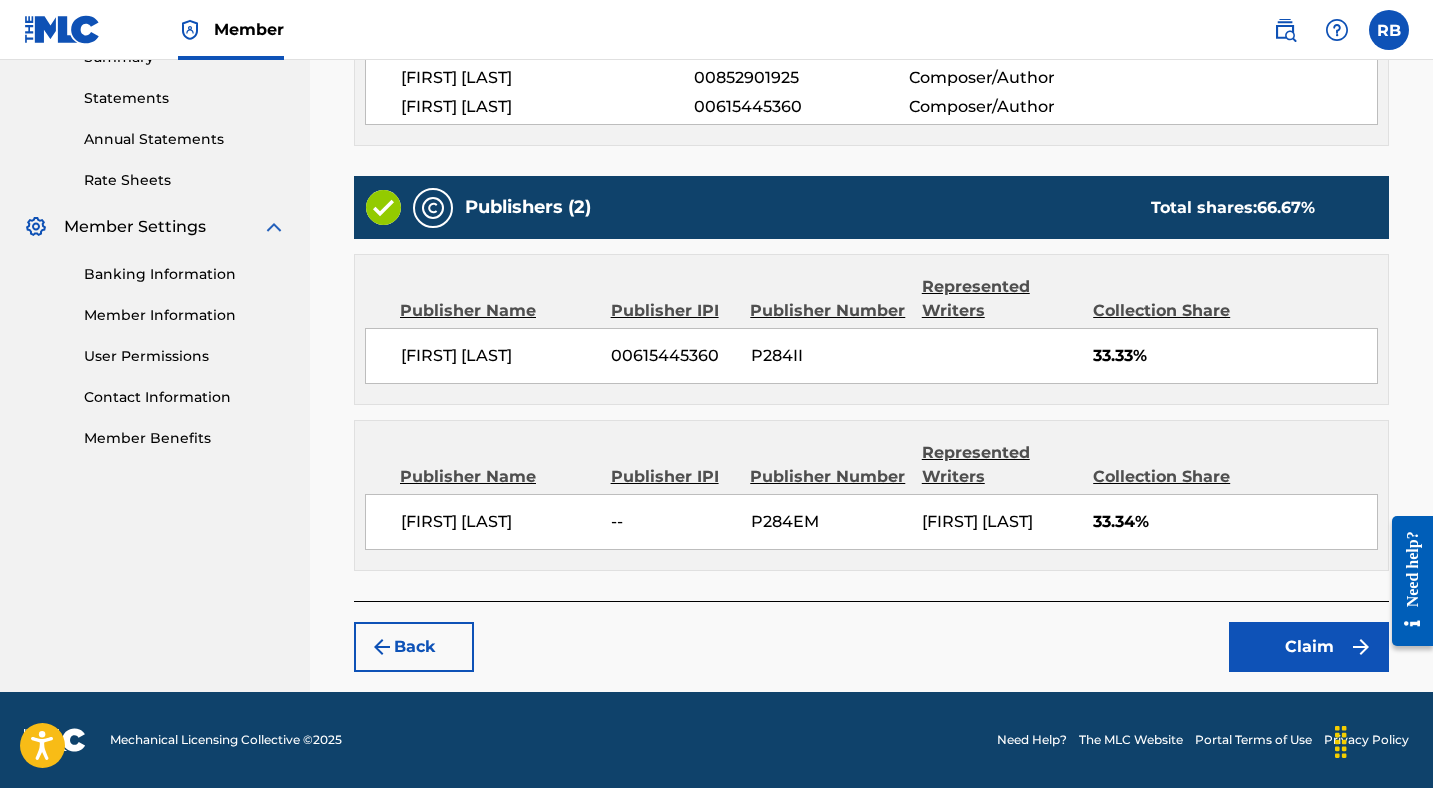 click on "Claim" at bounding box center (1309, 647) 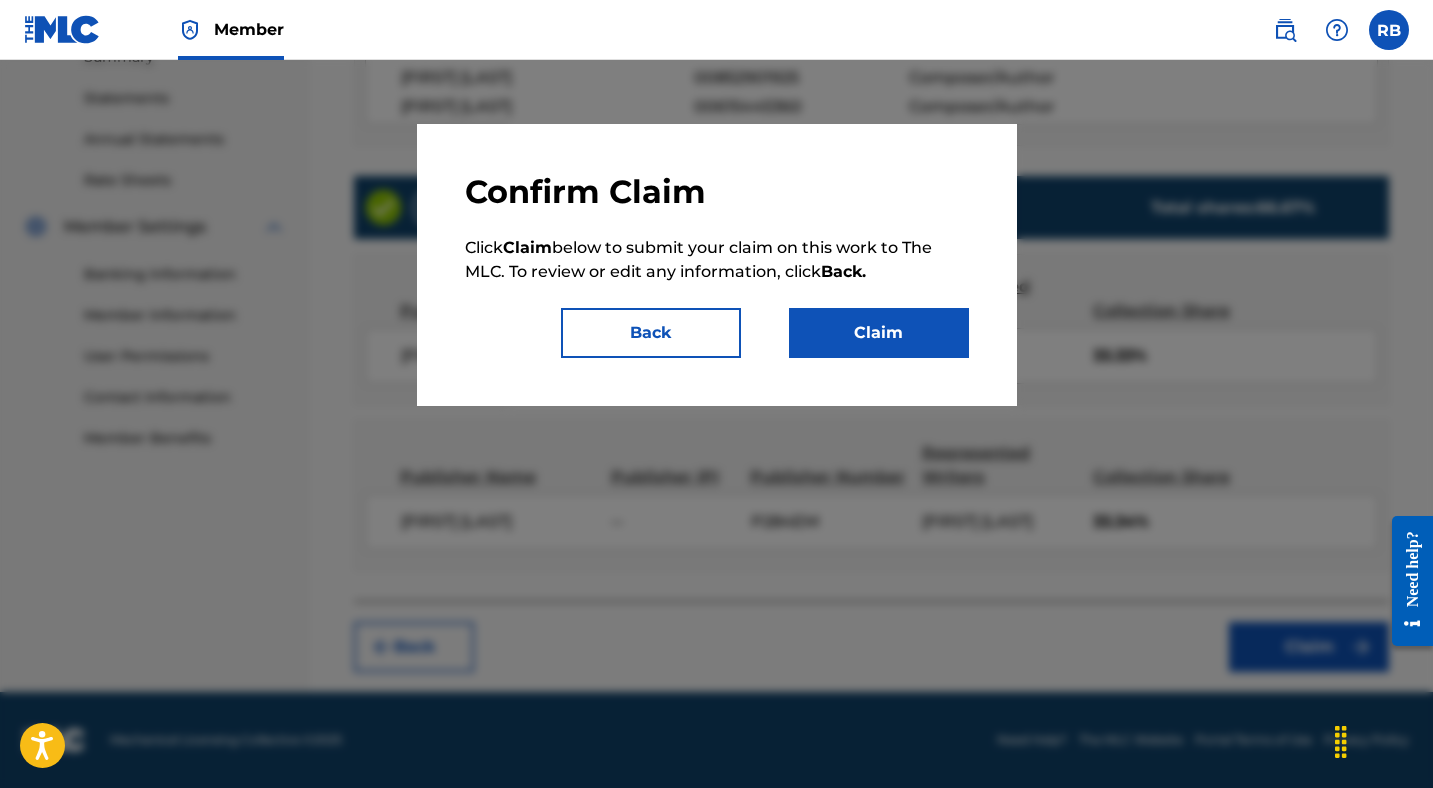 click on "Claim" at bounding box center [879, 333] 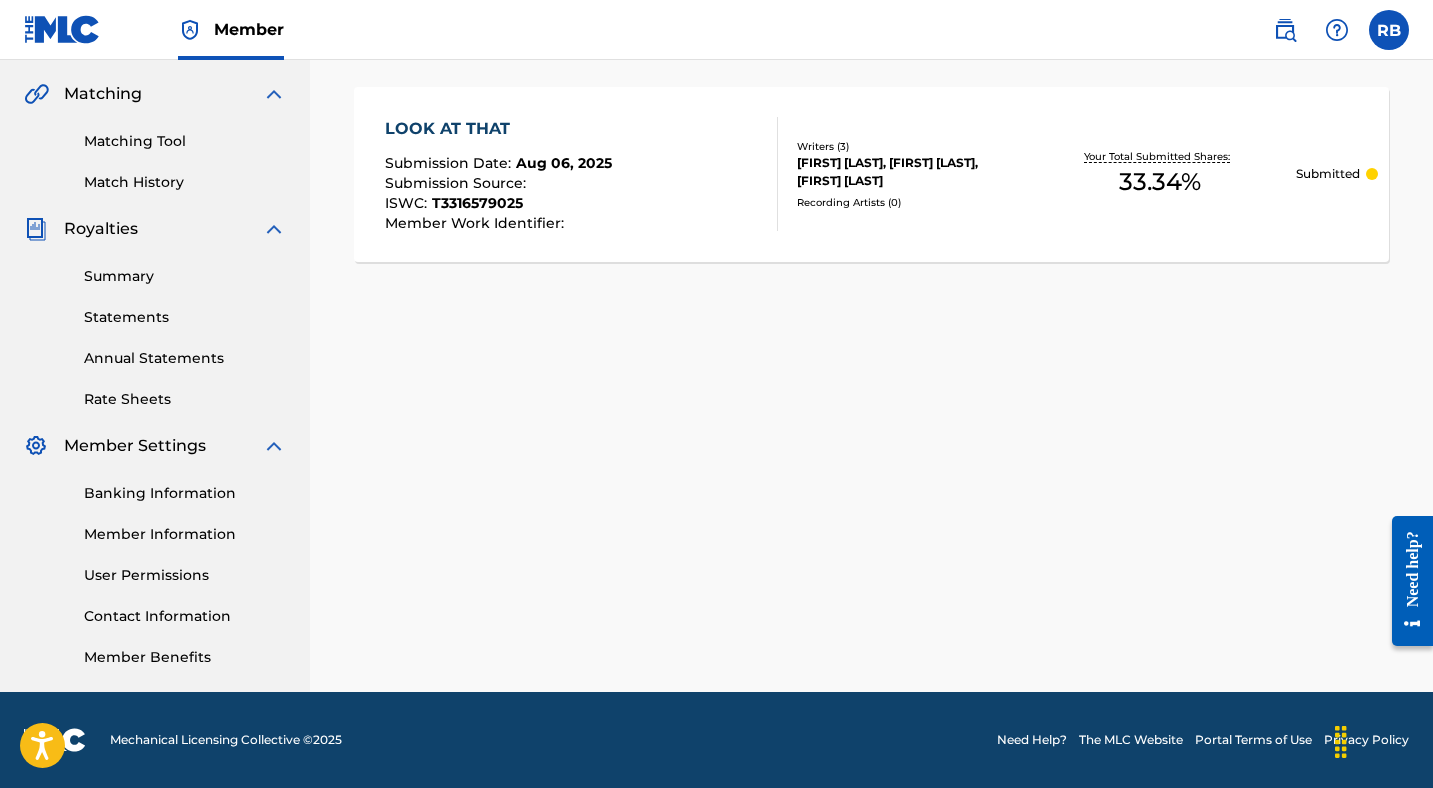 scroll, scrollTop: 0, scrollLeft: 0, axis: both 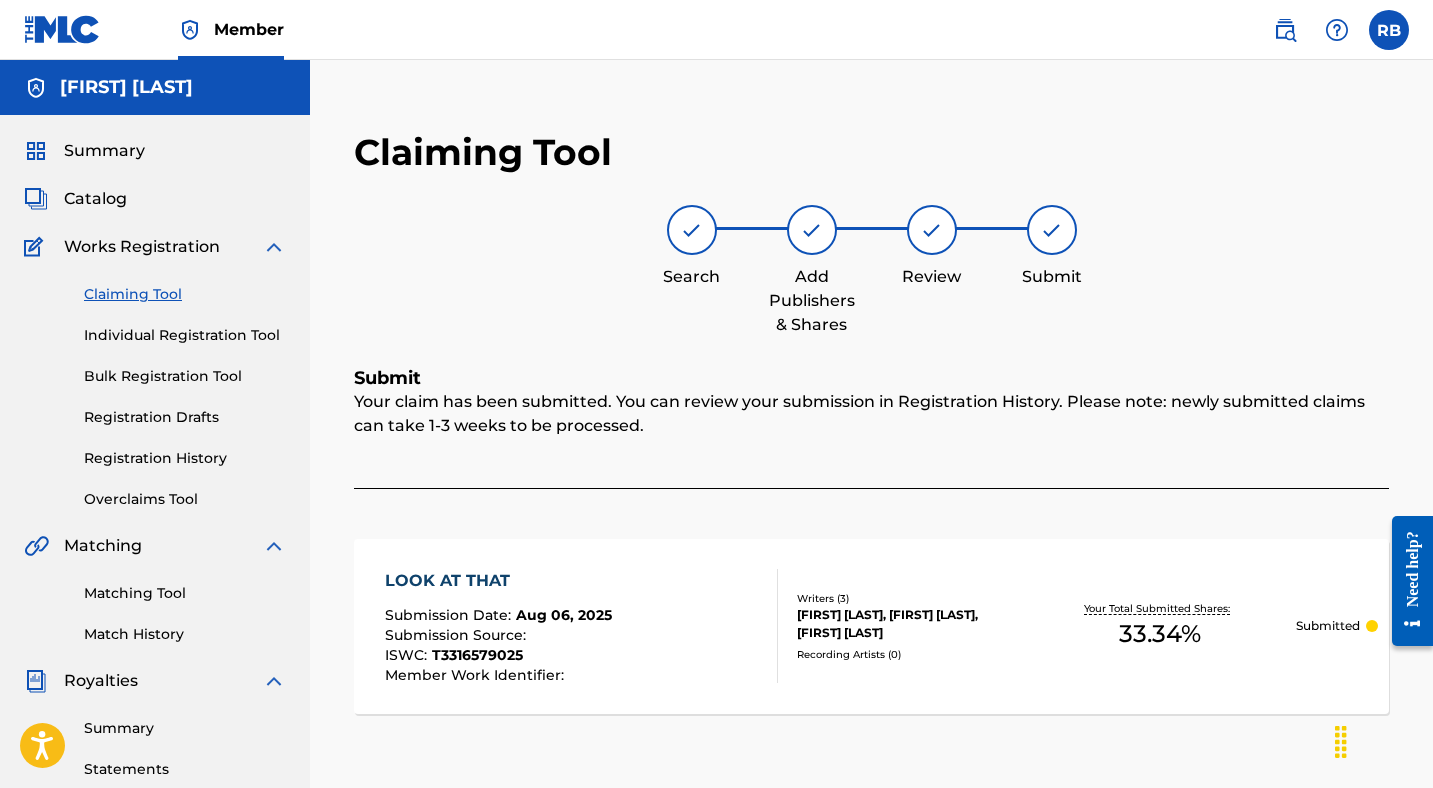 click on "Claiming Tool" at bounding box center [185, 294] 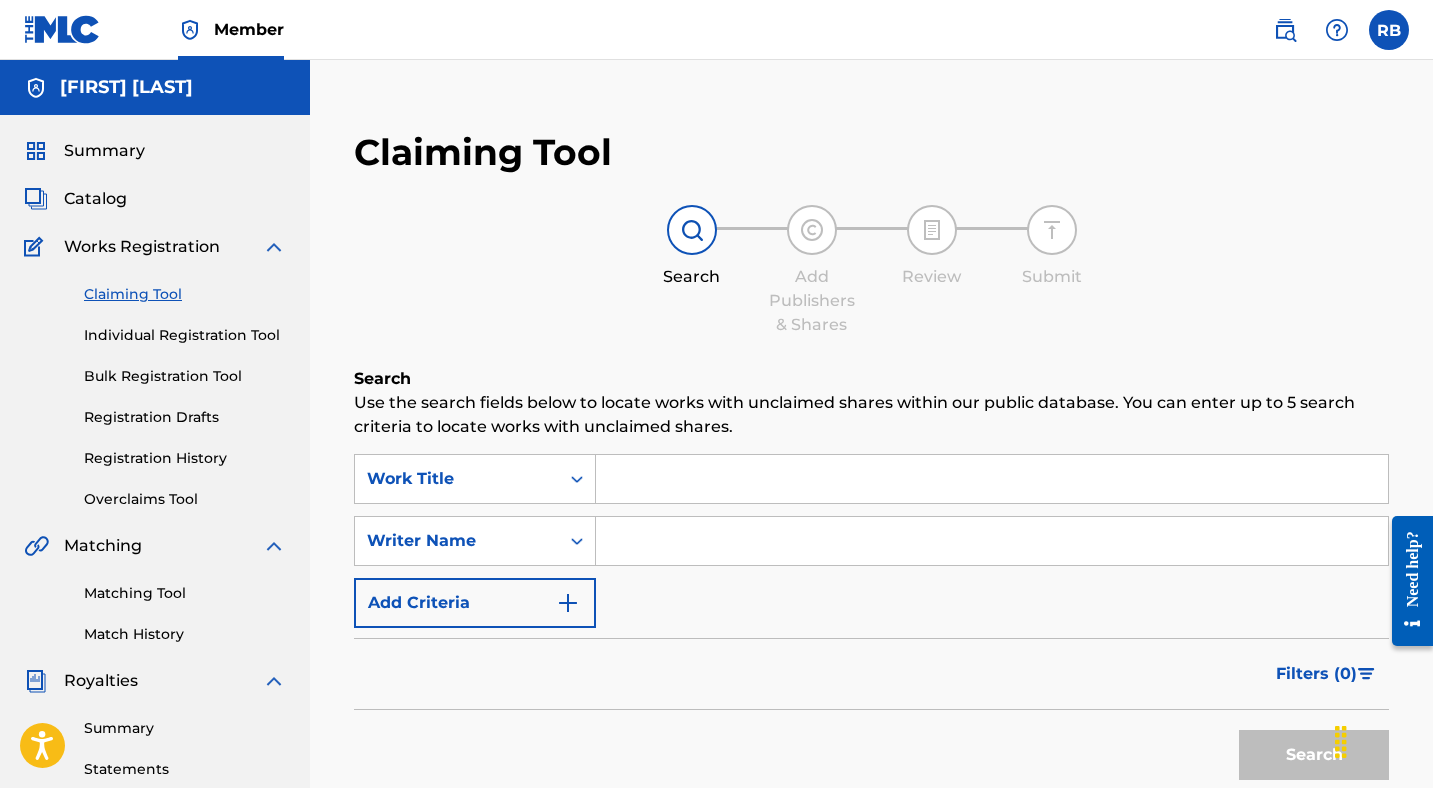 click at bounding box center (992, 541) 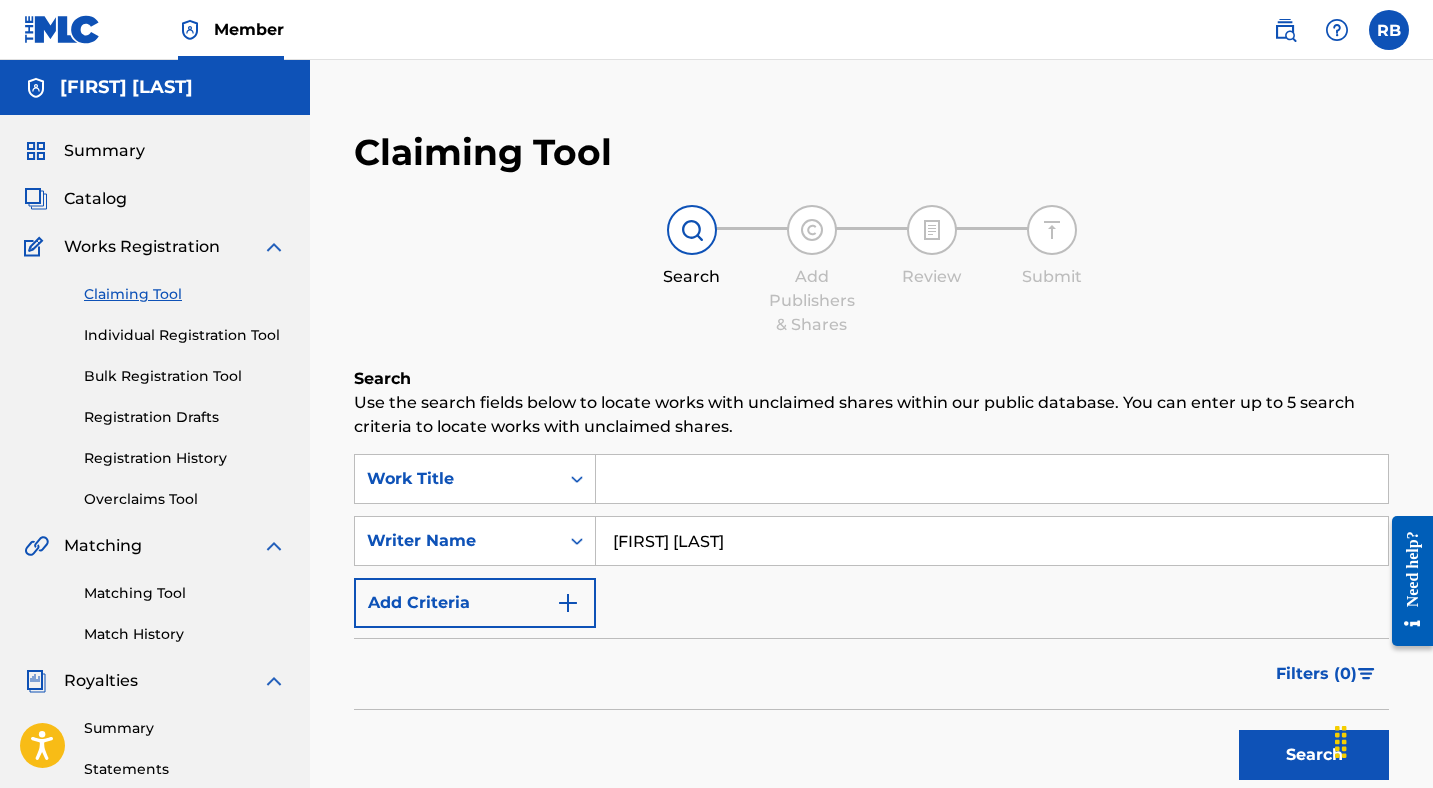 type on "riccardo barletta" 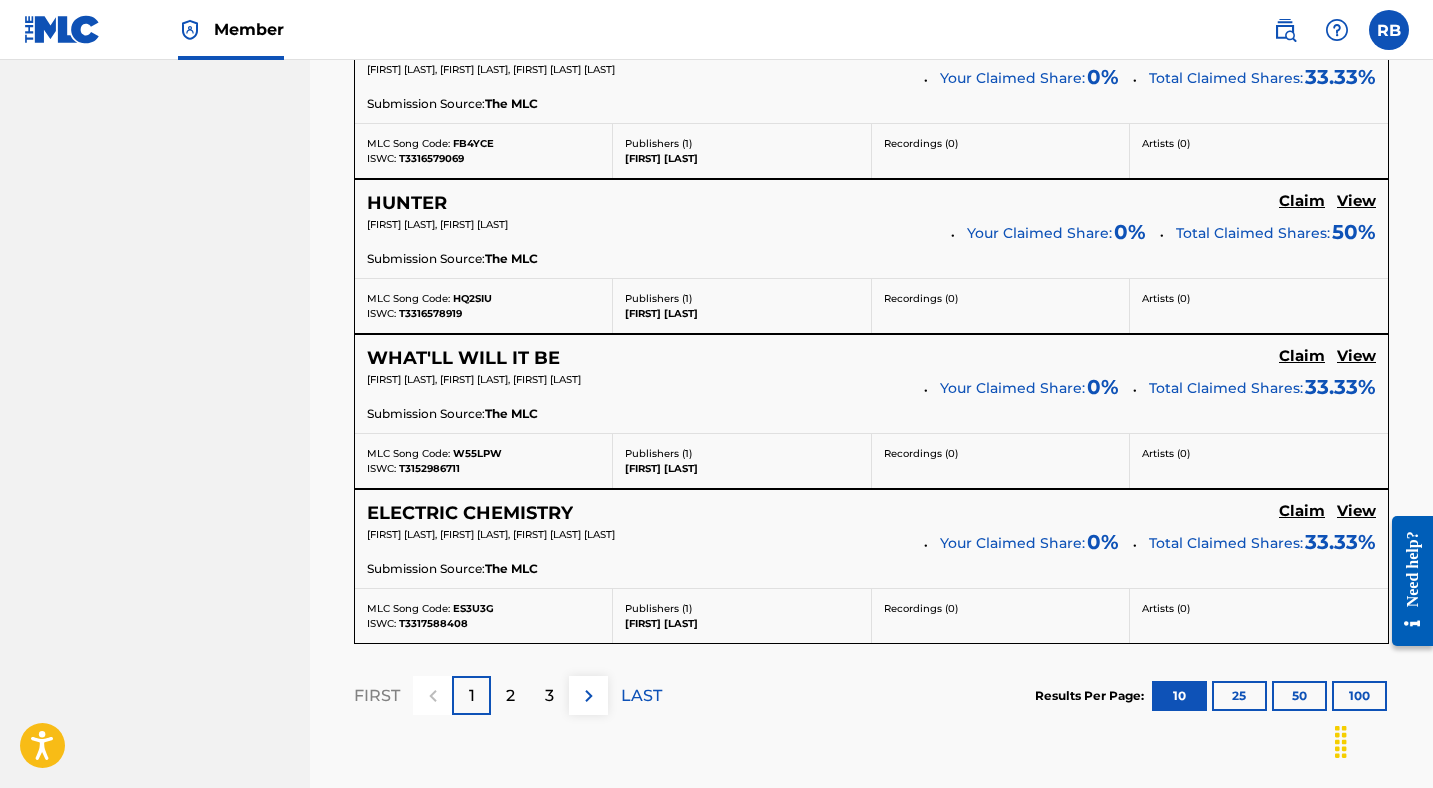 scroll, scrollTop: 1900, scrollLeft: 0, axis: vertical 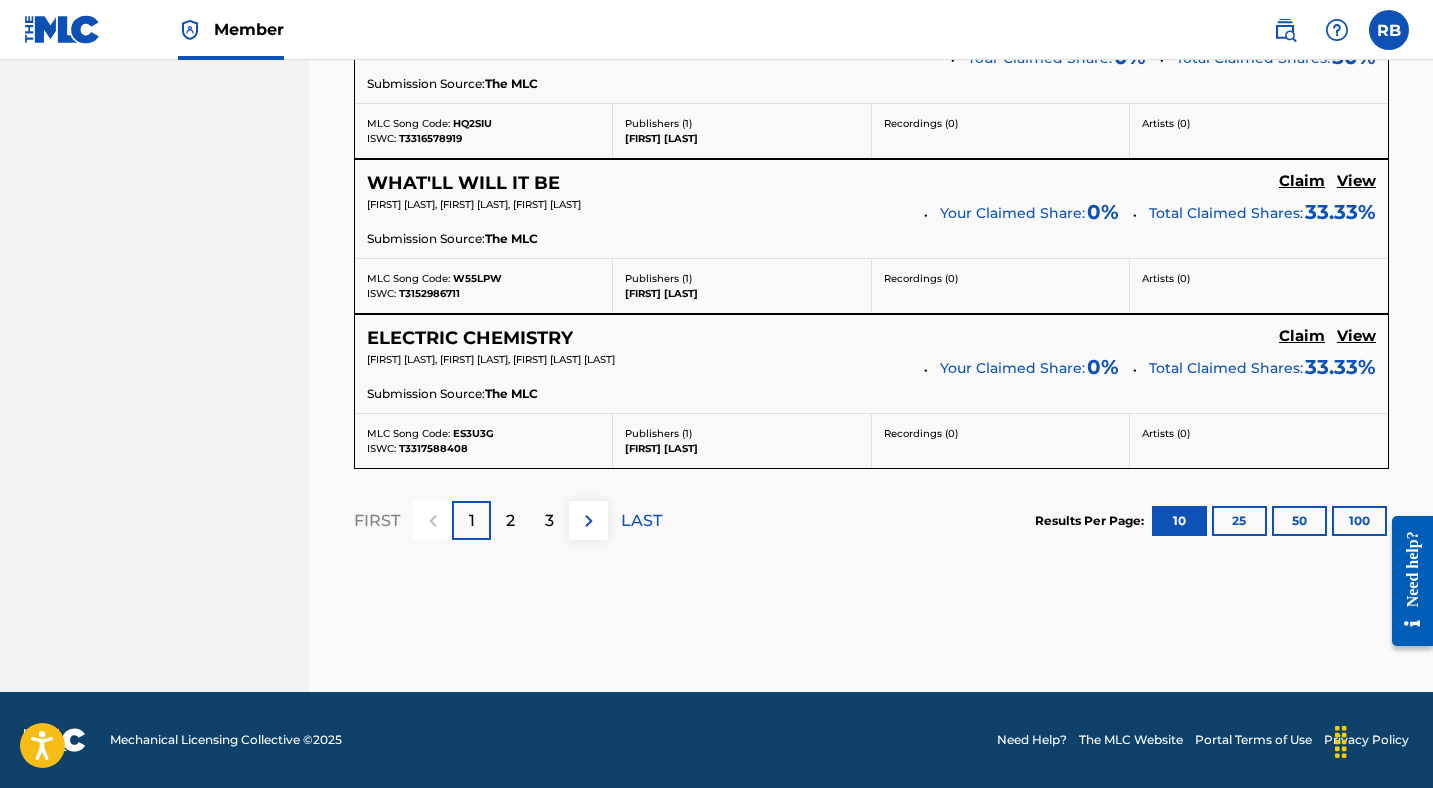 click on "100" at bounding box center (1359, 521) 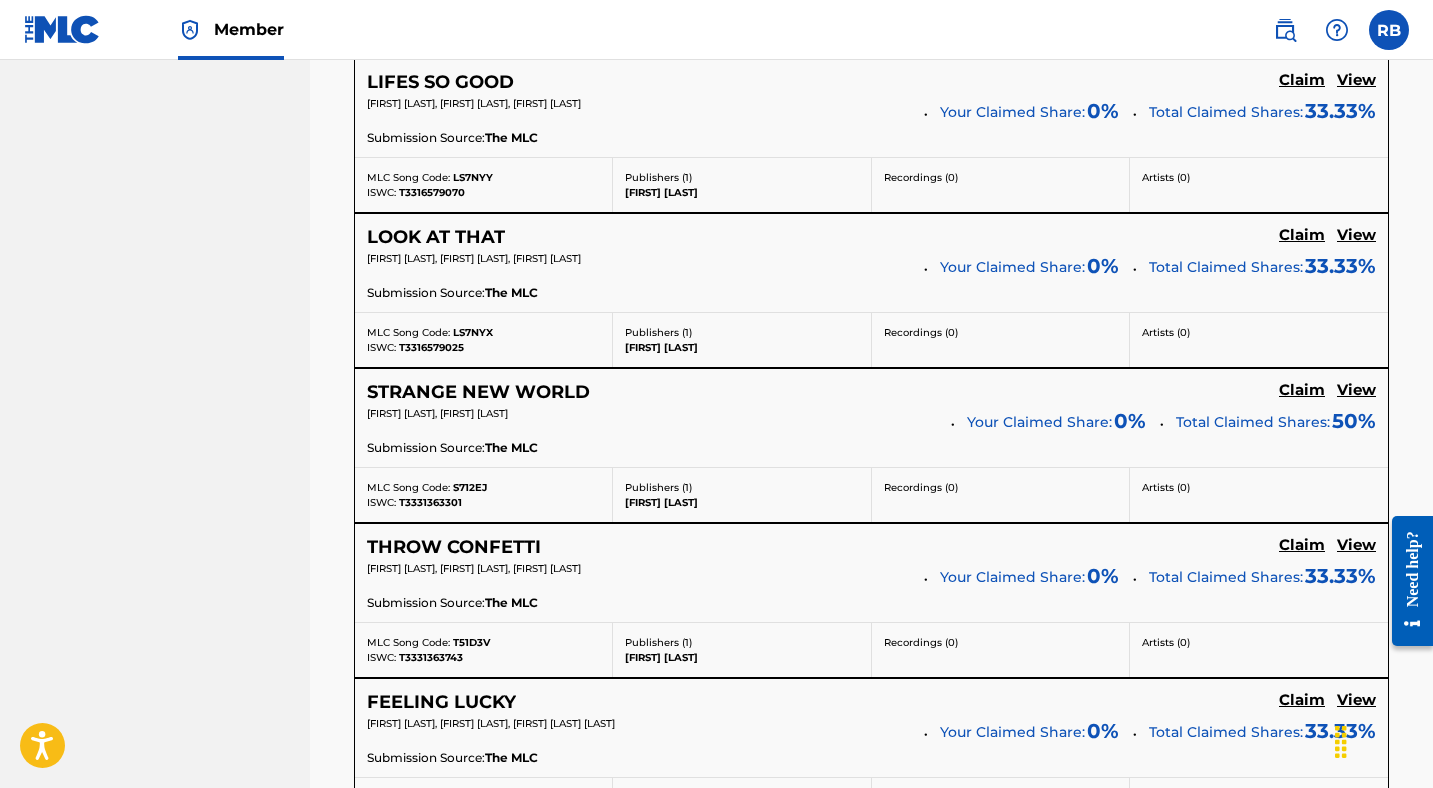scroll, scrollTop: 1070, scrollLeft: 0, axis: vertical 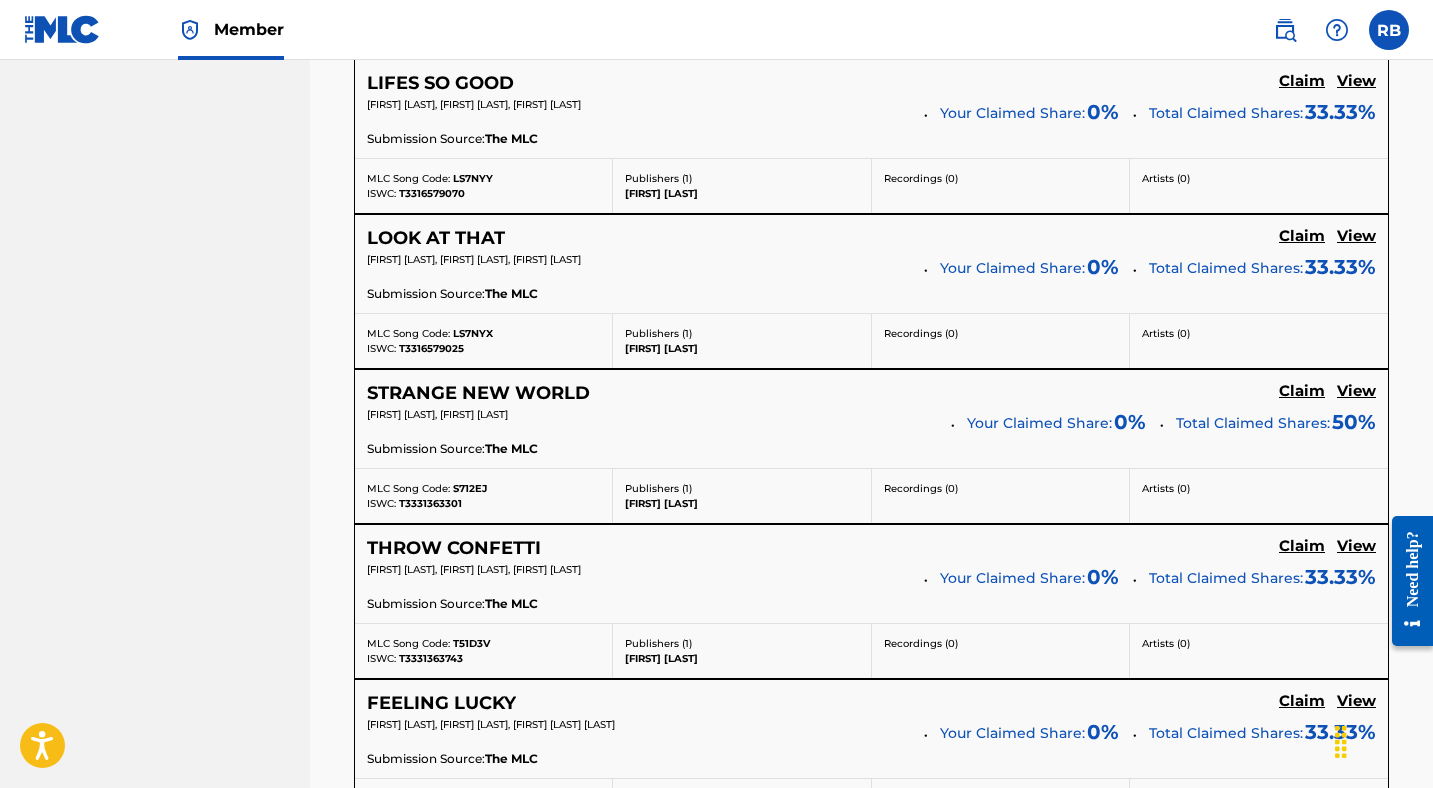 click on "View" at bounding box center [1356, 391] 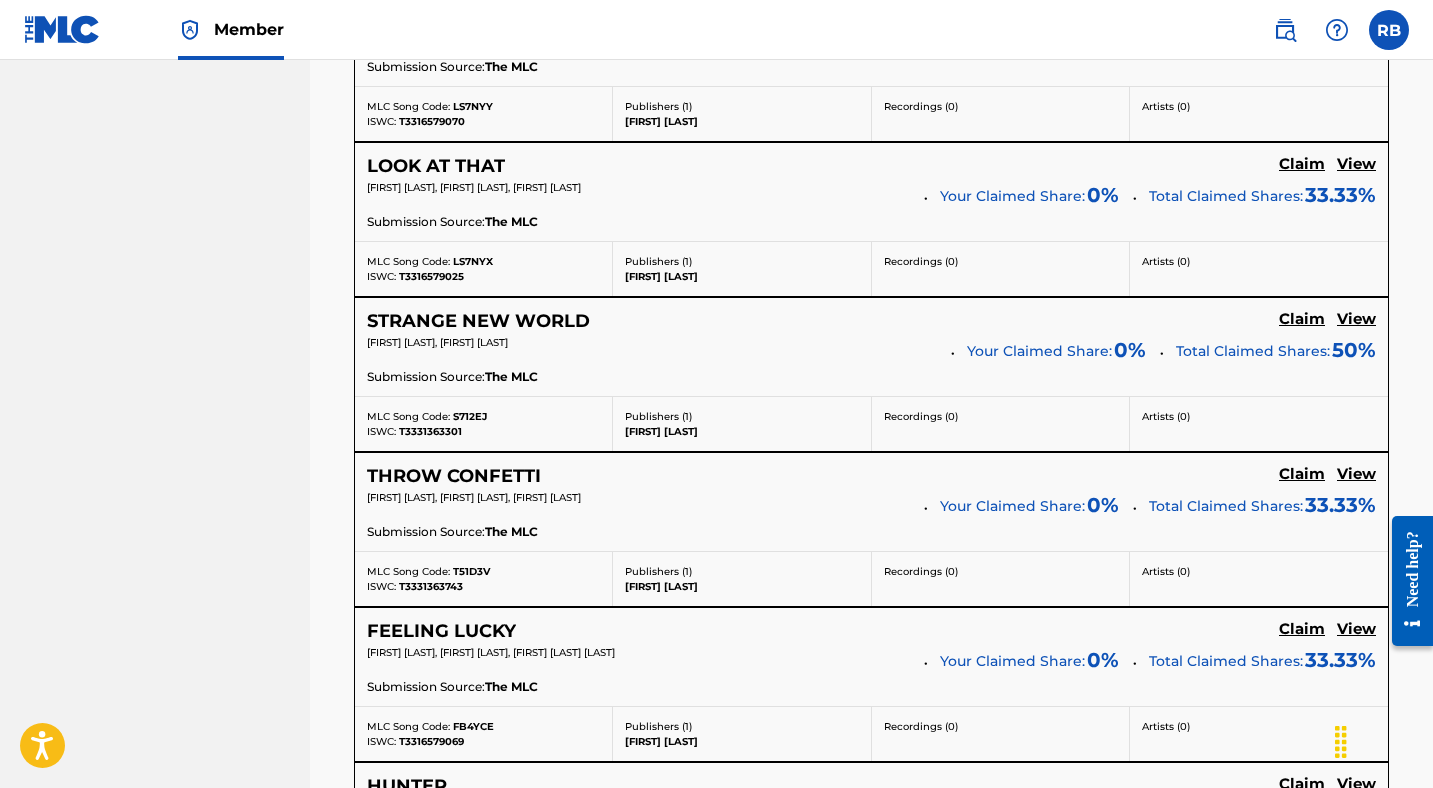scroll, scrollTop: 1181, scrollLeft: 0, axis: vertical 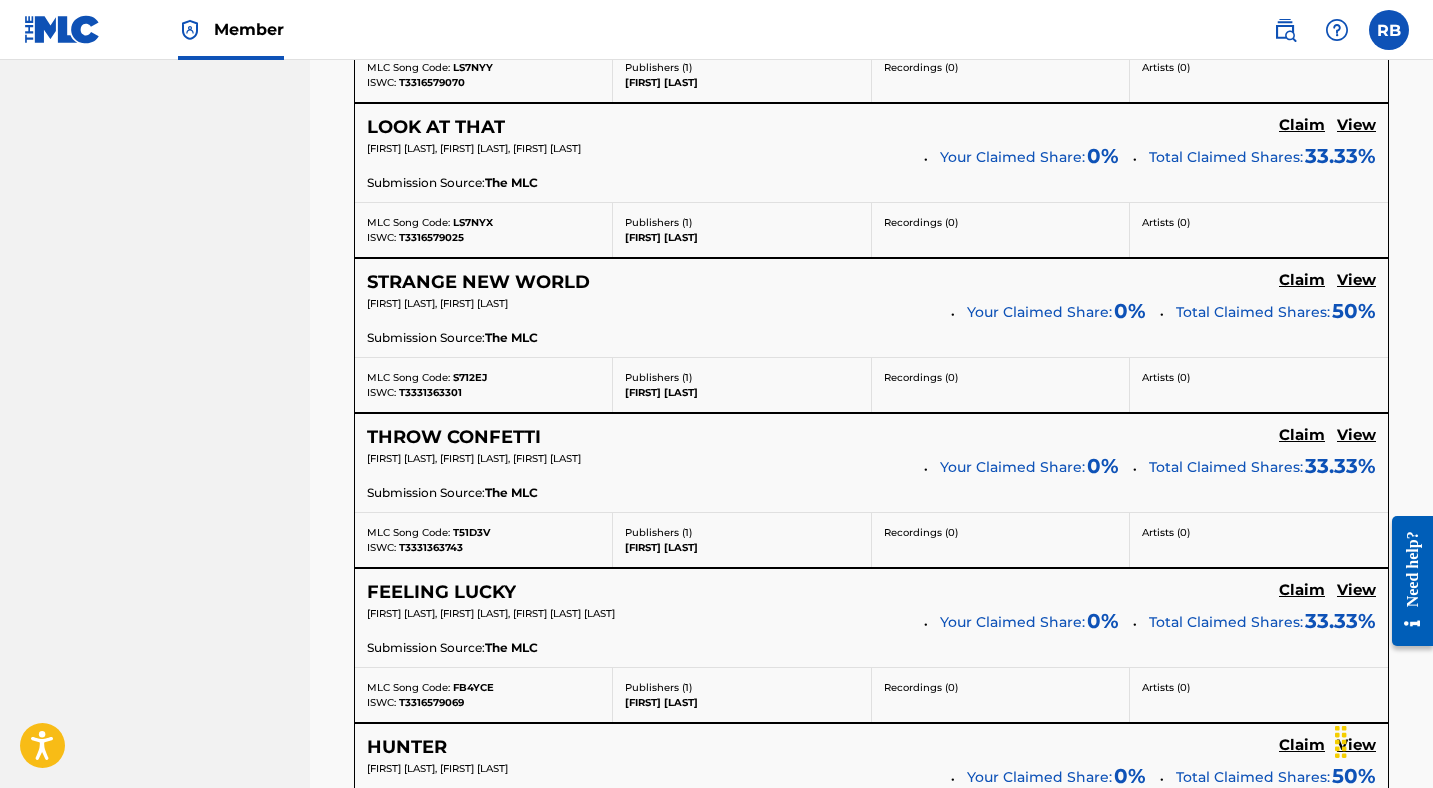 click on "View" at bounding box center [1356, 435] 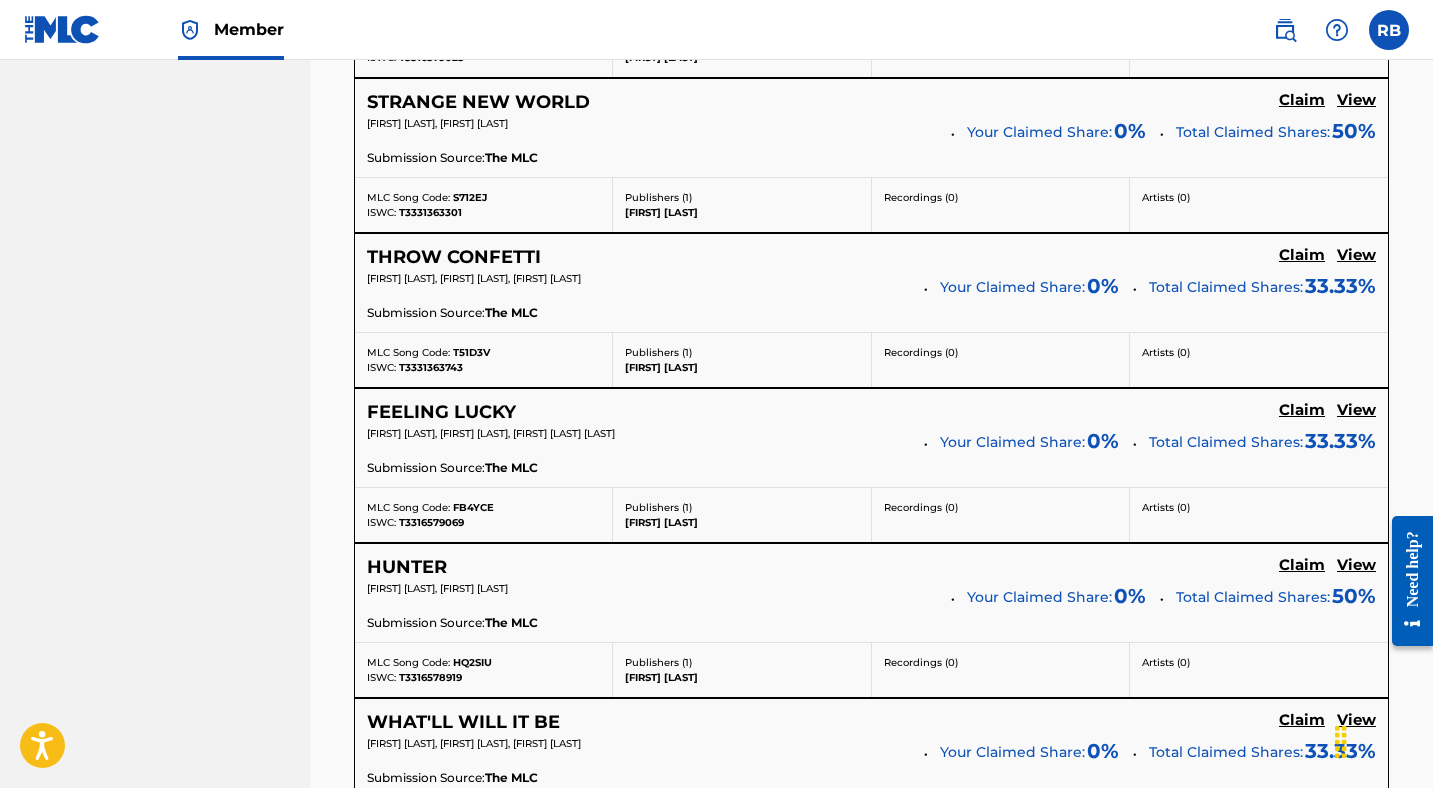 scroll, scrollTop: 1370, scrollLeft: 0, axis: vertical 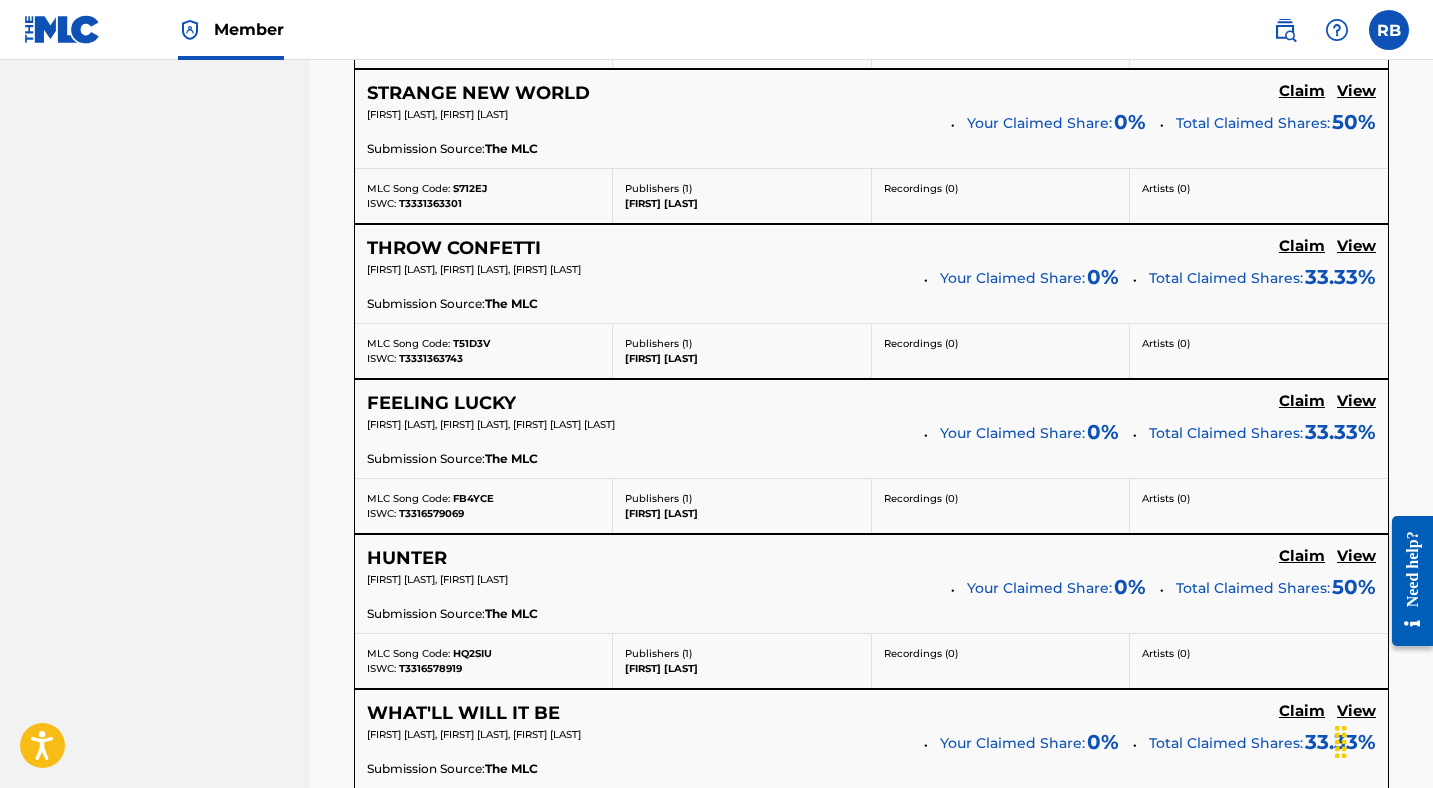 click on "View" at bounding box center [1356, 401] 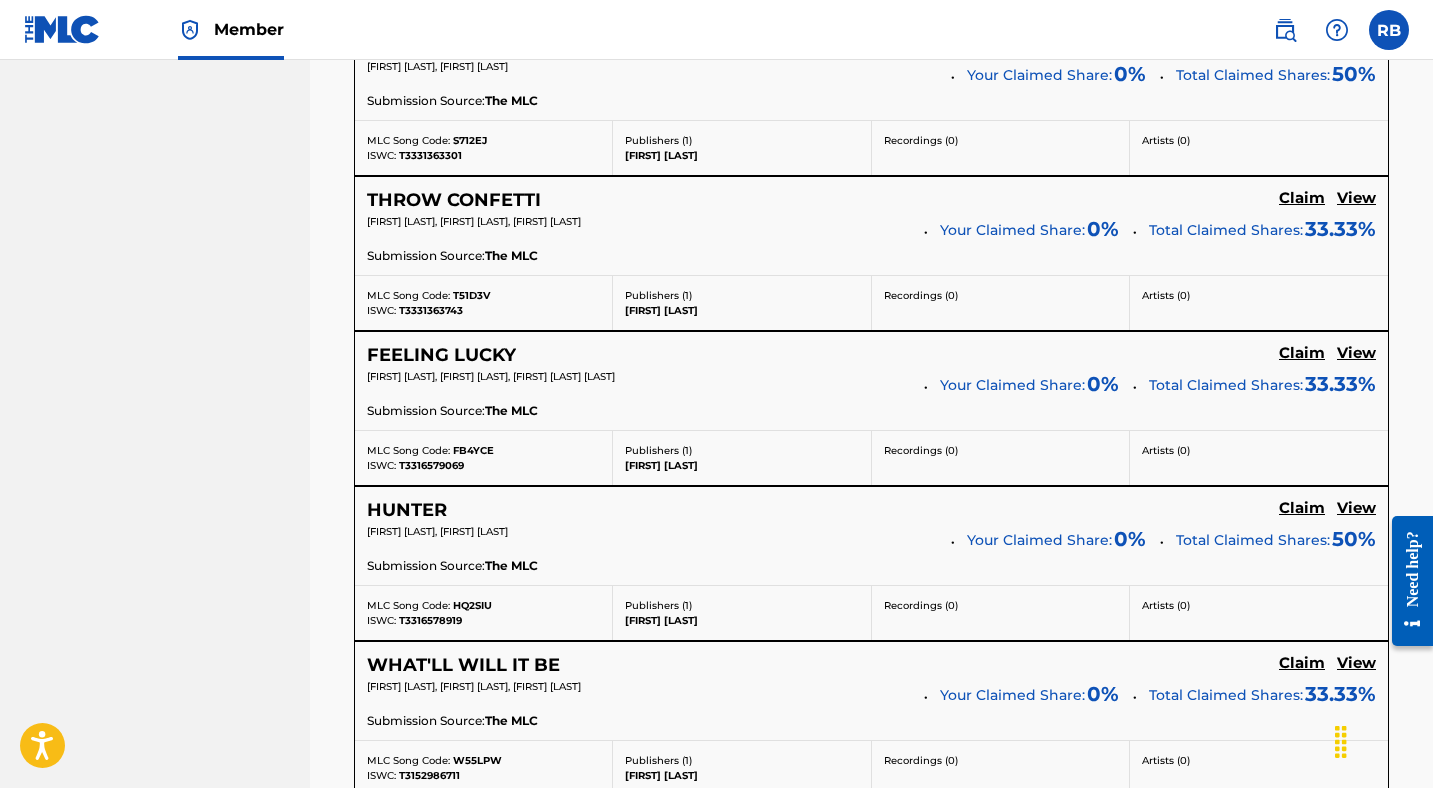 scroll, scrollTop: 1437, scrollLeft: 0, axis: vertical 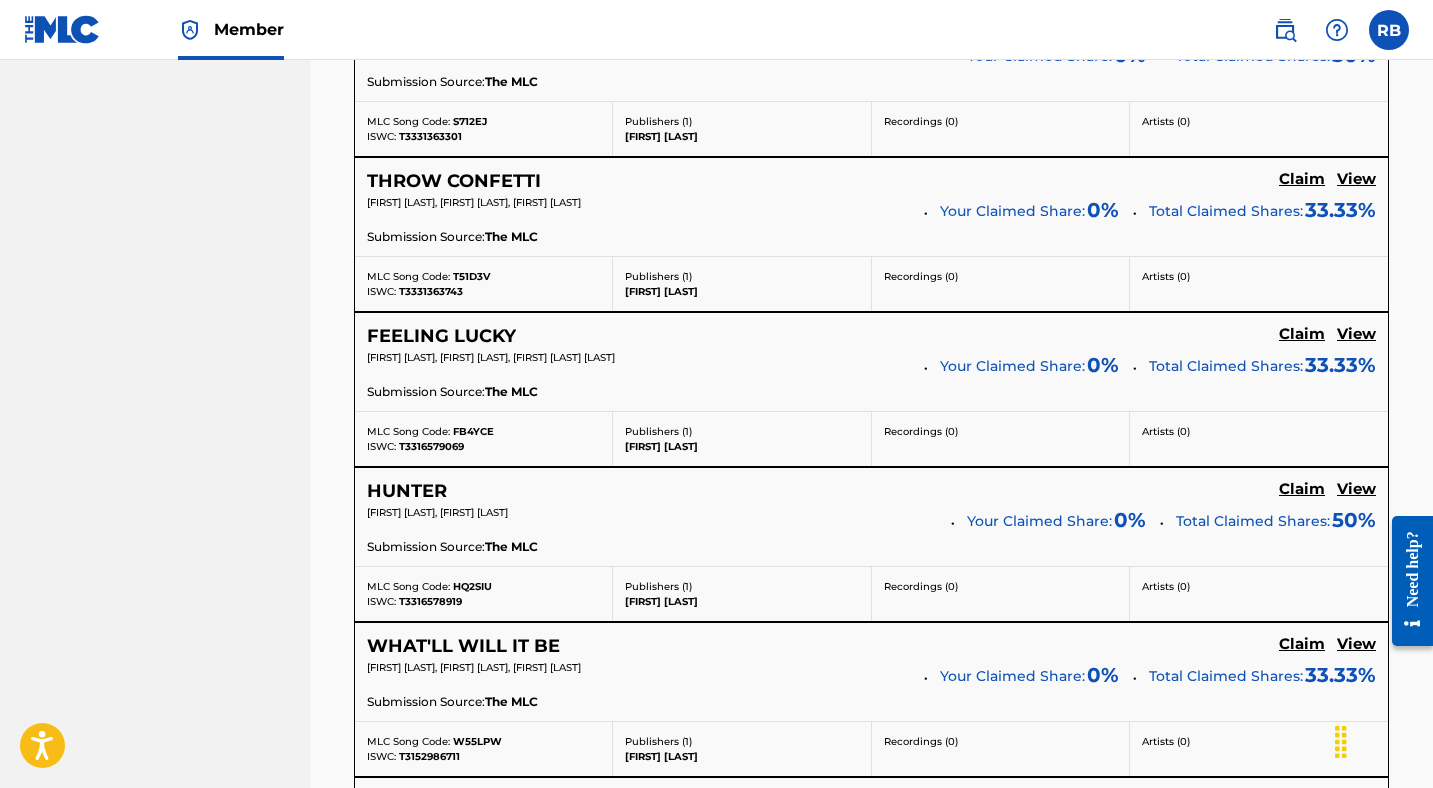 click on "View" at bounding box center (1356, 489) 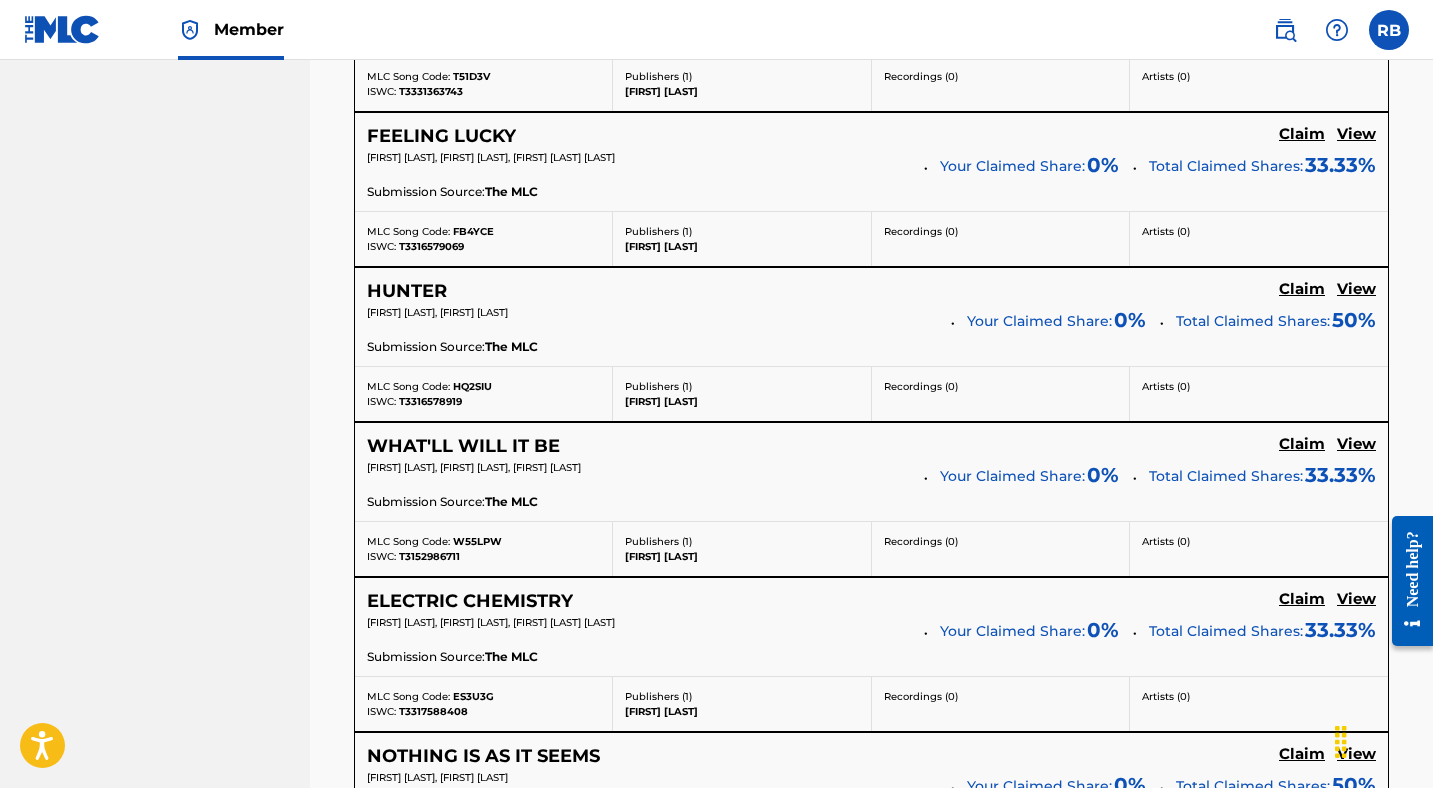 scroll, scrollTop: 1656, scrollLeft: 0, axis: vertical 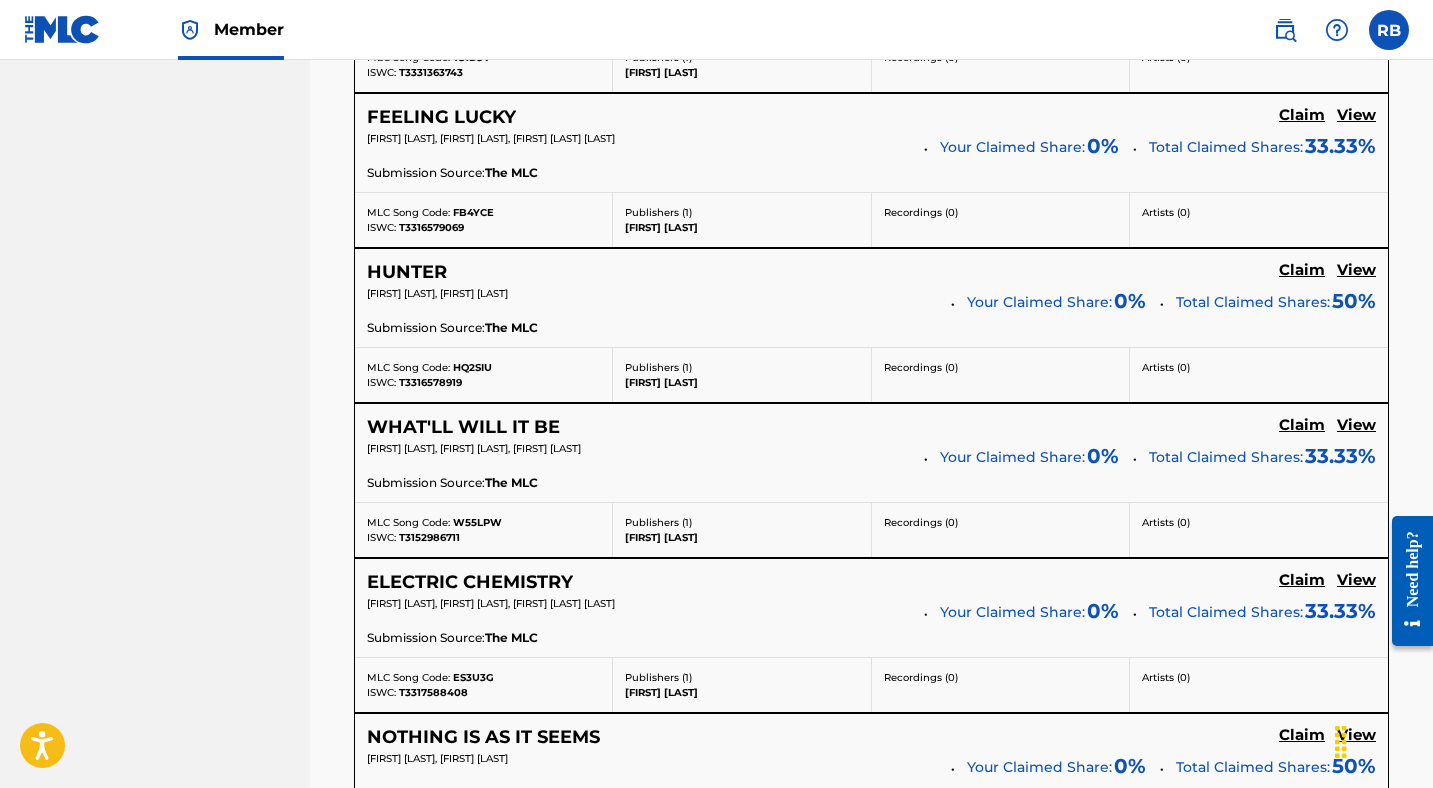 click on "View" at bounding box center (1356, 425) 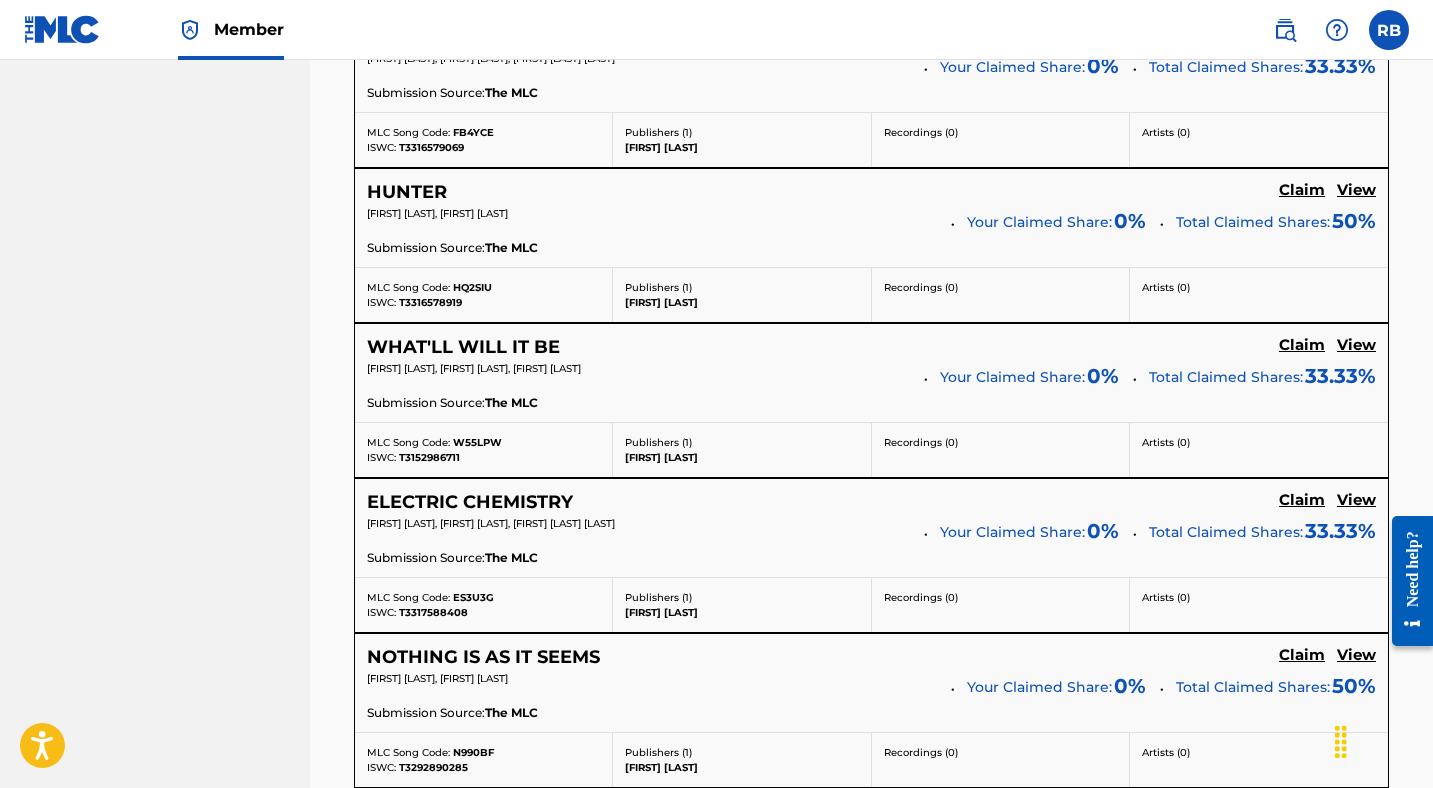 scroll, scrollTop: 1737, scrollLeft: 0, axis: vertical 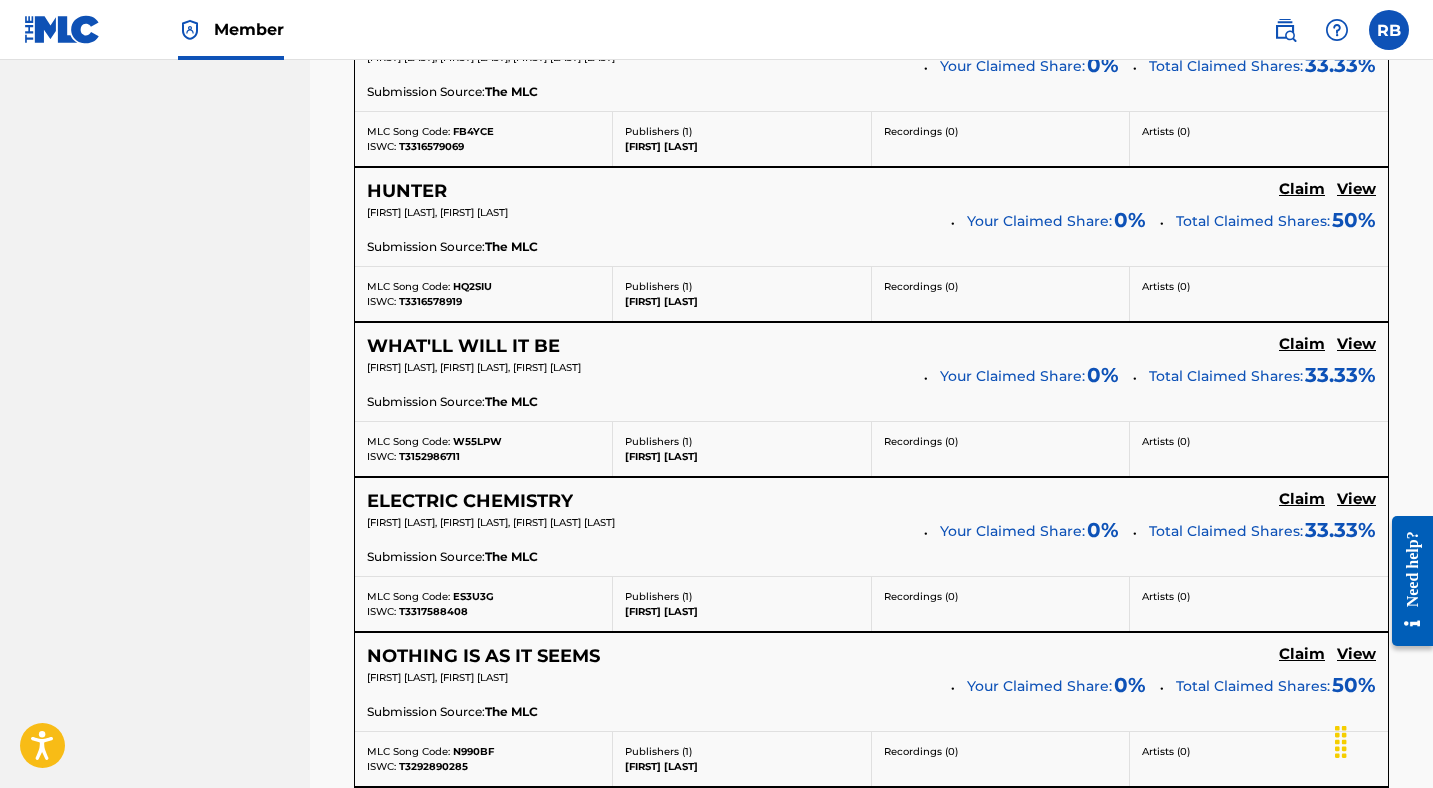 click on "View" at bounding box center [1356, 499] 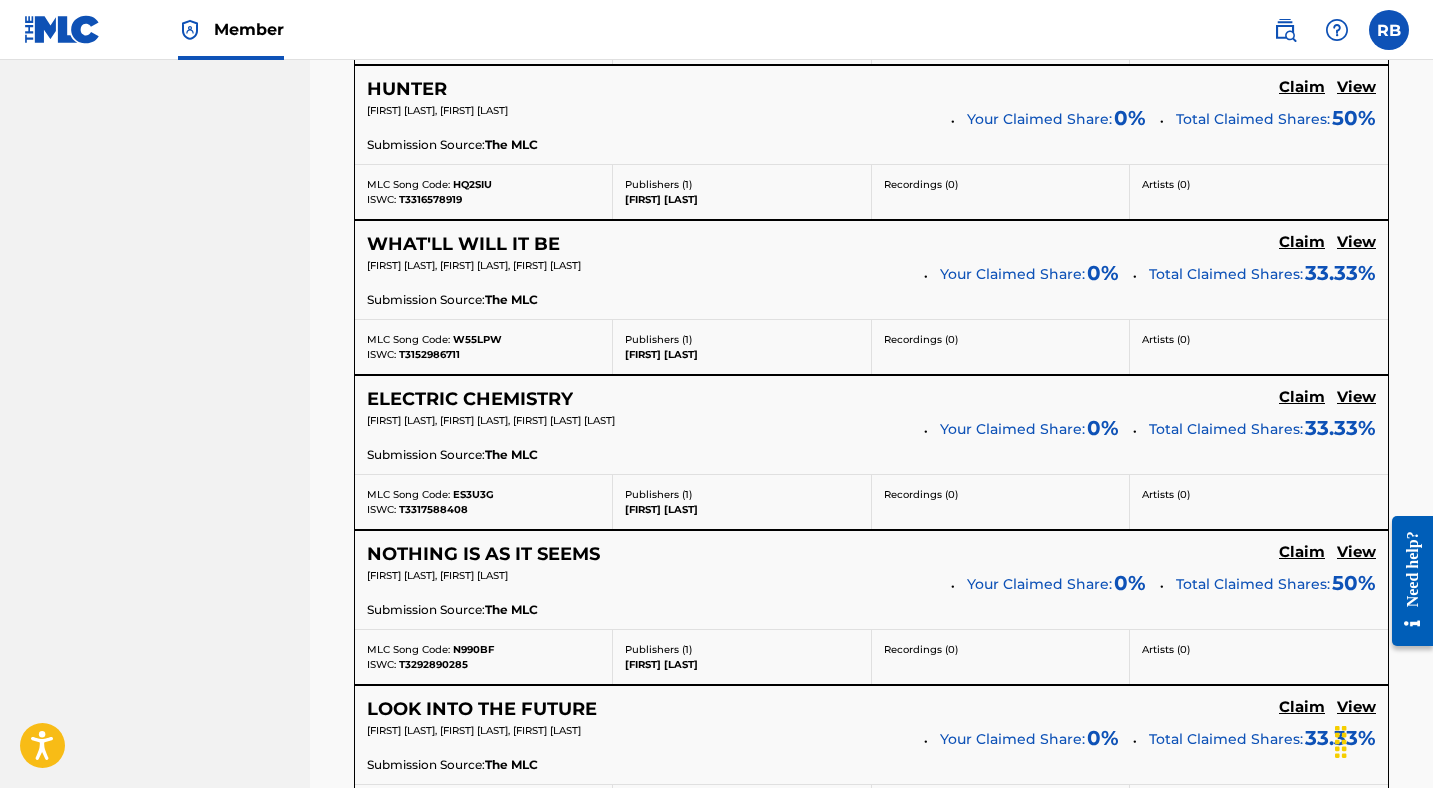 scroll, scrollTop: 1853, scrollLeft: 0, axis: vertical 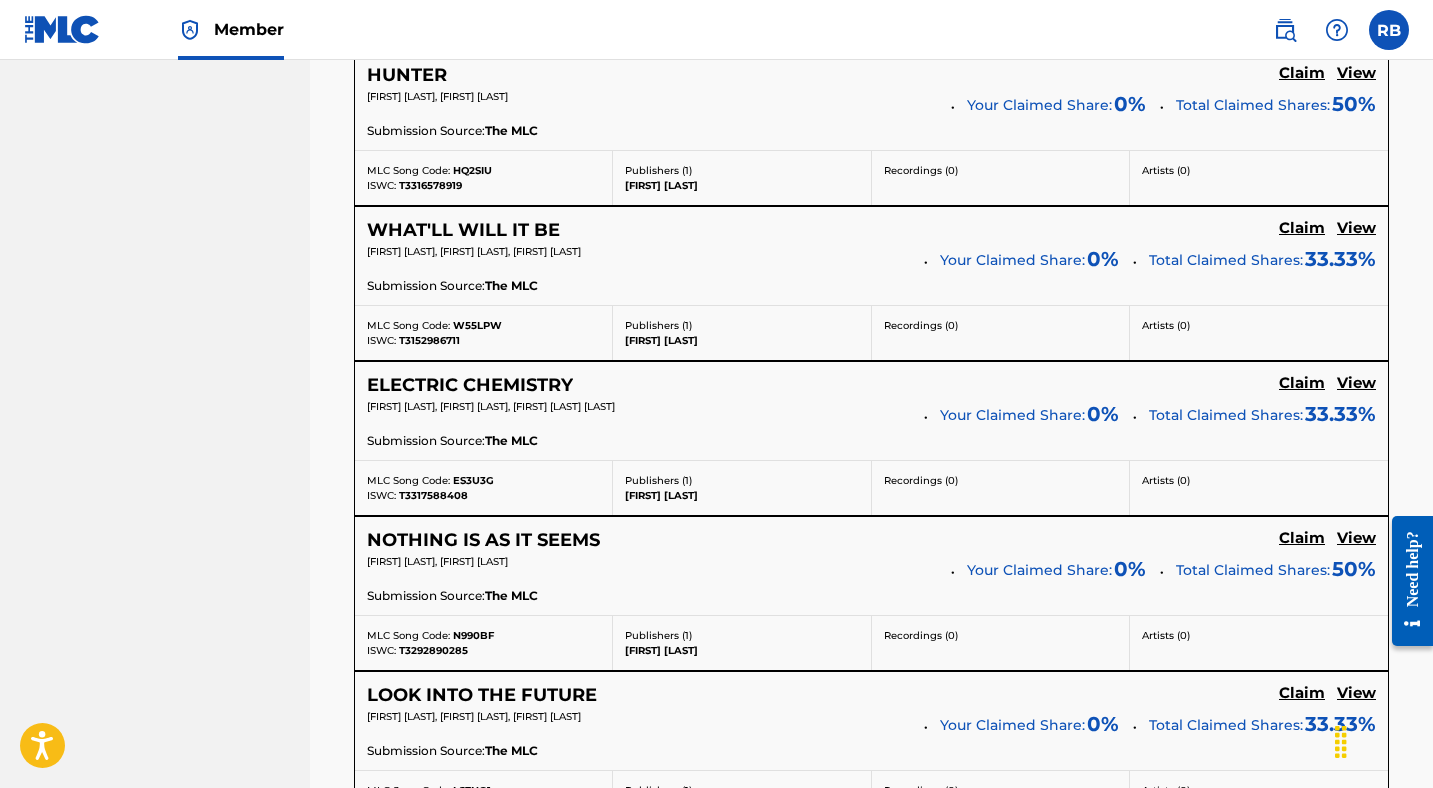 click on "View" at bounding box center [1356, 538] 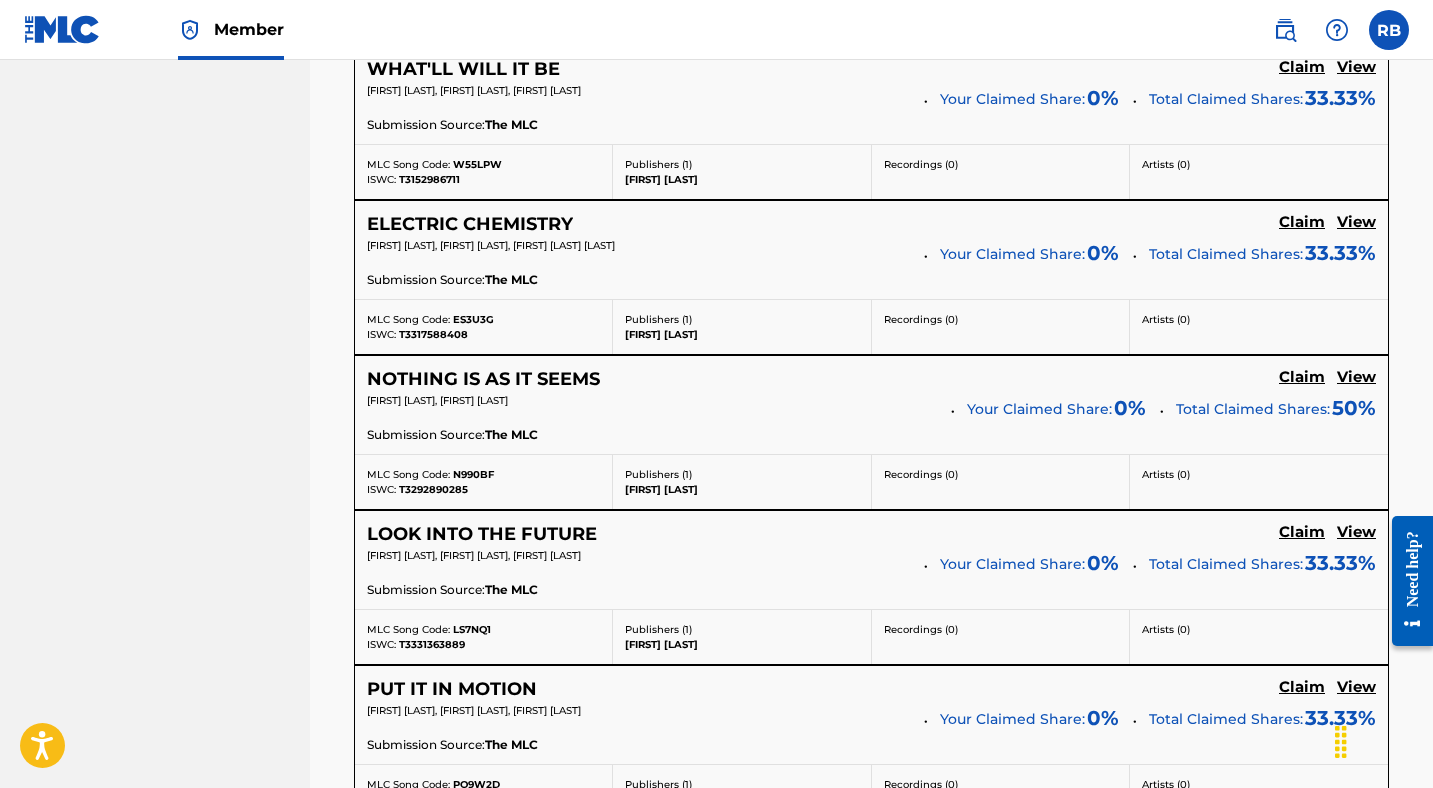 scroll, scrollTop: 2027, scrollLeft: 0, axis: vertical 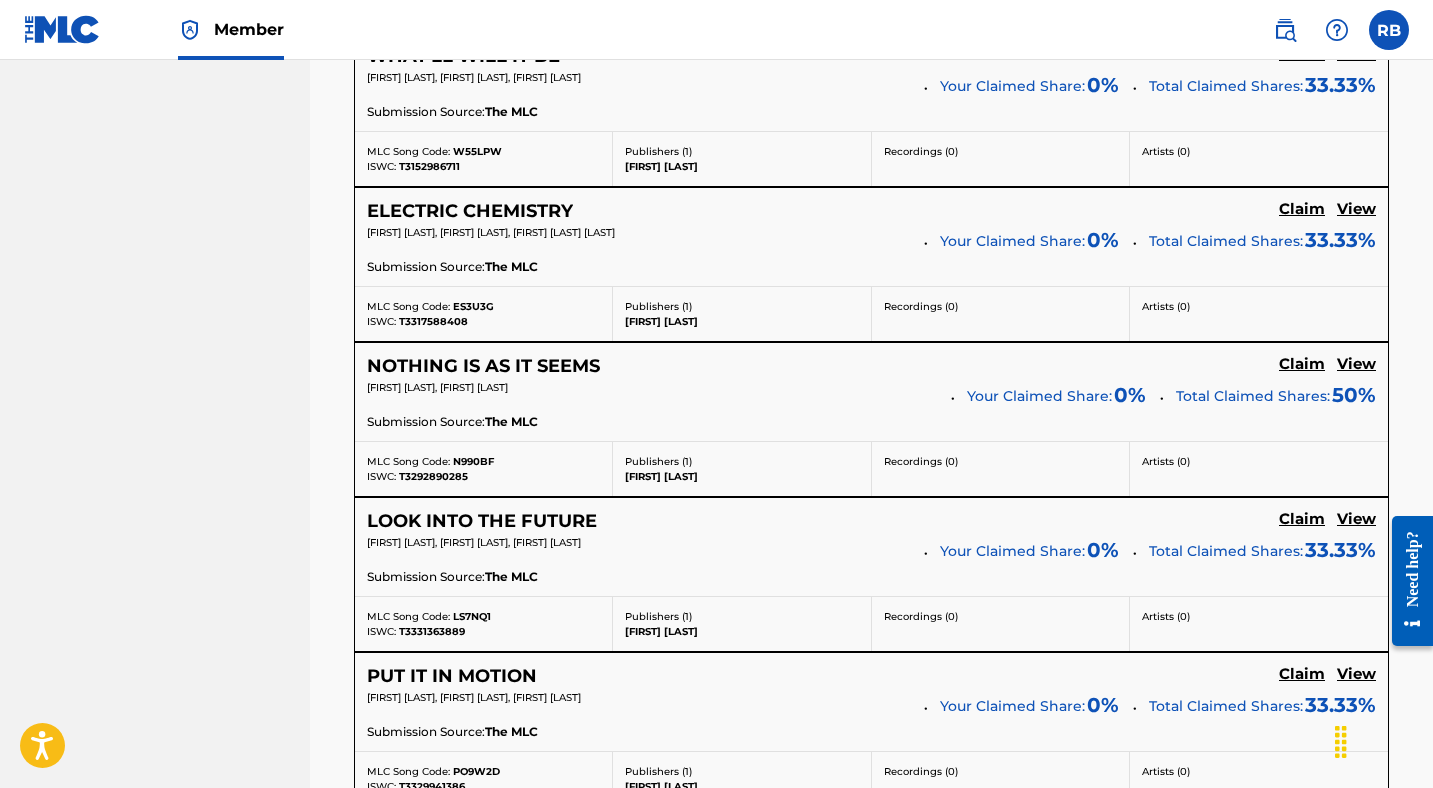 click on "View" at bounding box center [1356, 519] 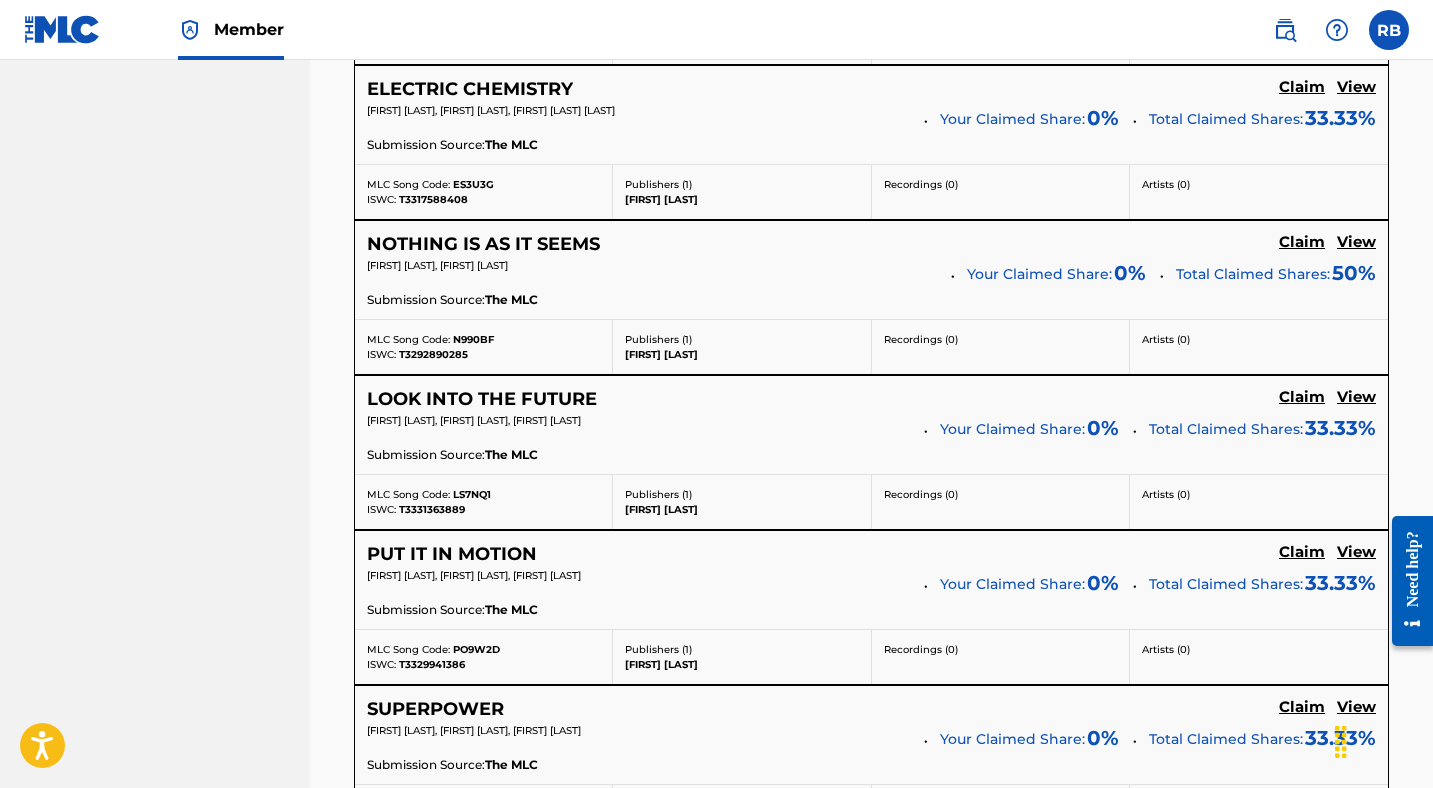 scroll, scrollTop: 2160, scrollLeft: 0, axis: vertical 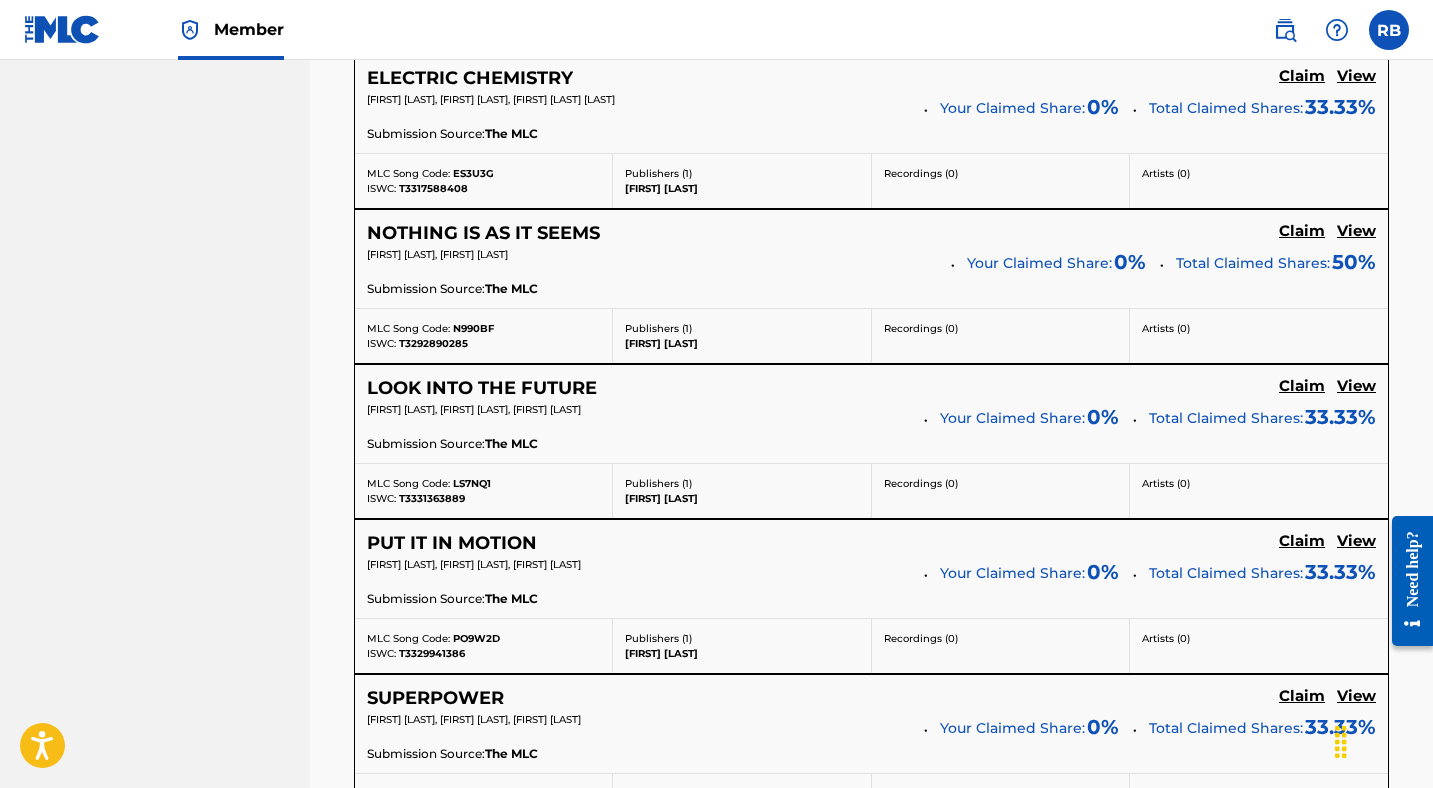 click on "View" at bounding box center (1356, 541) 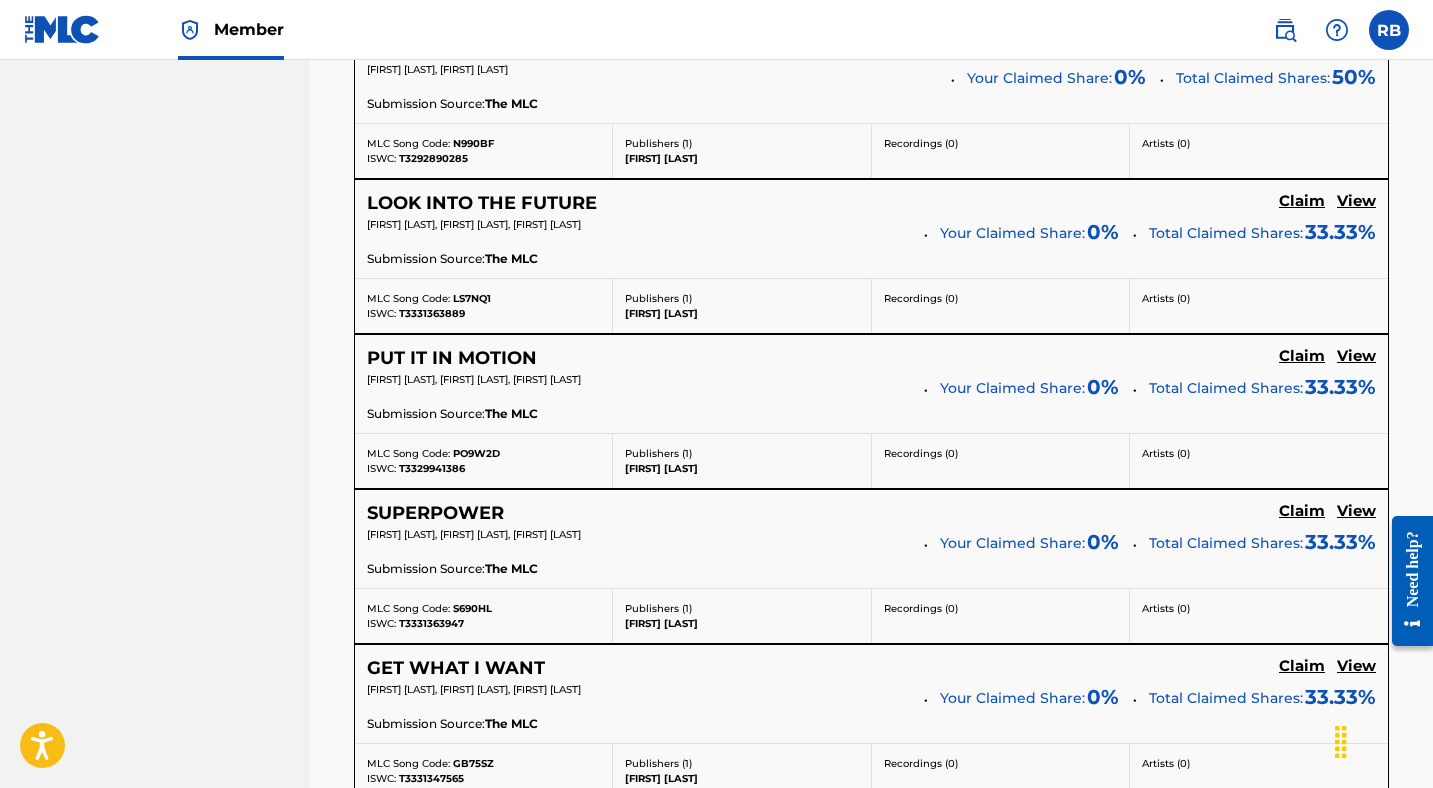 scroll, scrollTop: 2355, scrollLeft: 0, axis: vertical 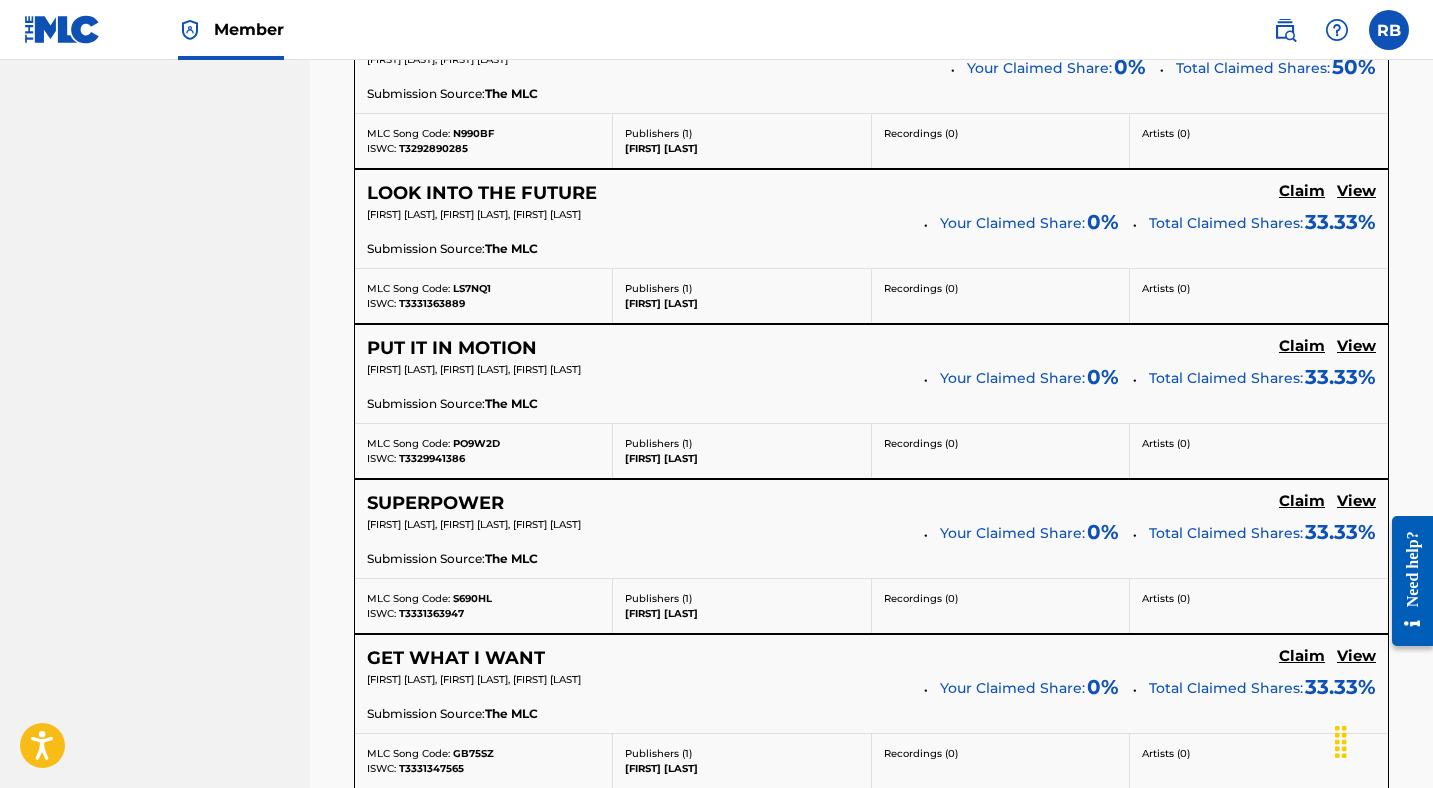 click on "View" at bounding box center (1356, 501) 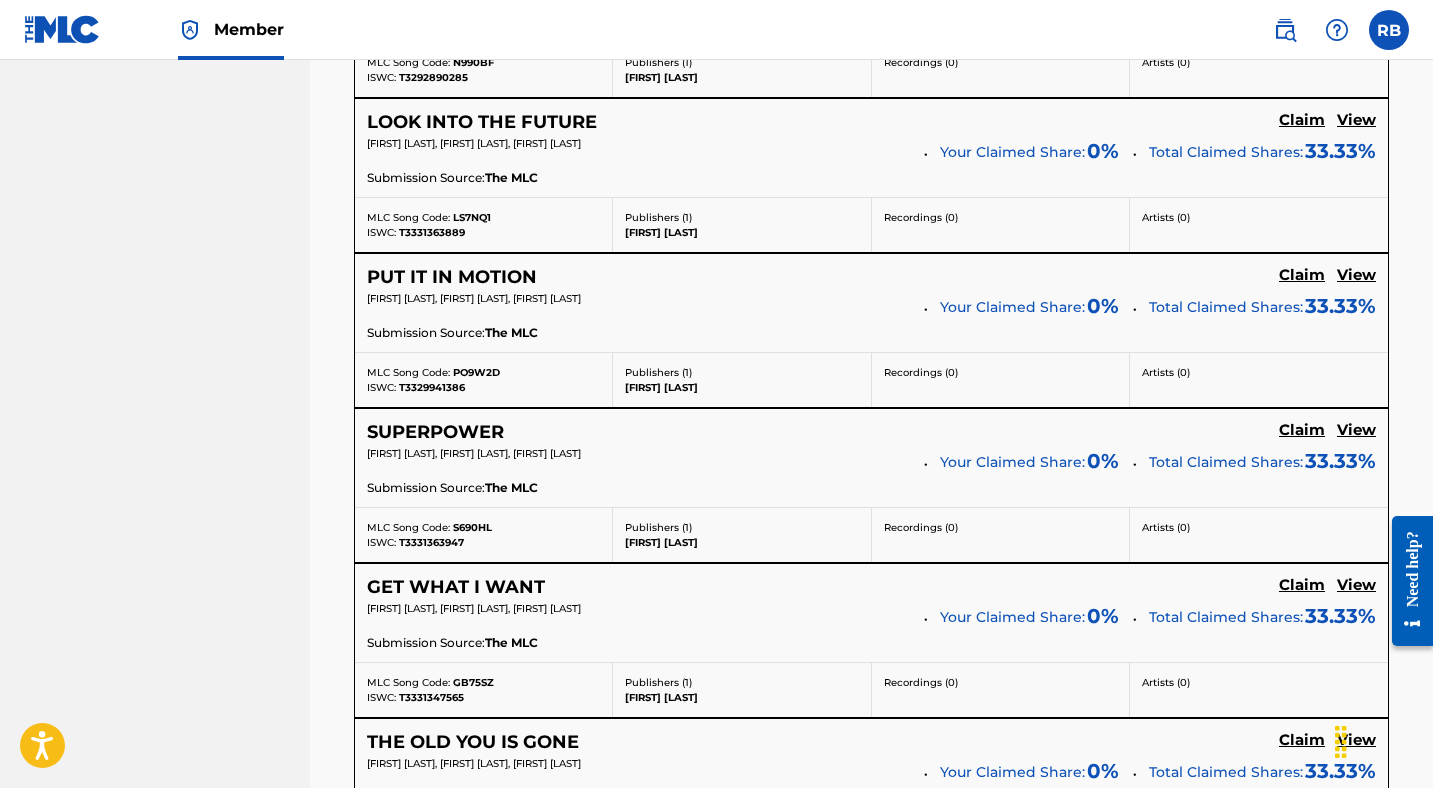 scroll, scrollTop: 2474, scrollLeft: 0, axis: vertical 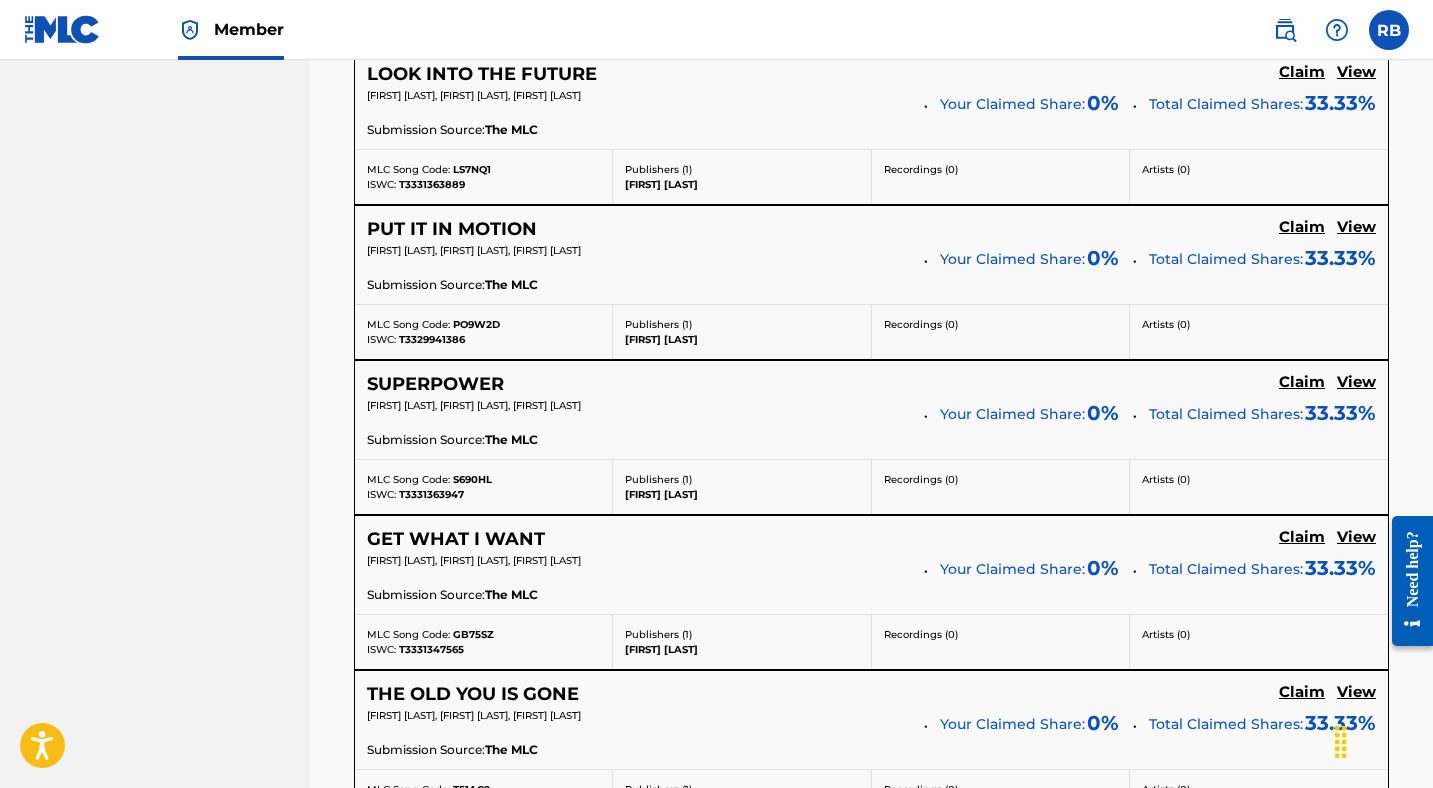 click on "View" at bounding box center [1356, 537] 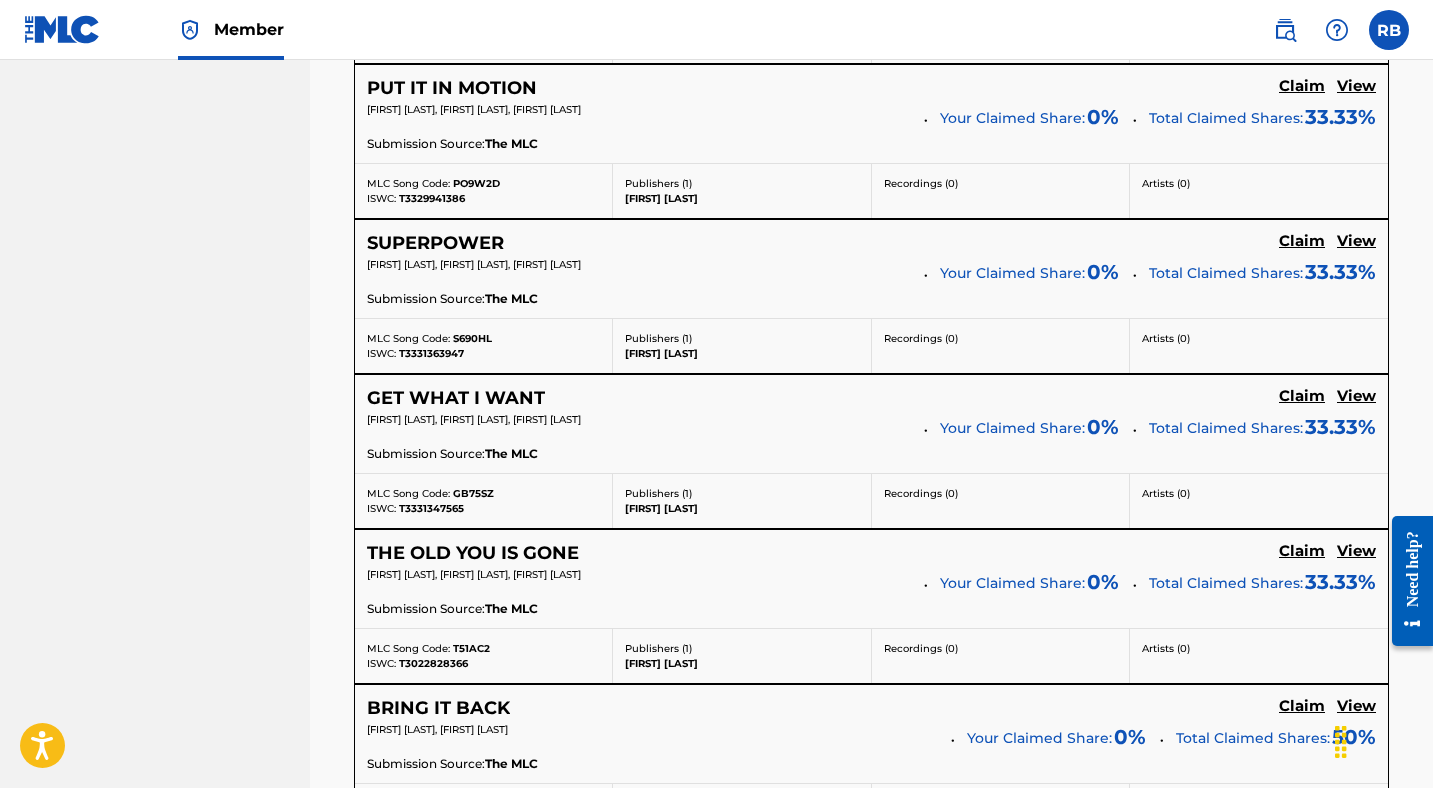 scroll, scrollTop: 2618, scrollLeft: 0, axis: vertical 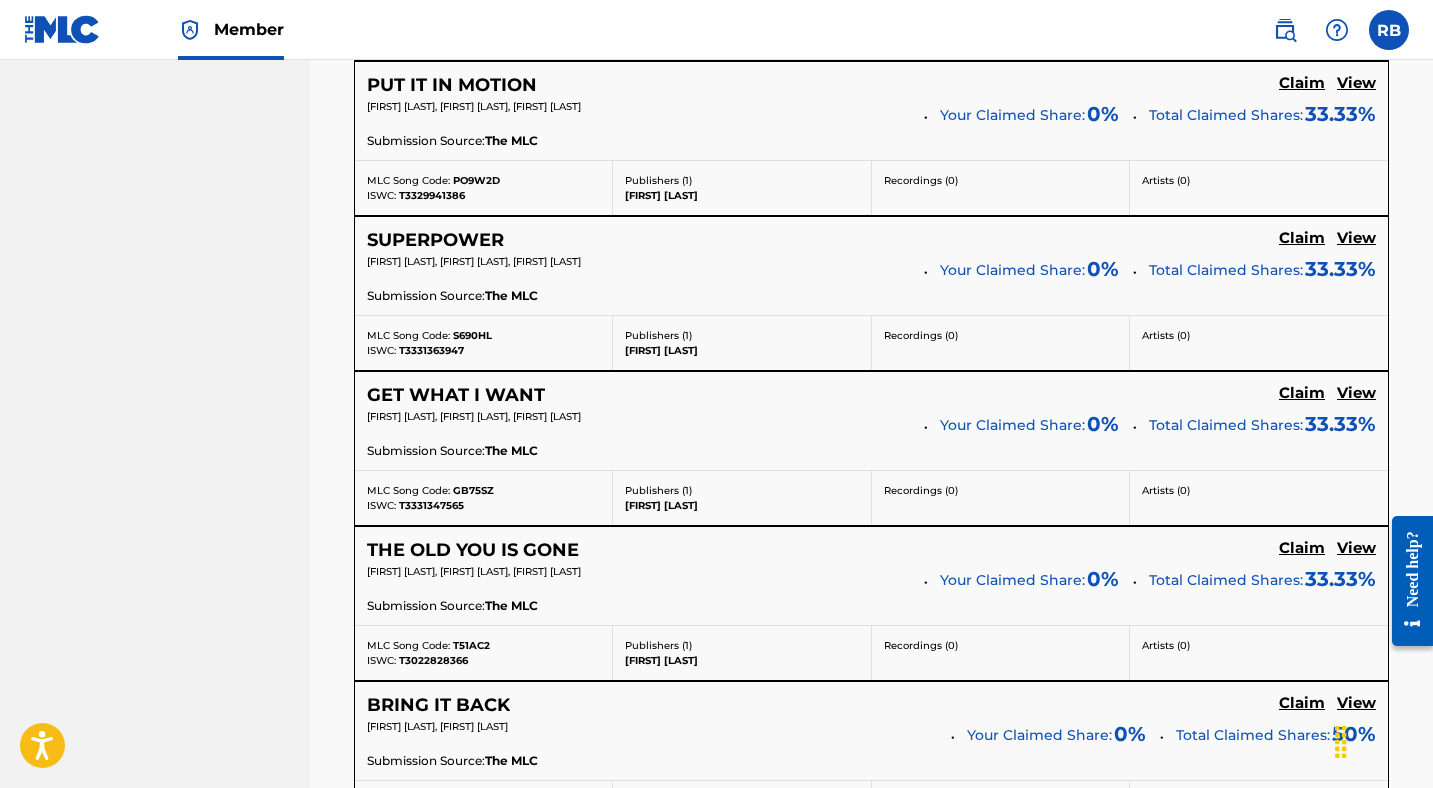 click on "View" at bounding box center [1356, 548] 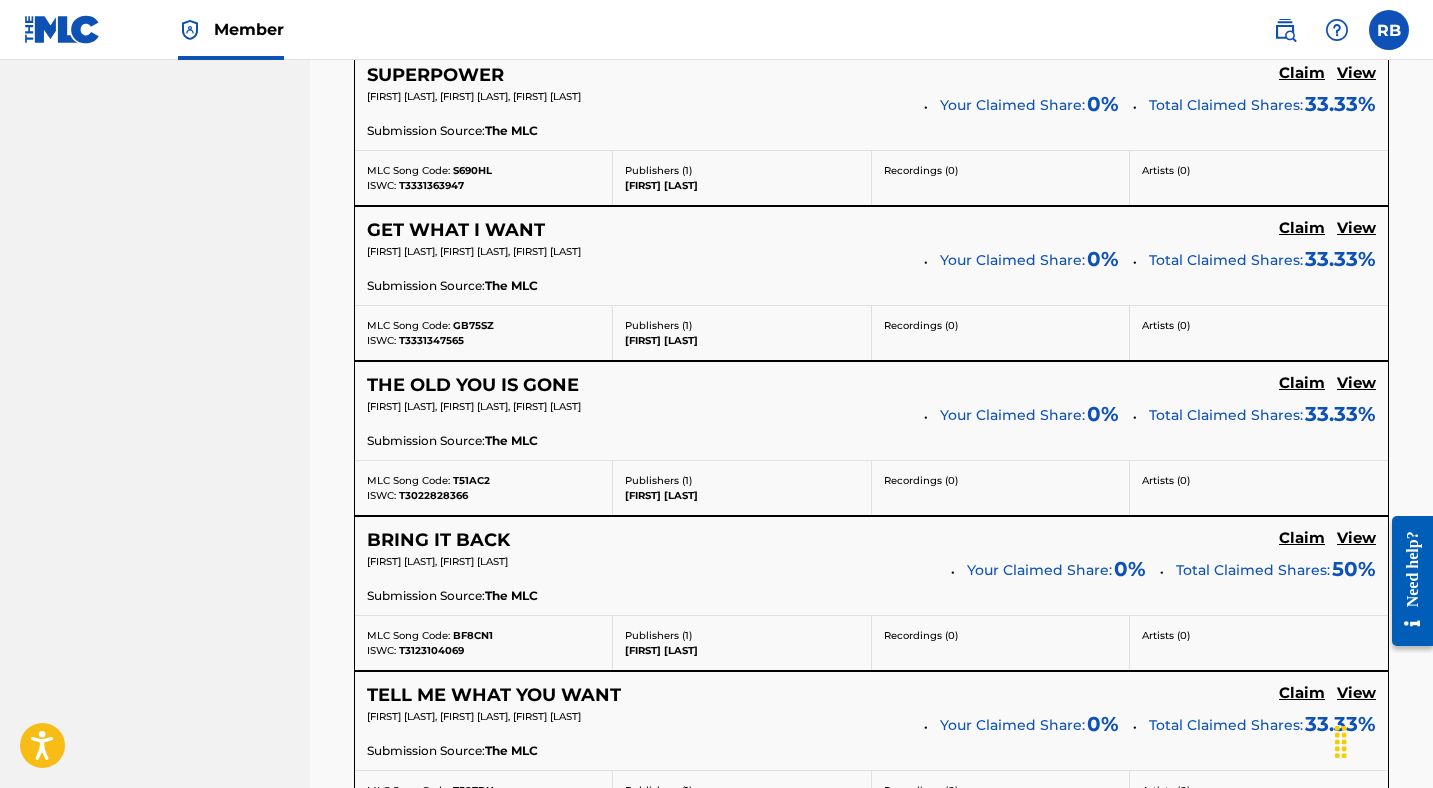 scroll, scrollTop: 2811, scrollLeft: 0, axis: vertical 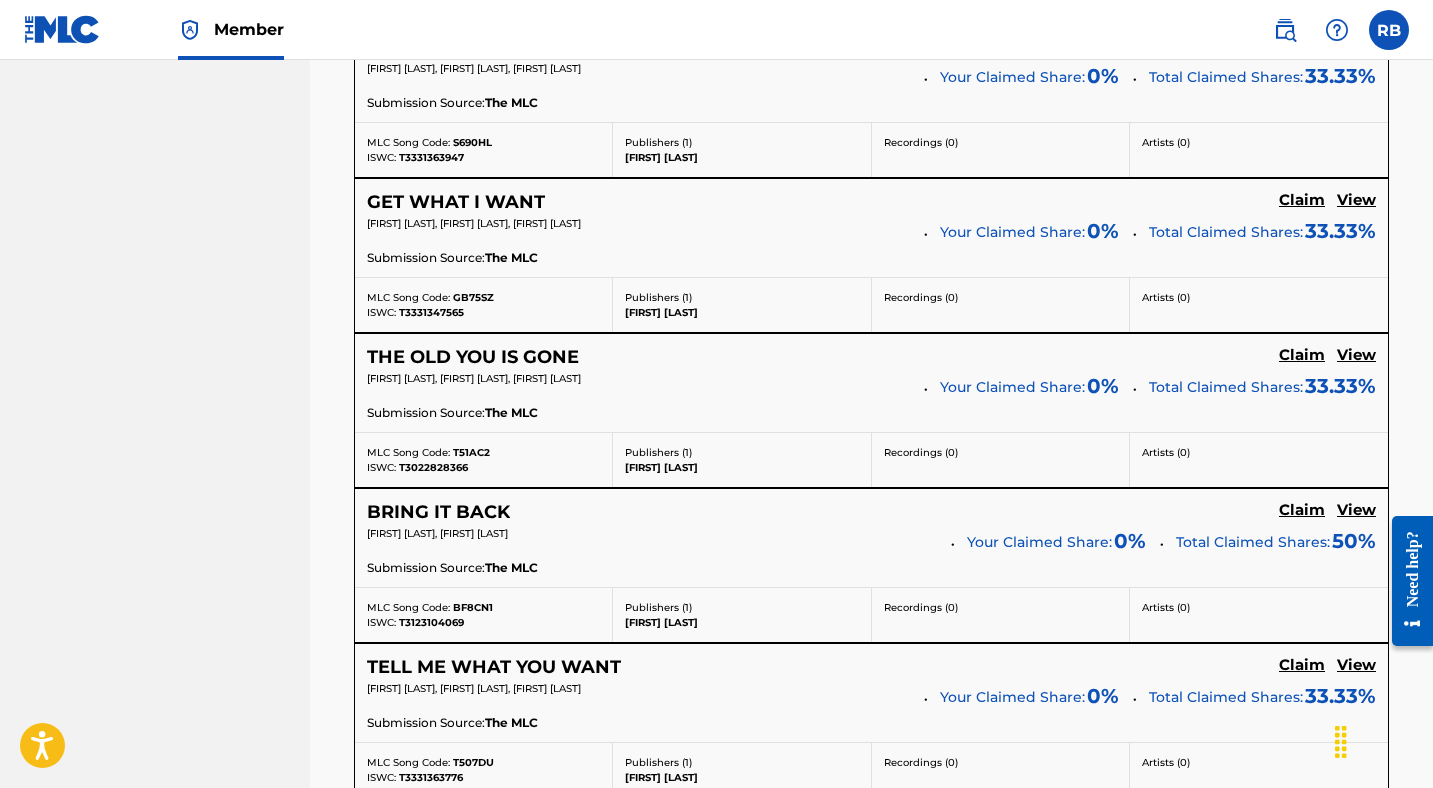 click on "View" at bounding box center [1356, 510] 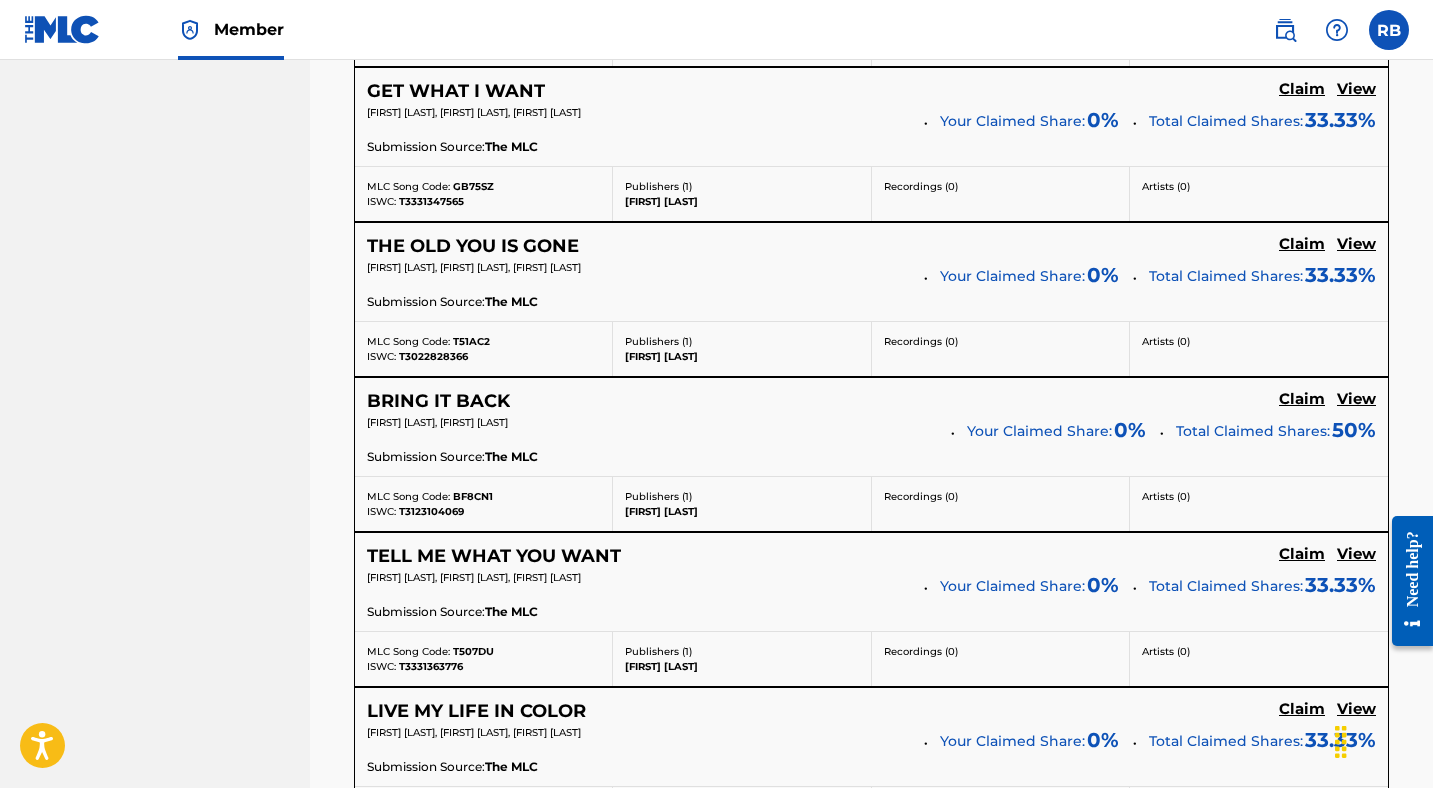 scroll, scrollTop: 2950, scrollLeft: 0, axis: vertical 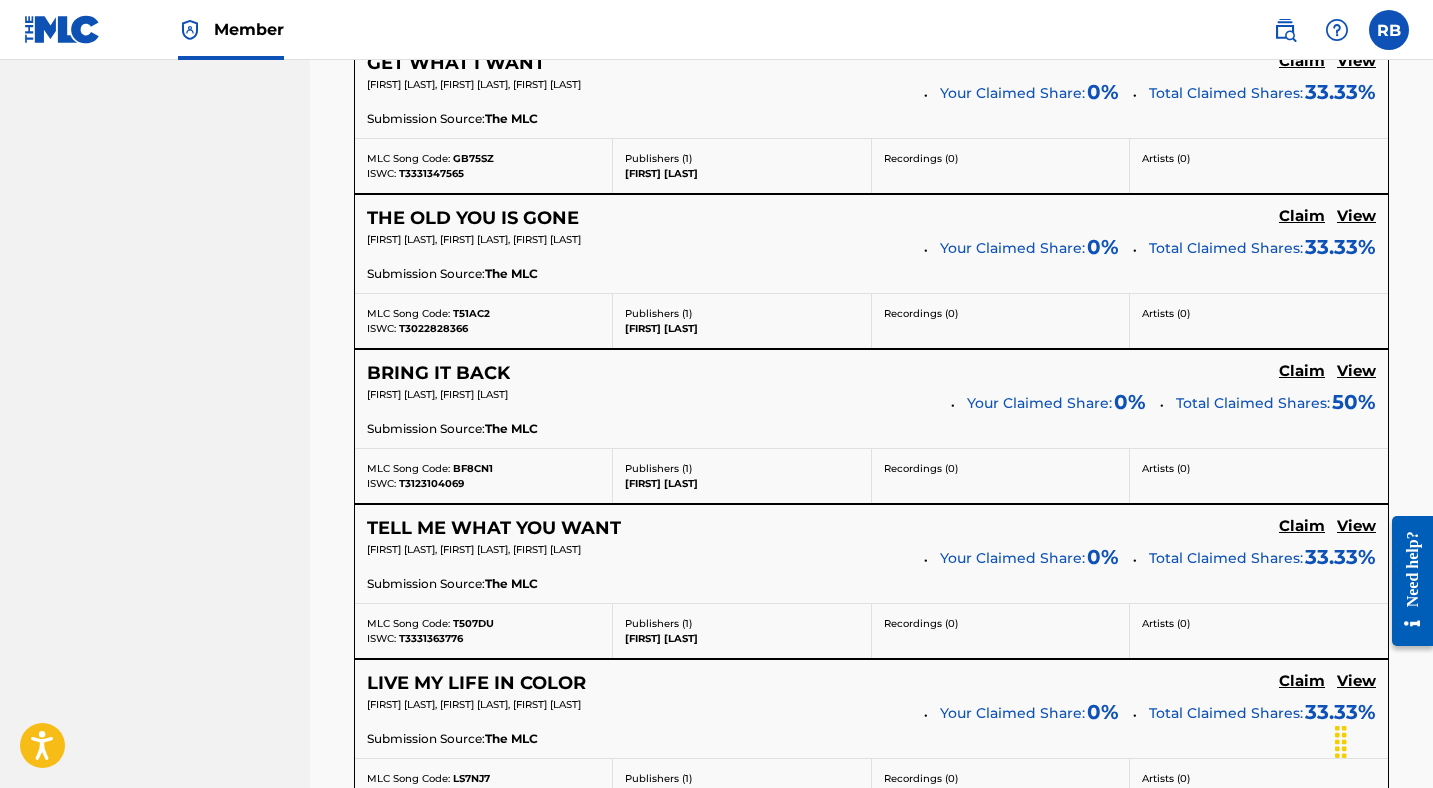 click on "View" at bounding box center (1356, 526) 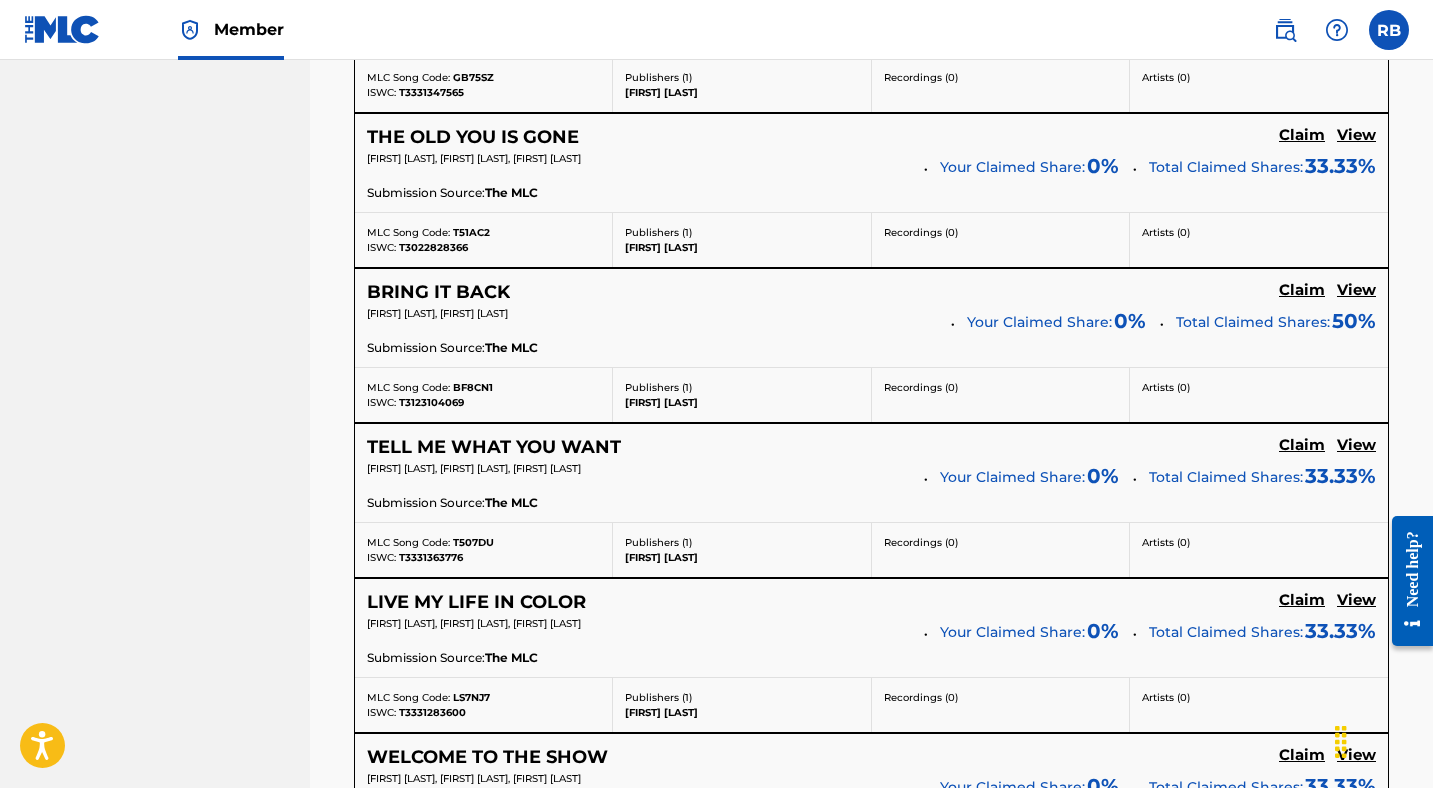 scroll, scrollTop: 3117, scrollLeft: 0, axis: vertical 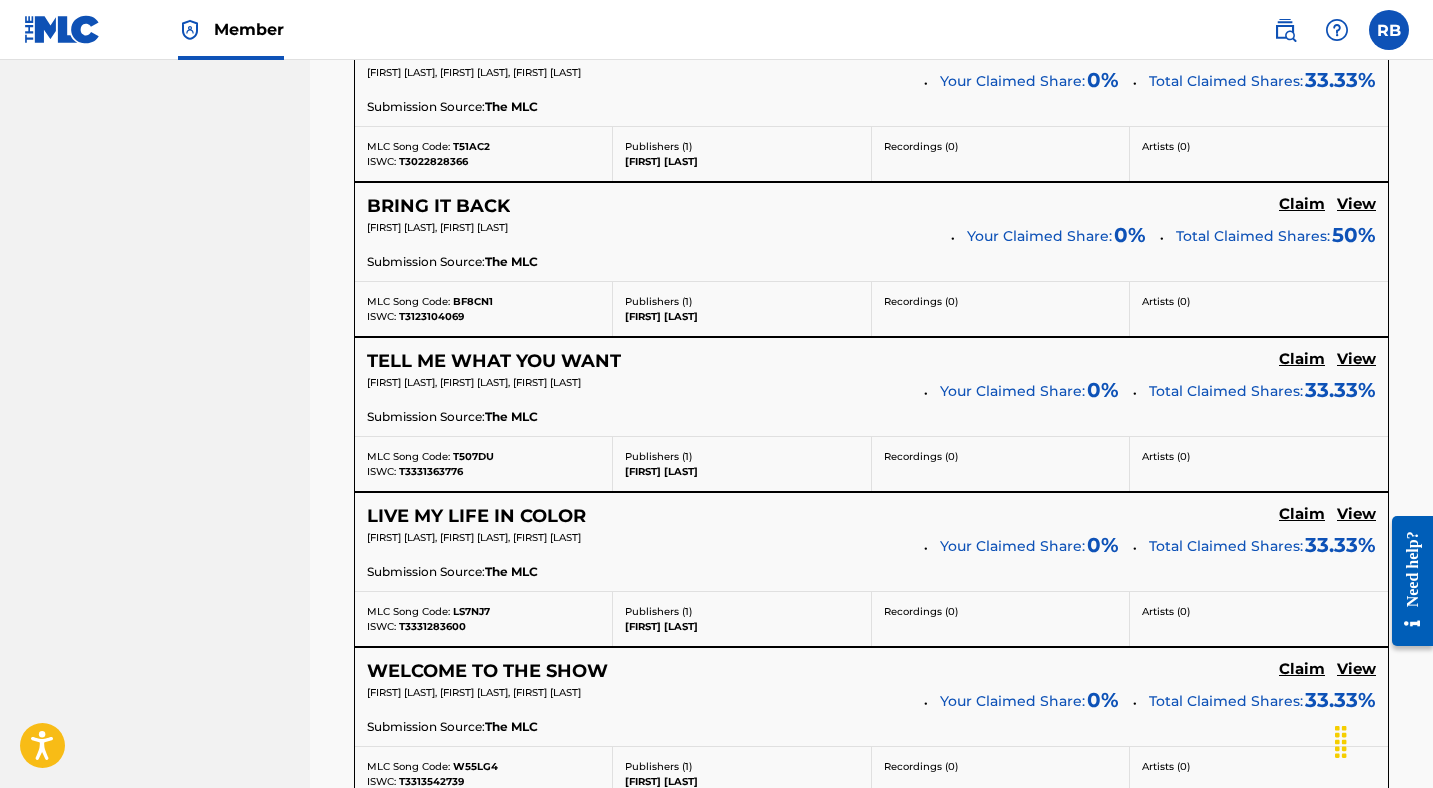 click on "View" at bounding box center (1356, 514) 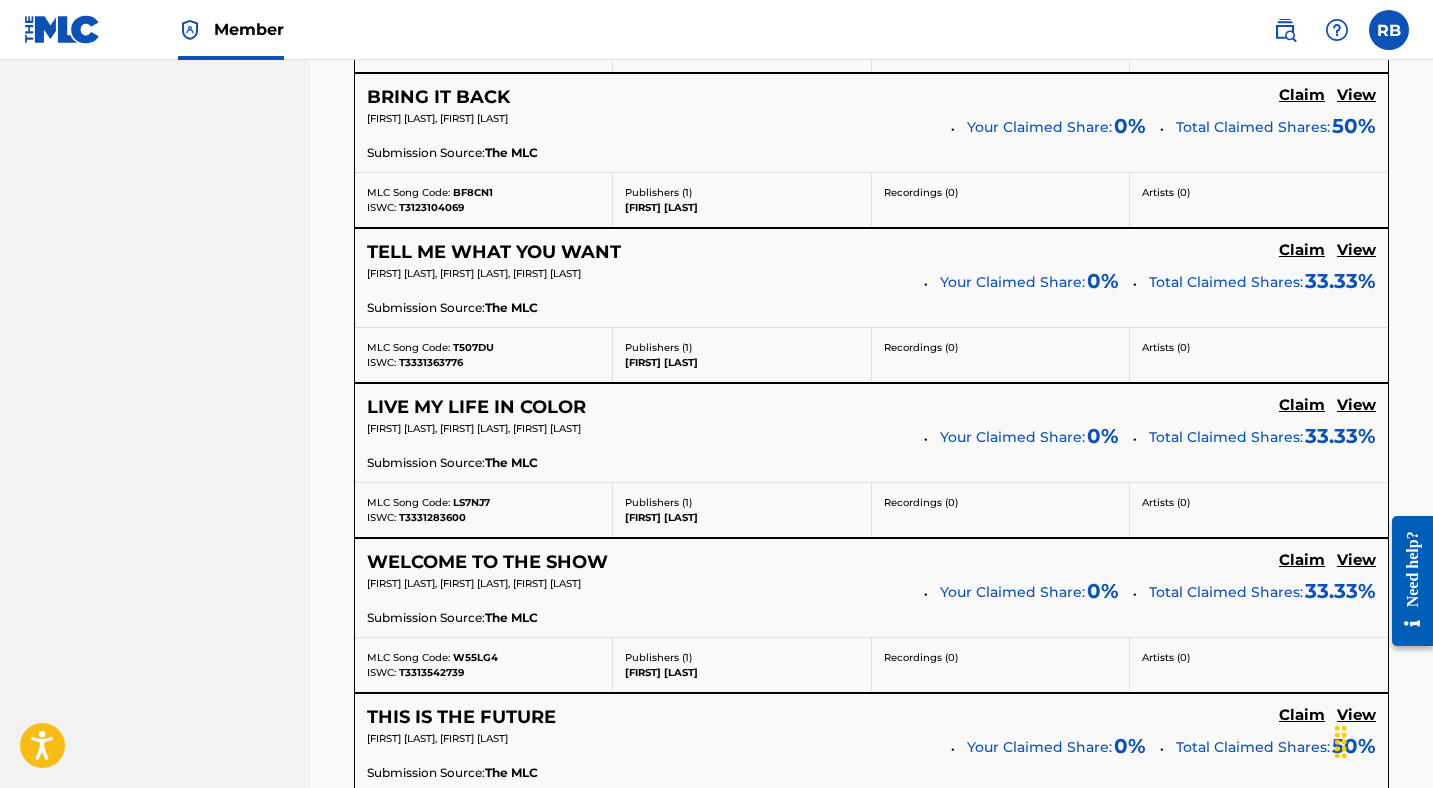 scroll, scrollTop: 3279, scrollLeft: 0, axis: vertical 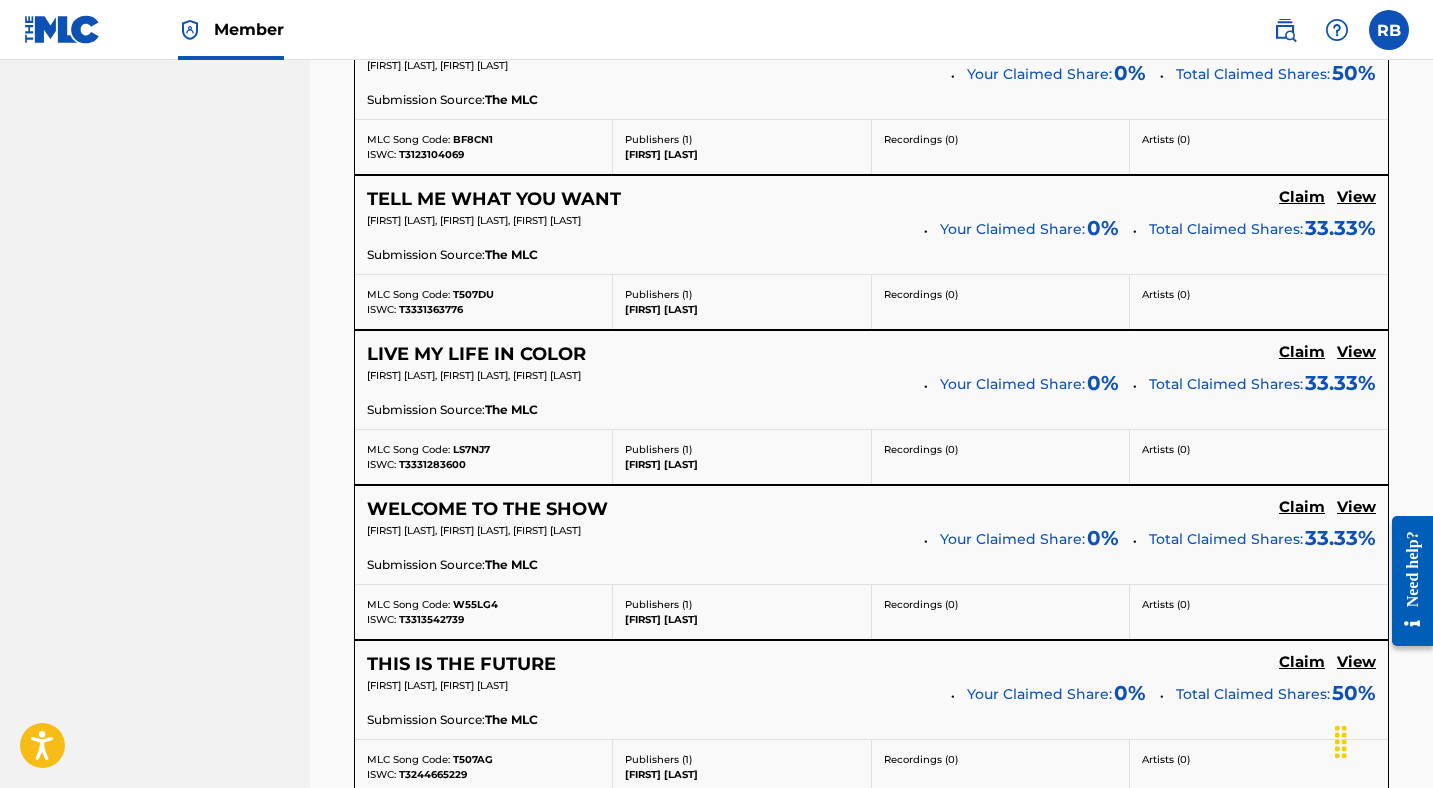 click on "View" at bounding box center (1356, 507) 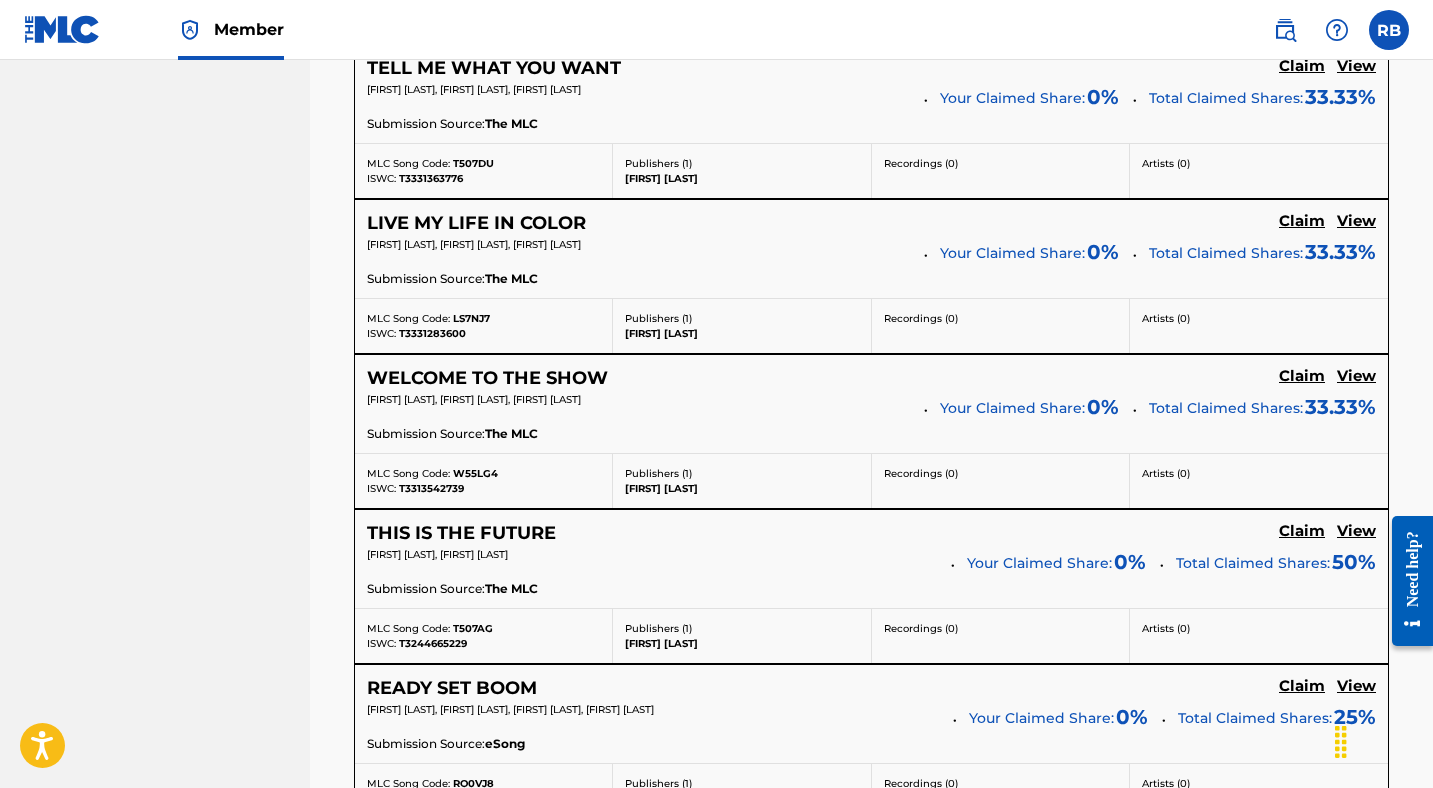 scroll, scrollTop: 3454, scrollLeft: 0, axis: vertical 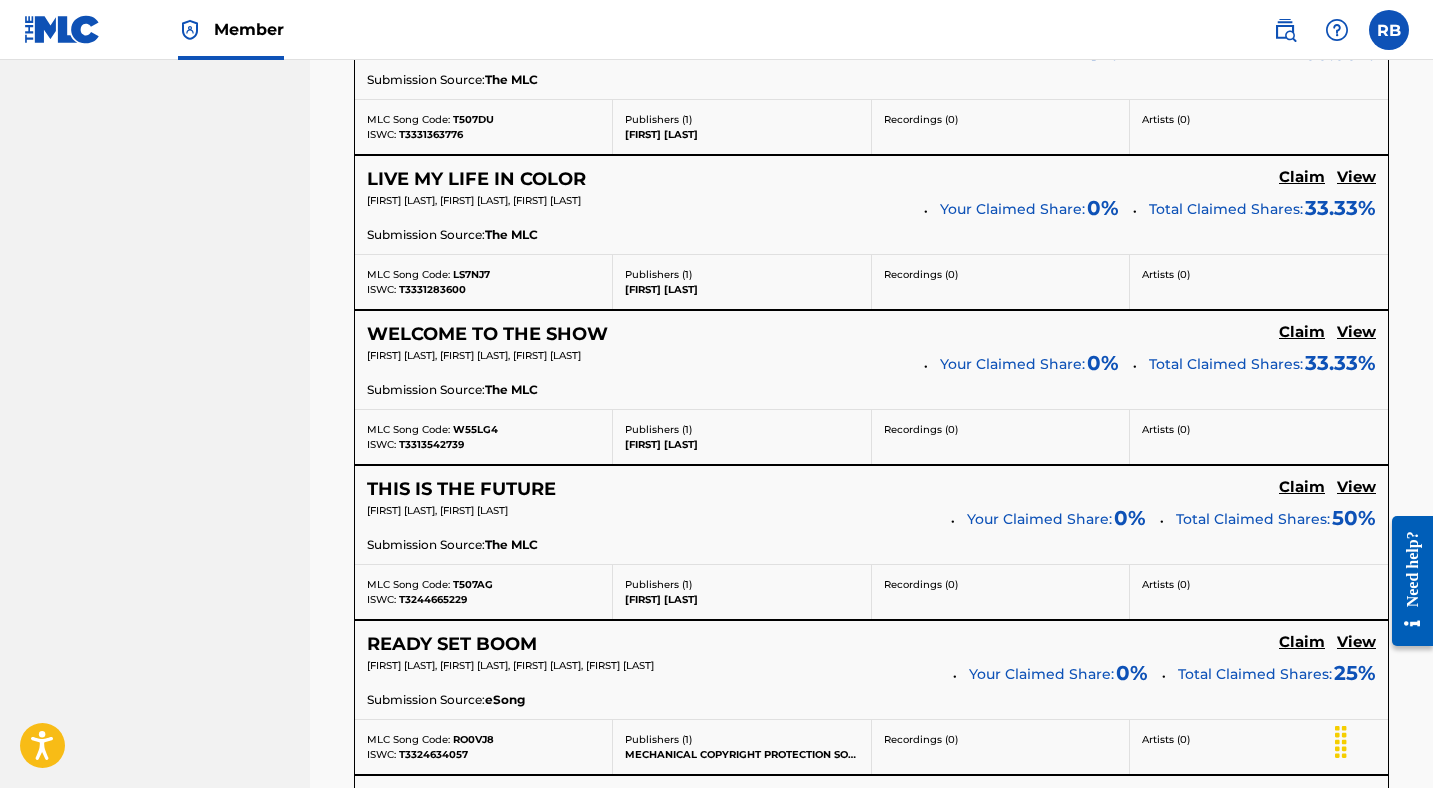 click on "View" at bounding box center [1356, 487] 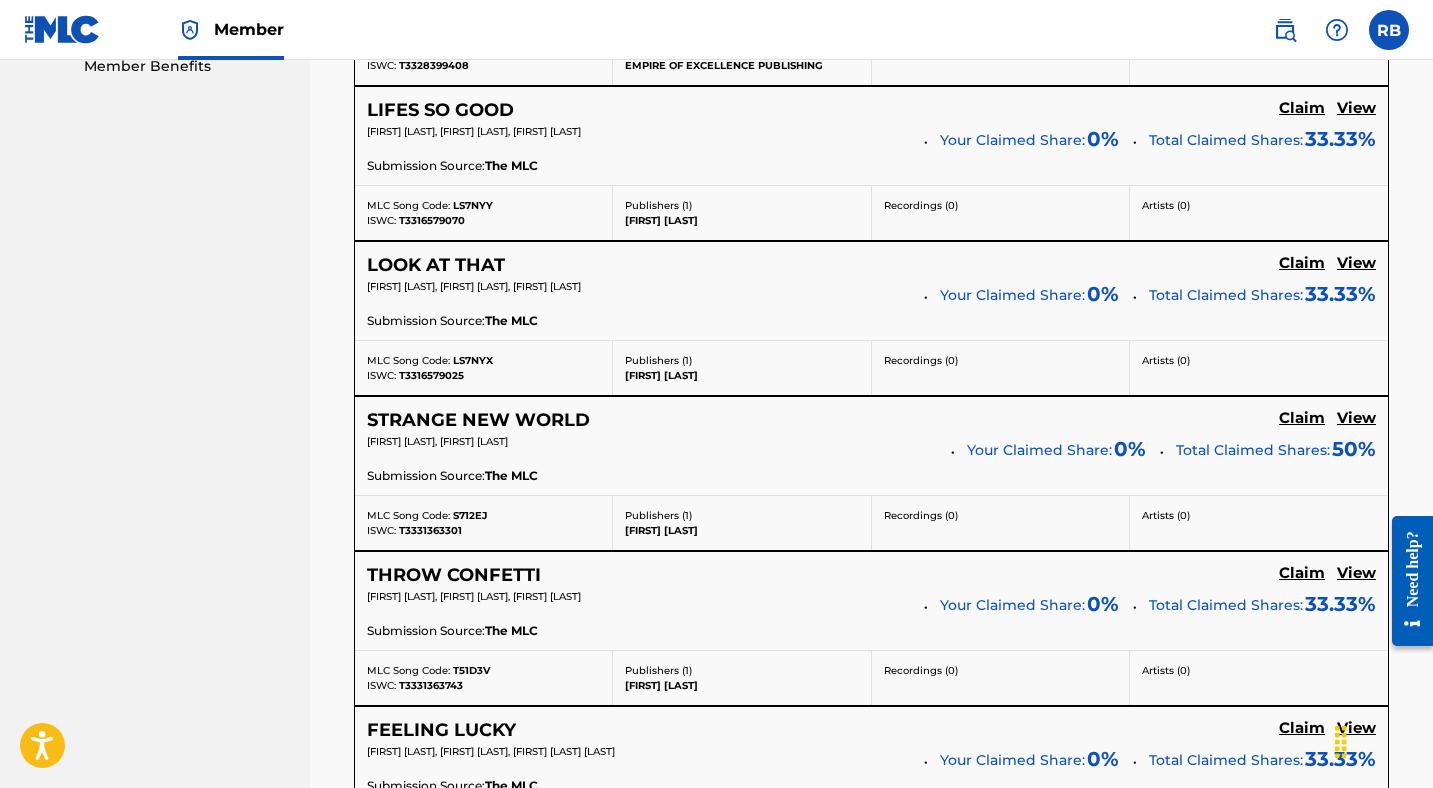 scroll, scrollTop: 1037, scrollLeft: 0, axis: vertical 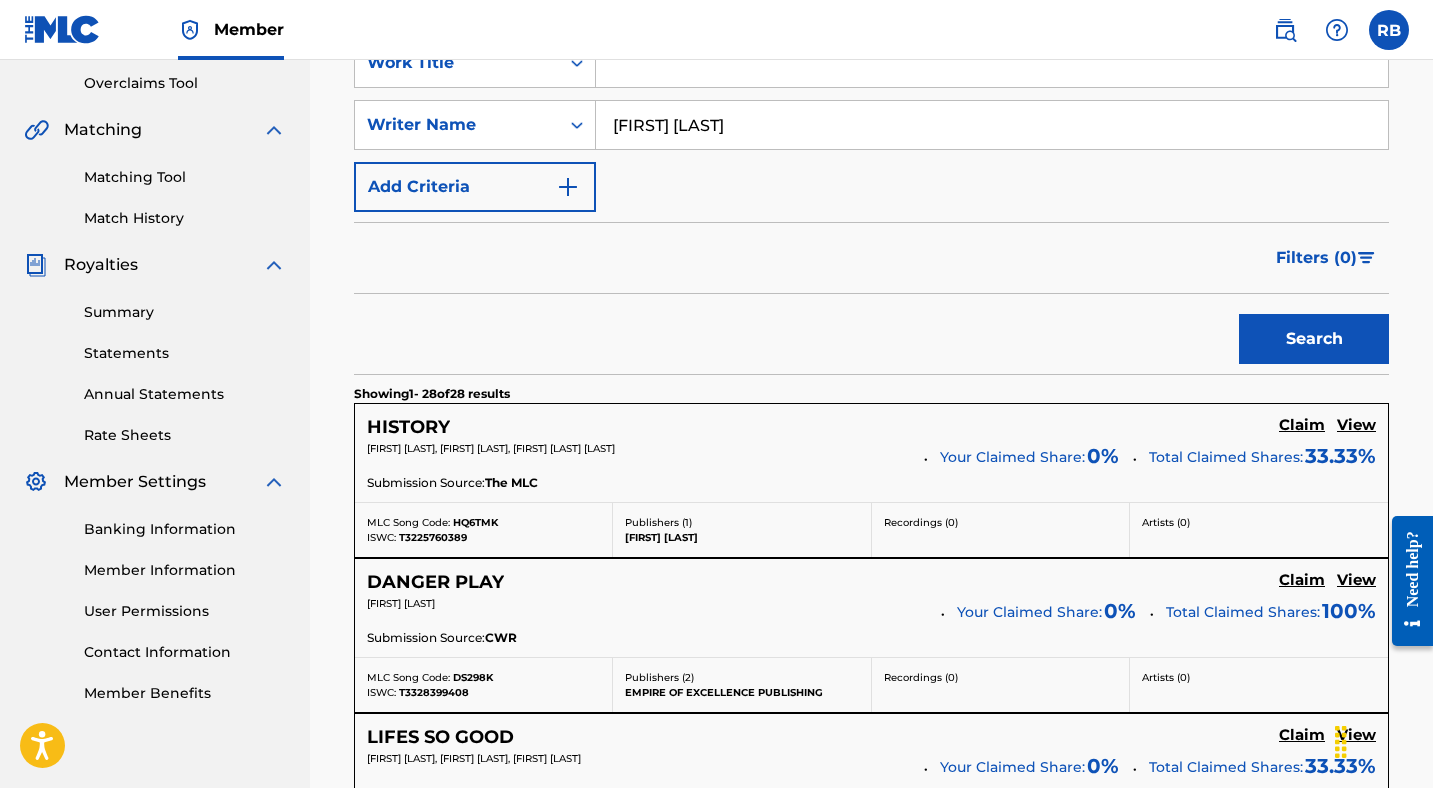 click on "Member Information" at bounding box center [185, 570] 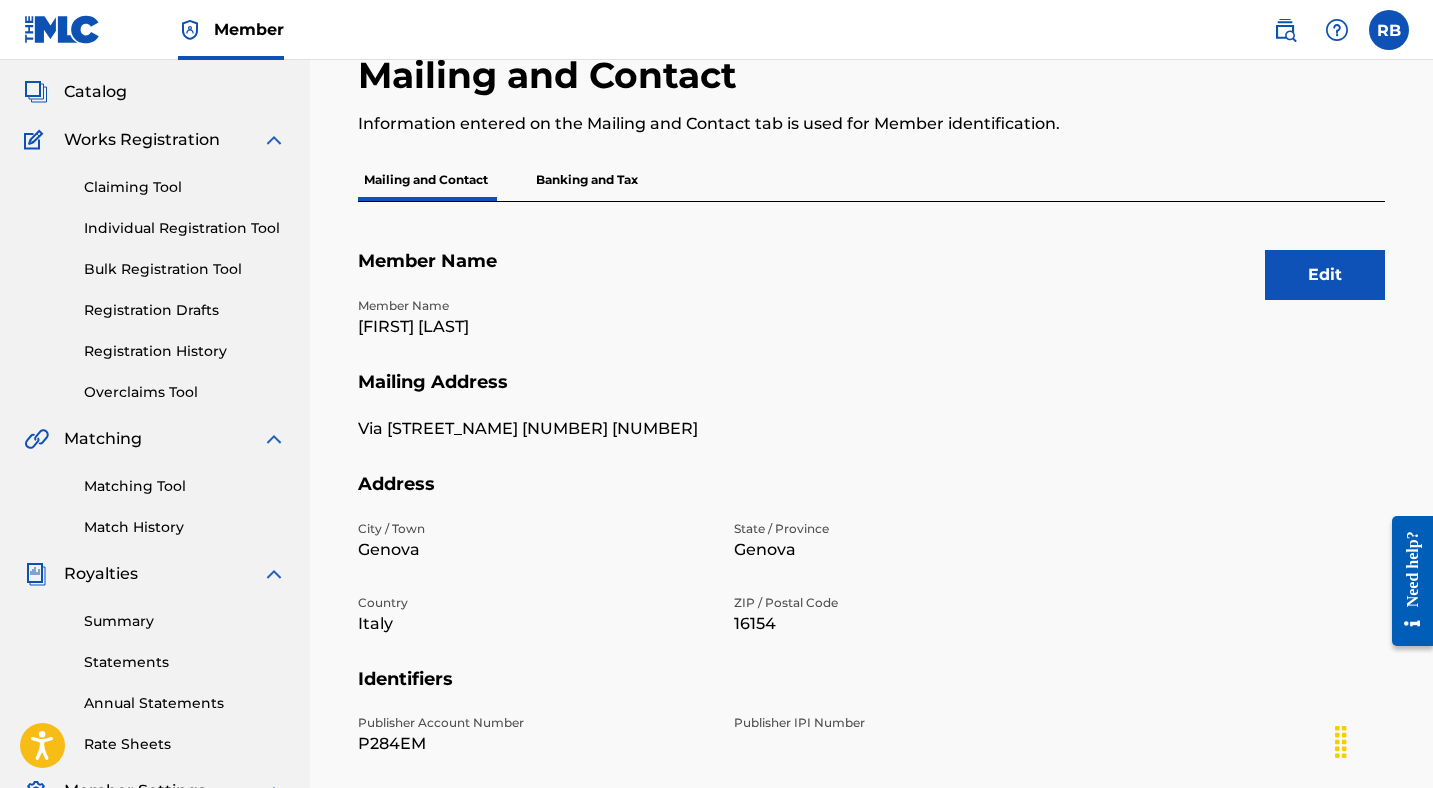 scroll, scrollTop: 102, scrollLeft: 0, axis: vertical 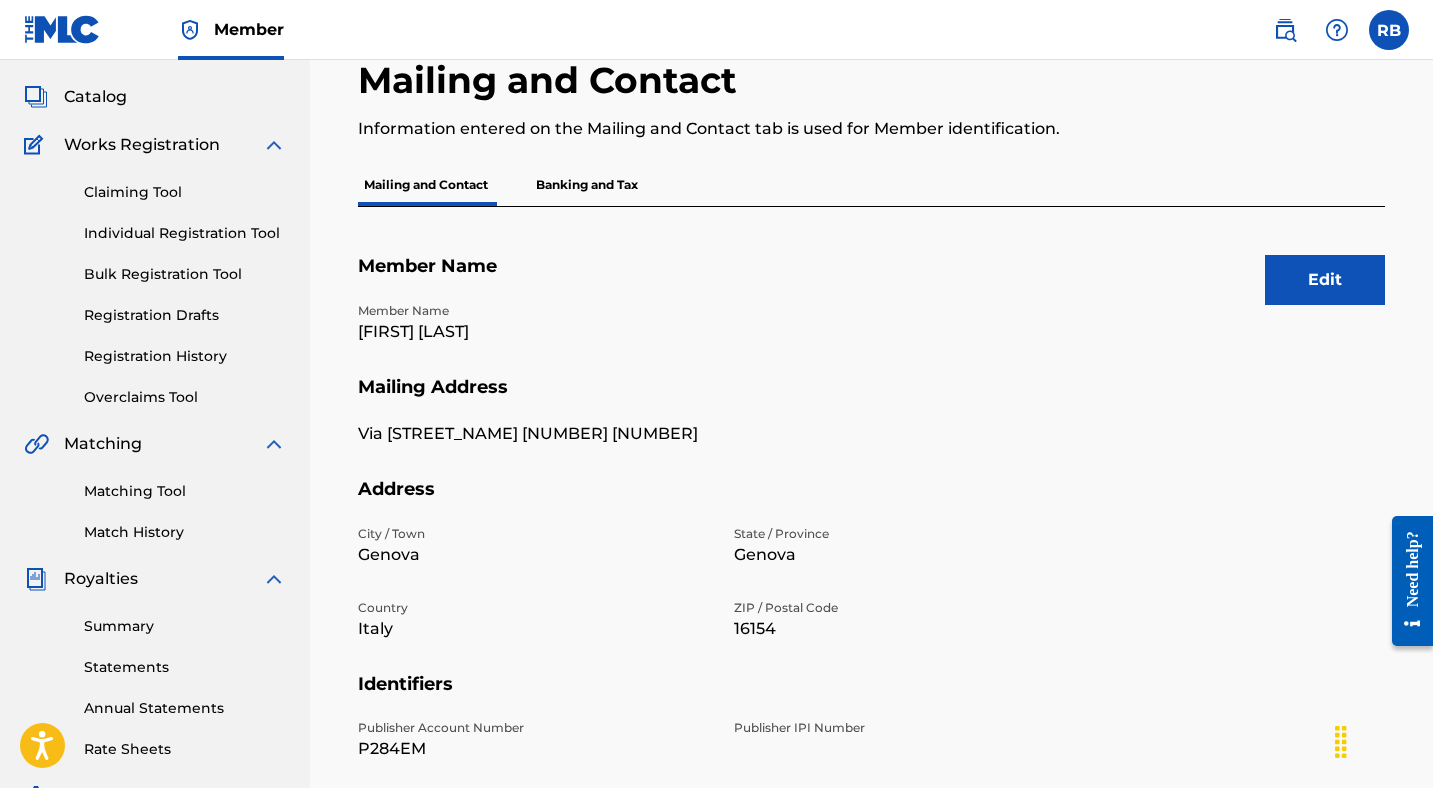 click on "Banking and Tax" at bounding box center (587, 185) 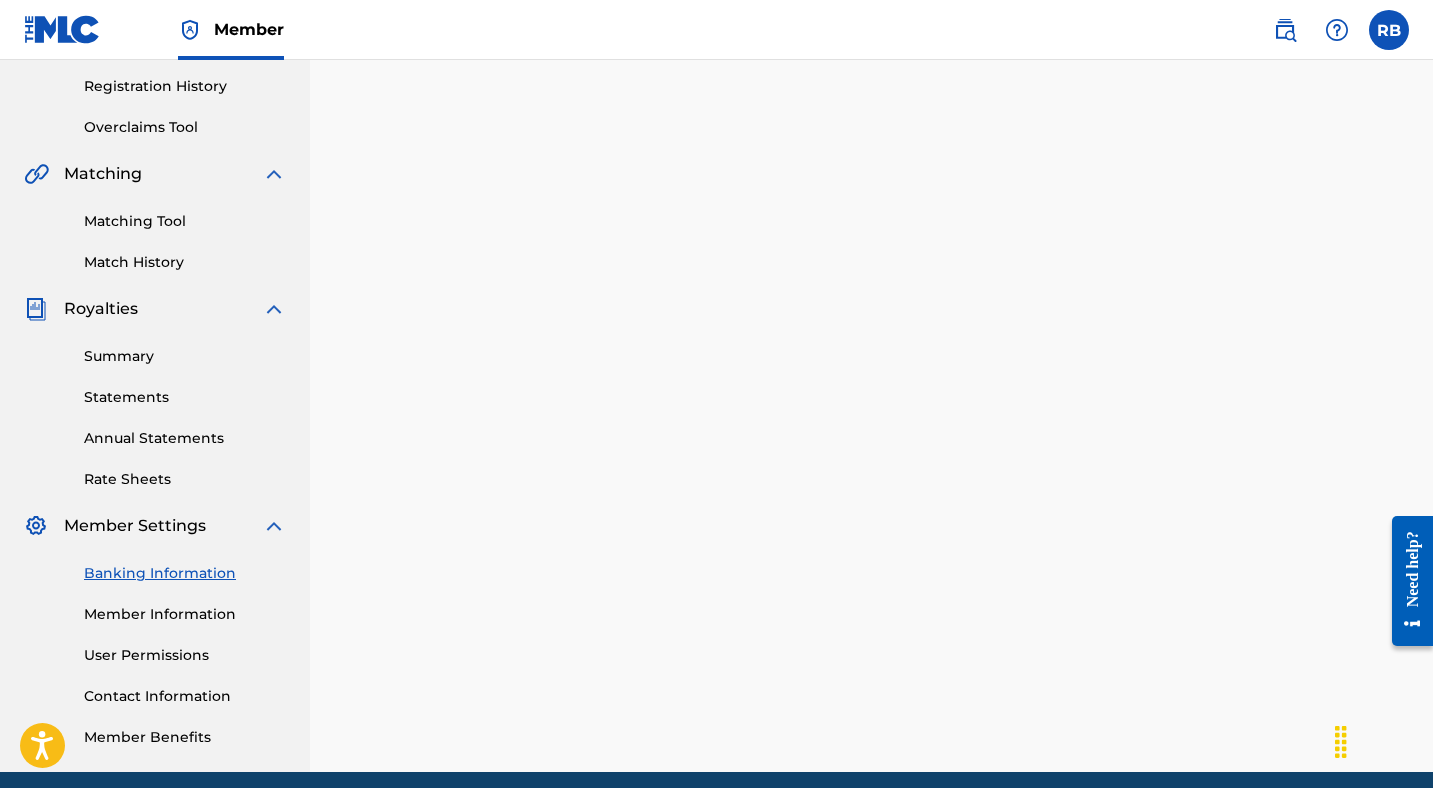 scroll, scrollTop: 452, scrollLeft: 0, axis: vertical 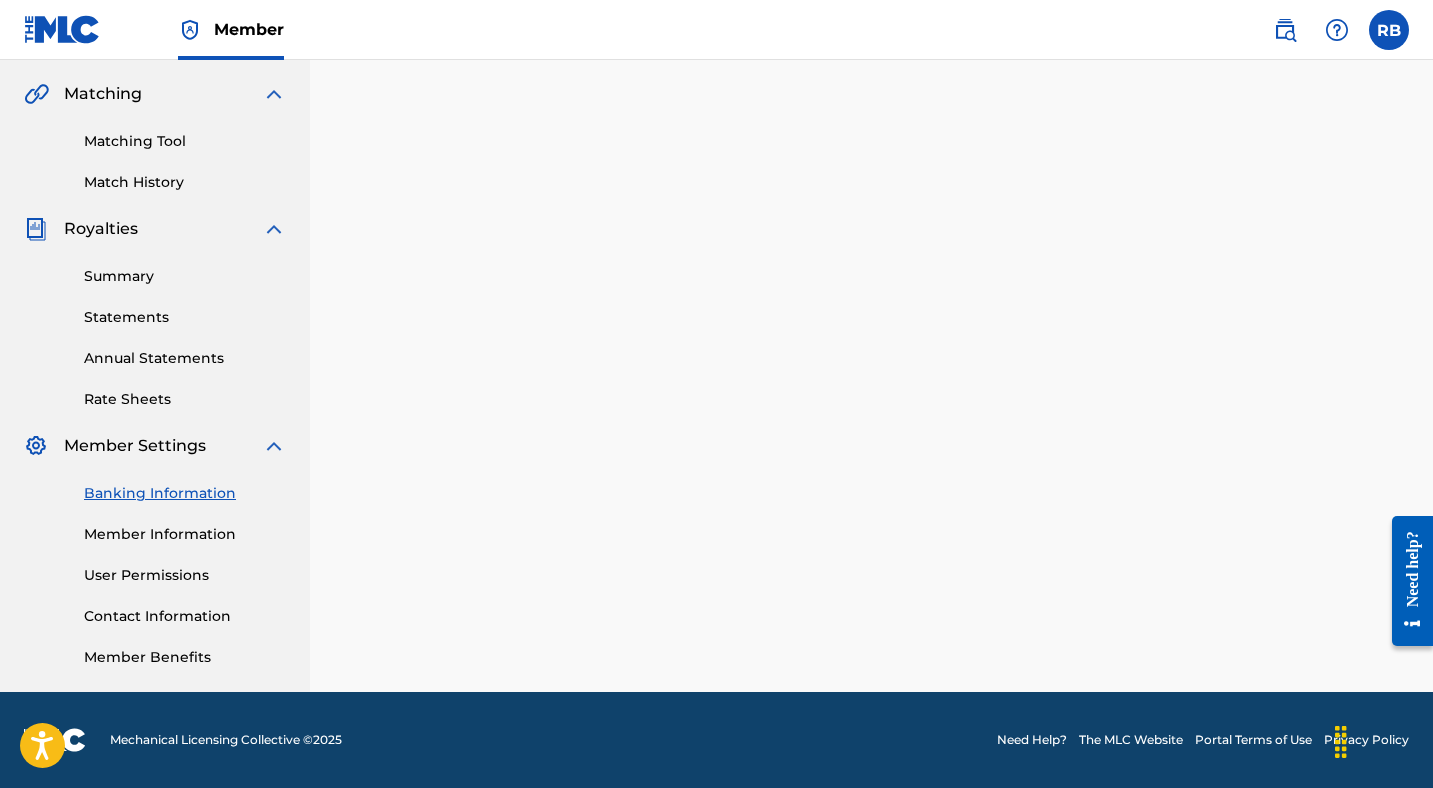 click on "Member Information" at bounding box center [185, 534] 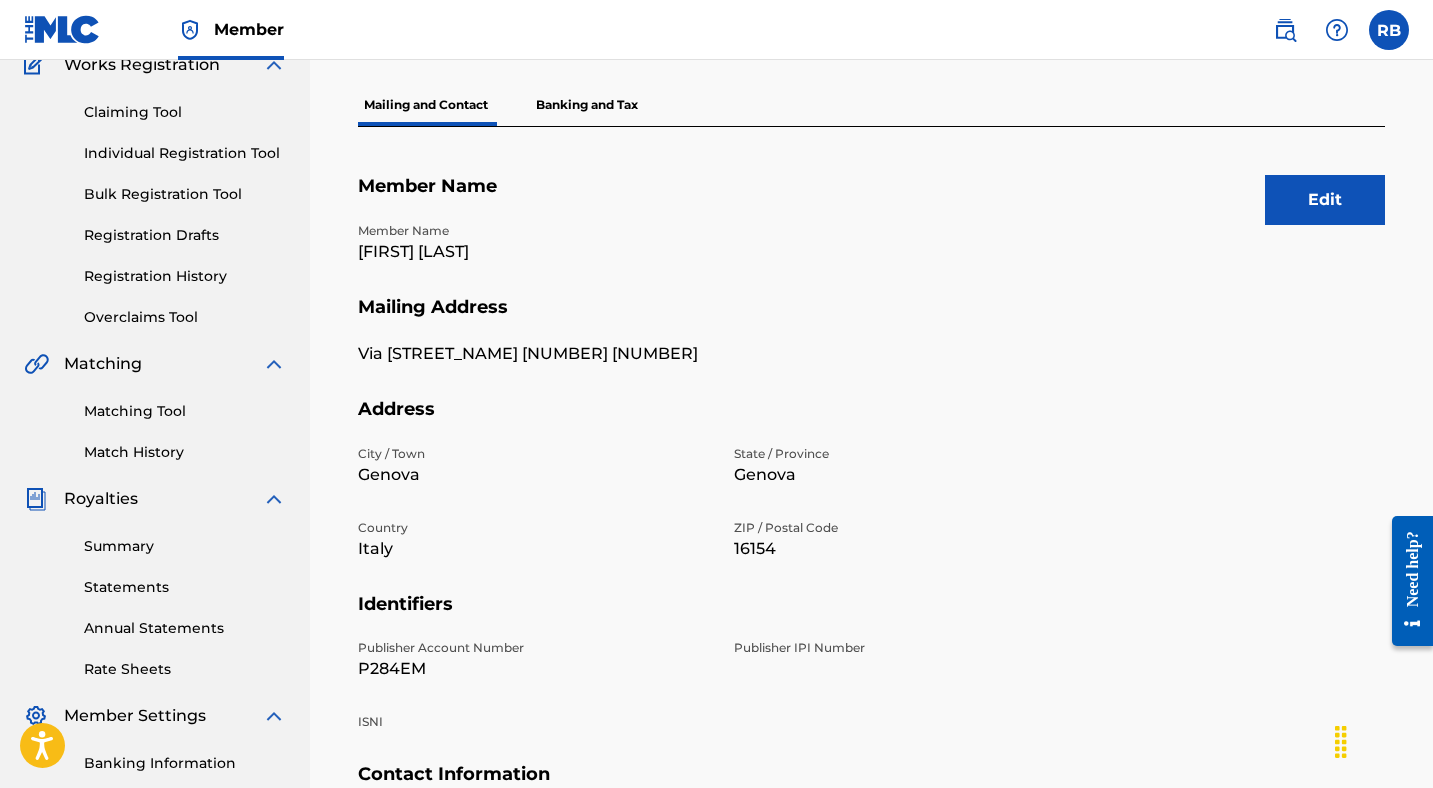 scroll, scrollTop: 452, scrollLeft: 0, axis: vertical 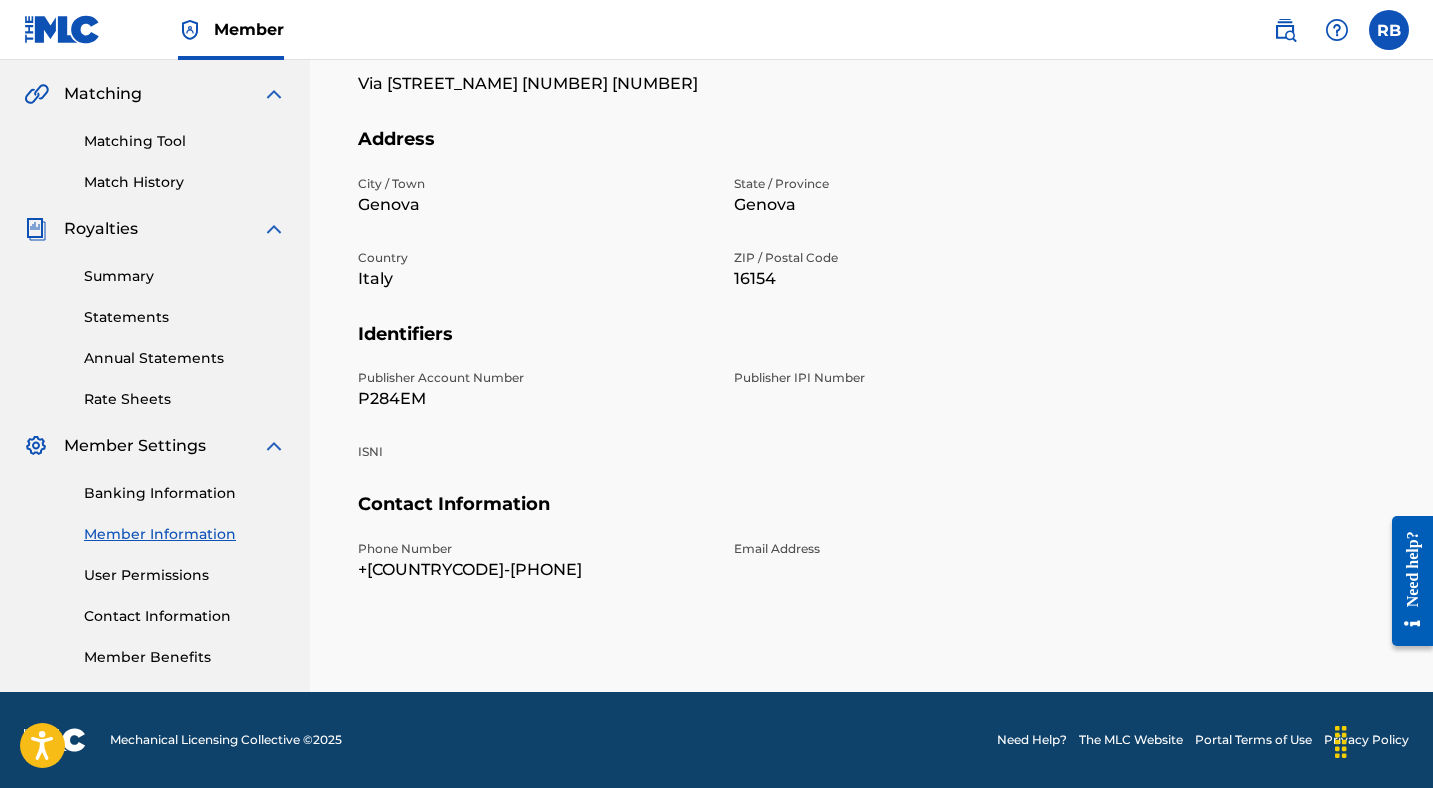 click on "User Permissions" at bounding box center (185, 575) 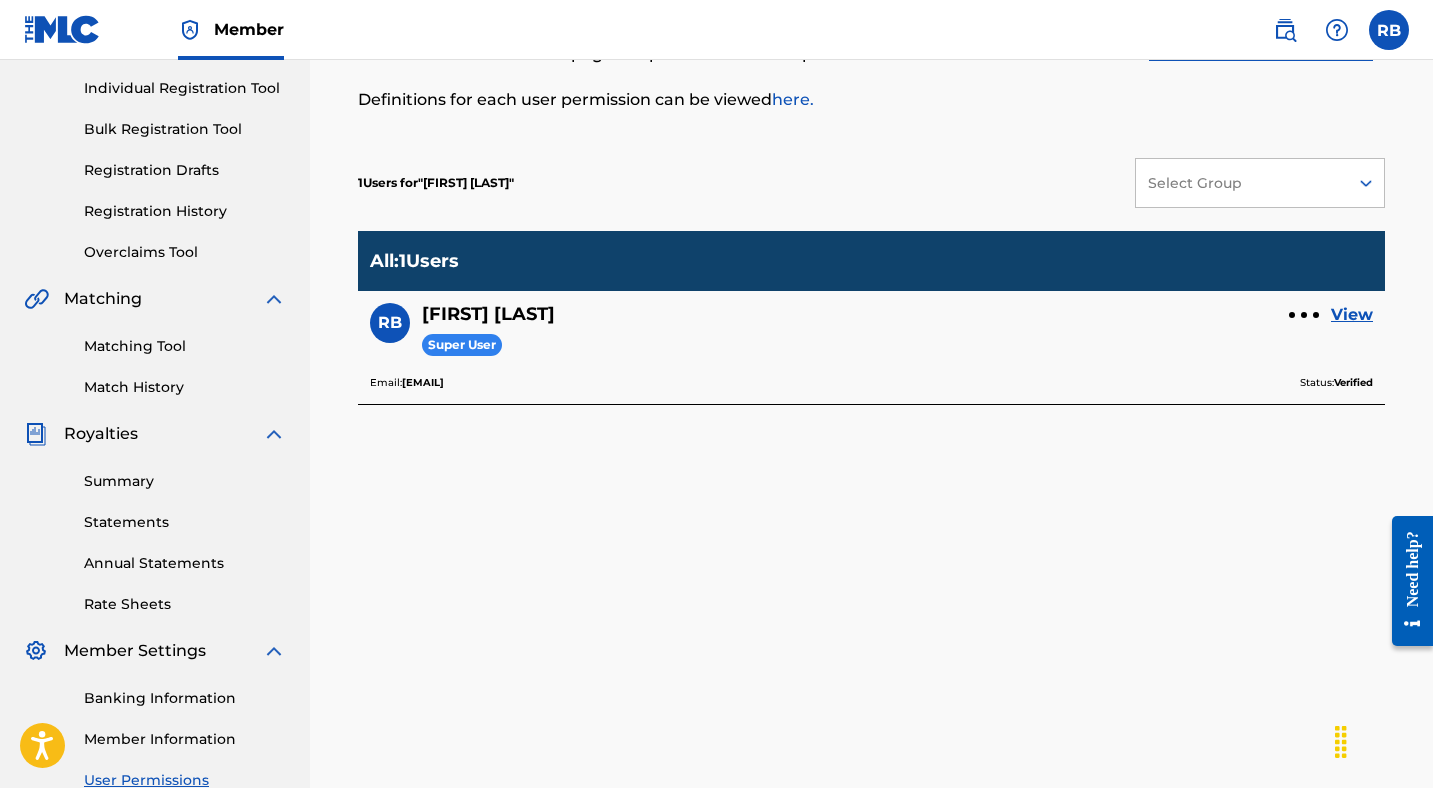 scroll, scrollTop: 452, scrollLeft: 0, axis: vertical 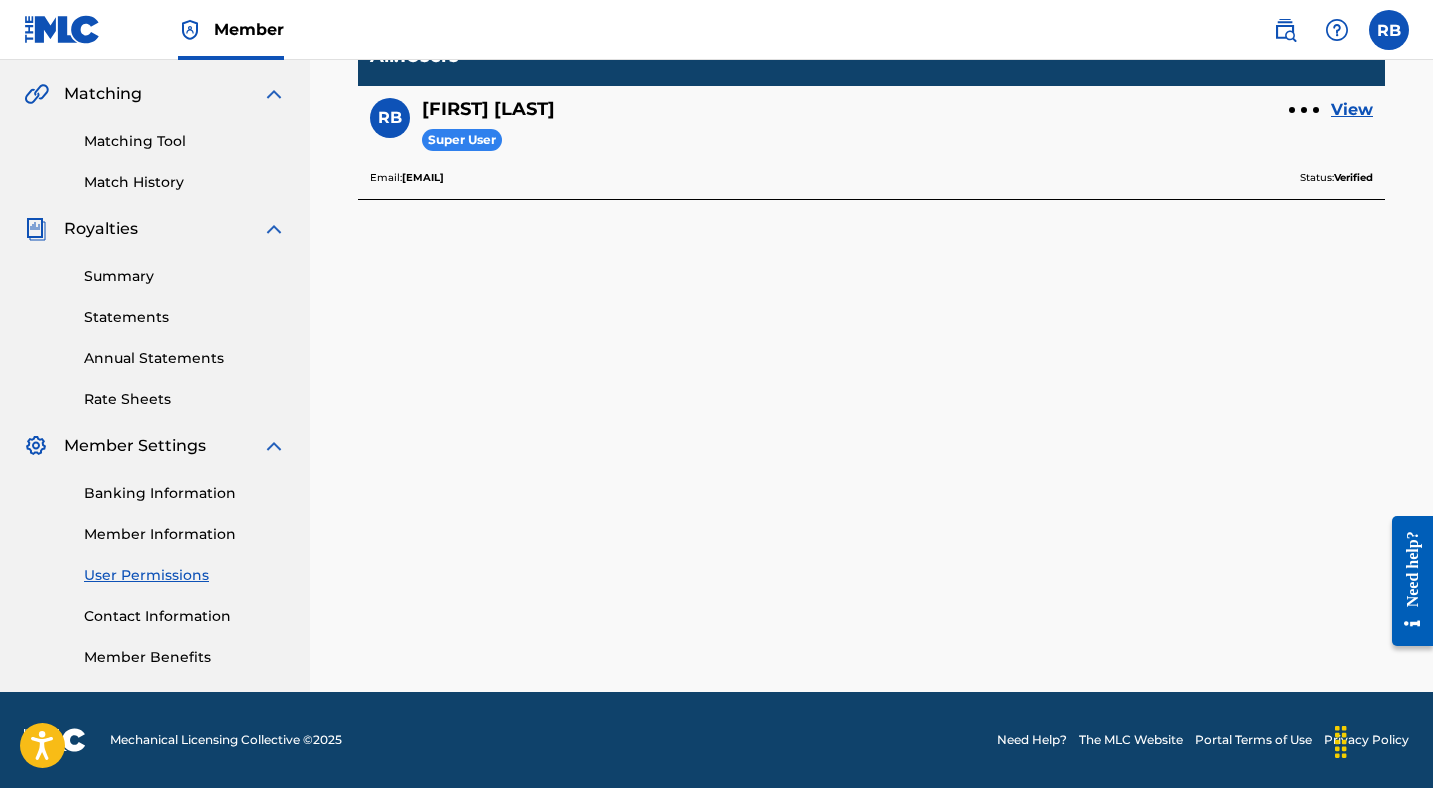 click on "Contact Information" at bounding box center [185, 616] 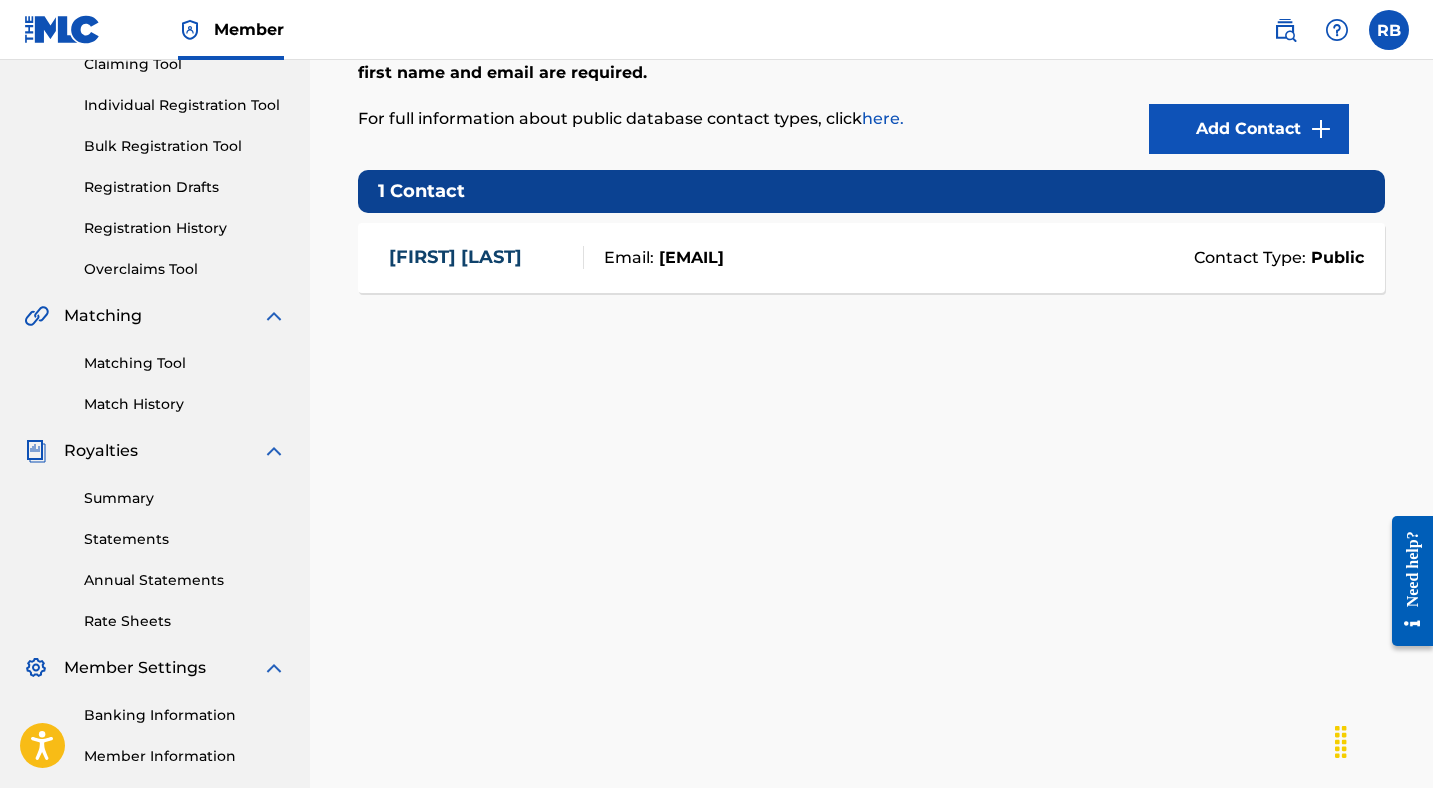 scroll, scrollTop: 452, scrollLeft: 0, axis: vertical 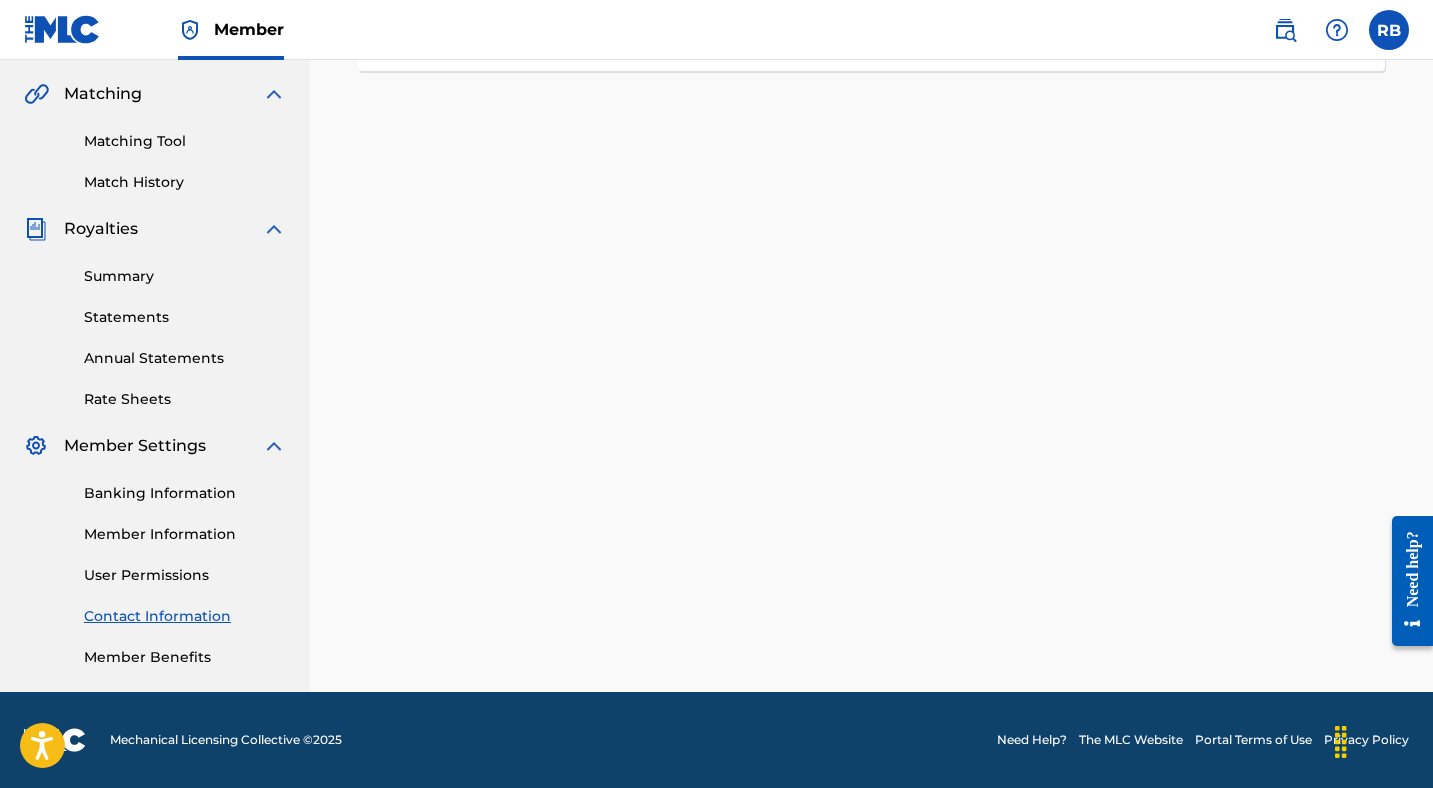 click on "Member Benefits" at bounding box center [185, 657] 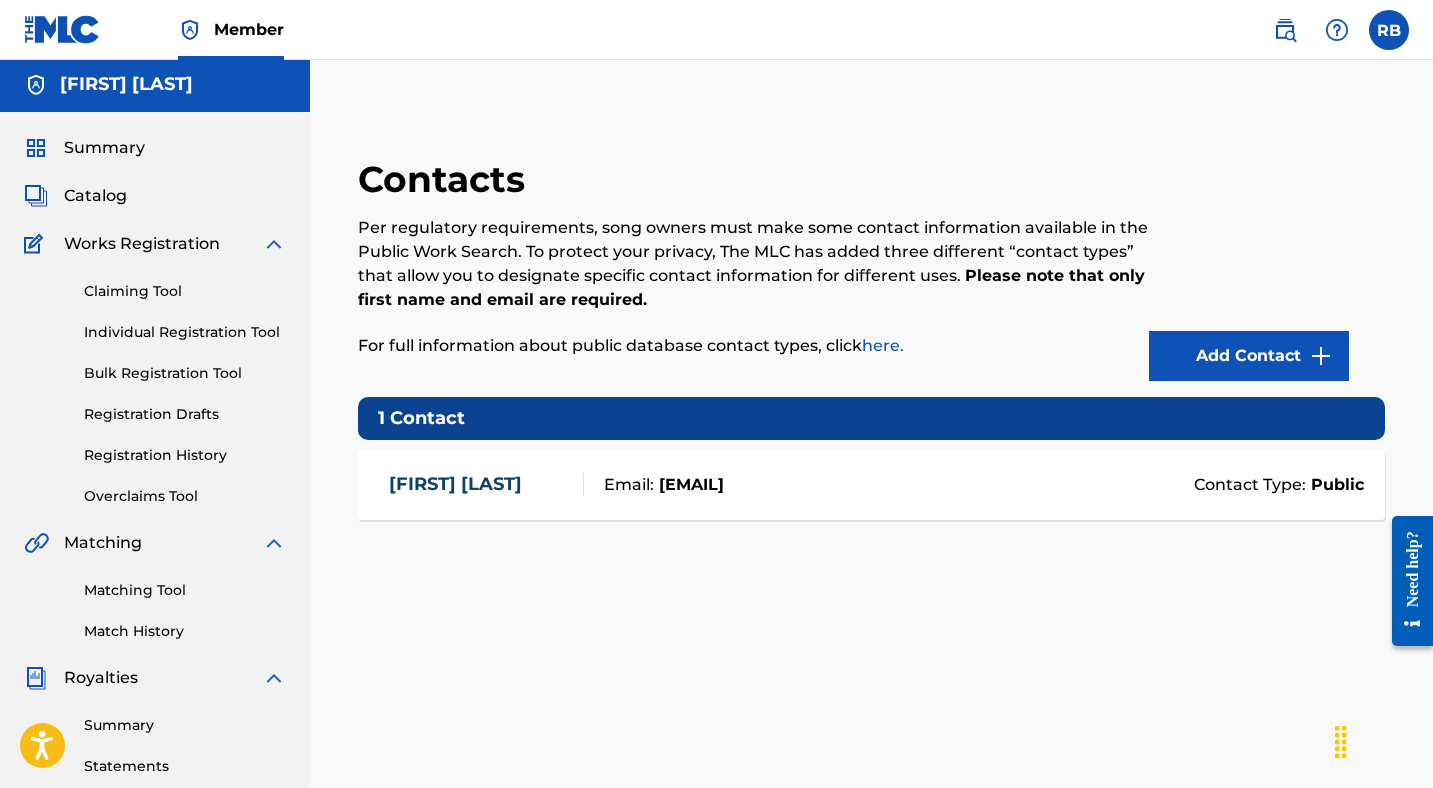 scroll, scrollTop: 0, scrollLeft: 0, axis: both 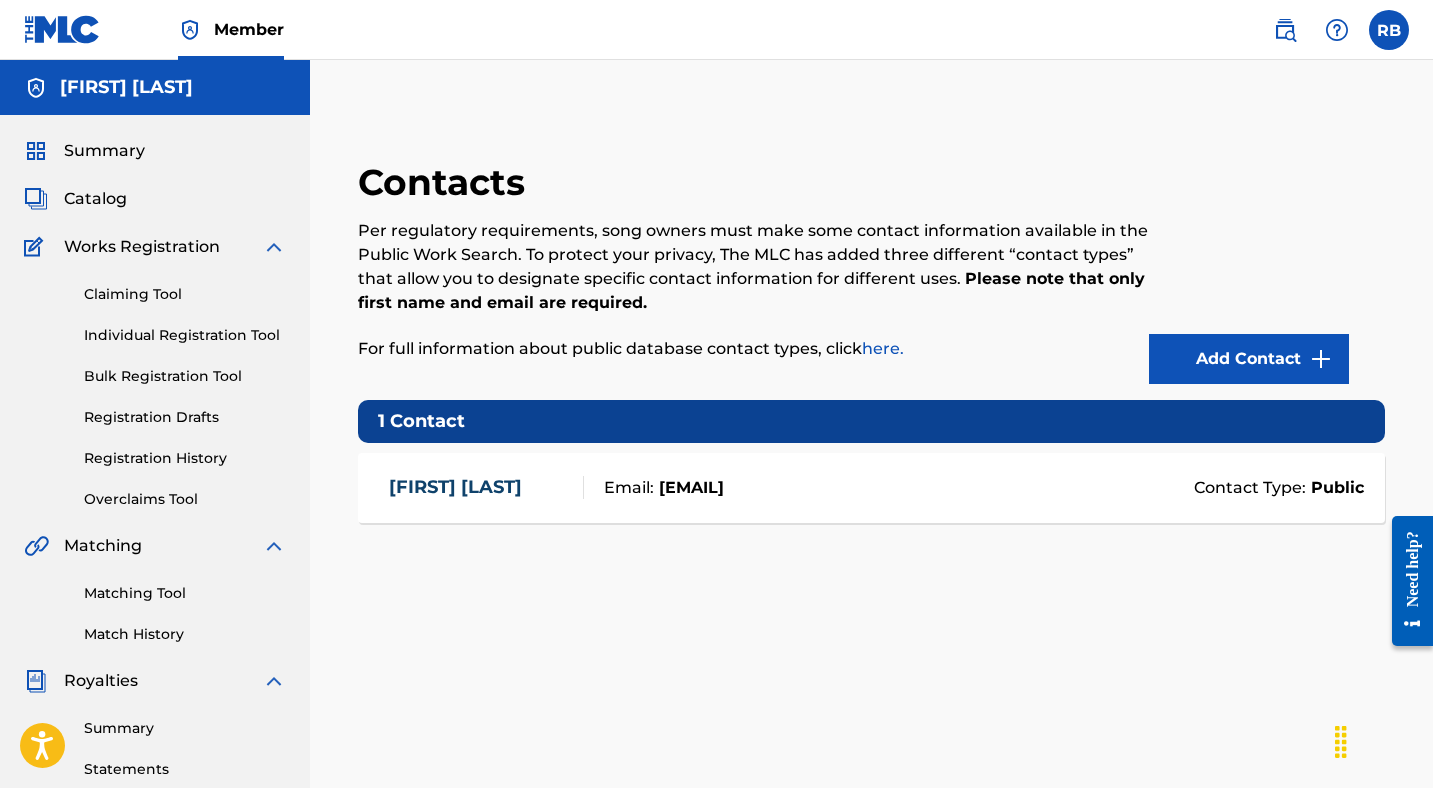click on "Catalog" at bounding box center [95, 199] 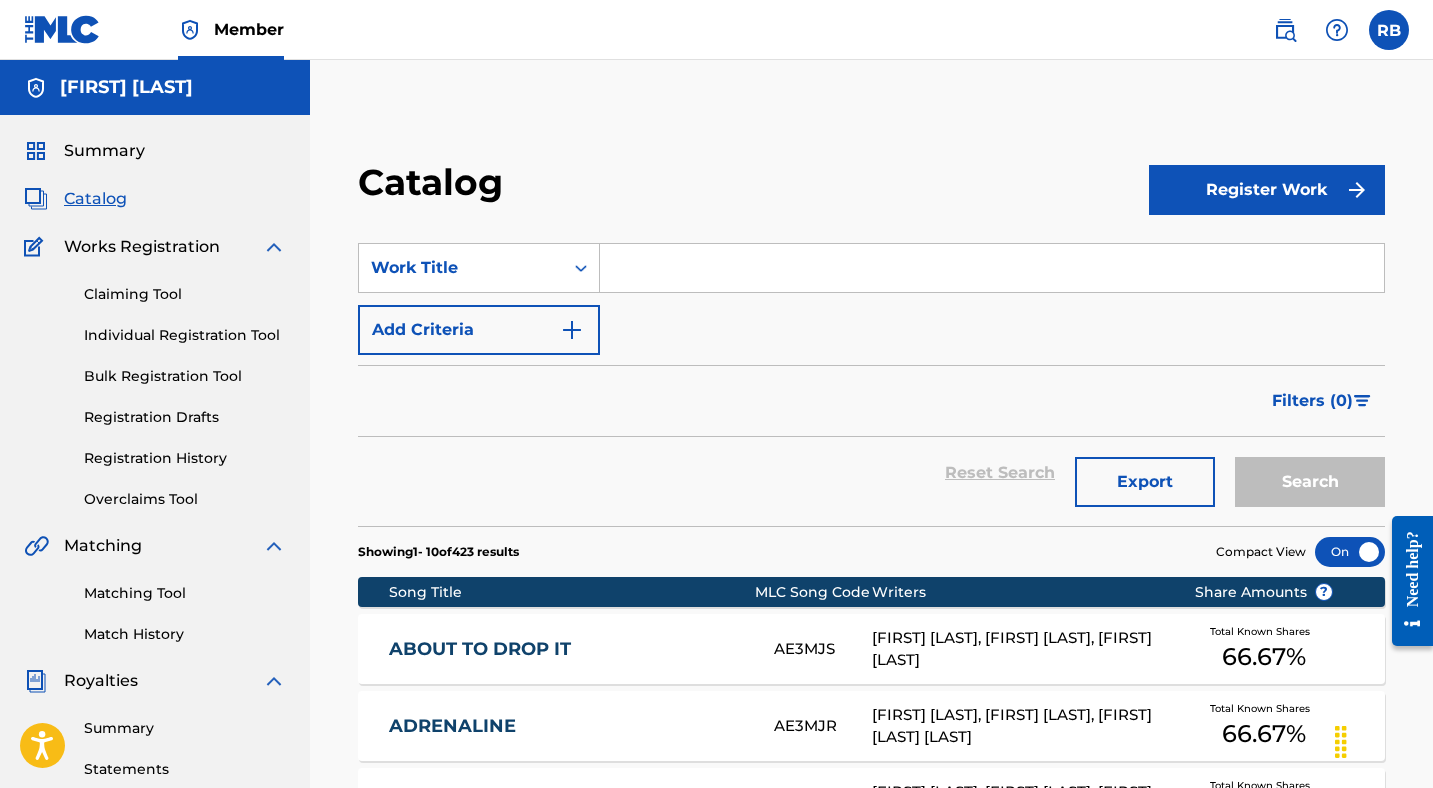 click at bounding box center (992, 268) 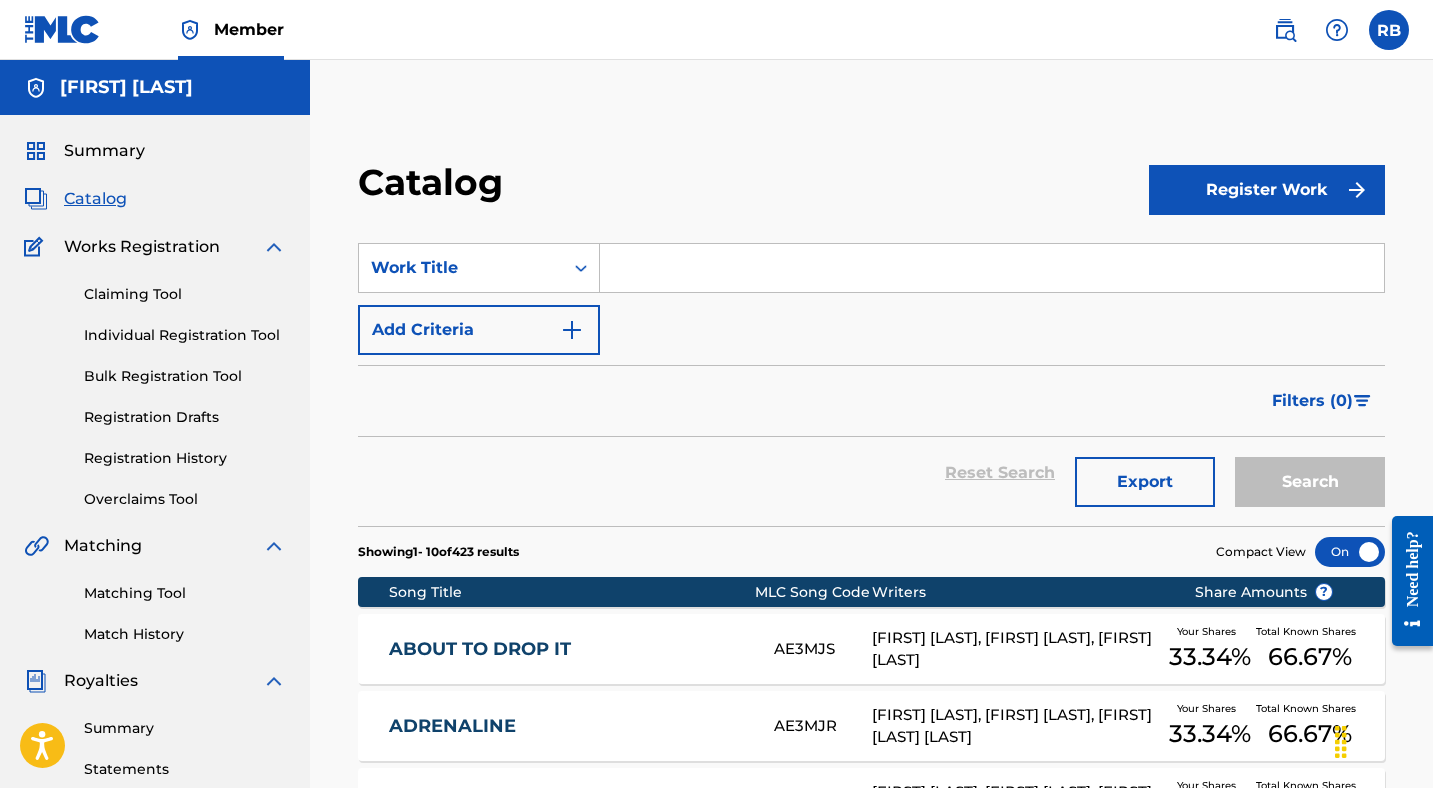 click at bounding box center [992, 268] 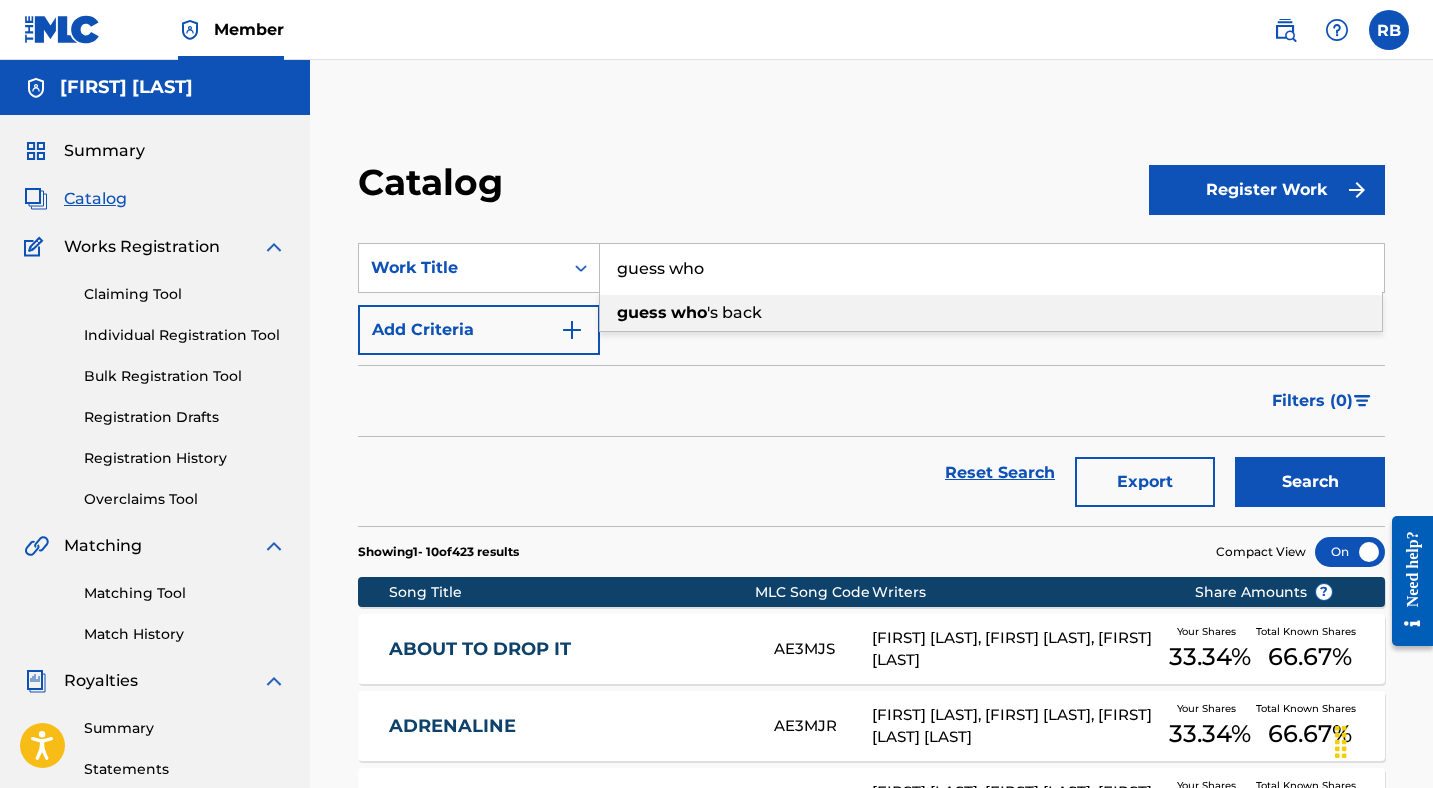 click on "'s back" at bounding box center [734, 312] 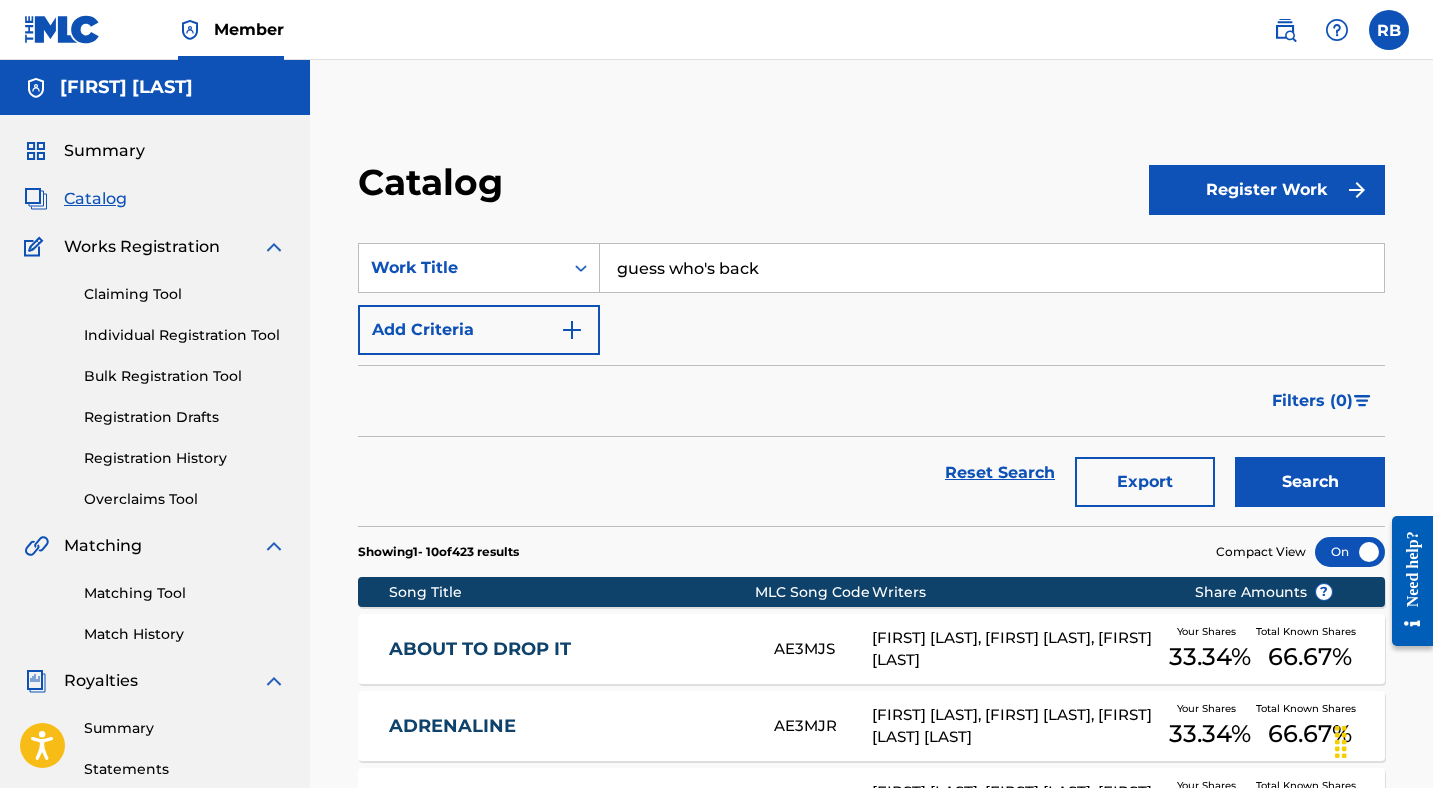 click on "Search" at bounding box center [1310, 482] 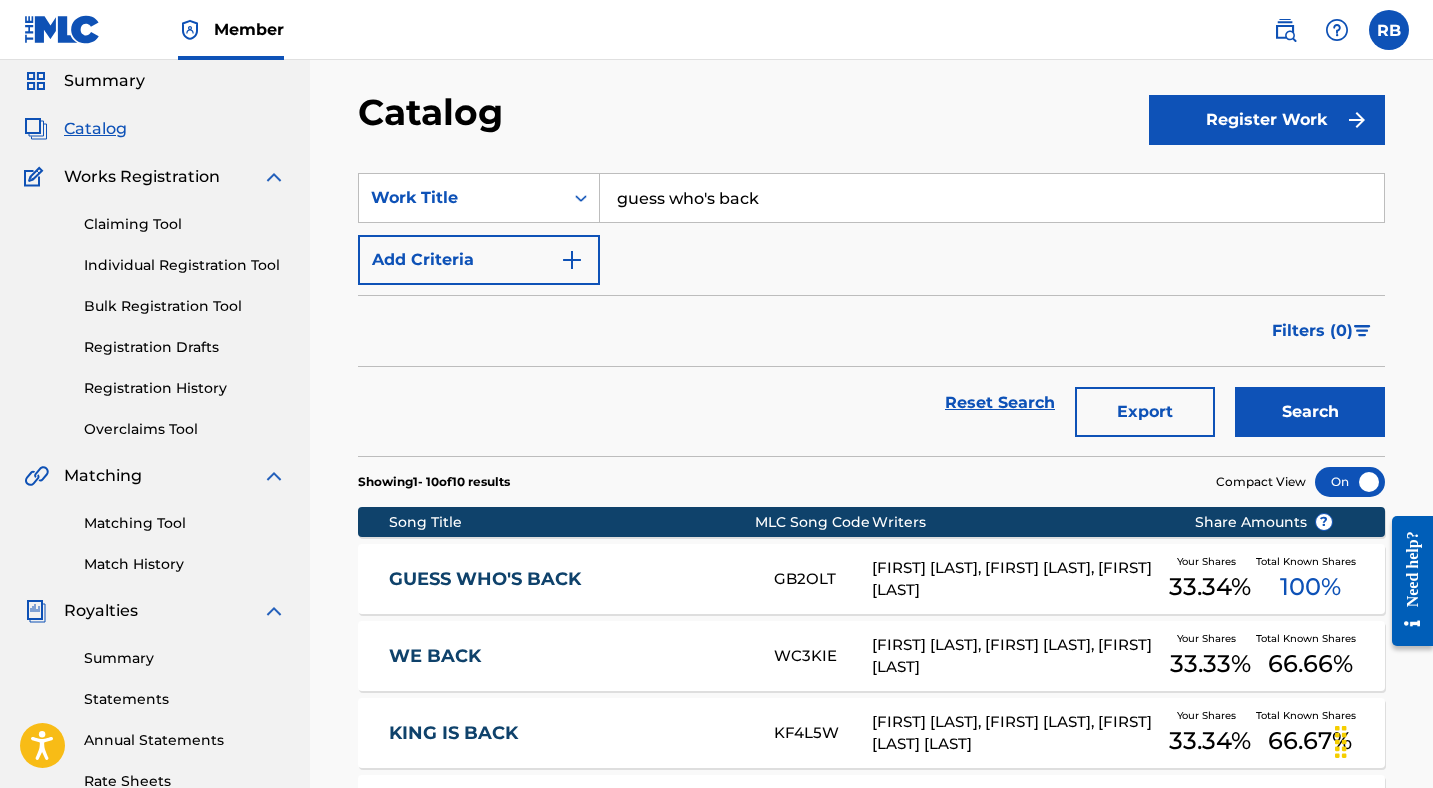 scroll, scrollTop: 72, scrollLeft: 0, axis: vertical 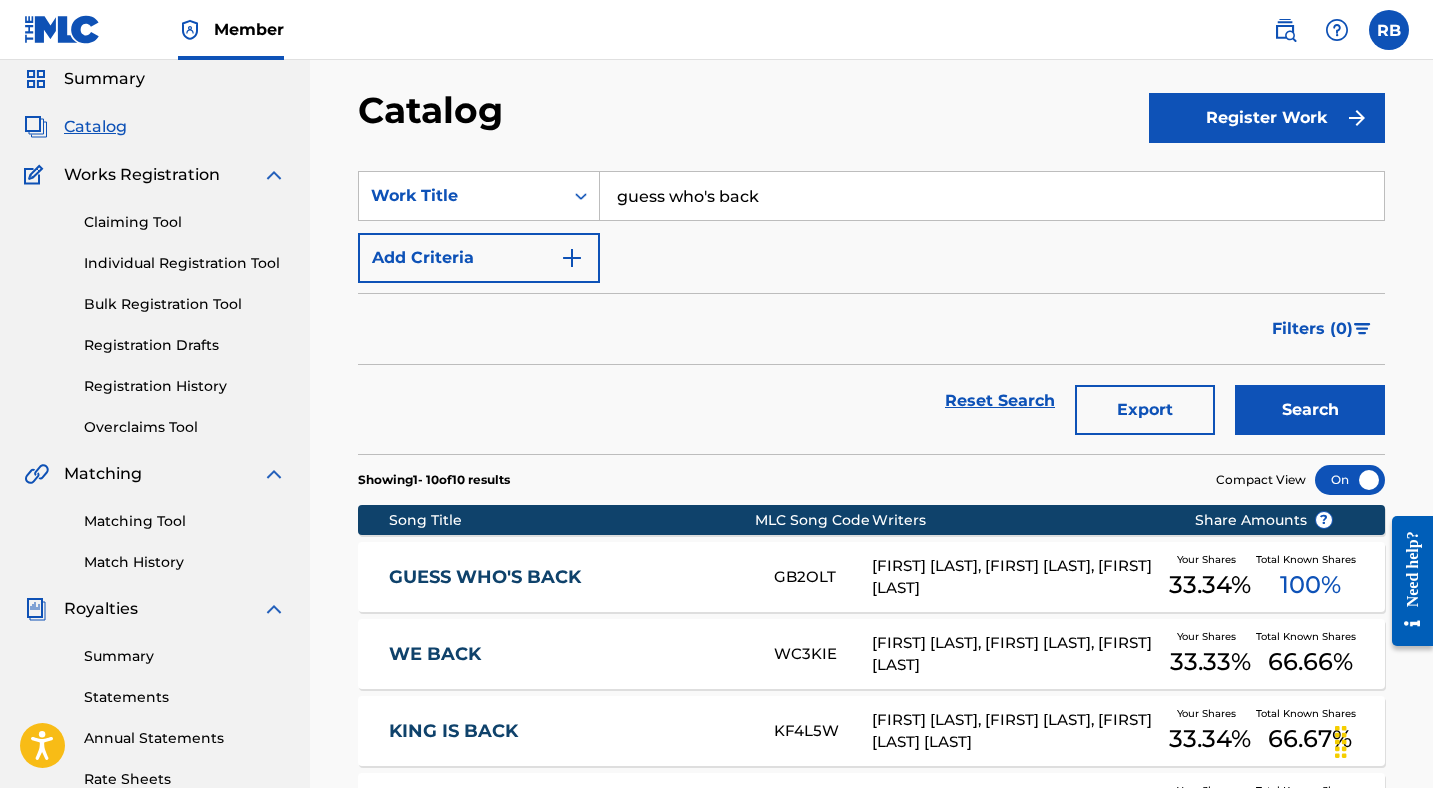 click on "guess who's back" at bounding box center [992, 196] 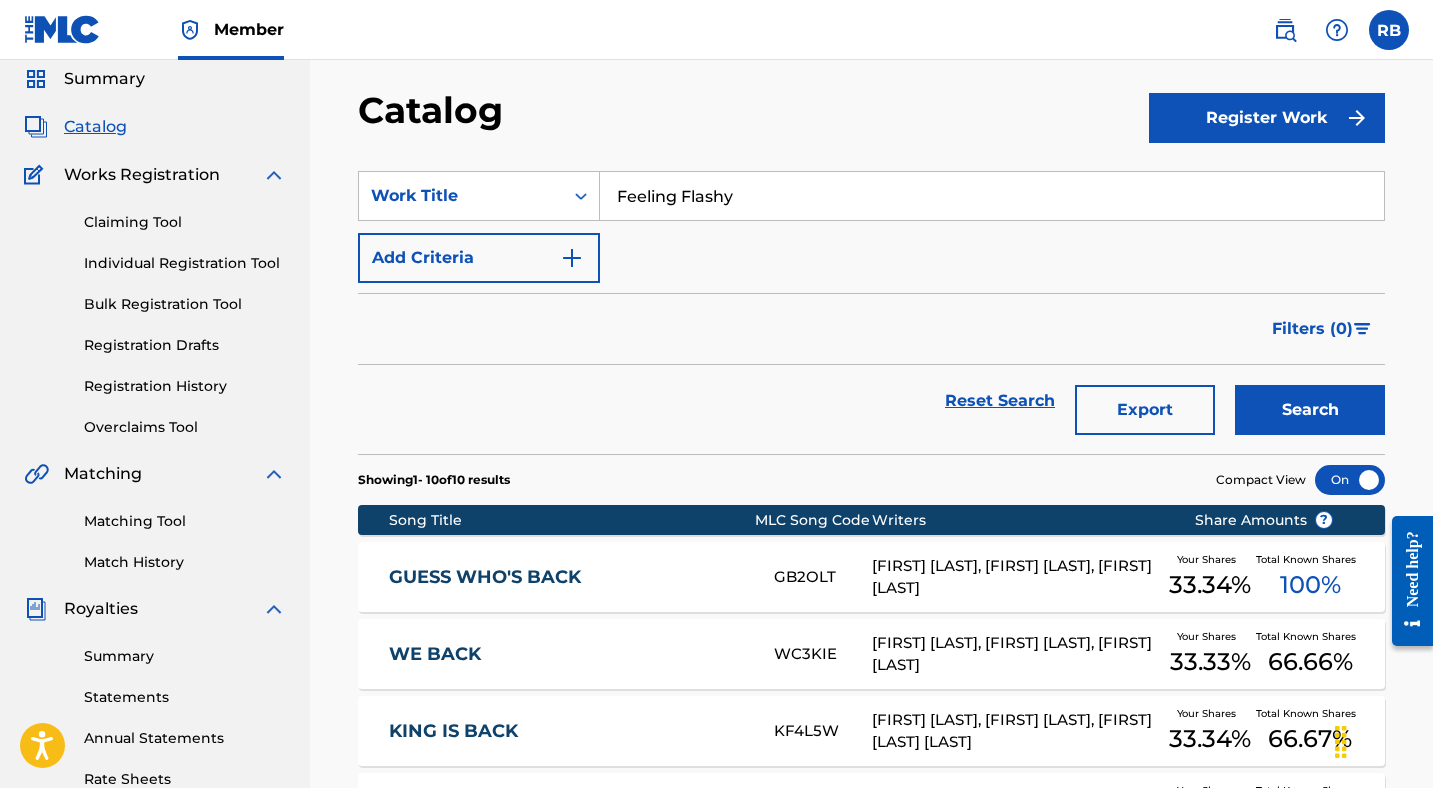 click on "Search" at bounding box center (1310, 410) 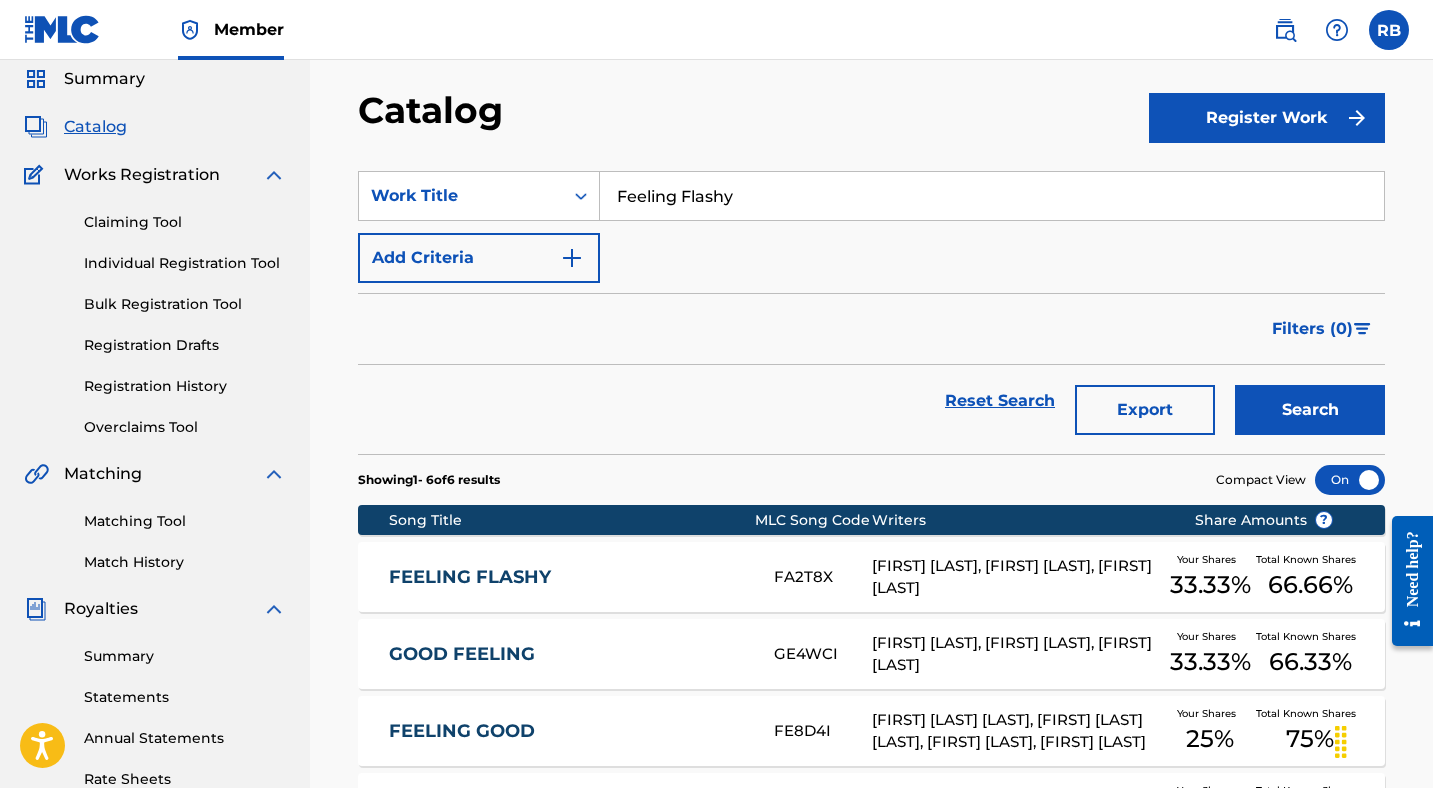 click on "Feeling Flashy" at bounding box center (992, 196) 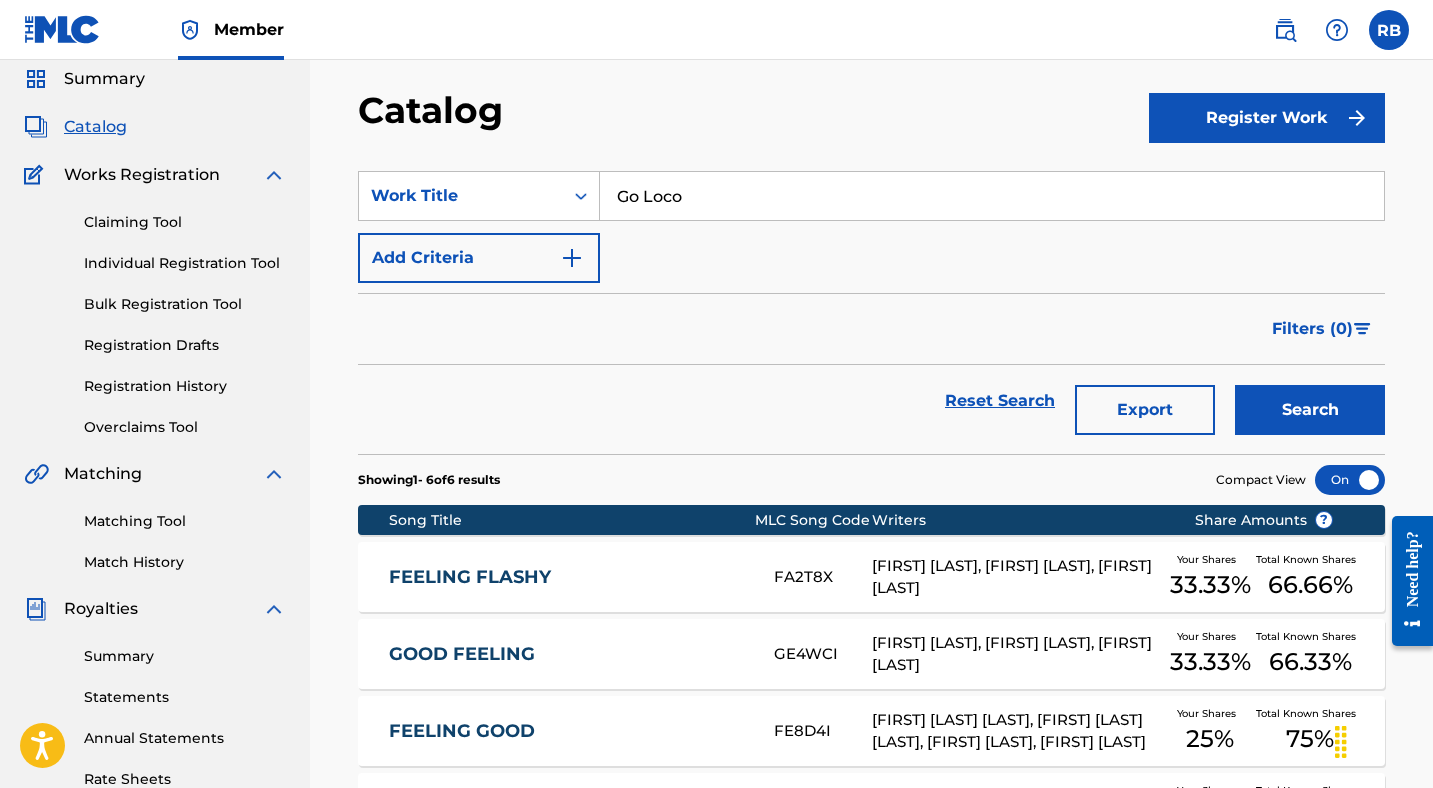 click on "Search" at bounding box center [1310, 410] 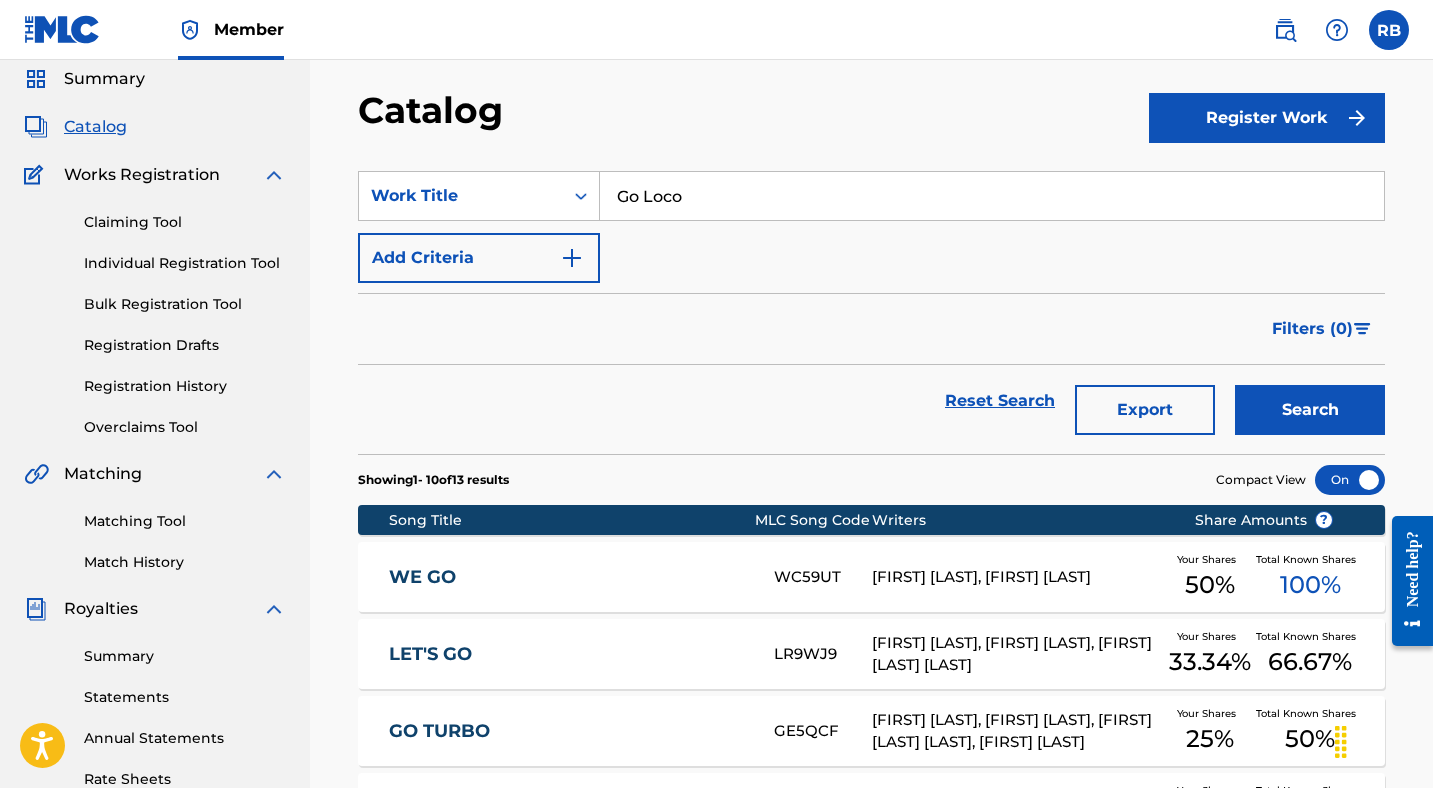 click on "Go Loco" at bounding box center [992, 196] 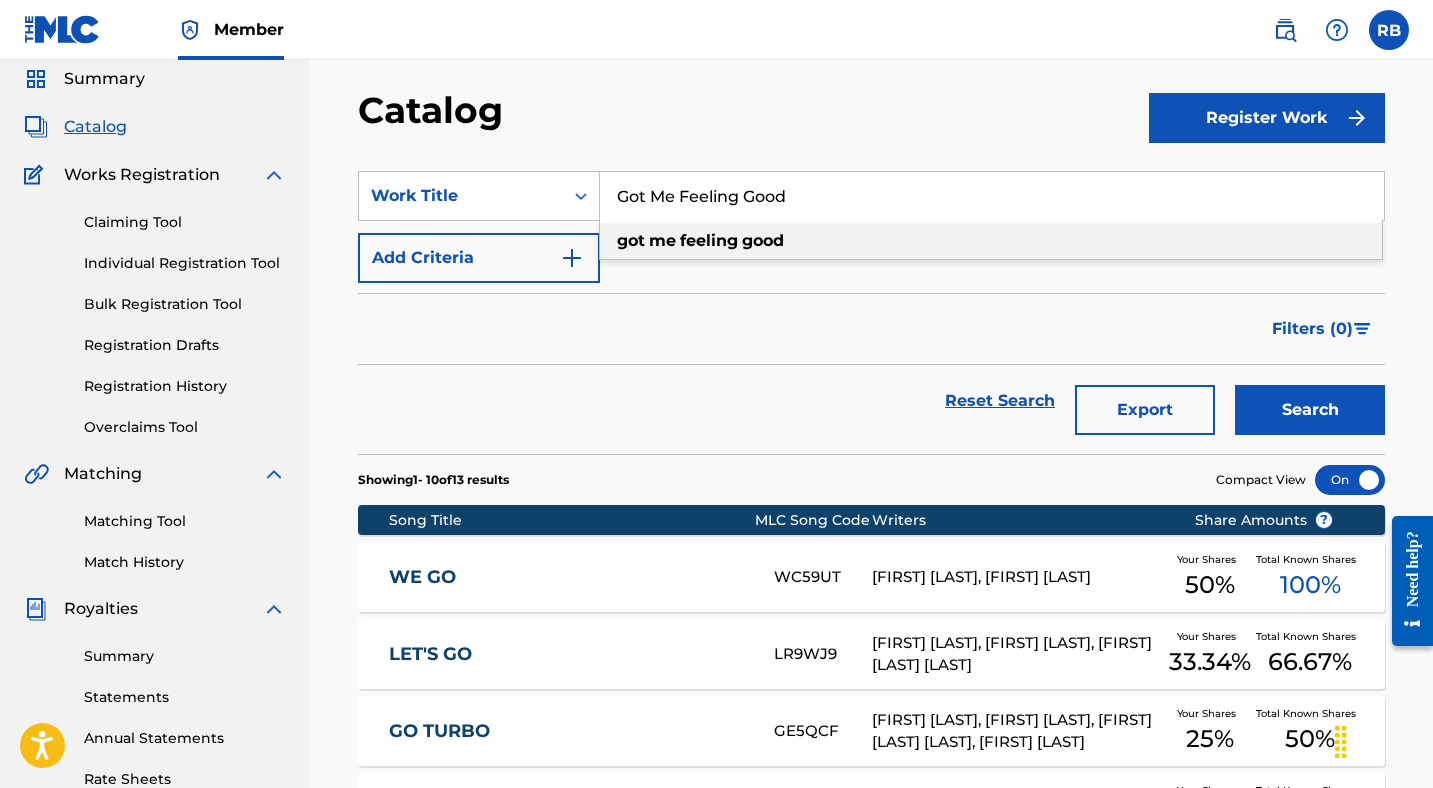 type on "Got Me Feeling Good" 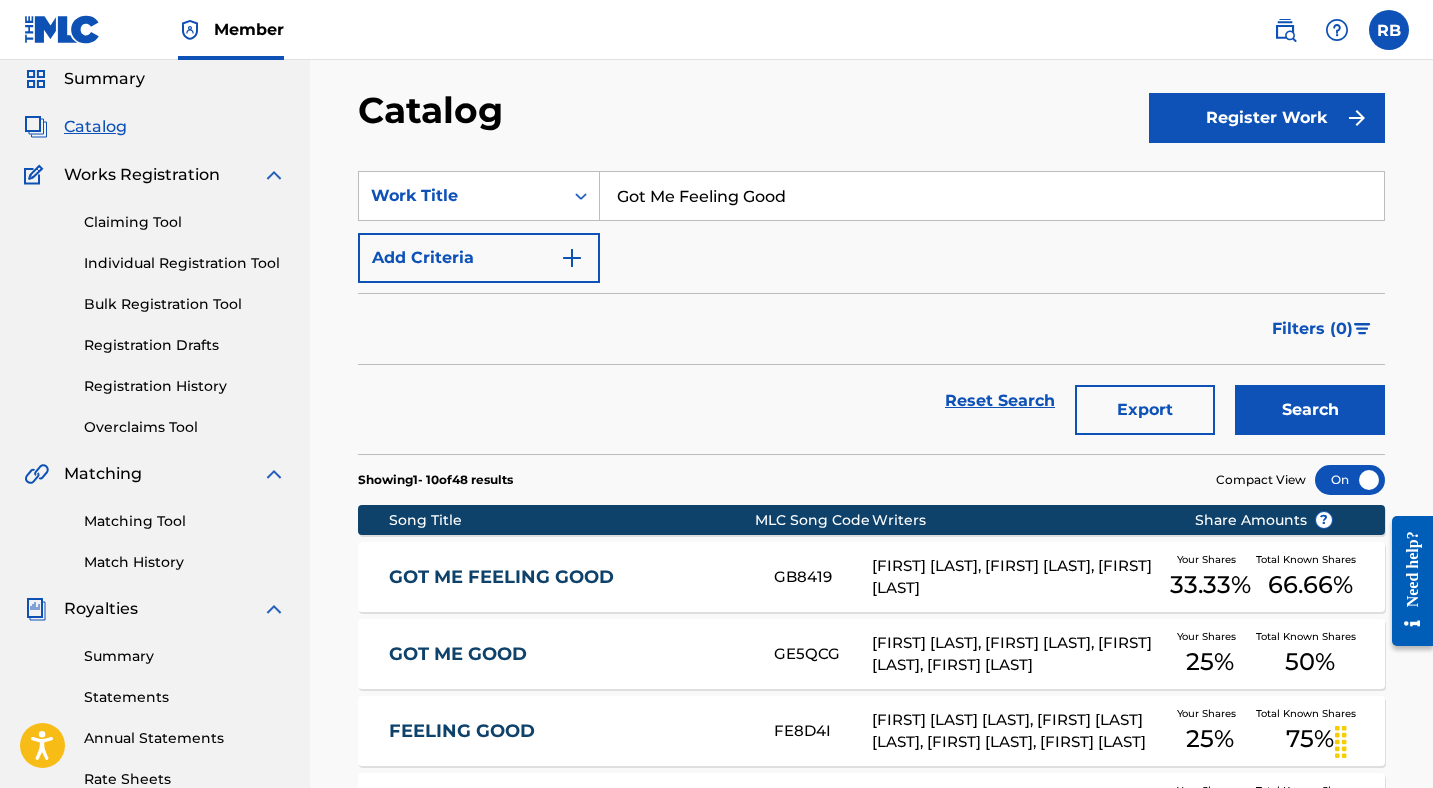 click on "66.66 %" at bounding box center [1310, 585] 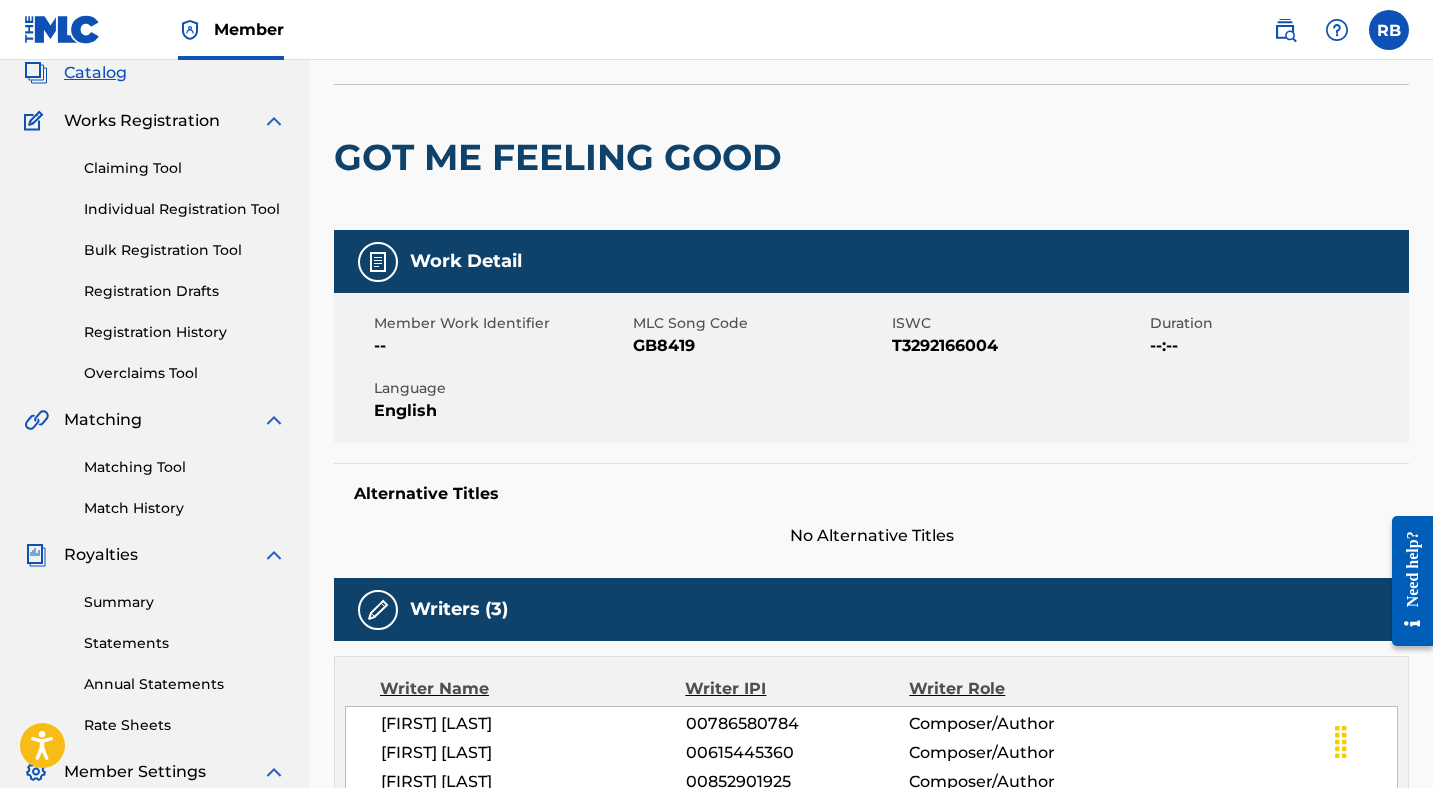 scroll, scrollTop: 0, scrollLeft: 0, axis: both 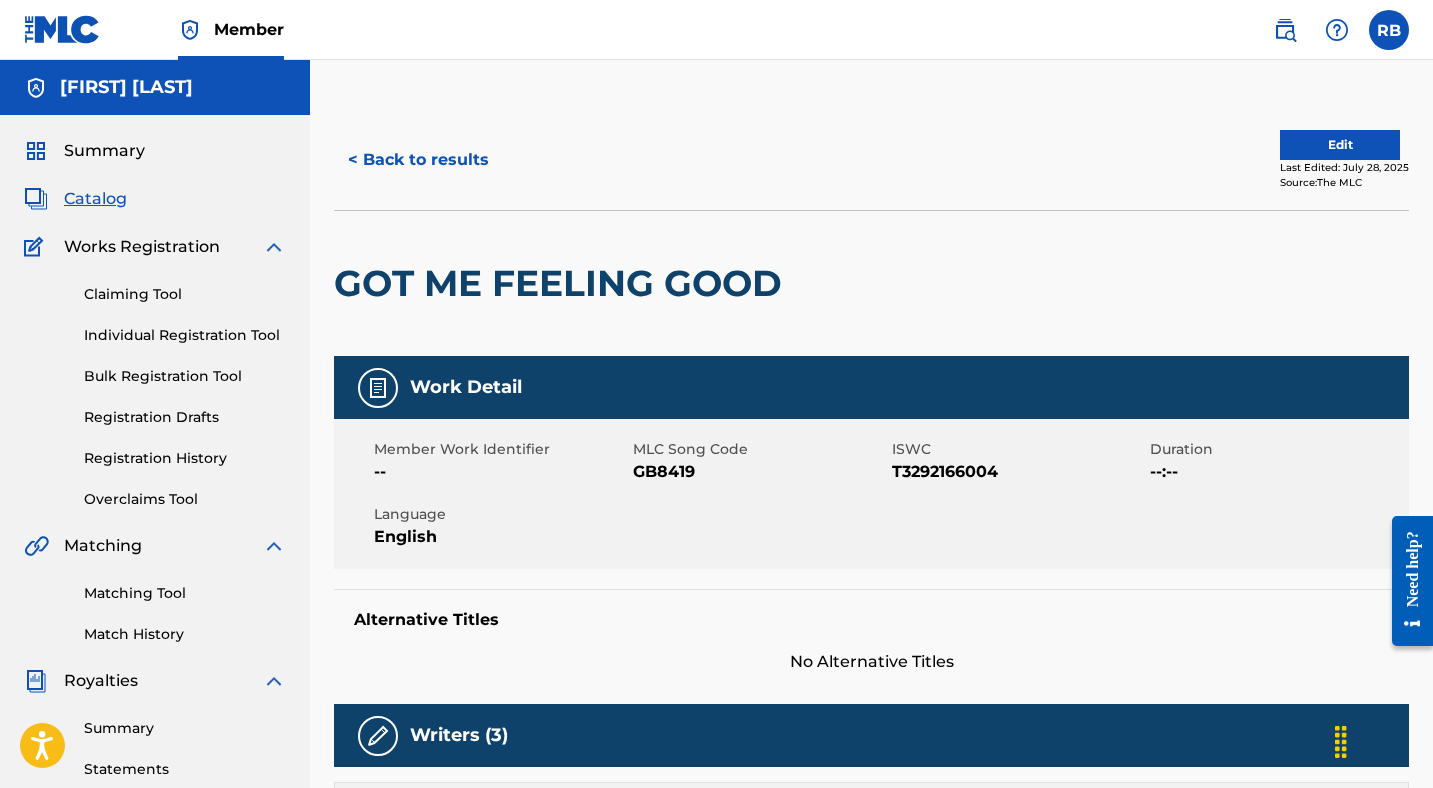 click on "< Back to results" at bounding box center (418, 160) 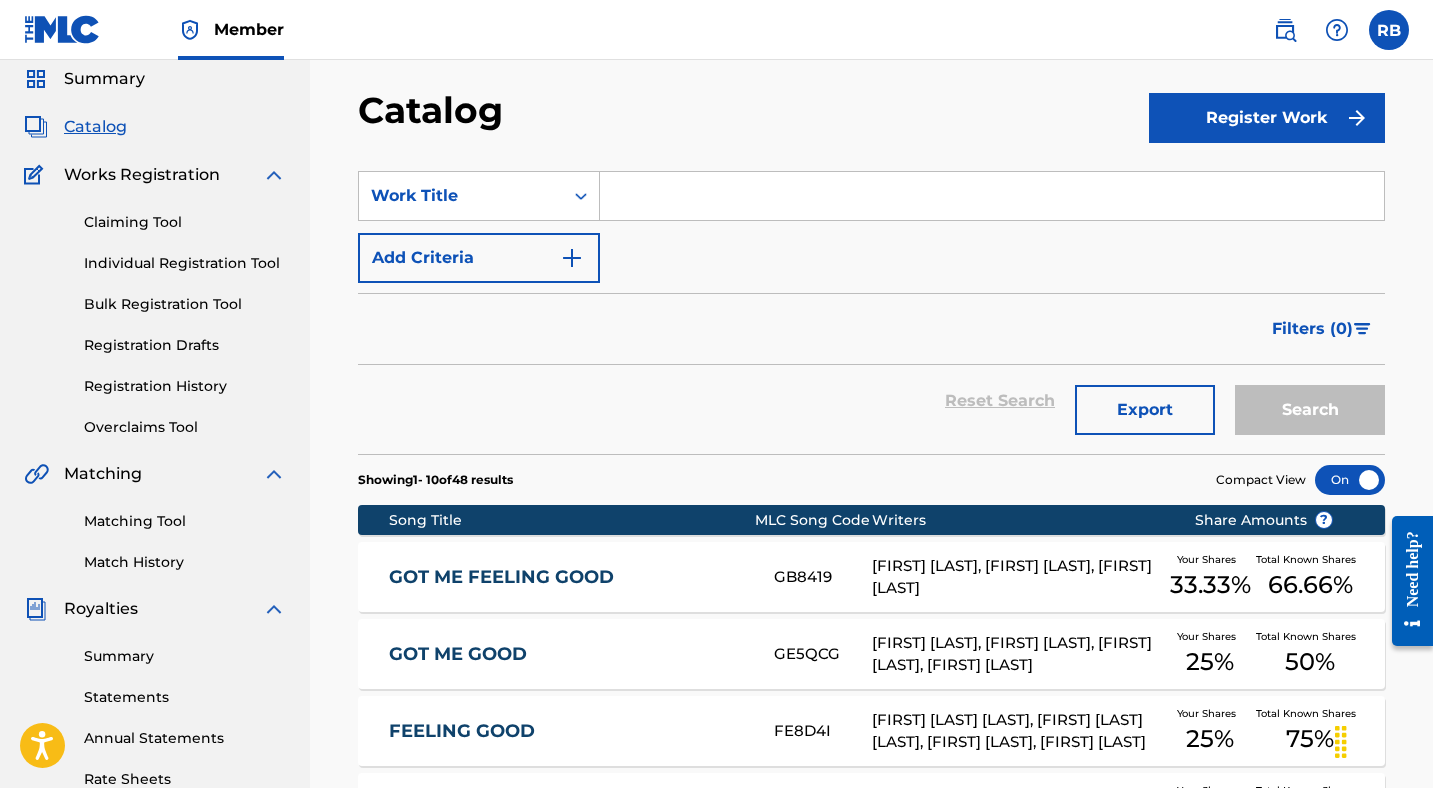 click at bounding box center (992, 196) 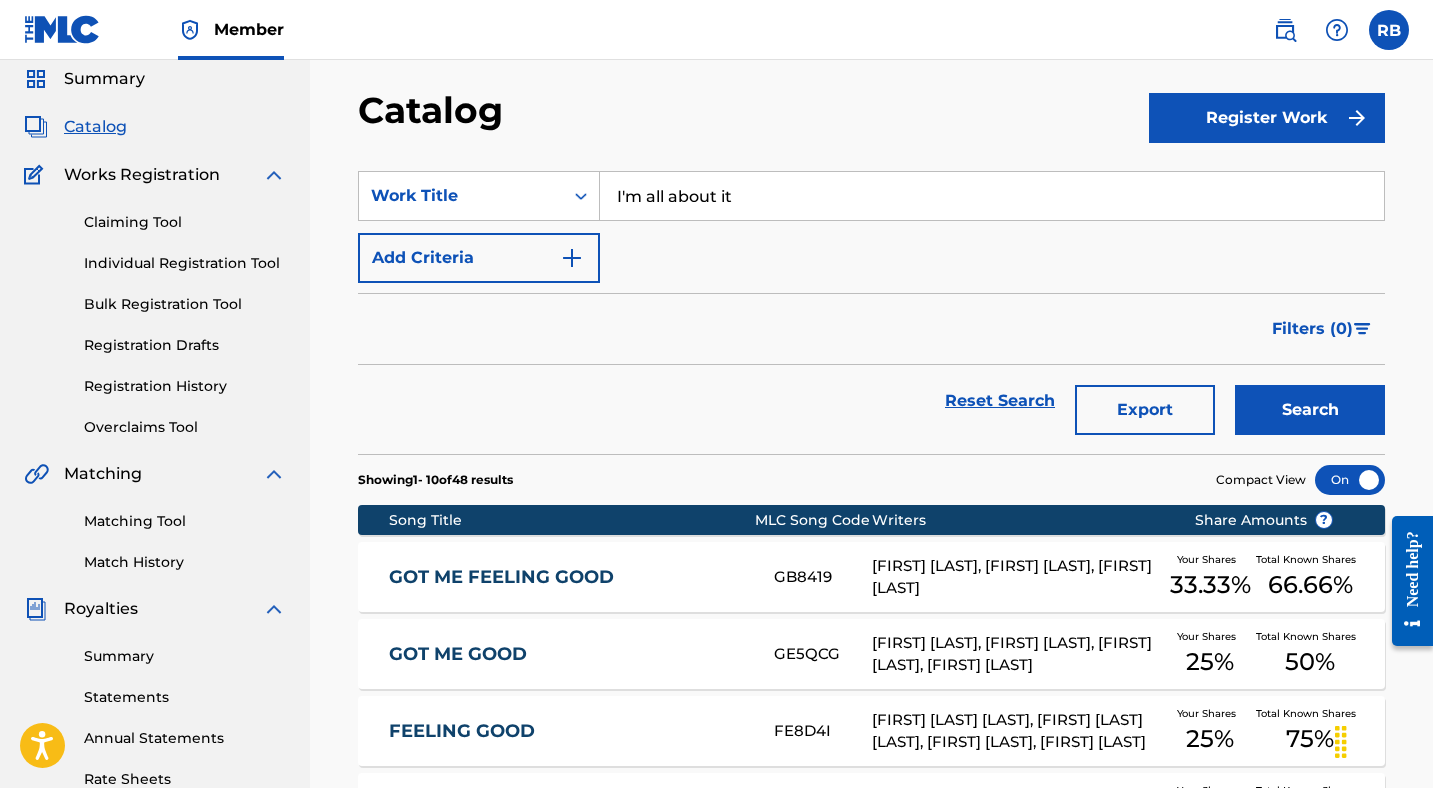 click on "Search" at bounding box center [1310, 410] 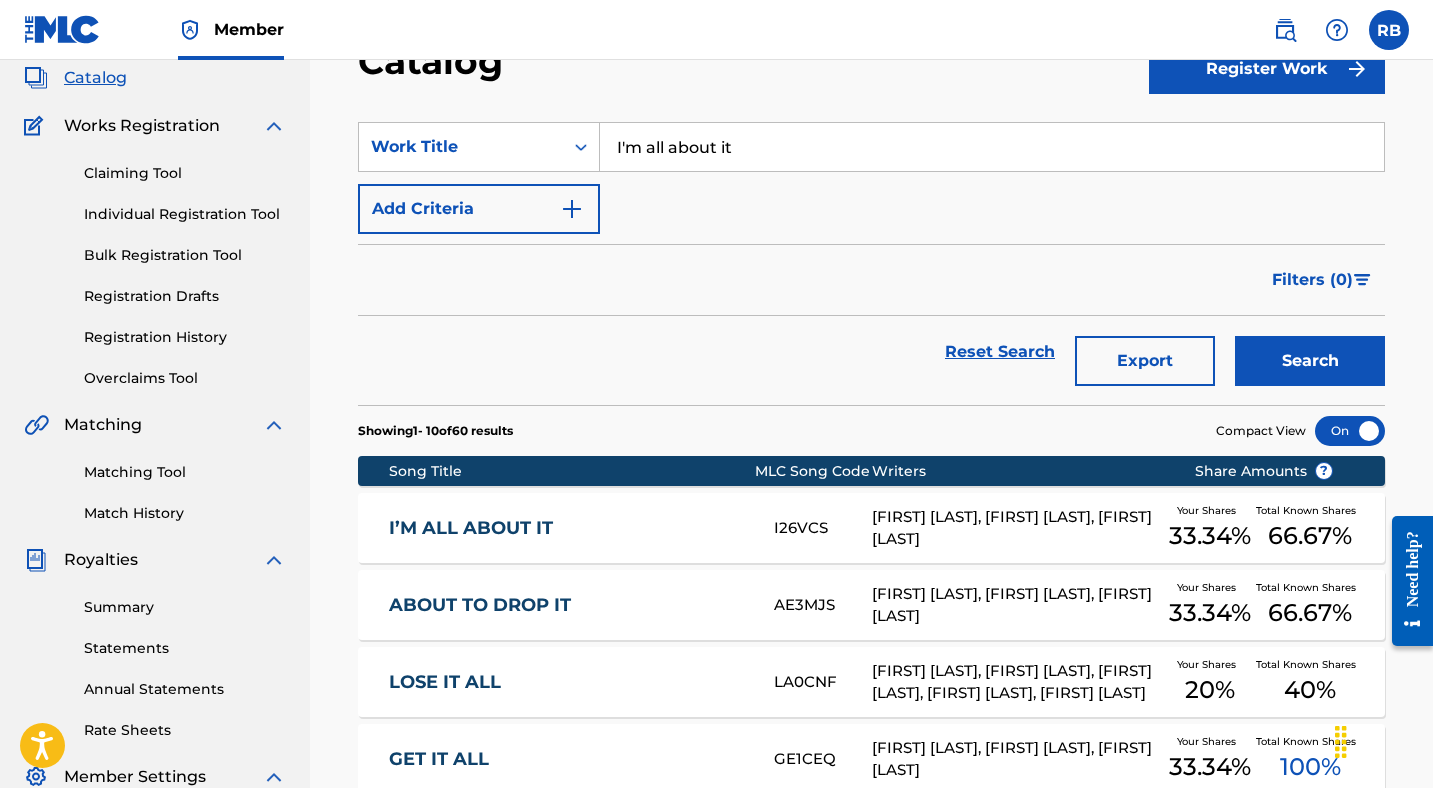 scroll, scrollTop: 124, scrollLeft: 0, axis: vertical 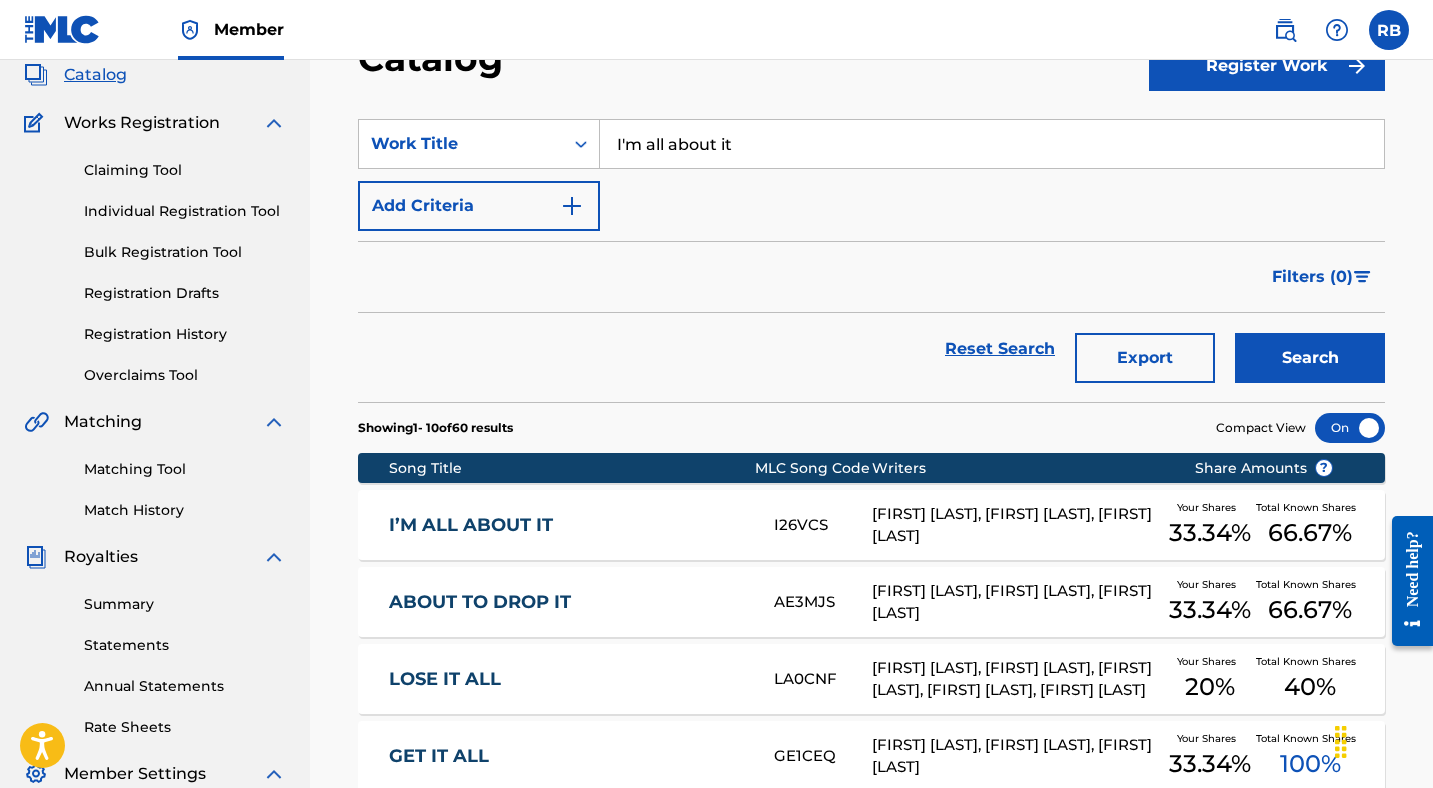 click on "I'm all about it" at bounding box center [992, 144] 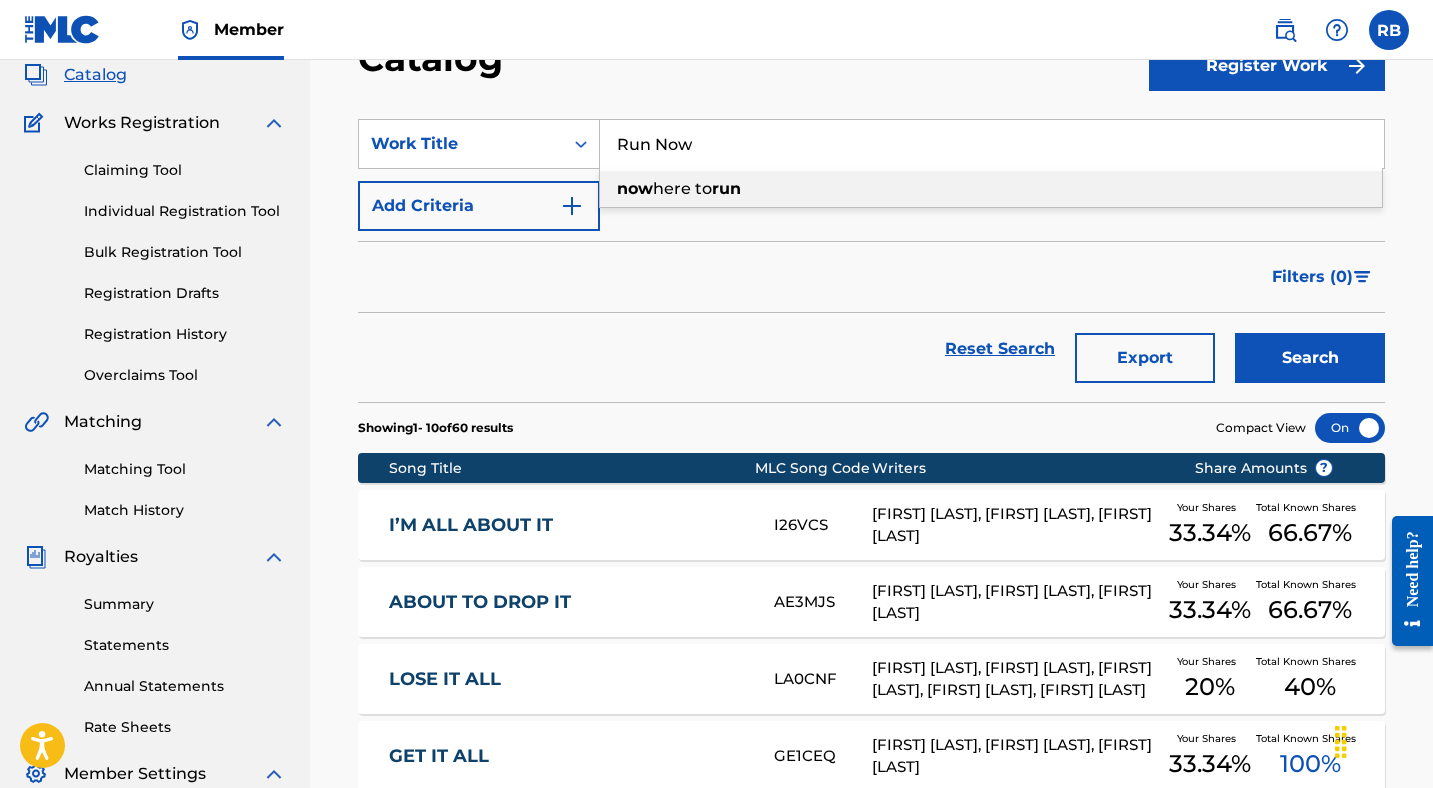 click on "Search" at bounding box center [1310, 358] 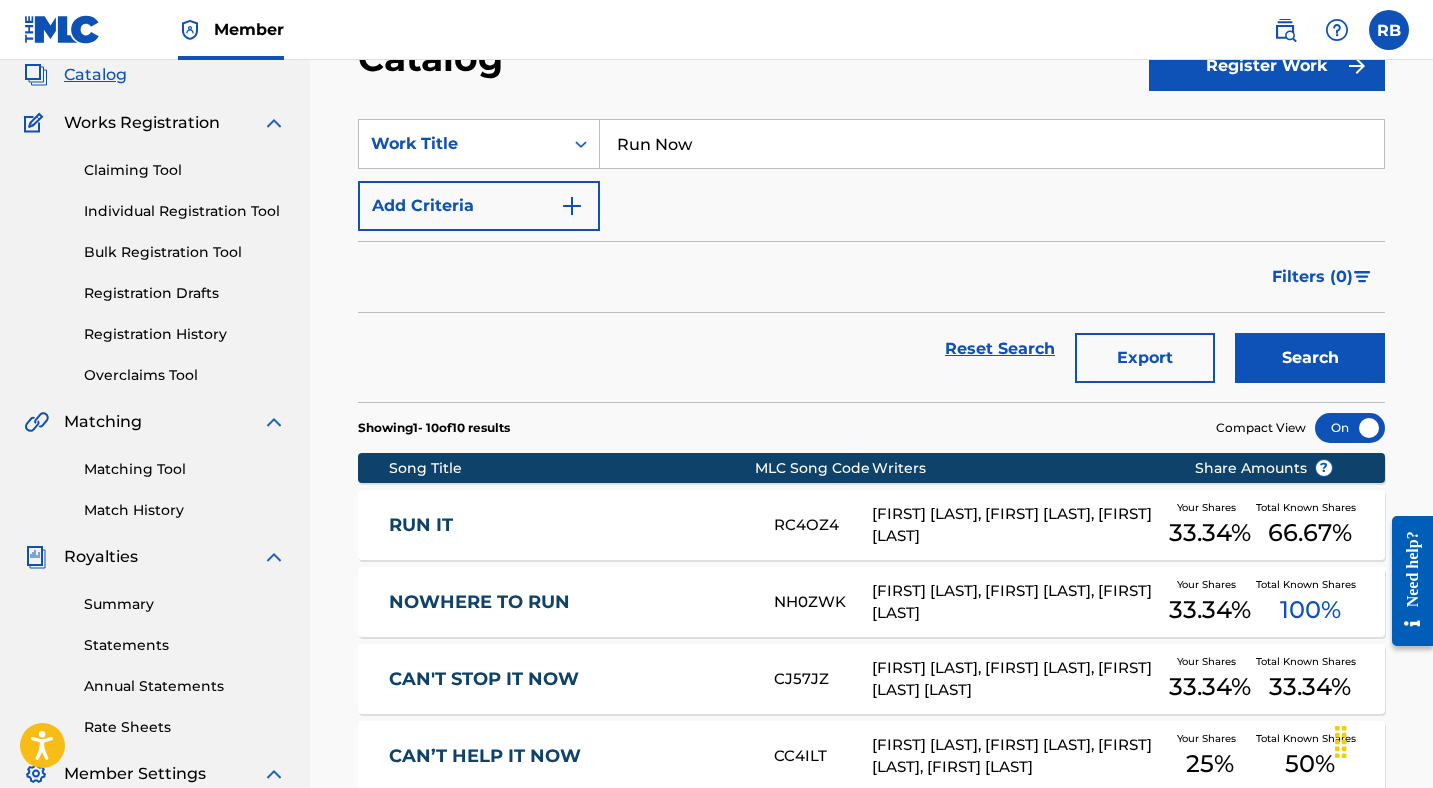 click on "Run Now" at bounding box center [992, 144] 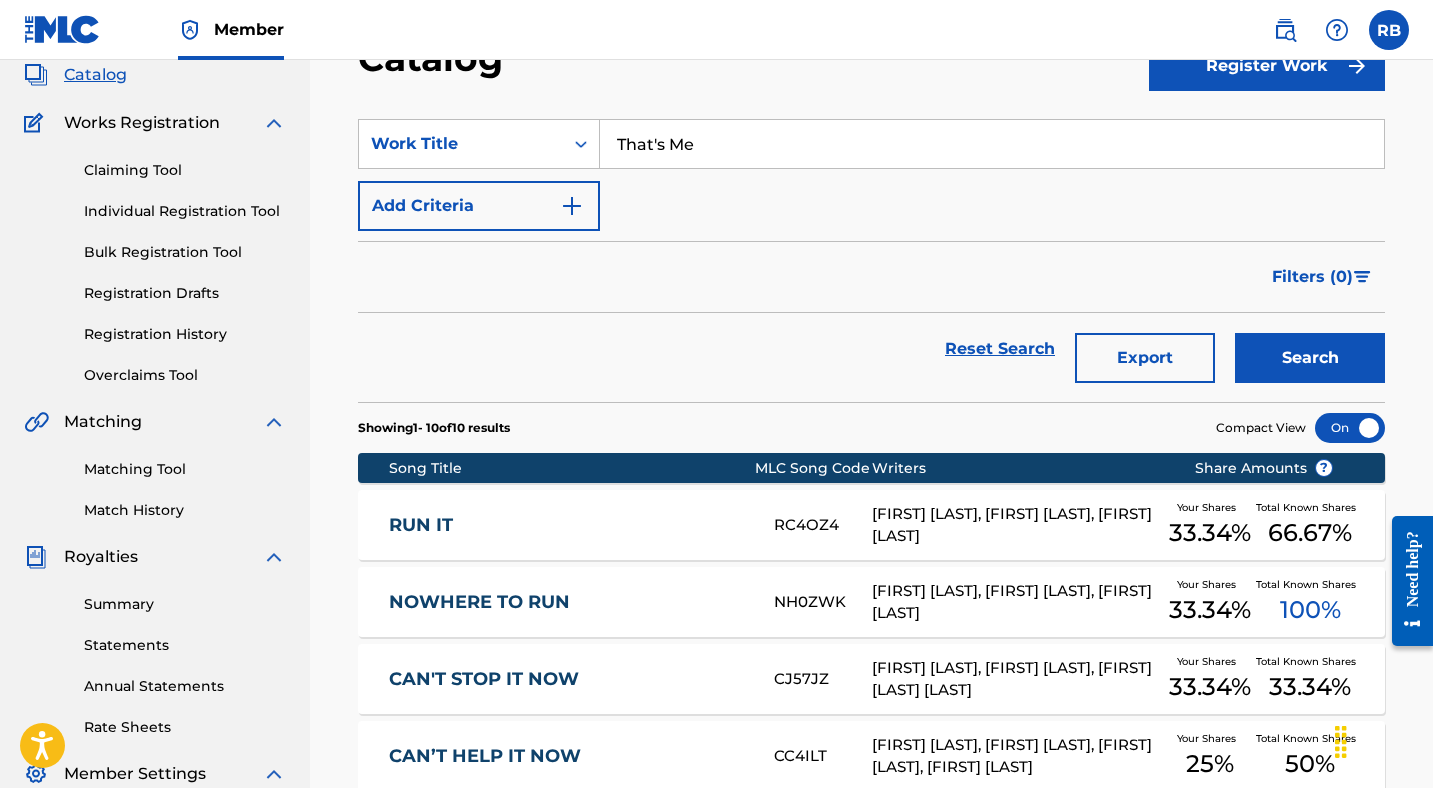 click on "Search" at bounding box center (1310, 358) 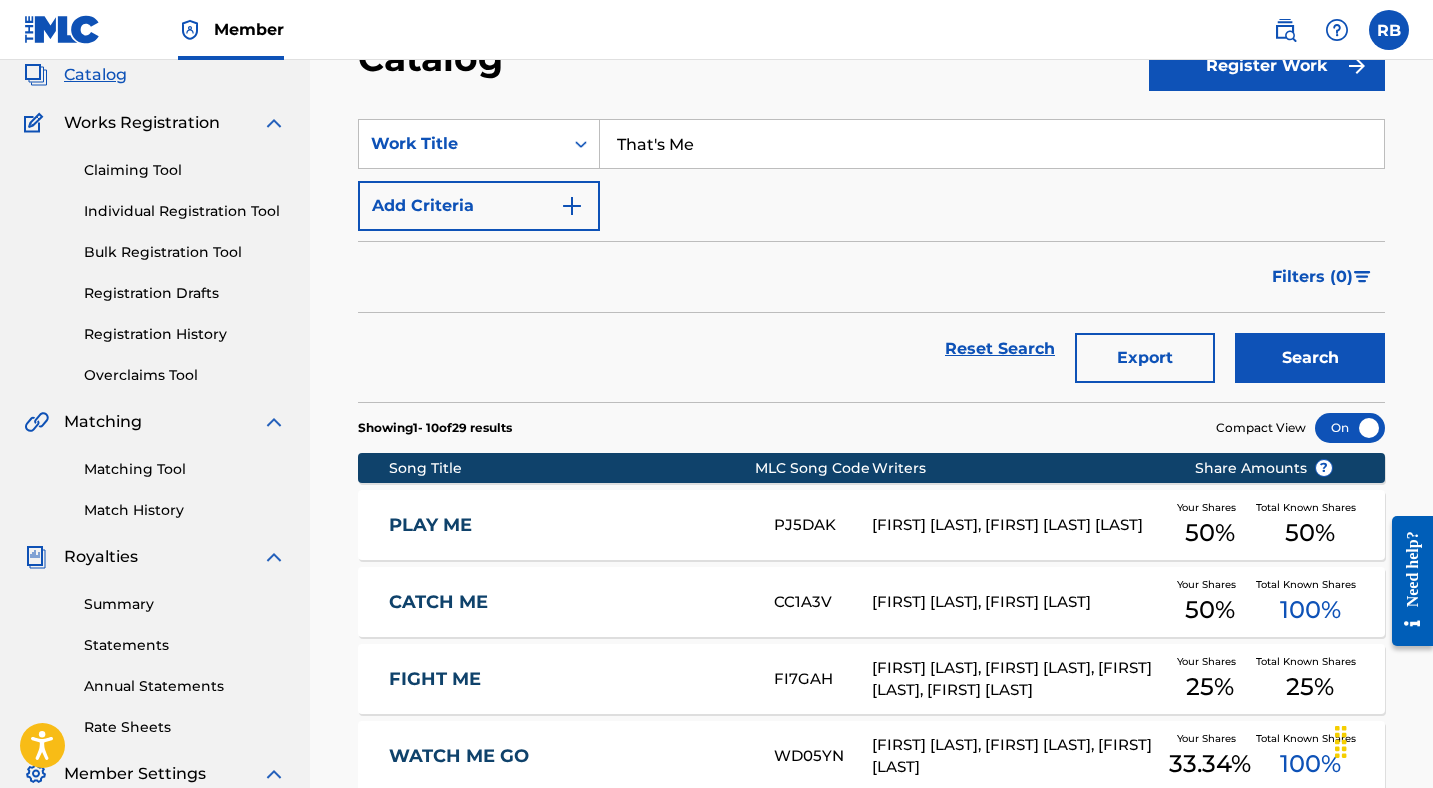 click on "That's Me" at bounding box center (992, 144) 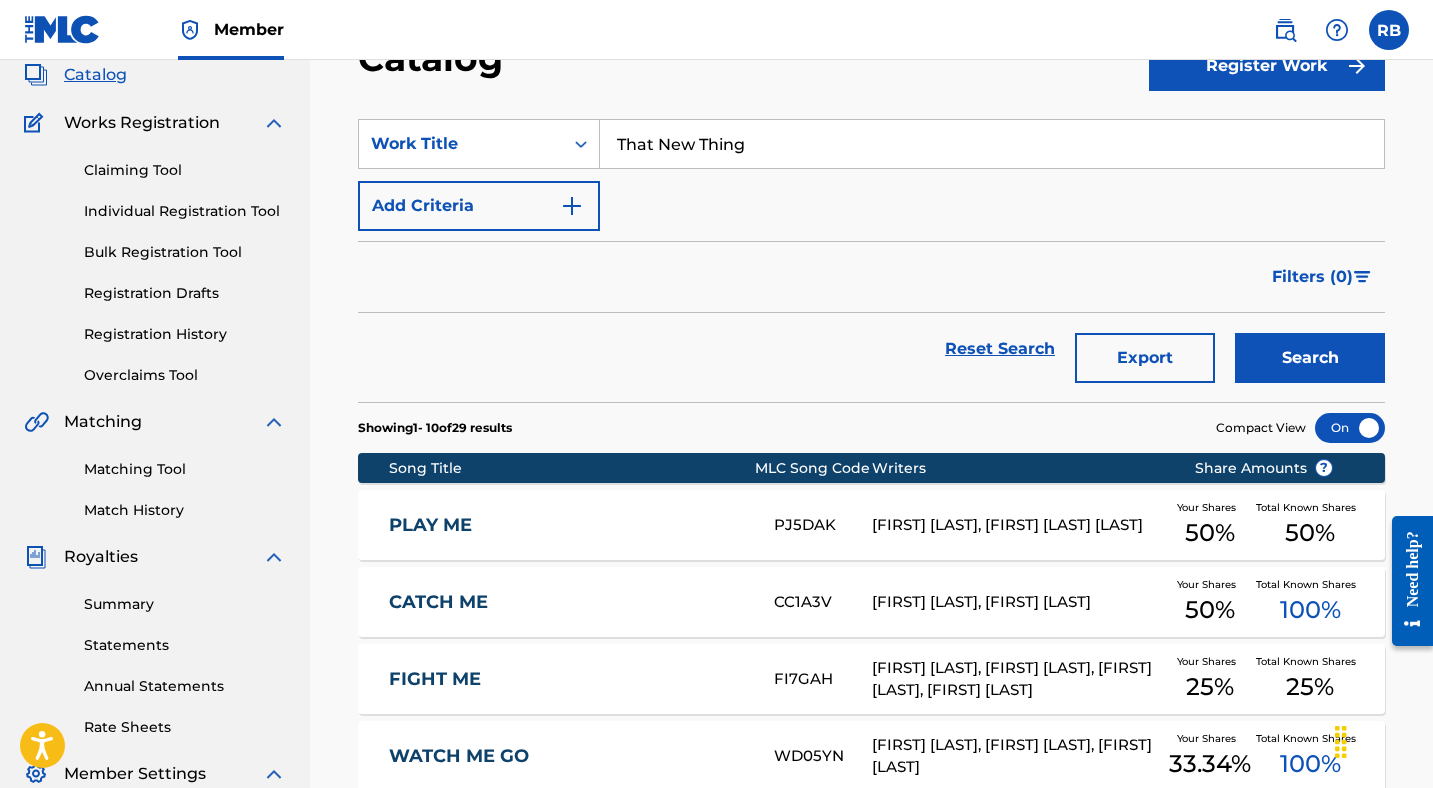 click on "Search" at bounding box center (1310, 358) 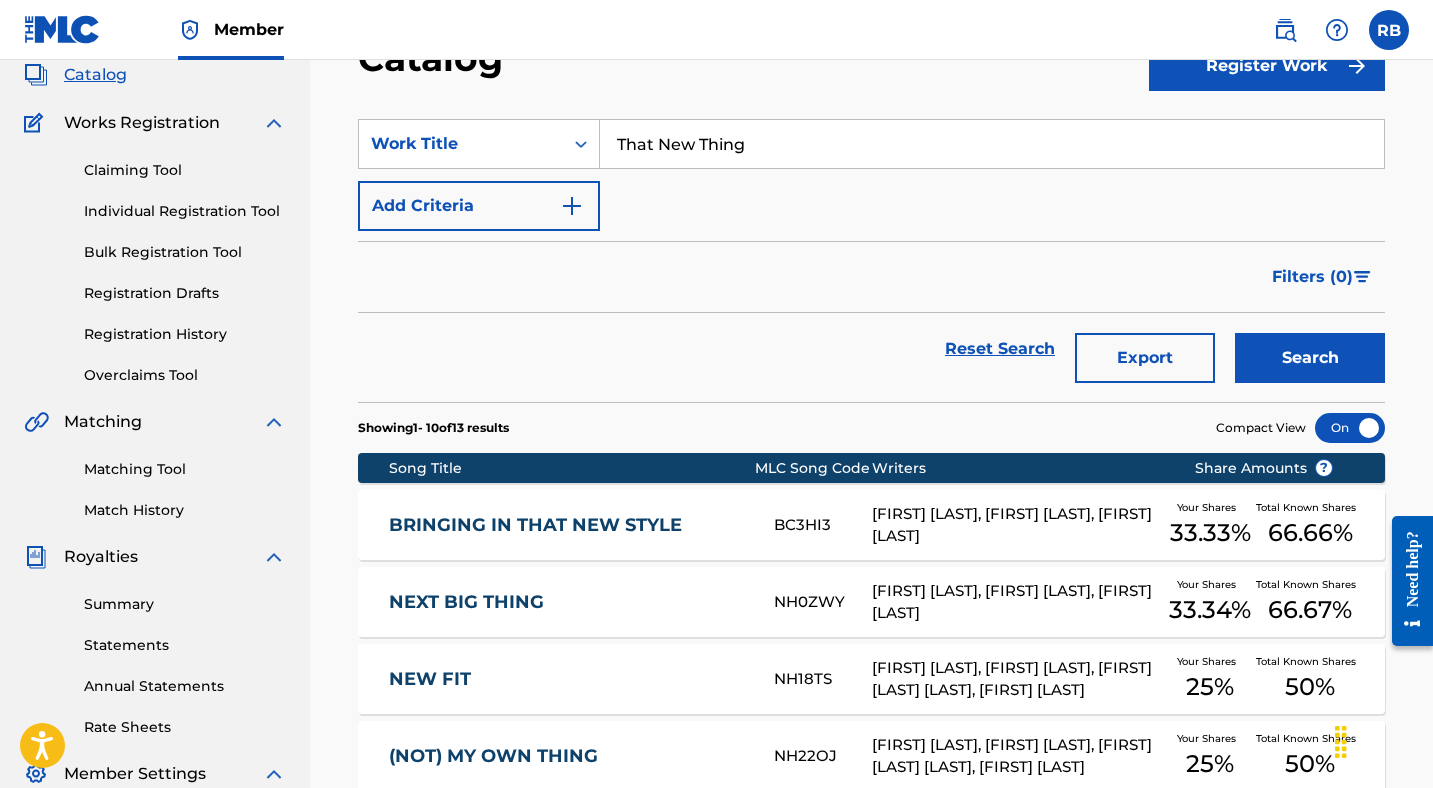 click on "That New Thing" at bounding box center [992, 144] 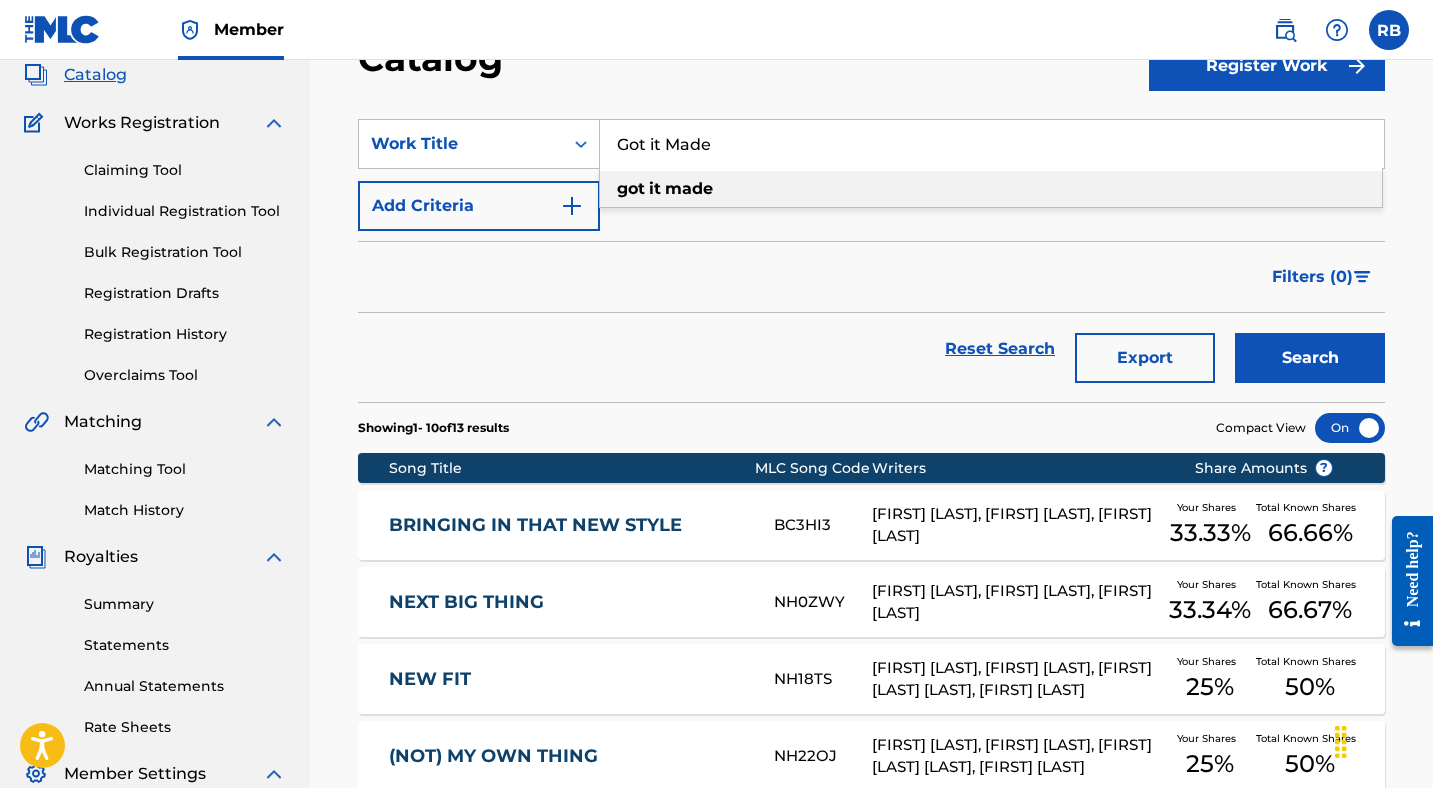 click on "Search" at bounding box center (1310, 358) 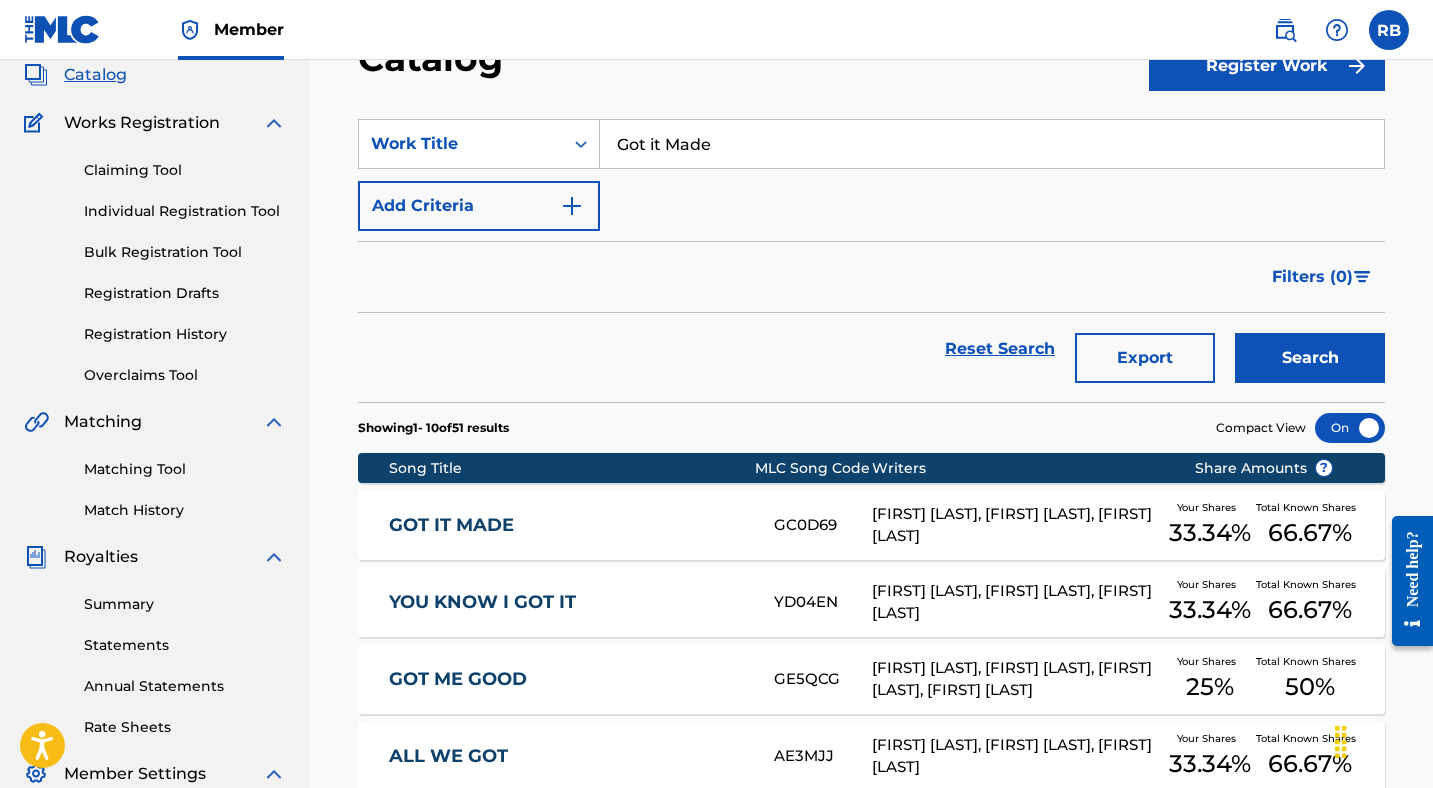 click on "Got it Made" at bounding box center (992, 144) 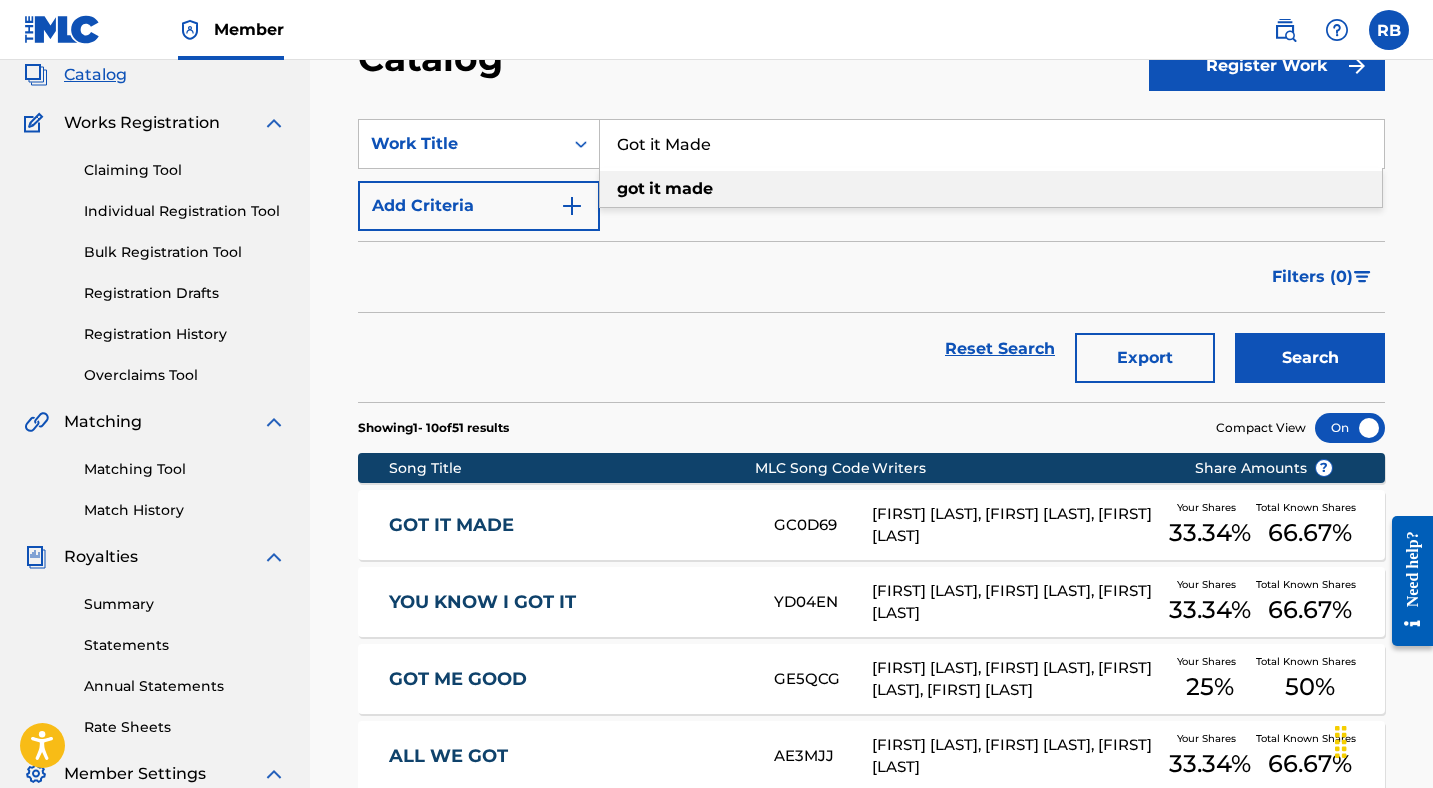 paste on "Higher" 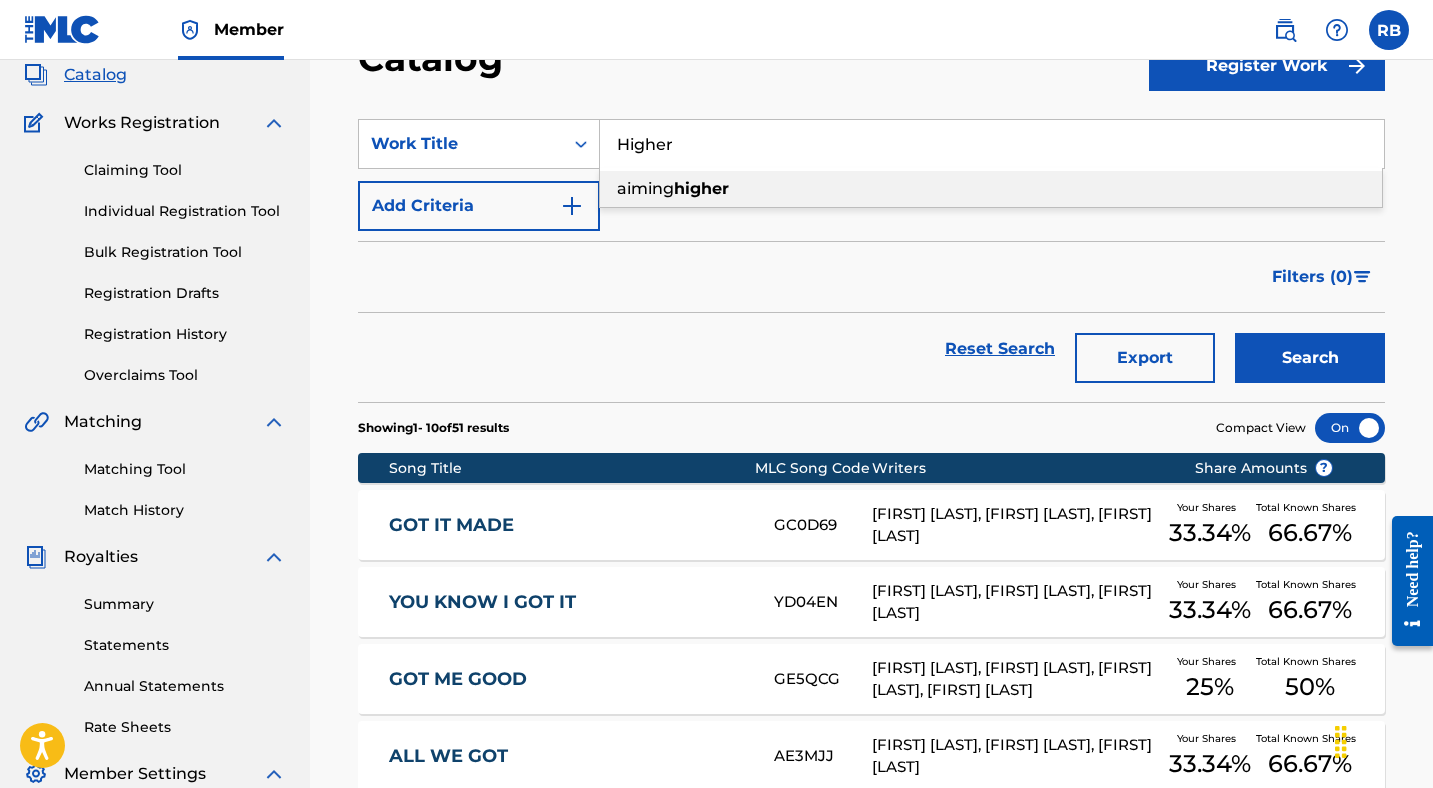 click on "Search" at bounding box center [1310, 358] 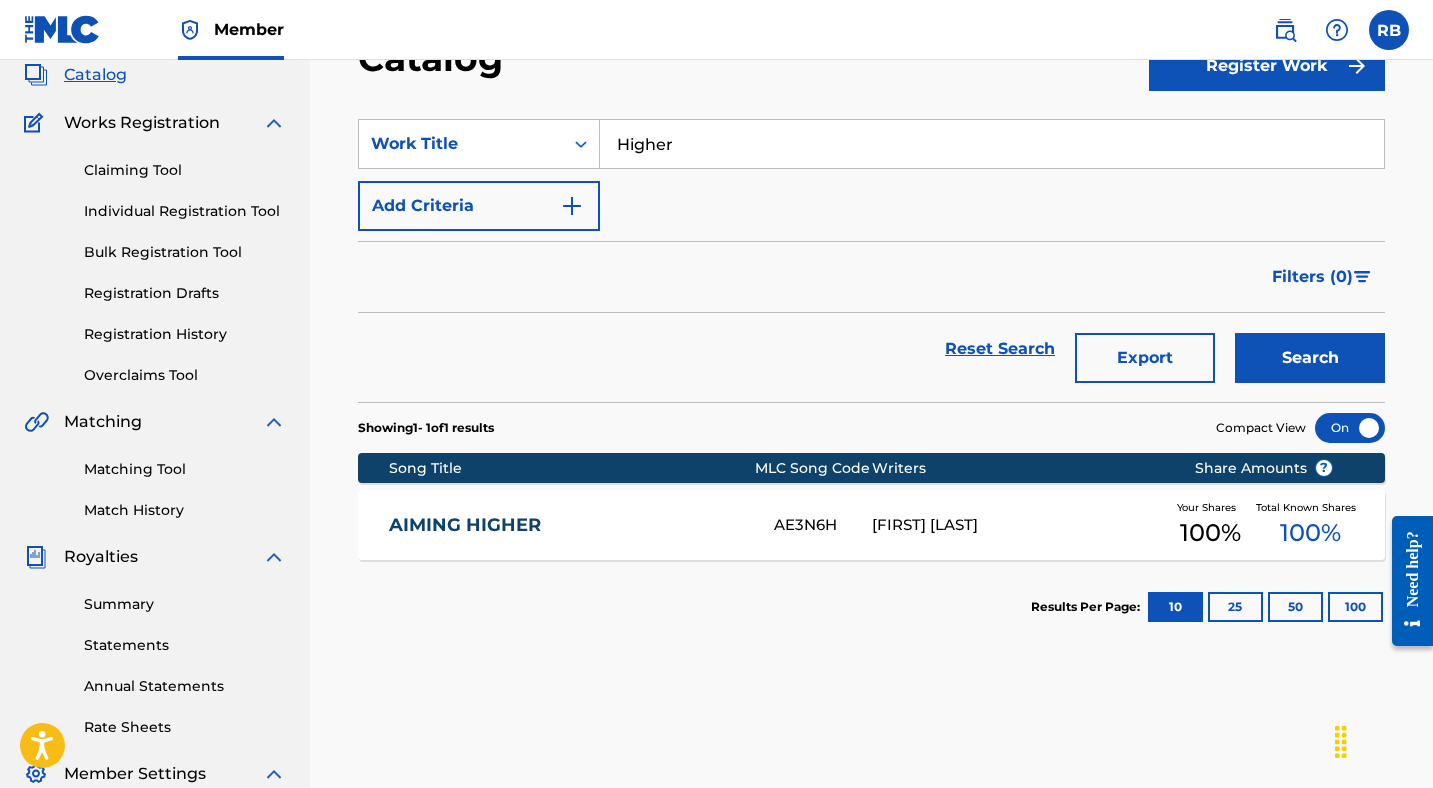 click on "Higher" at bounding box center (992, 144) 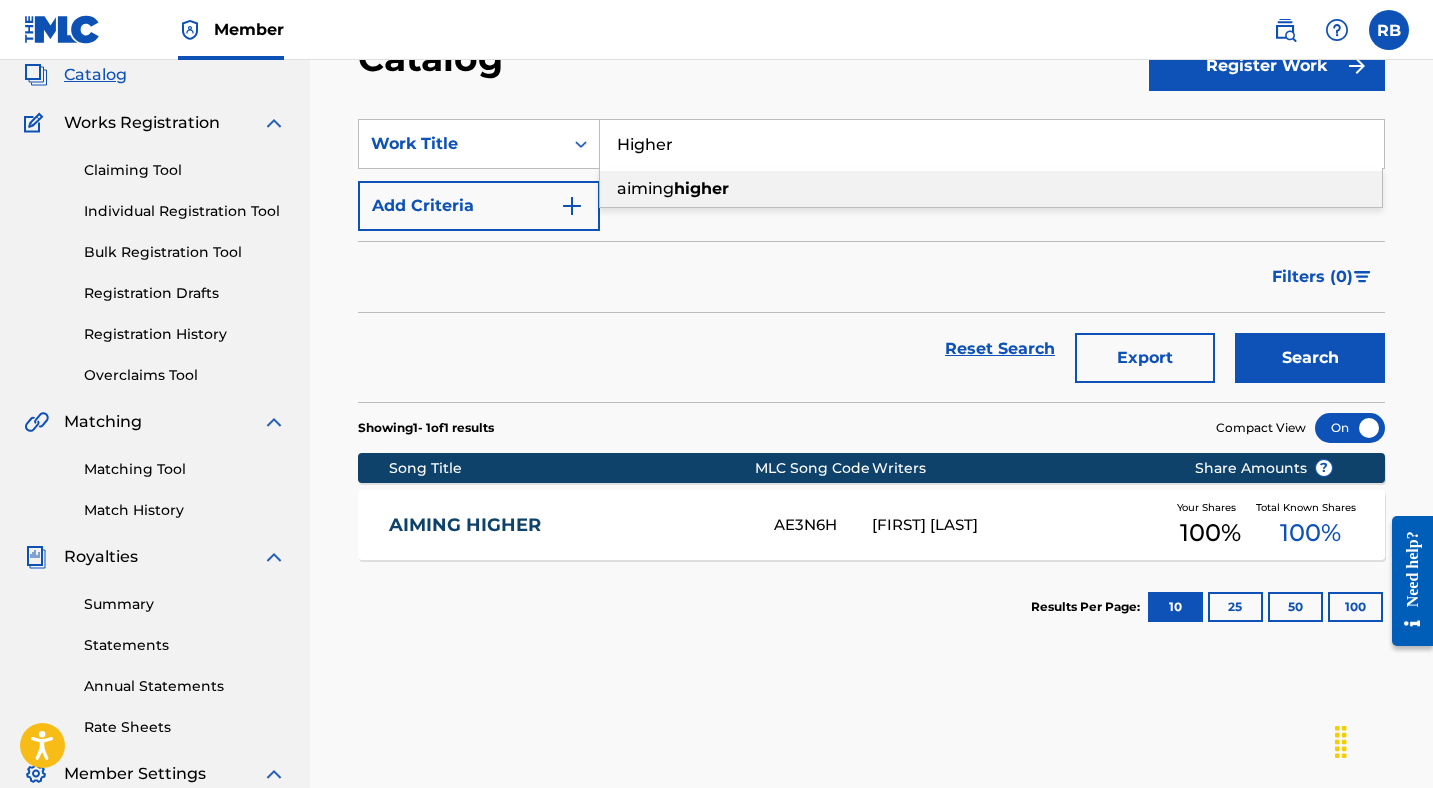 paste on "Look at that" 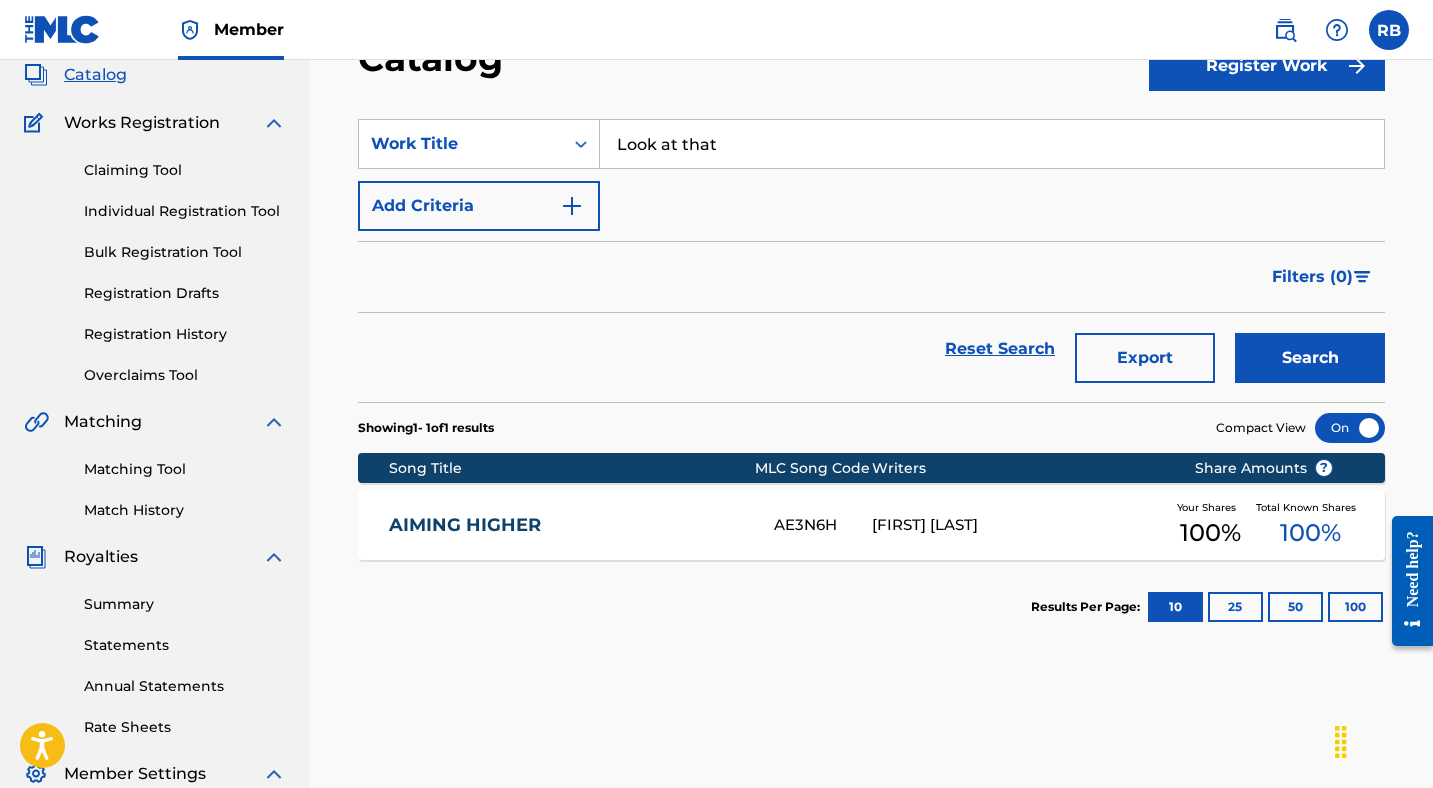 click on "Search" at bounding box center (1310, 358) 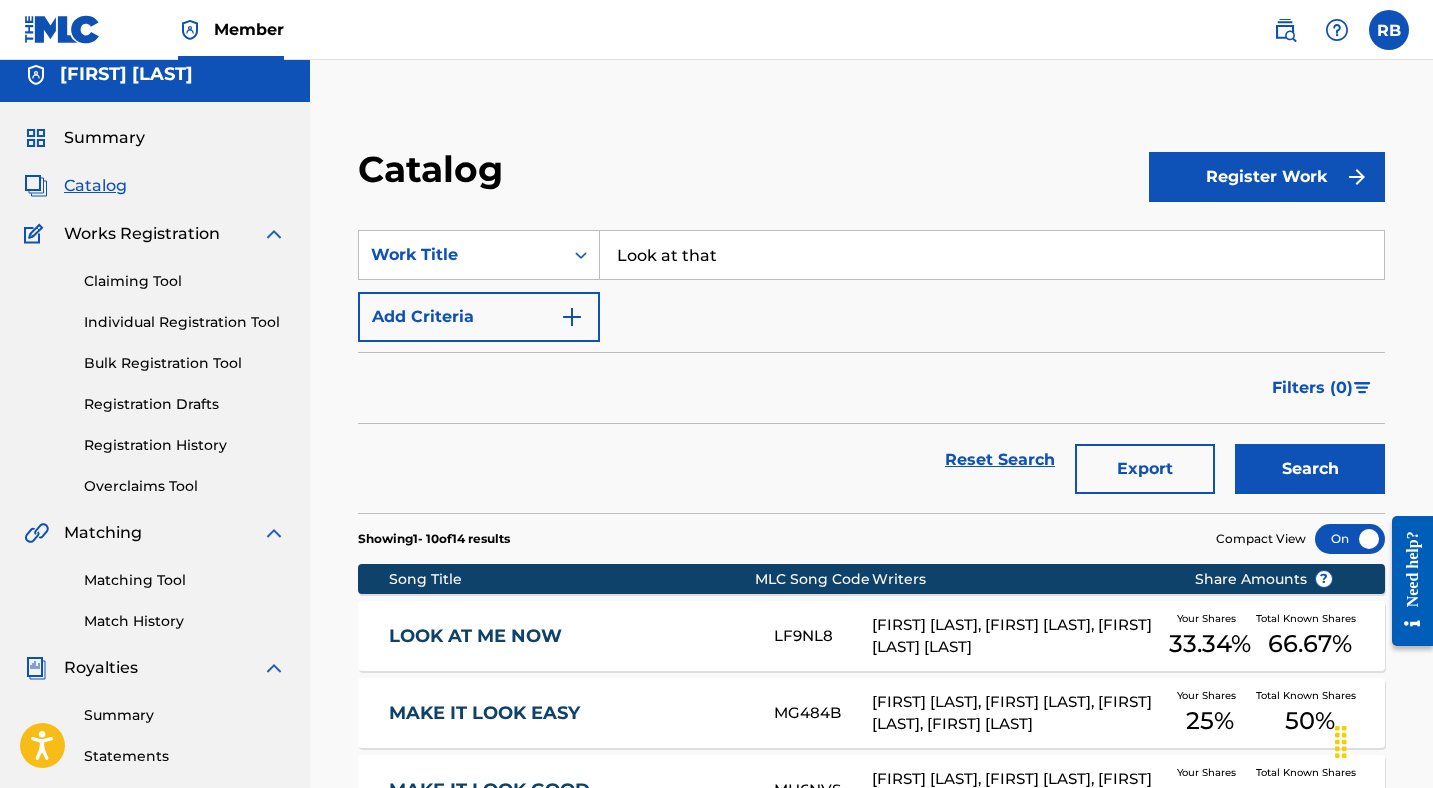 scroll, scrollTop: 0, scrollLeft: 0, axis: both 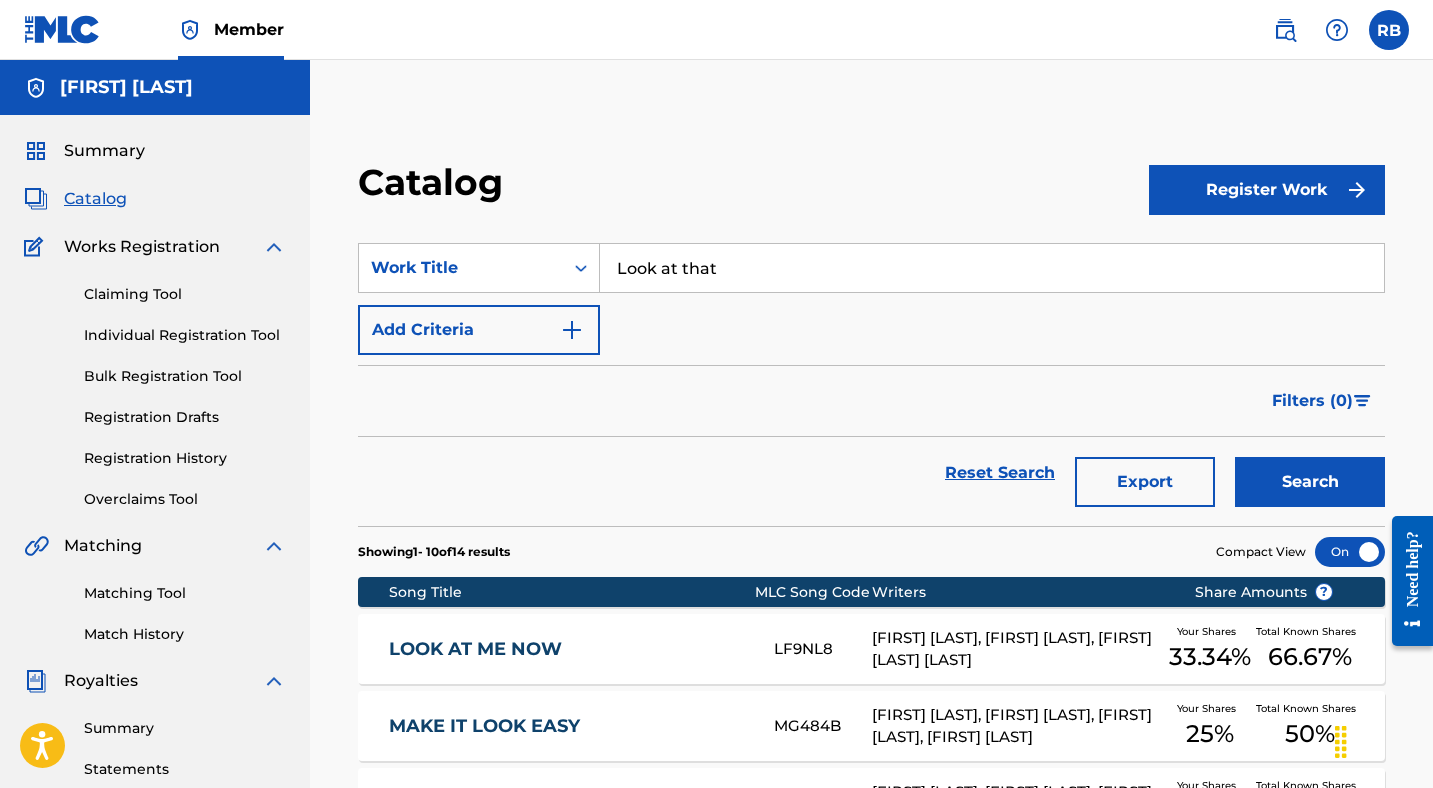 click on "Look at that" at bounding box center [992, 268] 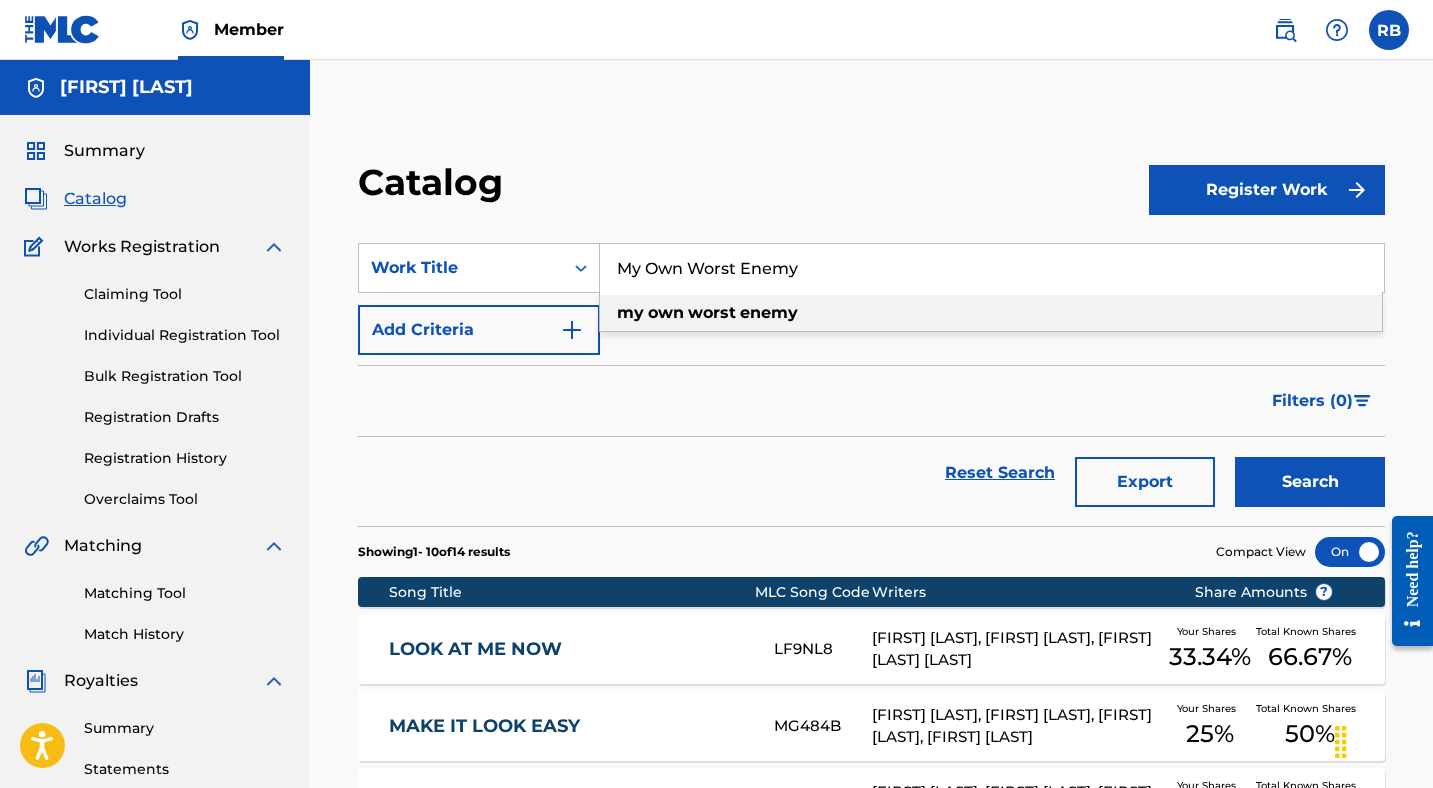 click on "Search" at bounding box center [1310, 482] 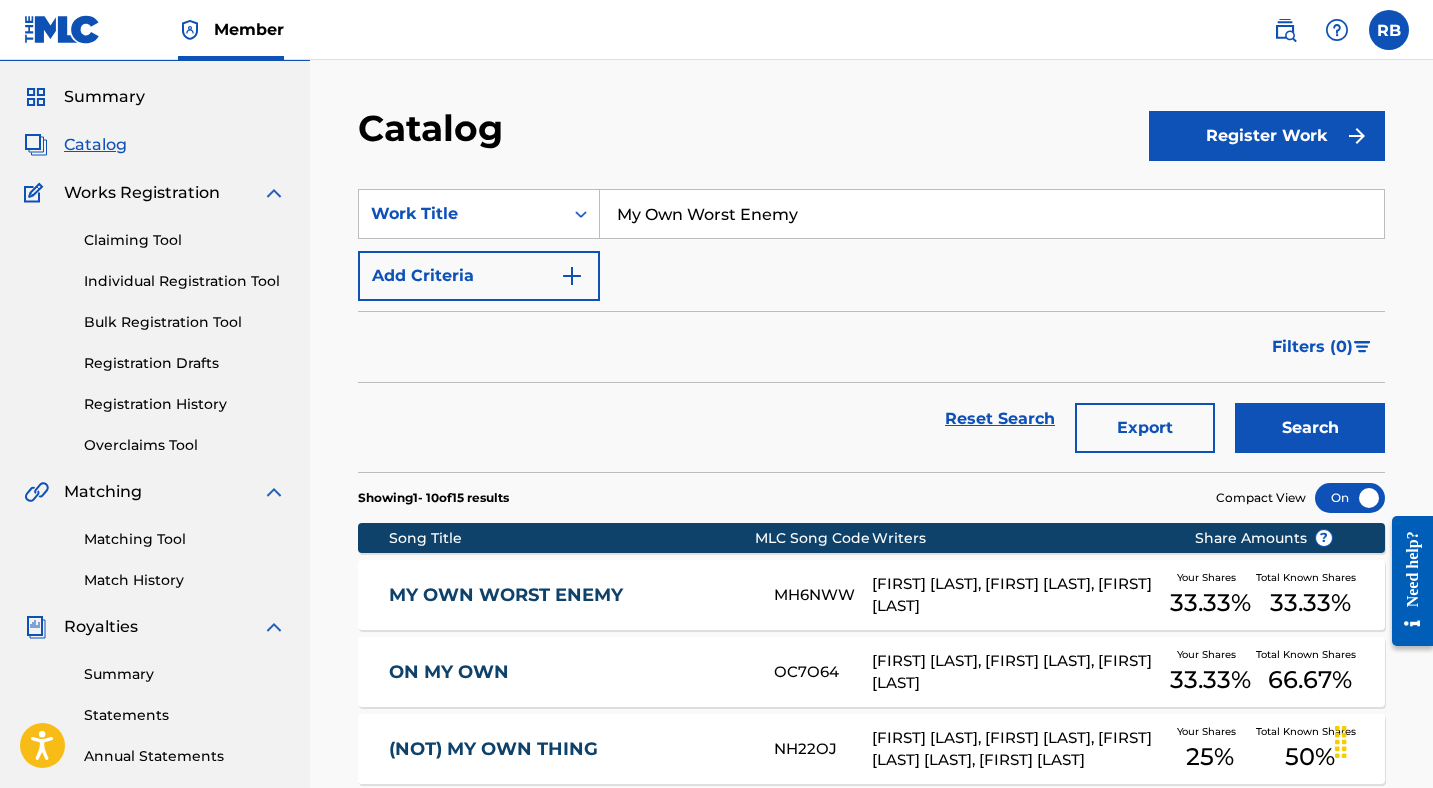 scroll, scrollTop: 64, scrollLeft: 0, axis: vertical 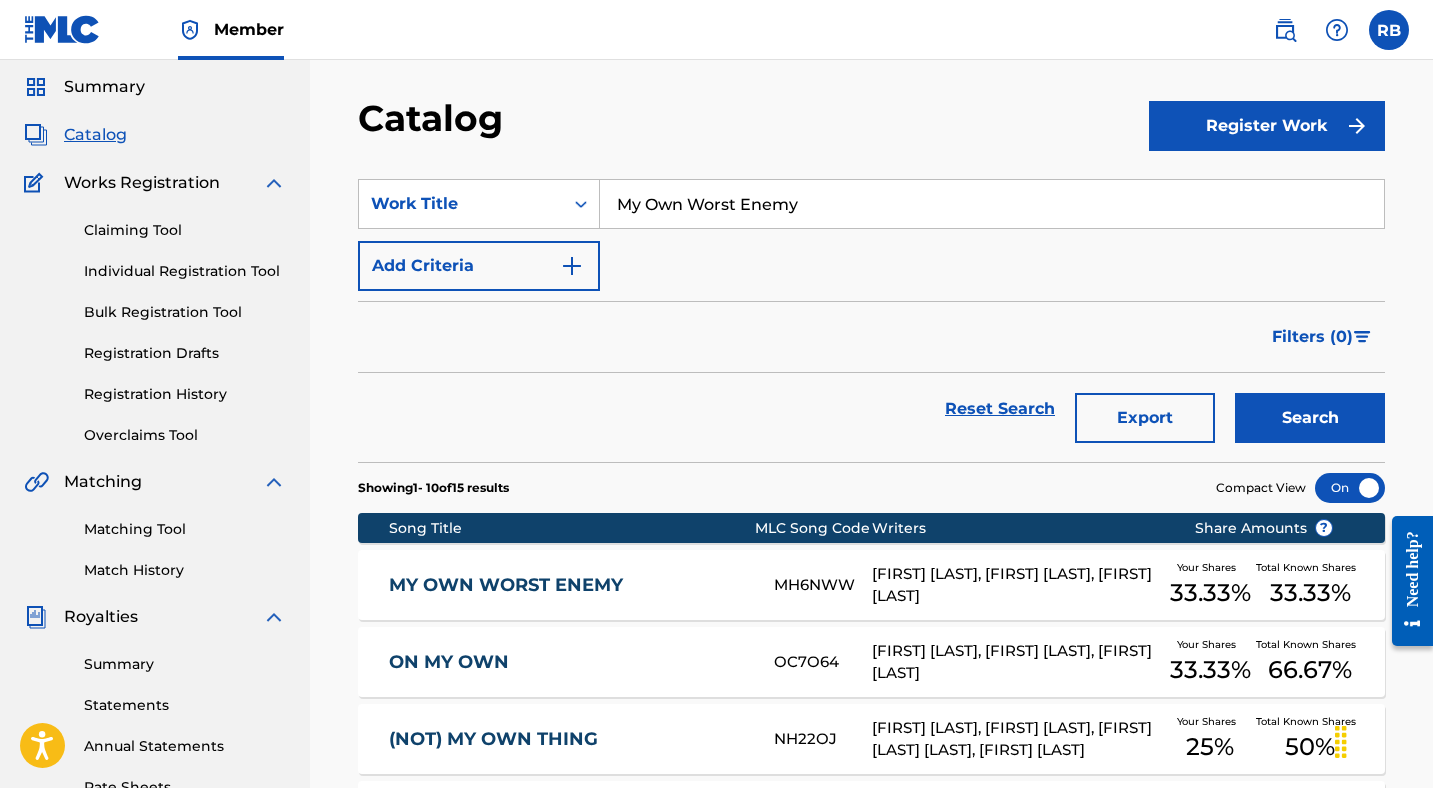 click on "My Own Worst Enemy" at bounding box center [992, 204] 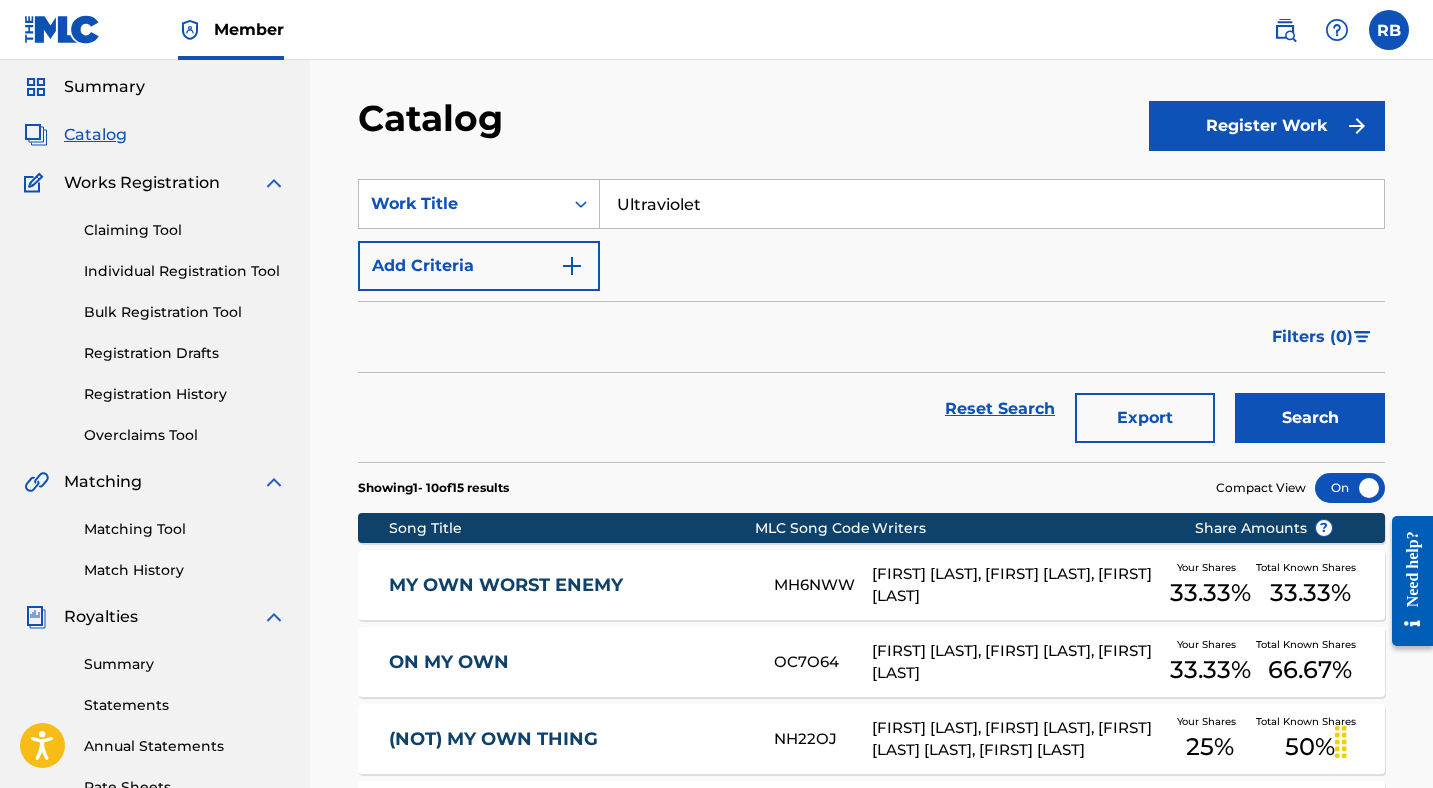 click on "Search" at bounding box center (1310, 418) 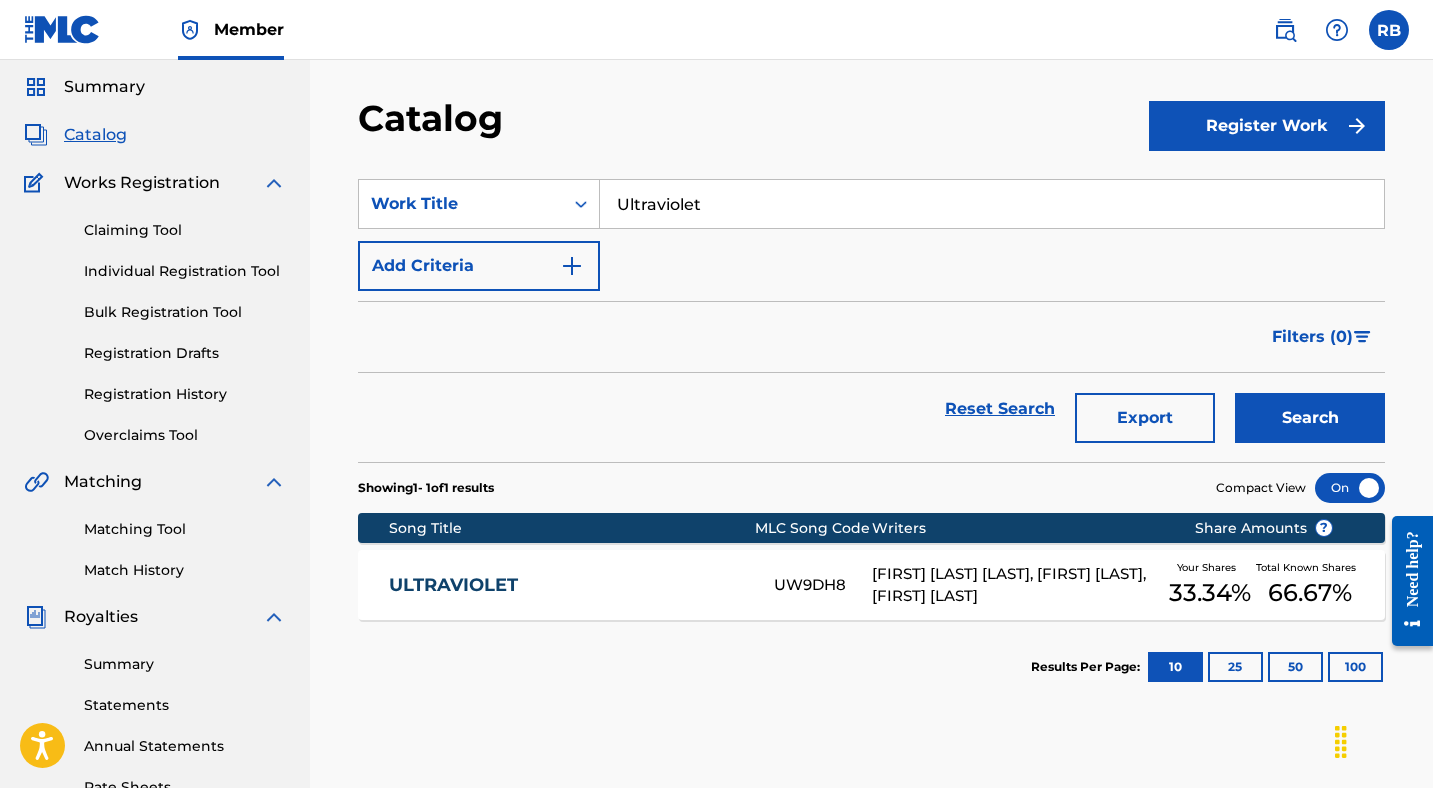 click on "Ultraviolet" at bounding box center (992, 204) 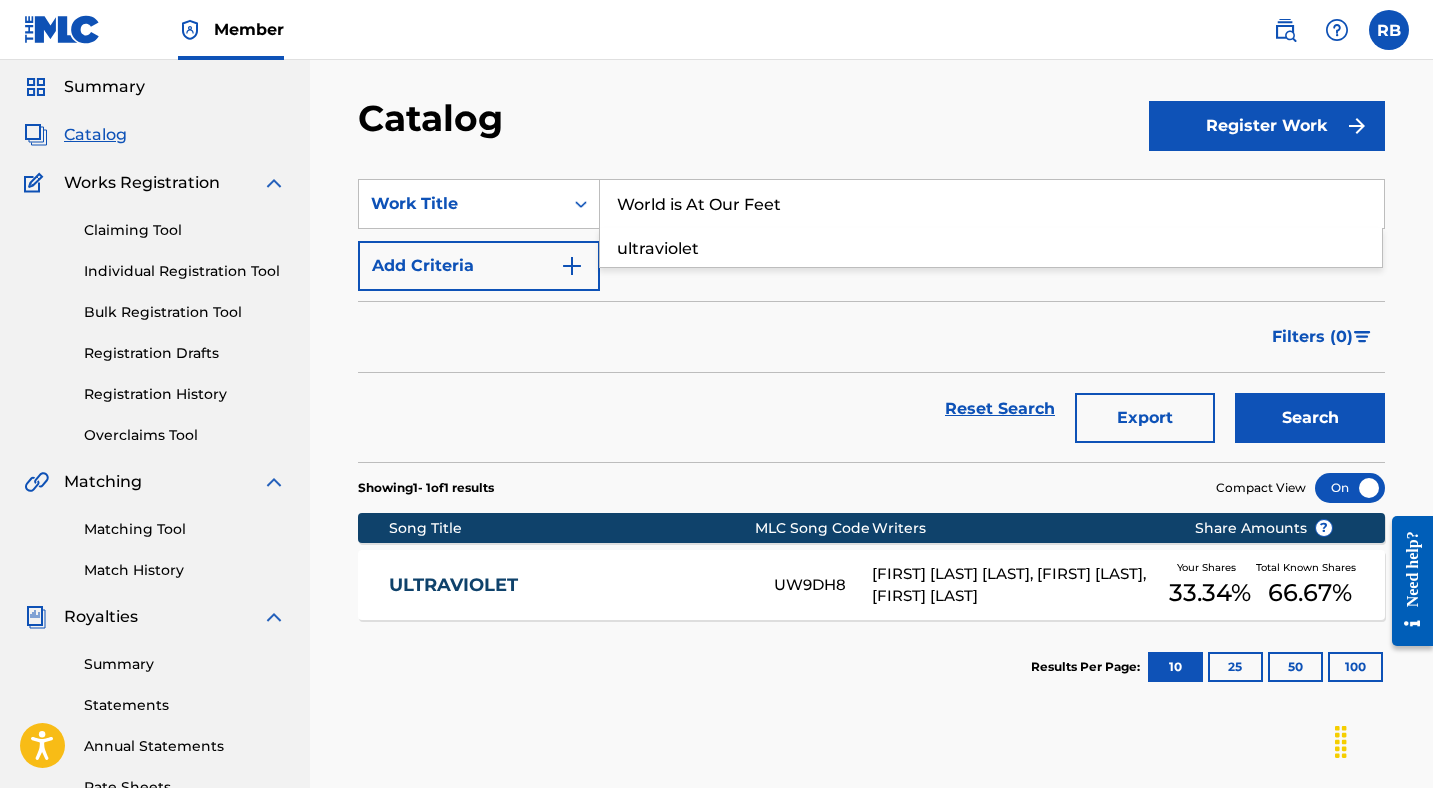 click on "Search" at bounding box center (1310, 418) 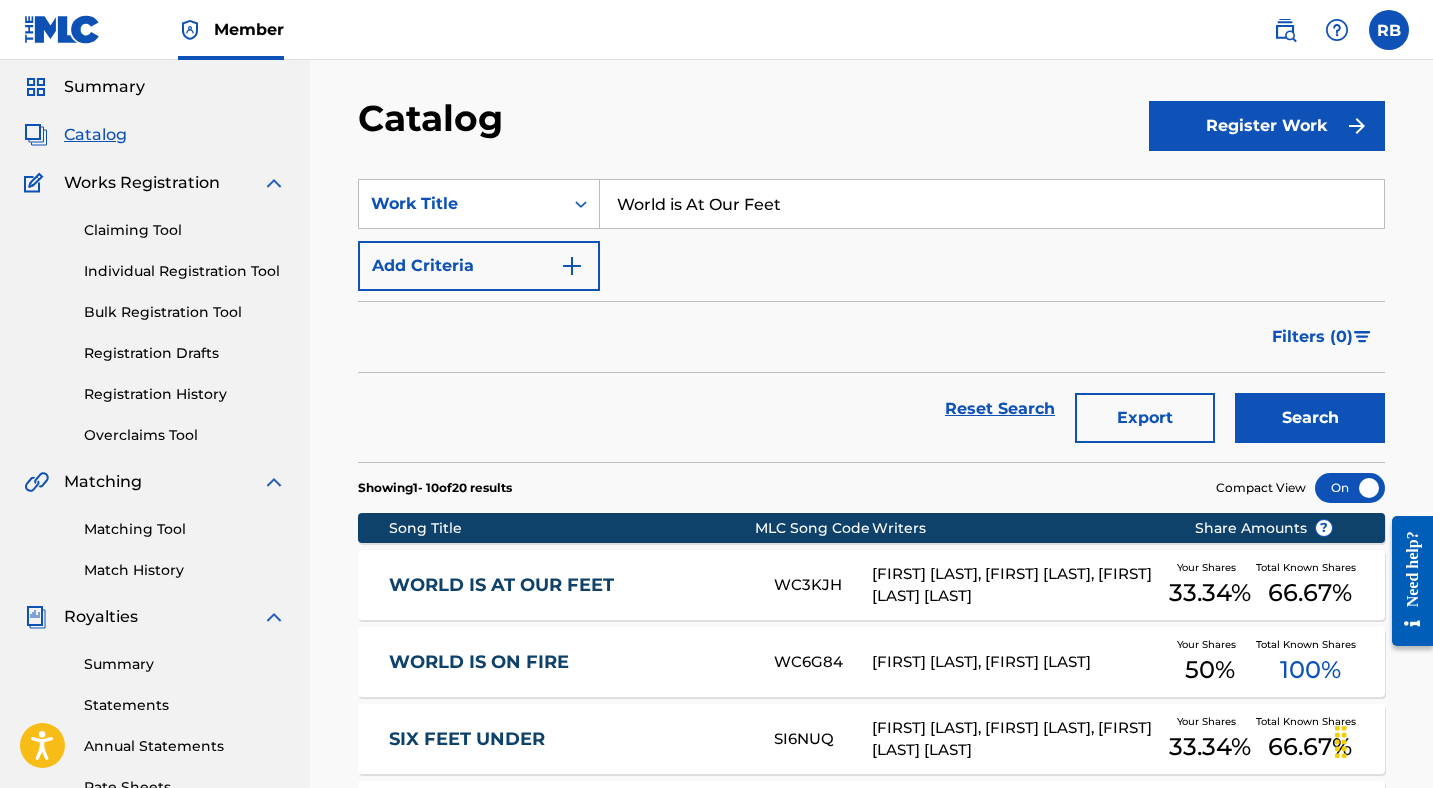 click on "World is At Our Feet" at bounding box center (992, 204) 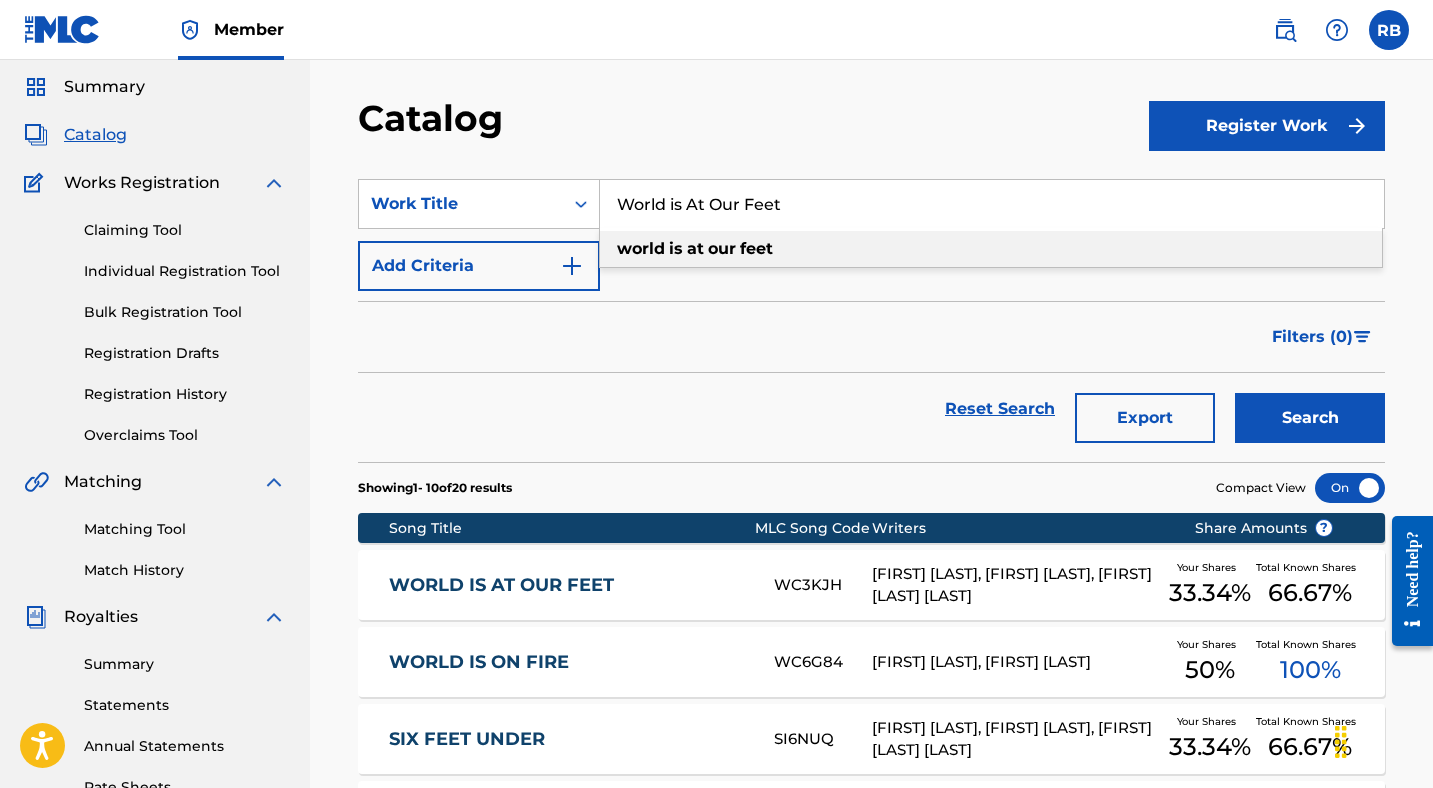 paste on "Benvenuti Alla Festa" 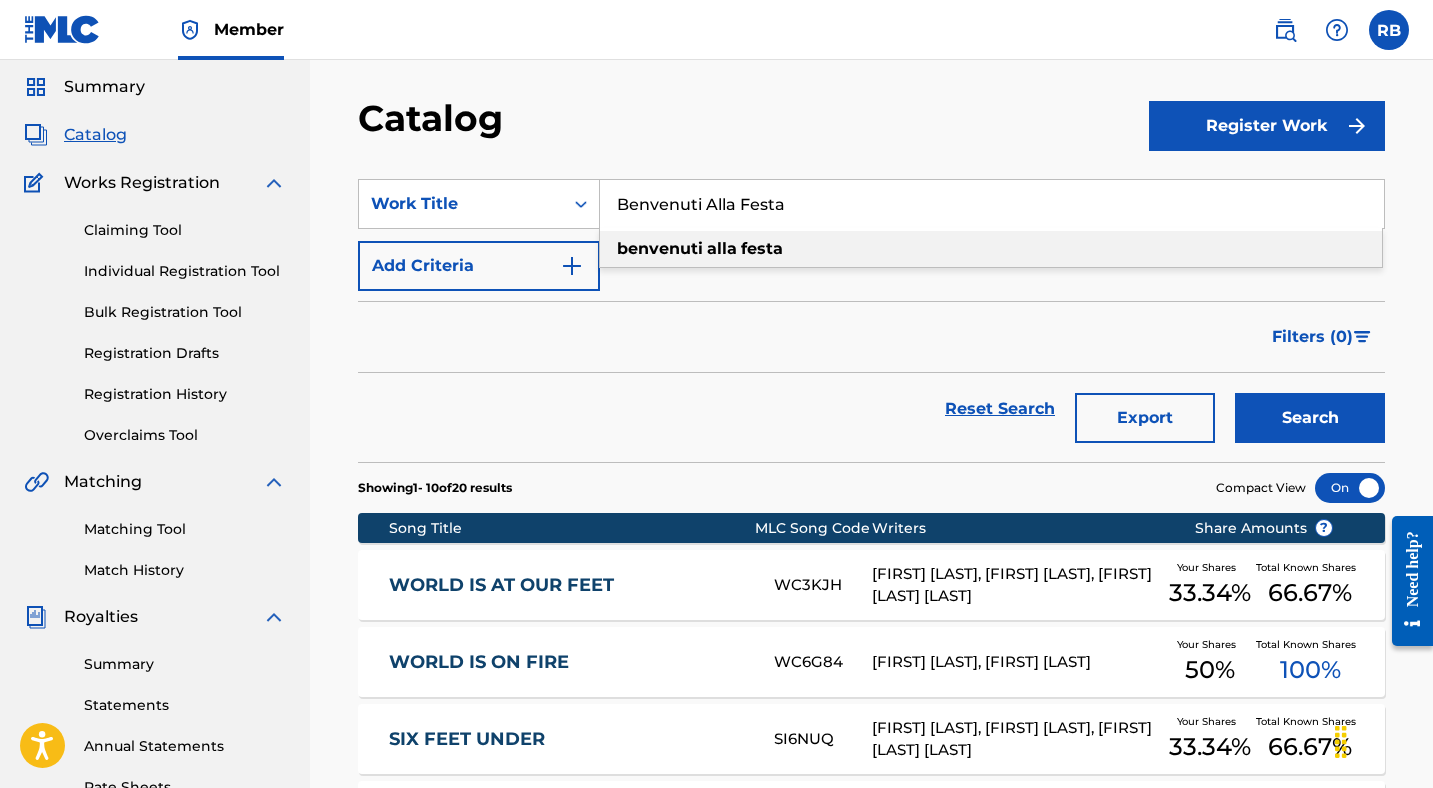 click on "Search" at bounding box center (1310, 418) 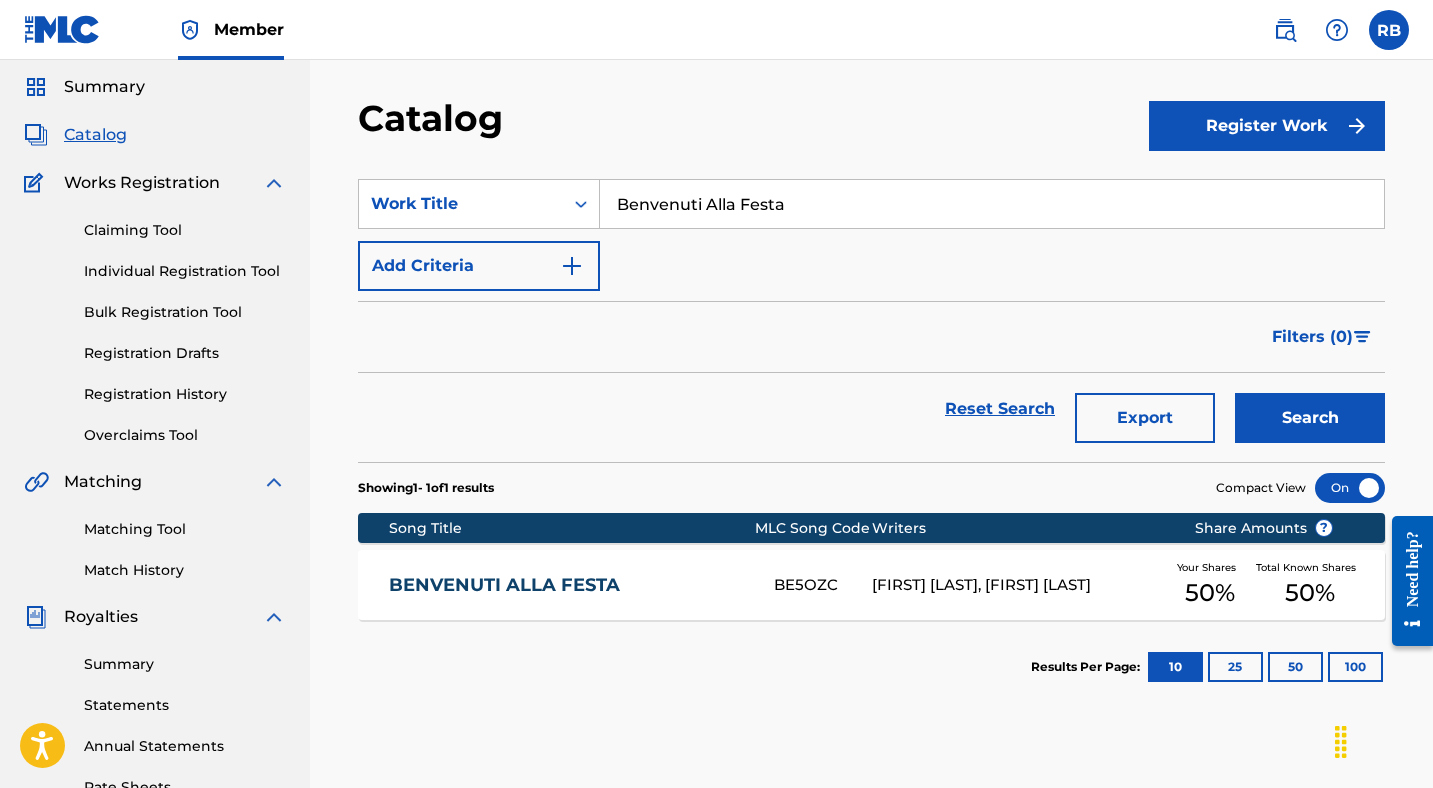 click on "Benvenuti Alla Festa" at bounding box center [992, 204] 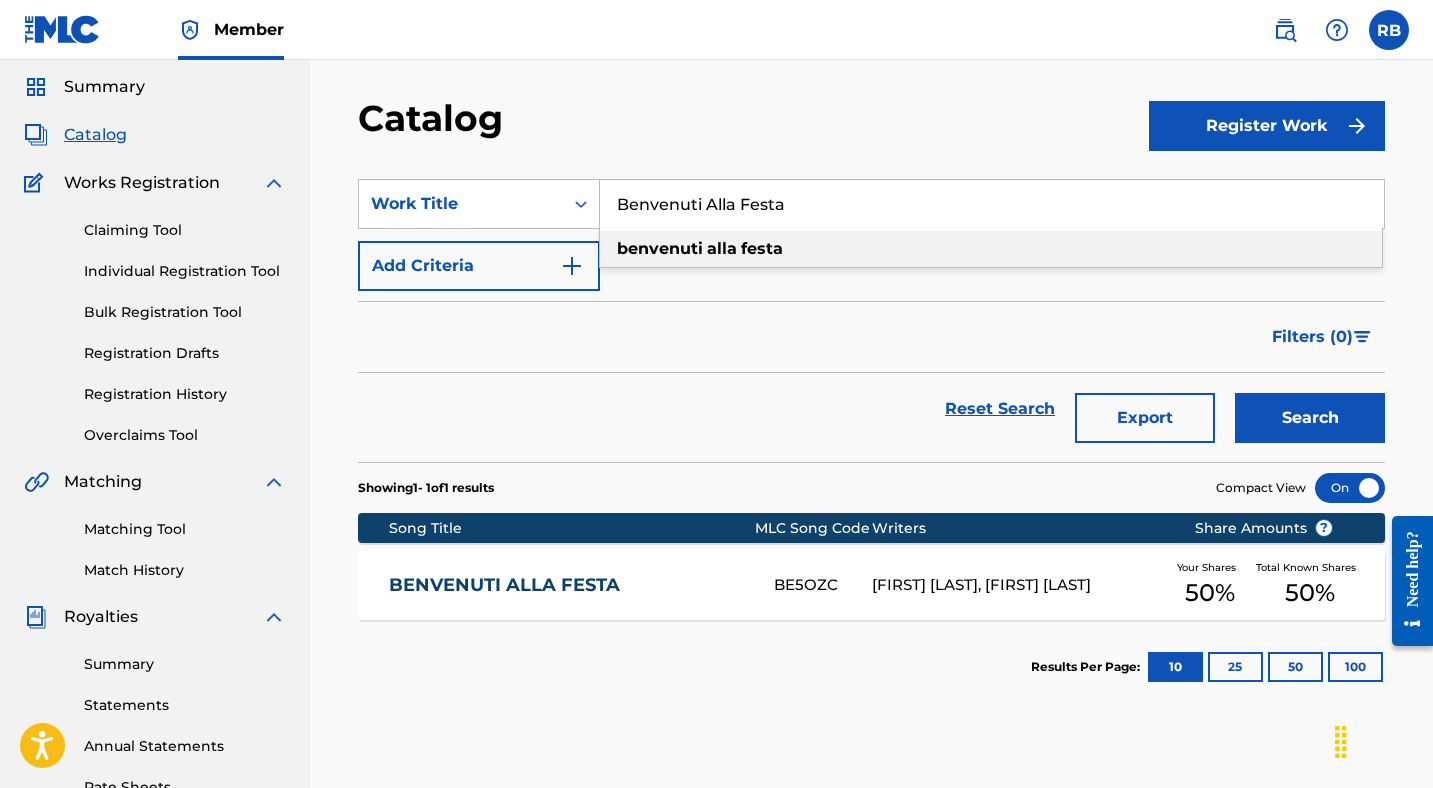 paste on "A Storm is Coming" 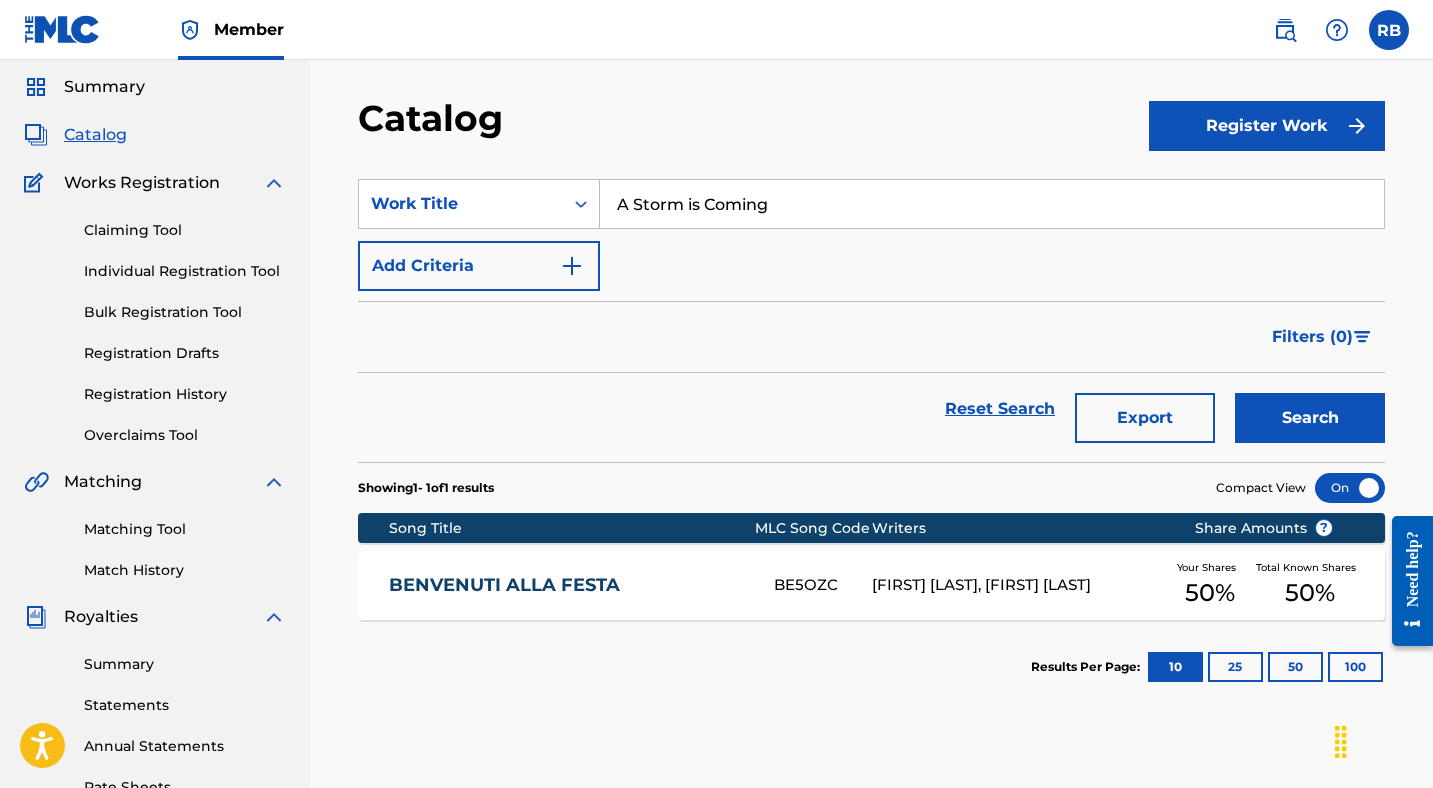 click on "Search" at bounding box center (1310, 418) 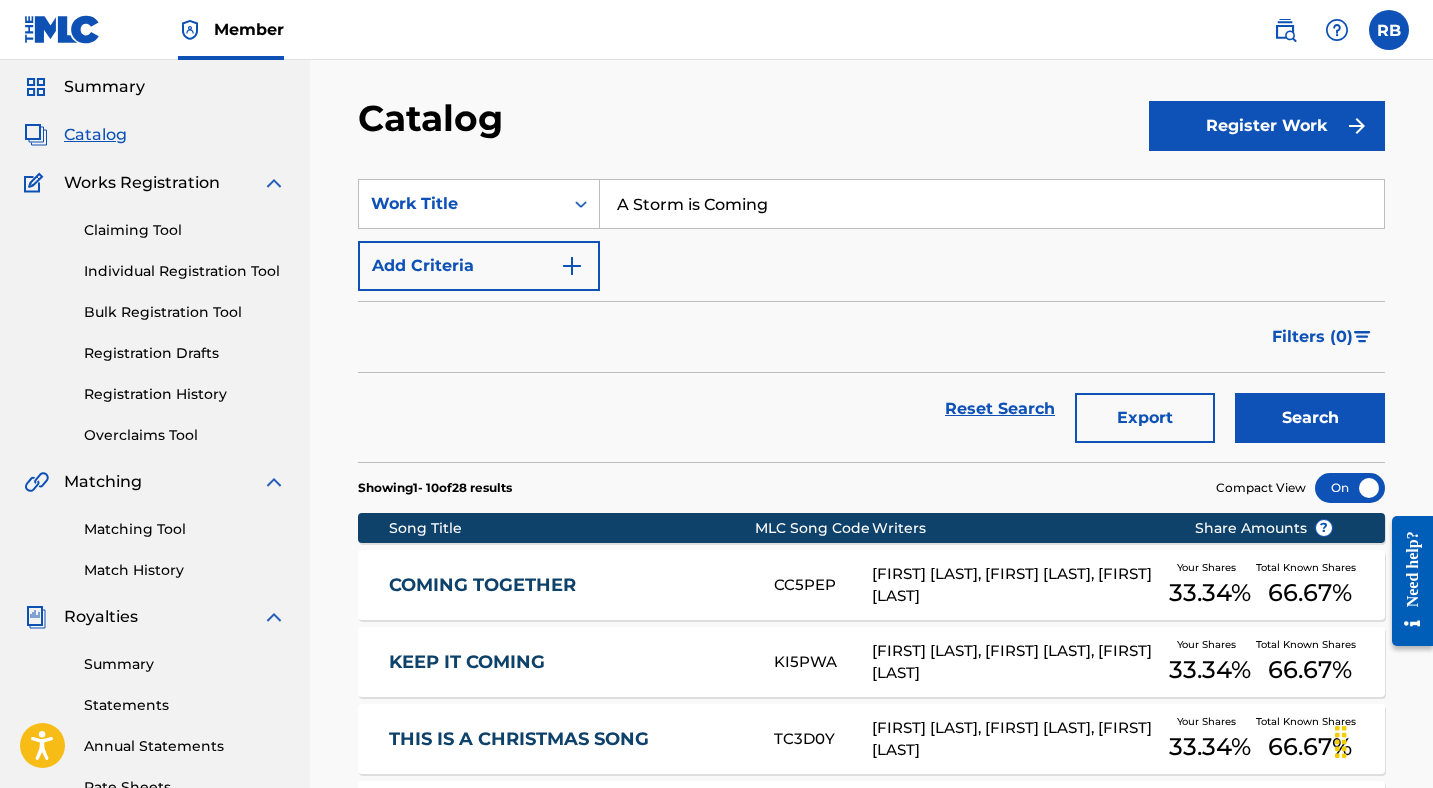 click on "A Storm is Coming" at bounding box center (992, 204) 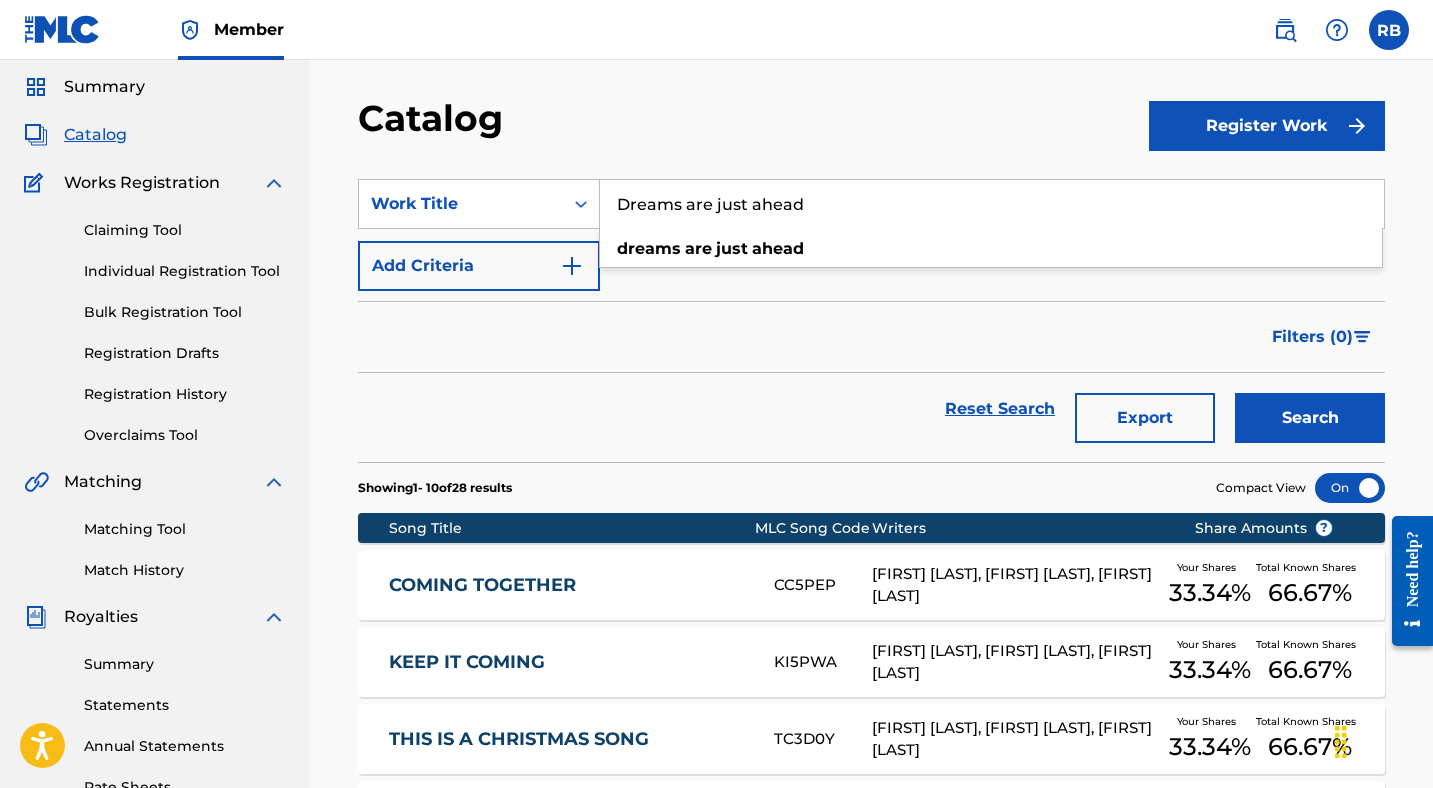 click on "Search" at bounding box center [1310, 418] 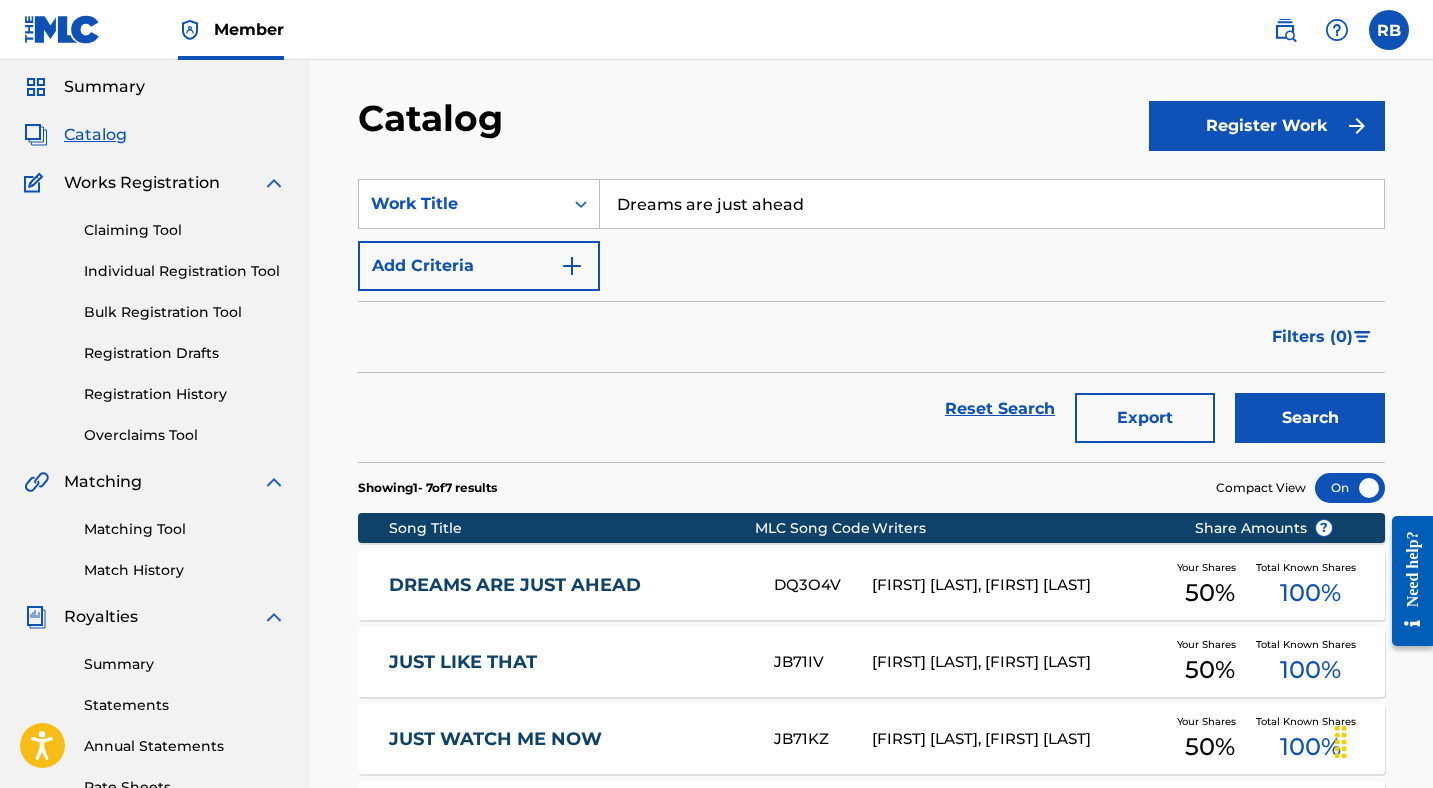 click on "Dreams are just ahead" at bounding box center (992, 204) 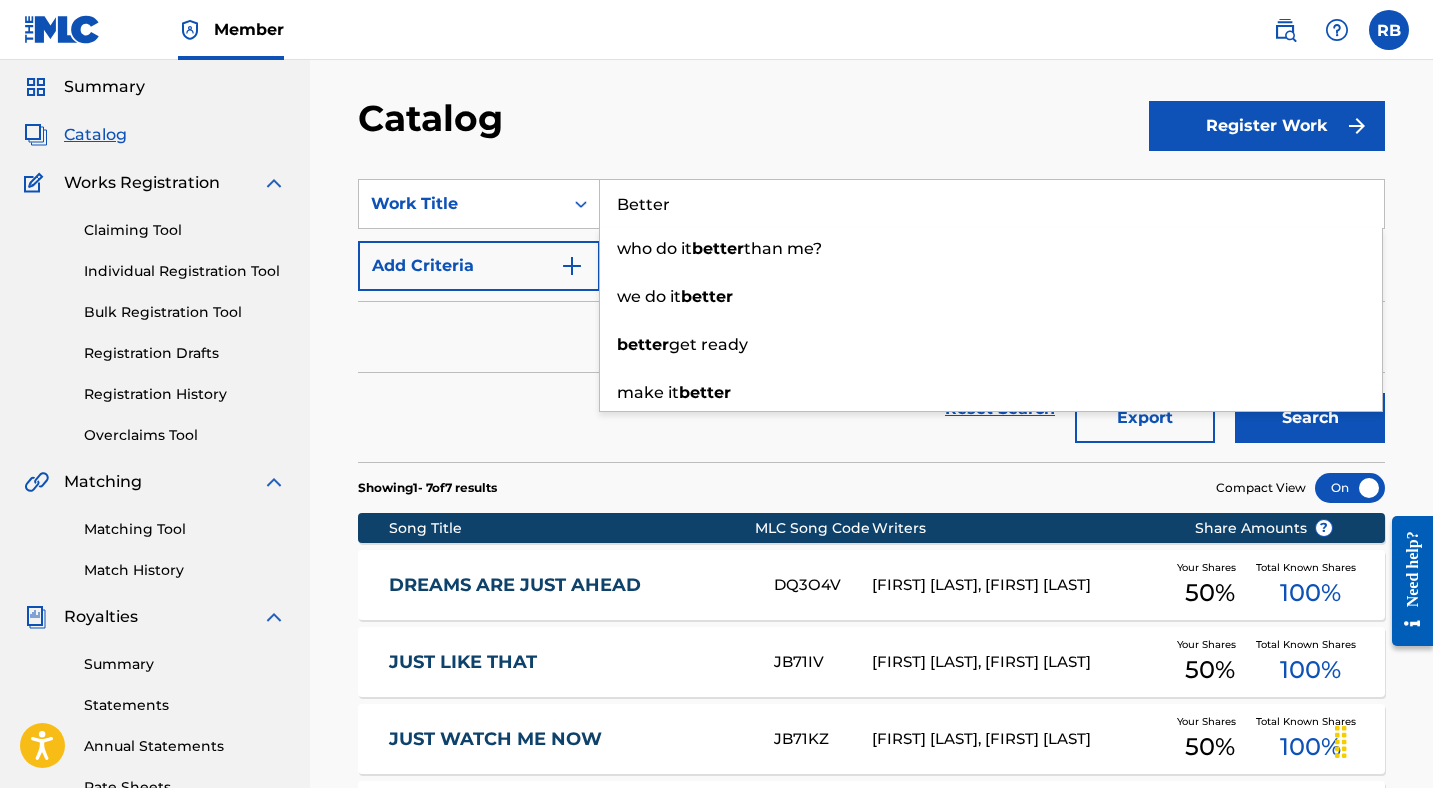 click on "Search" at bounding box center (1310, 418) 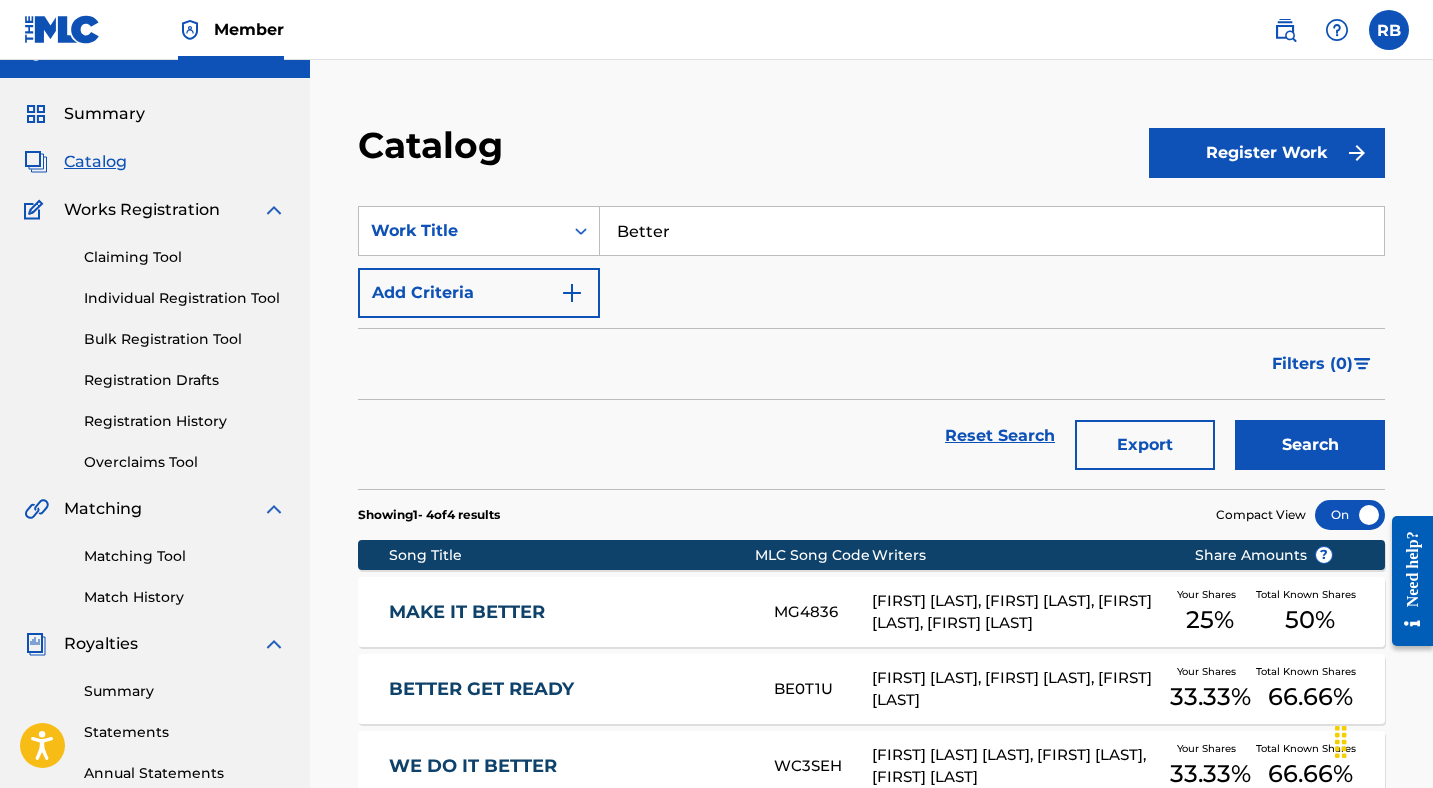 scroll, scrollTop: 0, scrollLeft: 0, axis: both 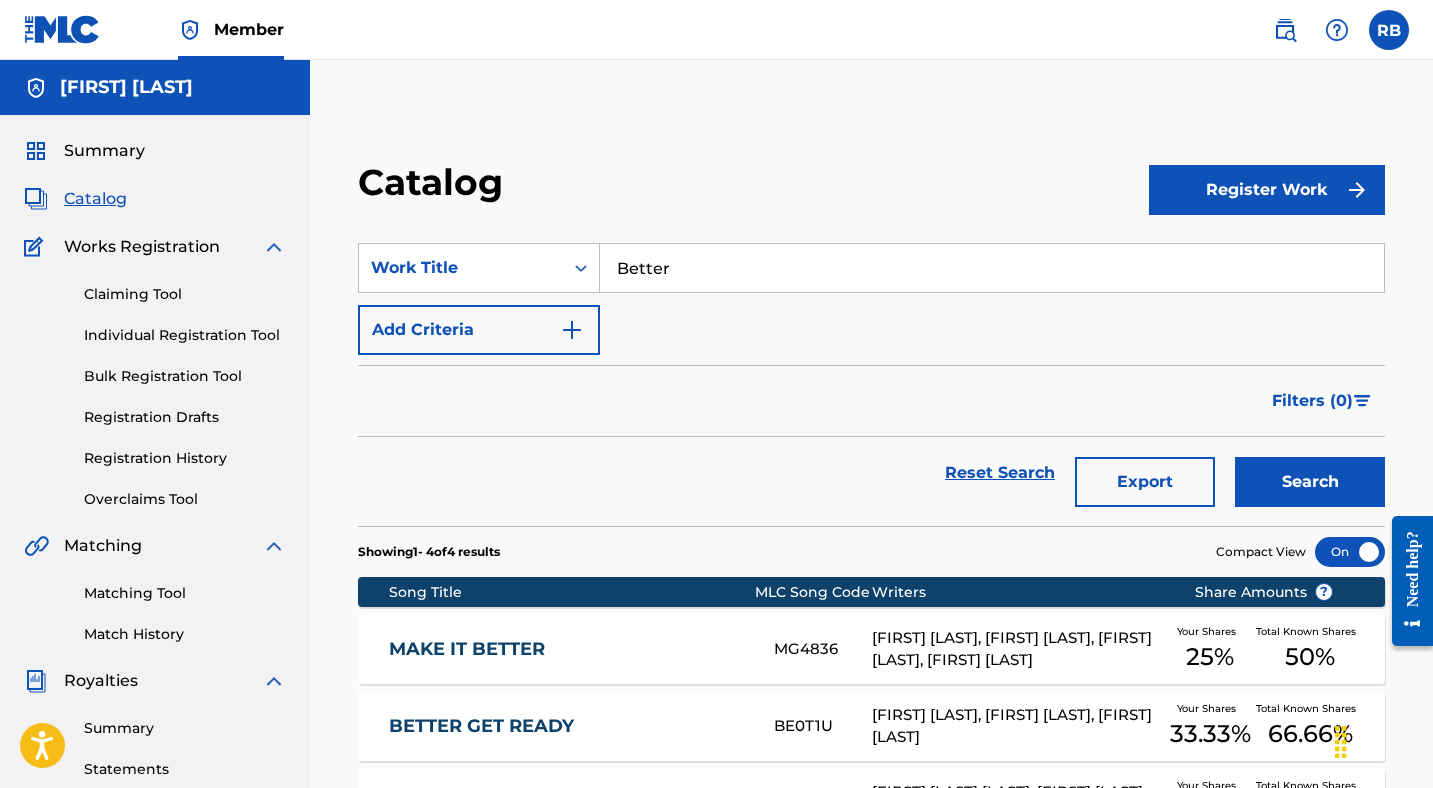 click on "Better" at bounding box center (992, 268) 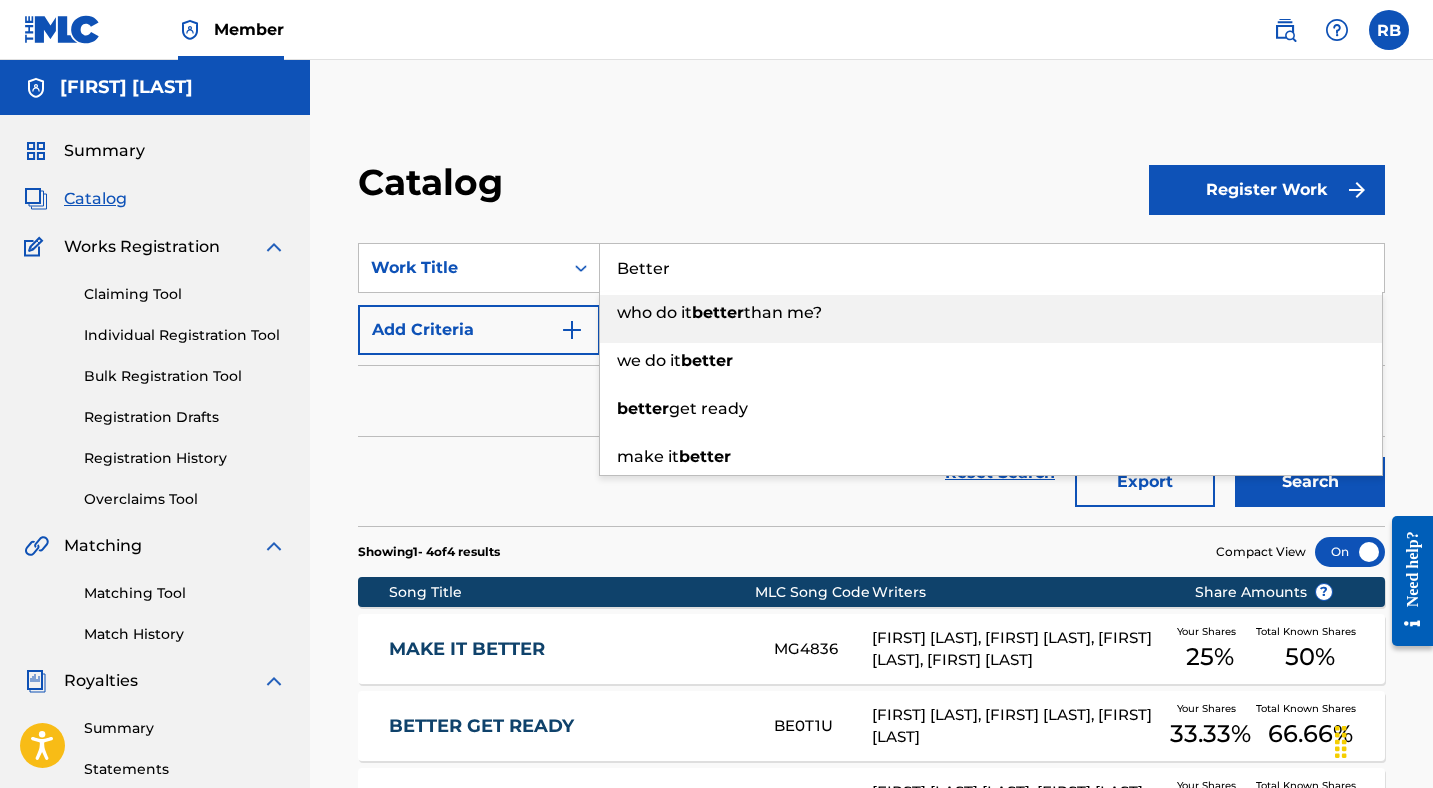 paste on "Trends" 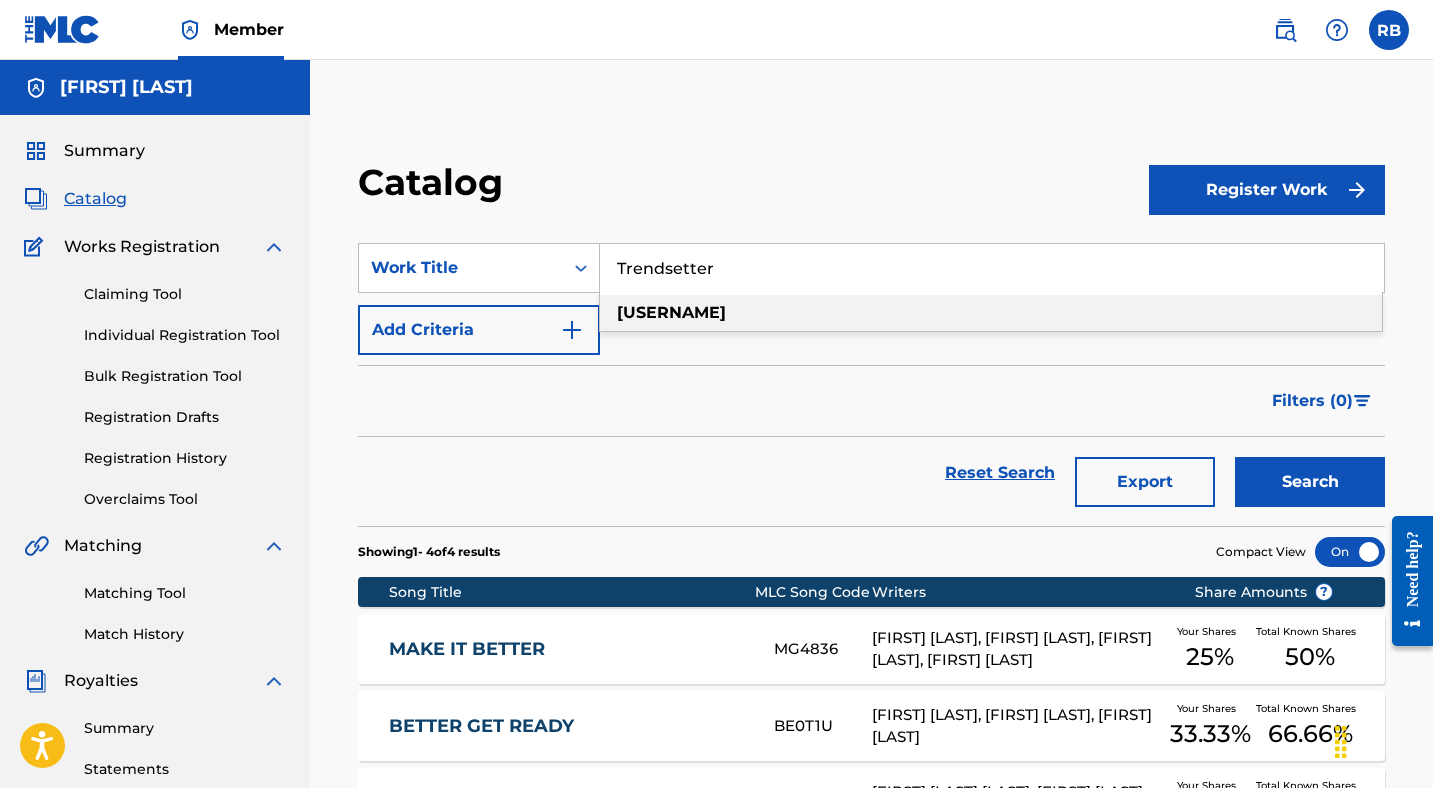 click on "Search" at bounding box center [1310, 482] 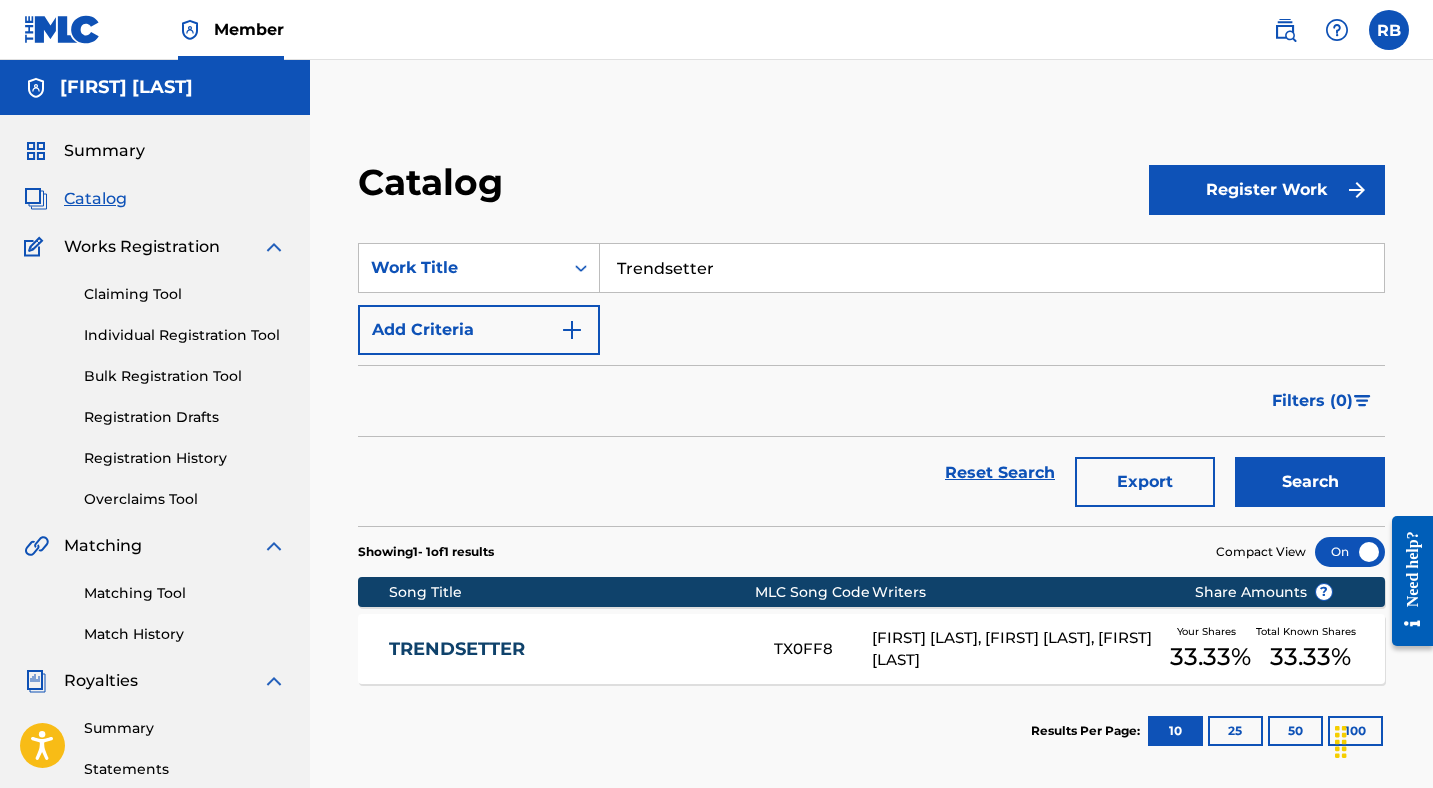 click on "Trendsetter" at bounding box center (992, 268) 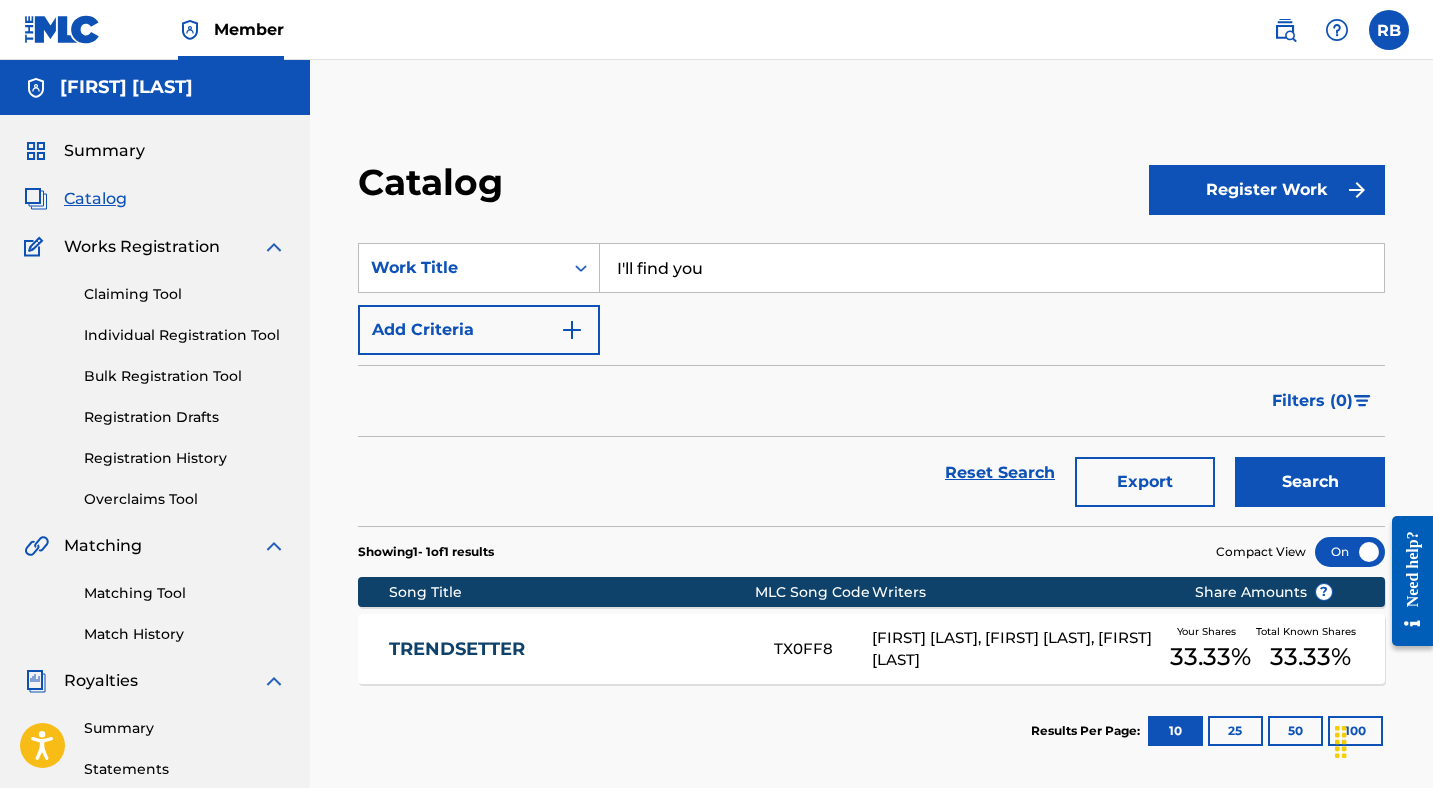 click on "Search" at bounding box center (1310, 482) 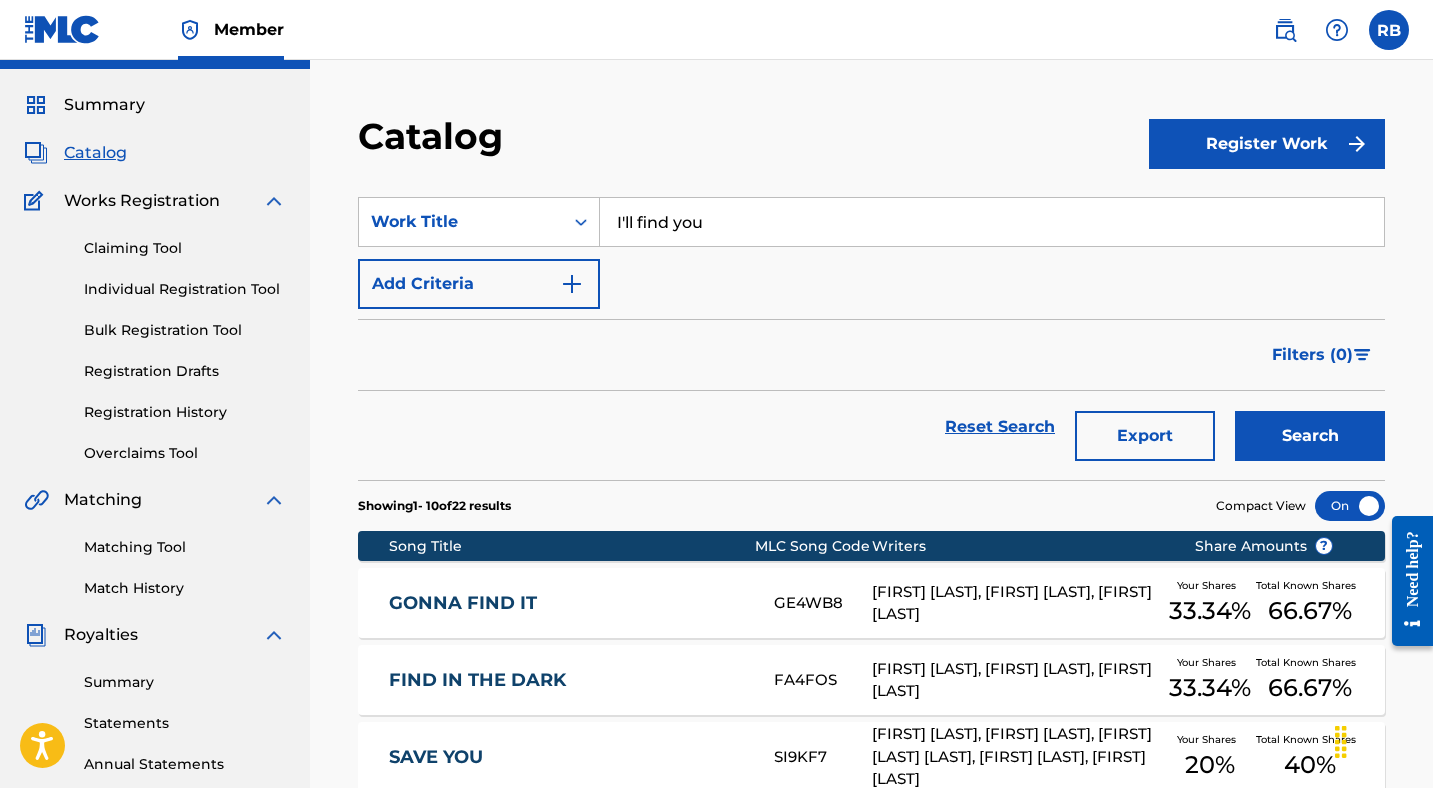 scroll, scrollTop: 41, scrollLeft: 0, axis: vertical 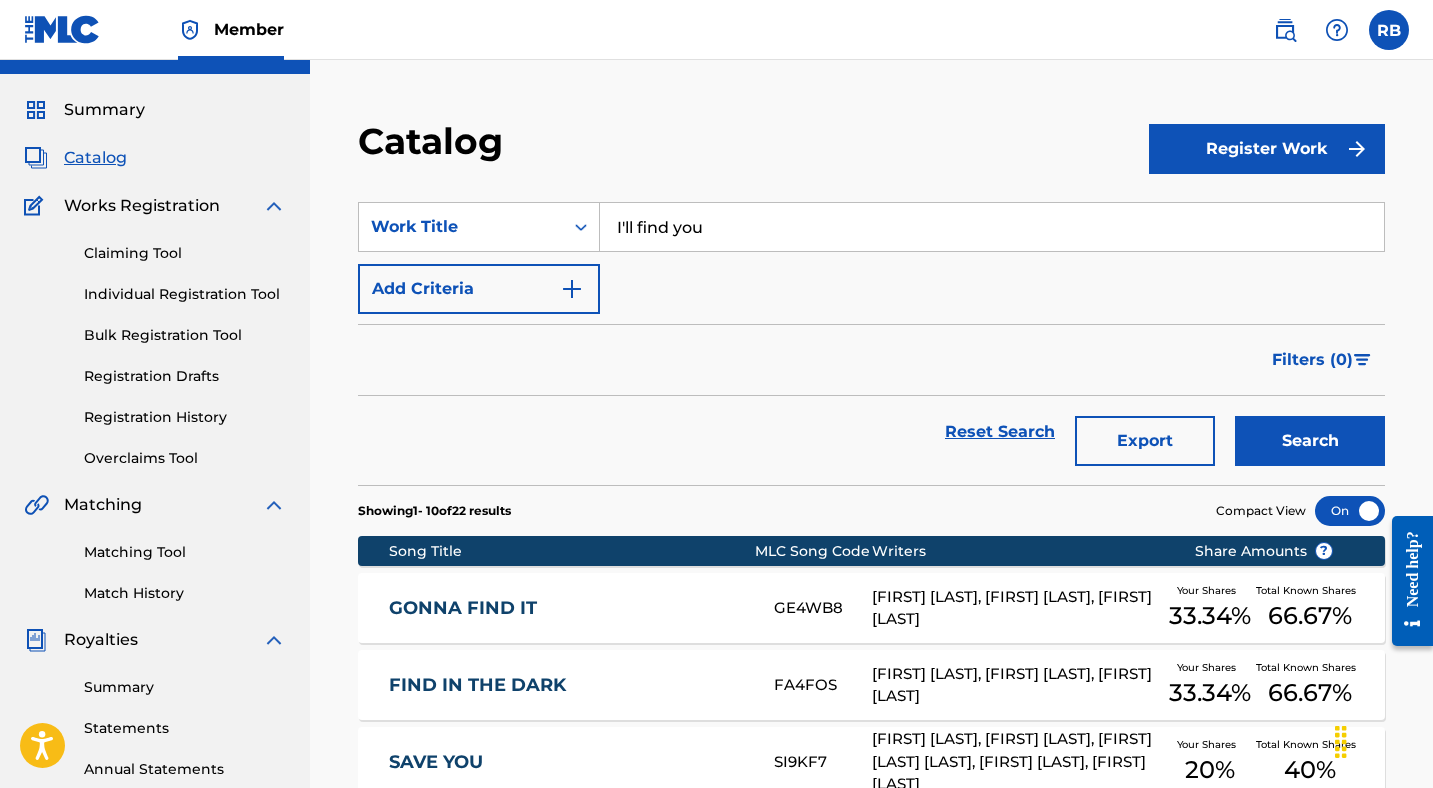 click on "I'll find you" at bounding box center [992, 227] 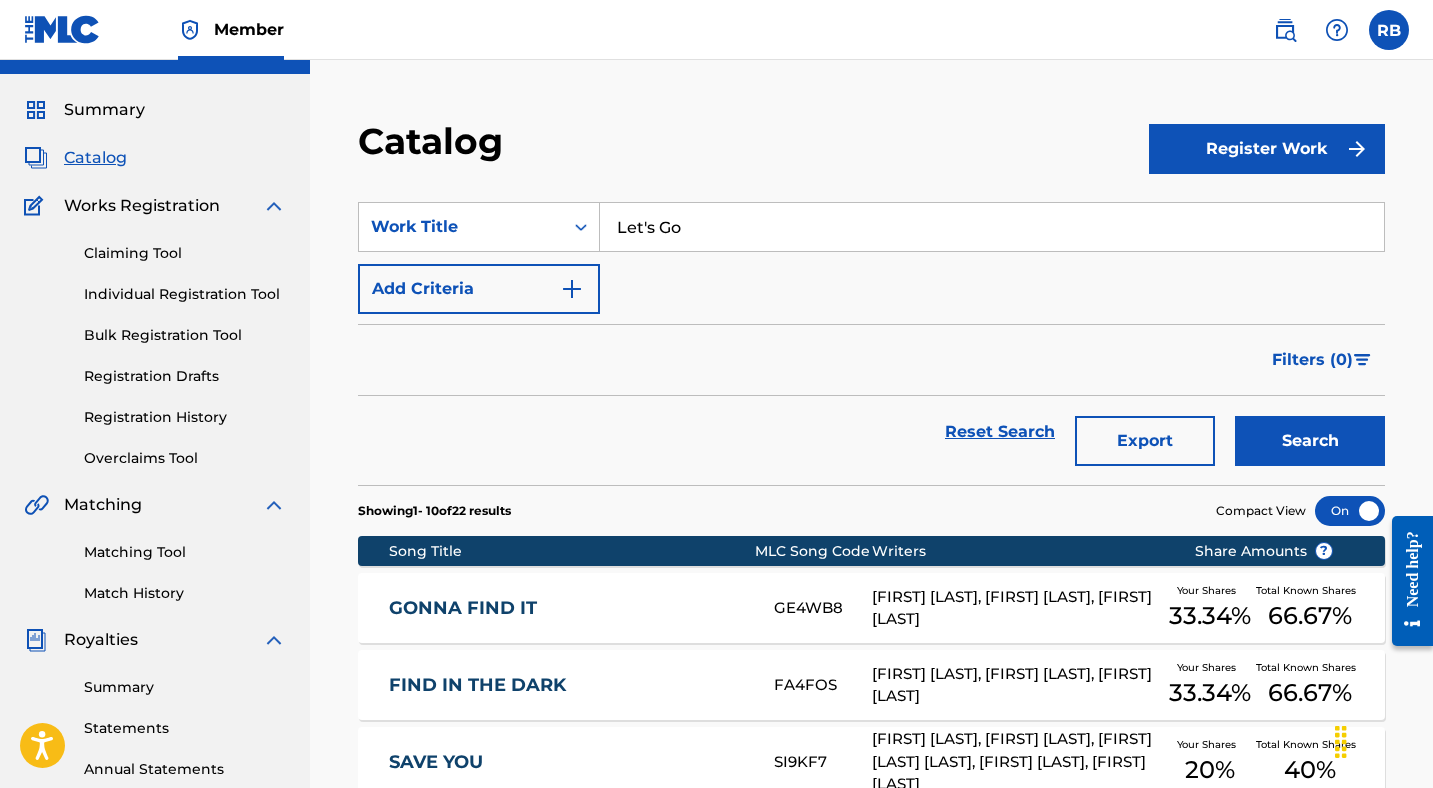 click on "Search" at bounding box center [1310, 441] 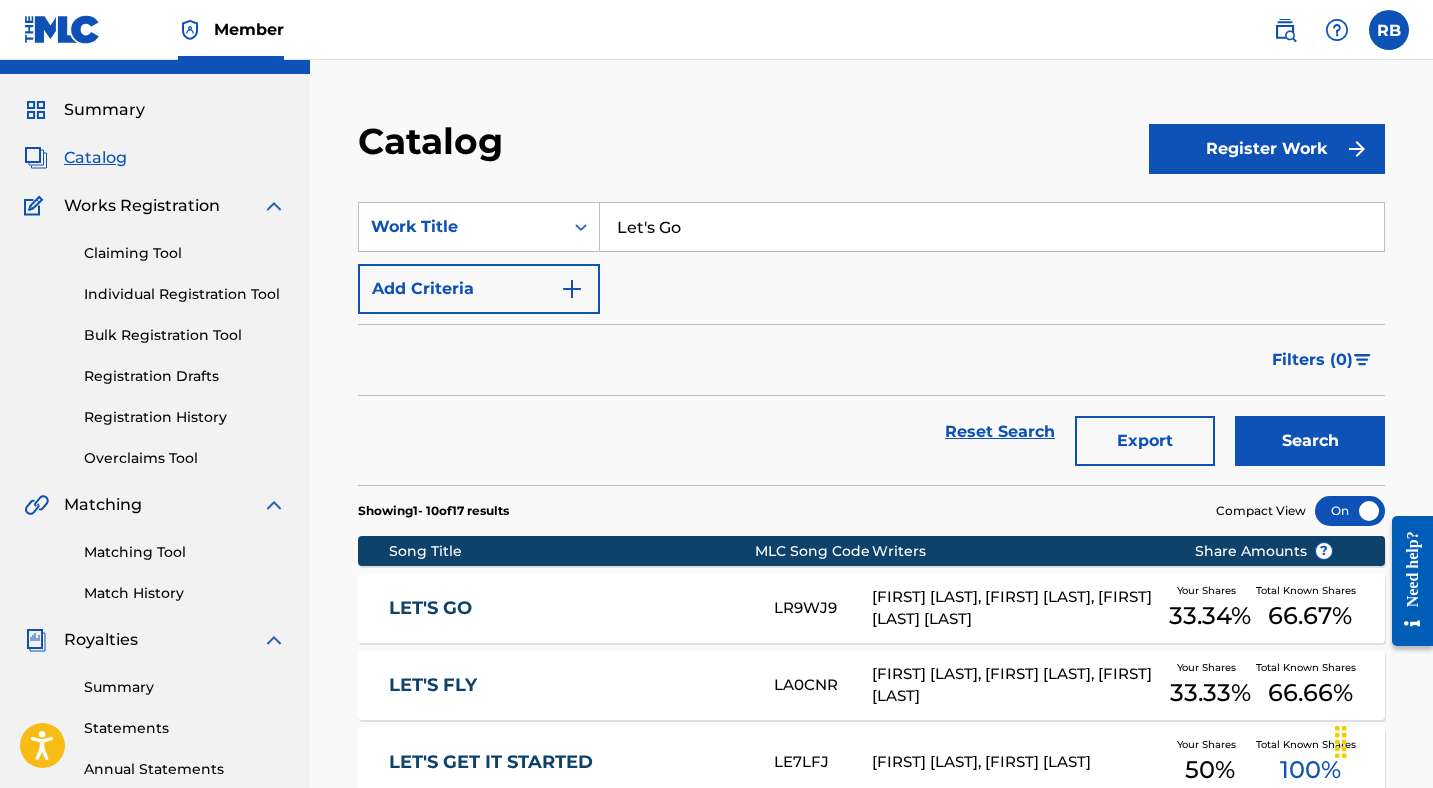 click on "Let's Go" at bounding box center [992, 227] 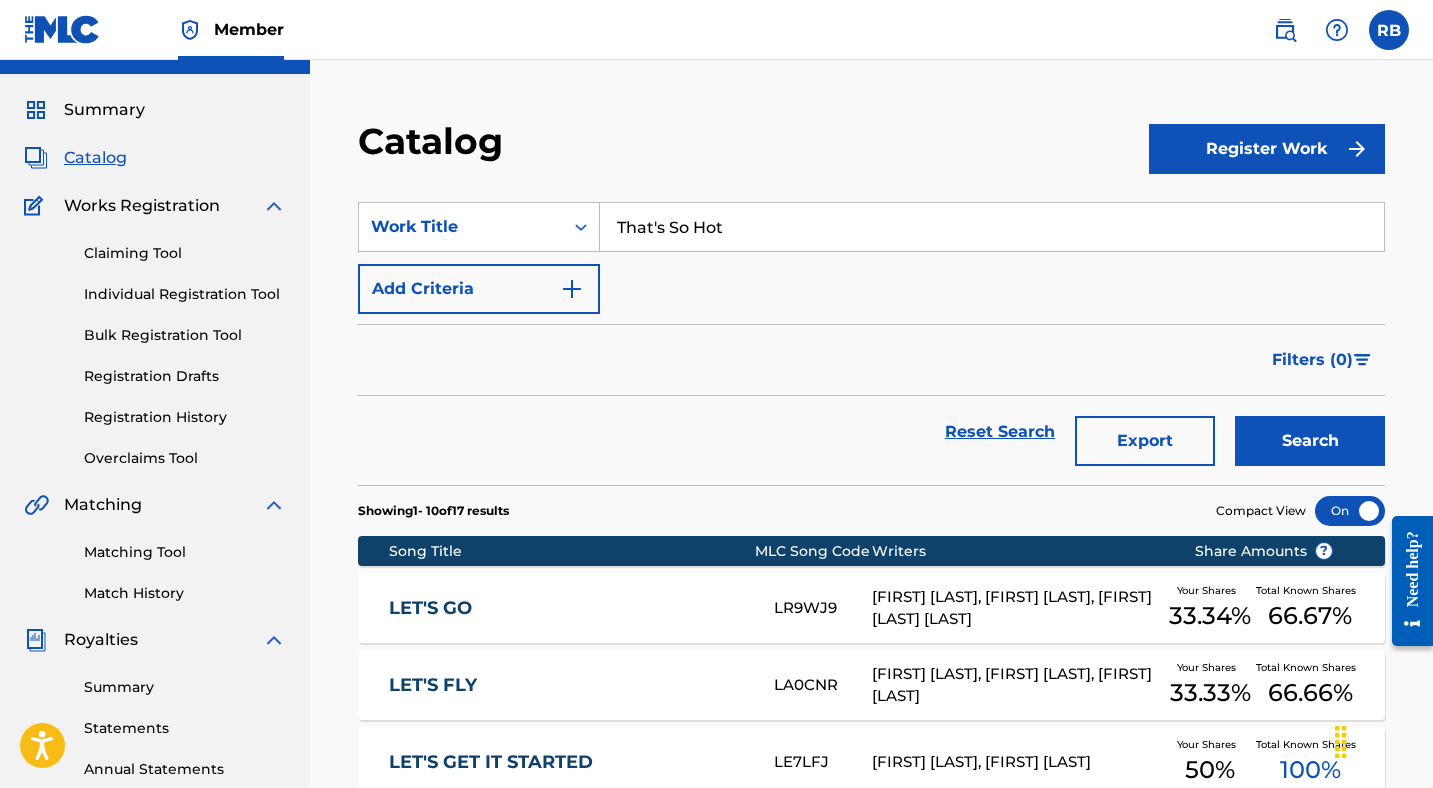 type on "That's So Hot" 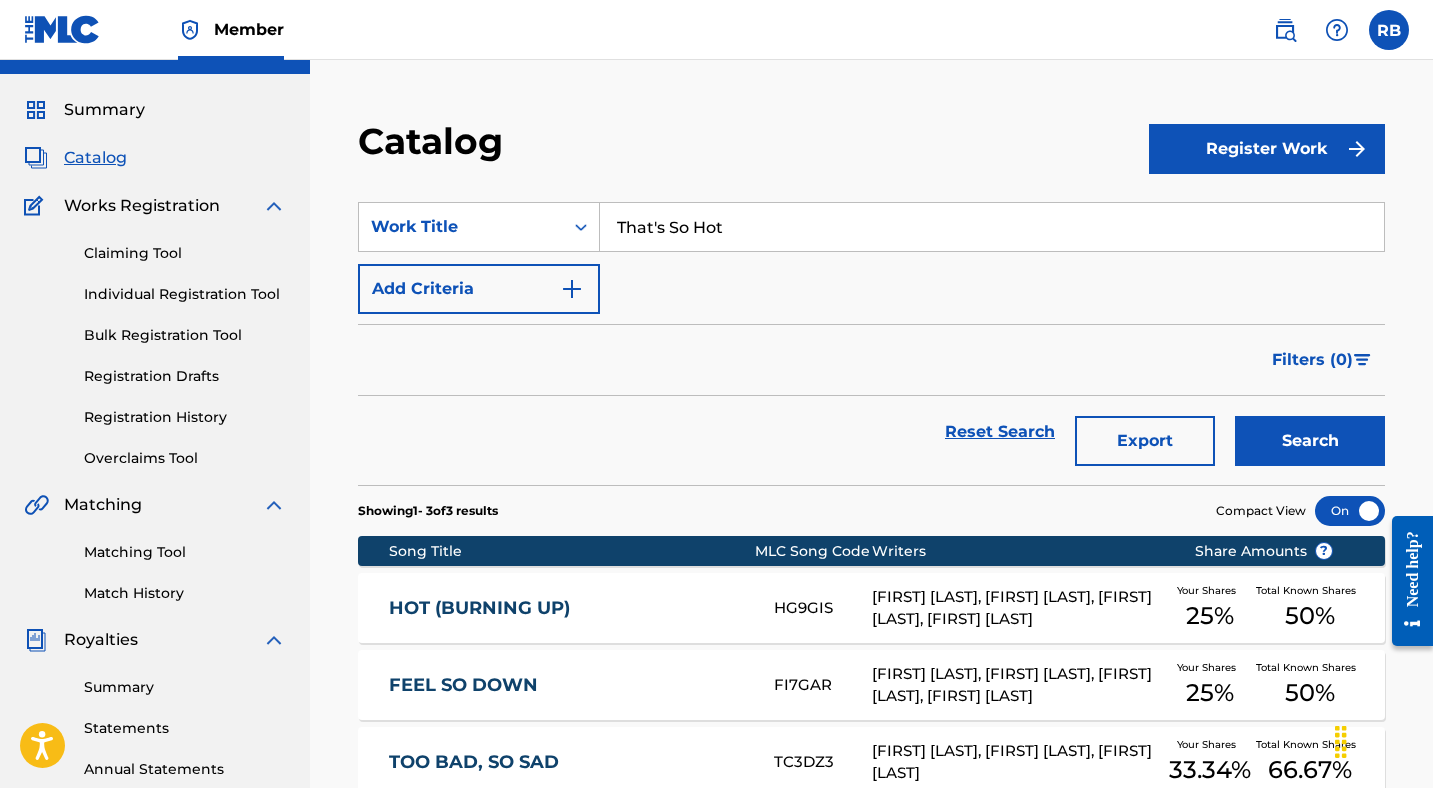 click on "Registration History" at bounding box center [185, 417] 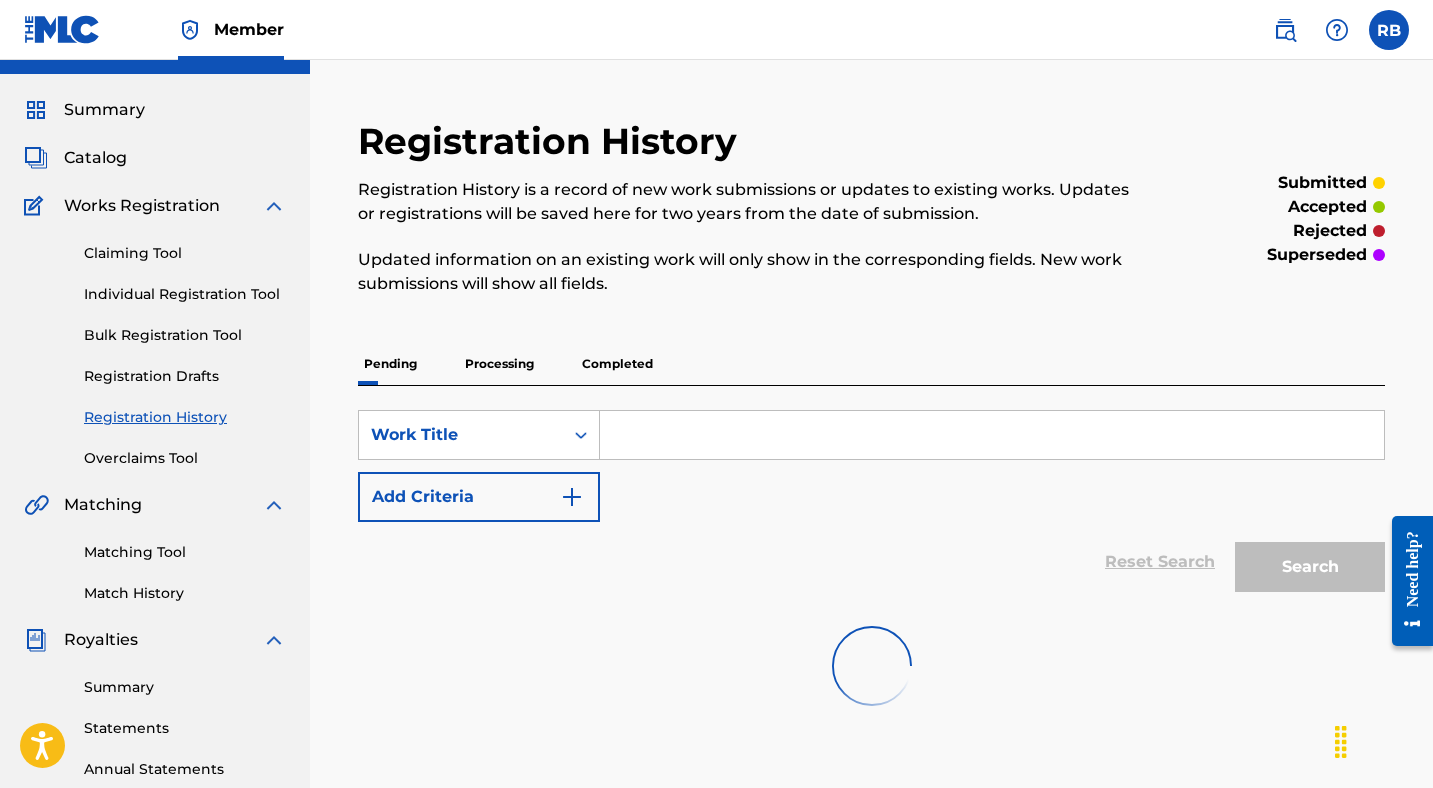 scroll, scrollTop: 0, scrollLeft: 0, axis: both 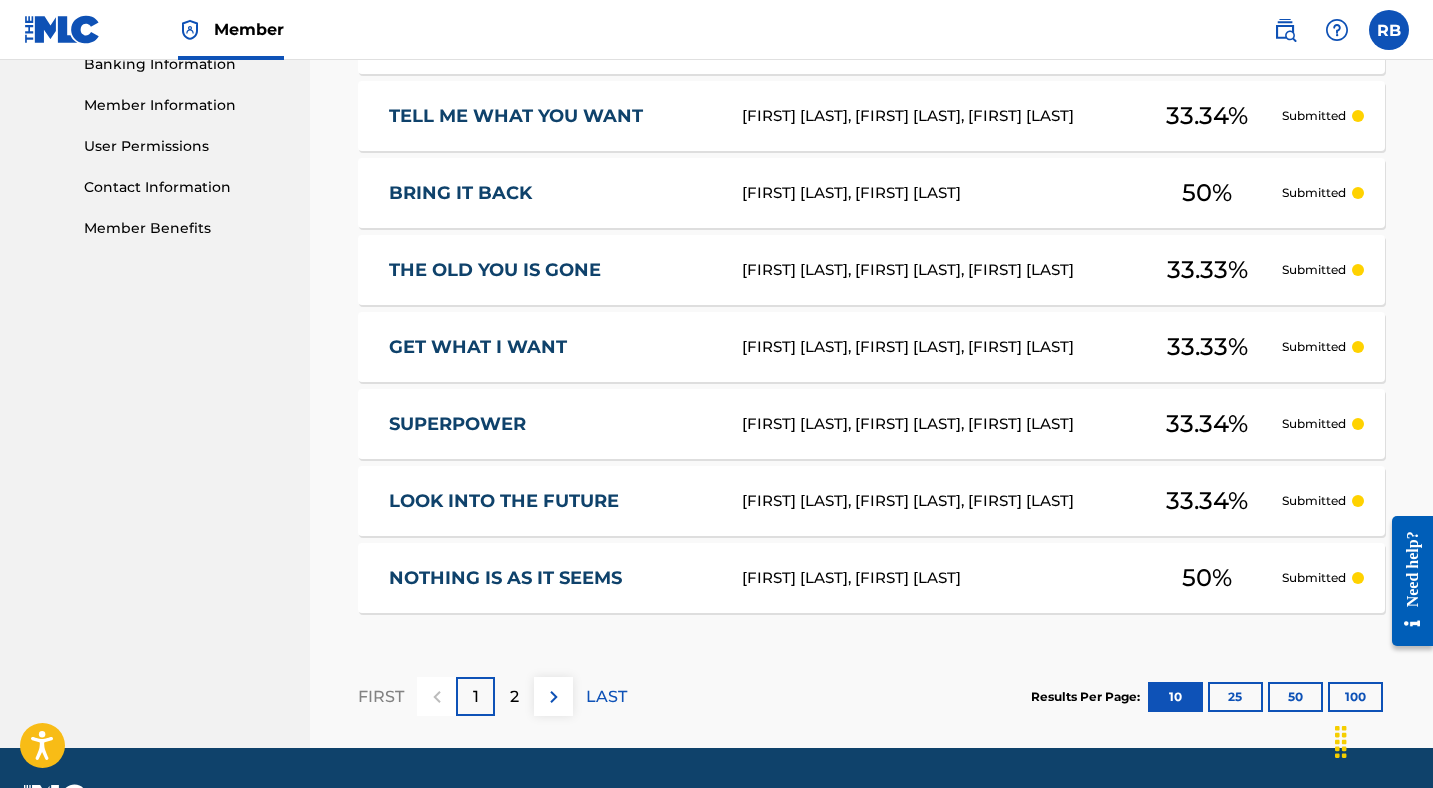 click on "2" at bounding box center (514, 696) 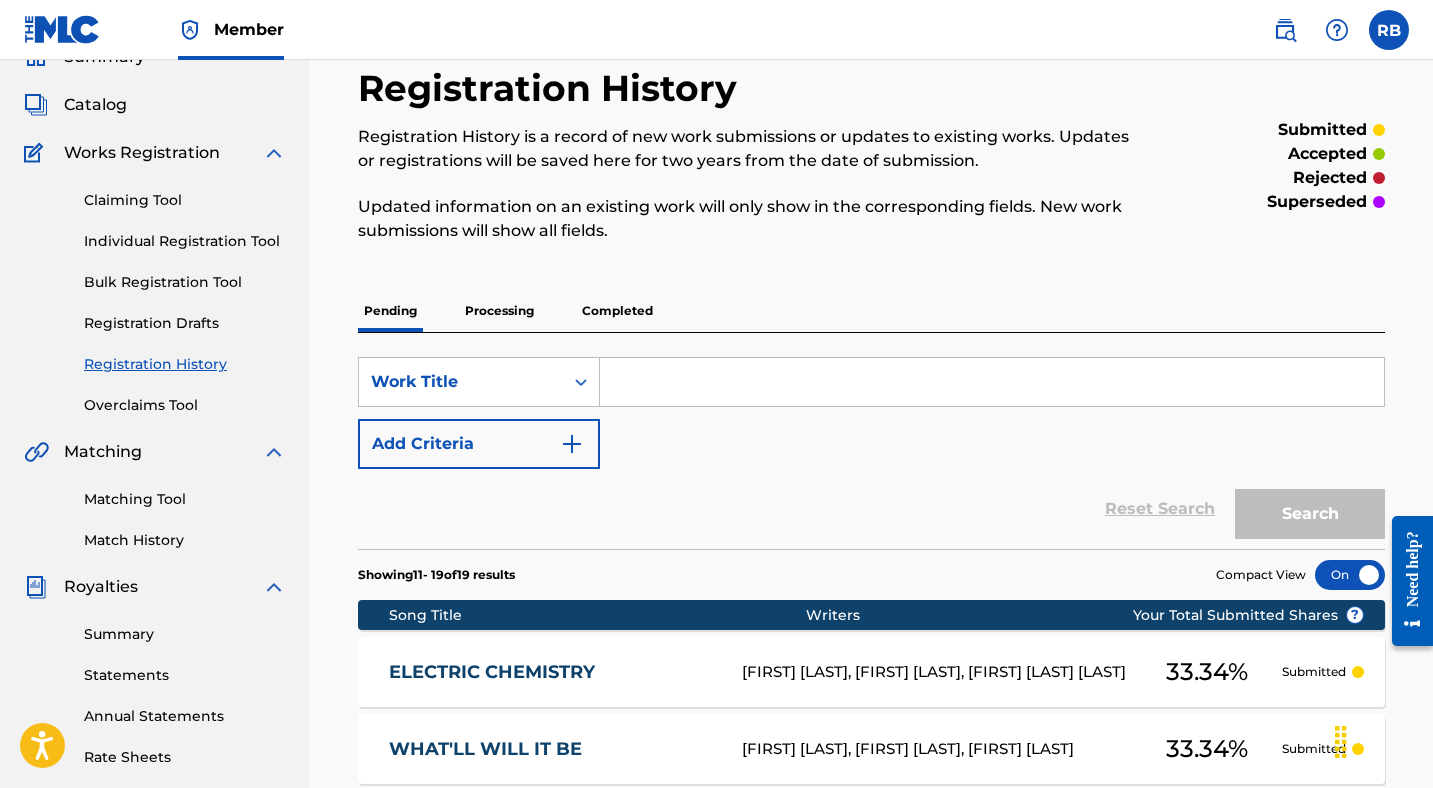 scroll, scrollTop: 0, scrollLeft: 0, axis: both 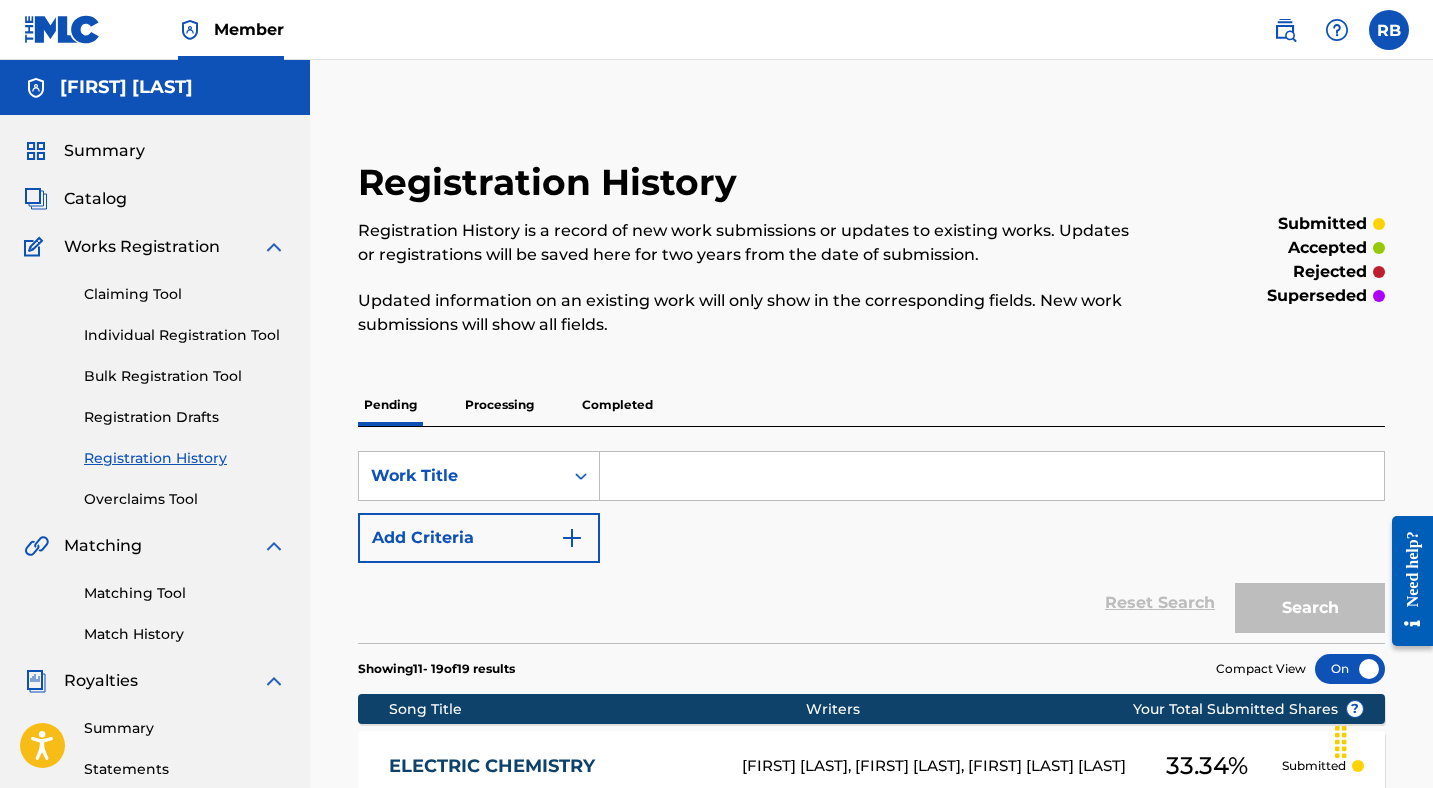 click on "Claiming Tool" at bounding box center (185, 294) 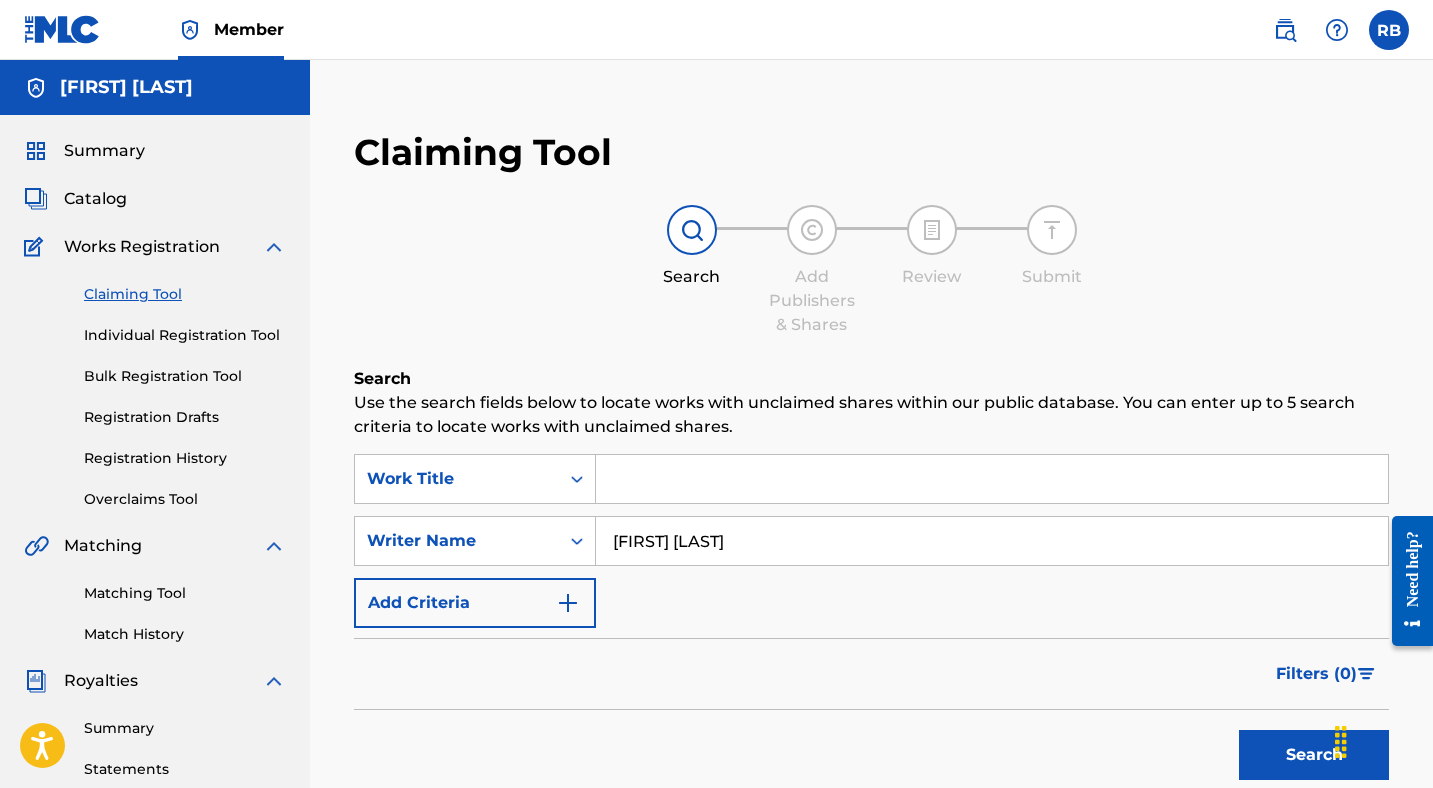 click on "Search" at bounding box center (1314, 755) 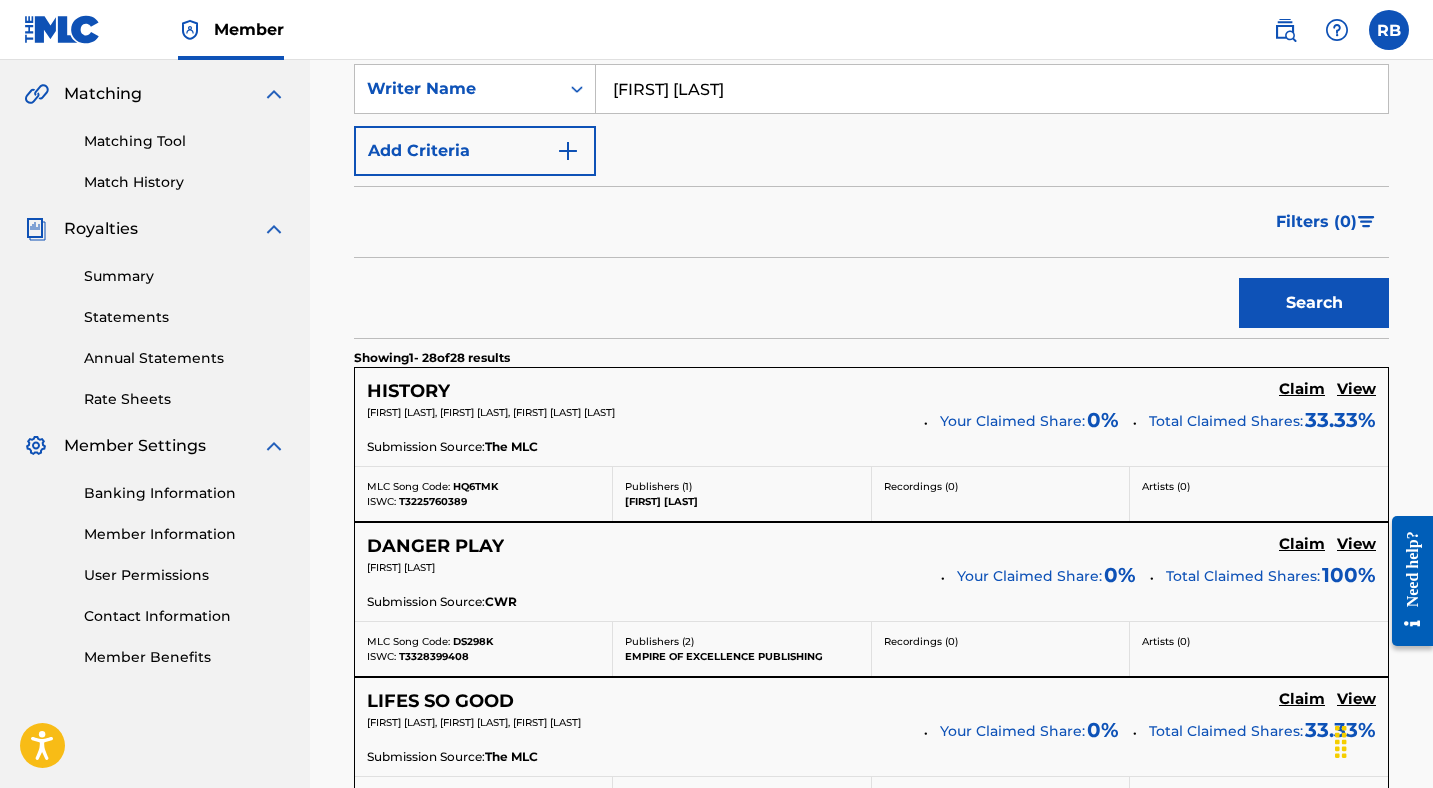 scroll, scrollTop: 456, scrollLeft: 0, axis: vertical 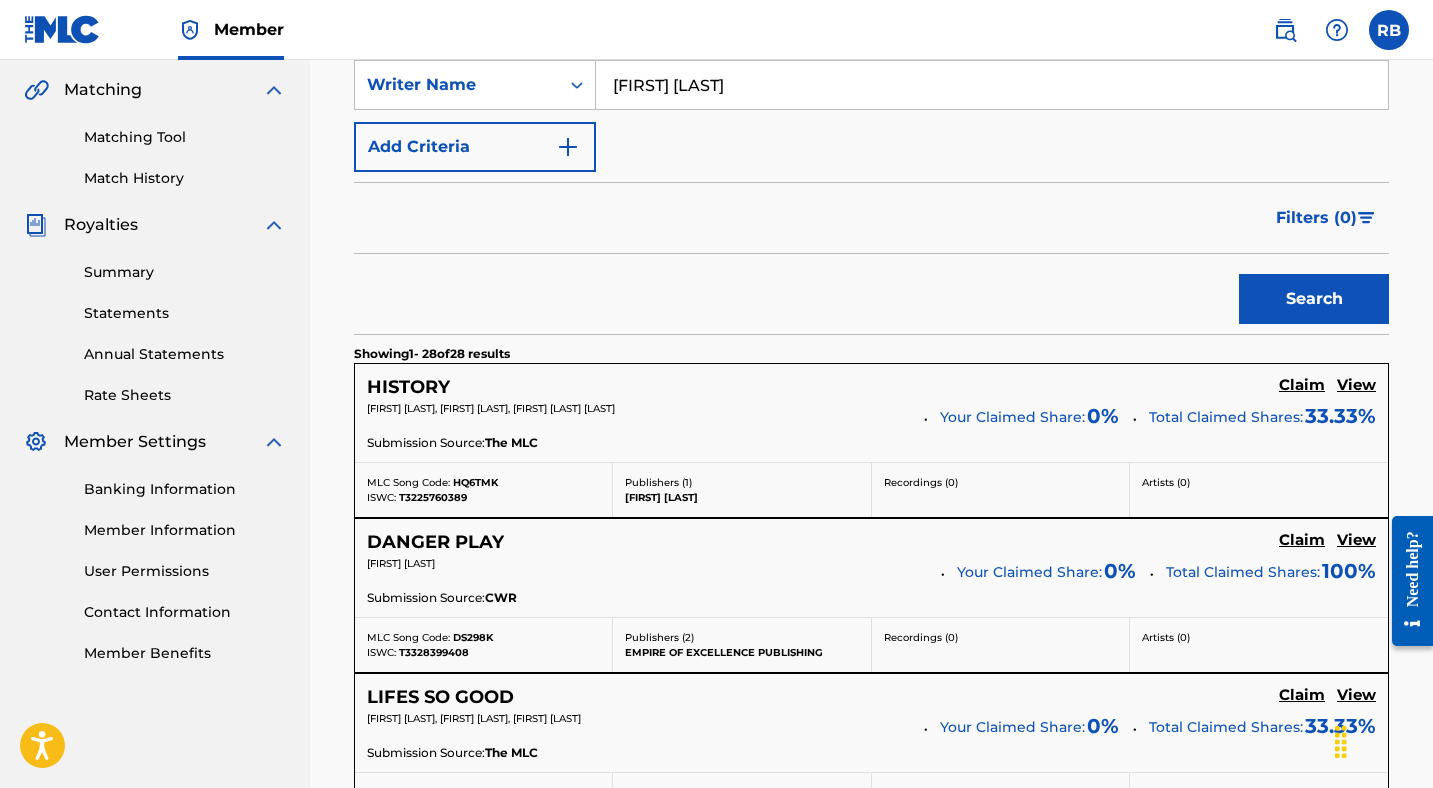 click on "Claim" at bounding box center (1302, 385) 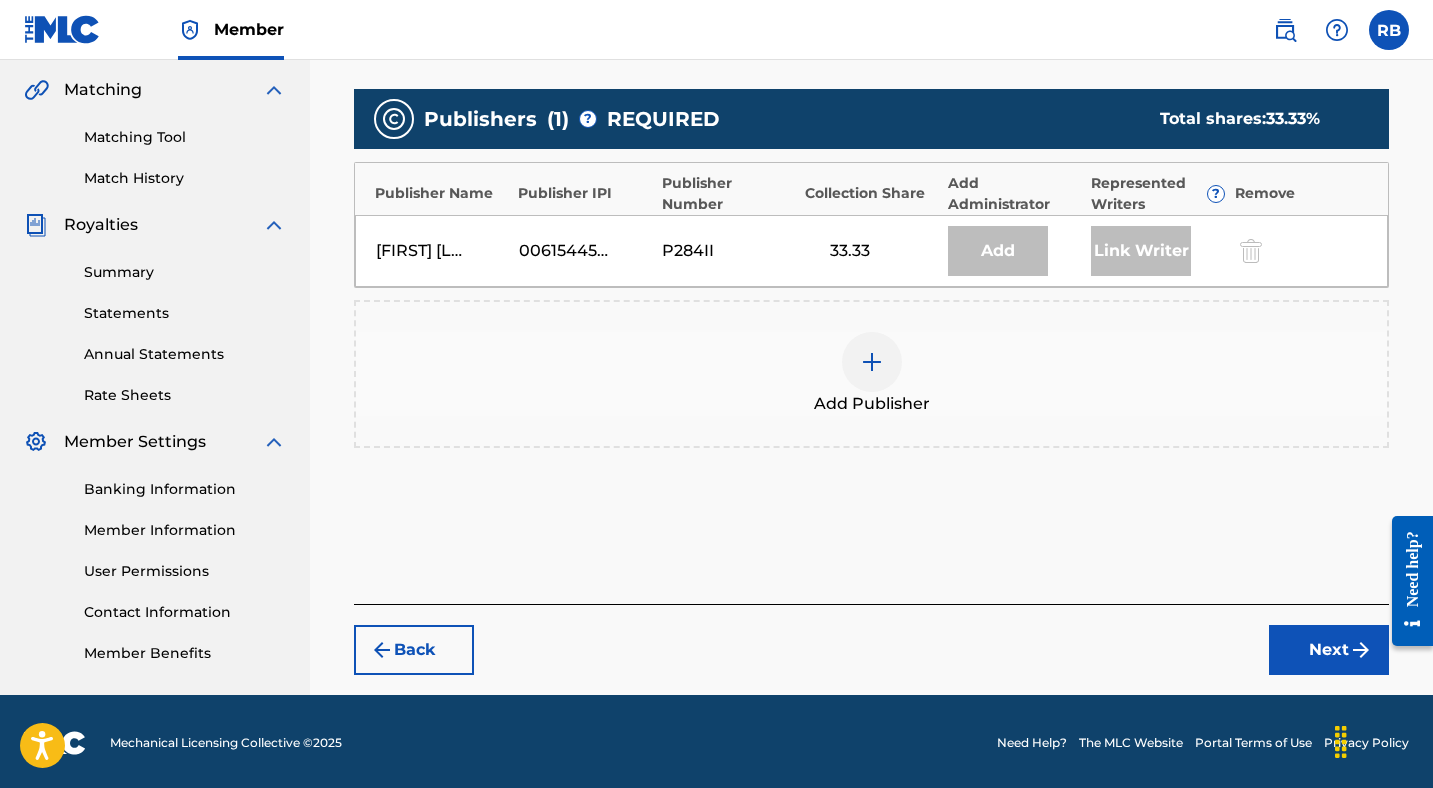 click at bounding box center (872, 362) 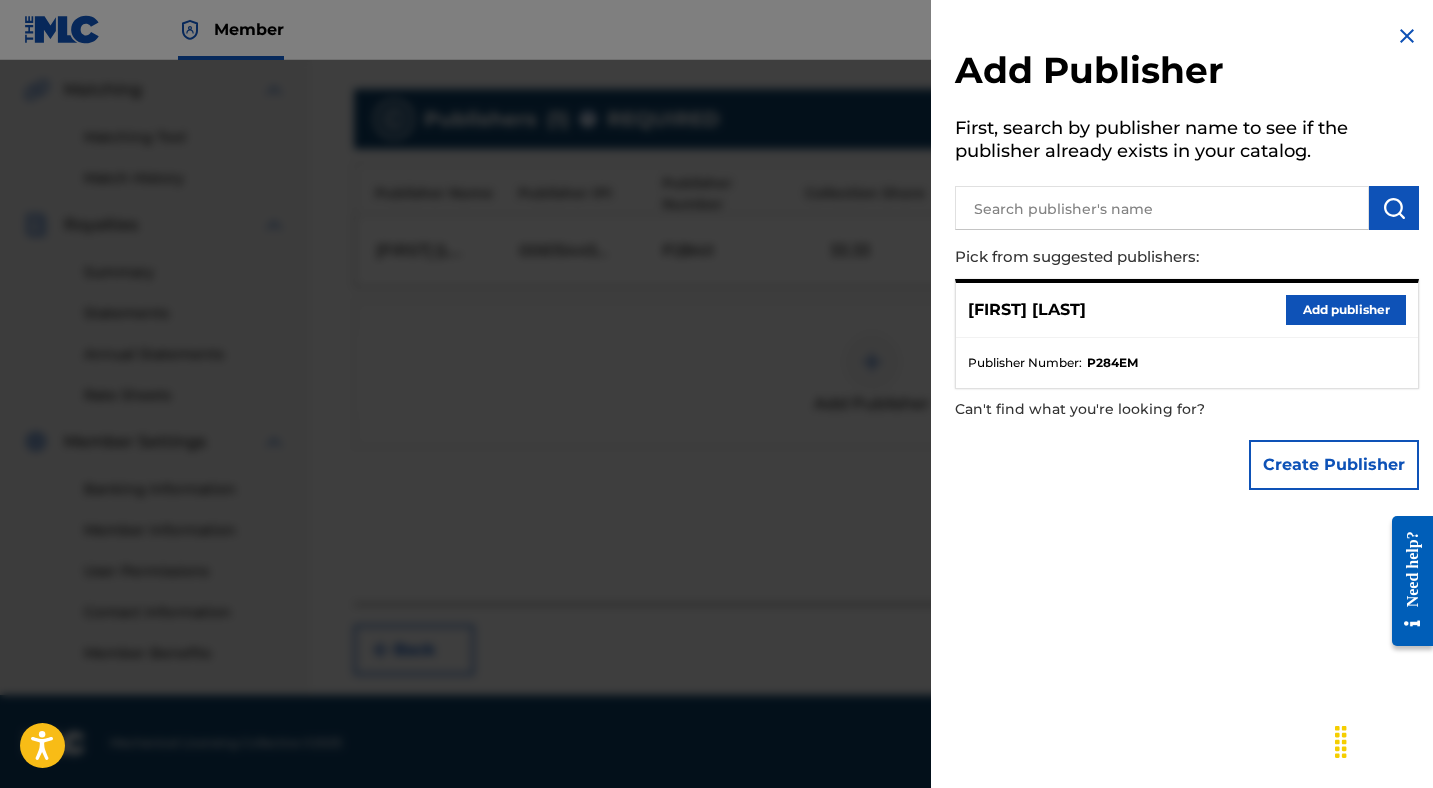 click on "[LAST]" at bounding box center [1027, 310] 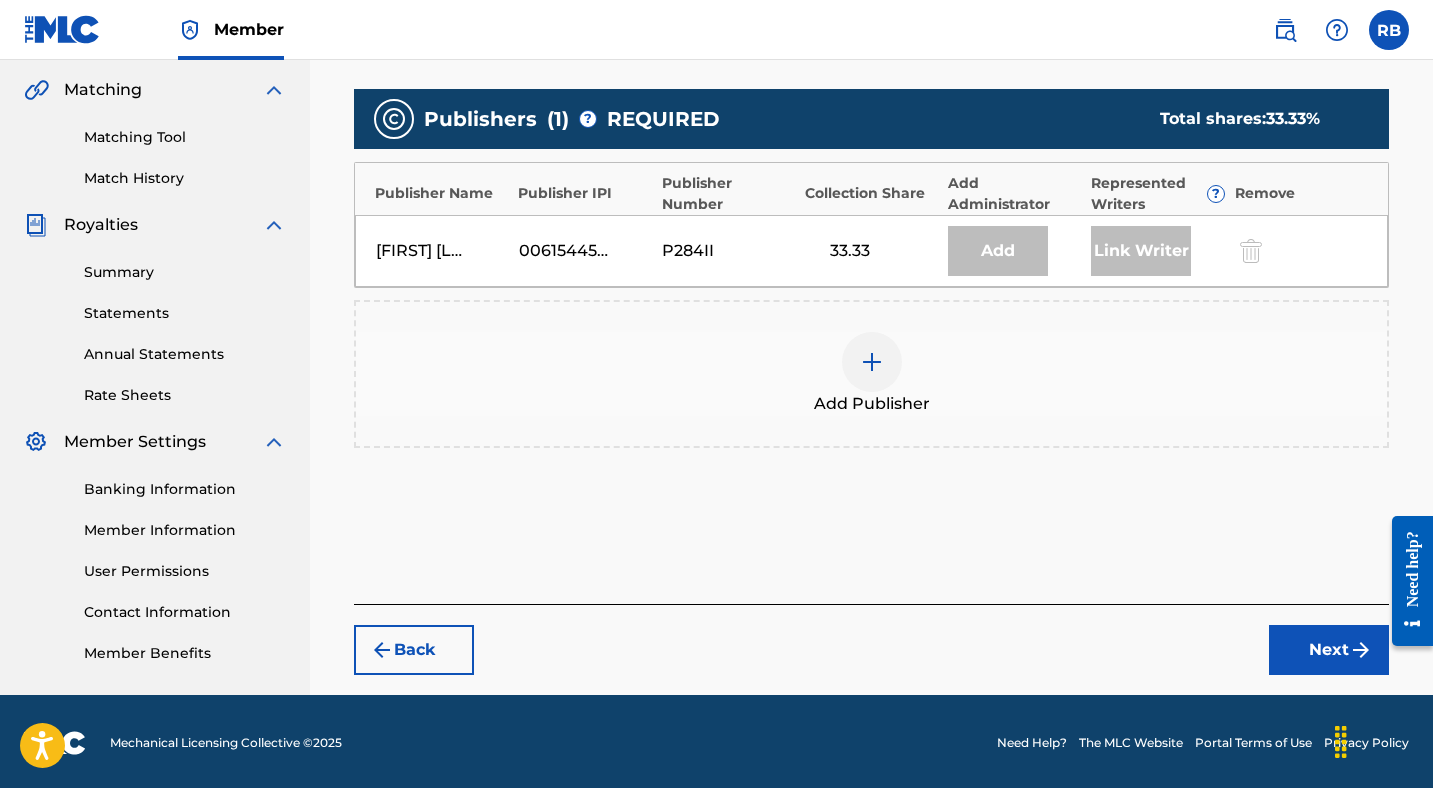 click at bounding box center [1337, 30] 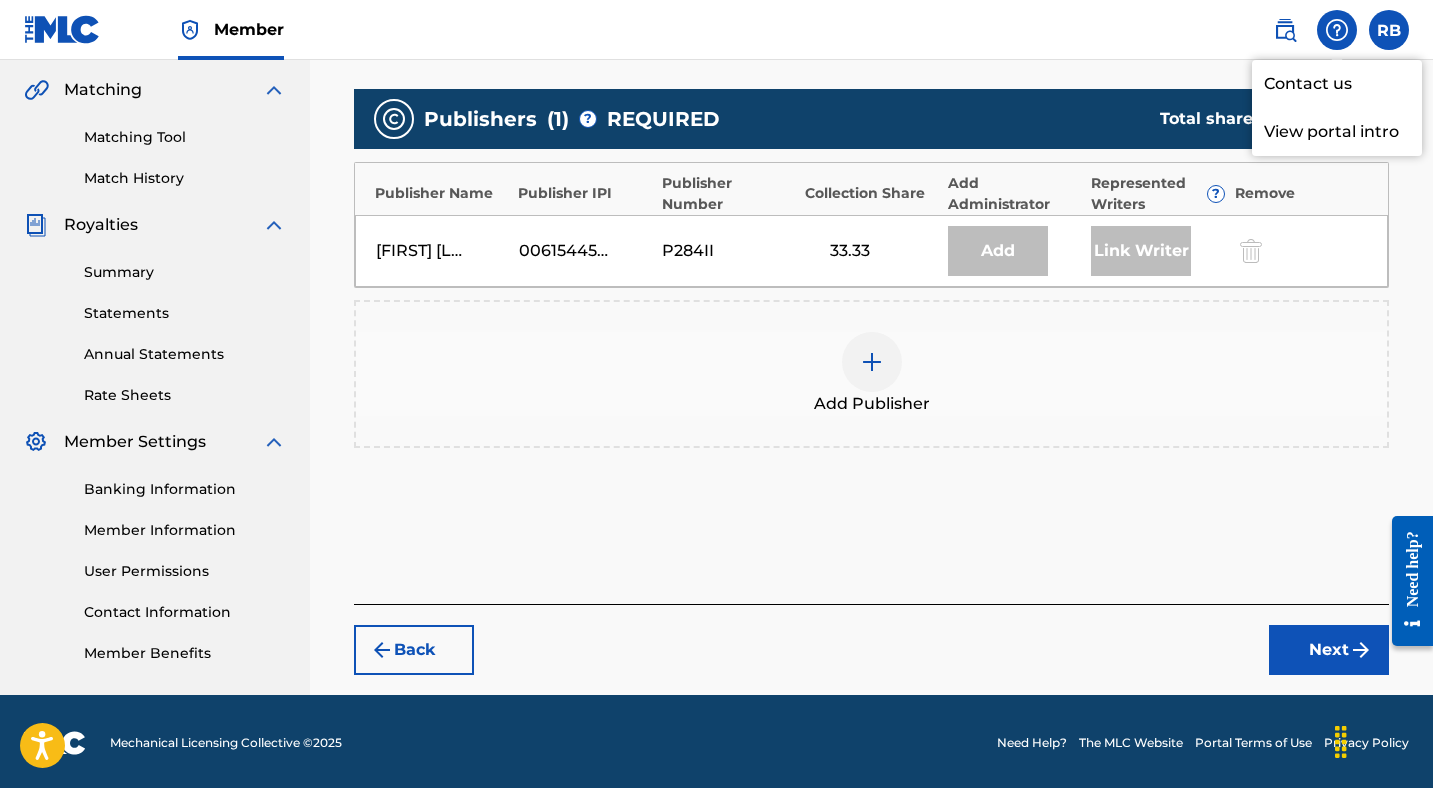 click on "Add Publisher" at bounding box center [871, 374] 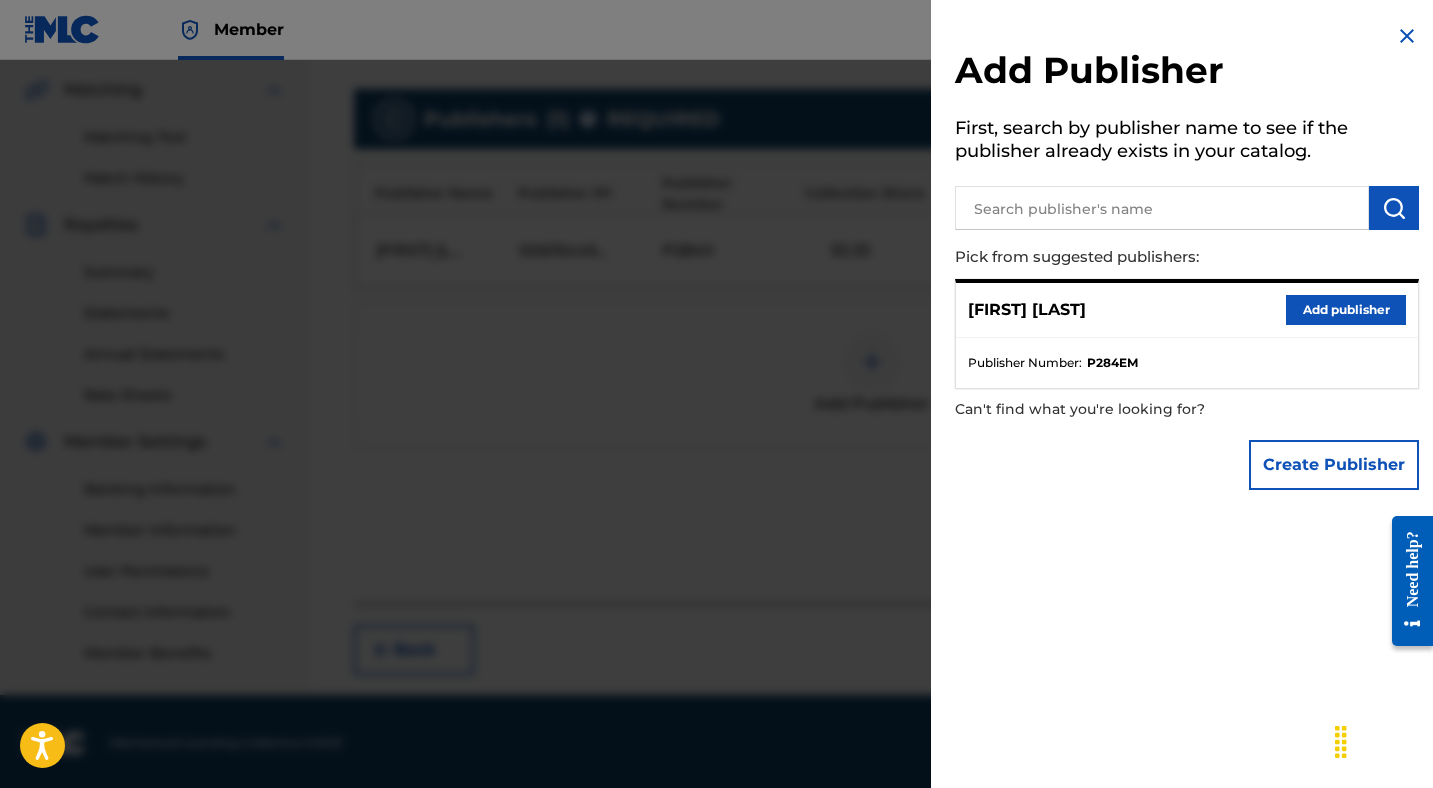 click on "Create Publisher" at bounding box center [1334, 465] 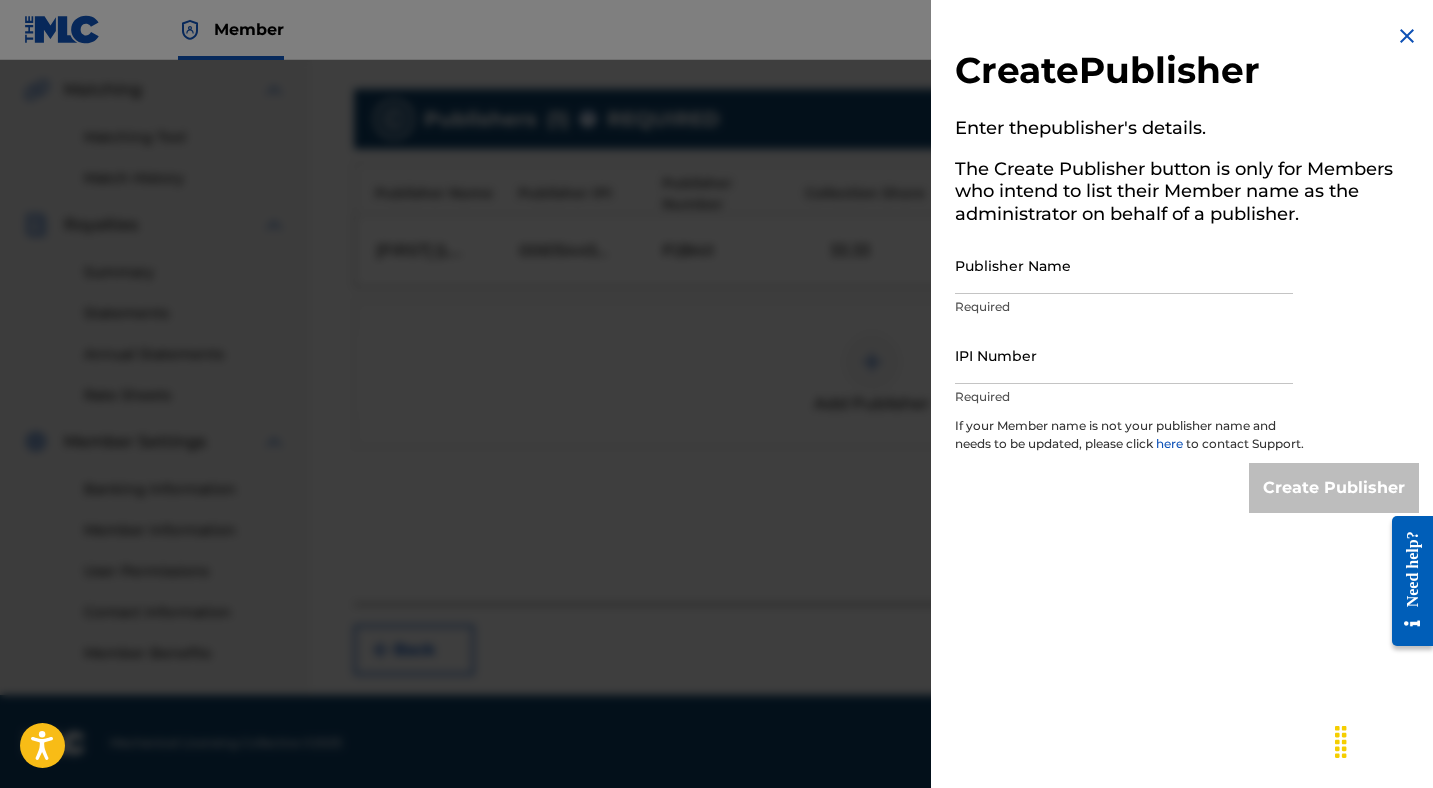 click on "IPI Number" at bounding box center [1124, 355] 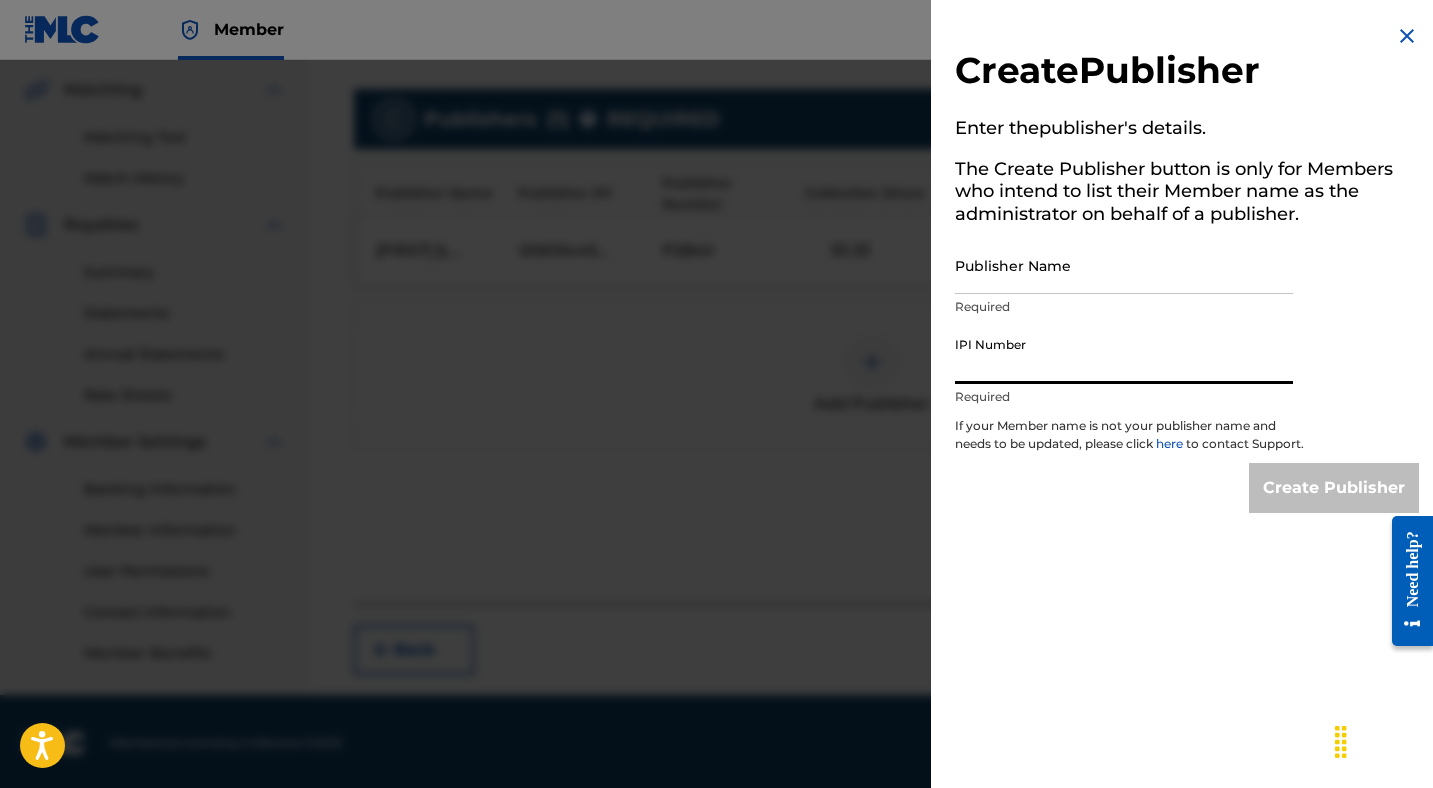 click on "Required" at bounding box center [1124, 307] 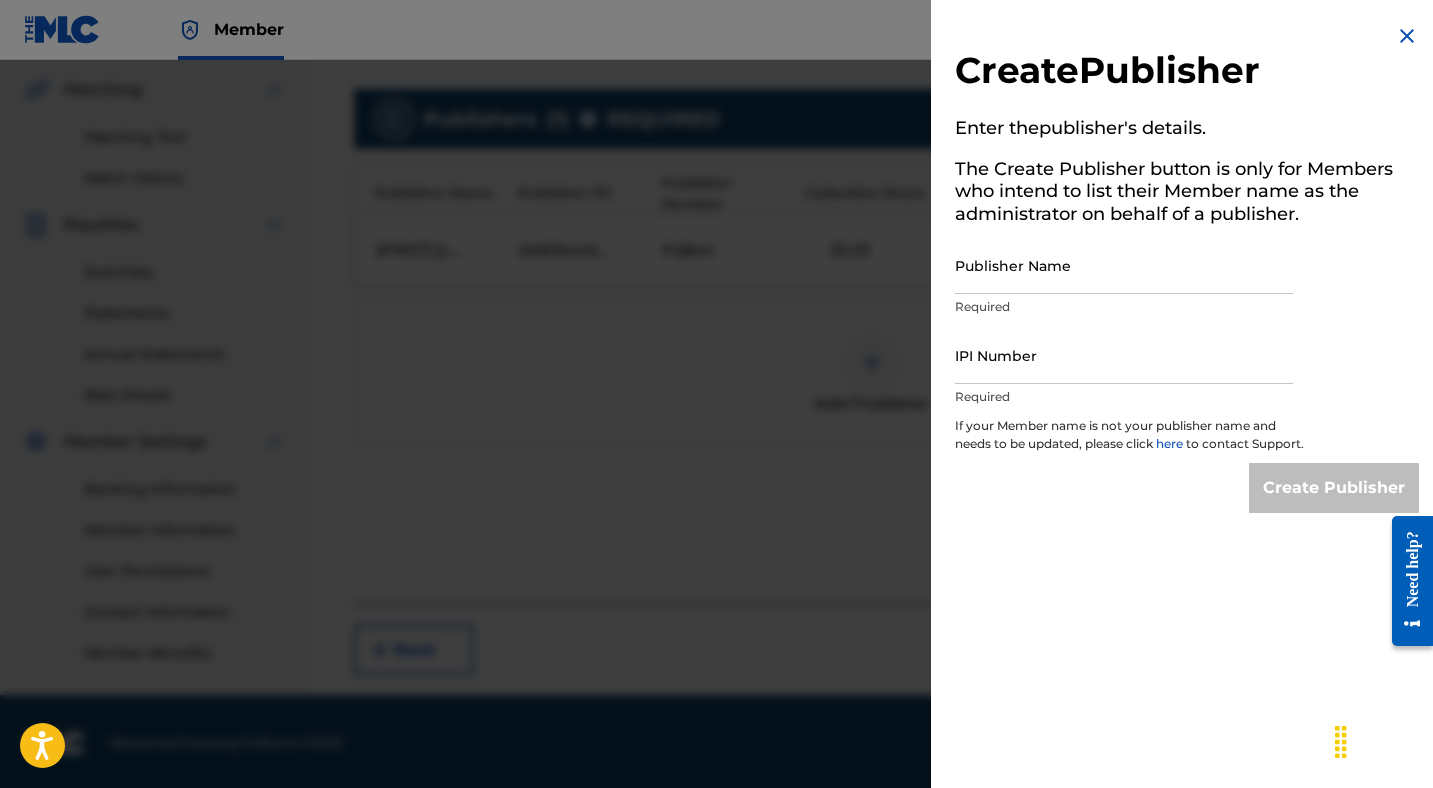 click on "Publisher Name" at bounding box center [1124, 265] 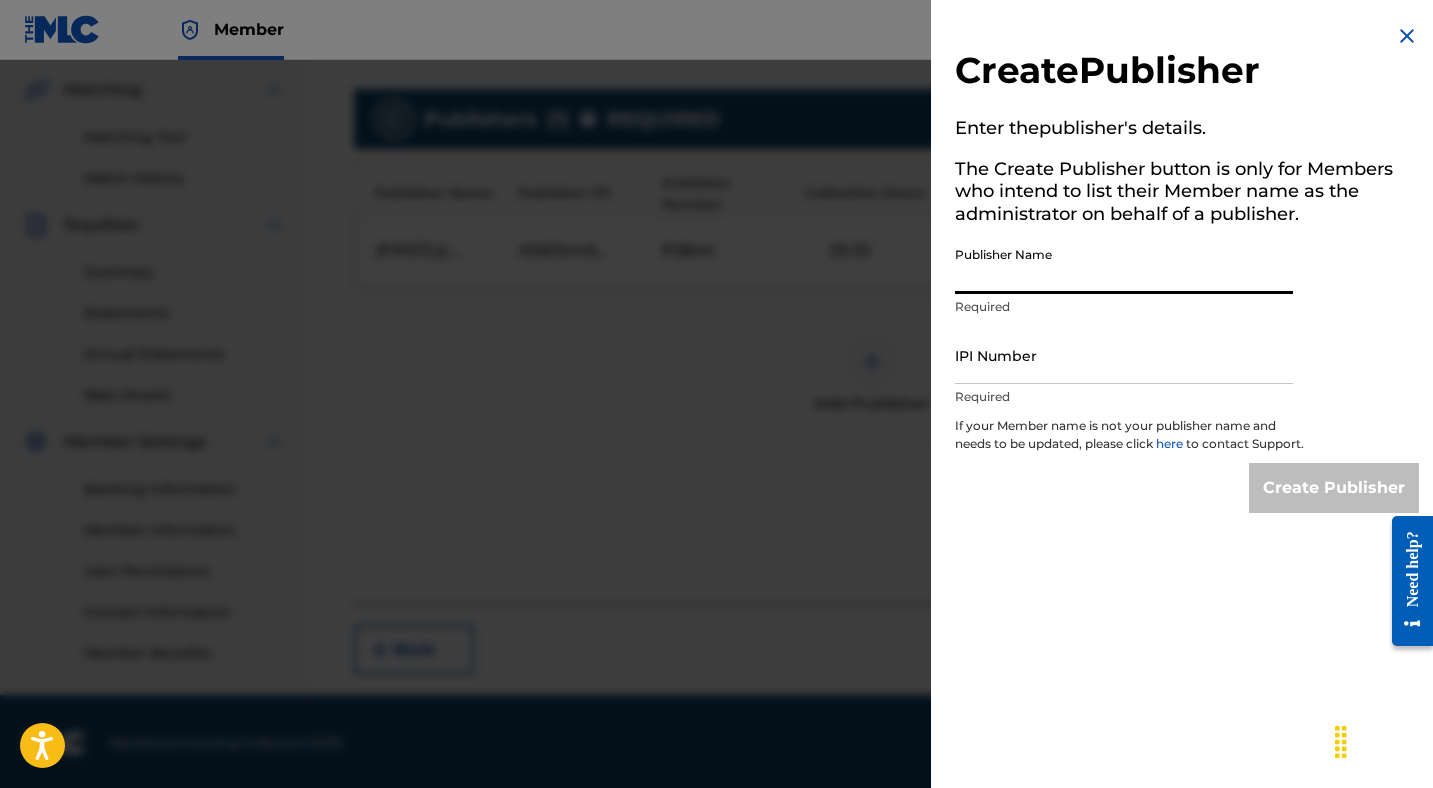 click at bounding box center [1407, 36] 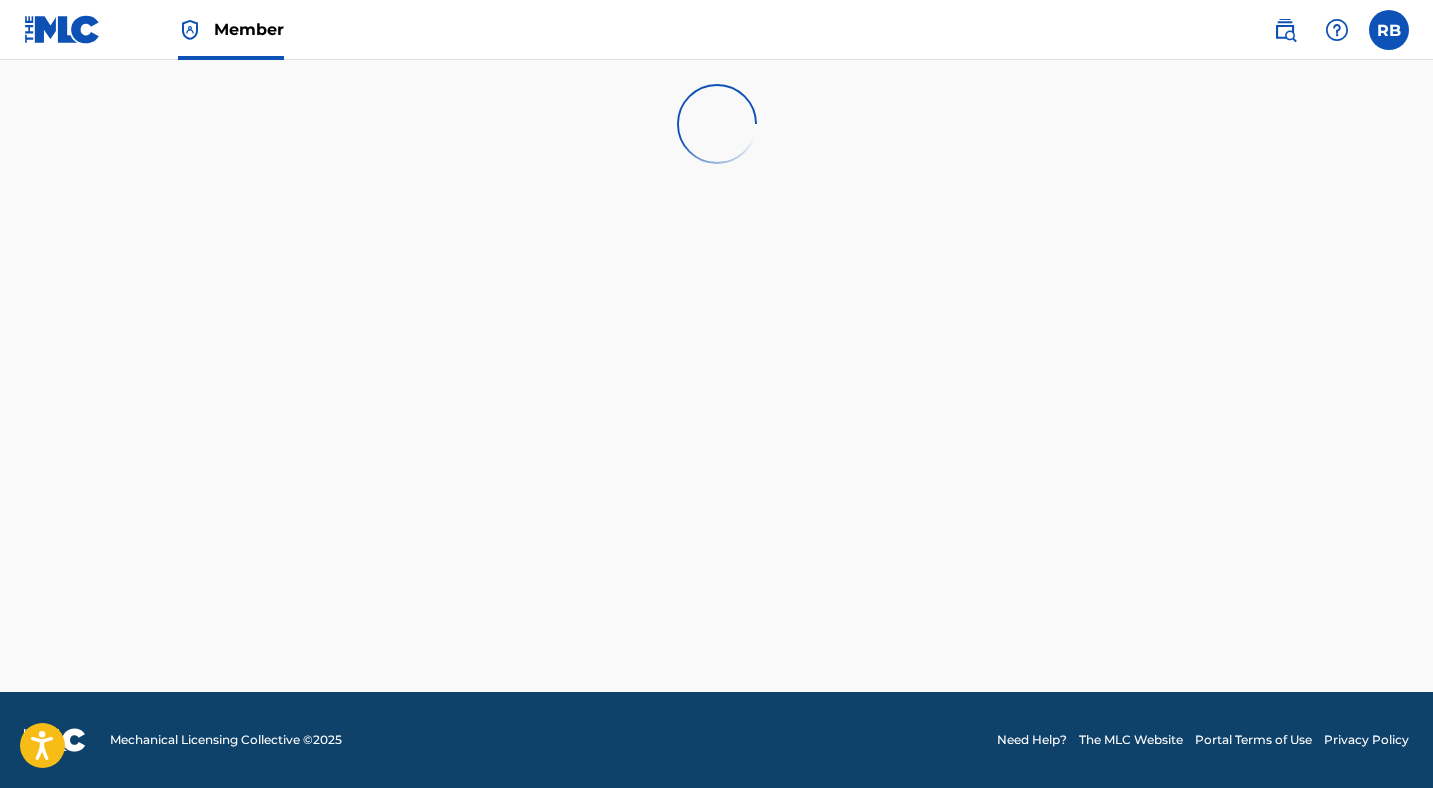 scroll, scrollTop: 0, scrollLeft: 0, axis: both 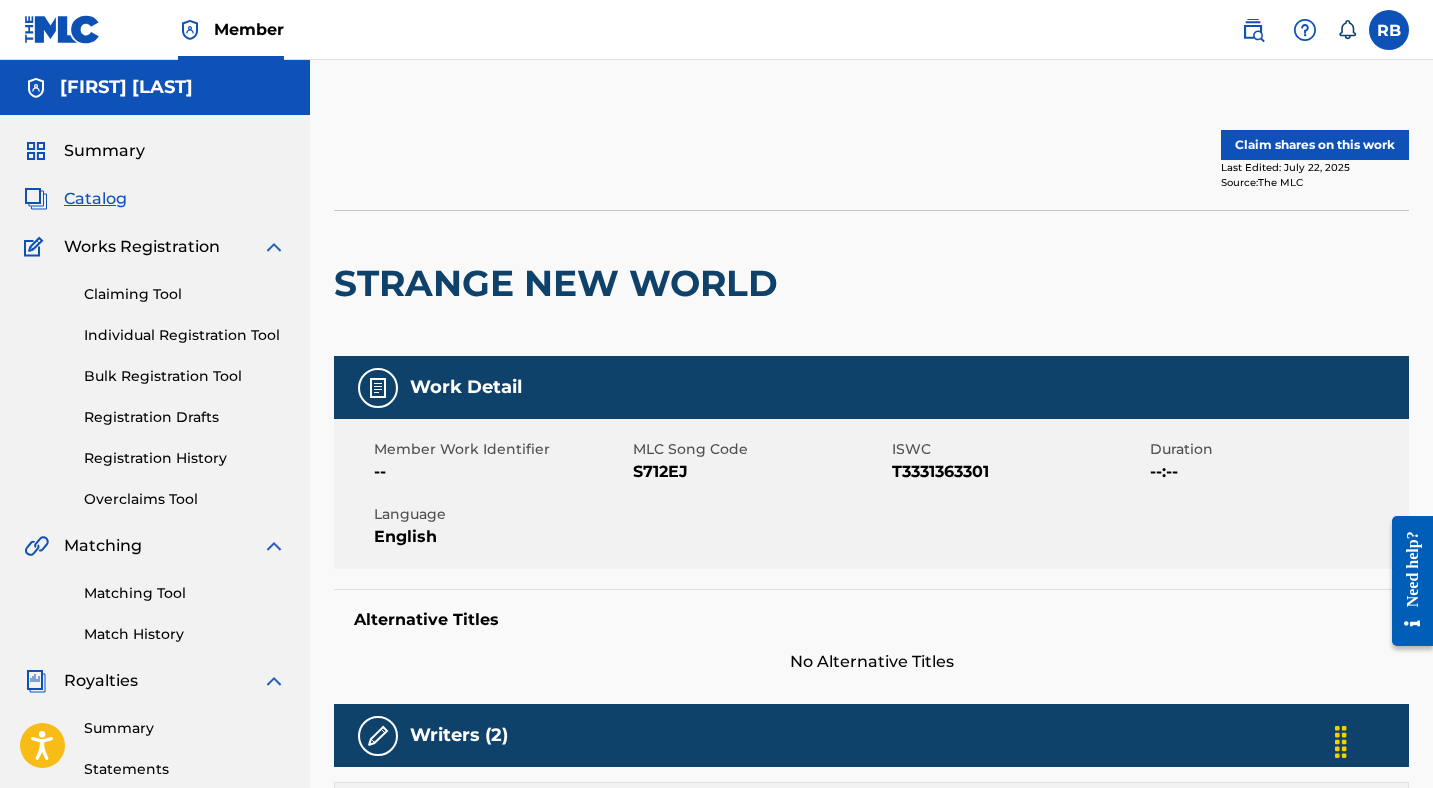 click on "Claim shares on this work" at bounding box center [1315, 145] 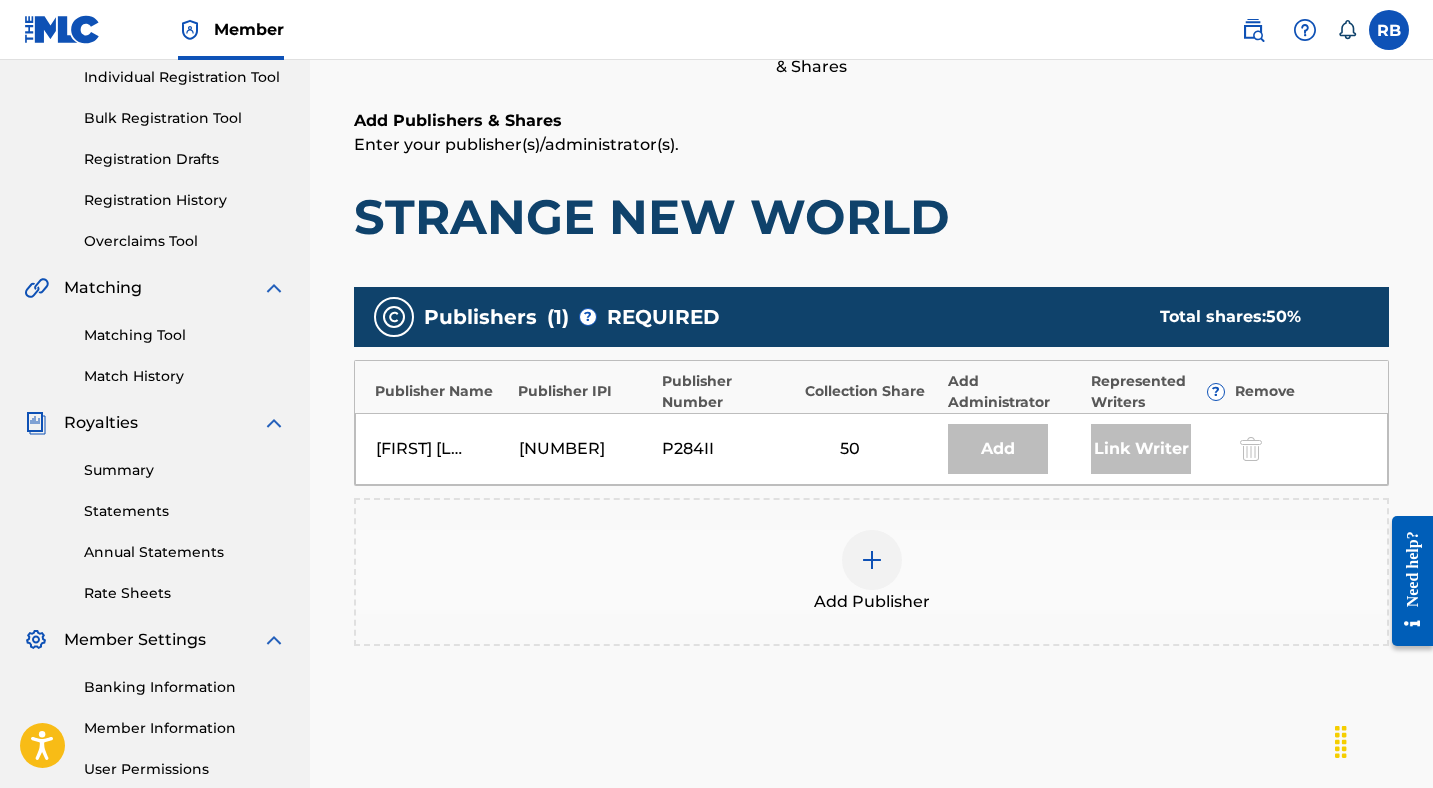 scroll, scrollTop: 441, scrollLeft: 0, axis: vertical 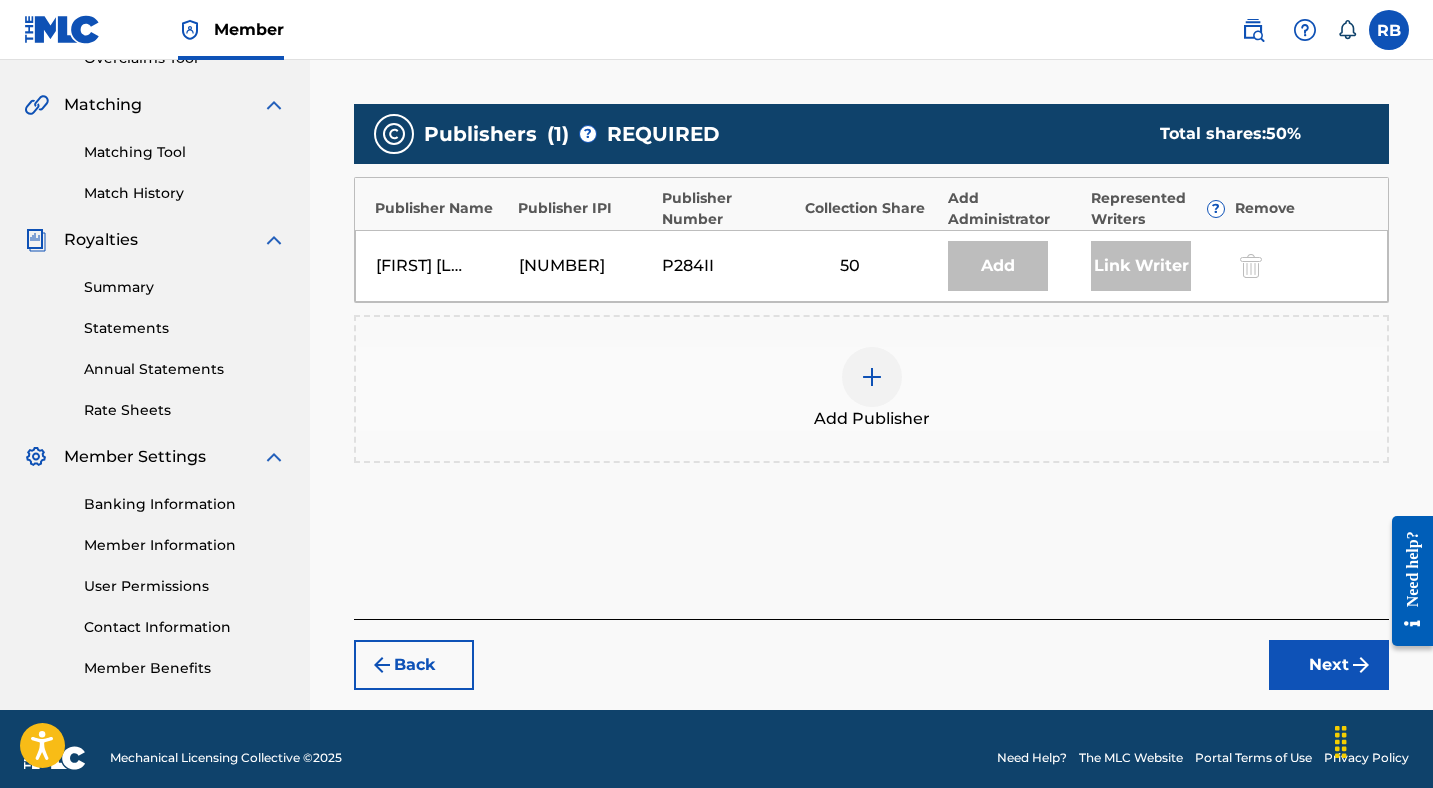 click at bounding box center (872, 377) 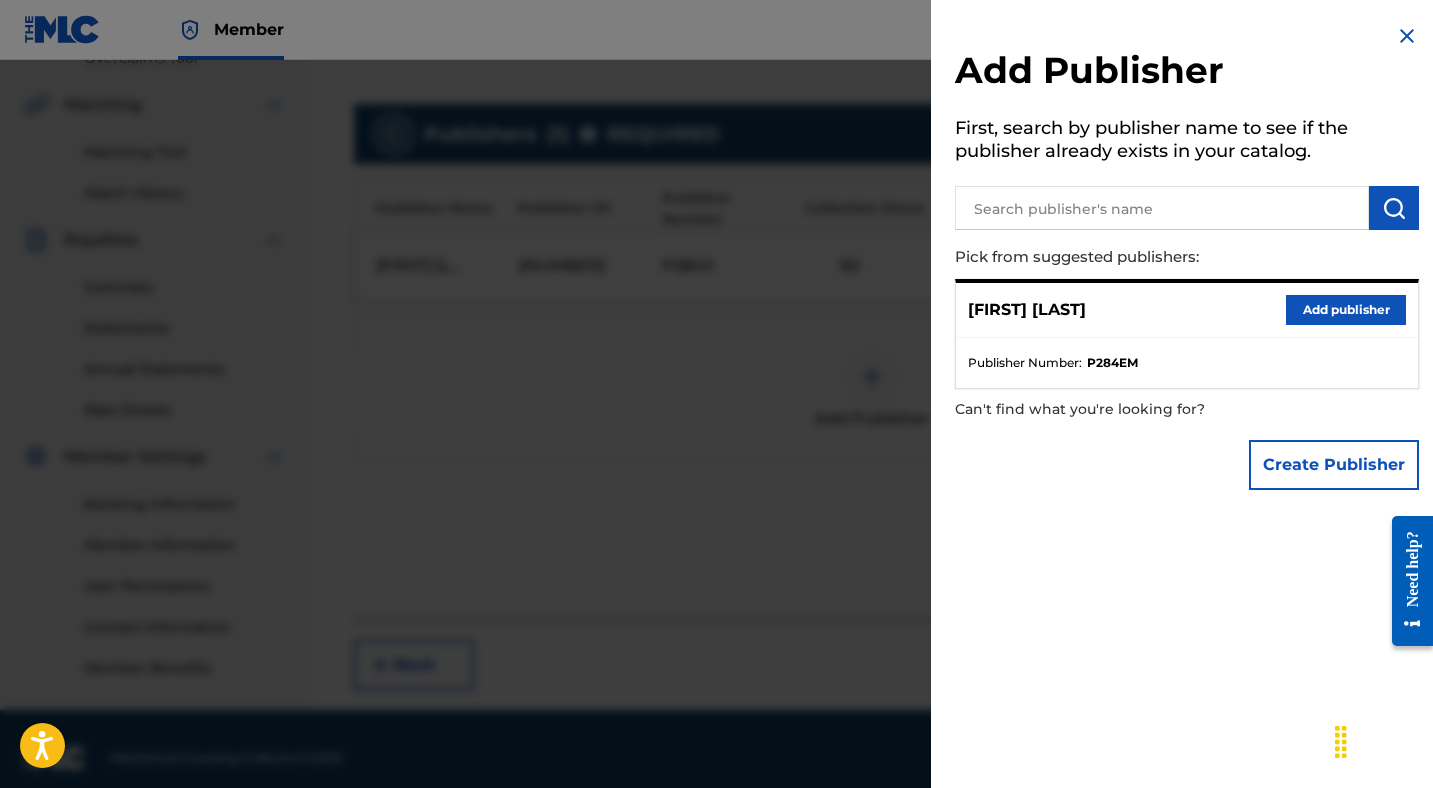 click on "Add publisher" at bounding box center (1346, 310) 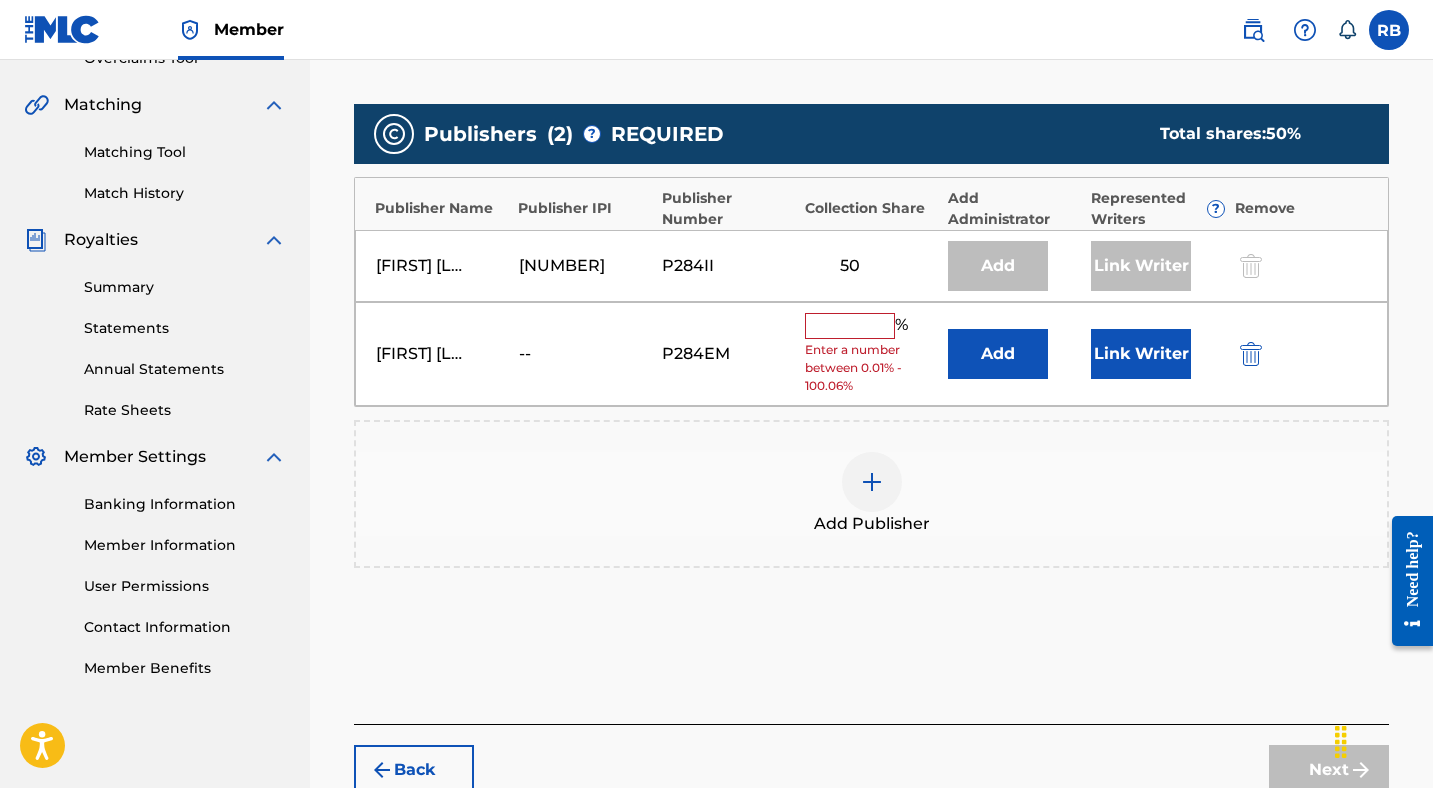 click at bounding box center (850, 326) 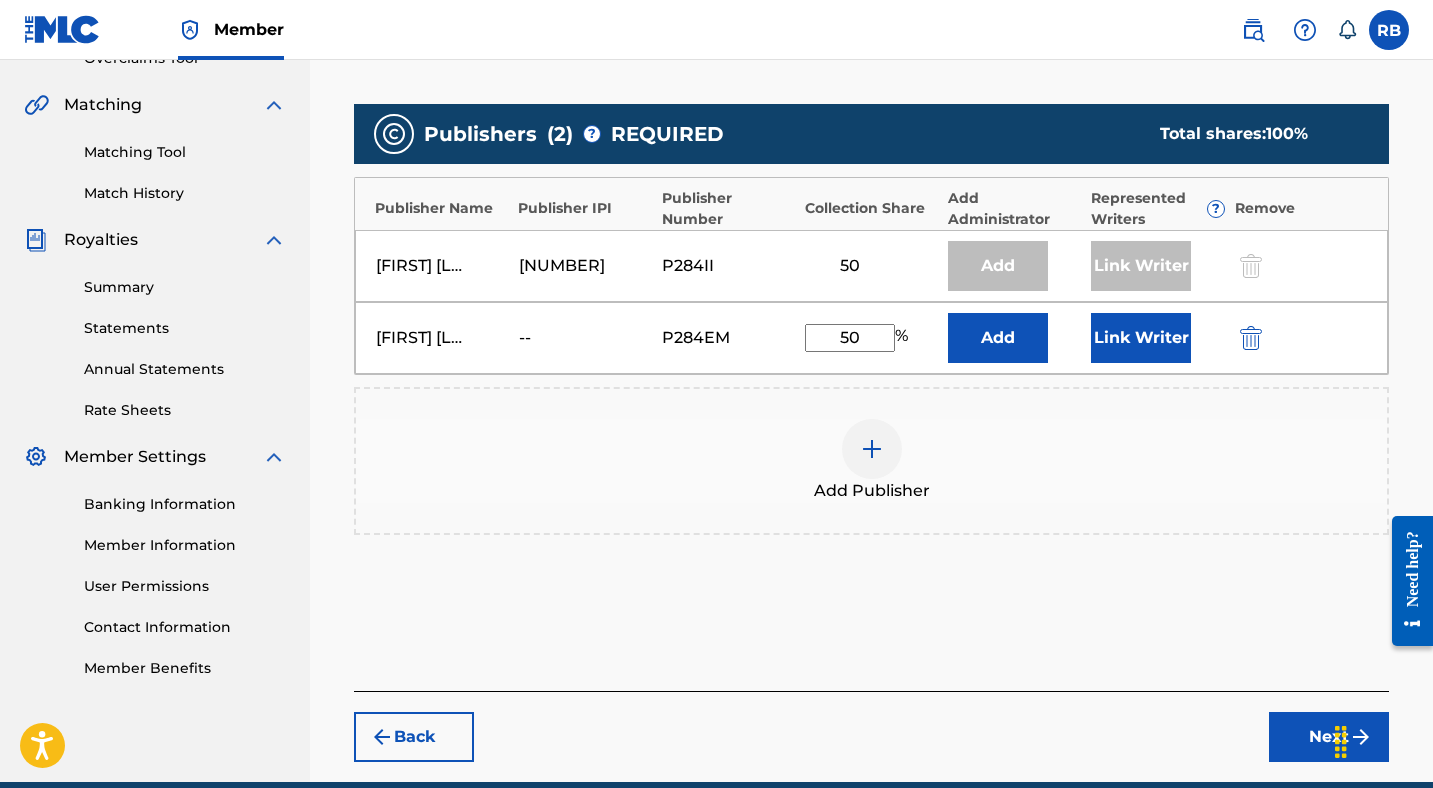 type on "50" 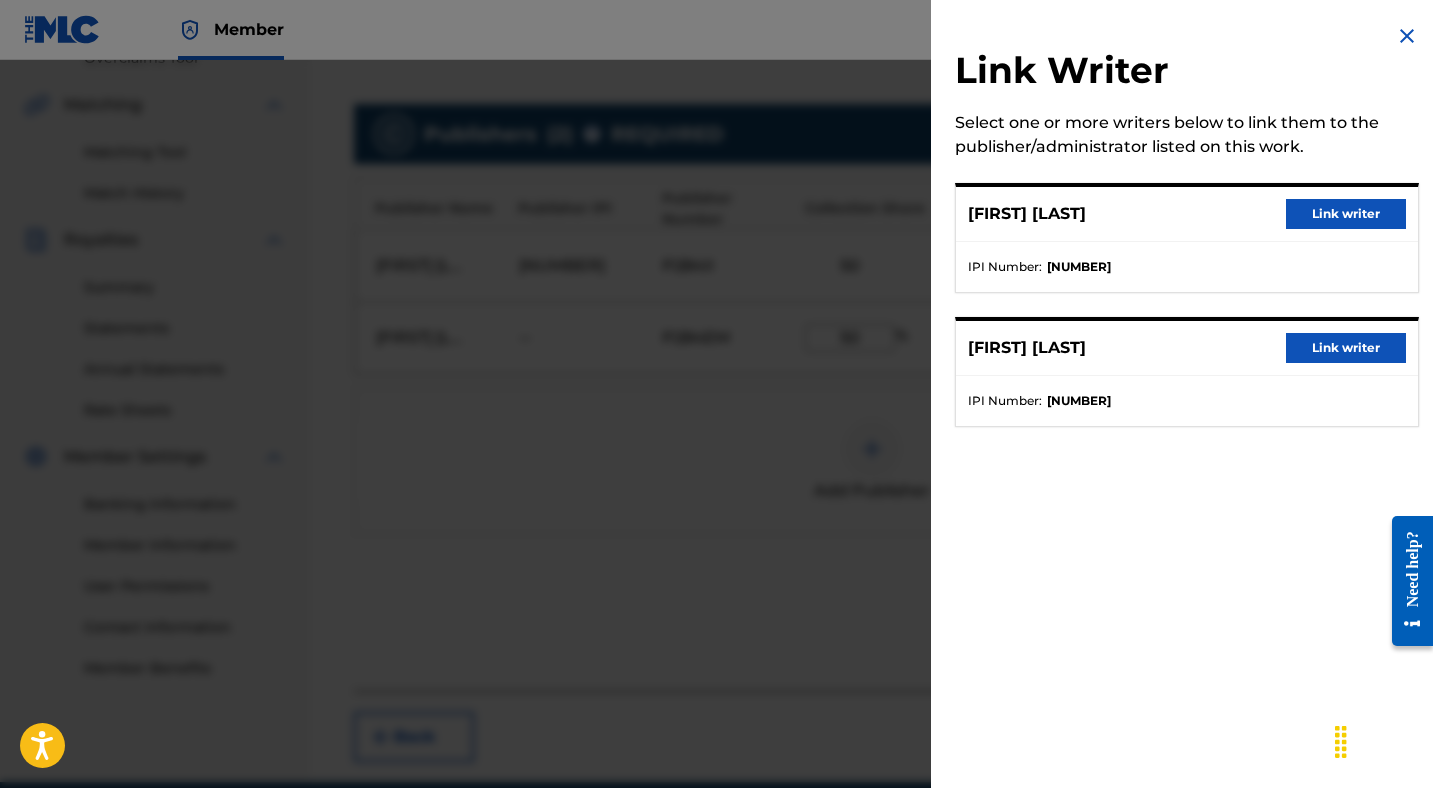 click on "Link writer" at bounding box center [1346, 214] 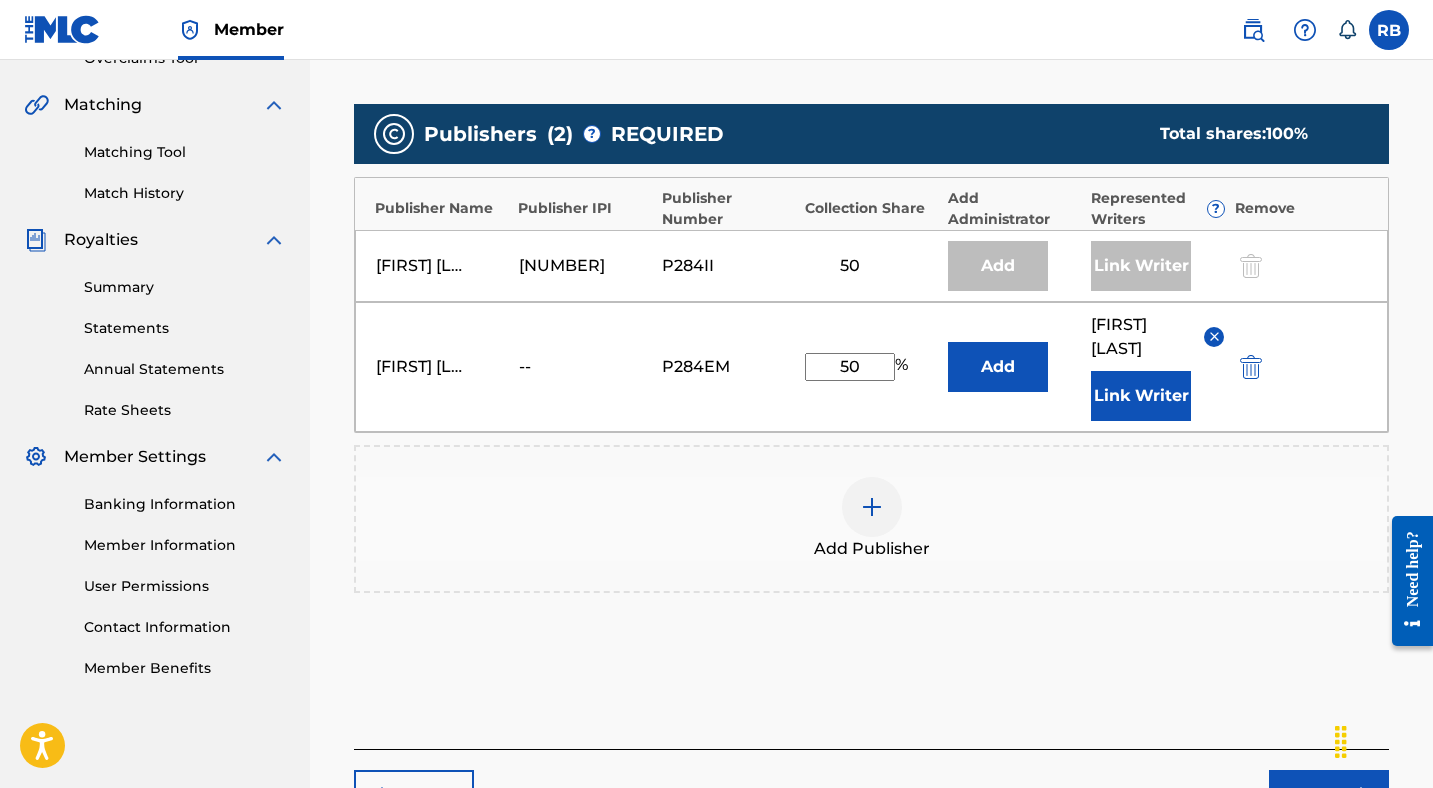 scroll, scrollTop: 589, scrollLeft: 0, axis: vertical 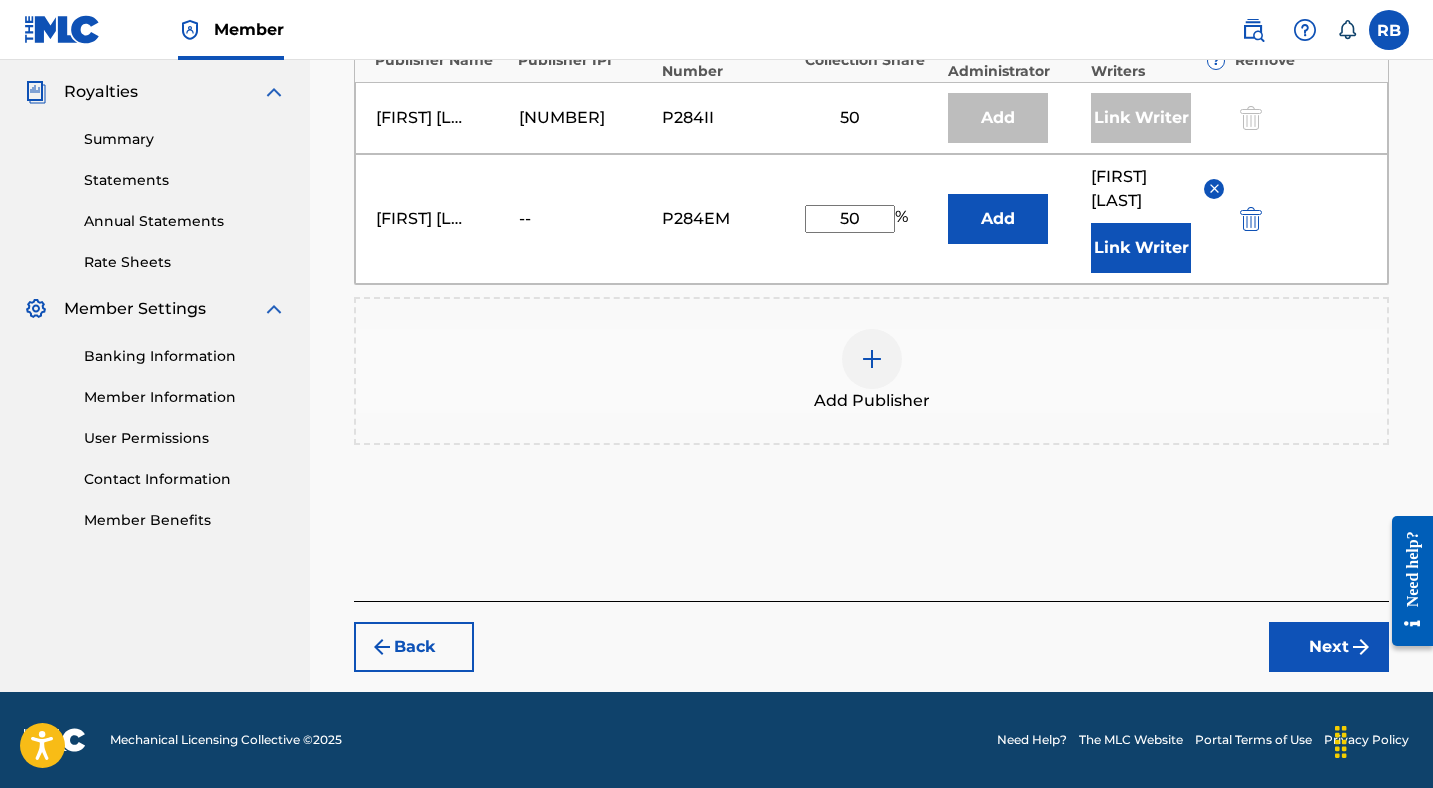 click on "Next" at bounding box center [1329, 647] 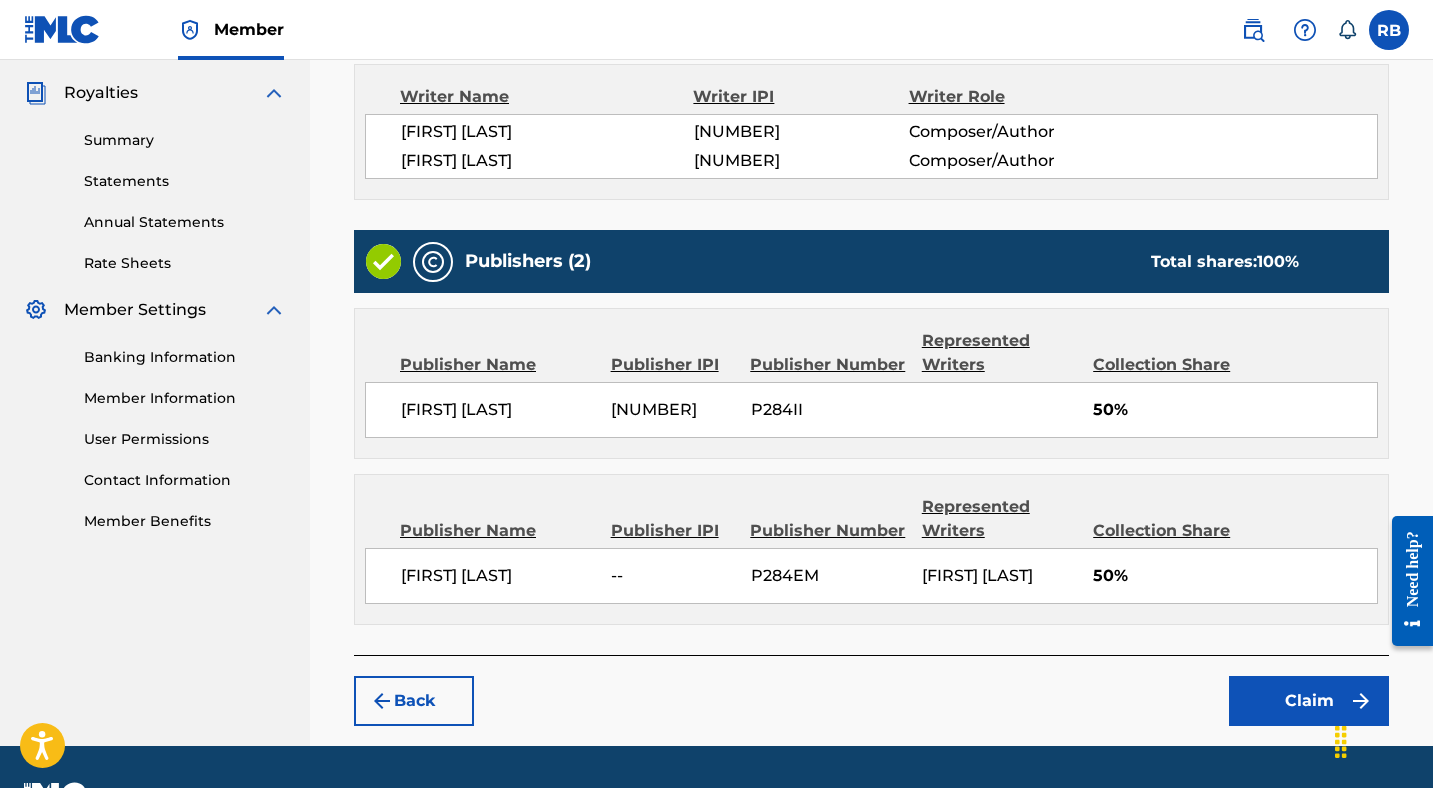 scroll, scrollTop: 666, scrollLeft: 0, axis: vertical 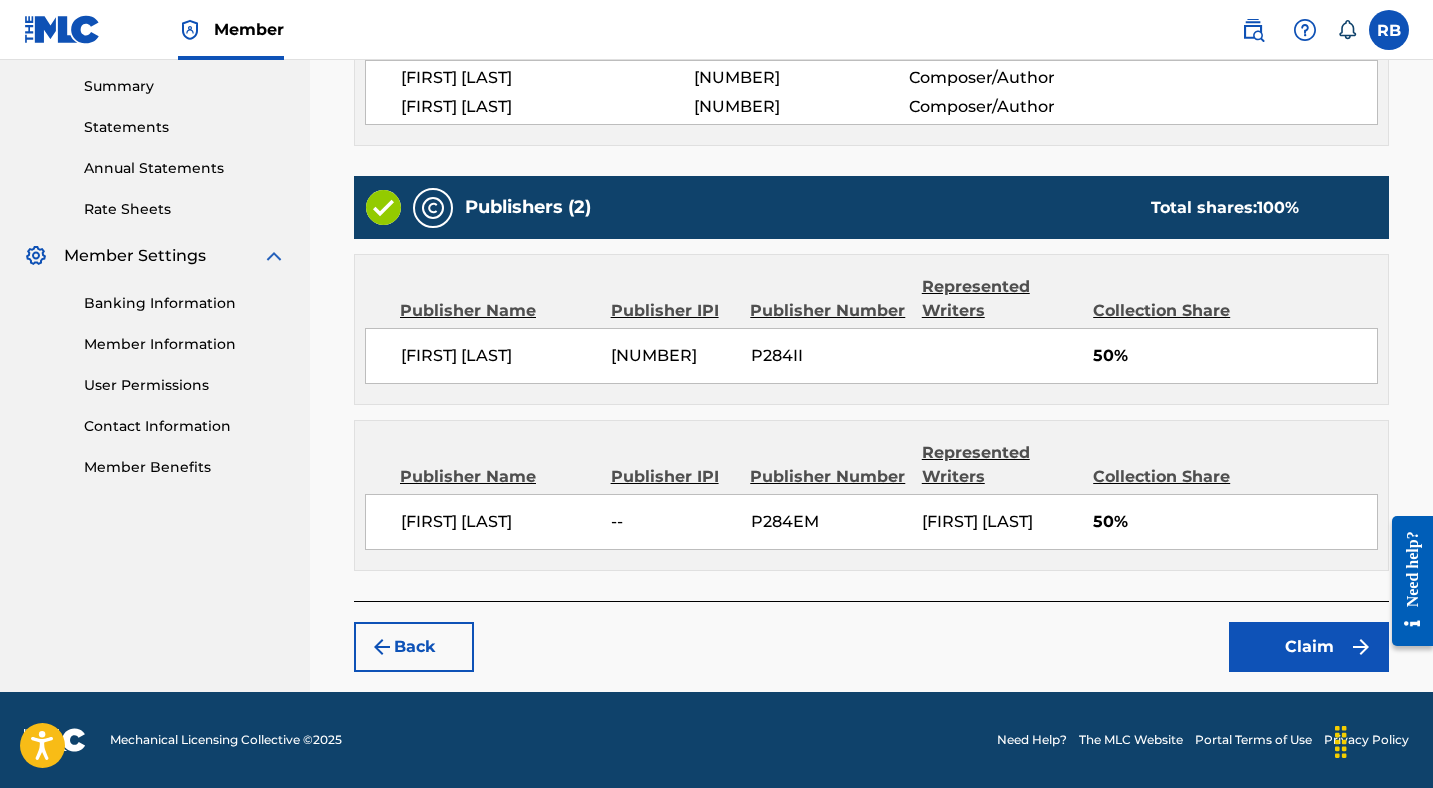 click on "Claim" at bounding box center [1309, 647] 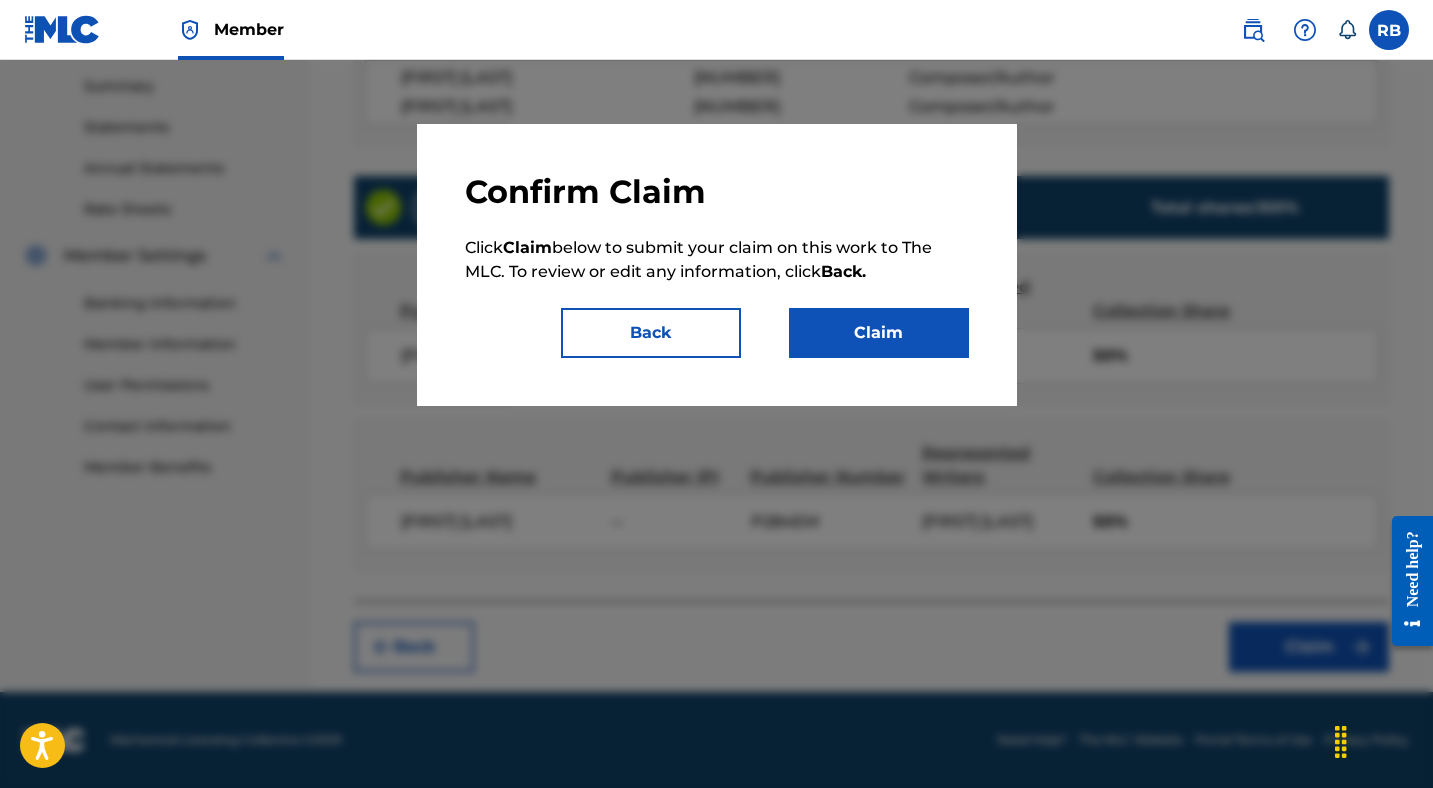 click on "Claim" at bounding box center [879, 333] 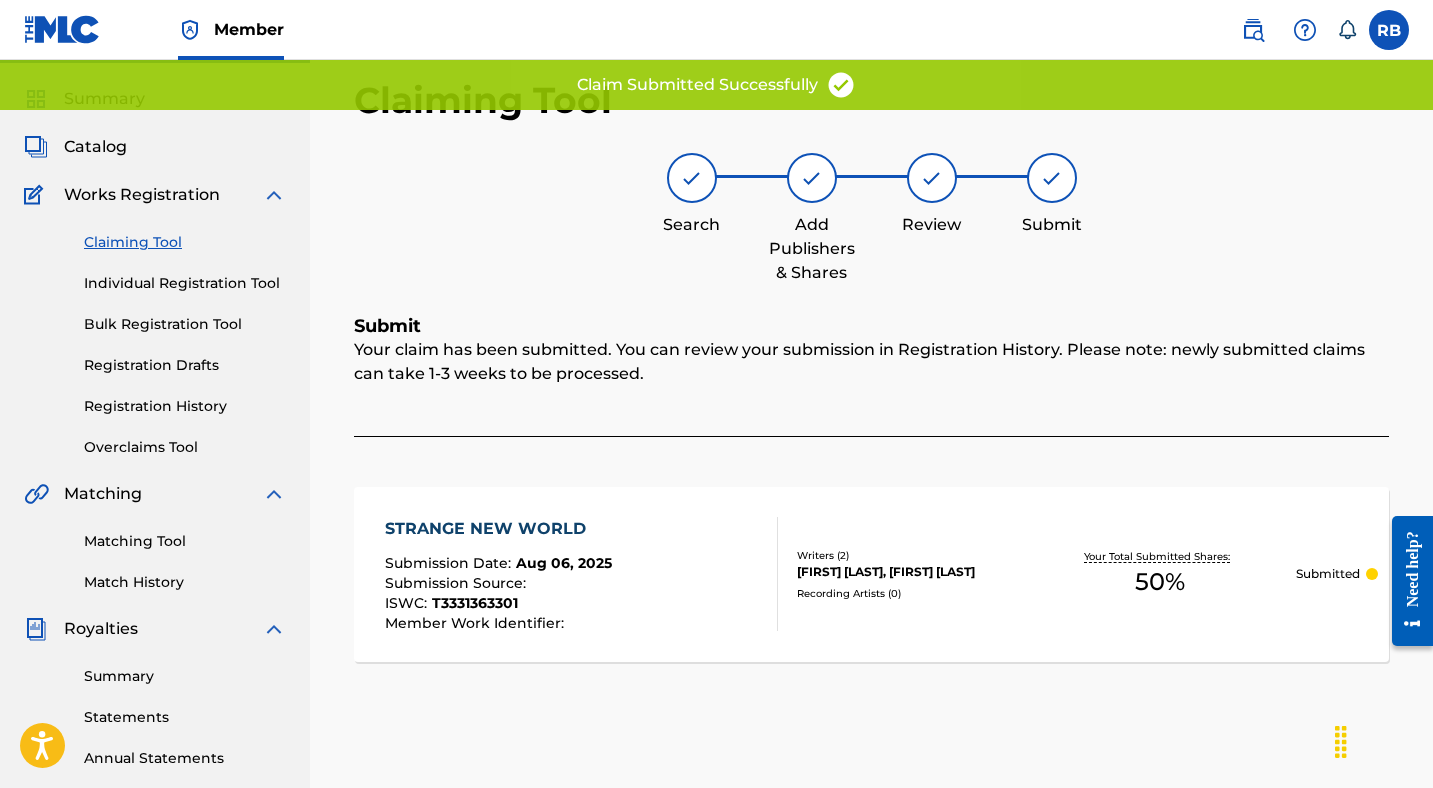 scroll, scrollTop: 0, scrollLeft: 0, axis: both 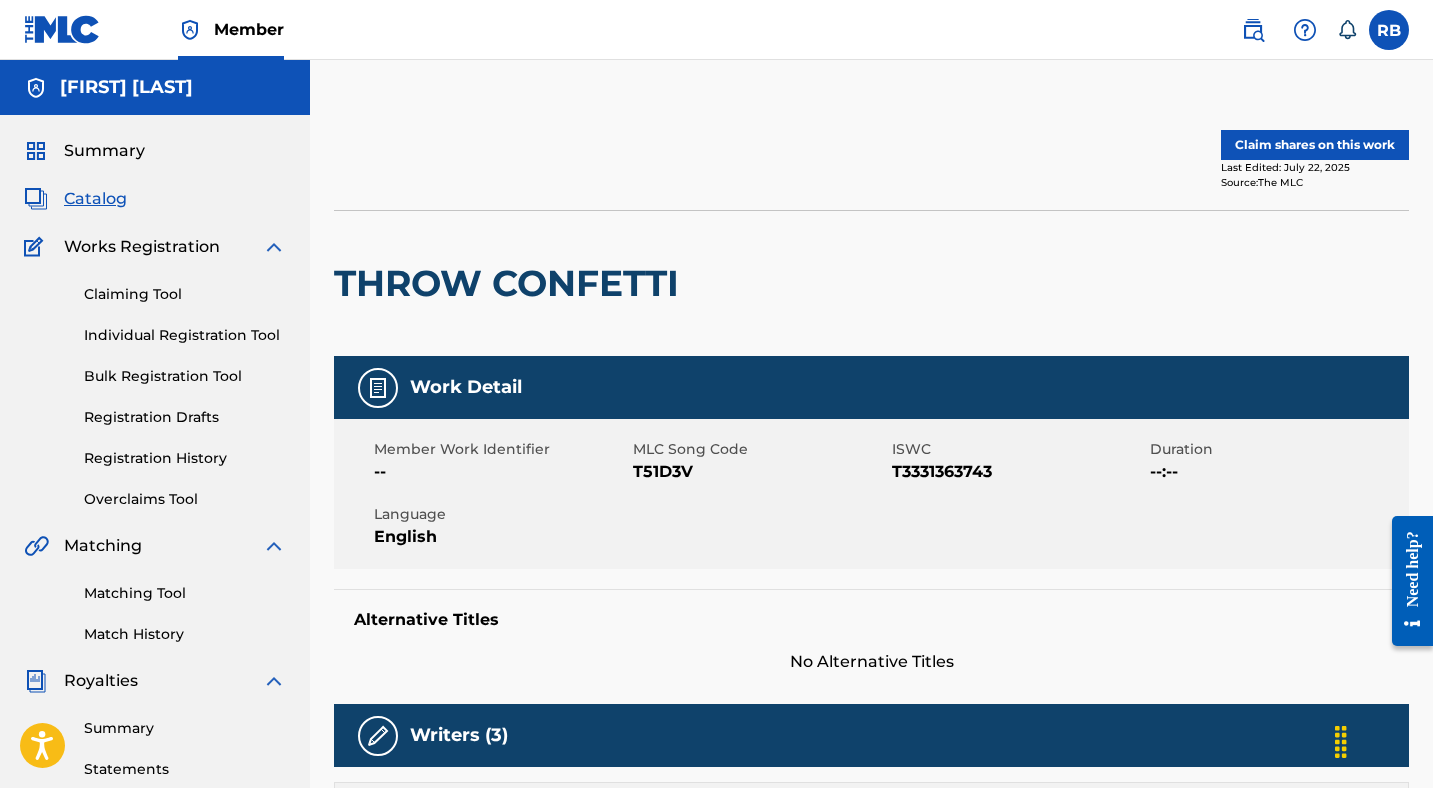 click on "Claim shares on this work" at bounding box center [1315, 145] 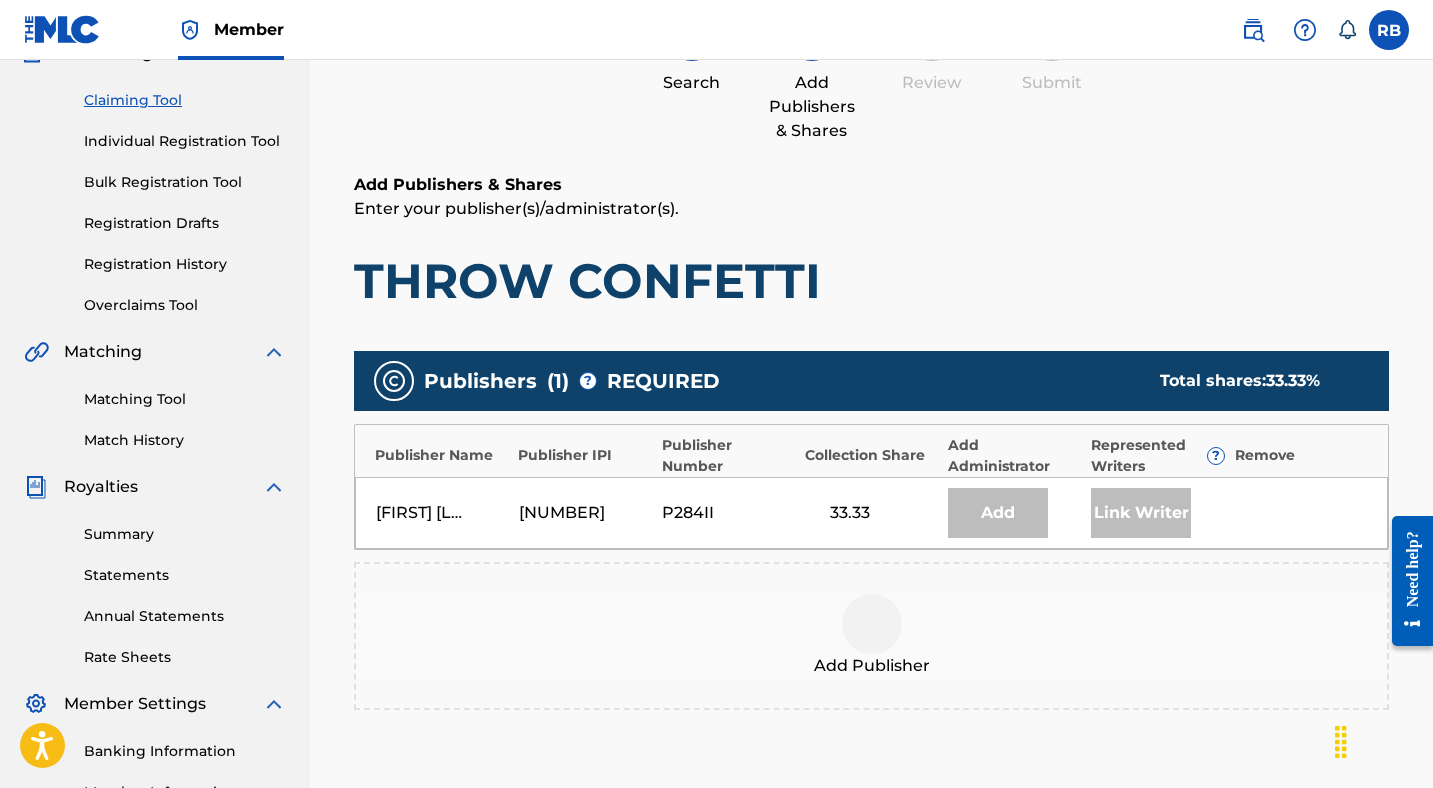 scroll, scrollTop: 199, scrollLeft: 0, axis: vertical 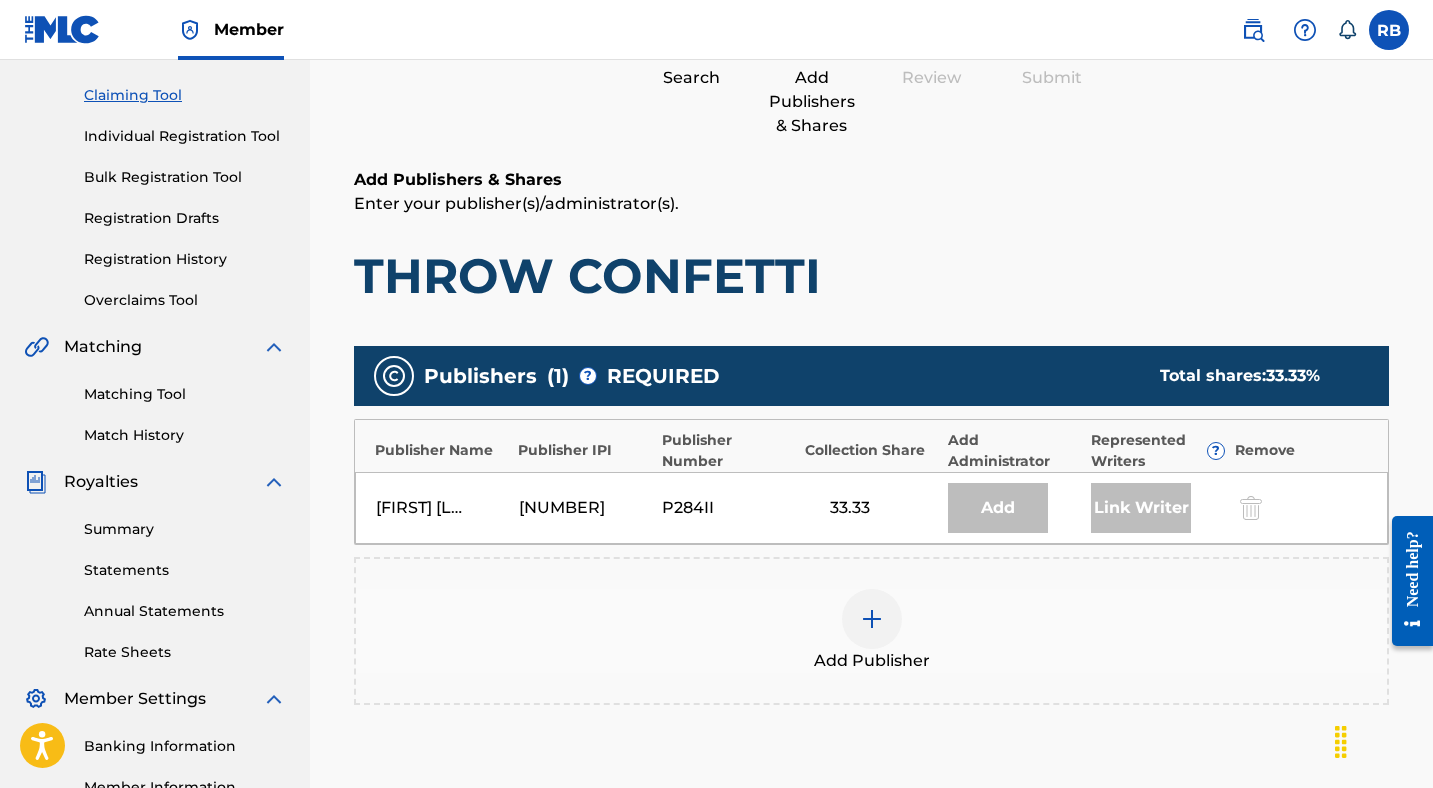 click on "Add Publisher" at bounding box center (871, 631) 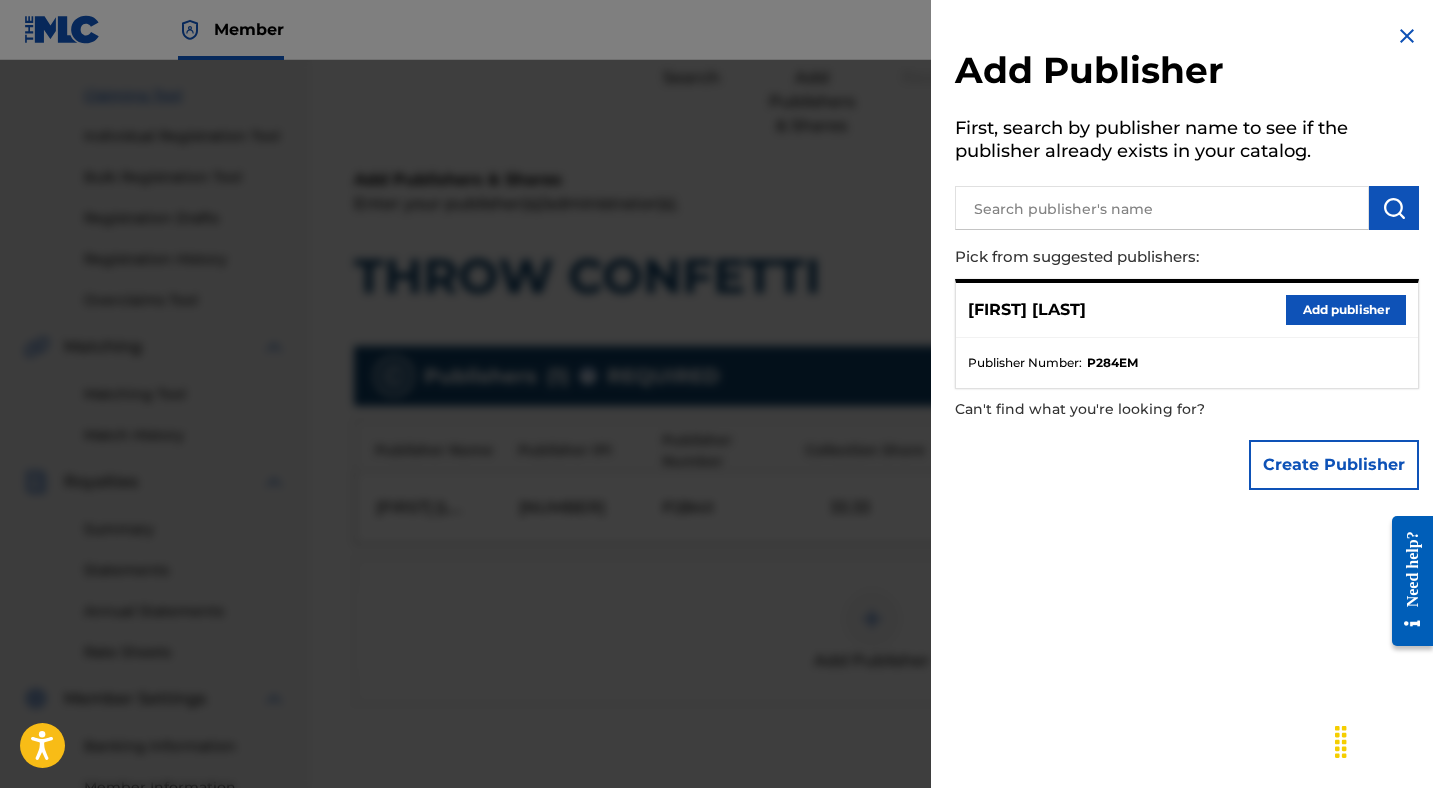 click on "Add publisher" at bounding box center (1346, 310) 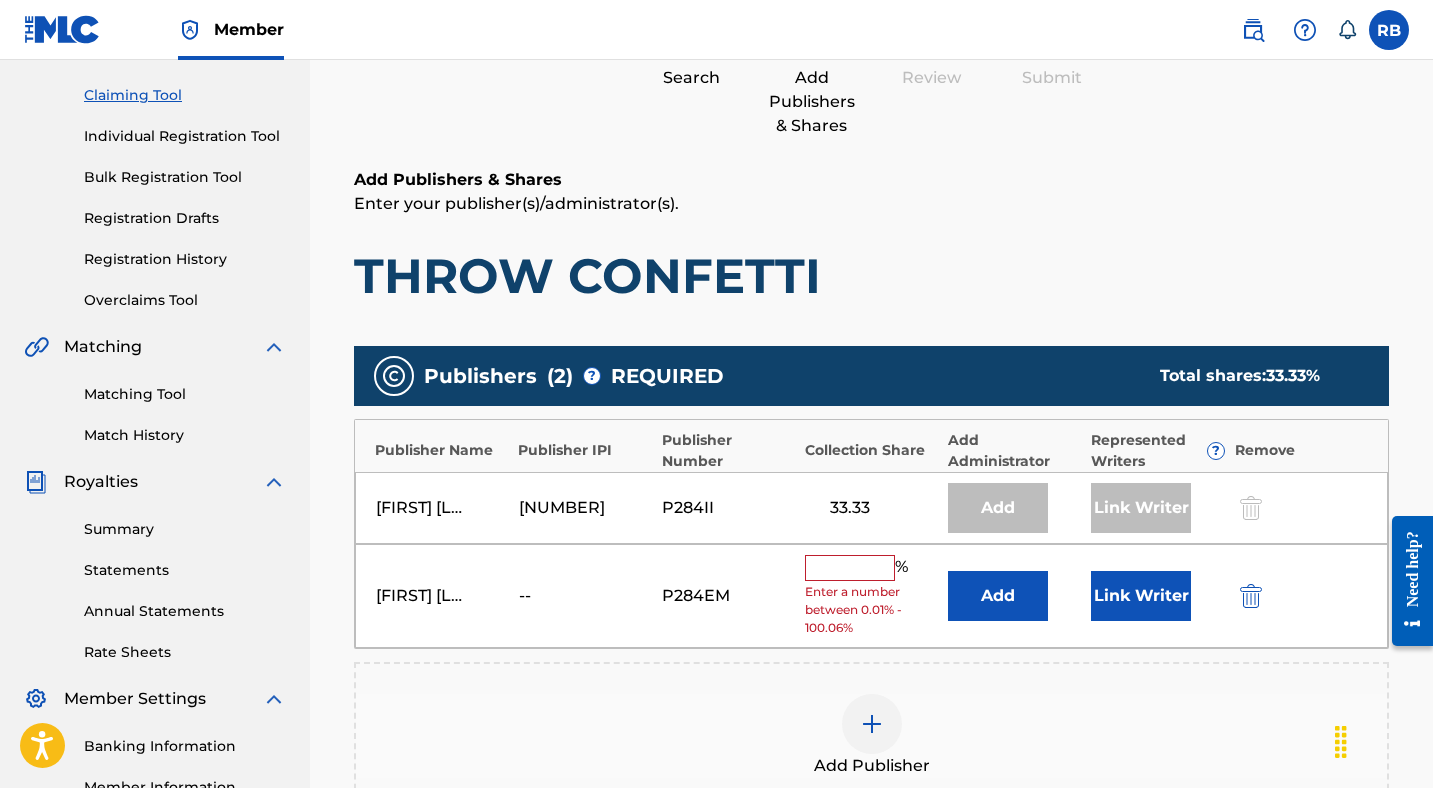 click at bounding box center [850, 568] 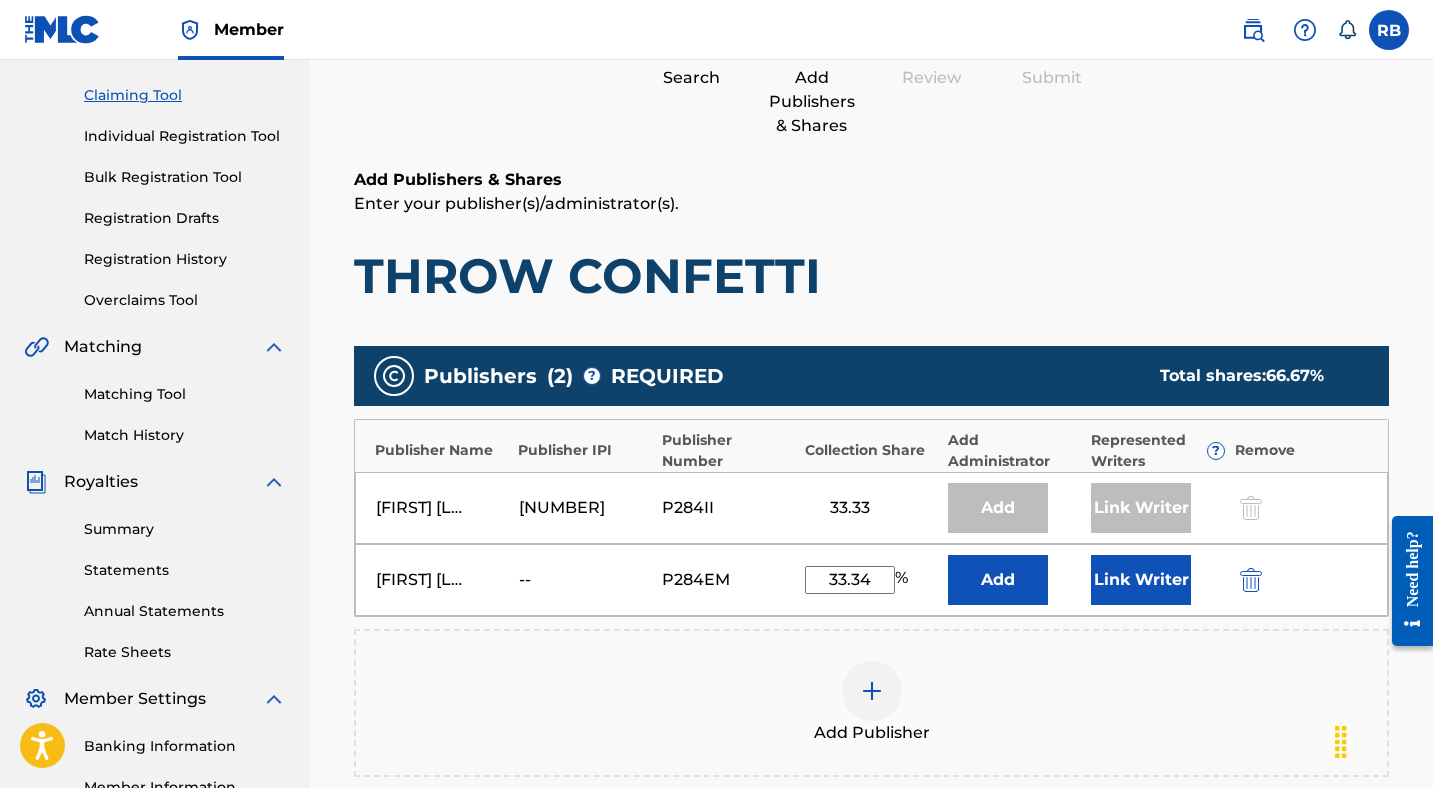 type on "33.34" 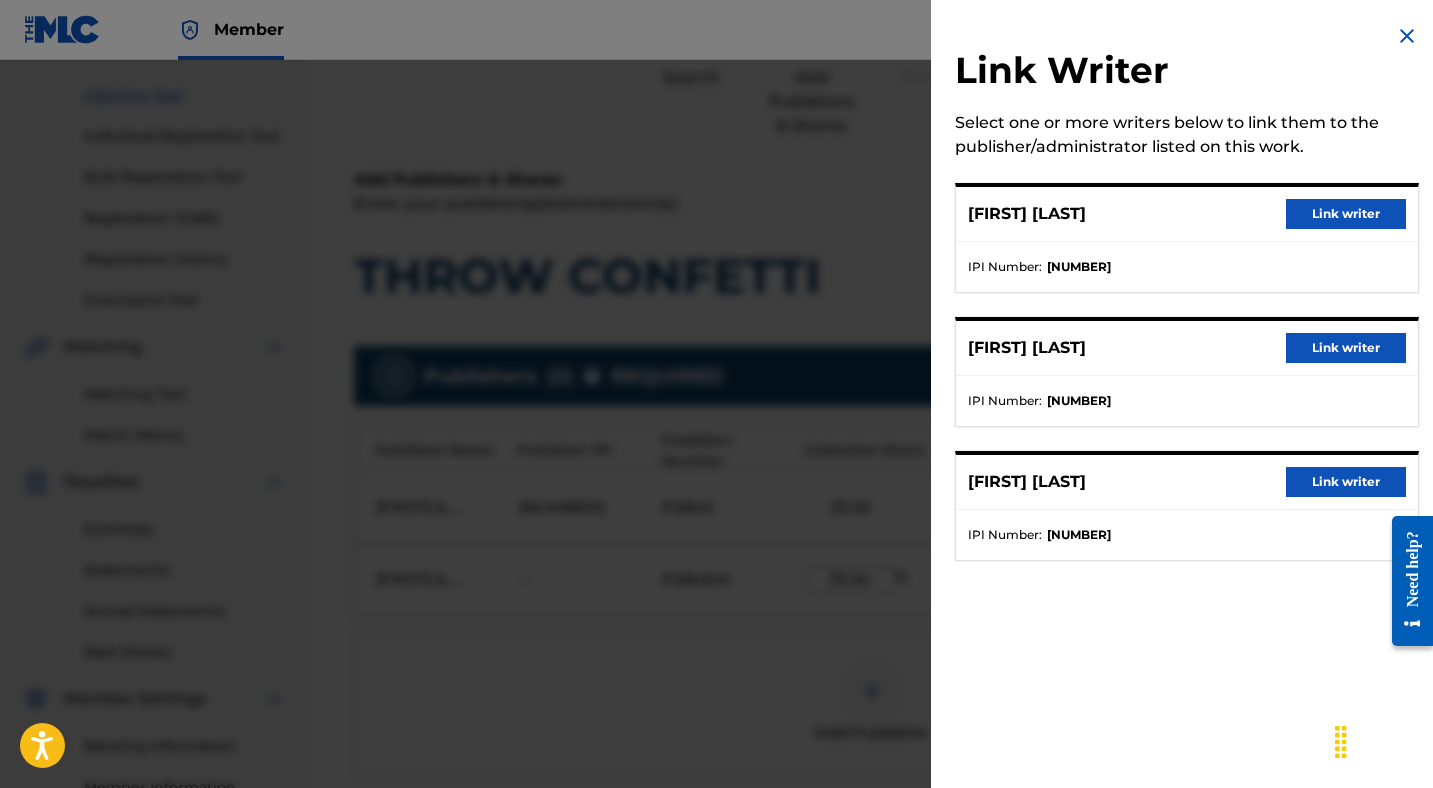 click on "Link writer" at bounding box center (1346, 214) 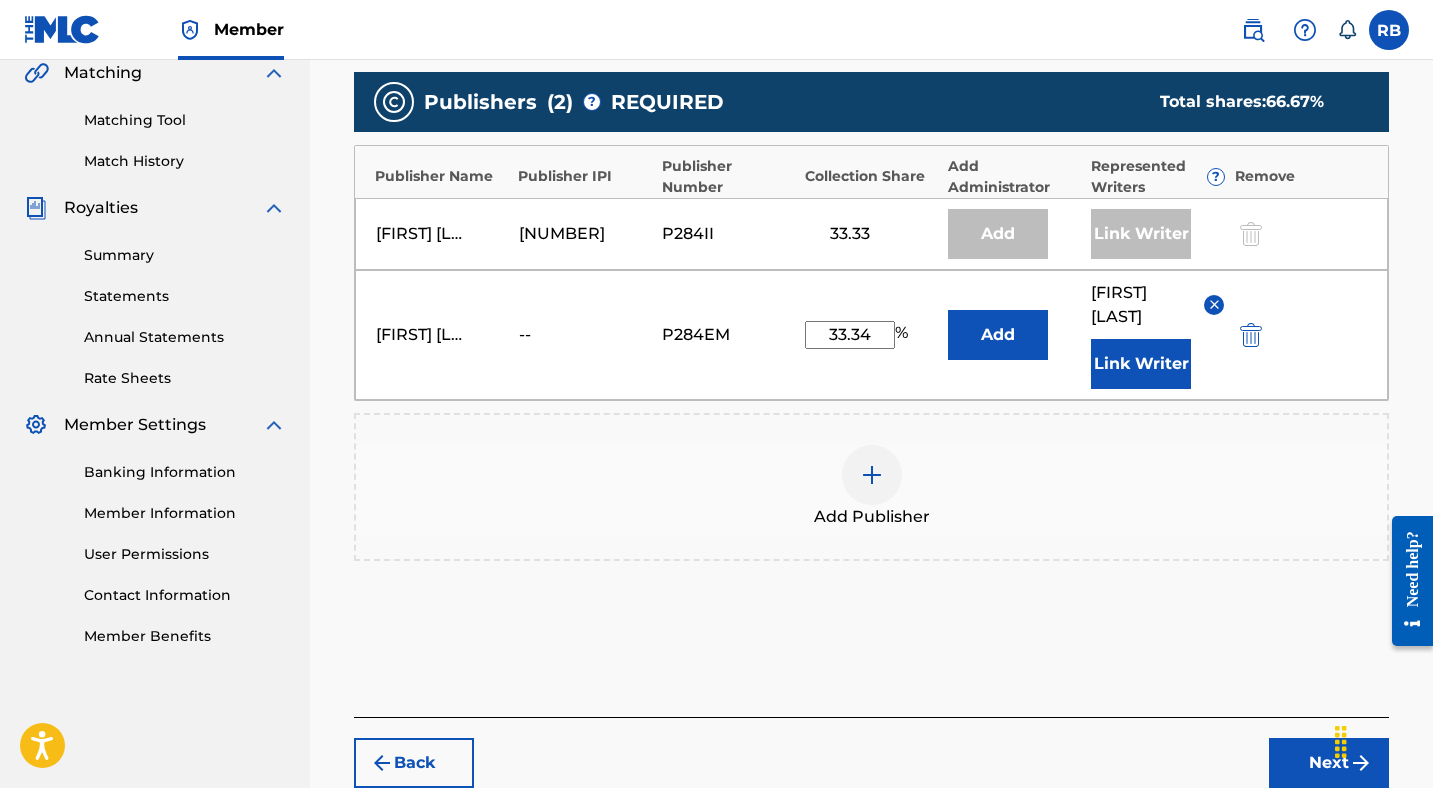 scroll, scrollTop: 589, scrollLeft: 0, axis: vertical 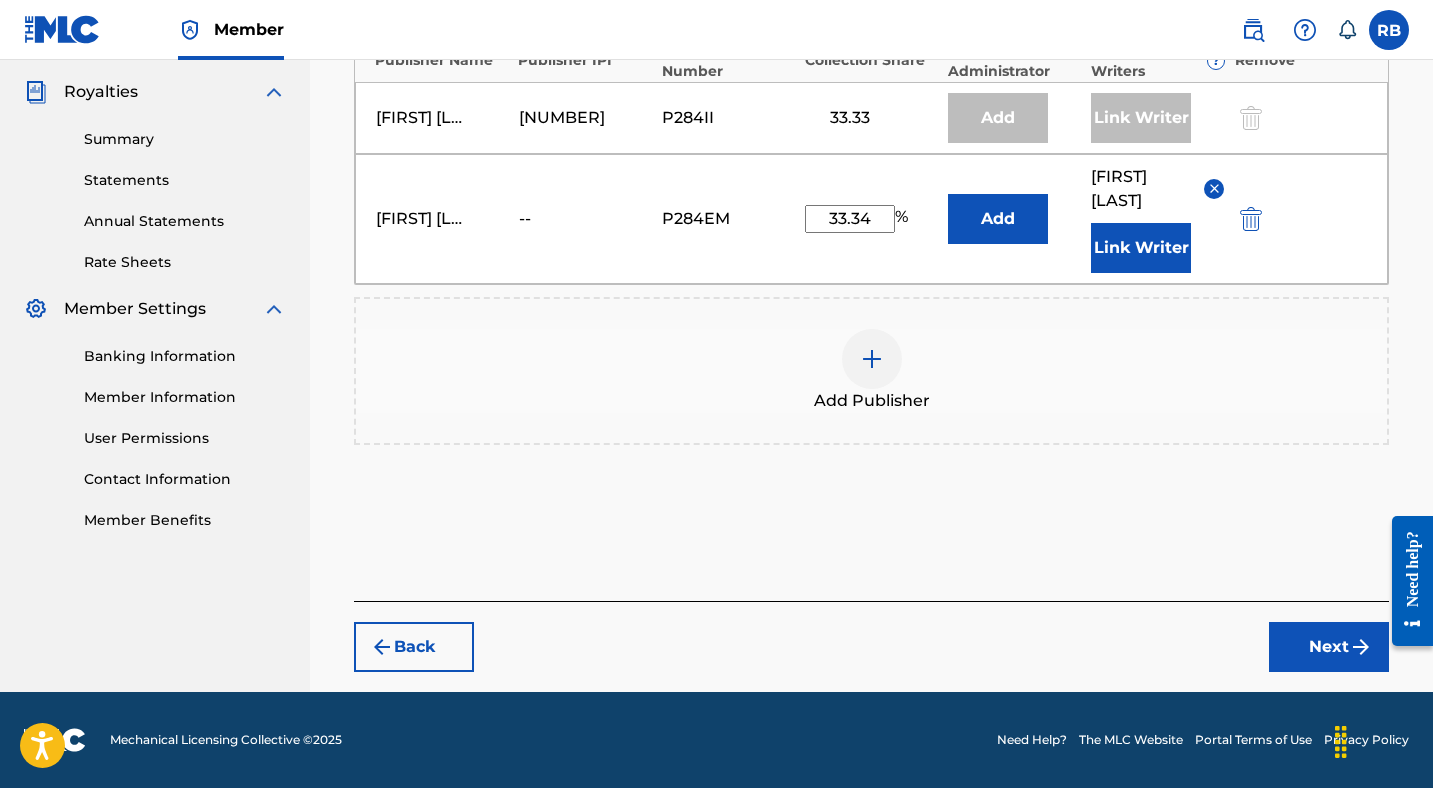 click on "Next" at bounding box center (1329, 647) 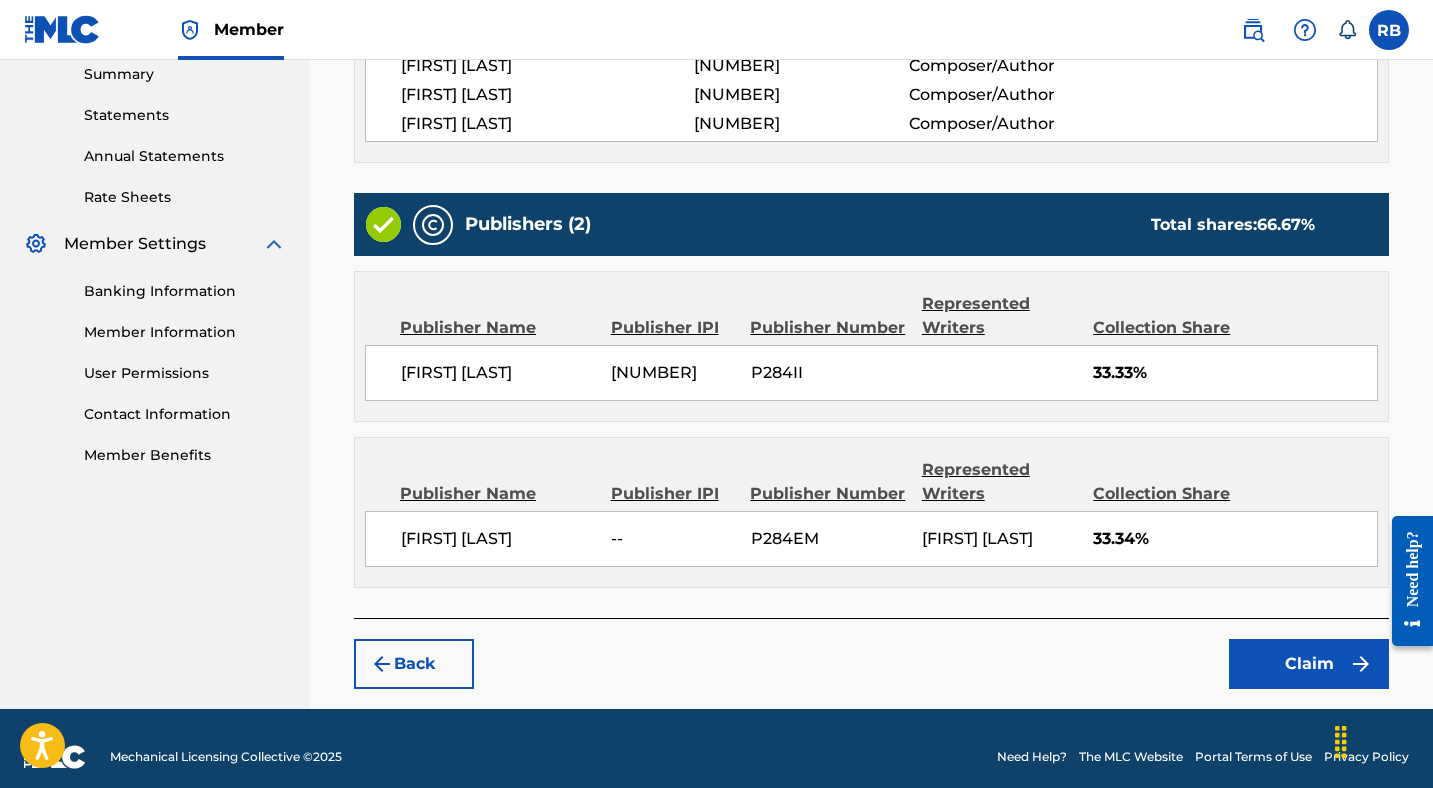 scroll, scrollTop: 695, scrollLeft: 0, axis: vertical 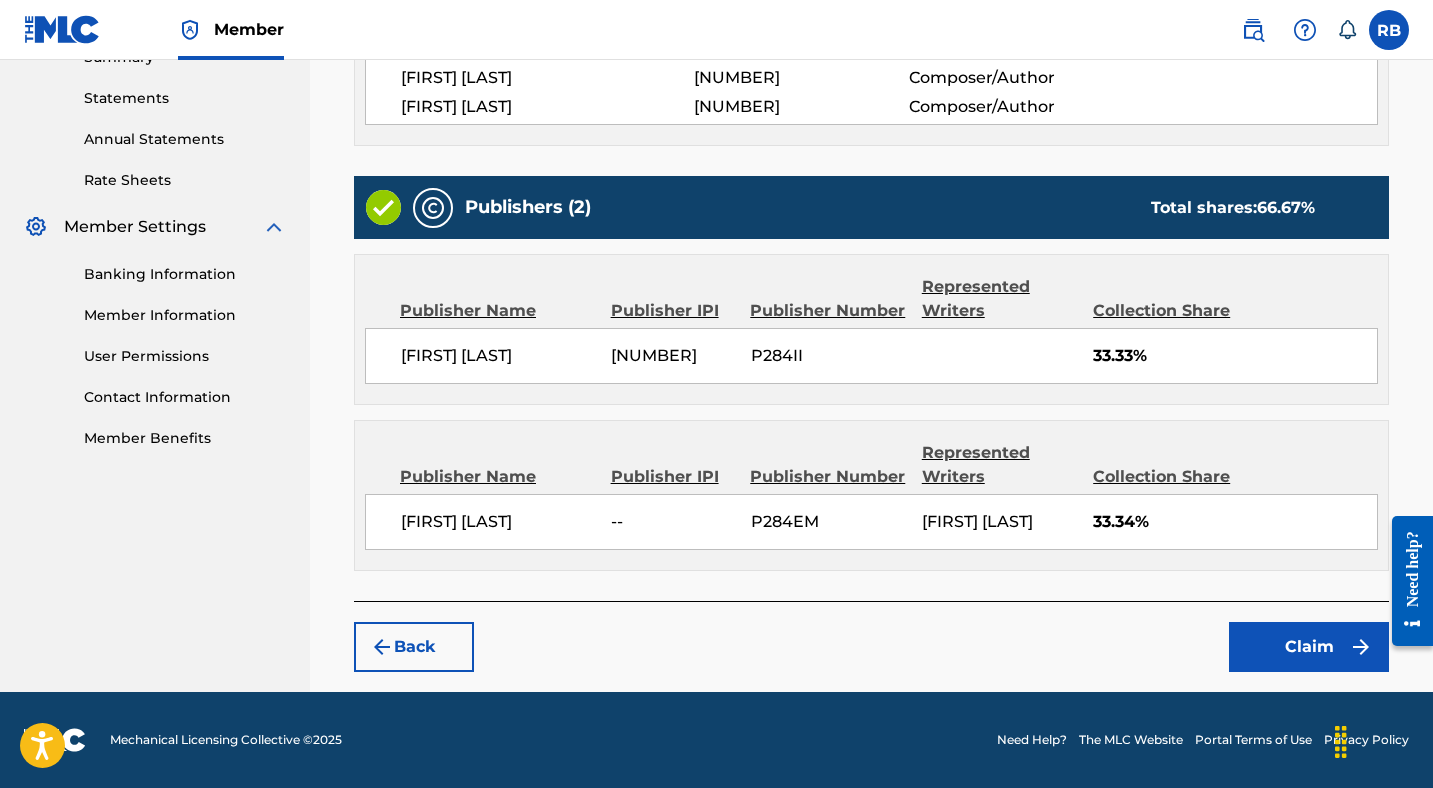 click on "Claim" at bounding box center (1309, 647) 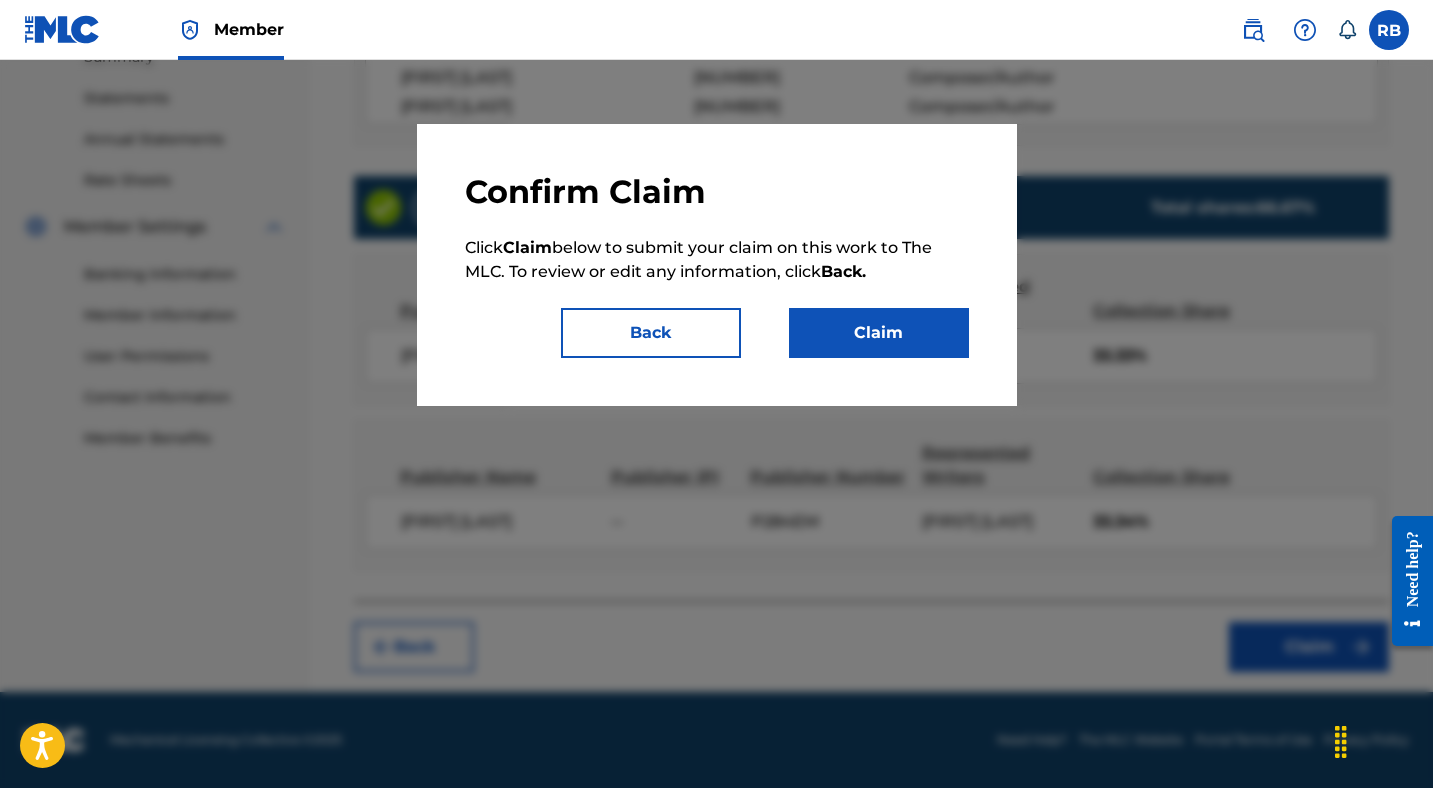 click on "Claim" at bounding box center (879, 333) 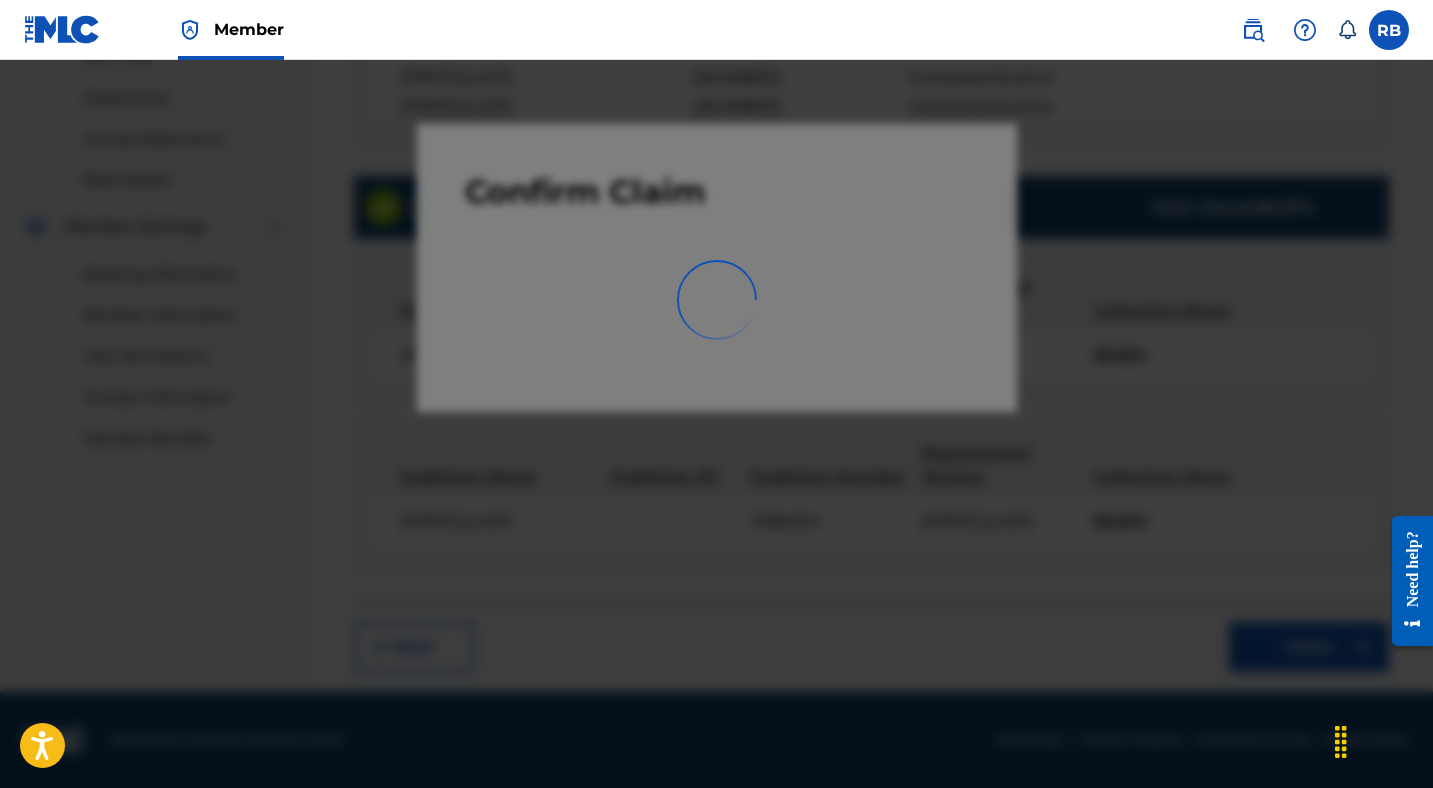 scroll, scrollTop: 452, scrollLeft: 0, axis: vertical 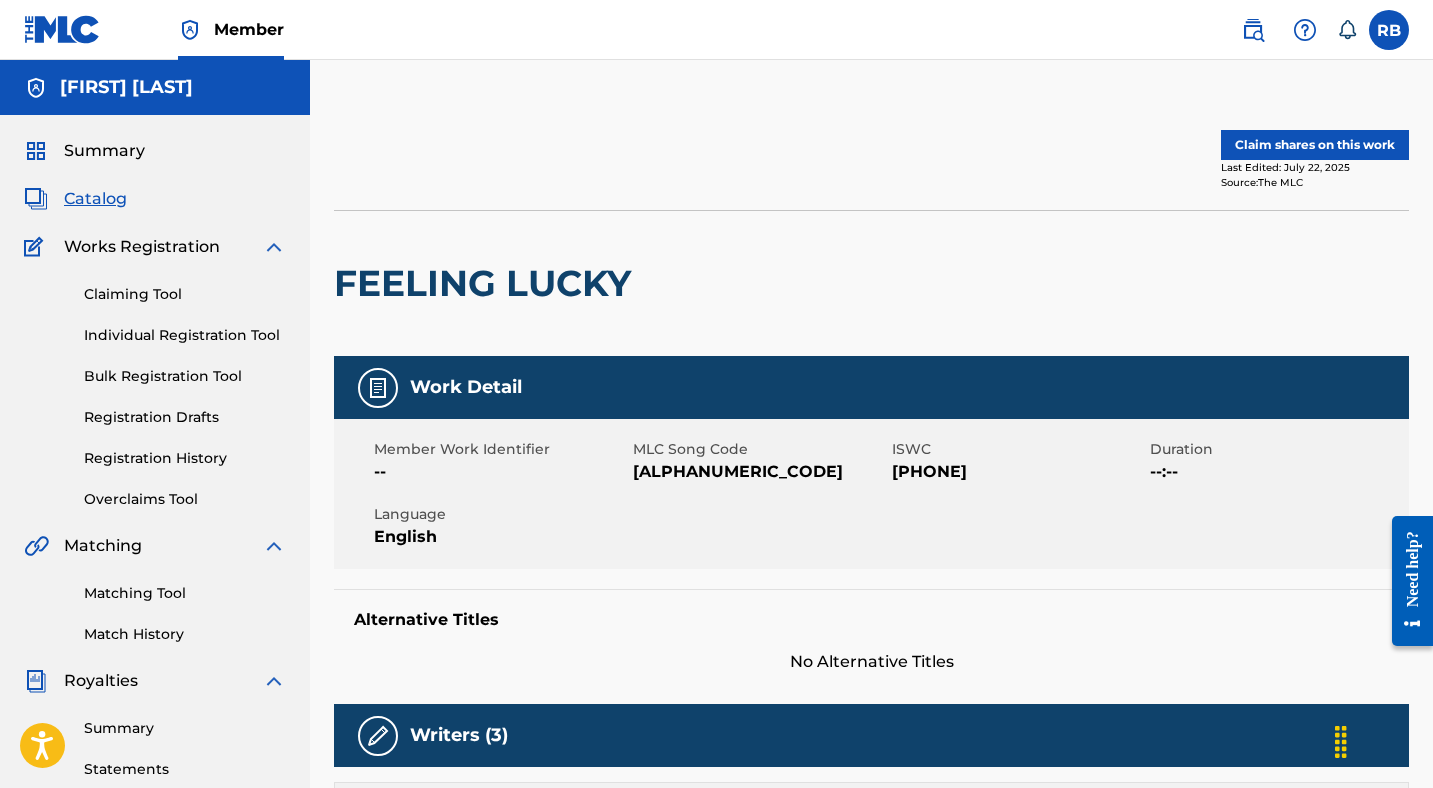 click on "Claim shares on this work" at bounding box center (1315, 145) 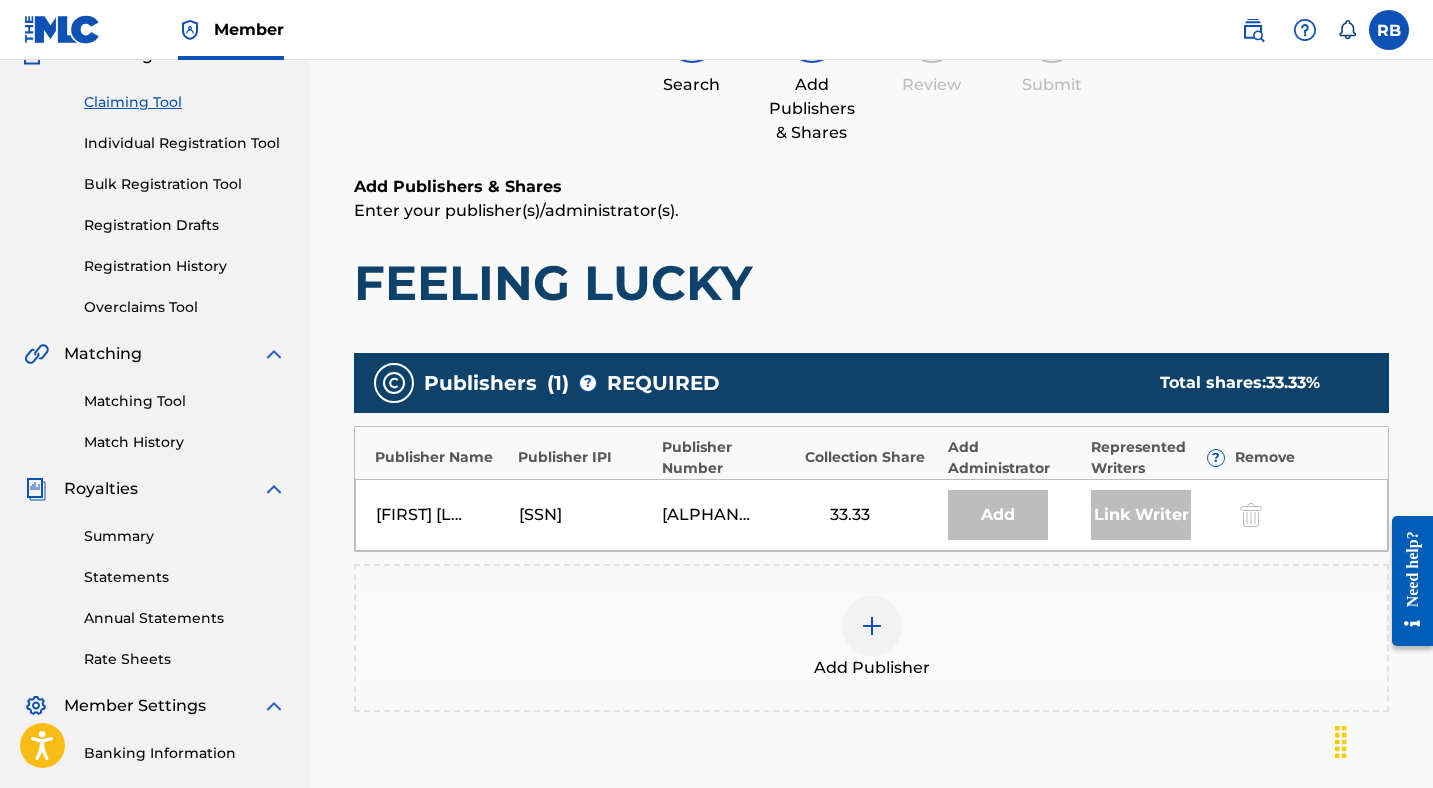 scroll, scrollTop: 218, scrollLeft: 0, axis: vertical 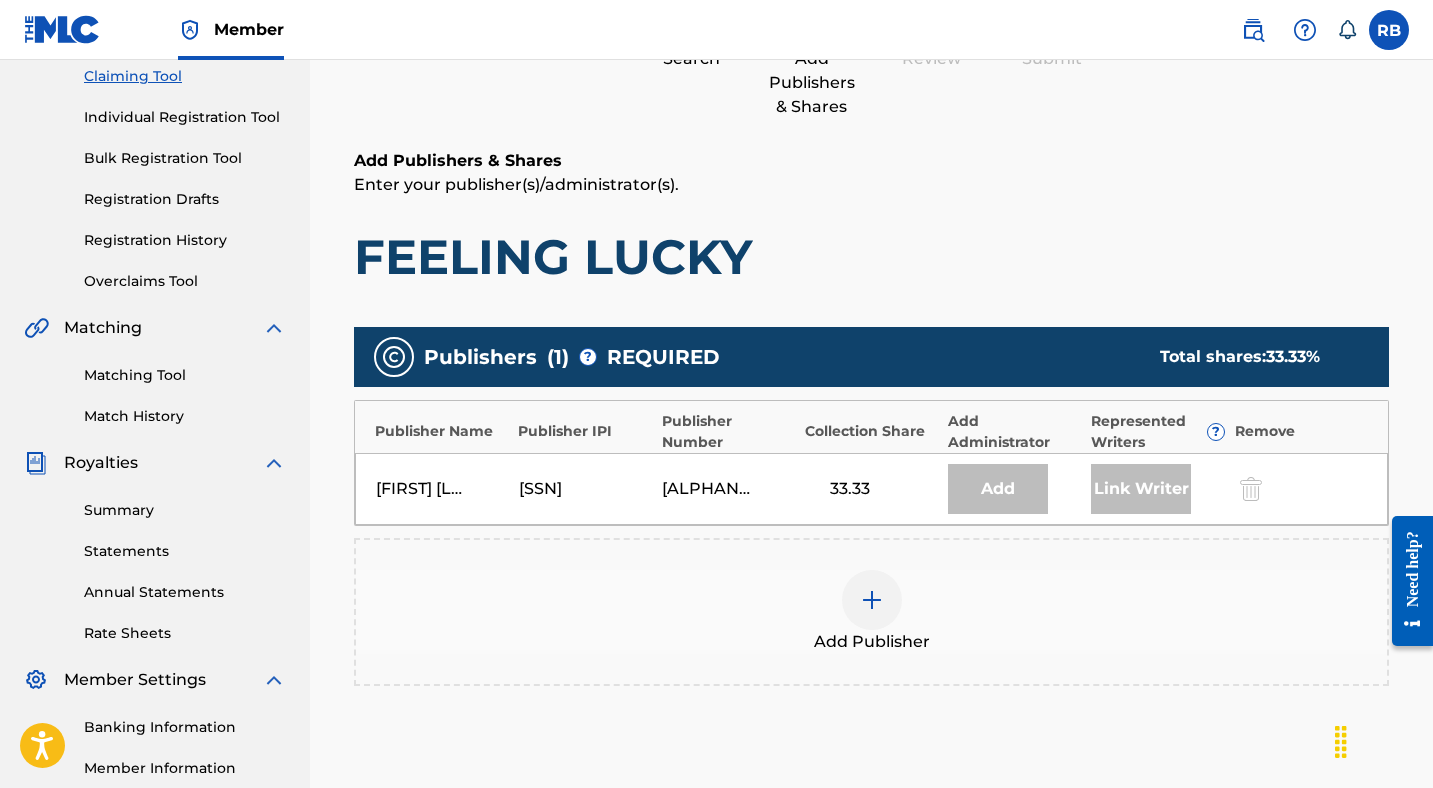 click at bounding box center [872, 600] 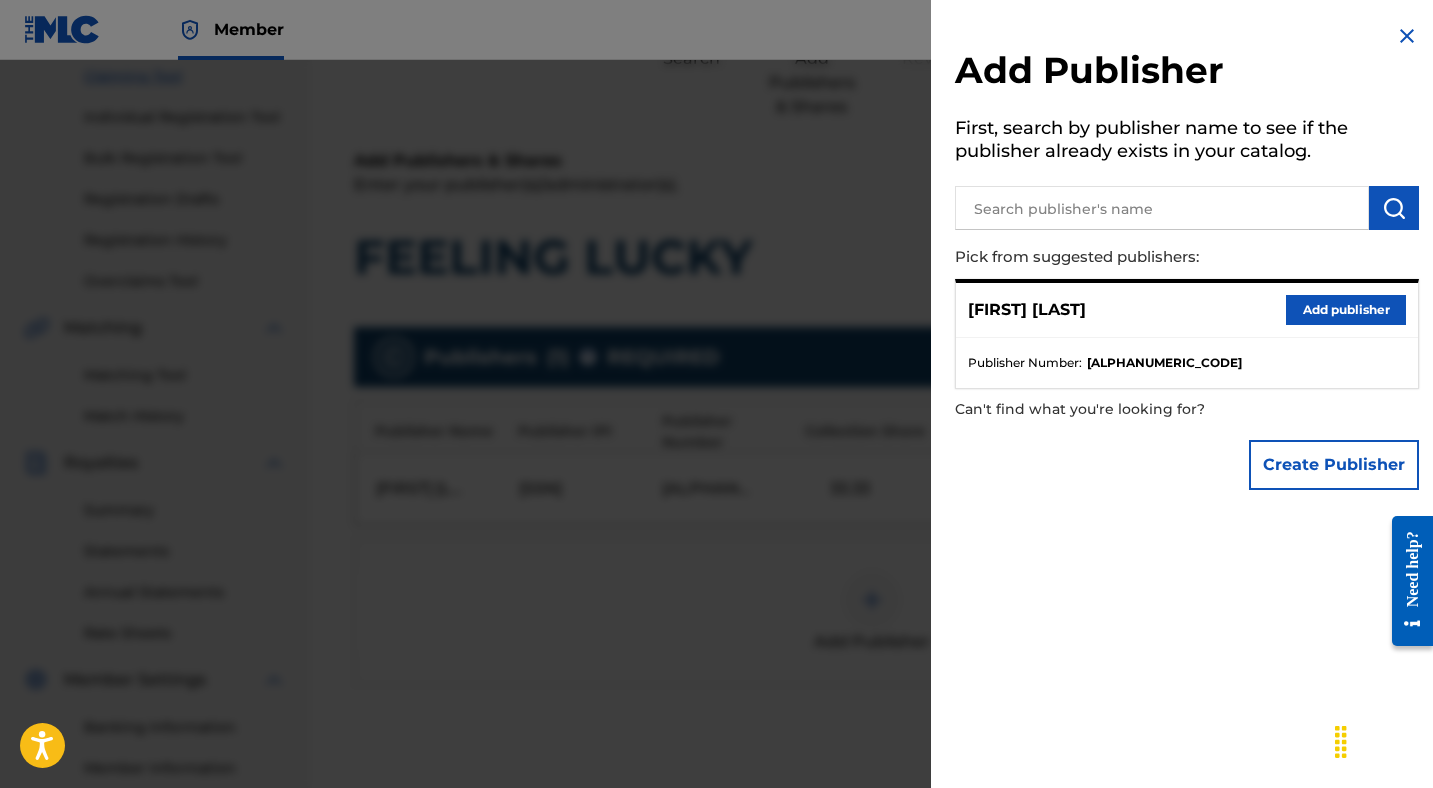 click on "Add publisher" at bounding box center [1346, 310] 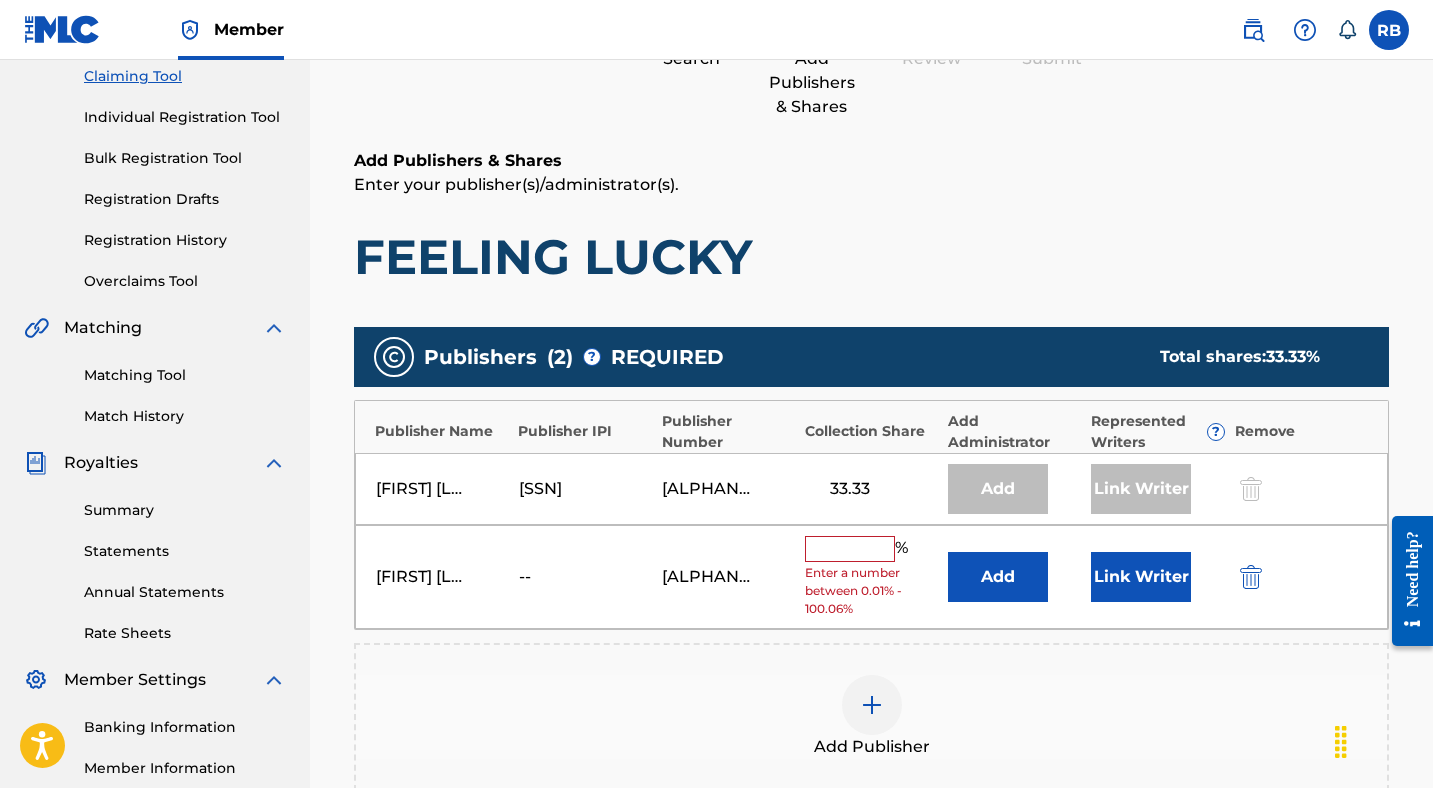 click at bounding box center [850, 549] 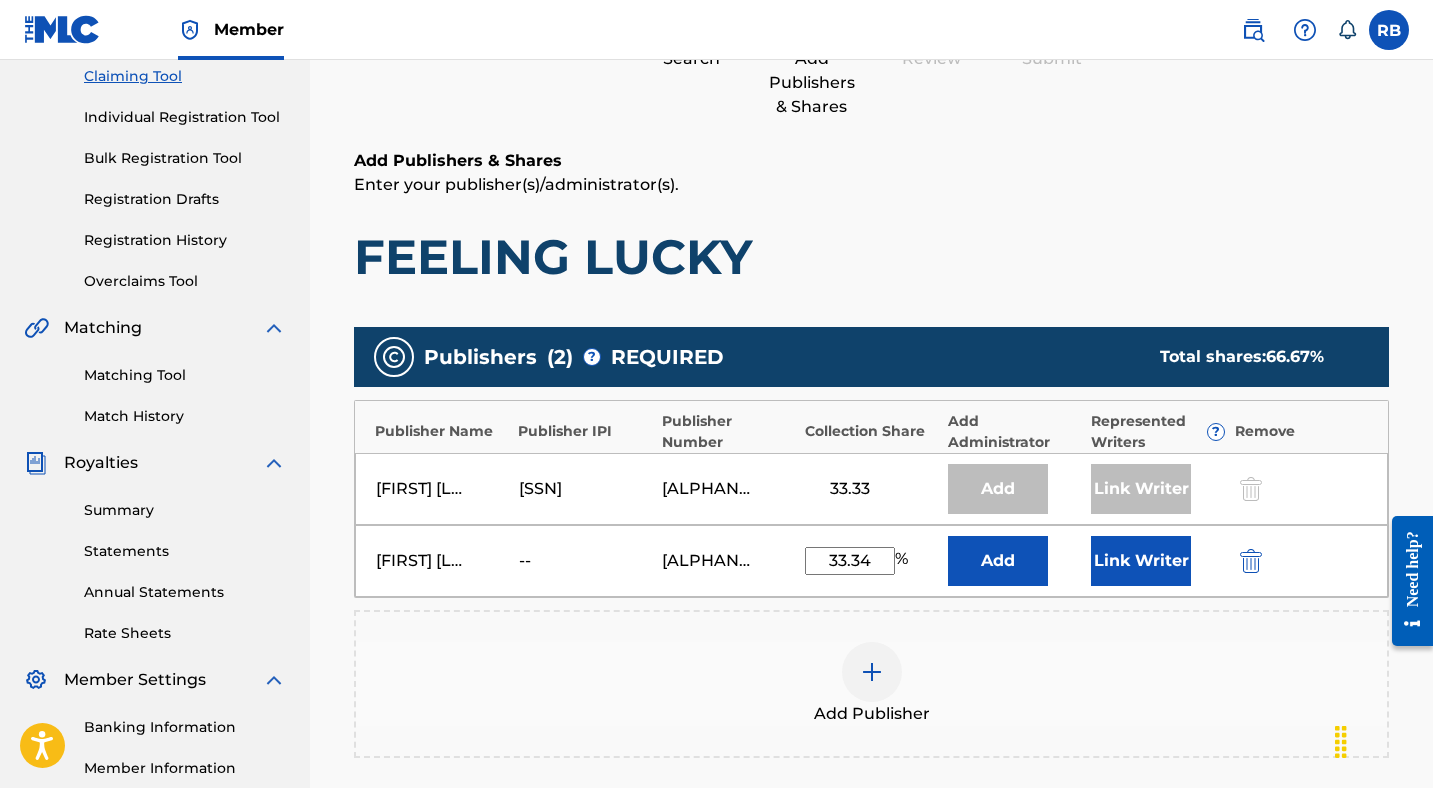 type on "33.34" 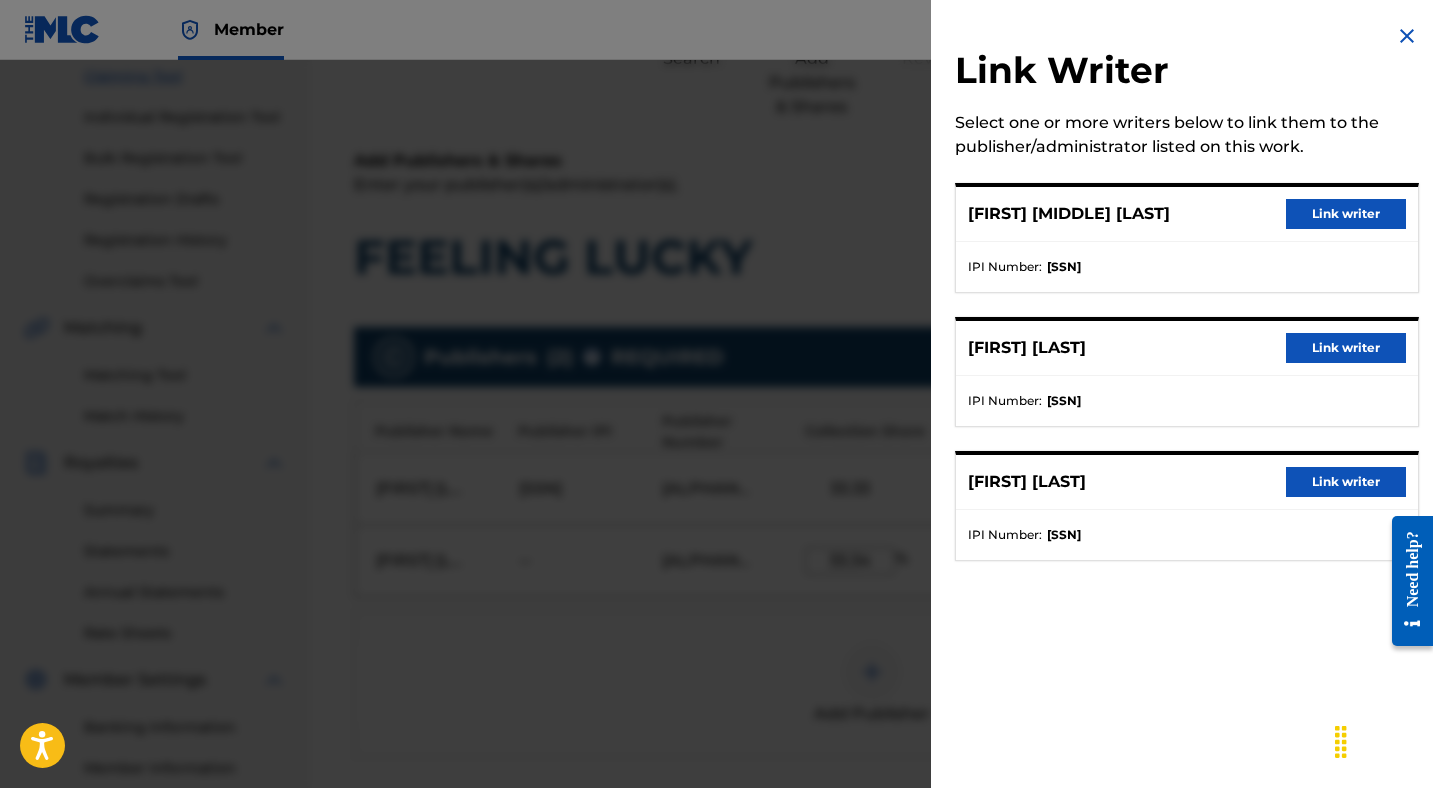 click on "Link writer" at bounding box center (1346, 348) 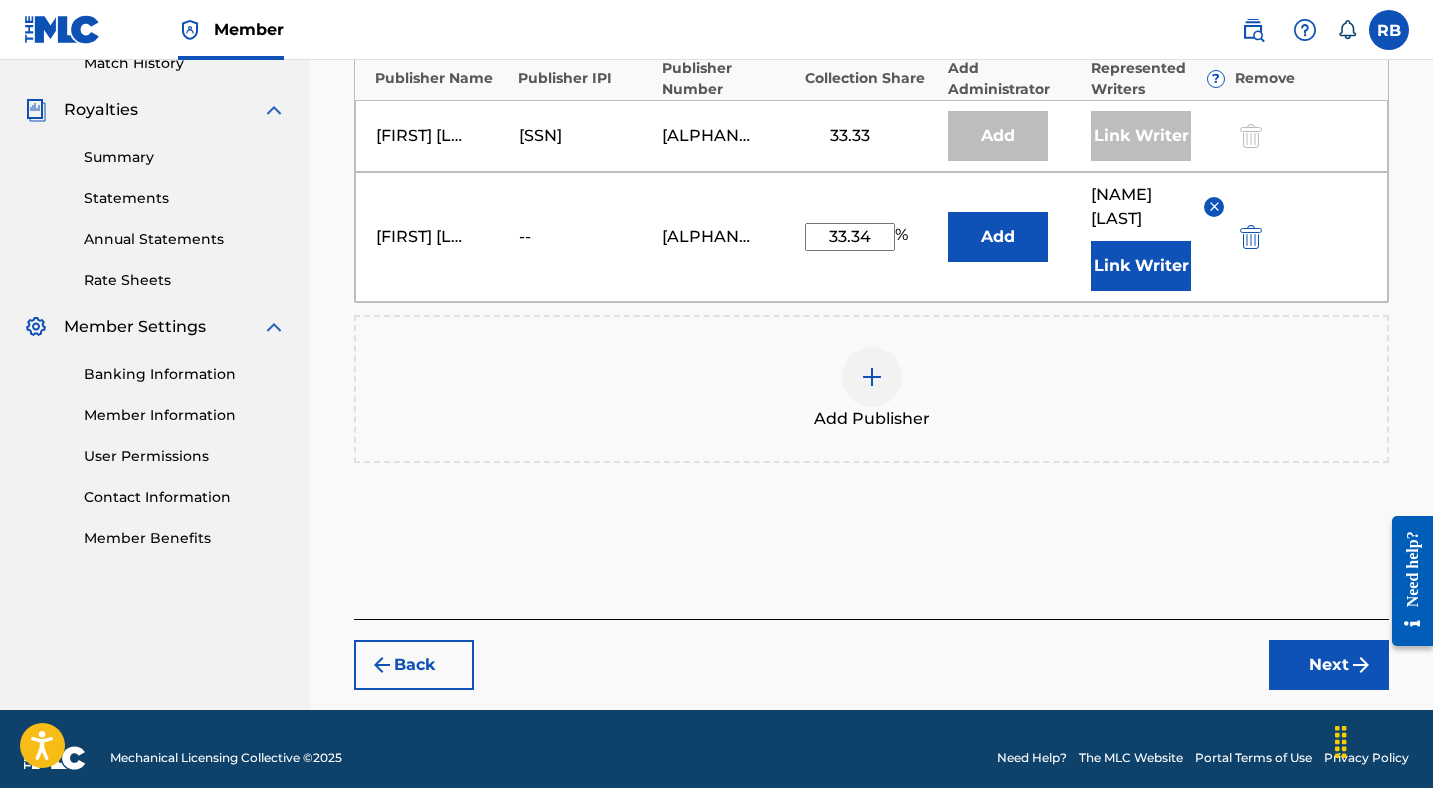 scroll, scrollTop: 589, scrollLeft: 0, axis: vertical 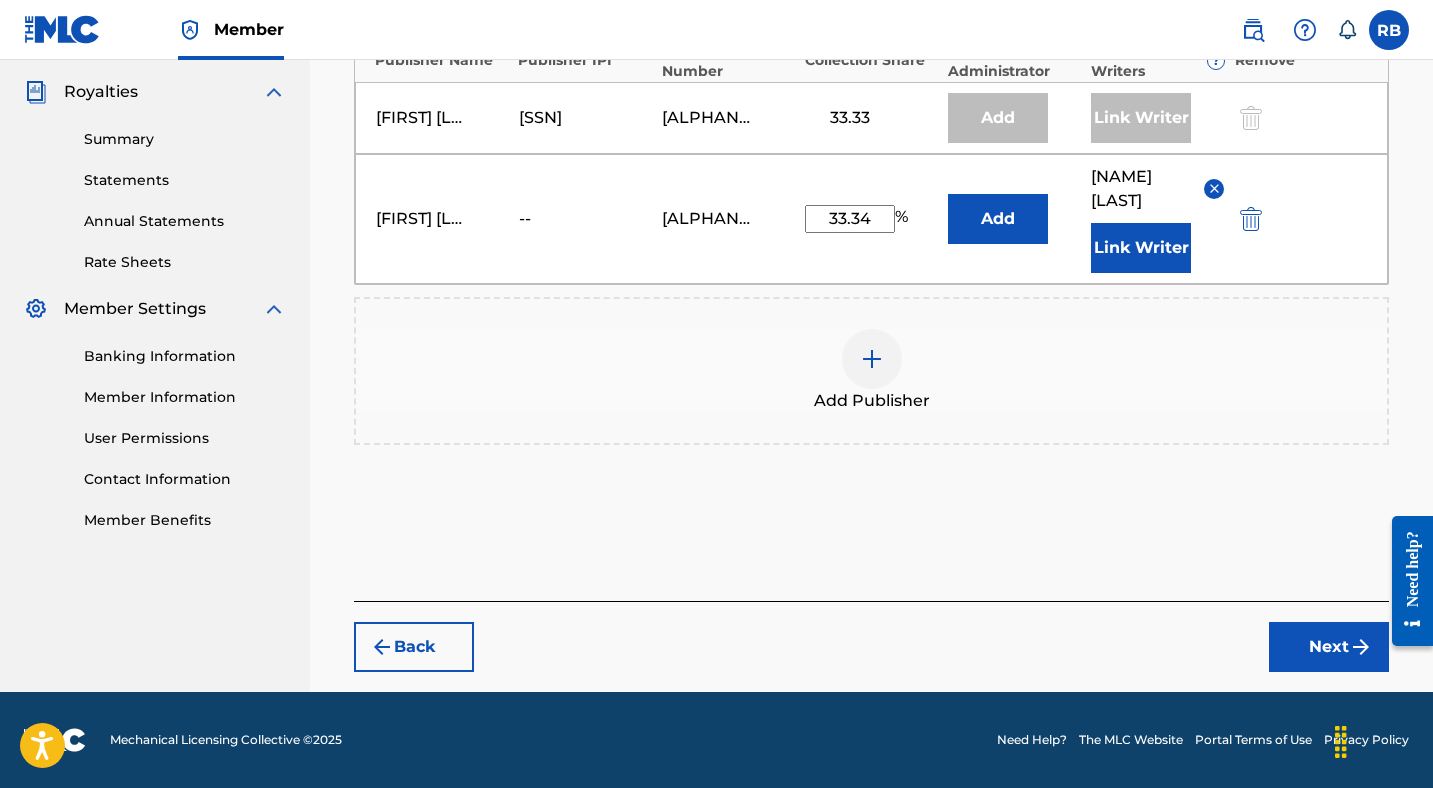 click at bounding box center [1361, 647] 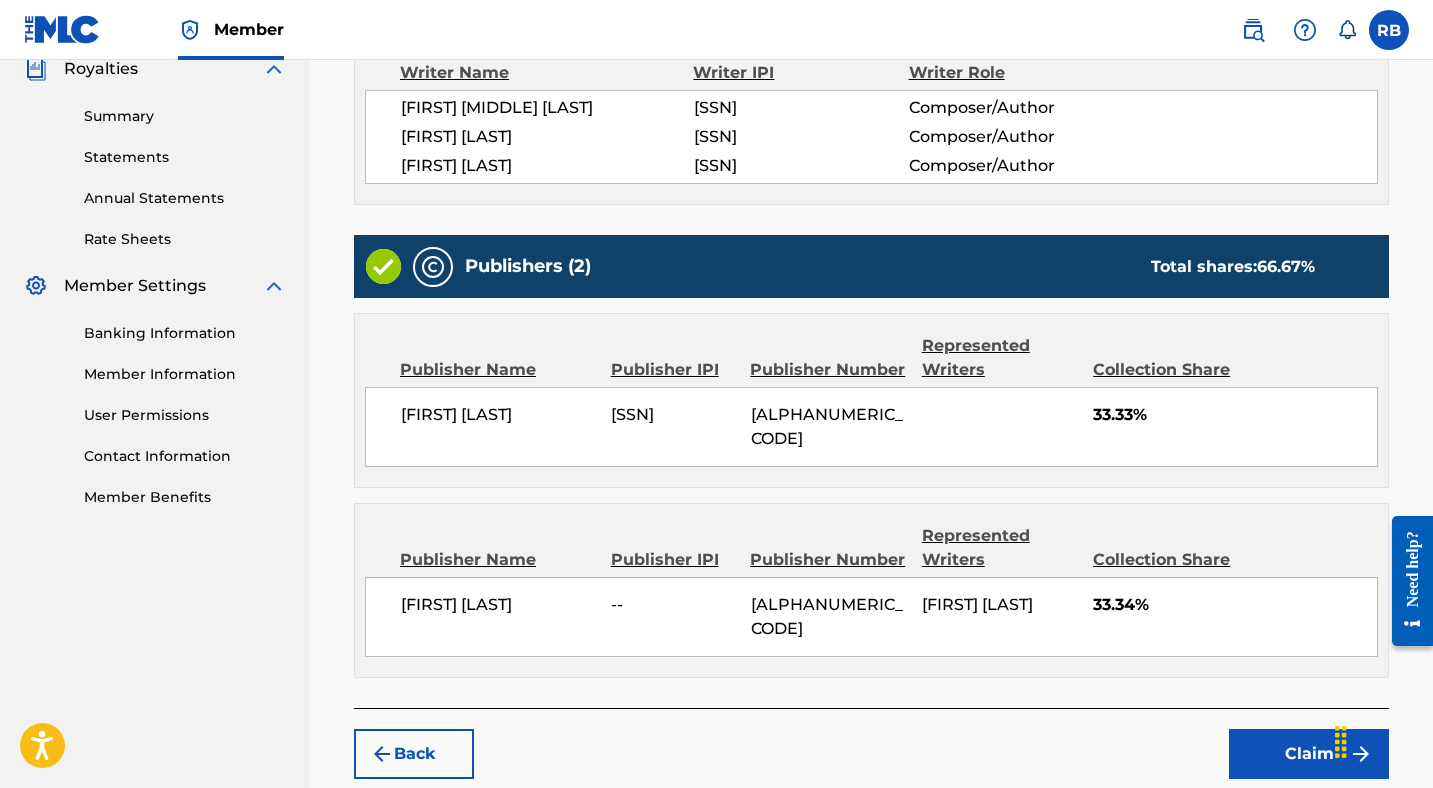 scroll, scrollTop: 695, scrollLeft: 0, axis: vertical 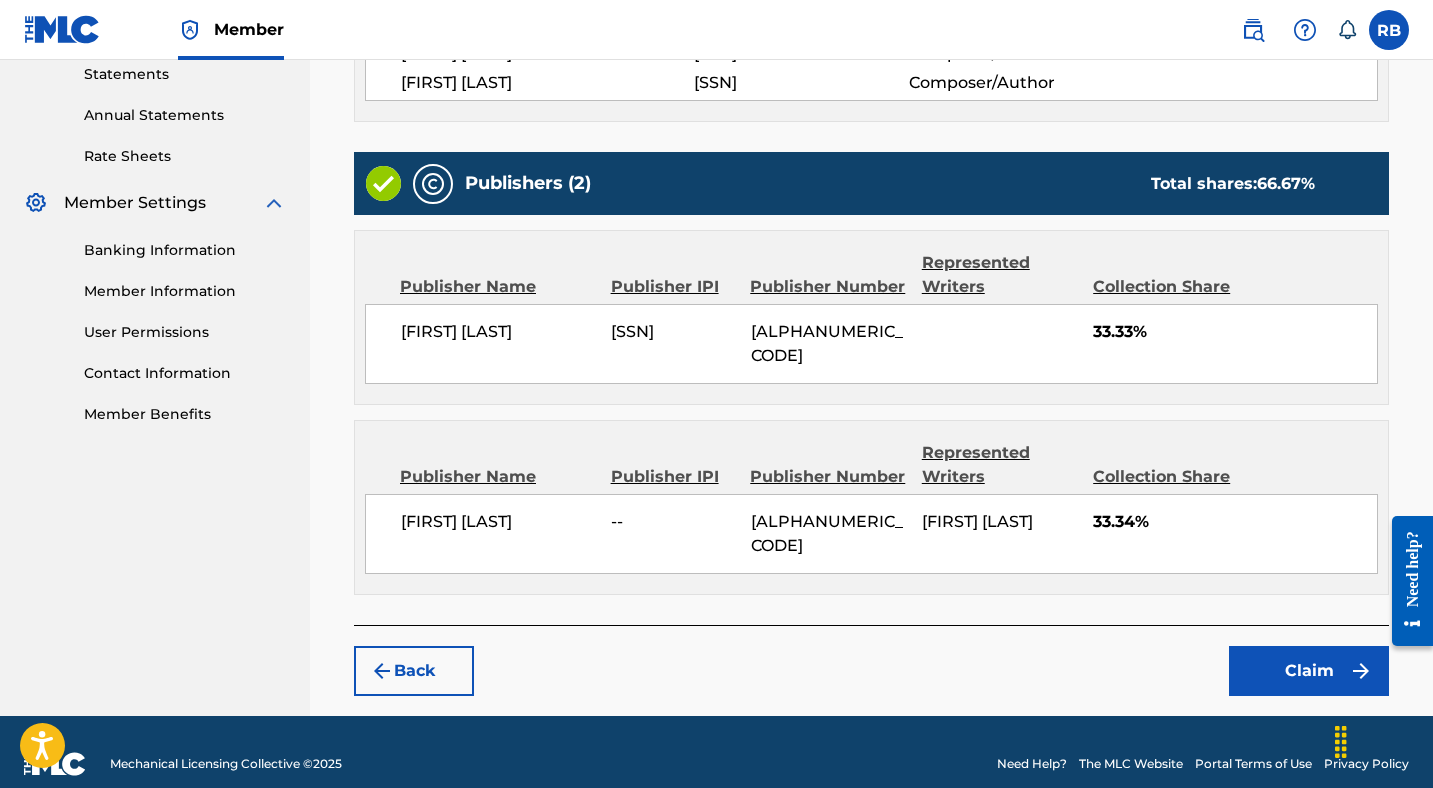 click on "Claim" at bounding box center (1309, 671) 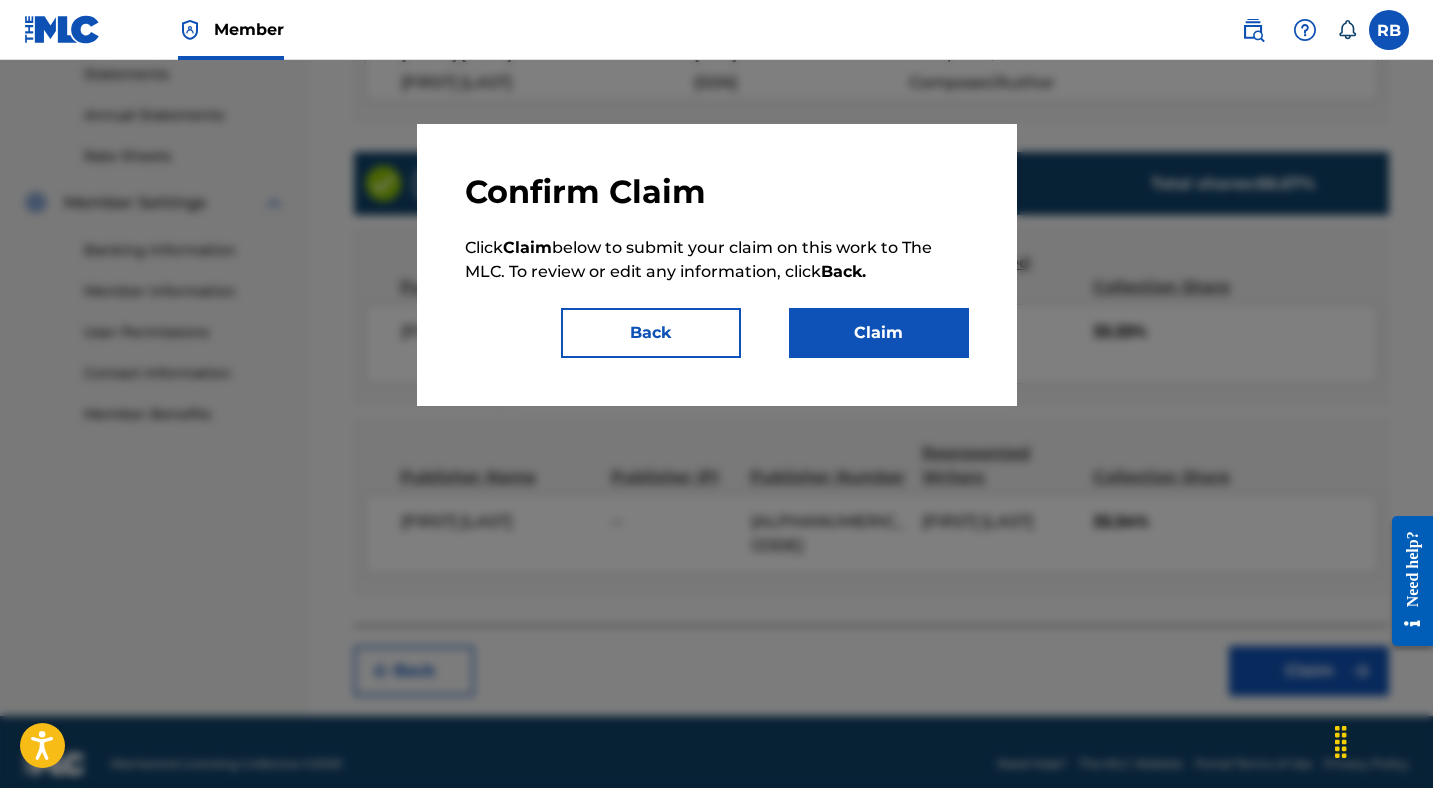 click on "Claim" at bounding box center (879, 333) 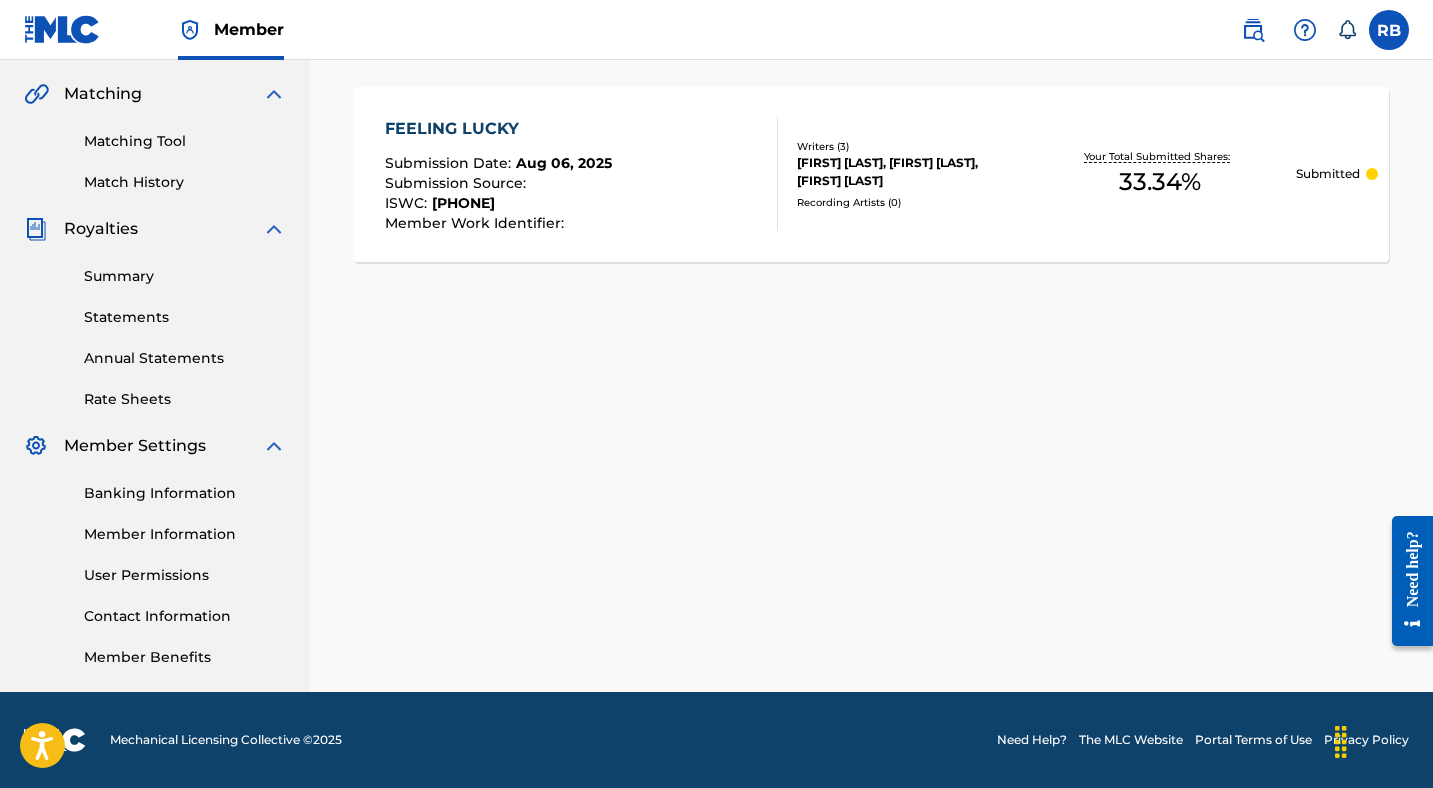 scroll, scrollTop: 0, scrollLeft: 0, axis: both 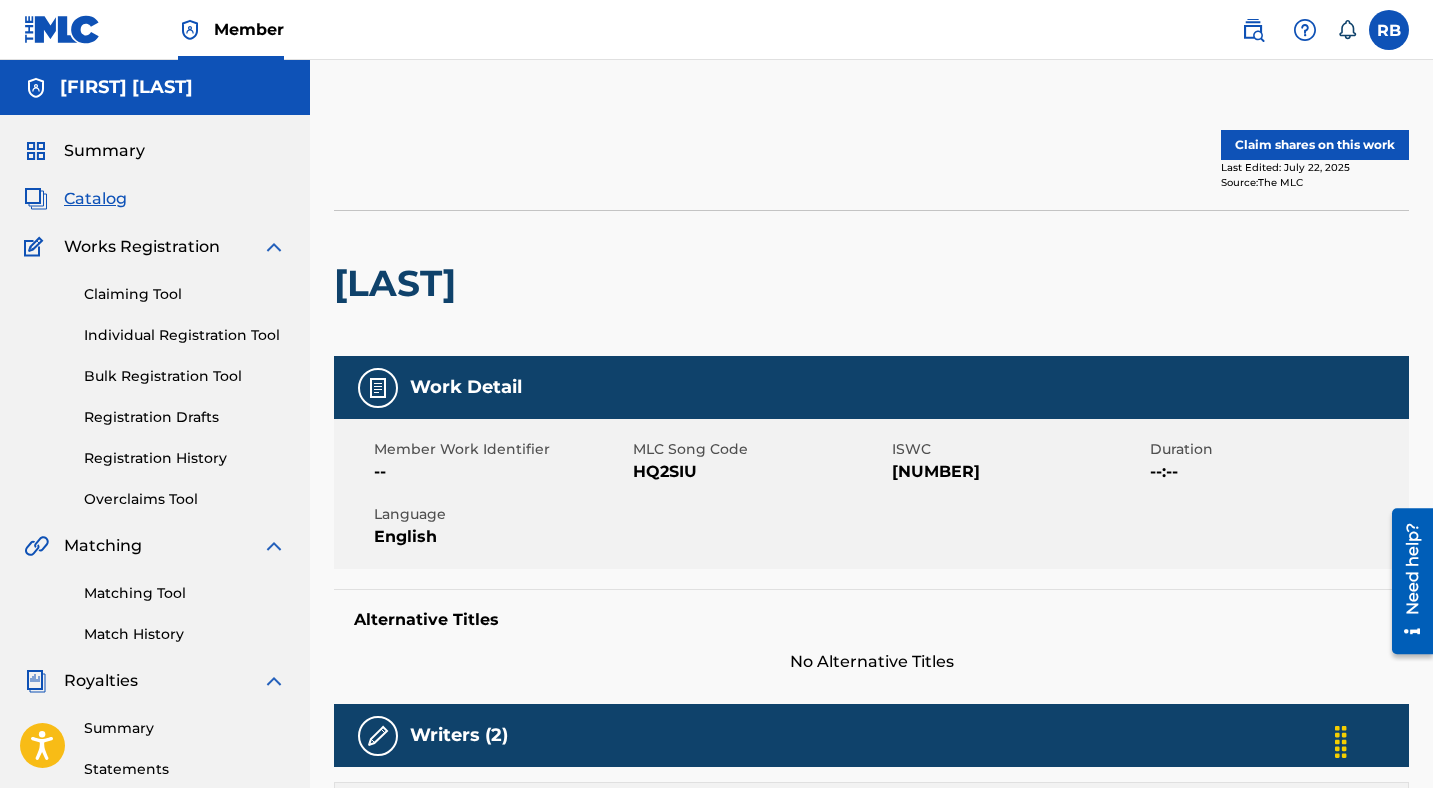click on "Claim shares on this work" at bounding box center [1315, 145] 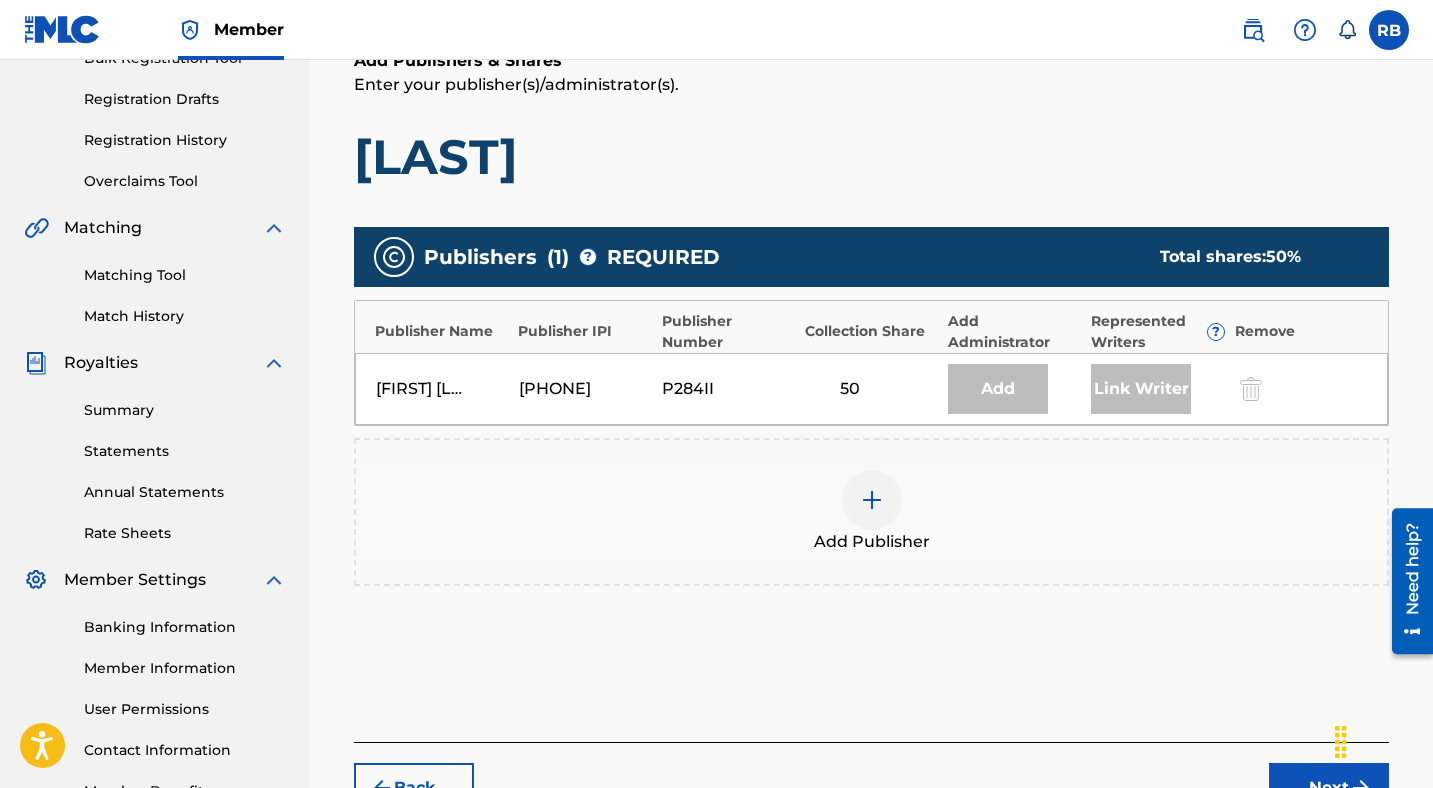 scroll, scrollTop: 334, scrollLeft: 0, axis: vertical 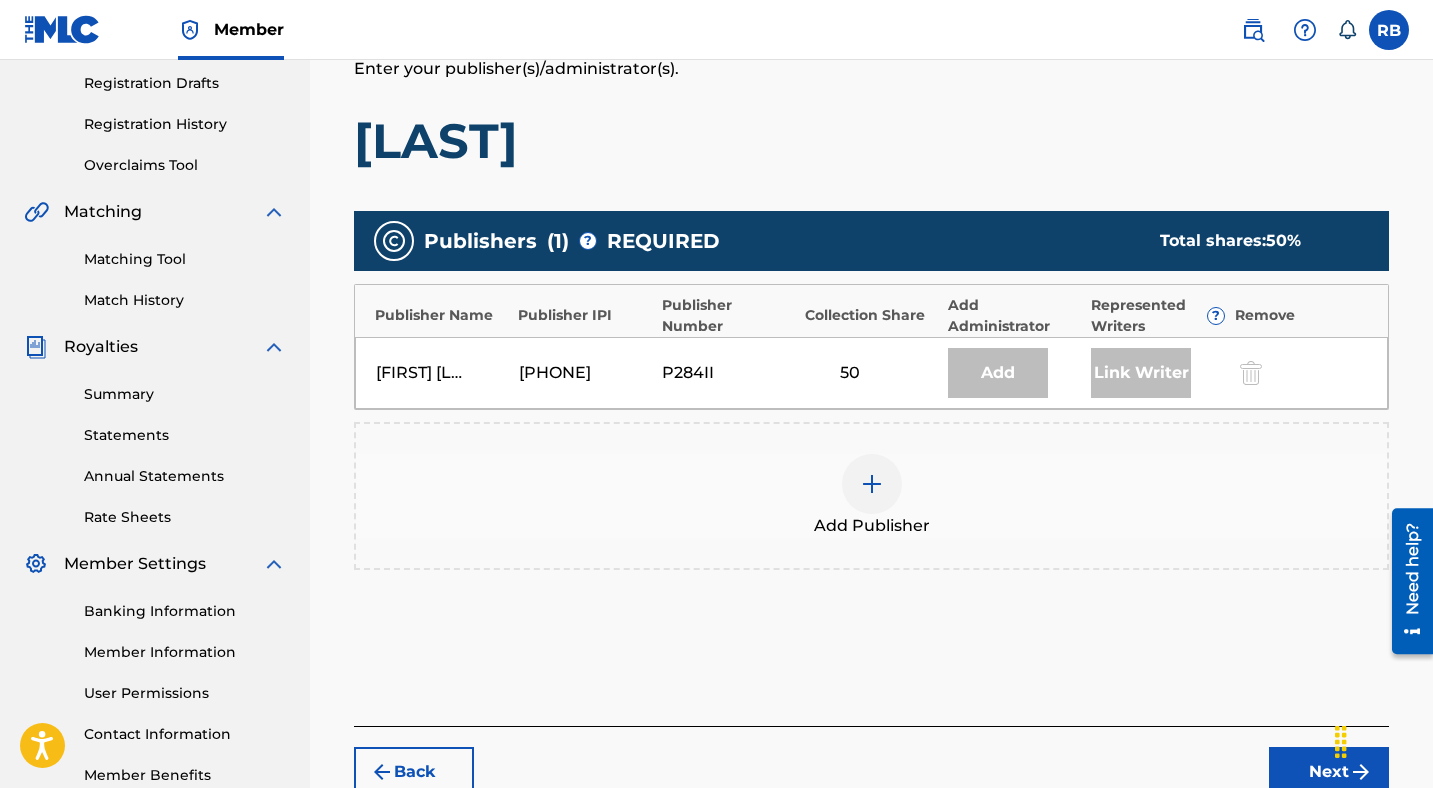 click at bounding box center (872, 484) 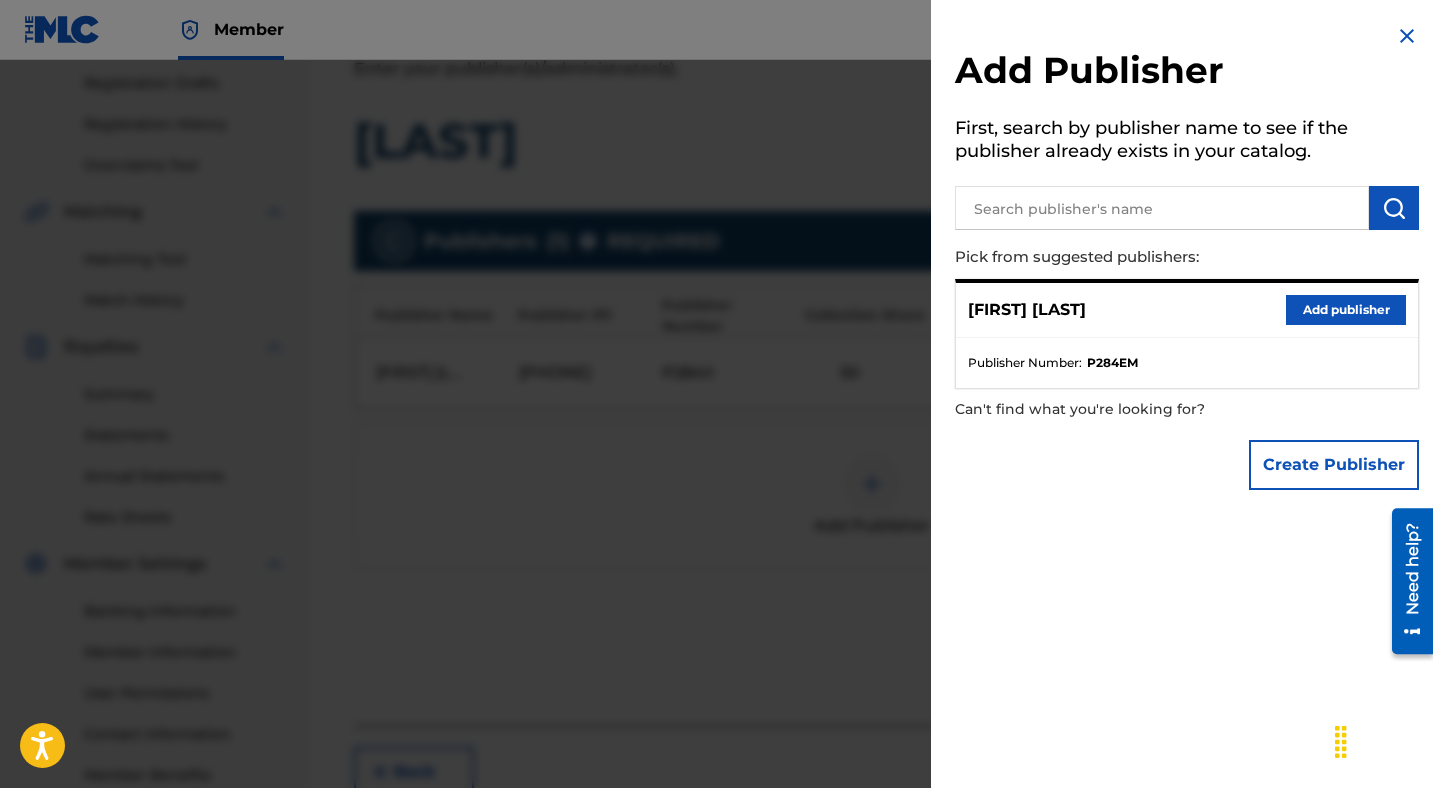 click on "Add publisher" at bounding box center [1346, 310] 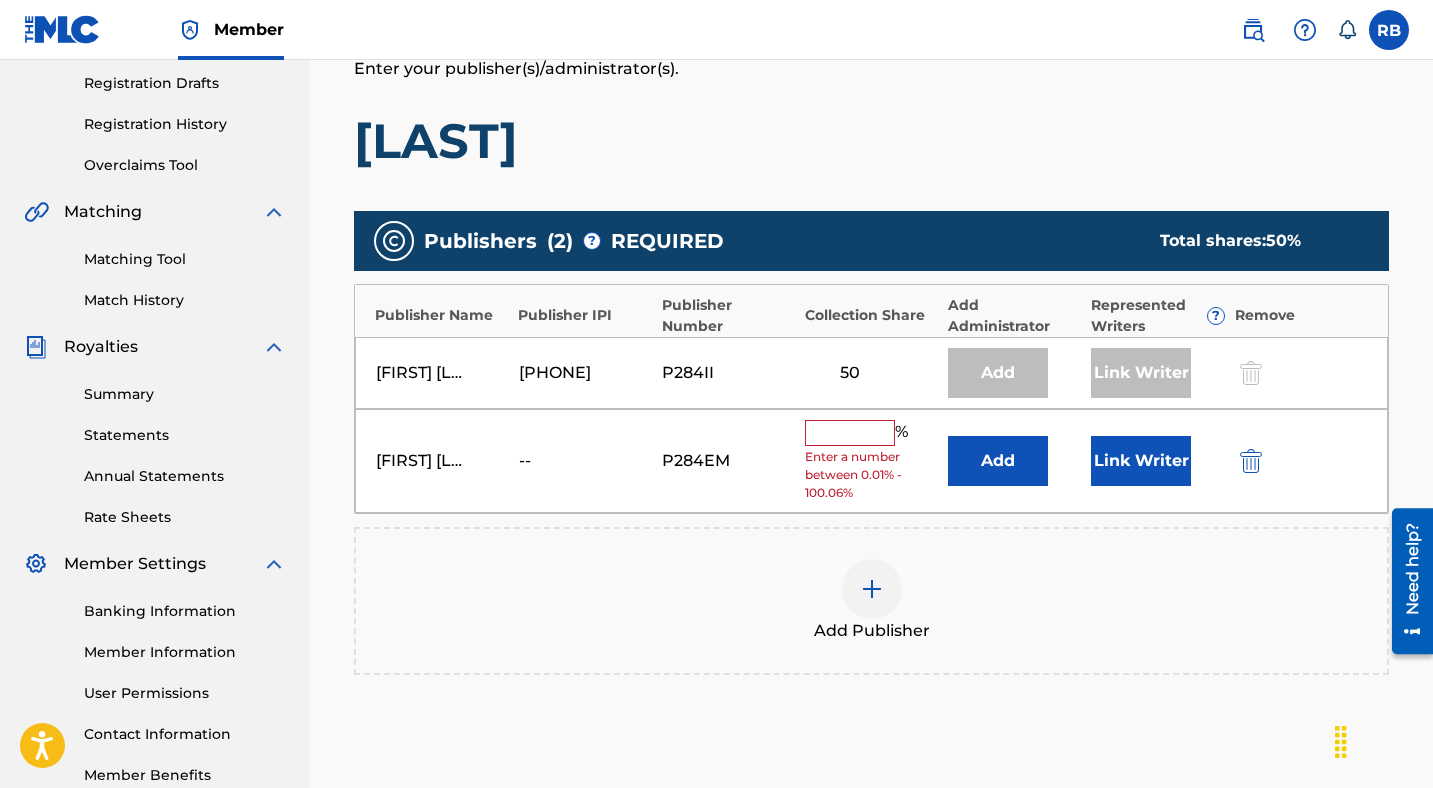 click at bounding box center (850, 433) 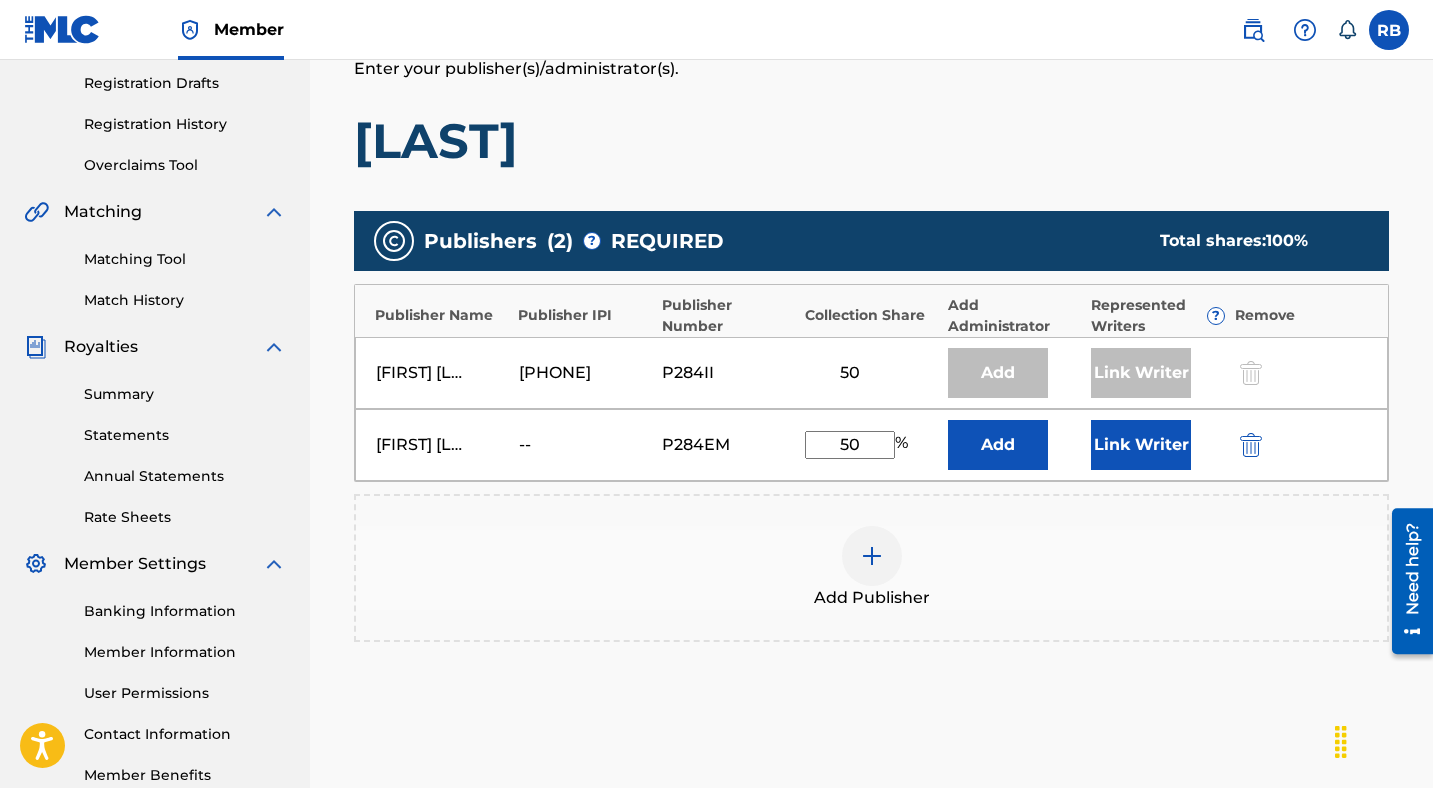 type on "50" 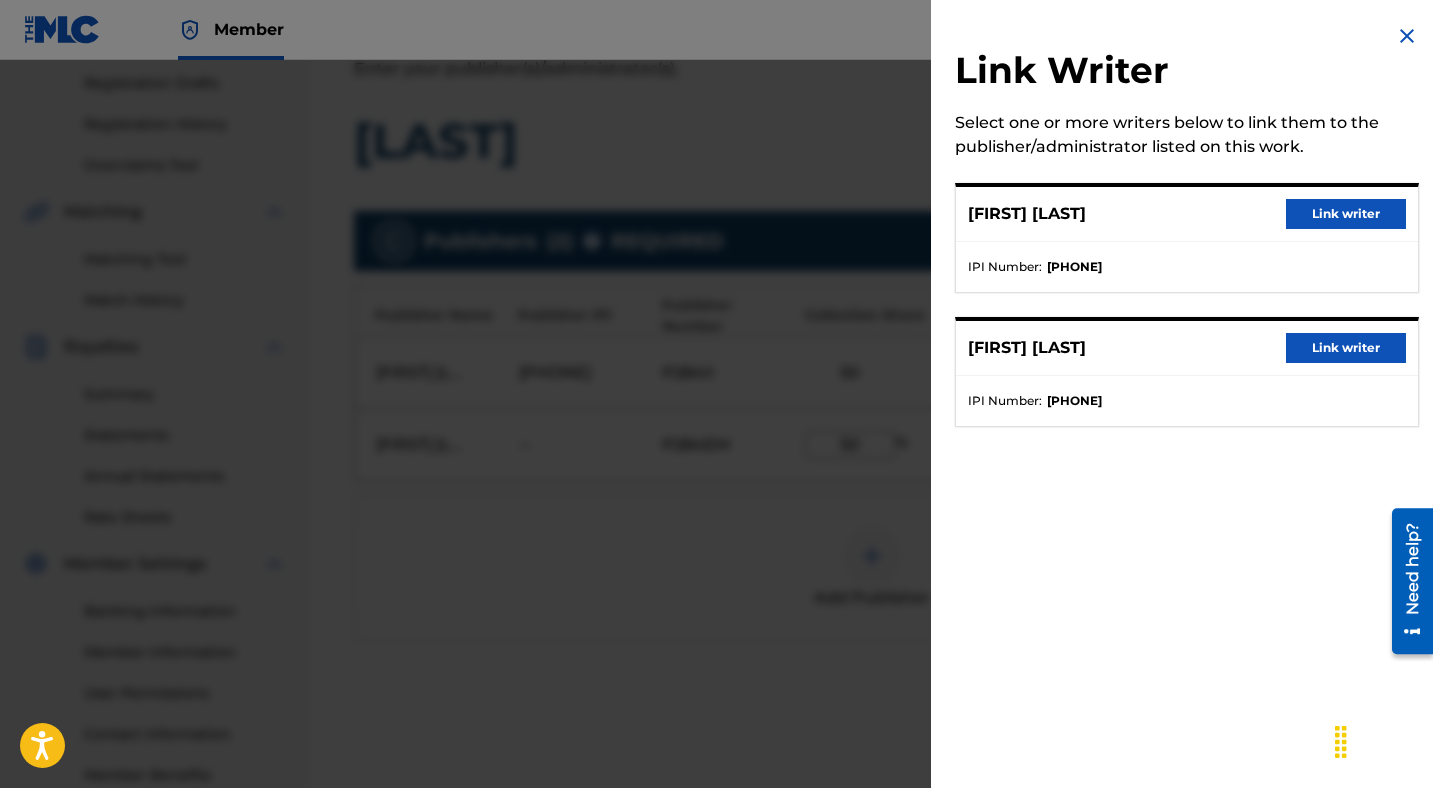 click on "Link writer" at bounding box center (1346, 214) 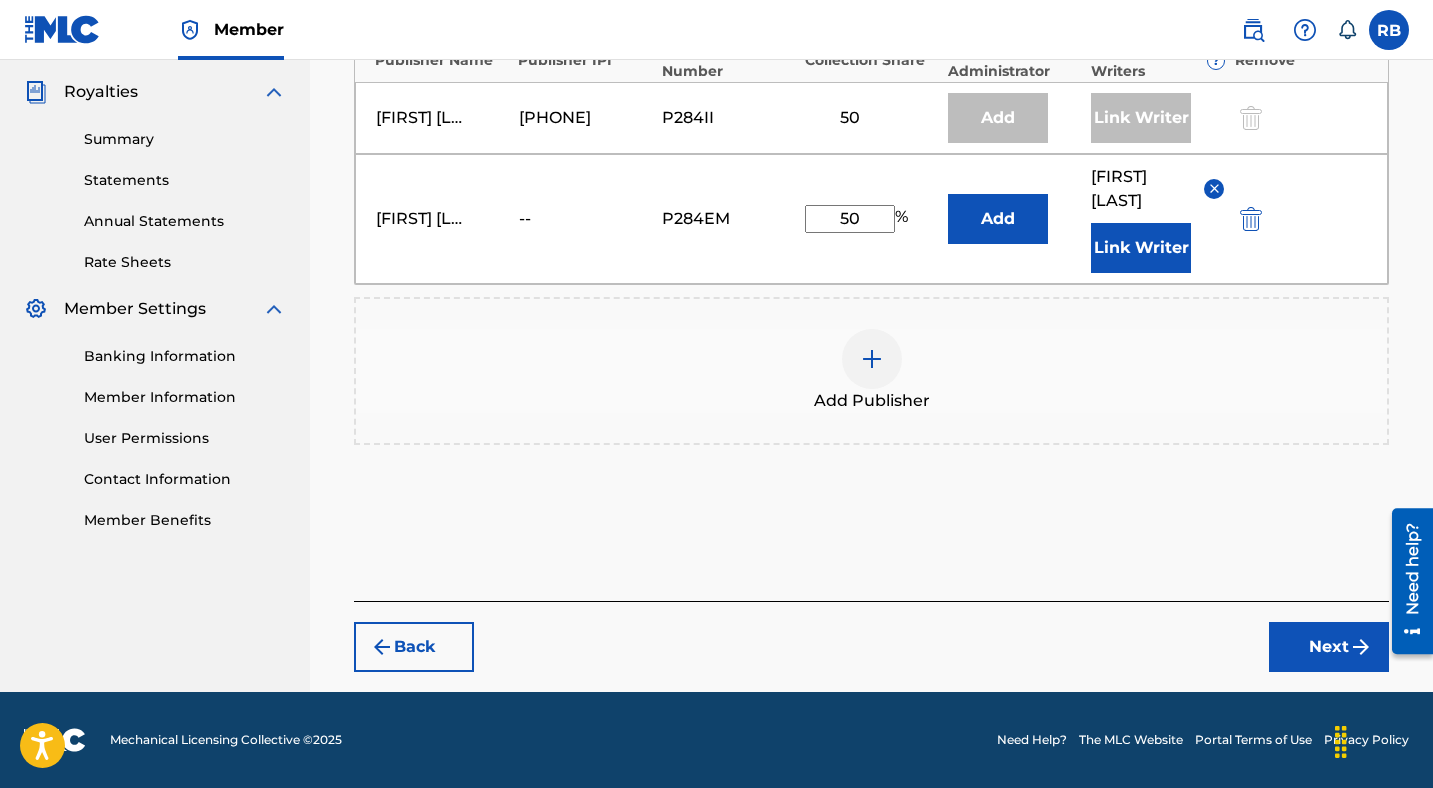 click on "Next" at bounding box center [1329, 647] 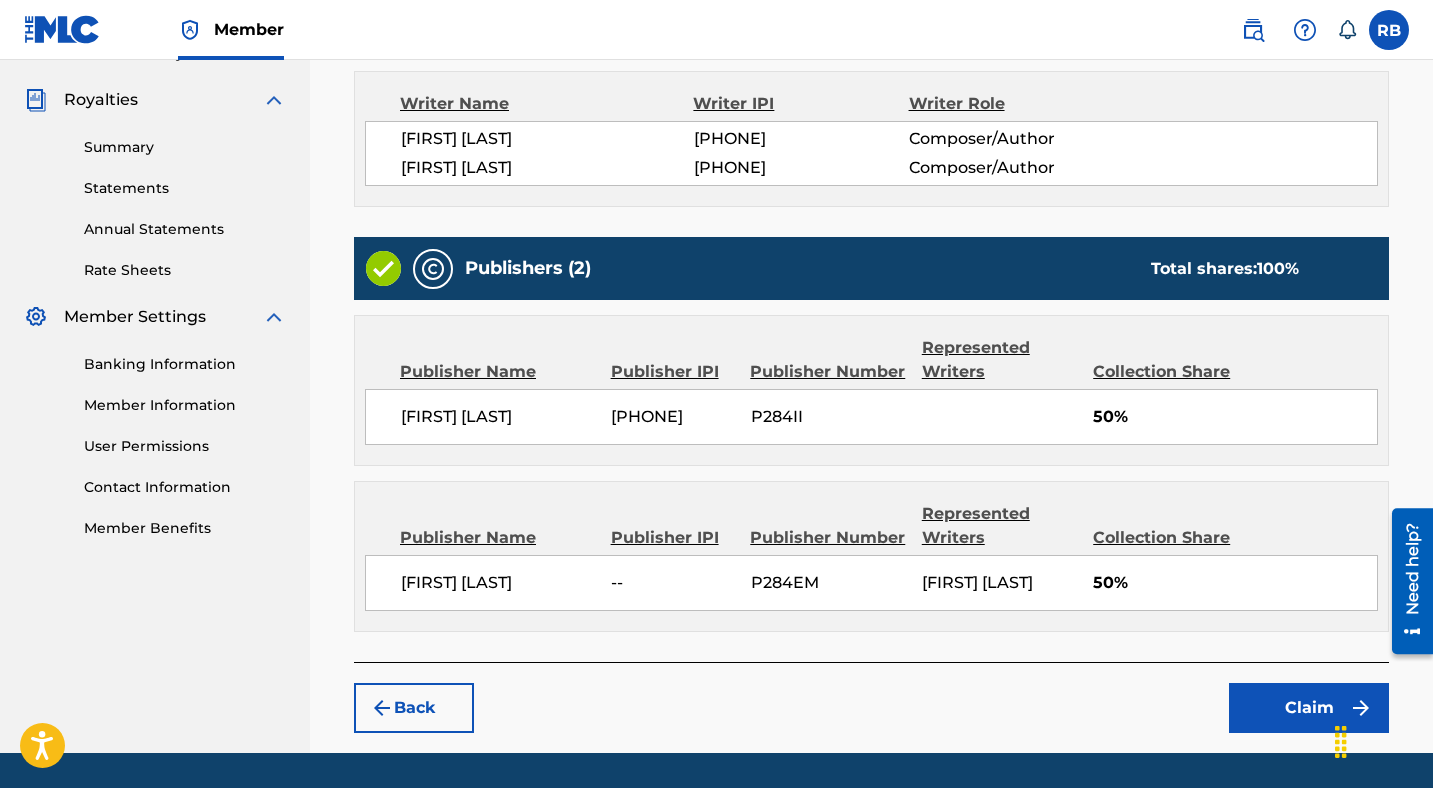 scroll, scrollTop: 666, scrollLeft: 0, axis: vertical 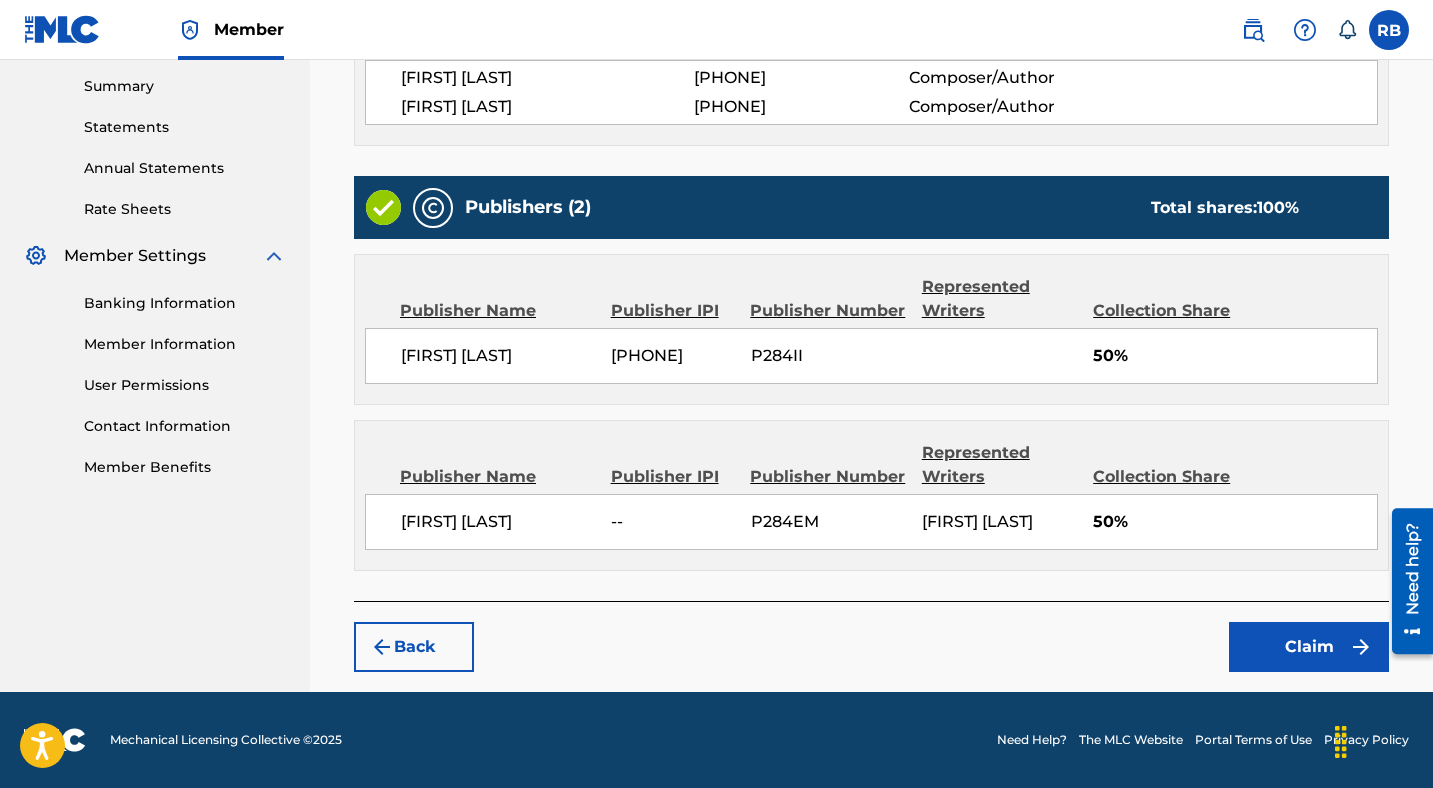 click on "Claim" at bounding box center (1309, 647) 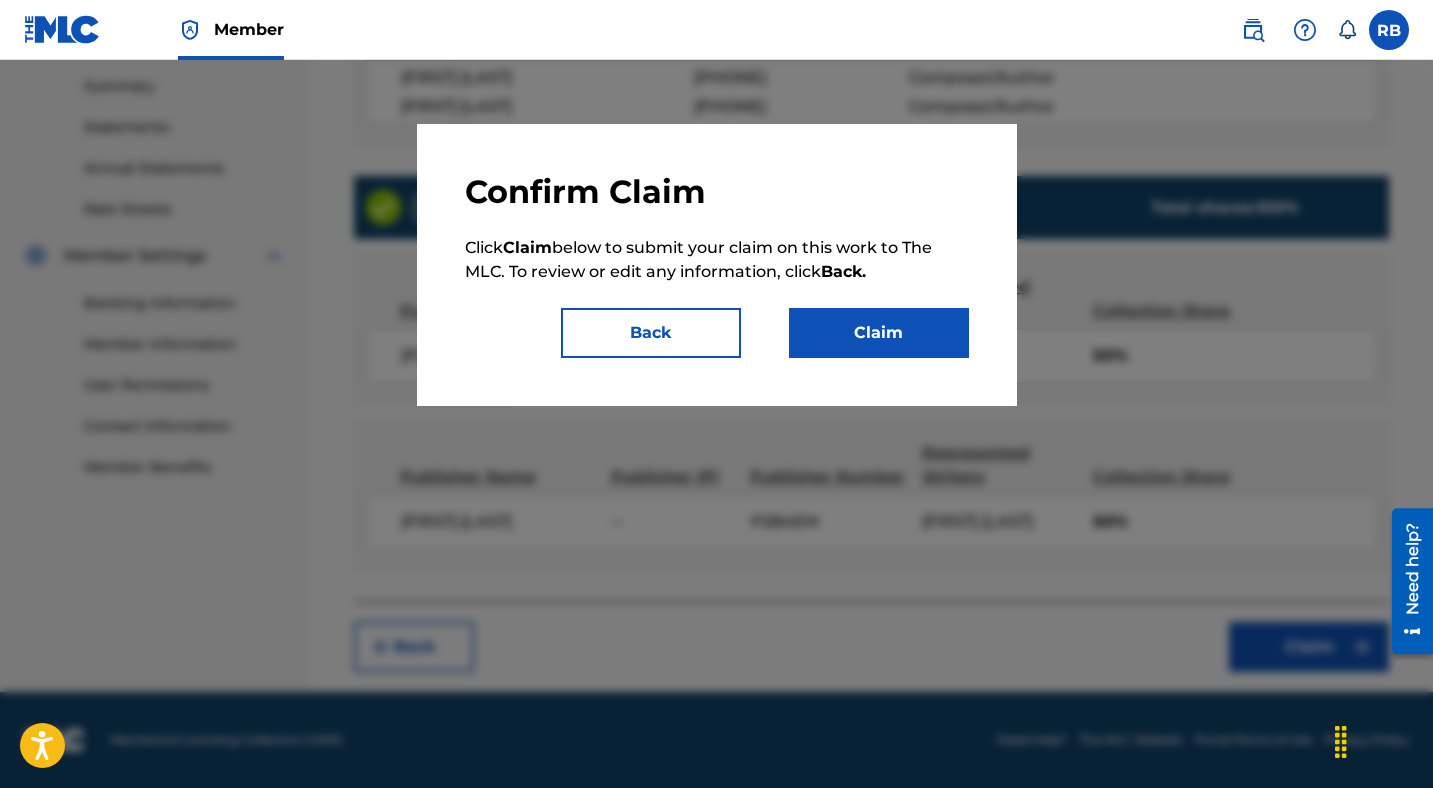click on "Claim" at bounding box center [879, 333] 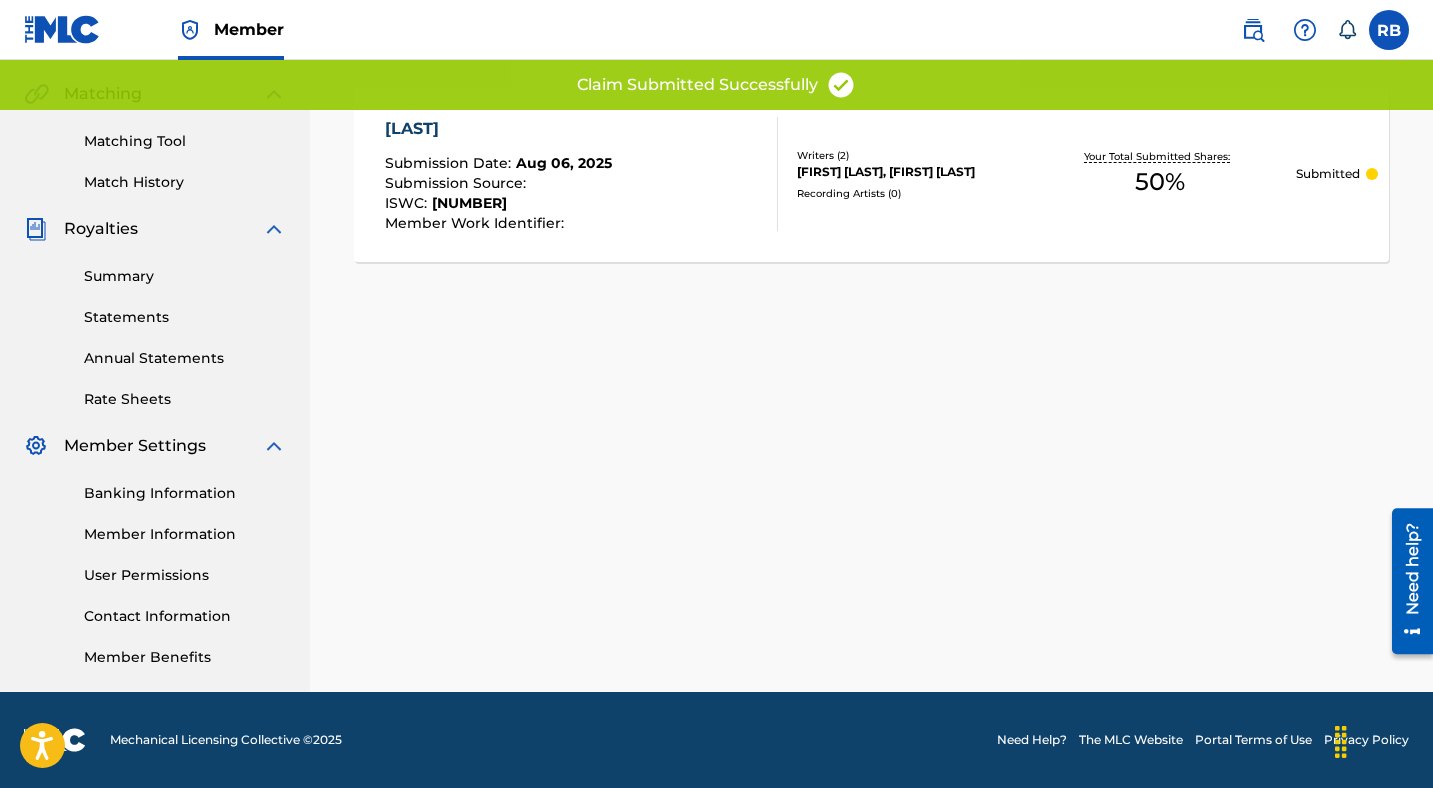 scroll, scrollTop: 452, scrollLeft: 0, axis: vertical 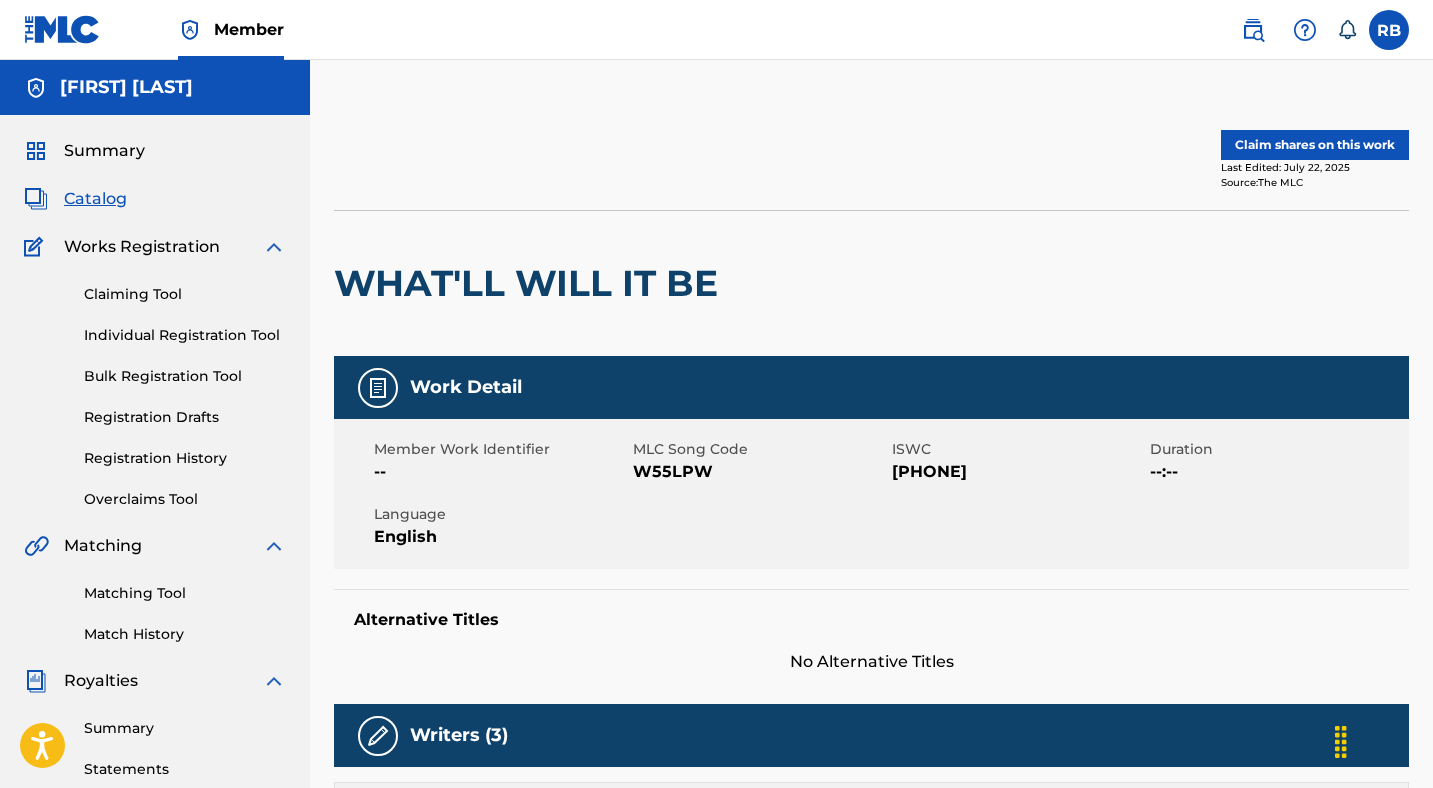 click on "Claim shares on this work" at bounding box center (1315, 145) 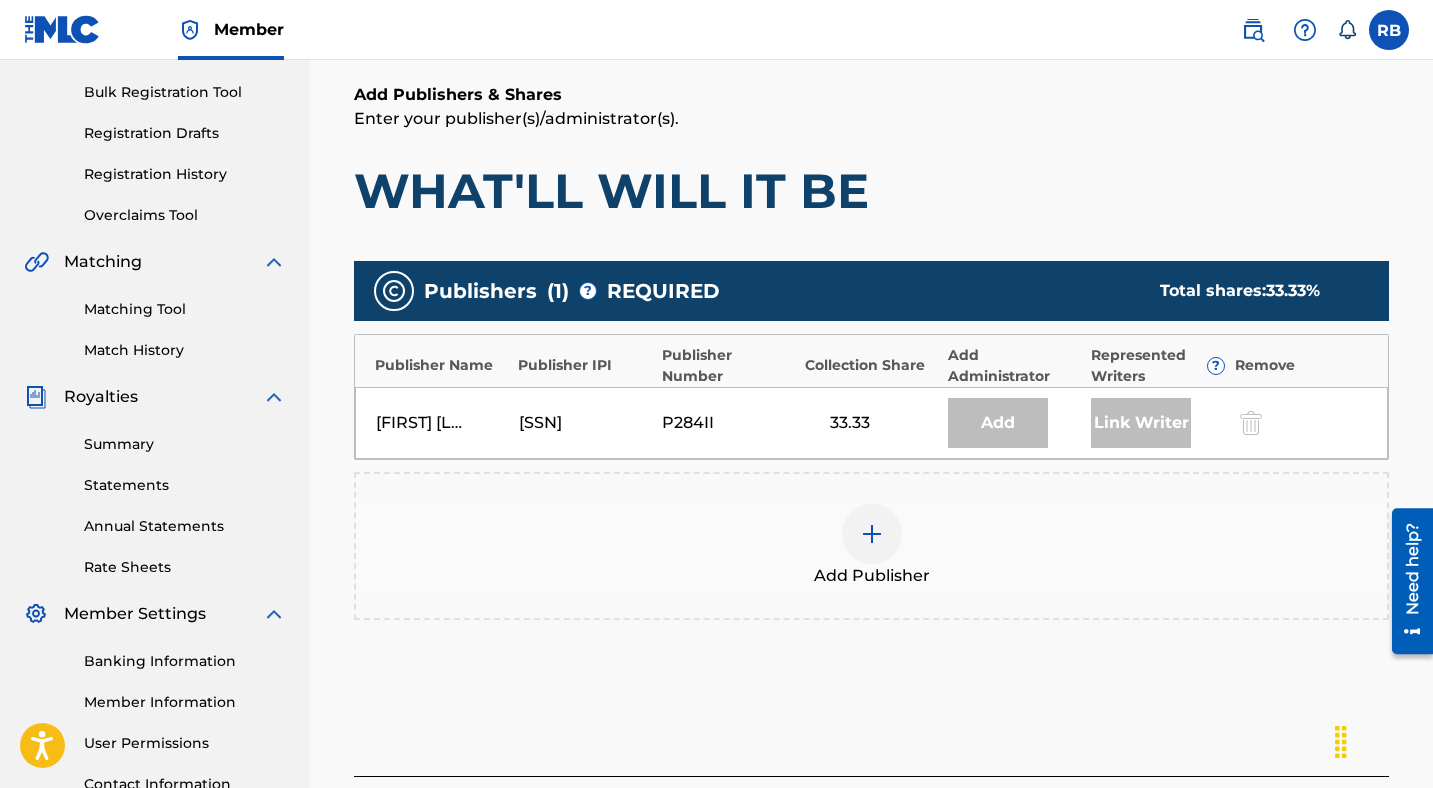 scroll, scrollTop: 439, scrollLeft: 0, axis: vertical 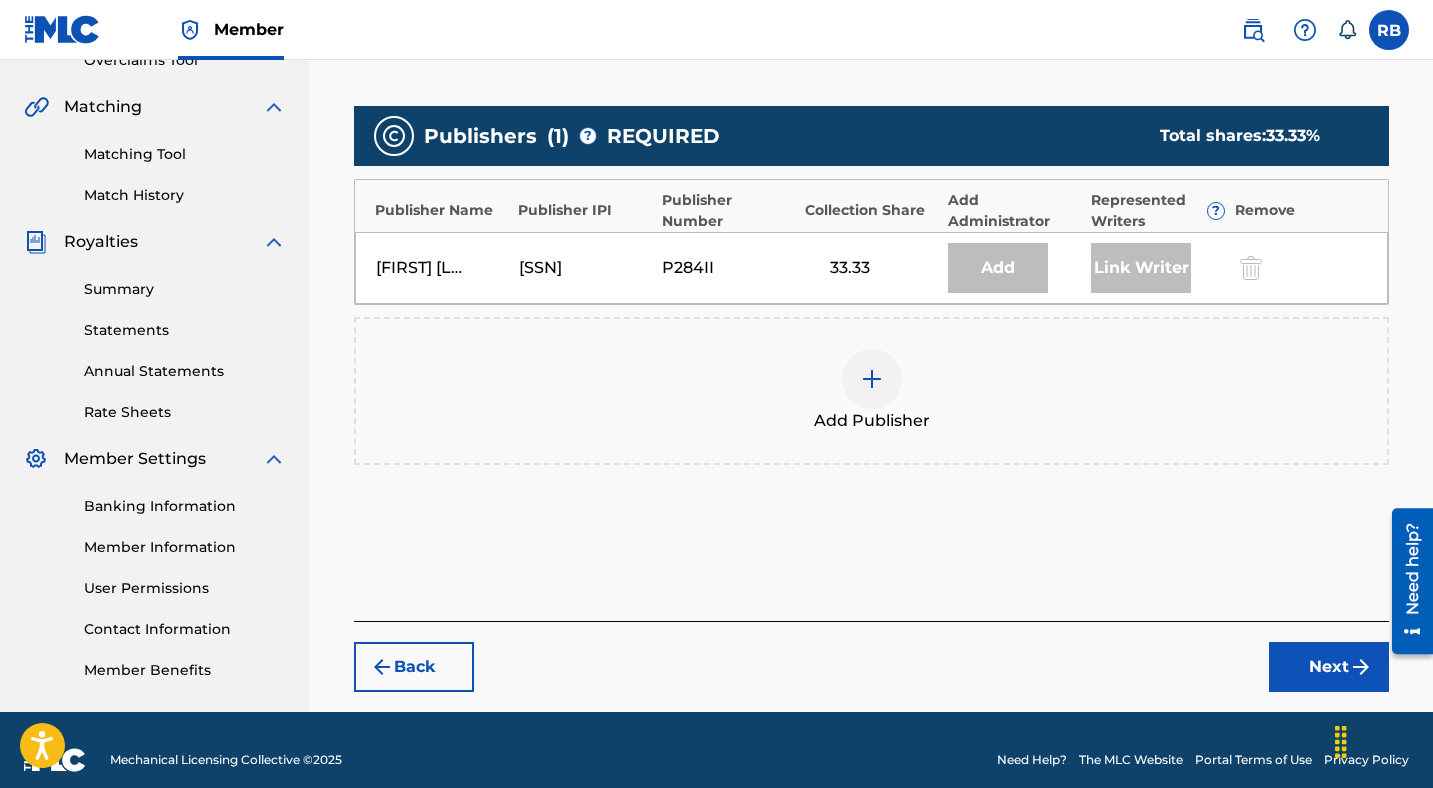 click at bounding box center (872, 379) 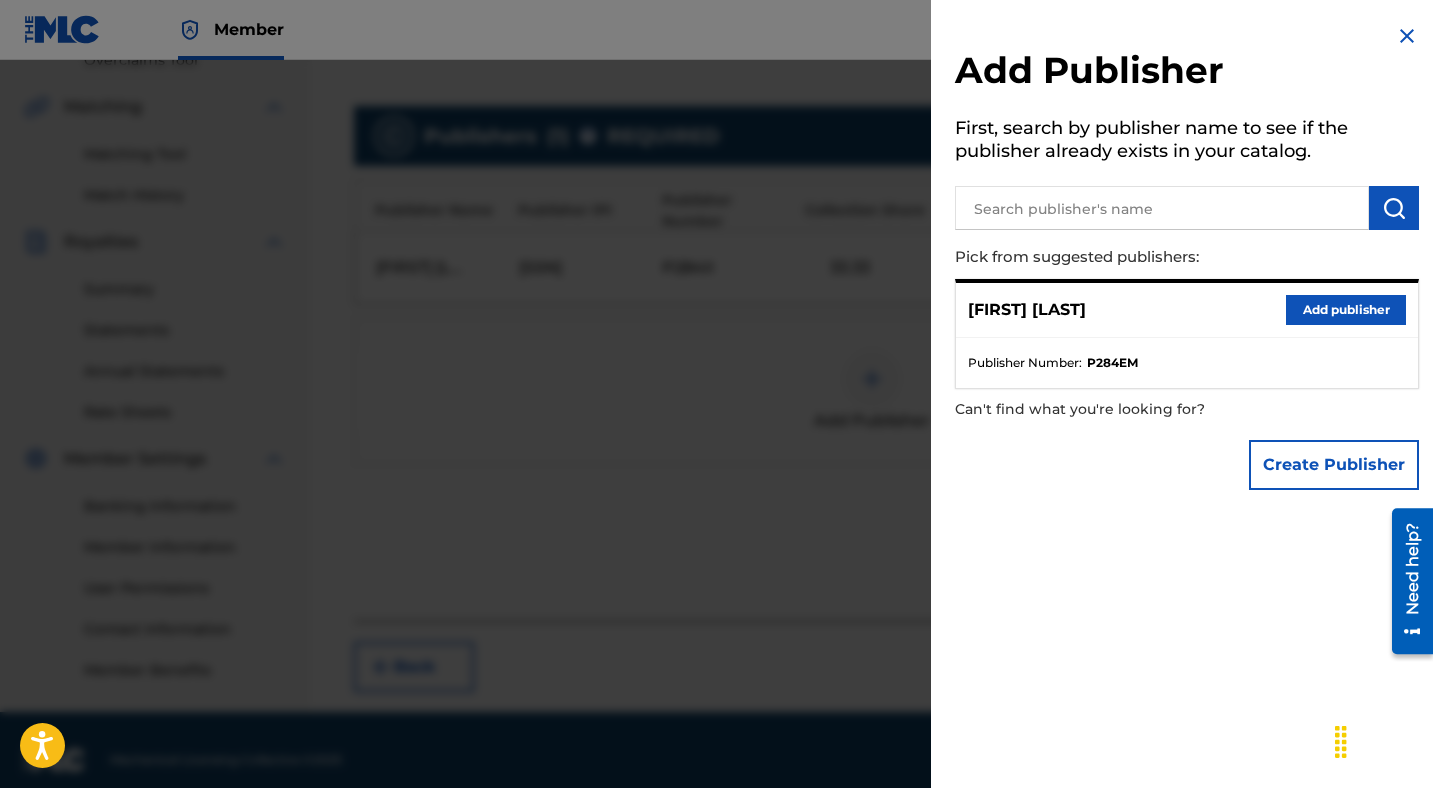 click on "Add publisher" at bounding box center (1346, 310) 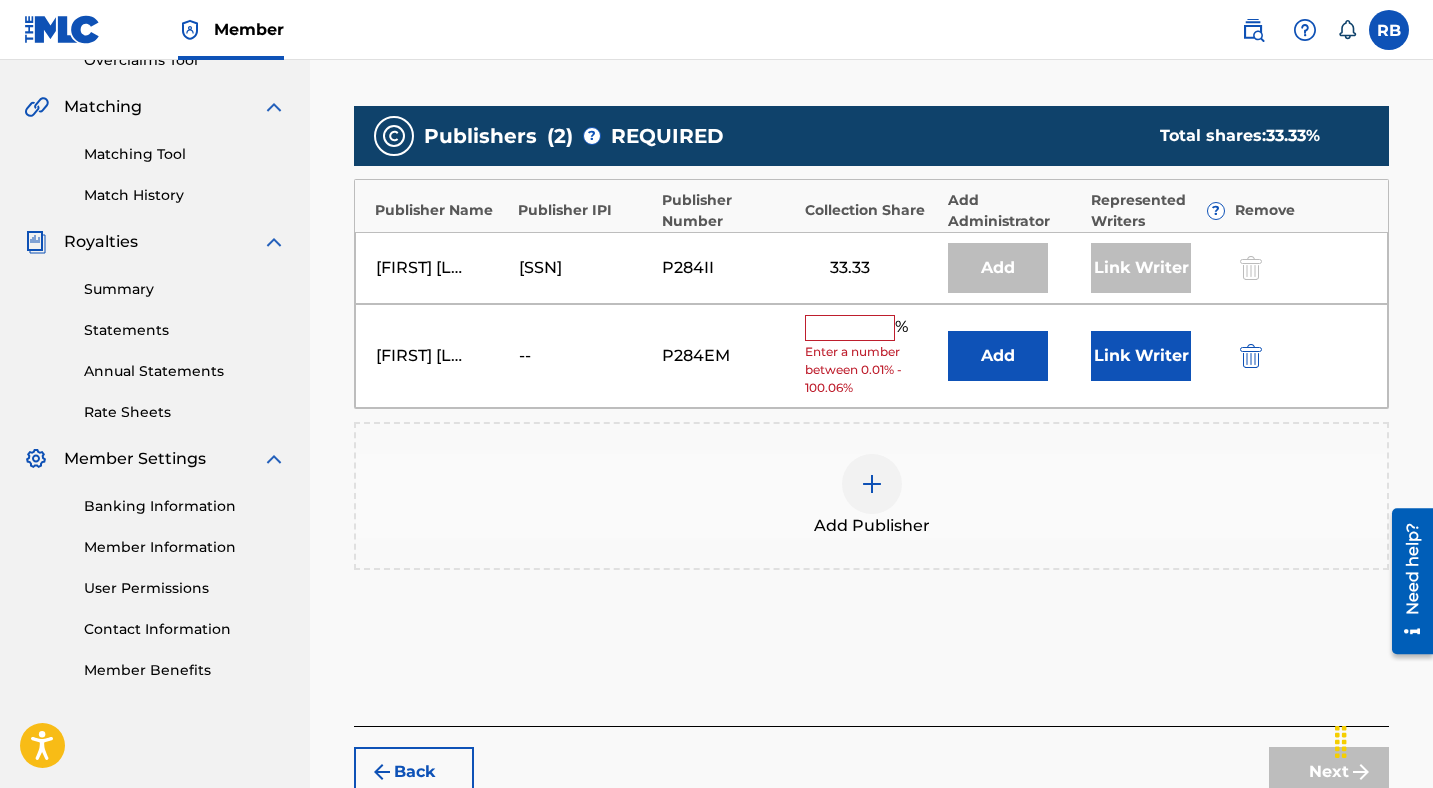 click at bounding box center (850, 328) 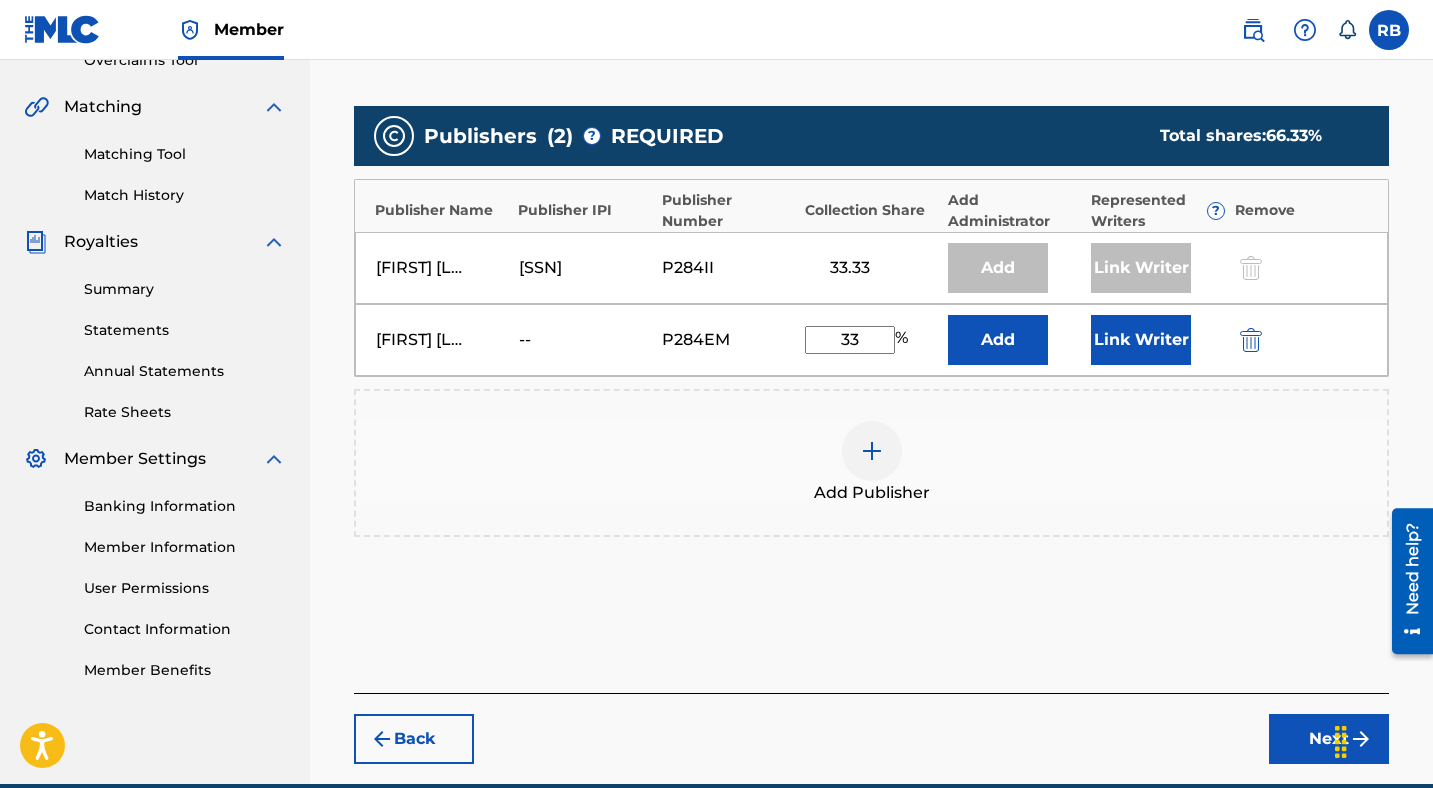 paste on ".34" 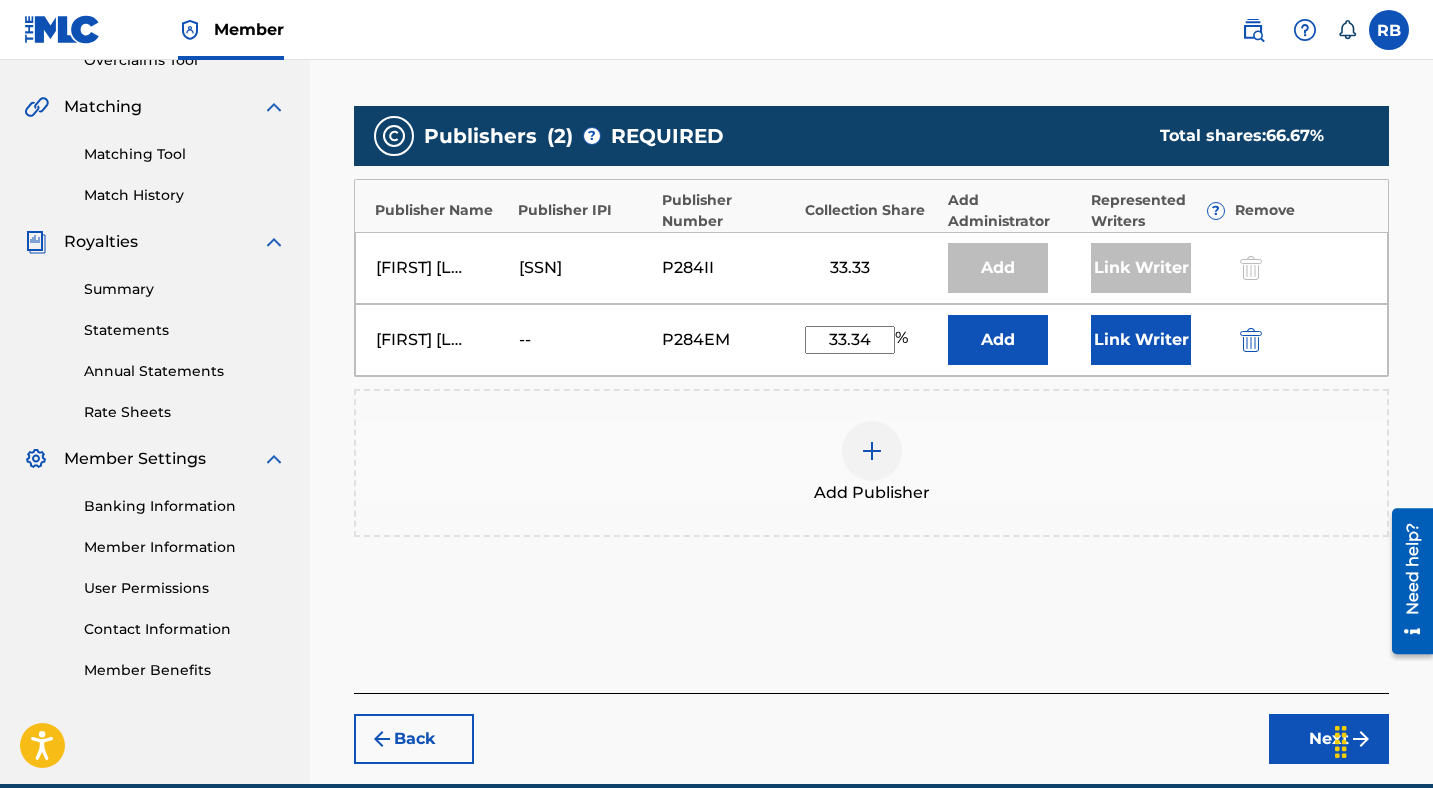 type on "33.34" 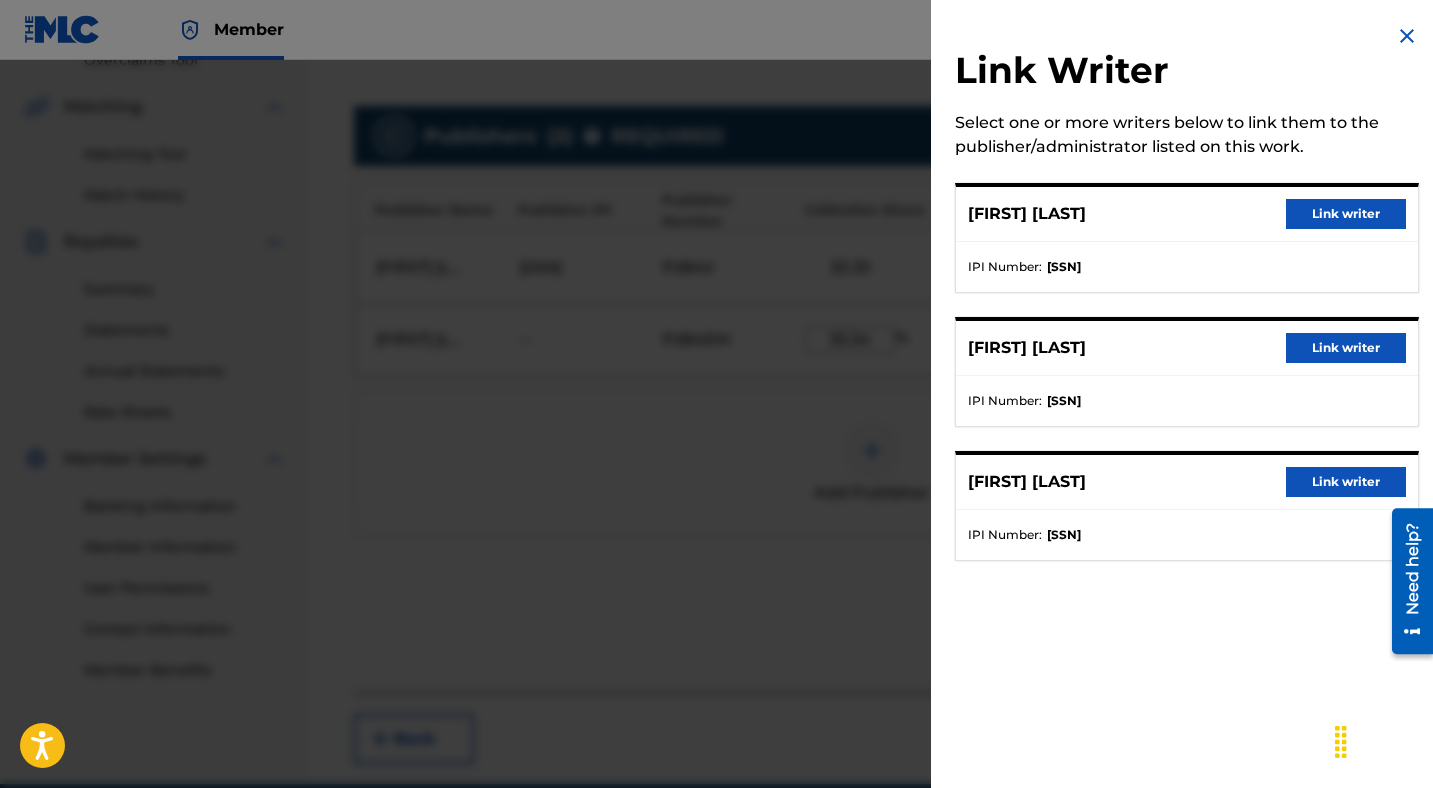 click on "Link writer" at bounding box center (1346, 348) 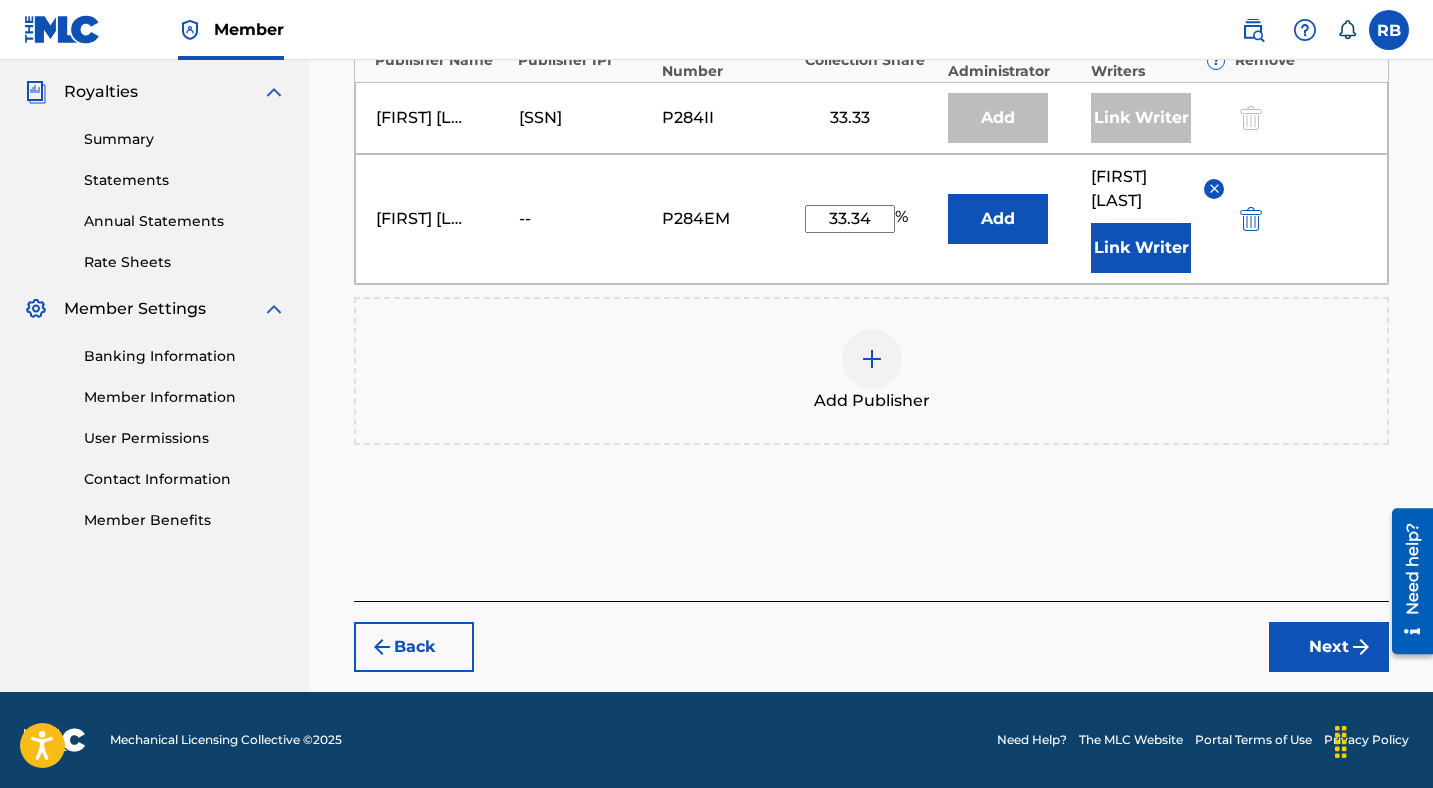 click at bounding box center [1361, 647] 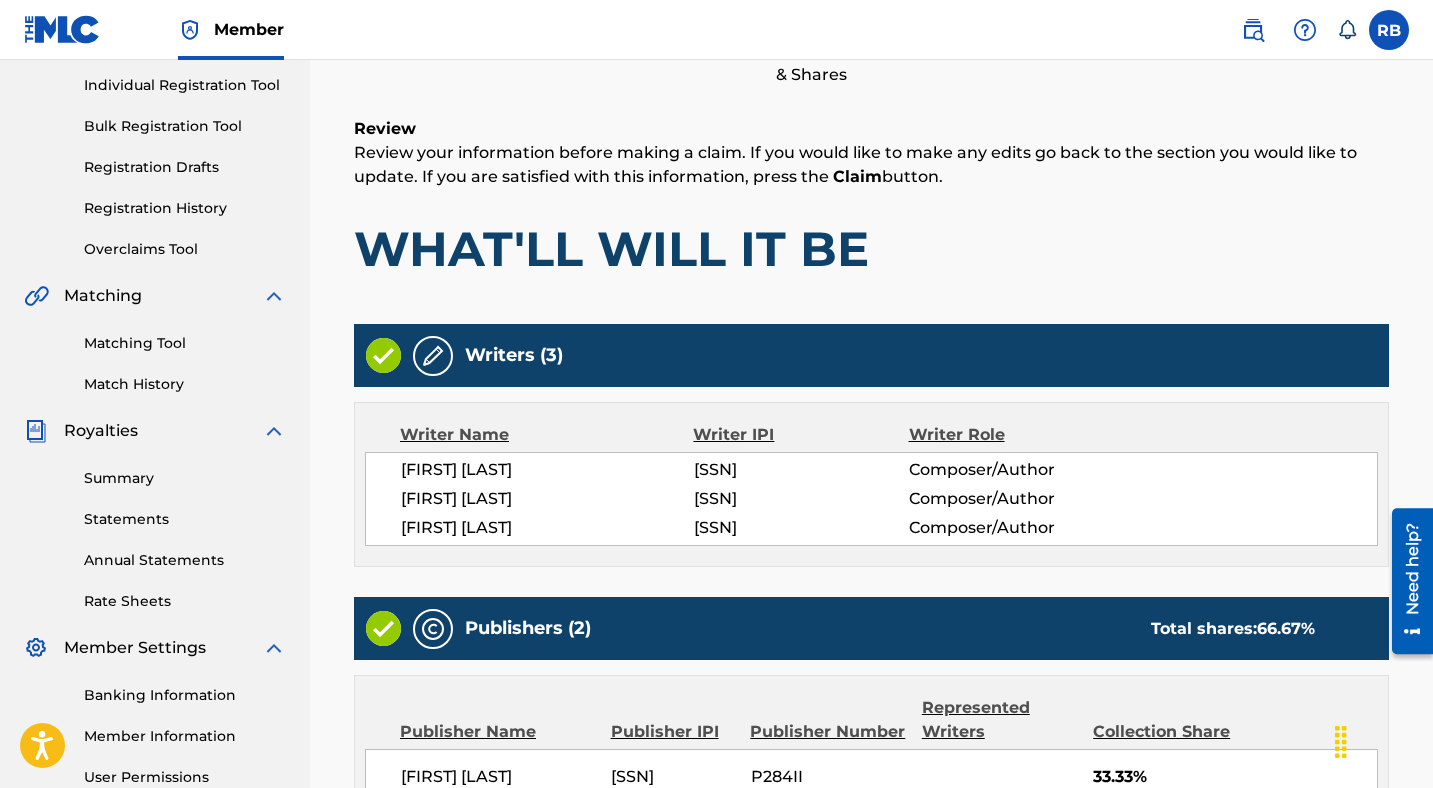 scroll, scrollTop: 695, scrollLeft: 0, axis: vertical 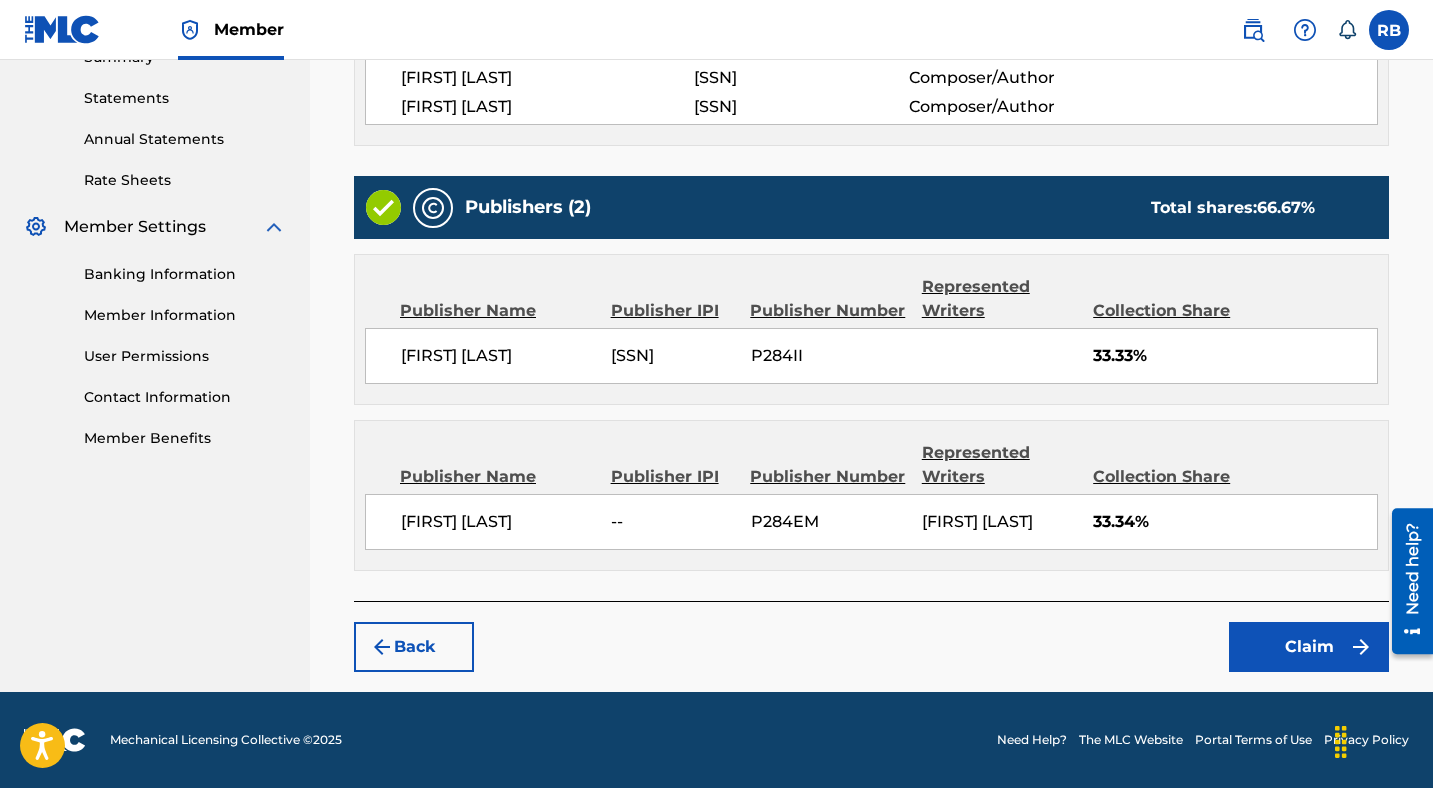 click on "Claim" at bounding box center (1309, 647) 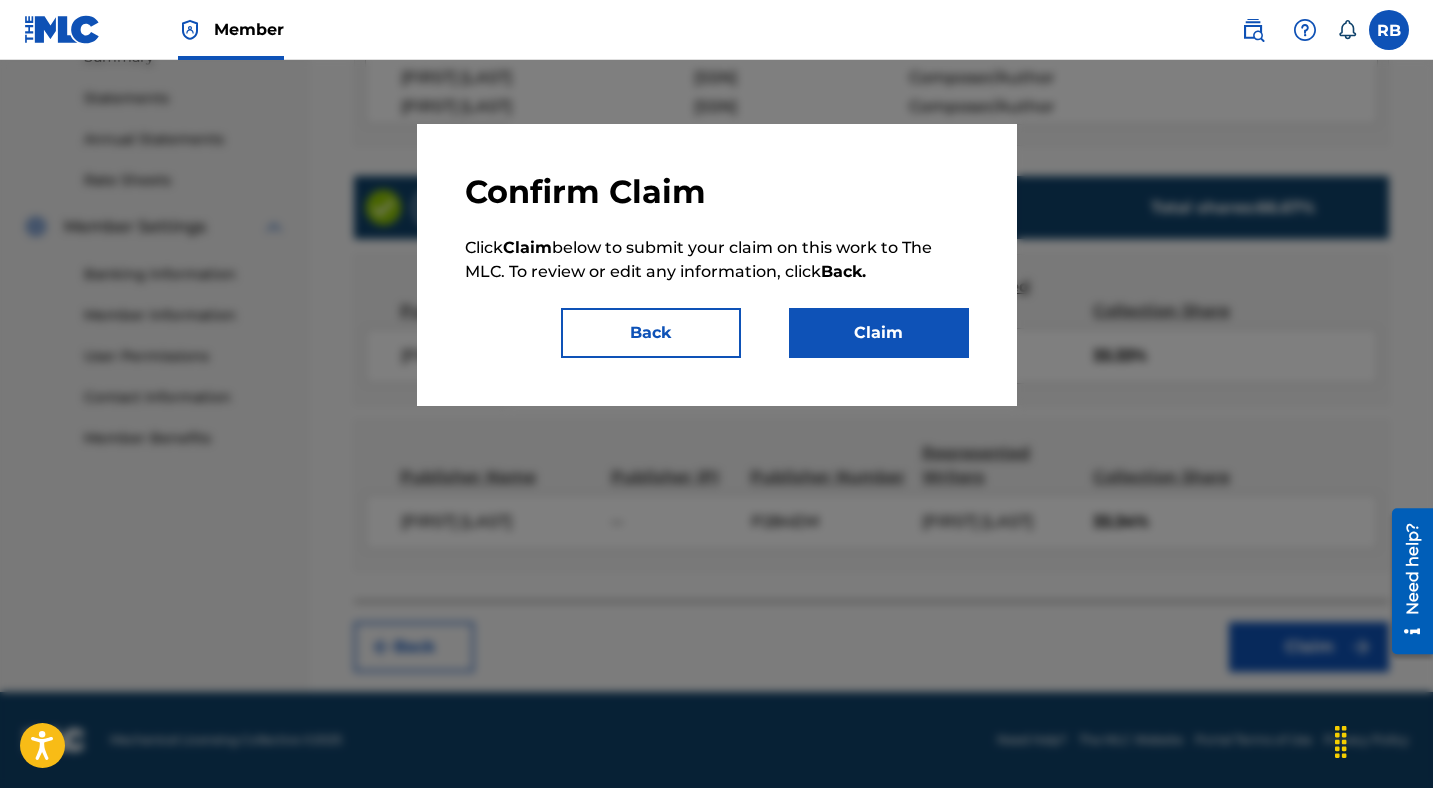 click on "Claim" at bounding box center [879, 333] 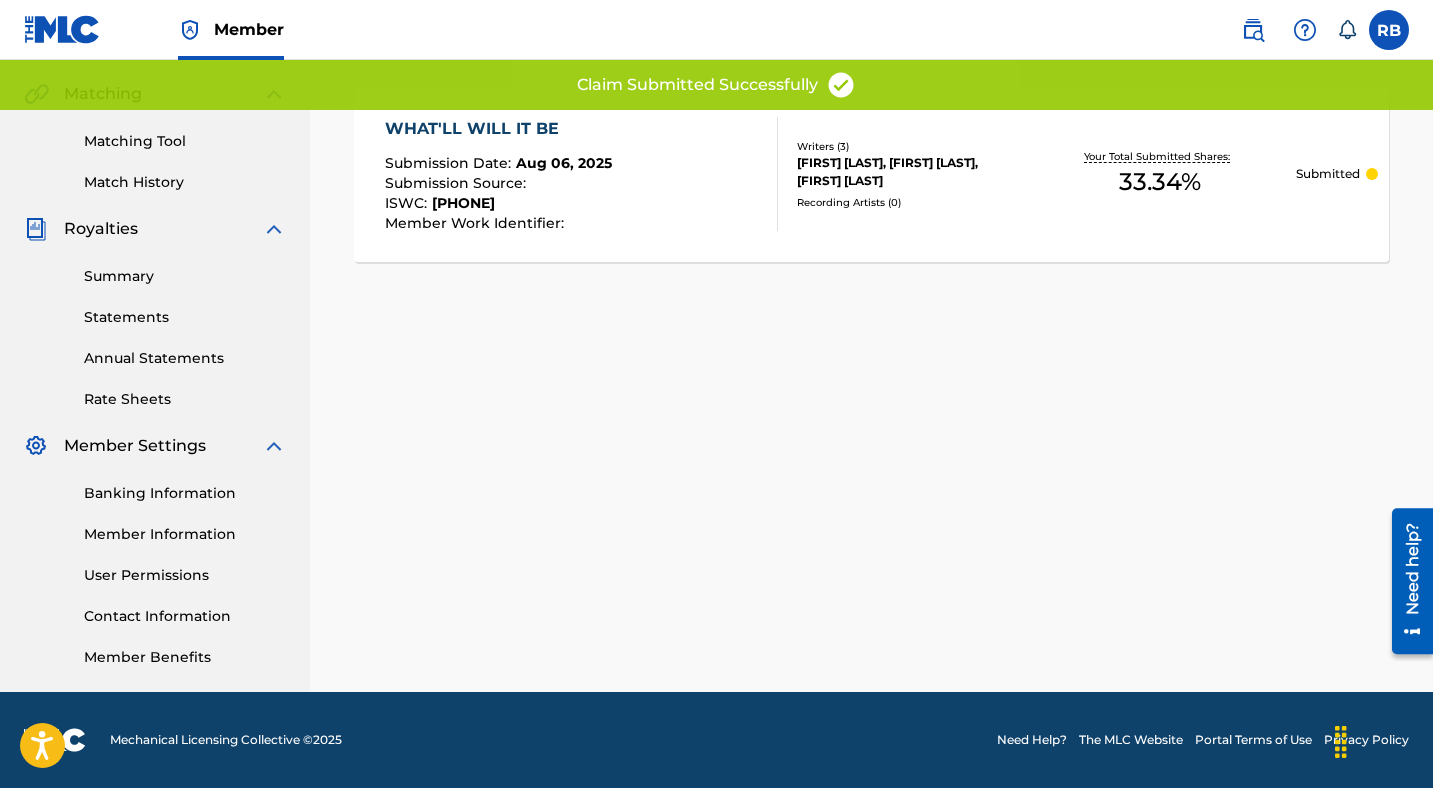 scroll, scrollTop: 452, scrollLeft: 0, axis: vertical 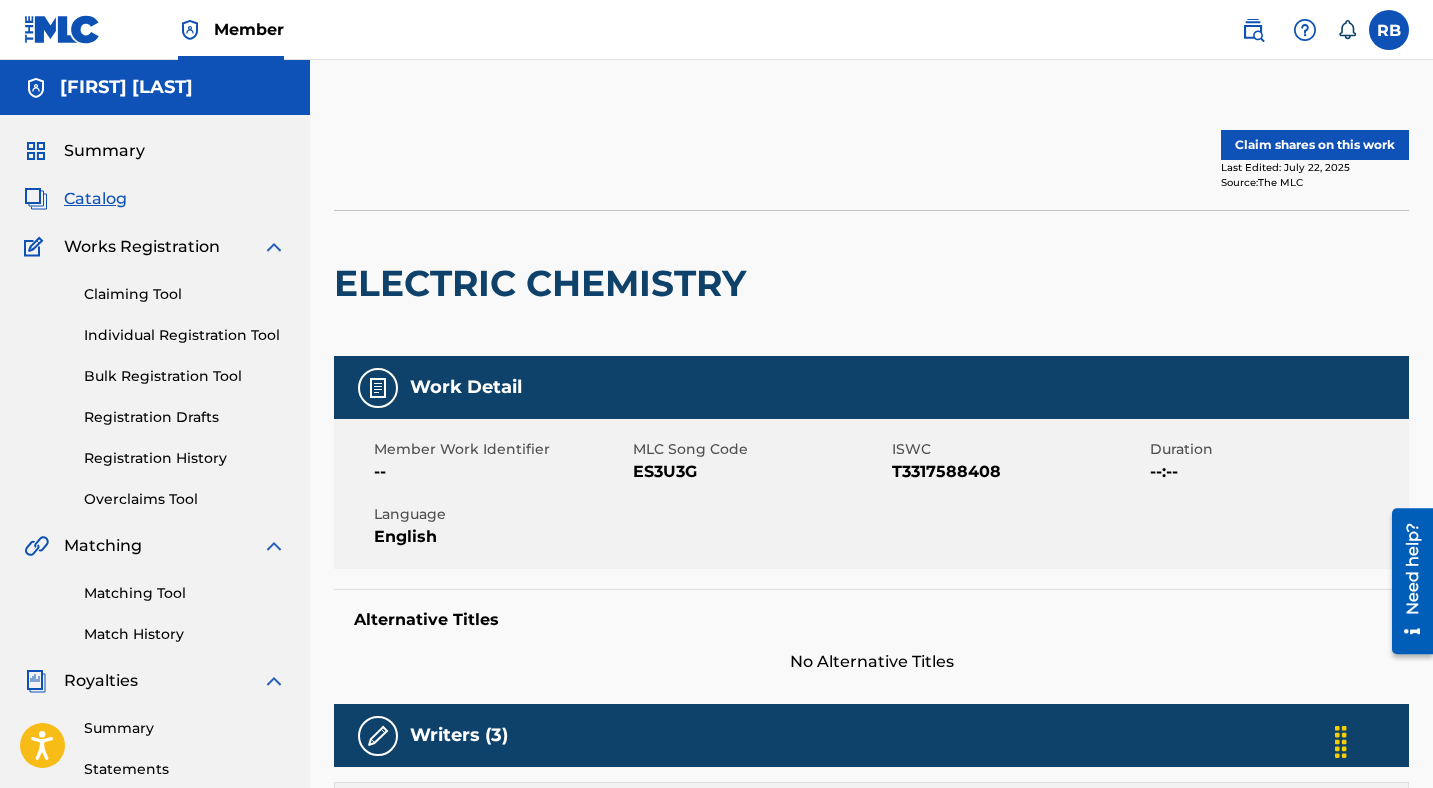 click on "Claim shares on this work" at bounding box center [1315, 145] 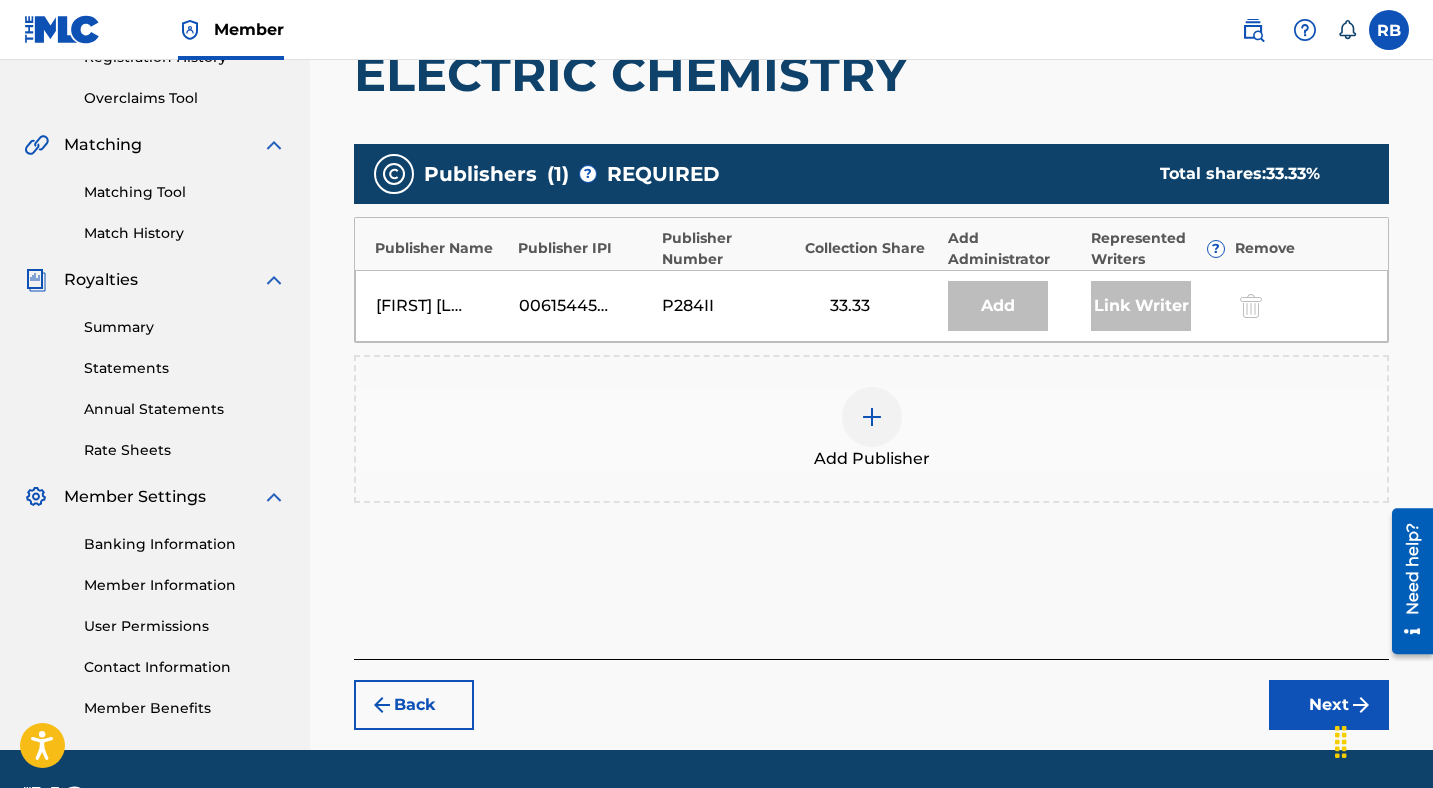 scroll, scrollTop: 459, scrollLeft: 0, axis: vertical 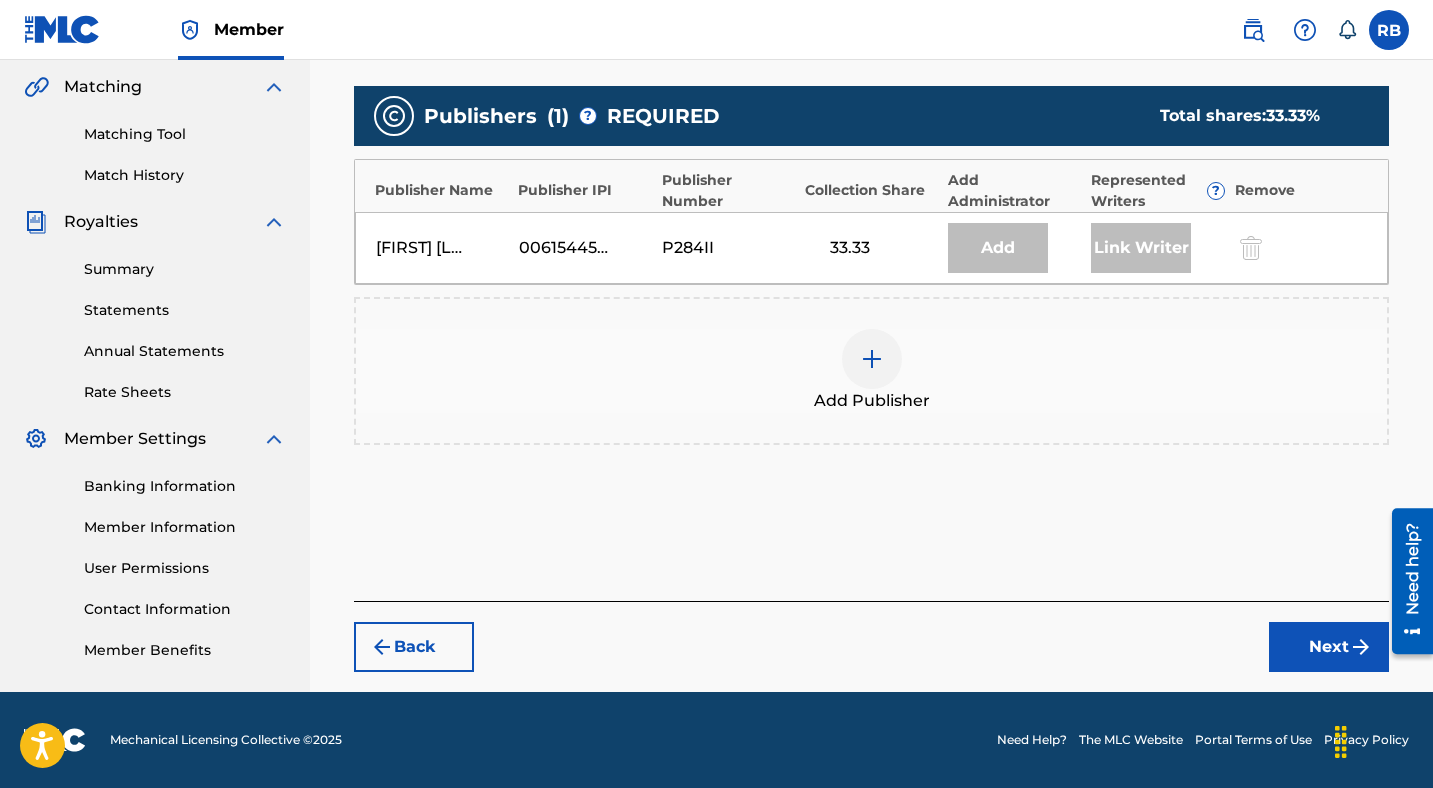 click at bounding box center (872, 359) 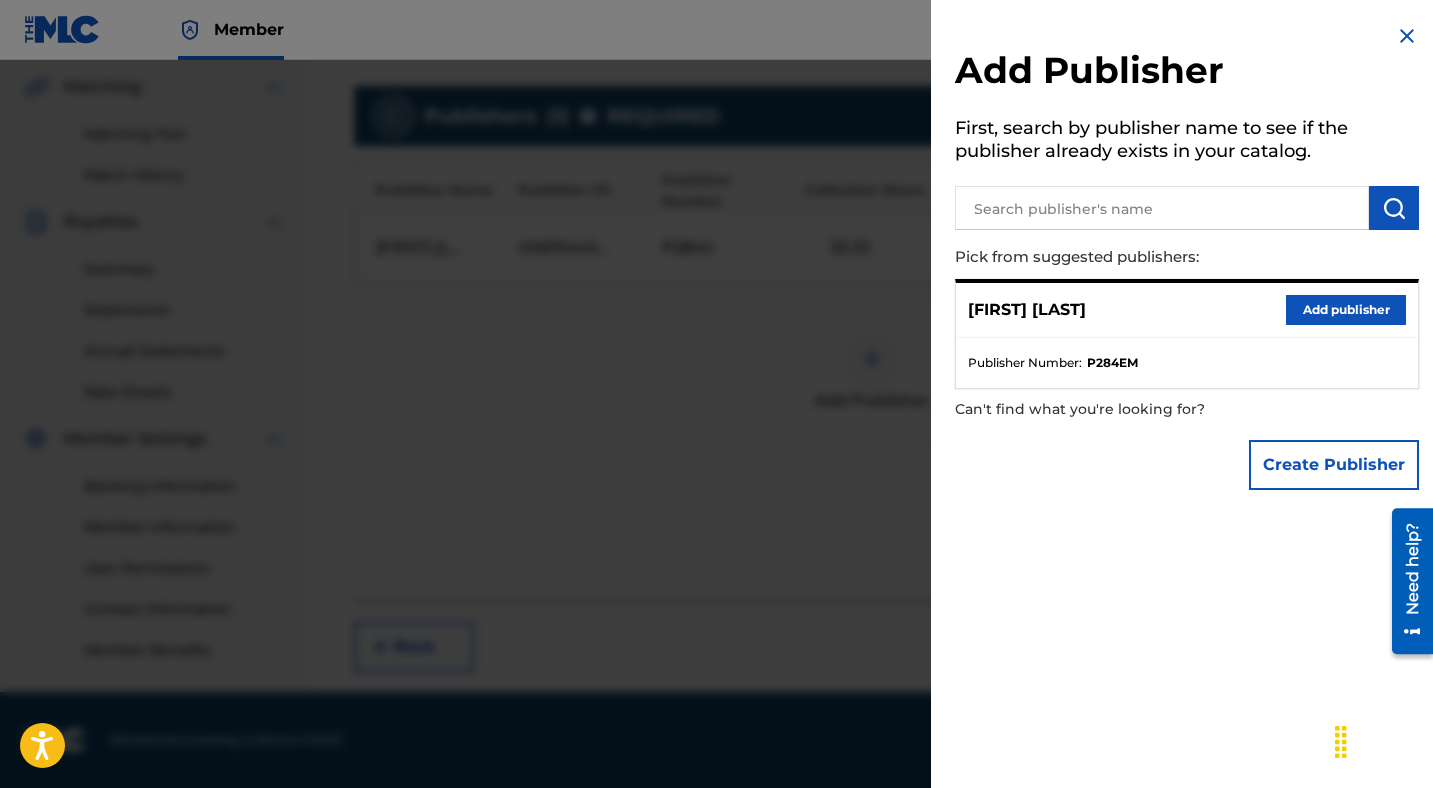 click on "Add publisher" at bounding box center (1346, 310) 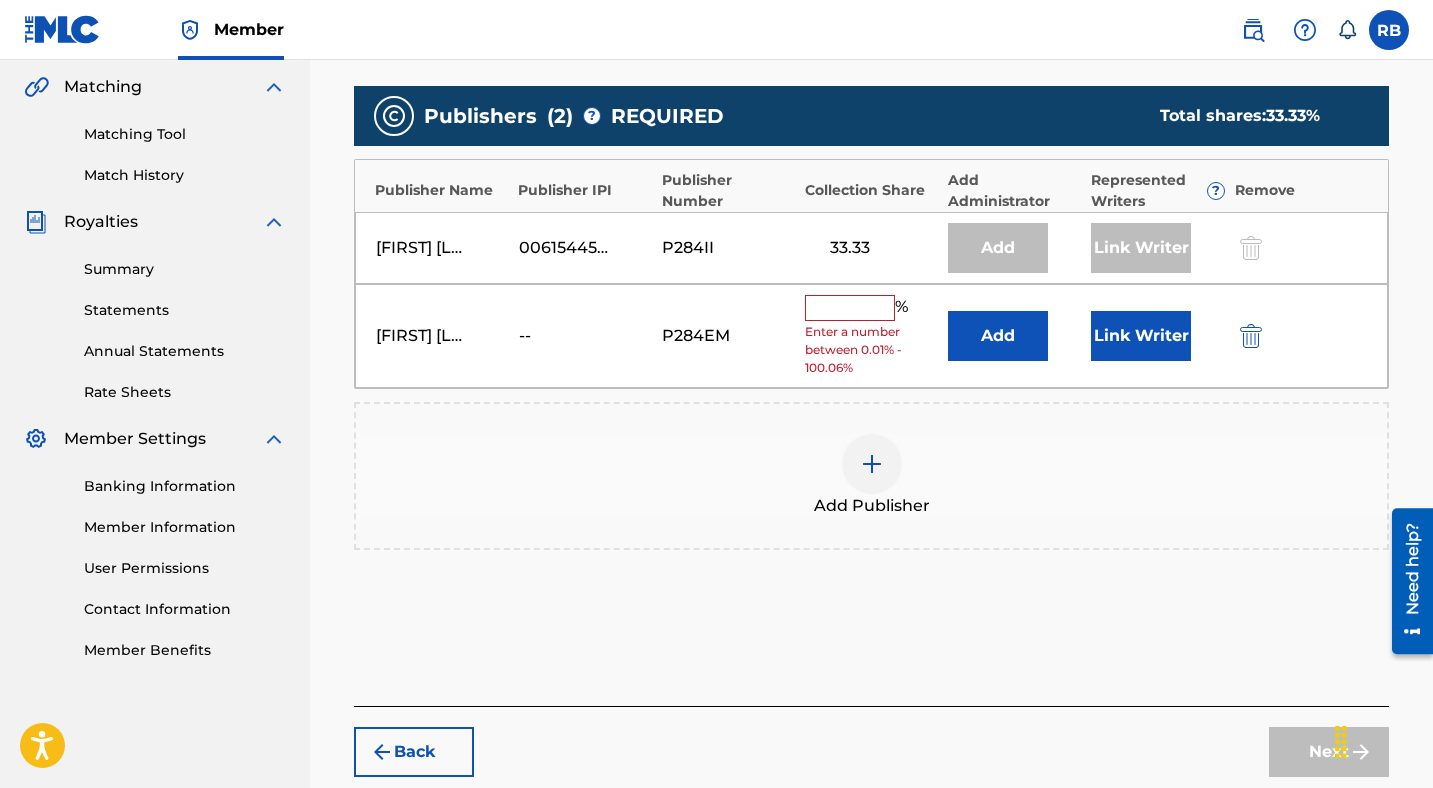 click at bounding box center [850, 308] 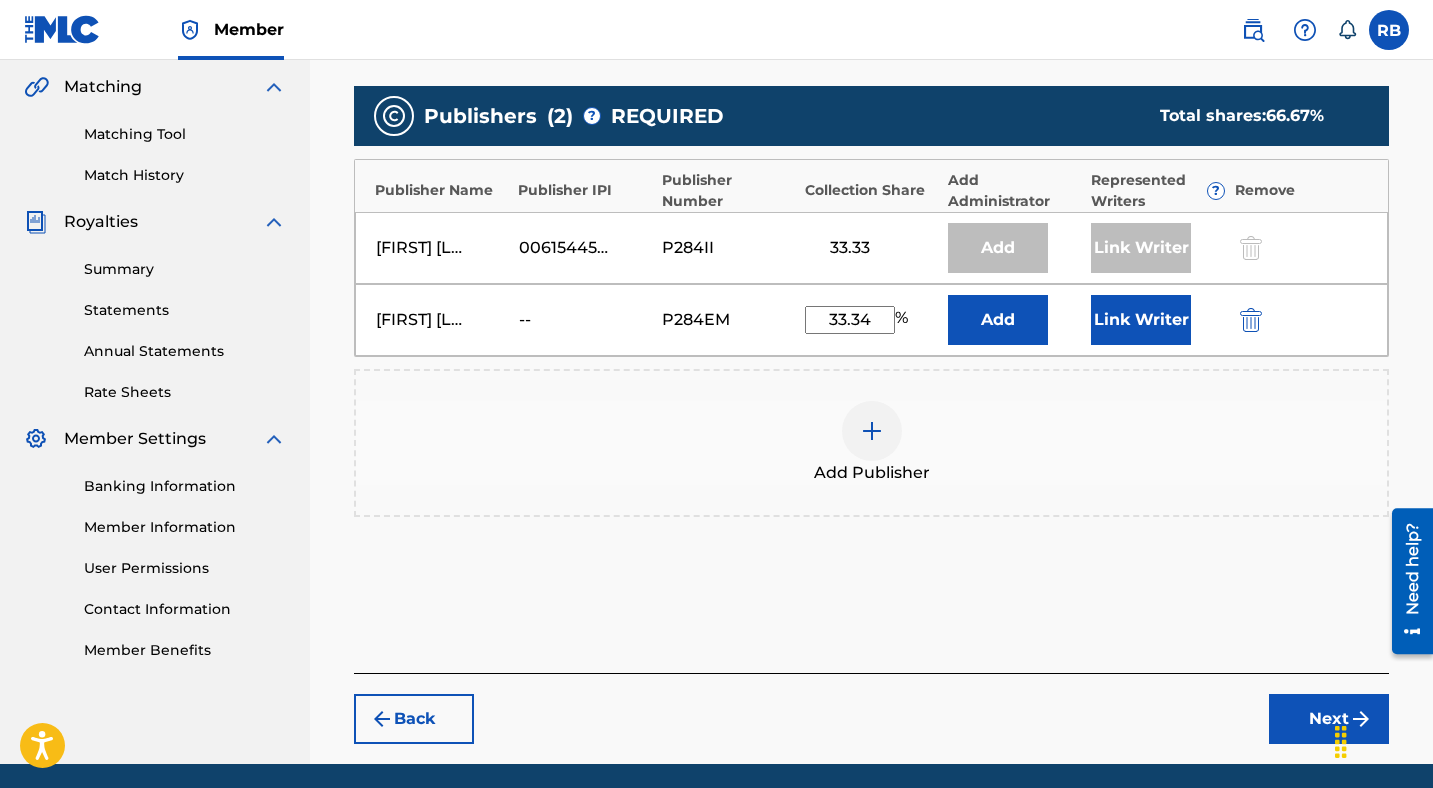 type on "33.34" 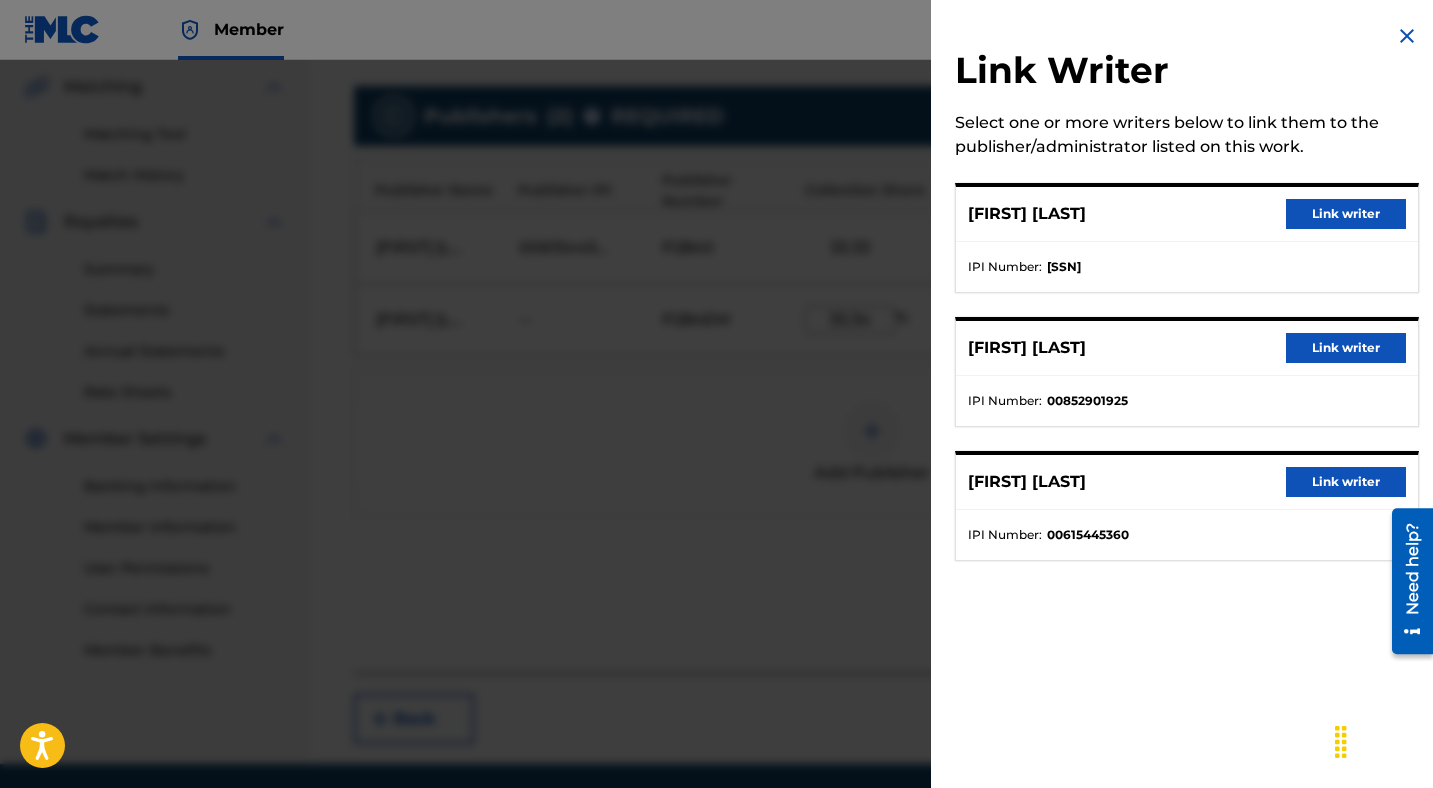 click on "Link writer" at bounding box center (1346, 348) 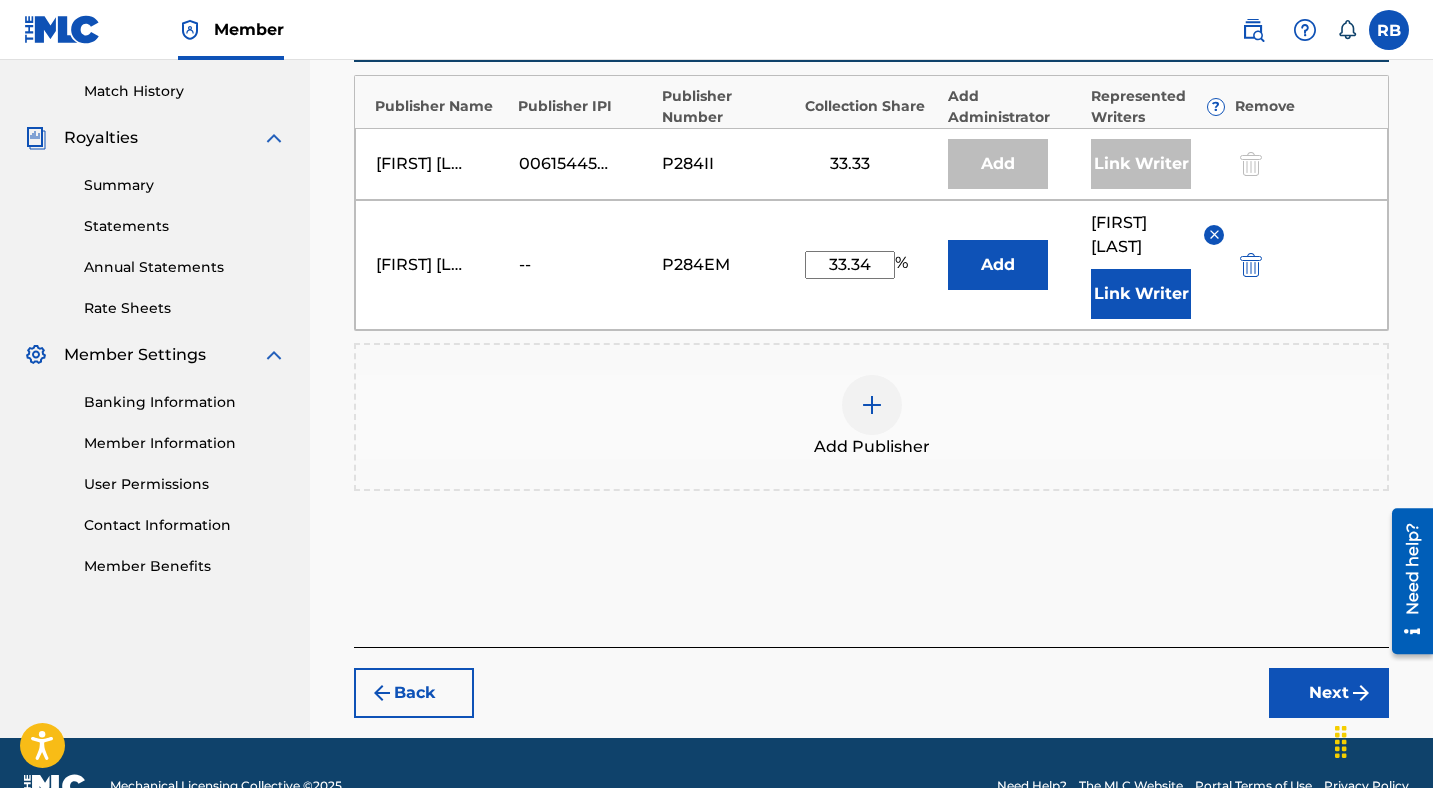 scroll, scrollTop: 546, scrollLeft: 0, axis: vertical 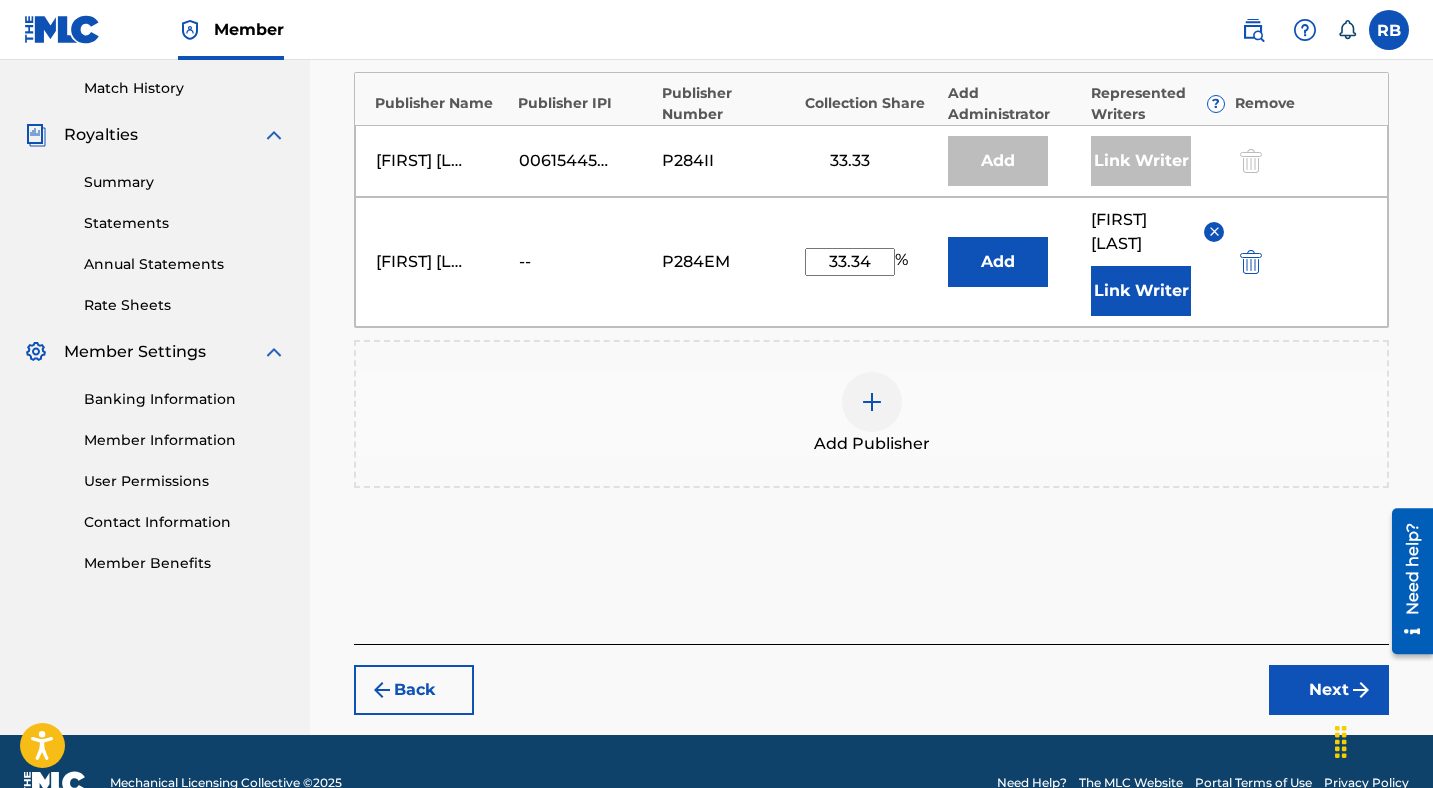 click on "Next" at bounding box center (1329, 690) 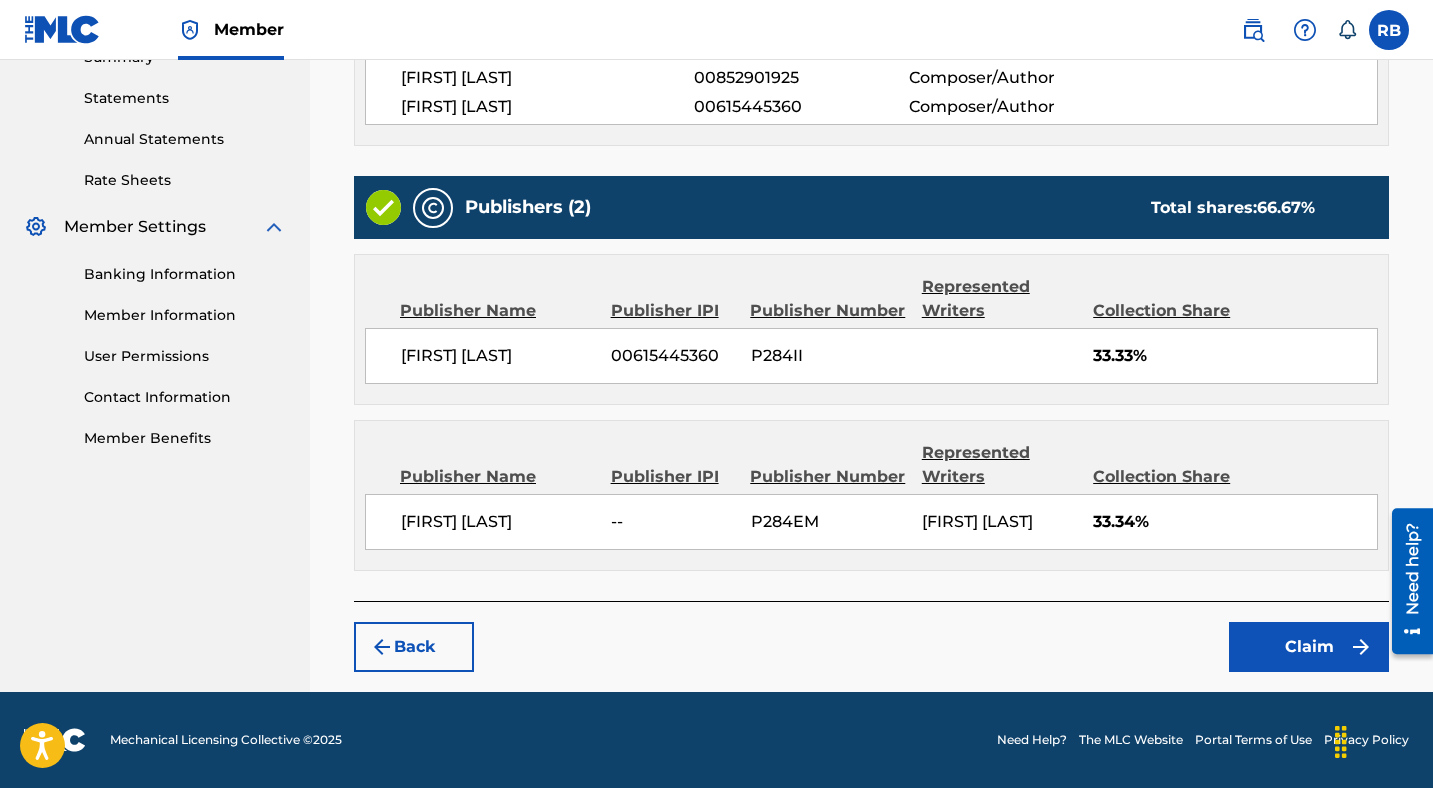 scroll, scrollTop: 695, scrollLeft: 0, axis: vertical 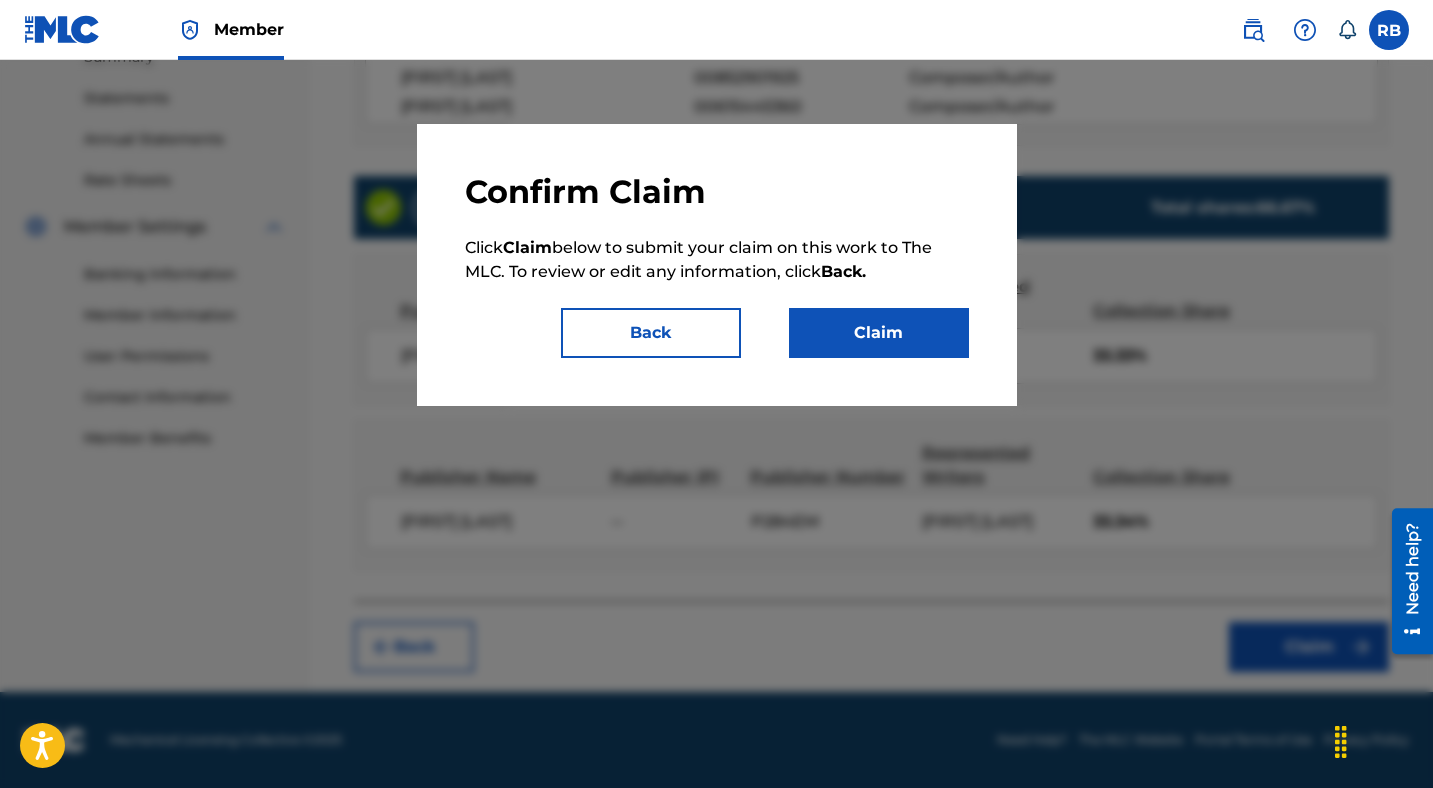 click on "Claim" at bounding box center [879, 333] 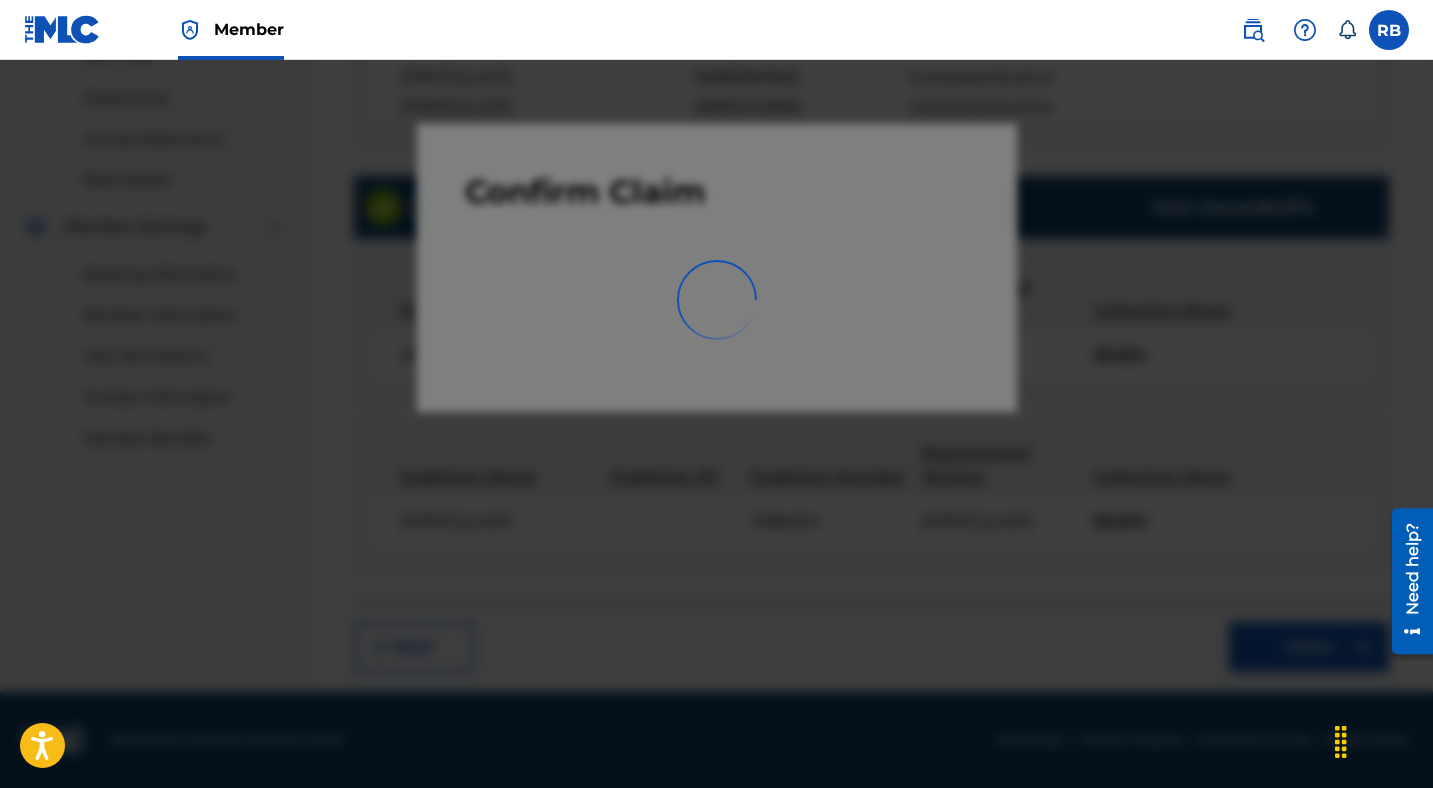 scroll, scrollTop: 452, scrollLeft: 0, axis: vertical 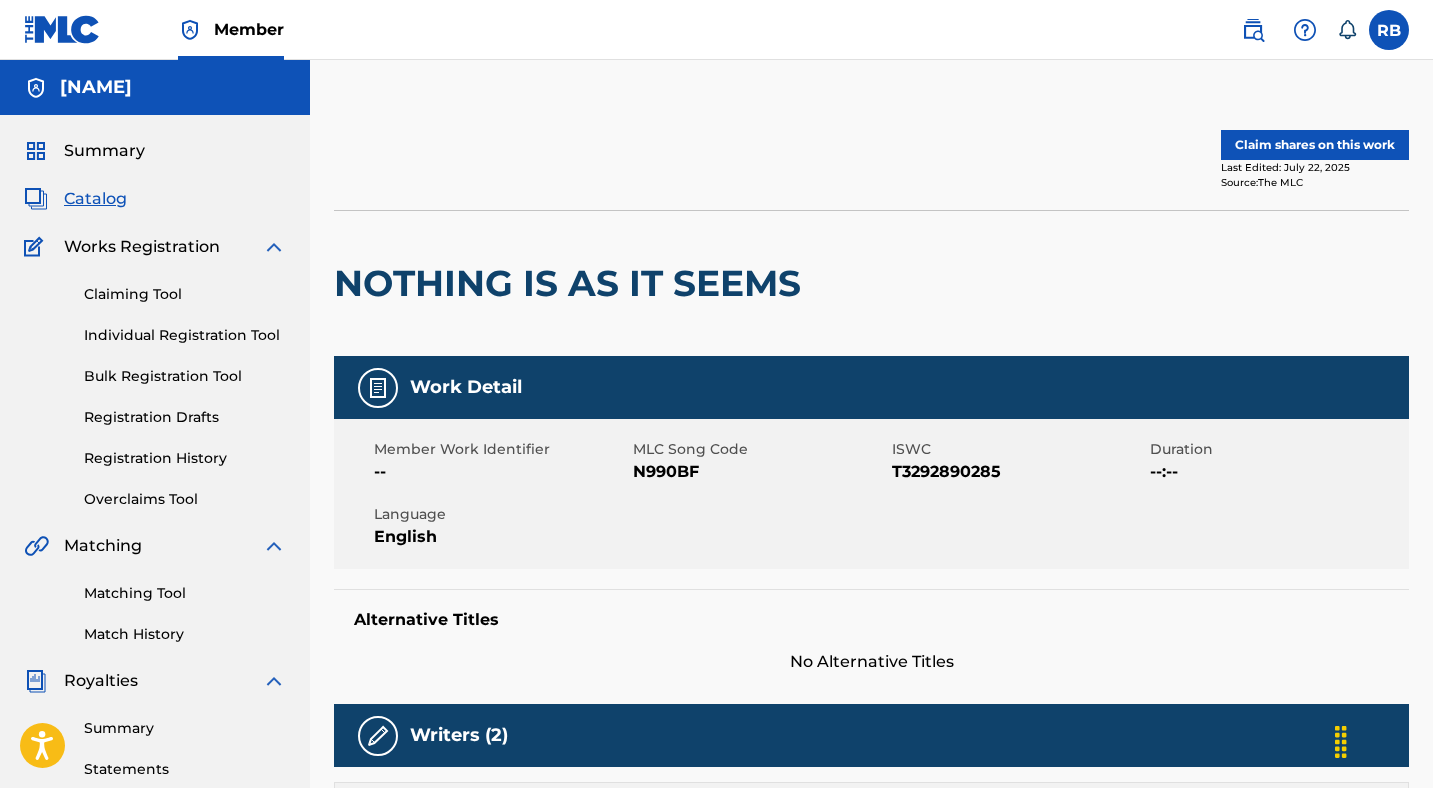 click on "Claim shares on this work" at bounding box center [1315, 145] 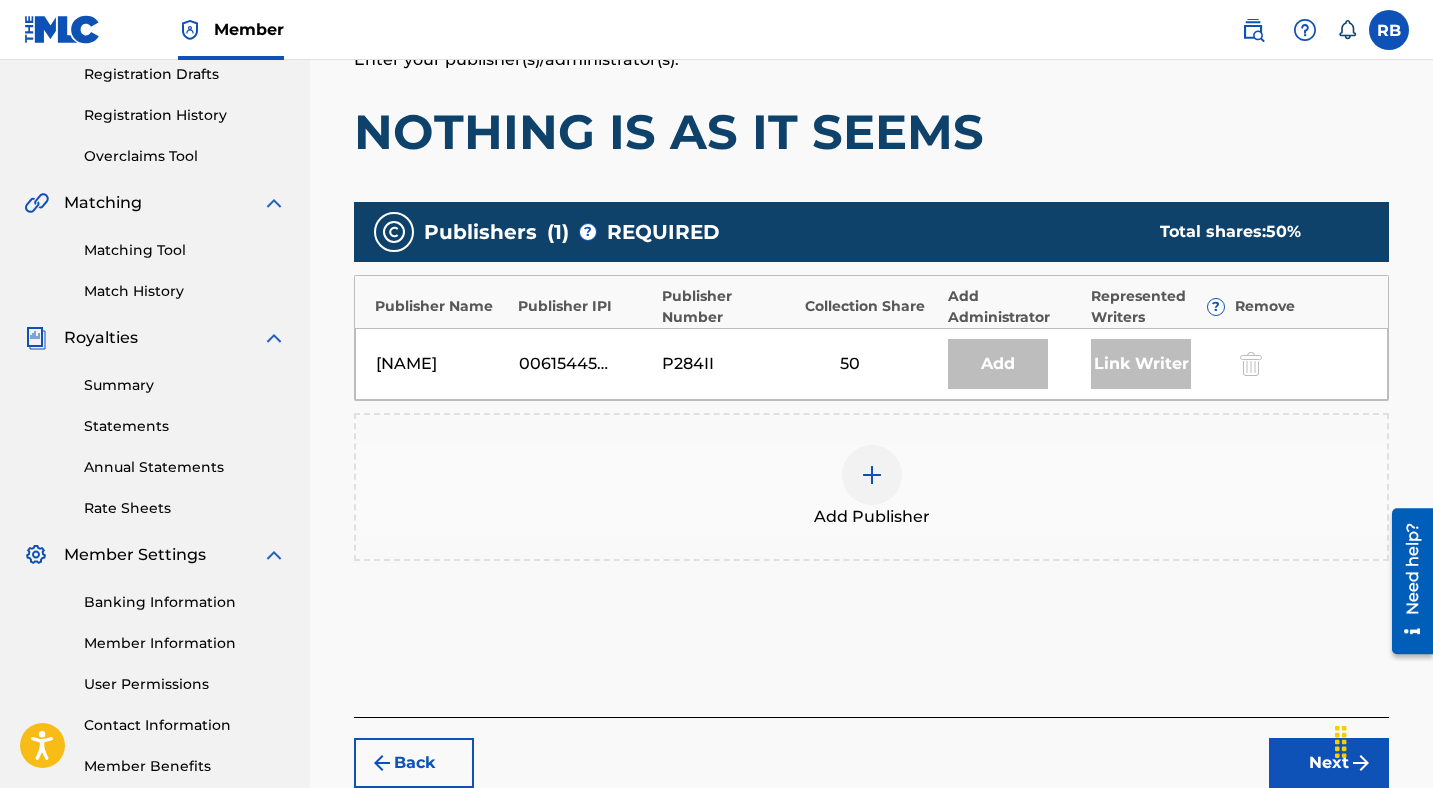 scroll, scrollTop: 404, scrollLeft: 0, axis: vertical 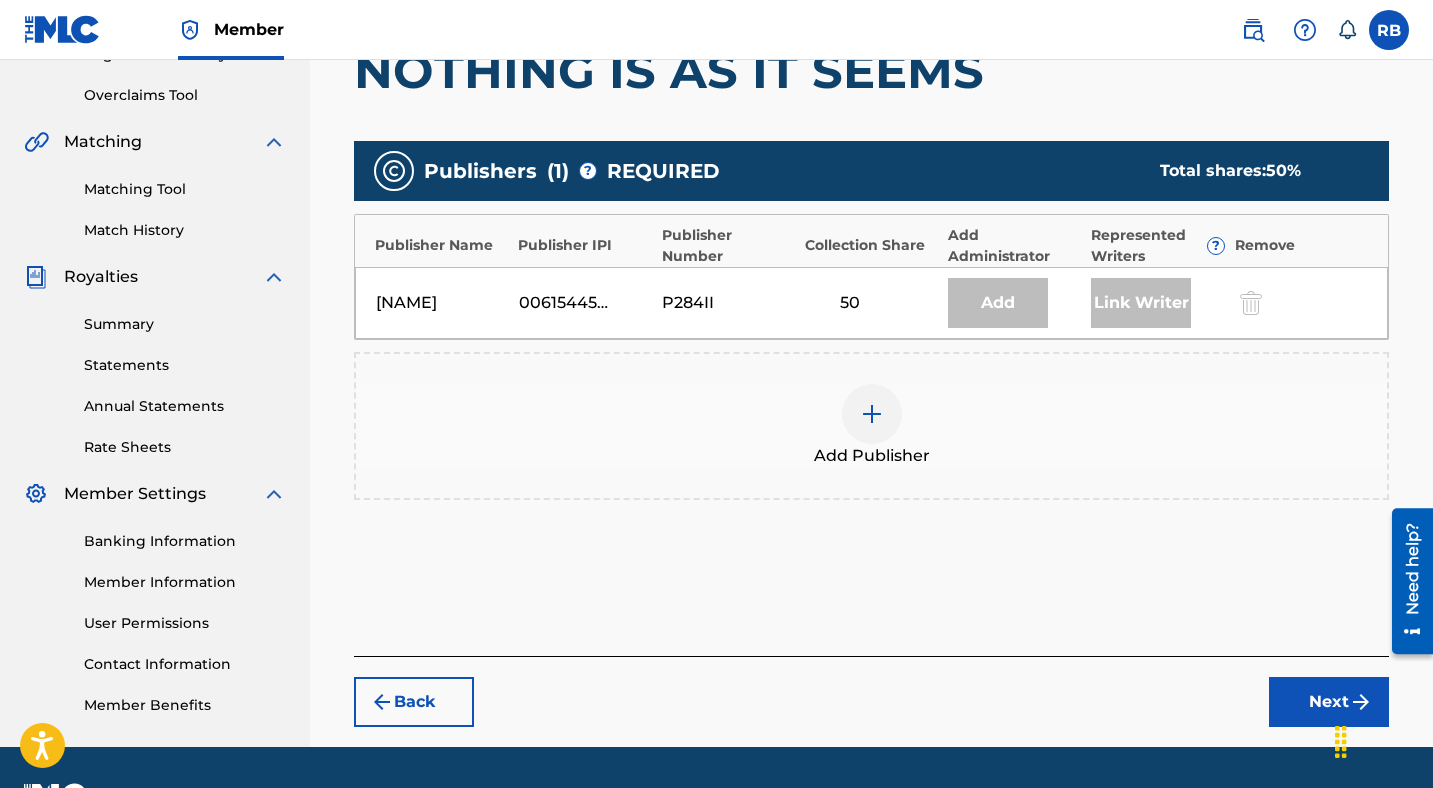 click at bounding box center [872, 414] 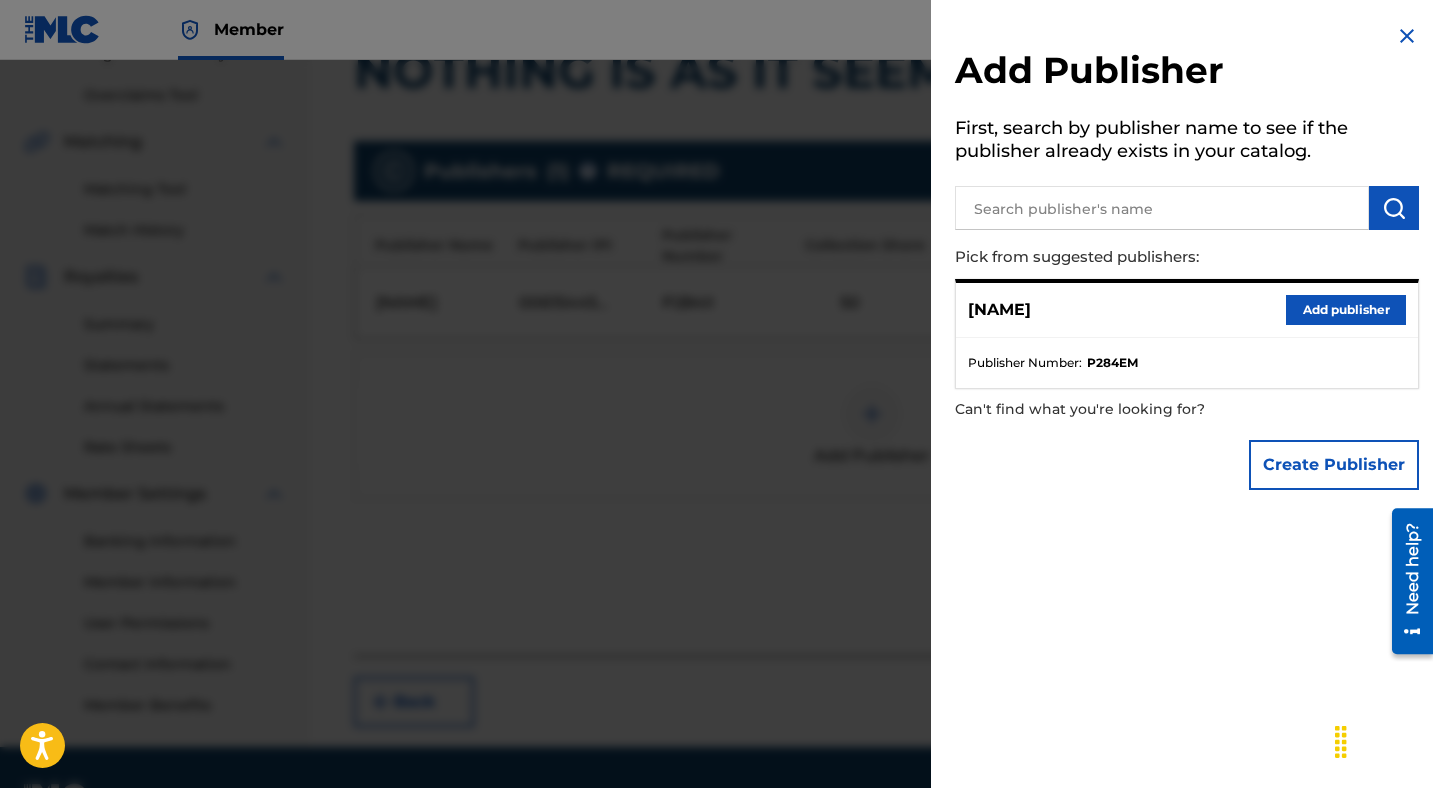 click on "Add publisher" at bounding box center (1346, 310) 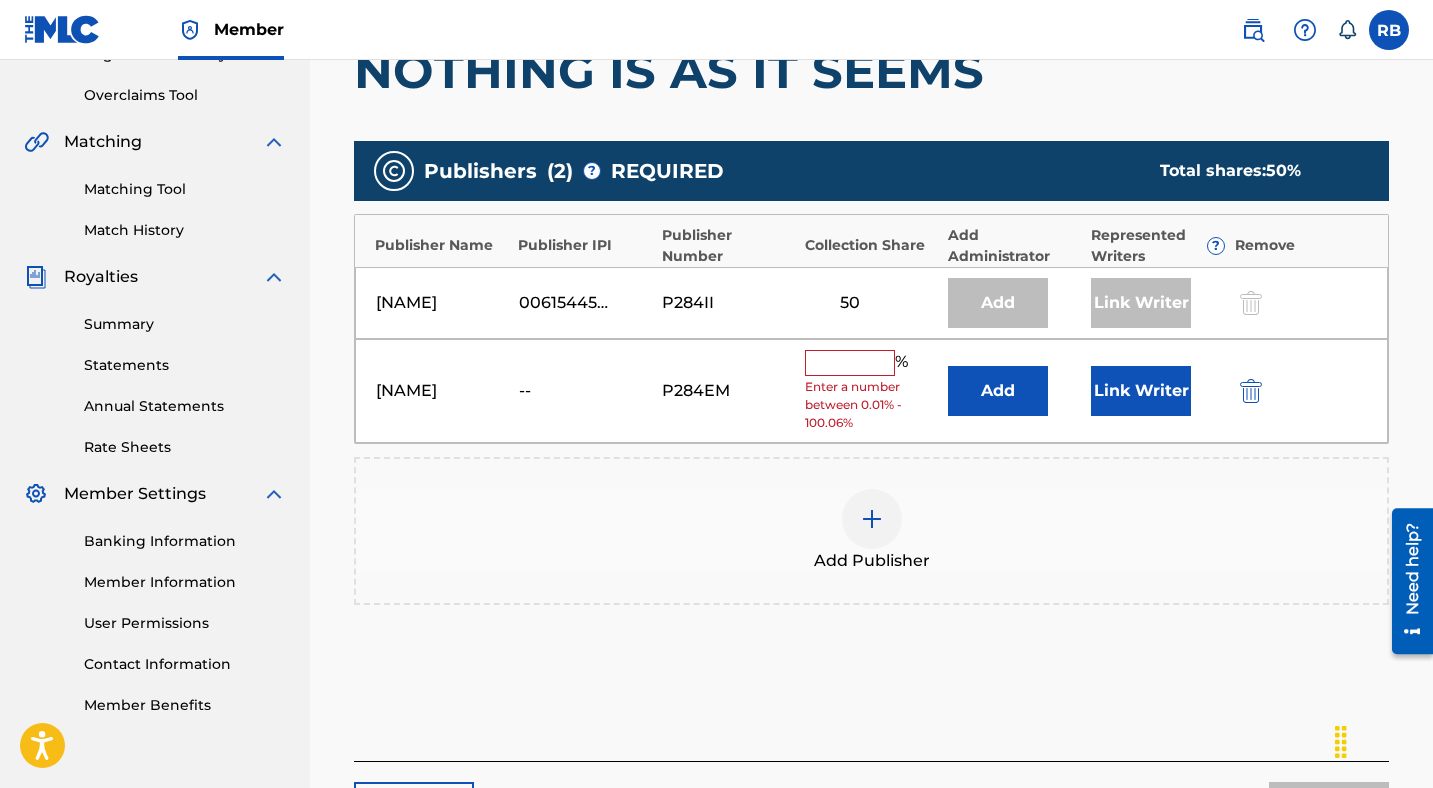 click at bounding box center (850, 363) 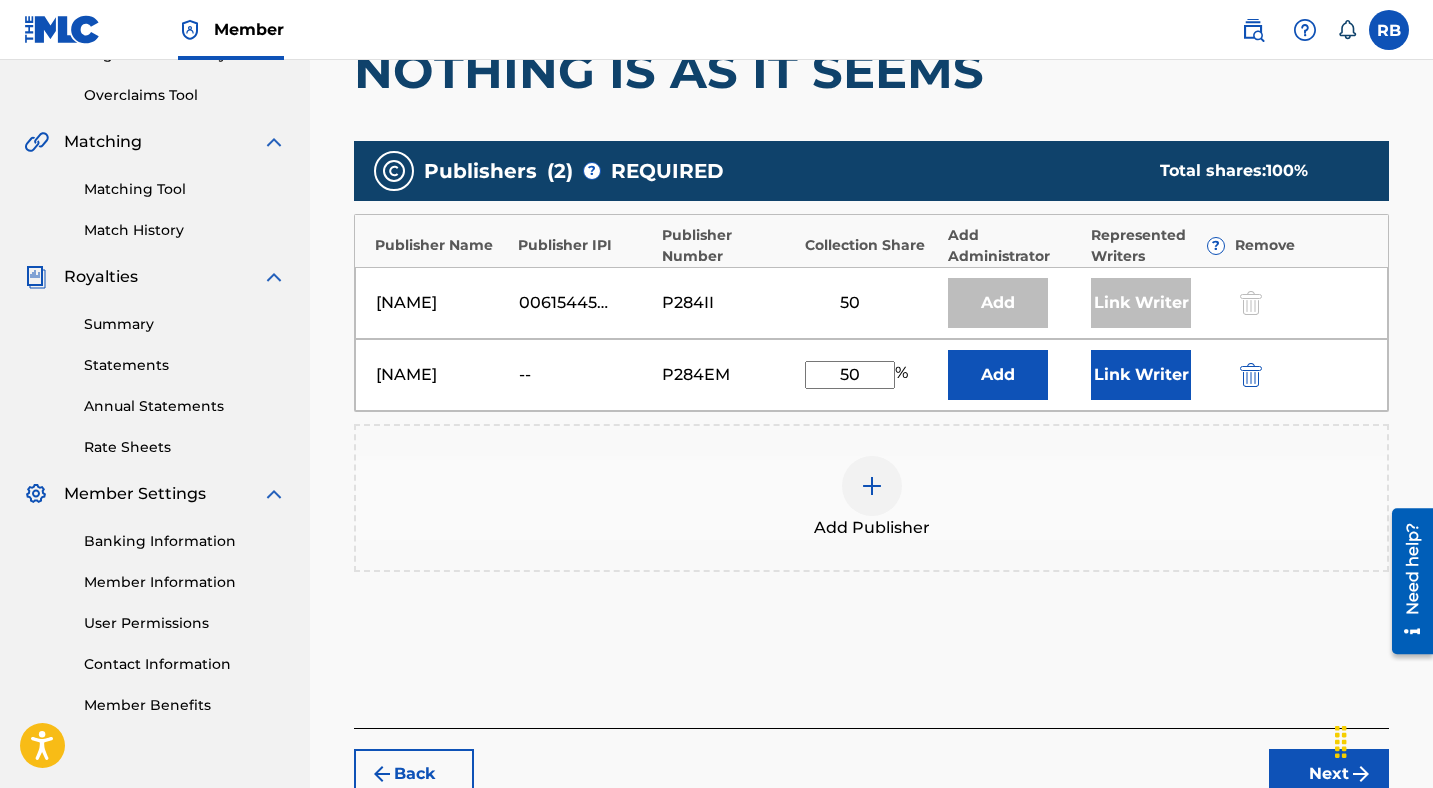 type on "50" 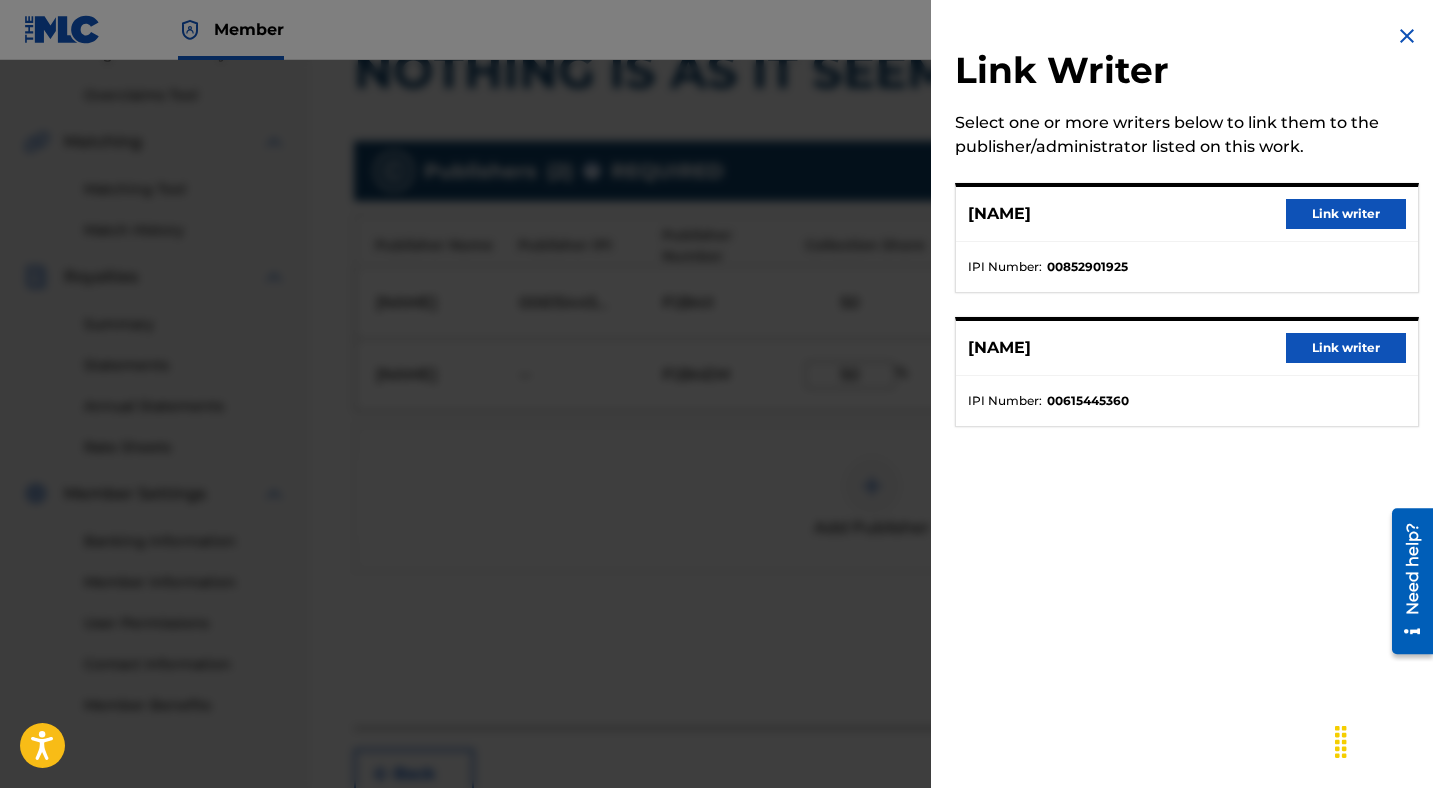 click on "Link writer" at bounding box center [1346, 214] 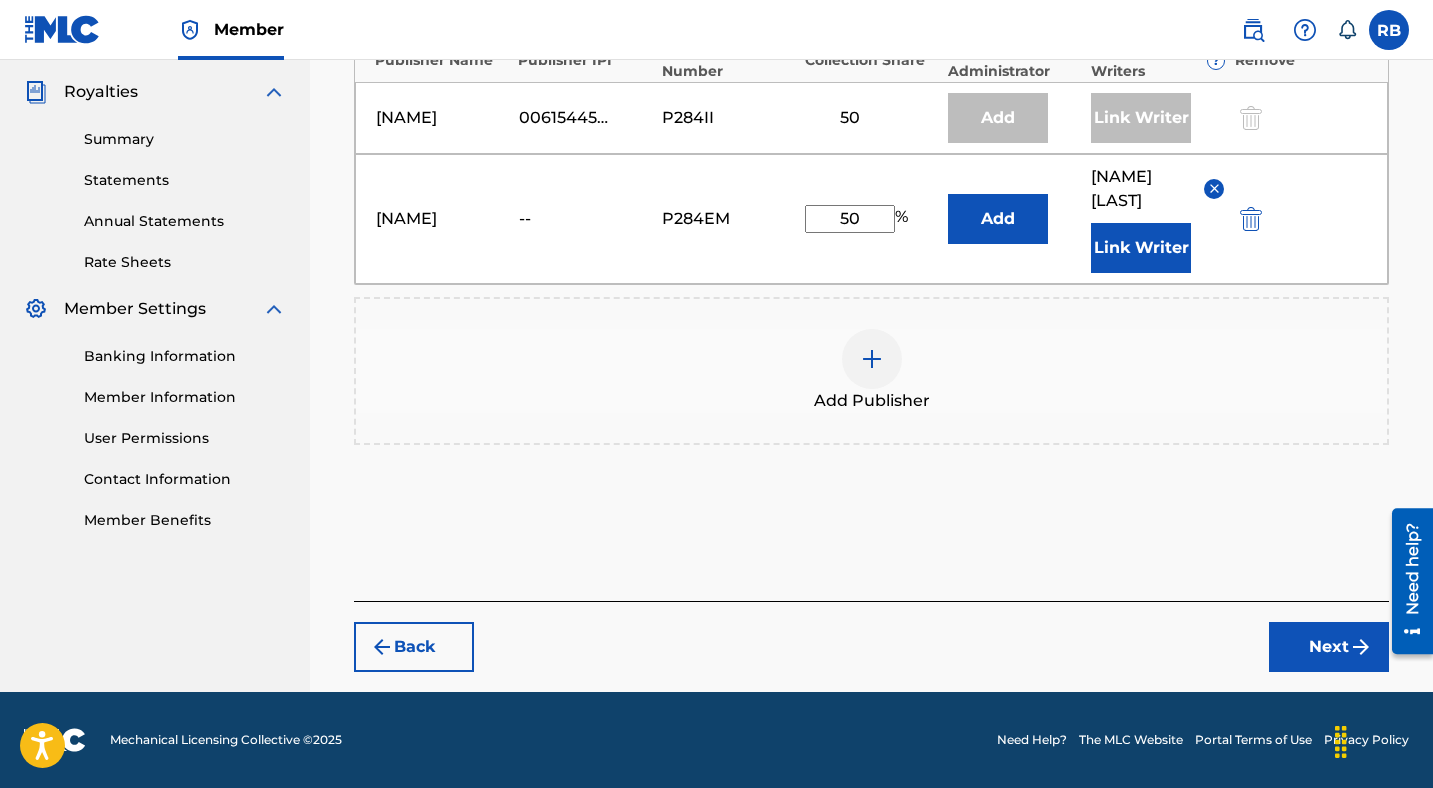 click on "Next" at bounding box center [1329, 647] 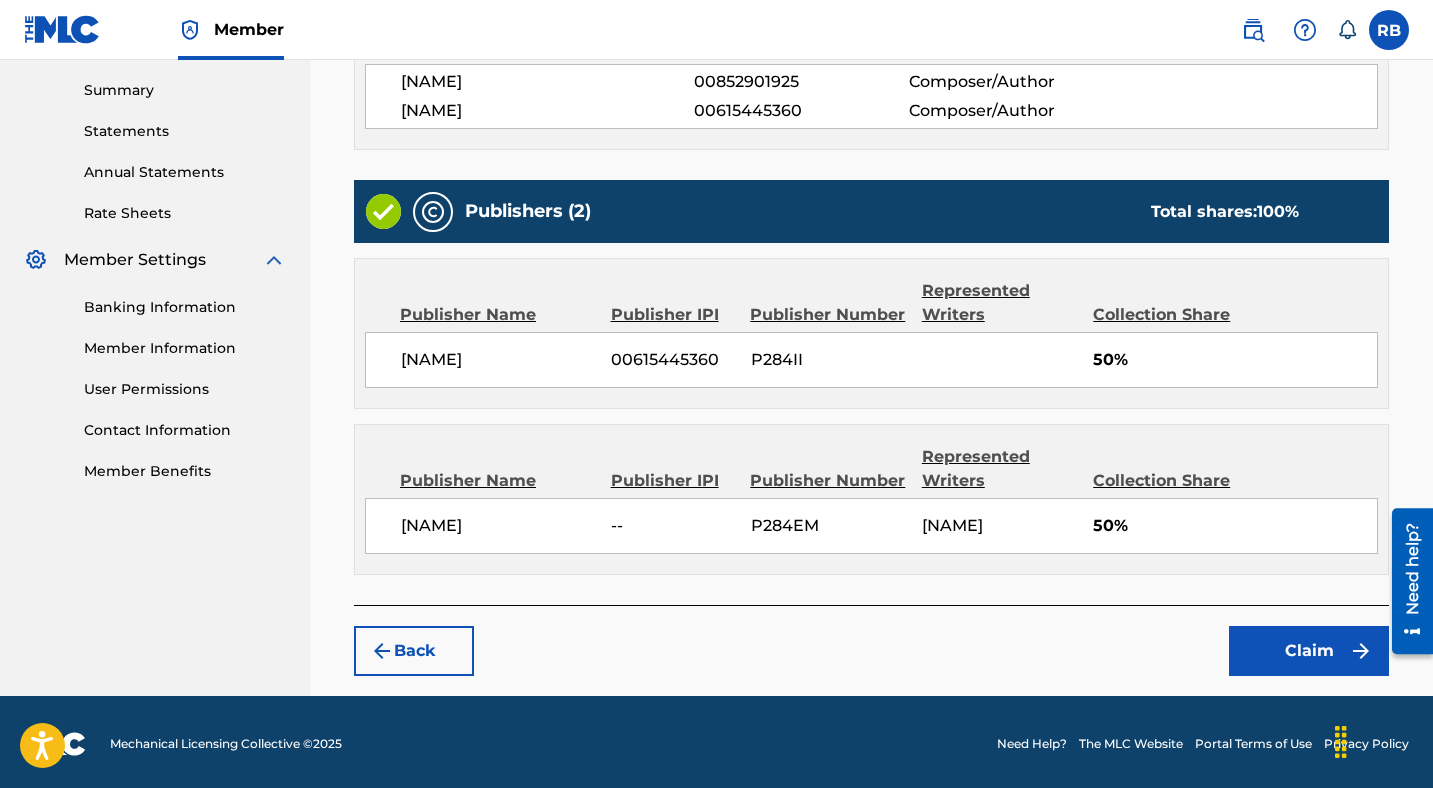 scroll, scrollTop: 666, scrollLeft: 0, axis: vertical 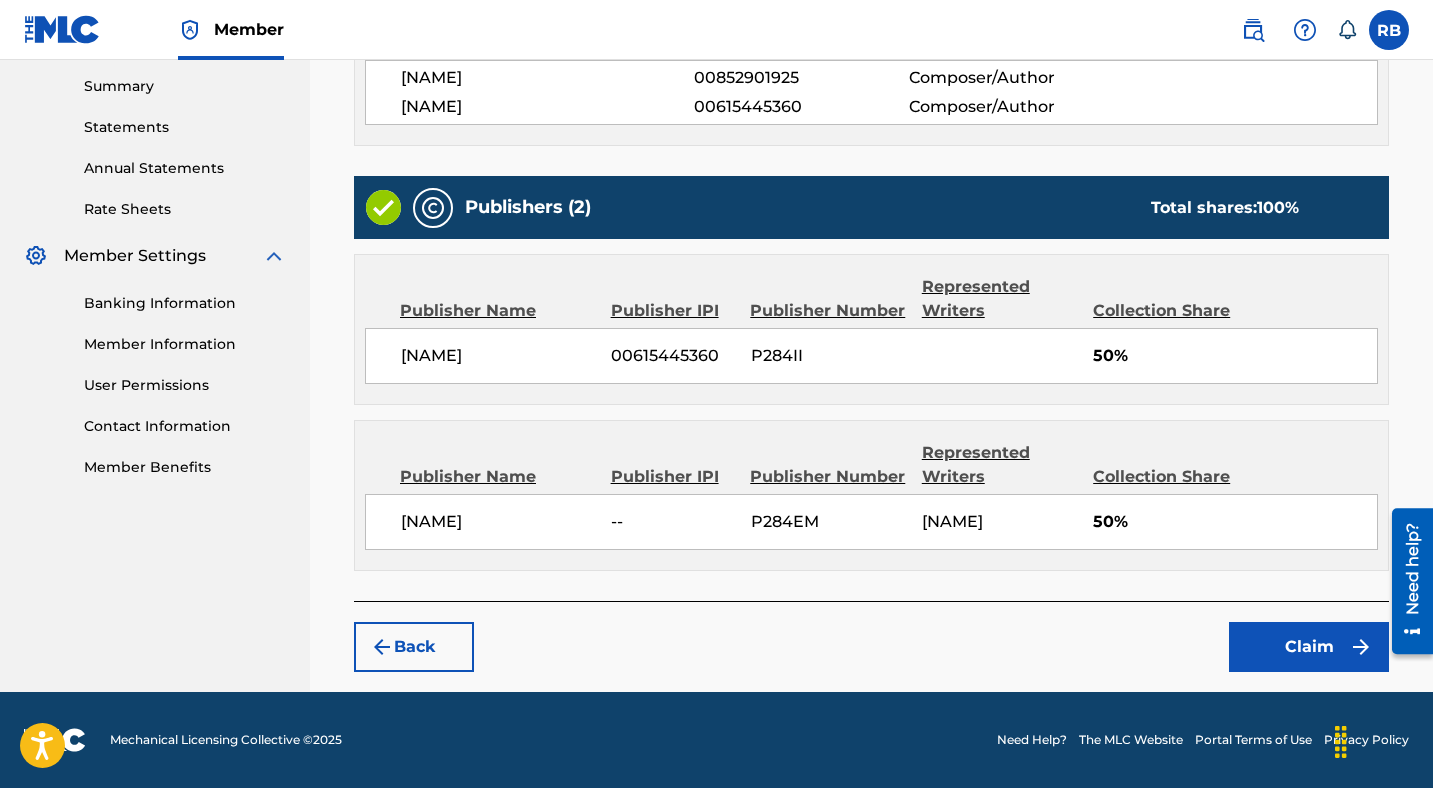click on "Claim" at bounding box center (1309, 647) 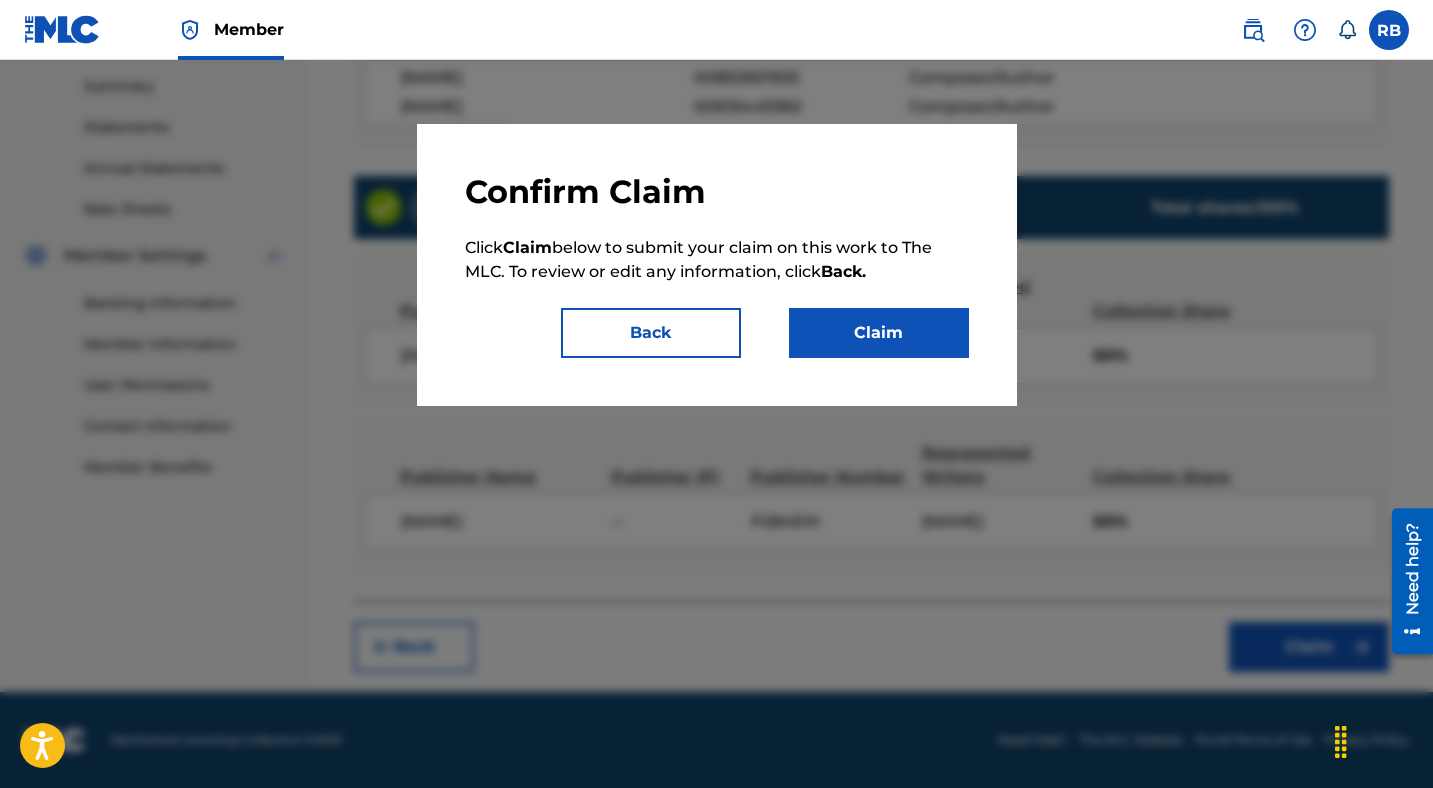 click on "Claim" at bounding box center (879, 333) 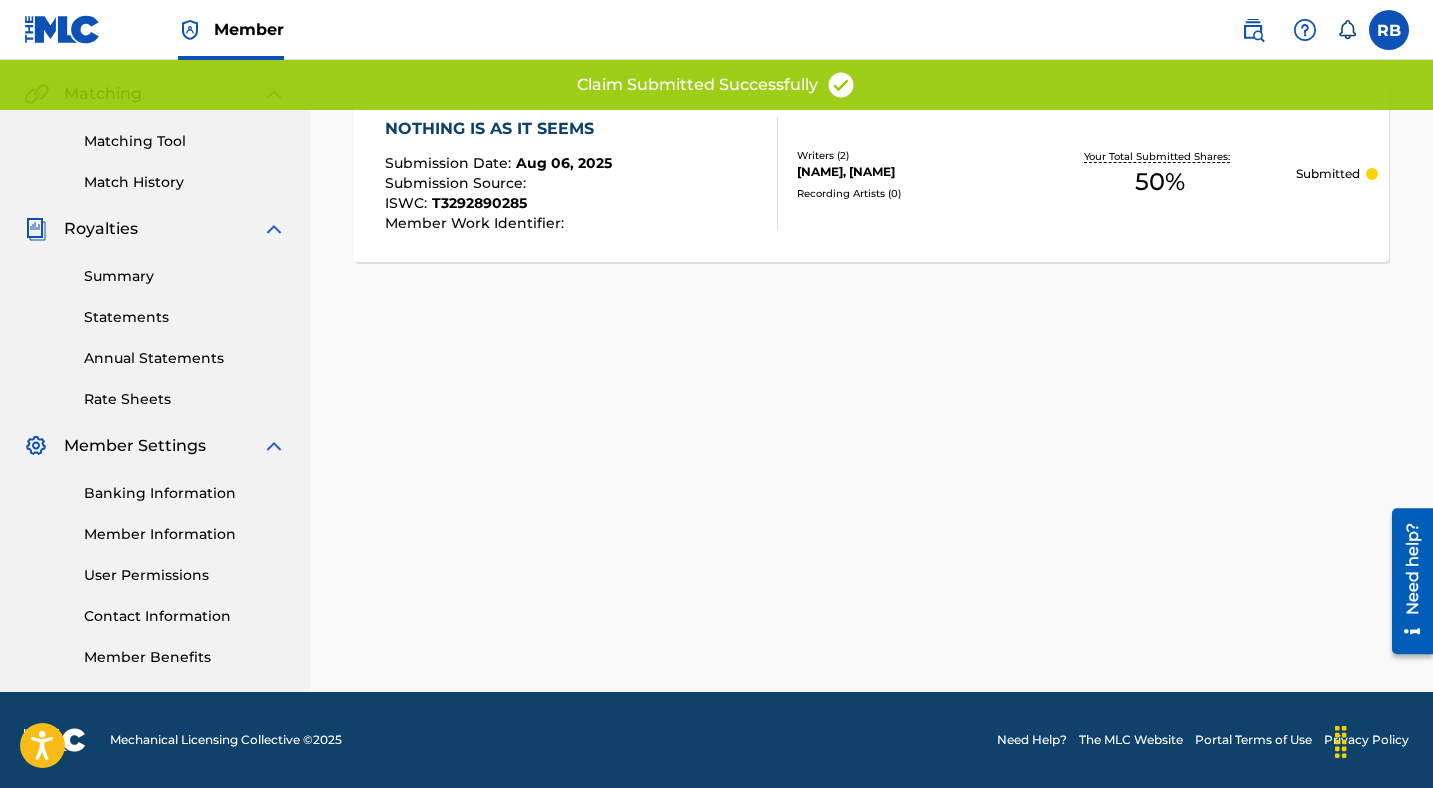 scroll, scrollTop: 452, scrollLeft: 0, axis: vertical 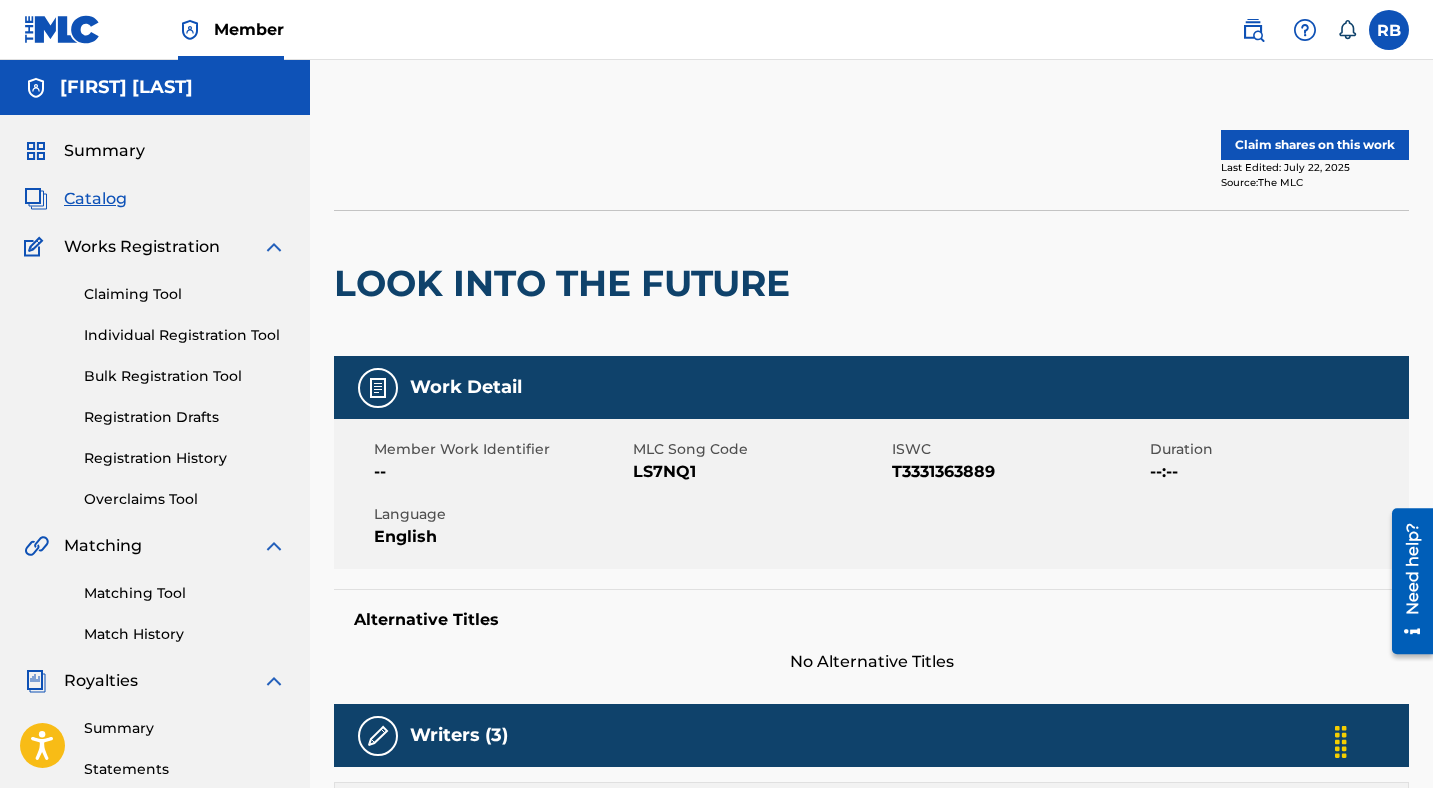click on "Claim shares on this work" at bounding box center (1315, 145) 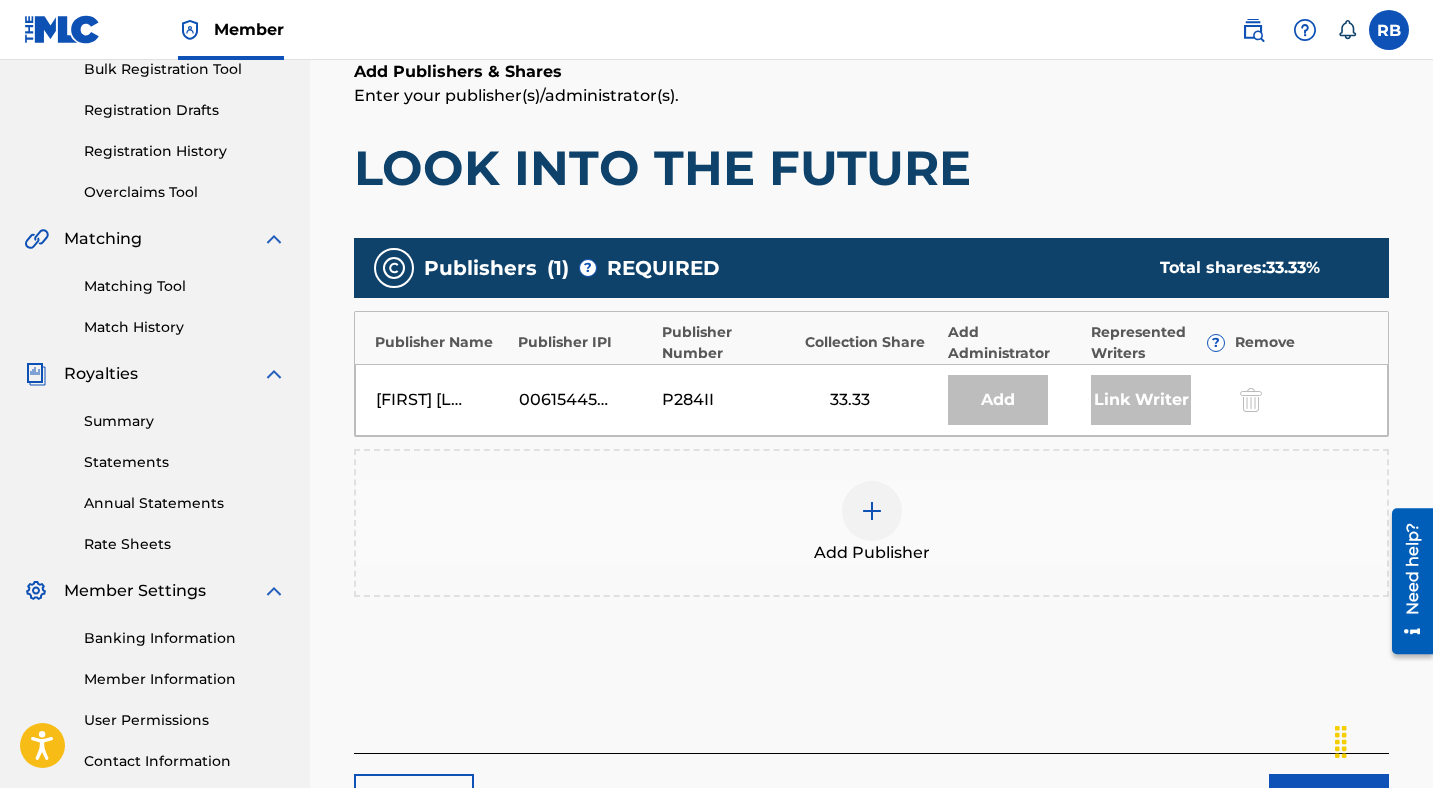 scroll, scrollTop: 374, scrollLeft: 0, axis: vertical 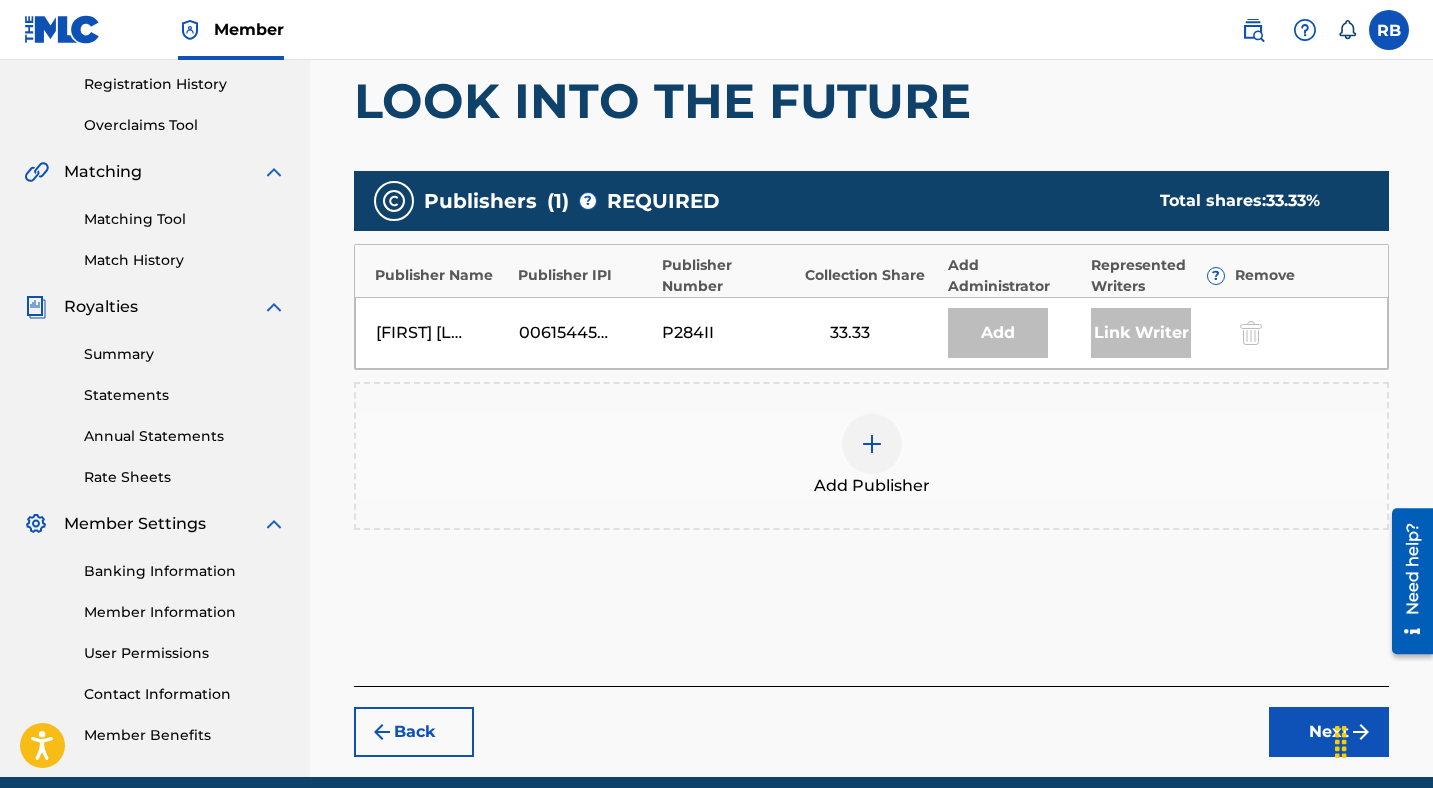 click on "Add Publisher" at bounding box center (871, 456) 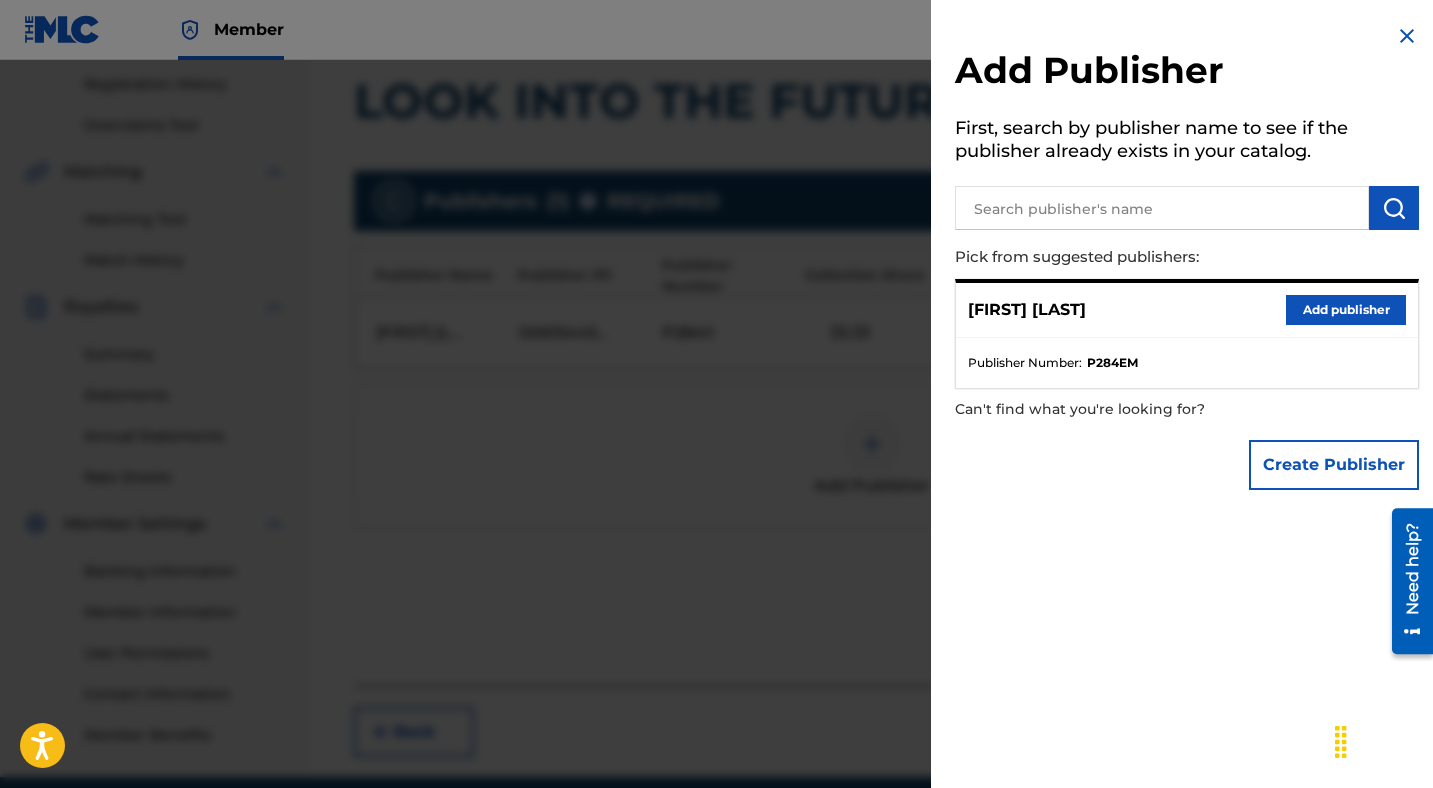 click on "Add publisher" at bounding box center (1346, 310) 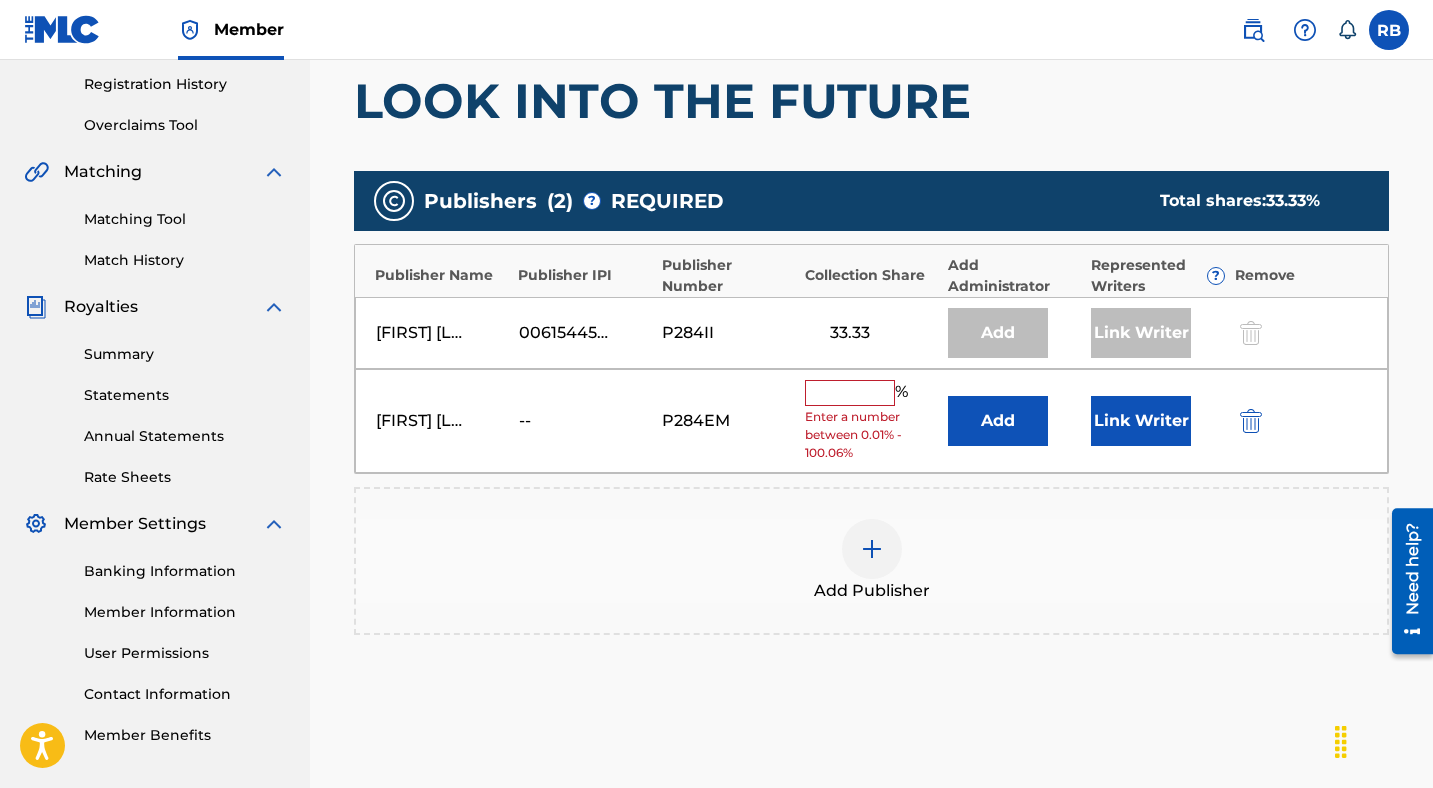 click at bounding box center (850, 393) 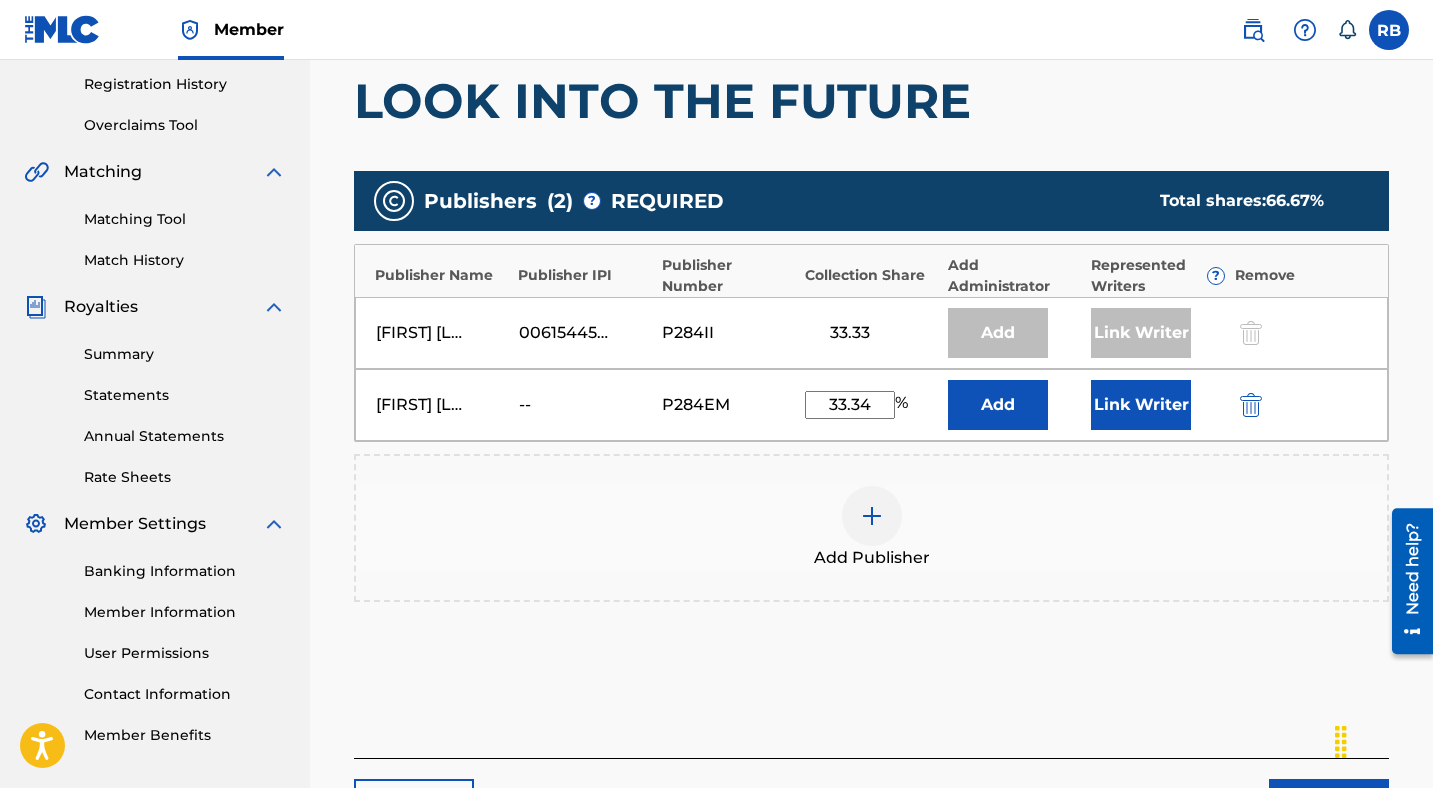 type on "33.34" 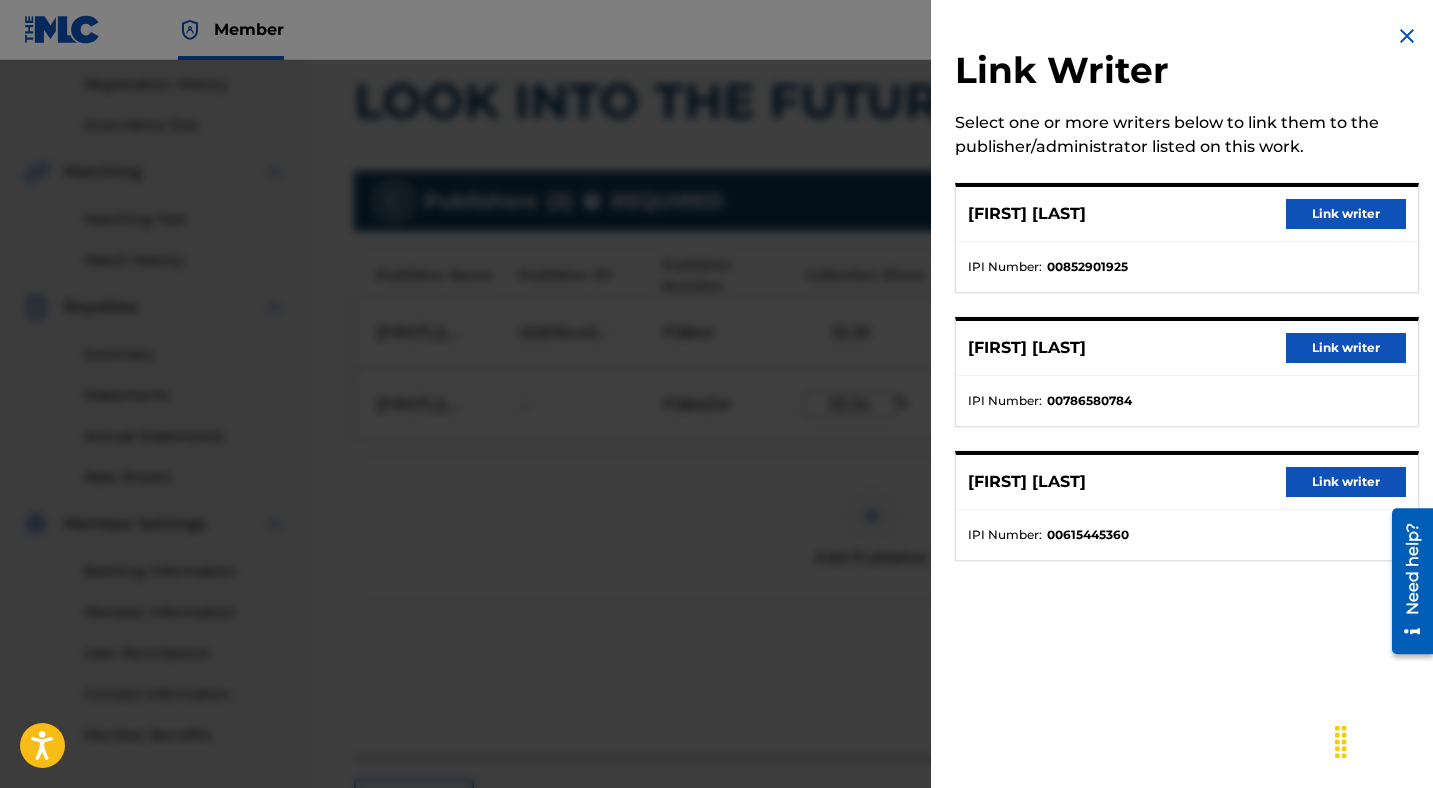 click on "Link writer" at bounding box center (1346, 214) 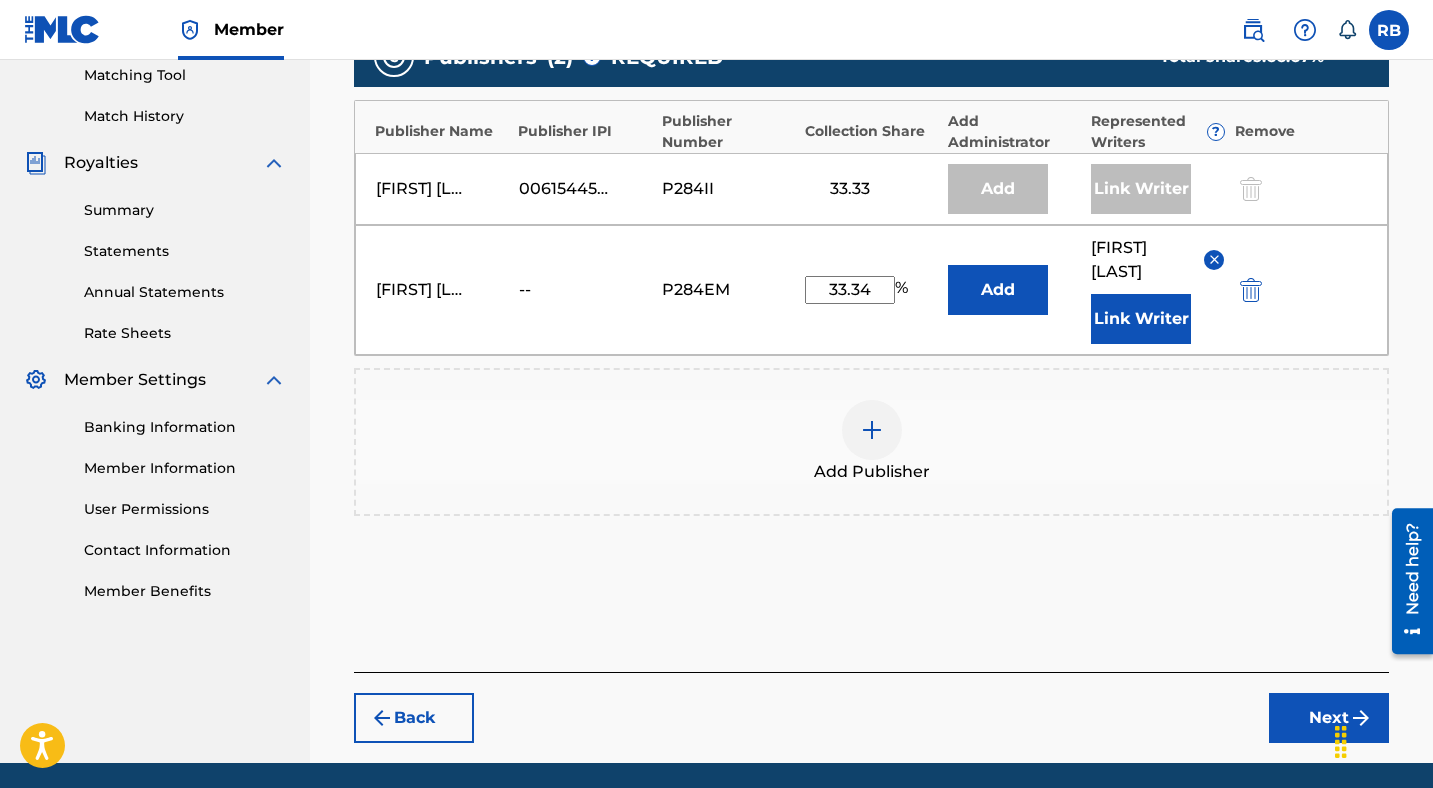 scroll, scrollTop: 522, scrollLeft: 0, axis: vertical 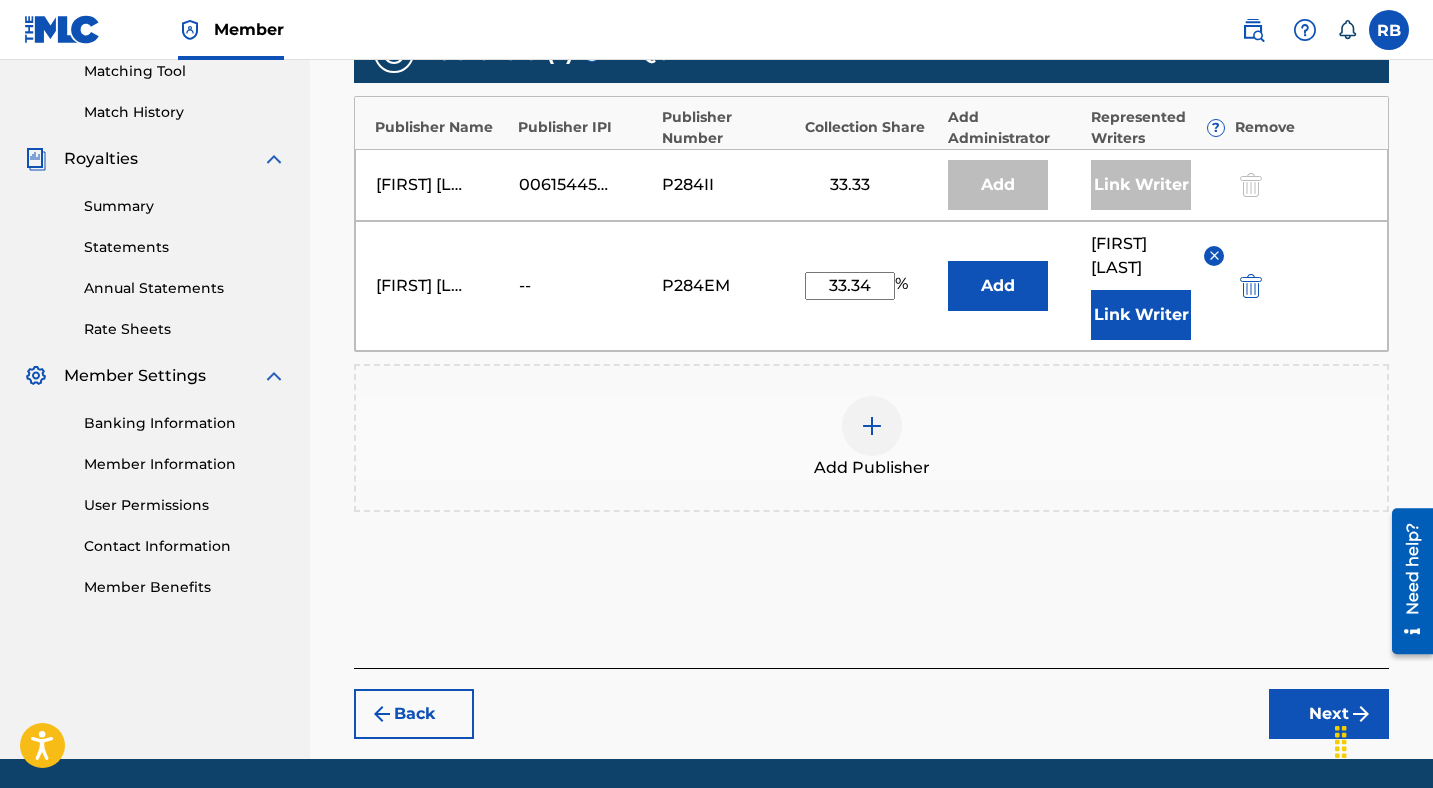 click on "Next" at bounding box center (1329, 714) 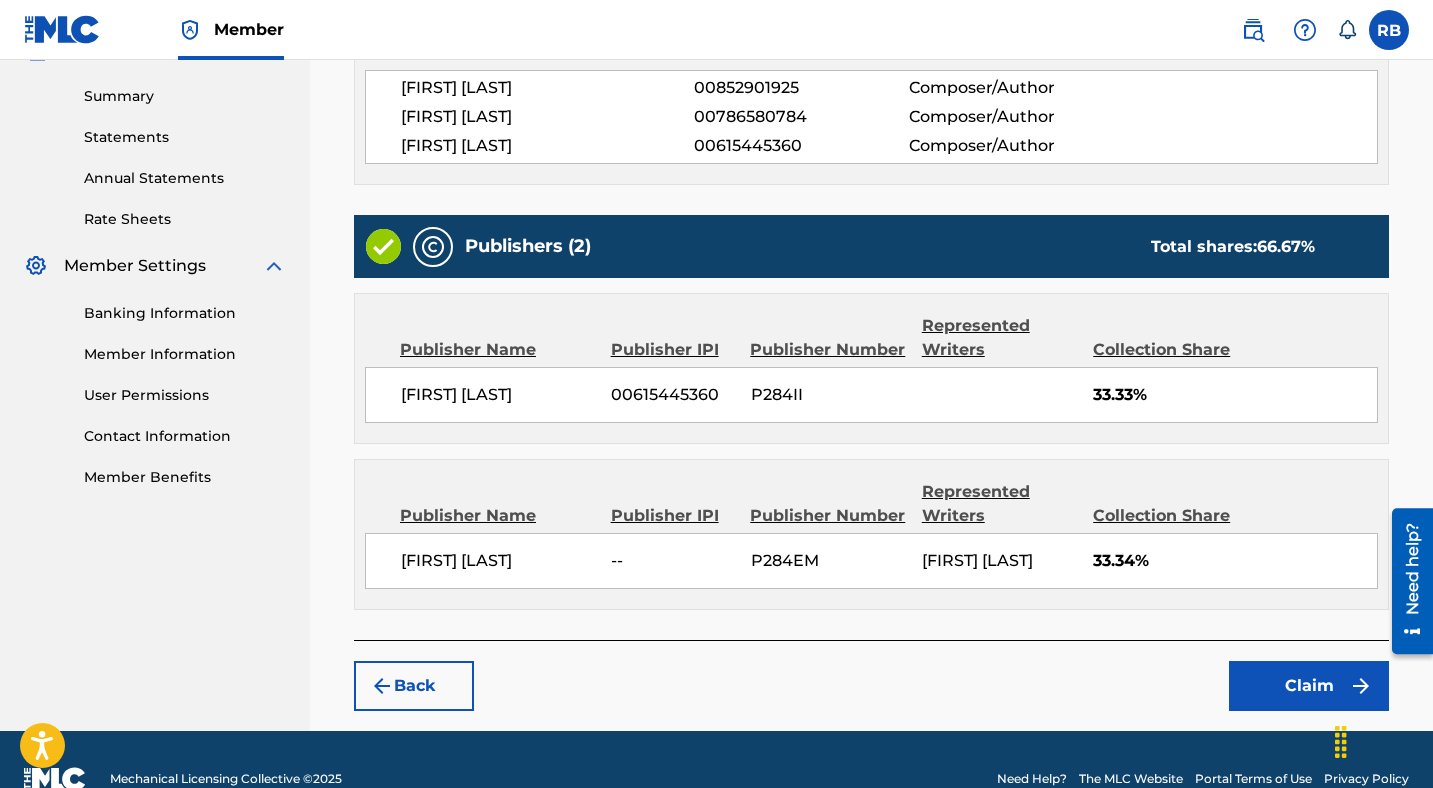 scroll, scrollTop: 695, scrollLeft: 0, axis: vertical 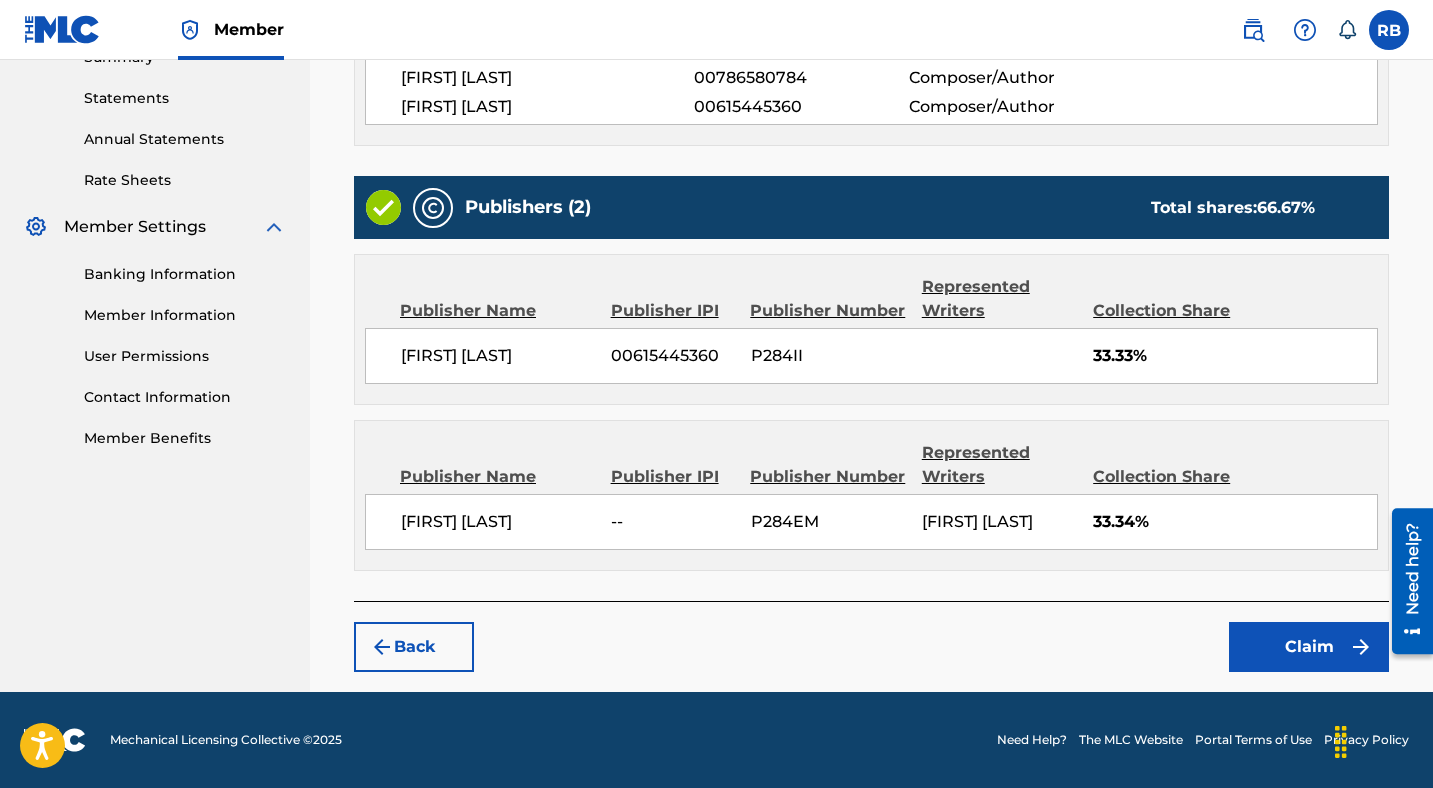 click on "Claim" at bounding box center (1309, 647) 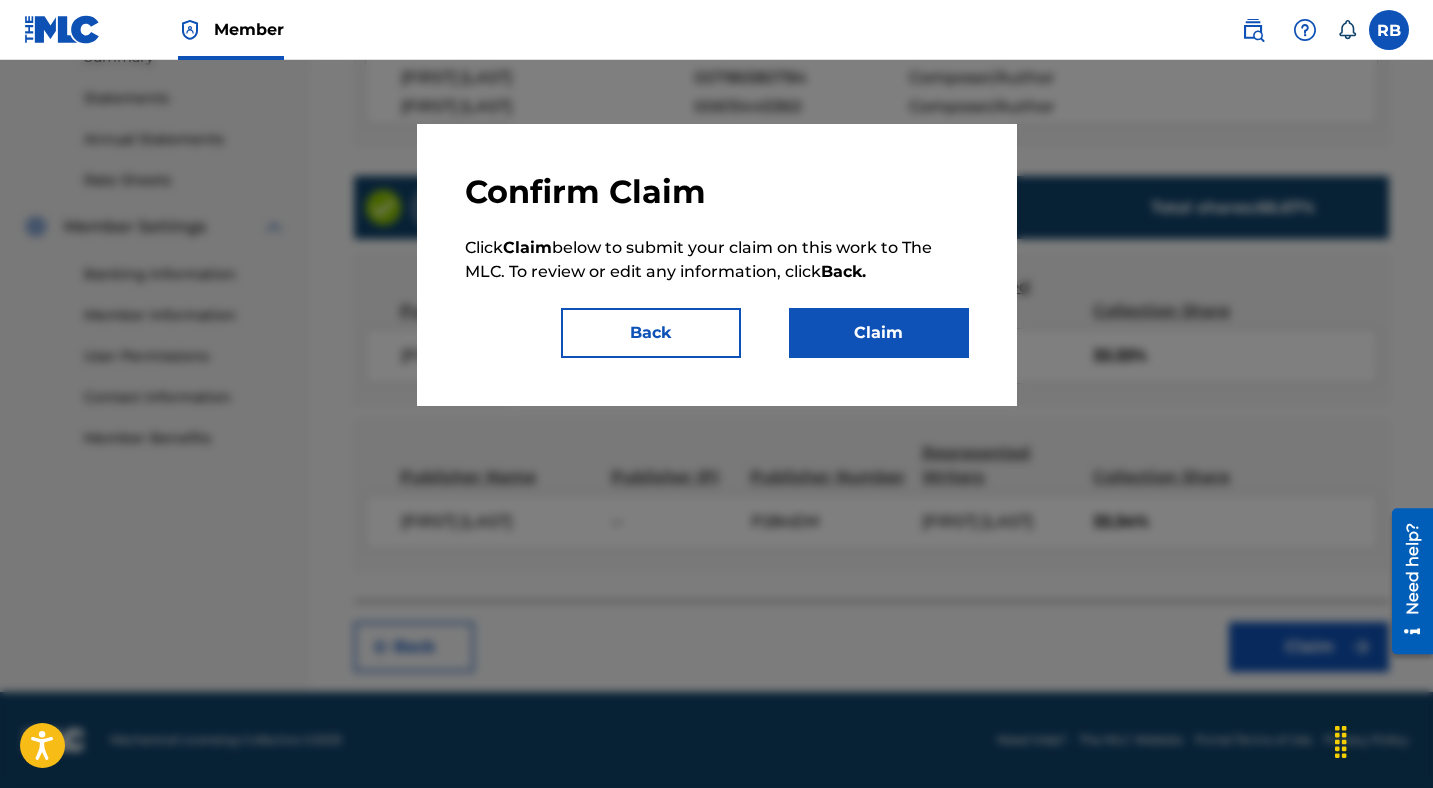 click on "Claim" at bounding box center (879, 333) 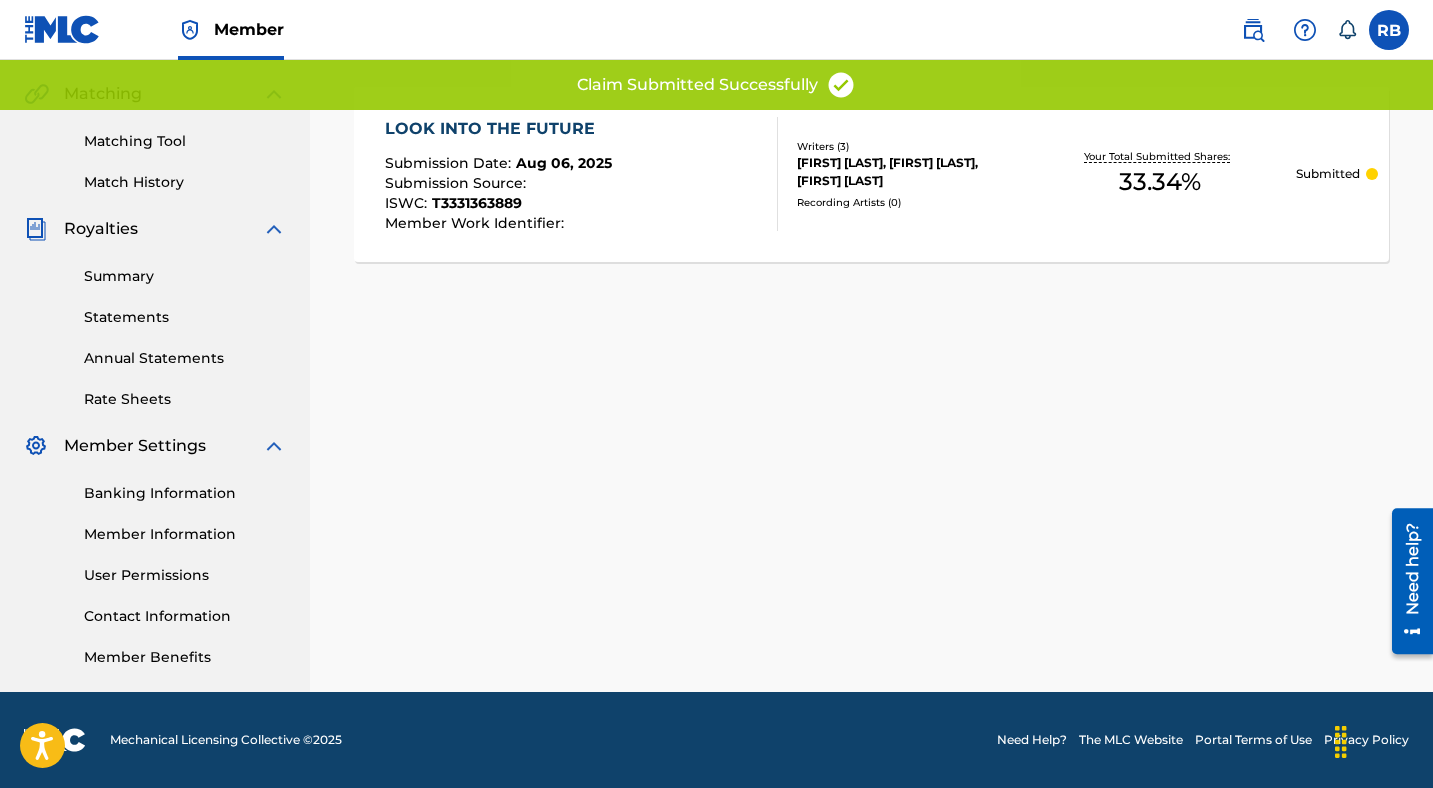 scroll, scrollTop: 452, scrollLeft: 0, axis: vertical 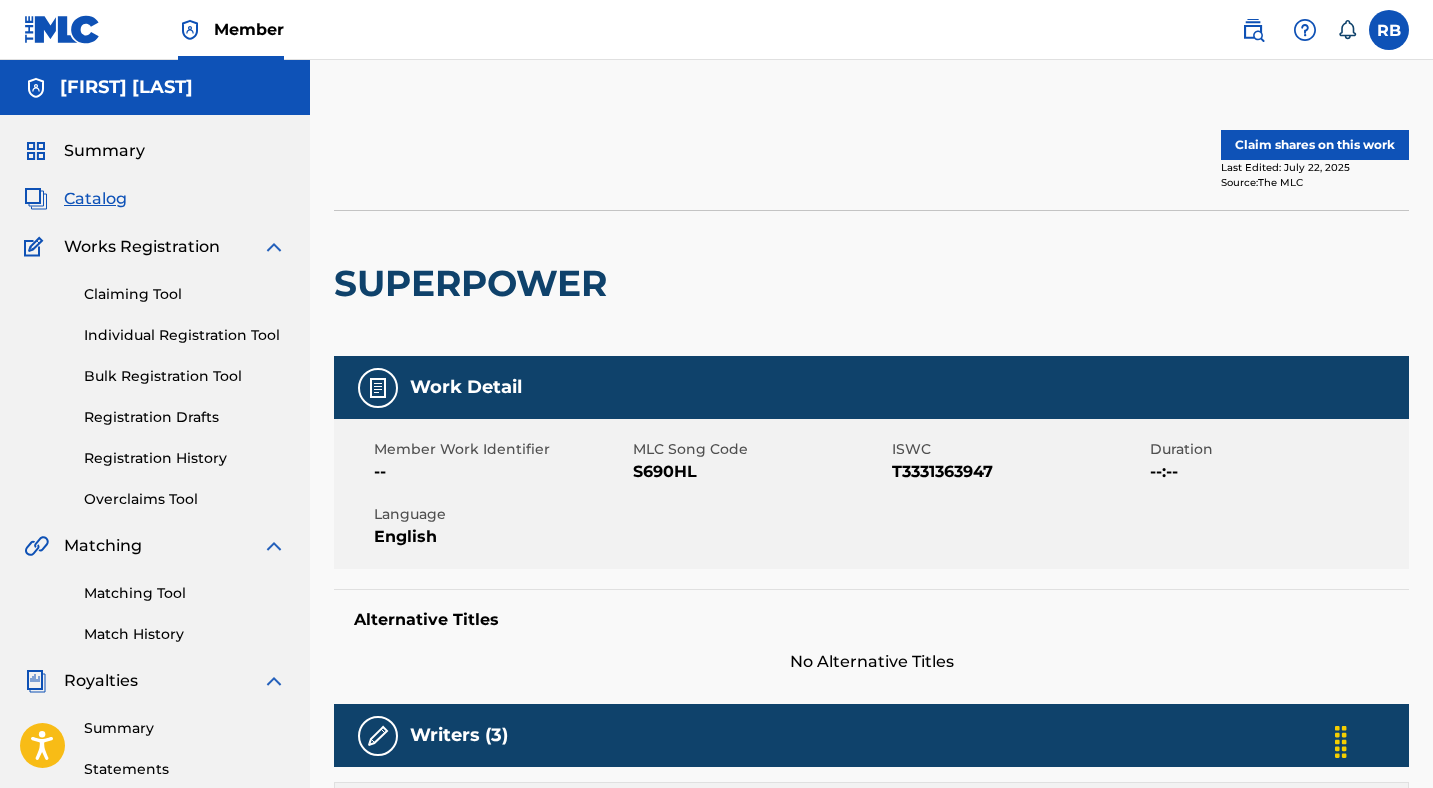 click on "Claim shares on this work" at bounding box center [1315, 145] 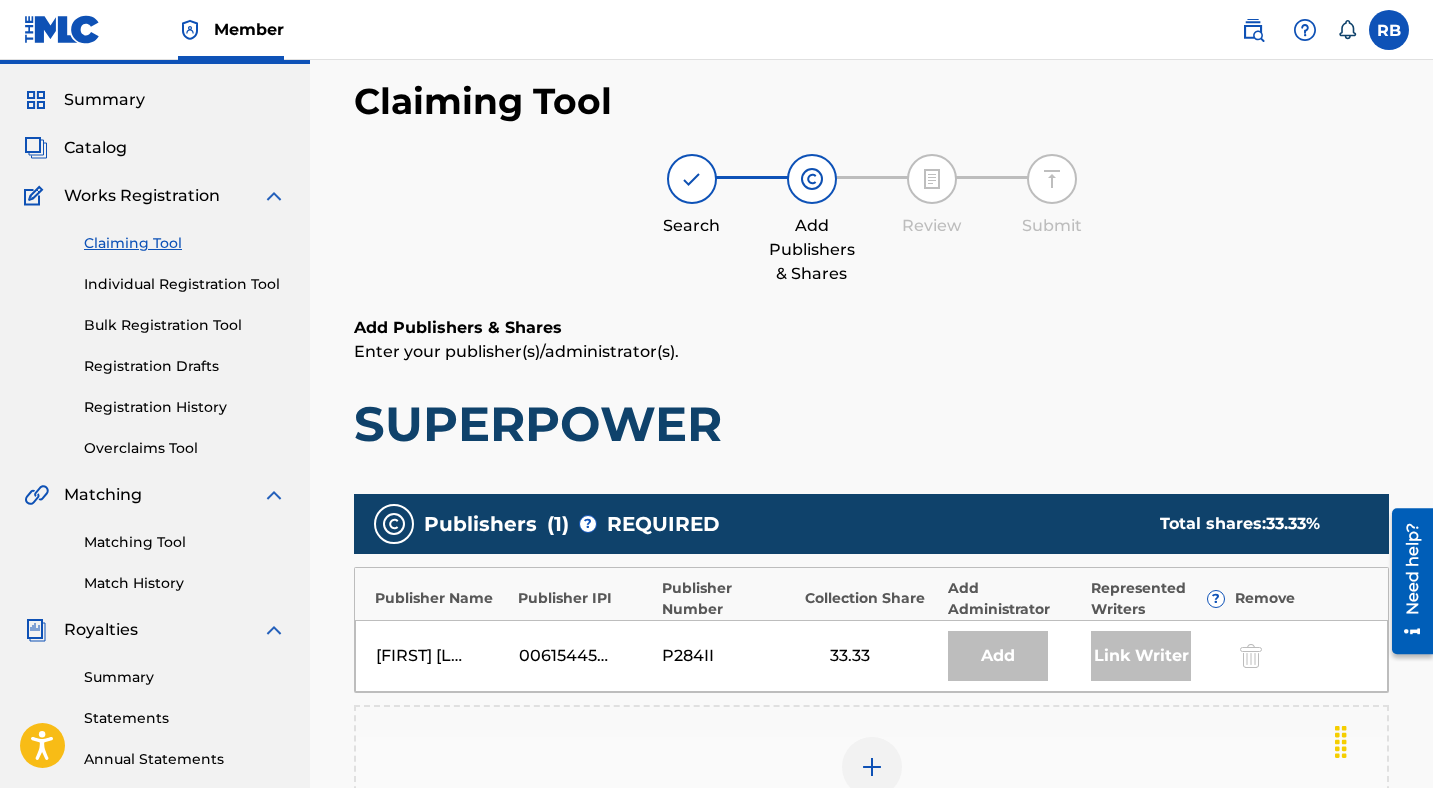 scroll, scrollTop: 228, scrollLeft: 0, axis: vertical 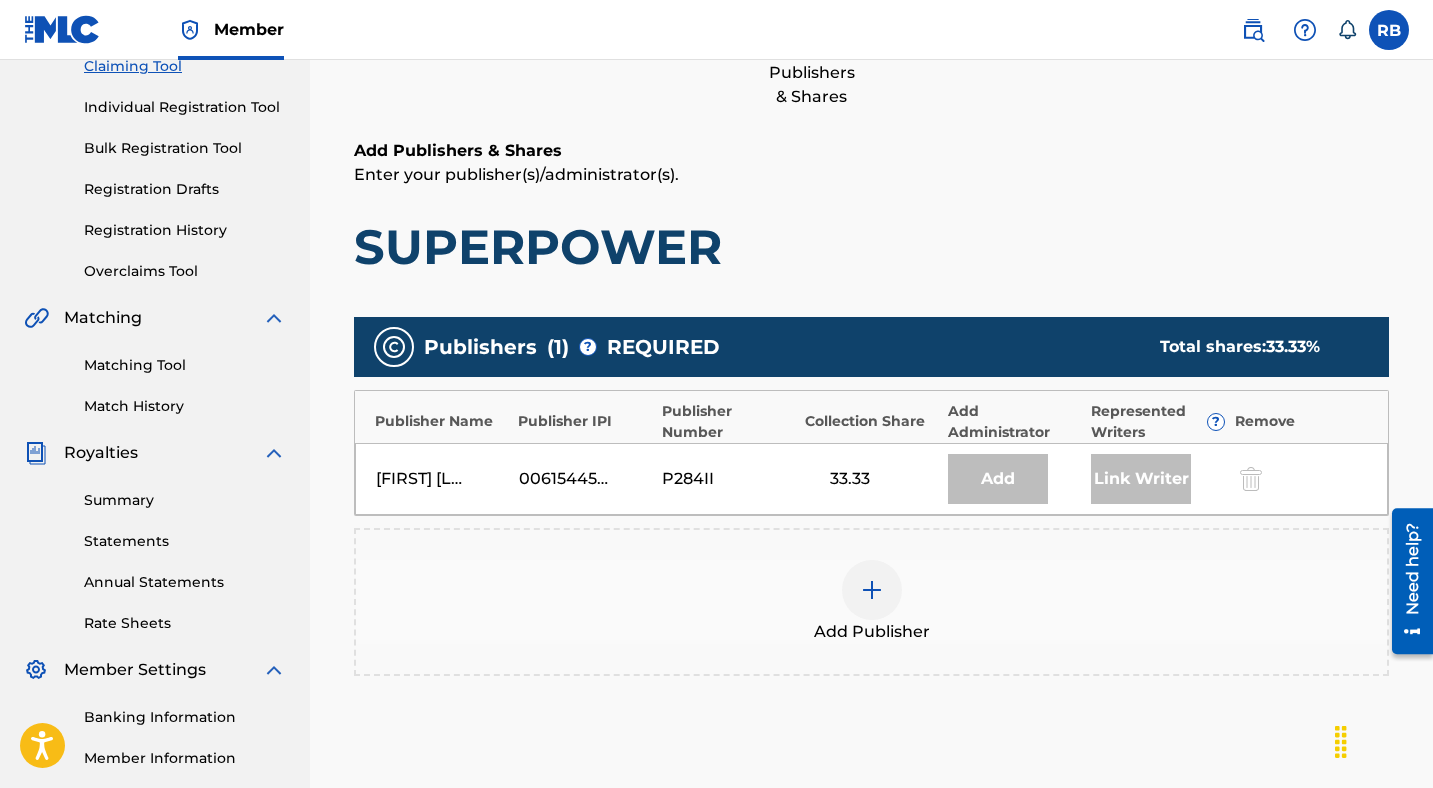 click at bounding box center [872, 590] 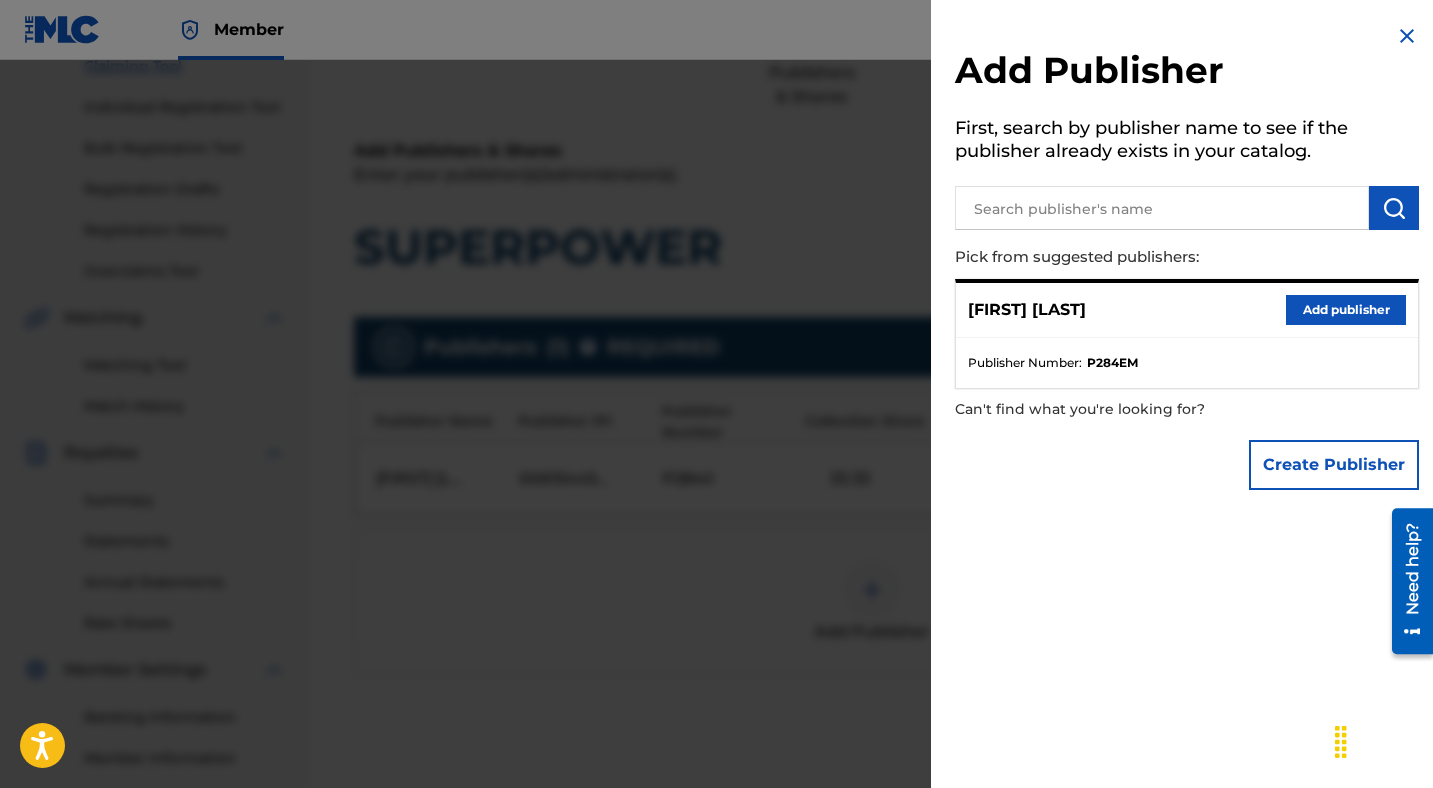 click on "Add publisher" at bounding box center (1346, 310) 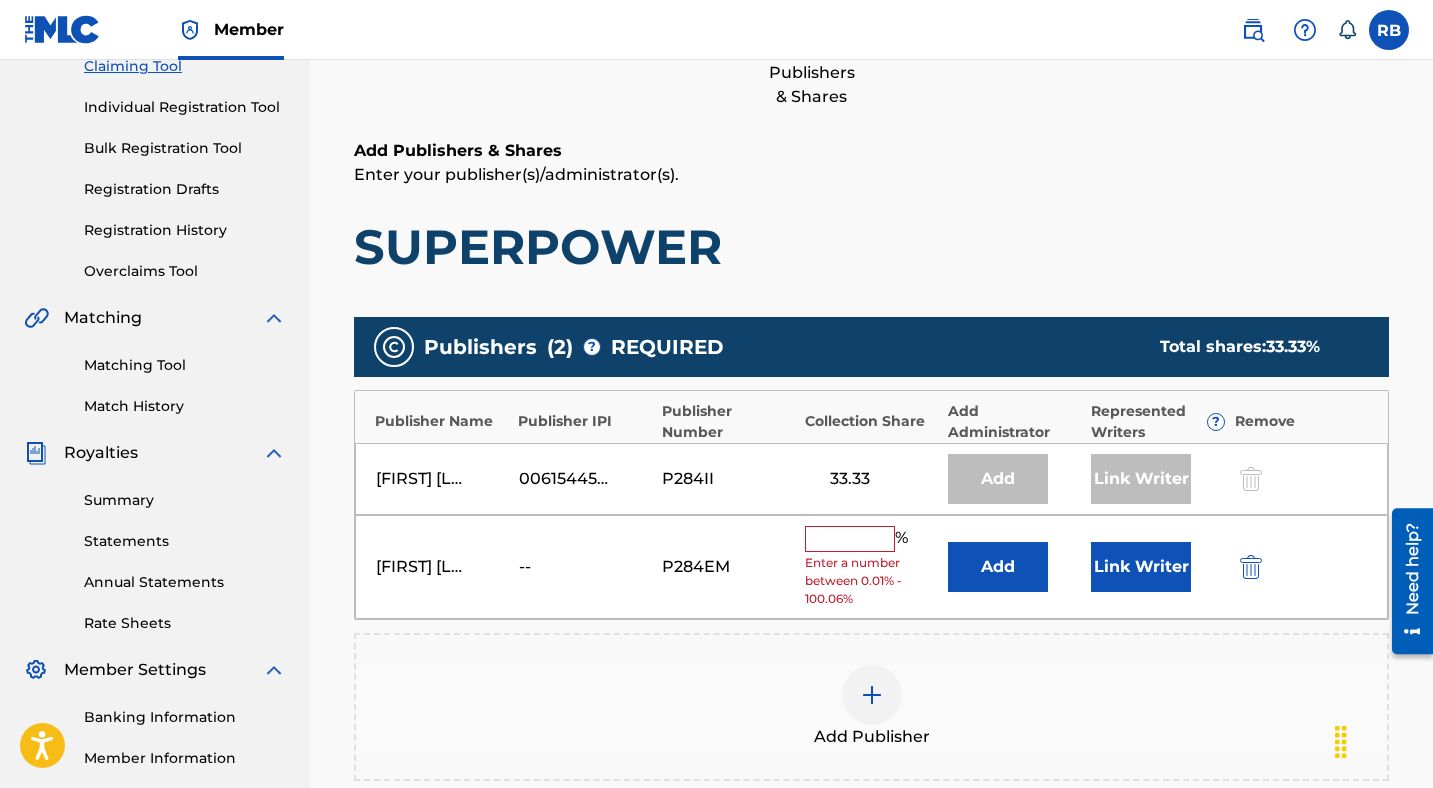 scroll, scrollTop: 304, scrollLeft: 0, axis: vertical 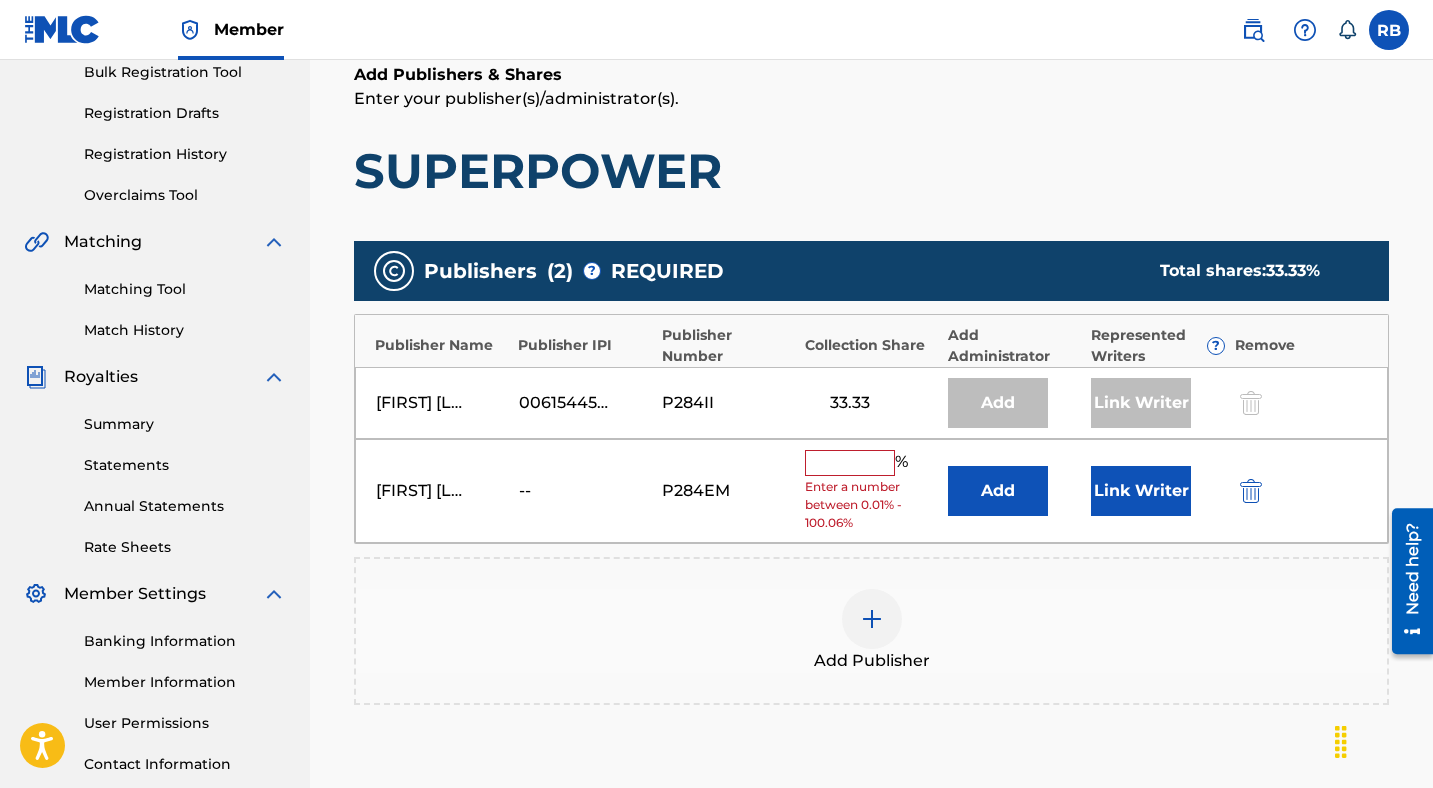 click at bounding box center [850, 463] 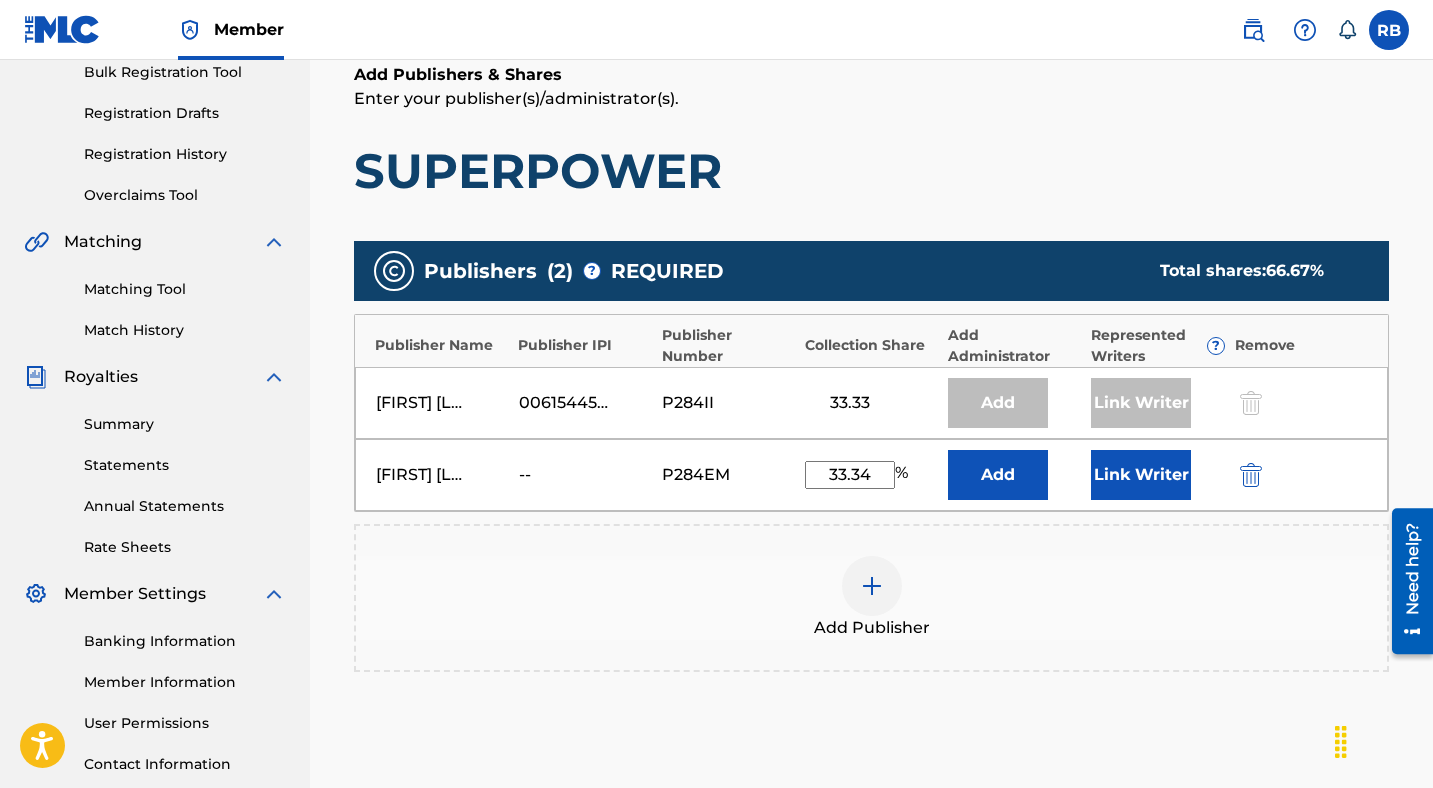 type on "33.34" 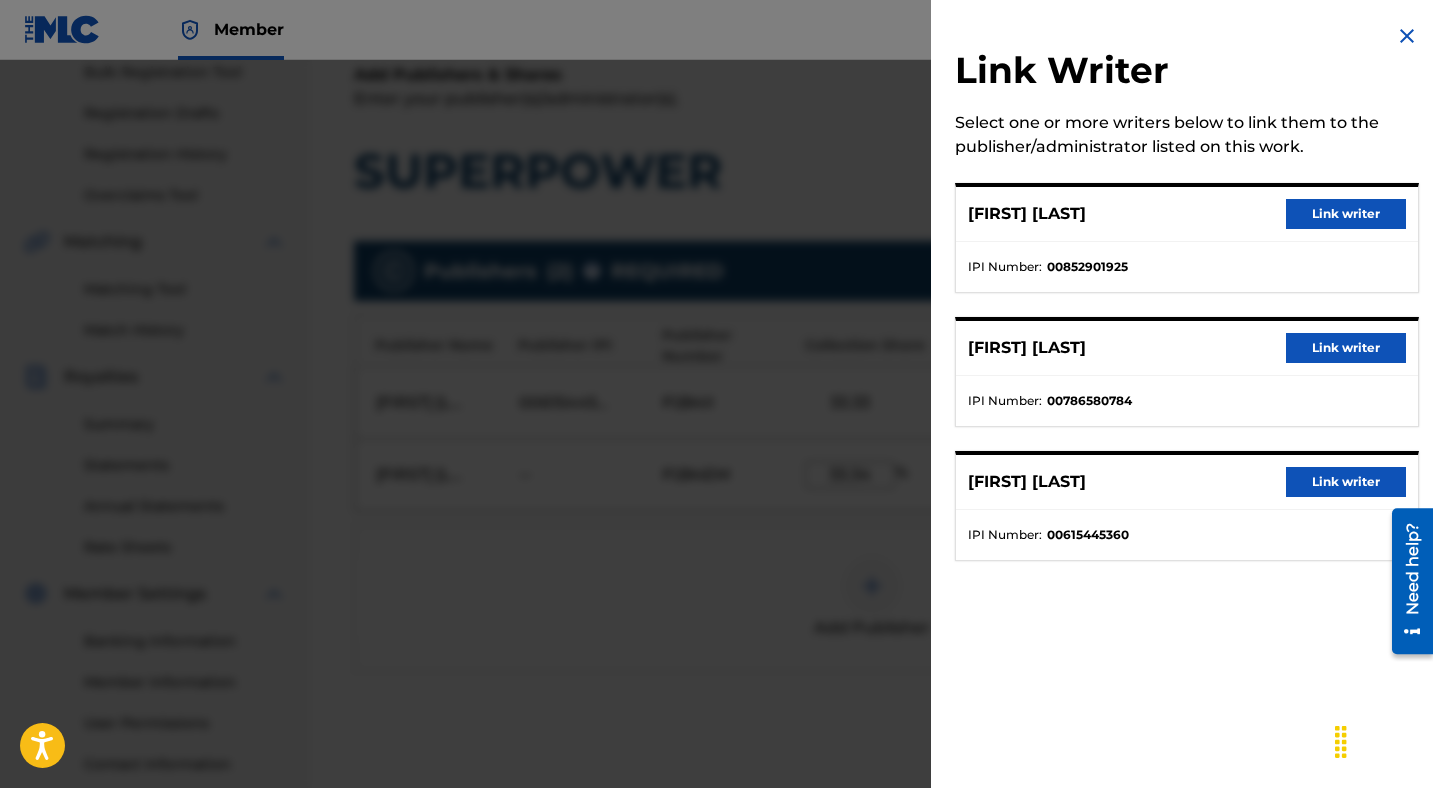 click on "Link writer" at bounding box center [1346, 214] 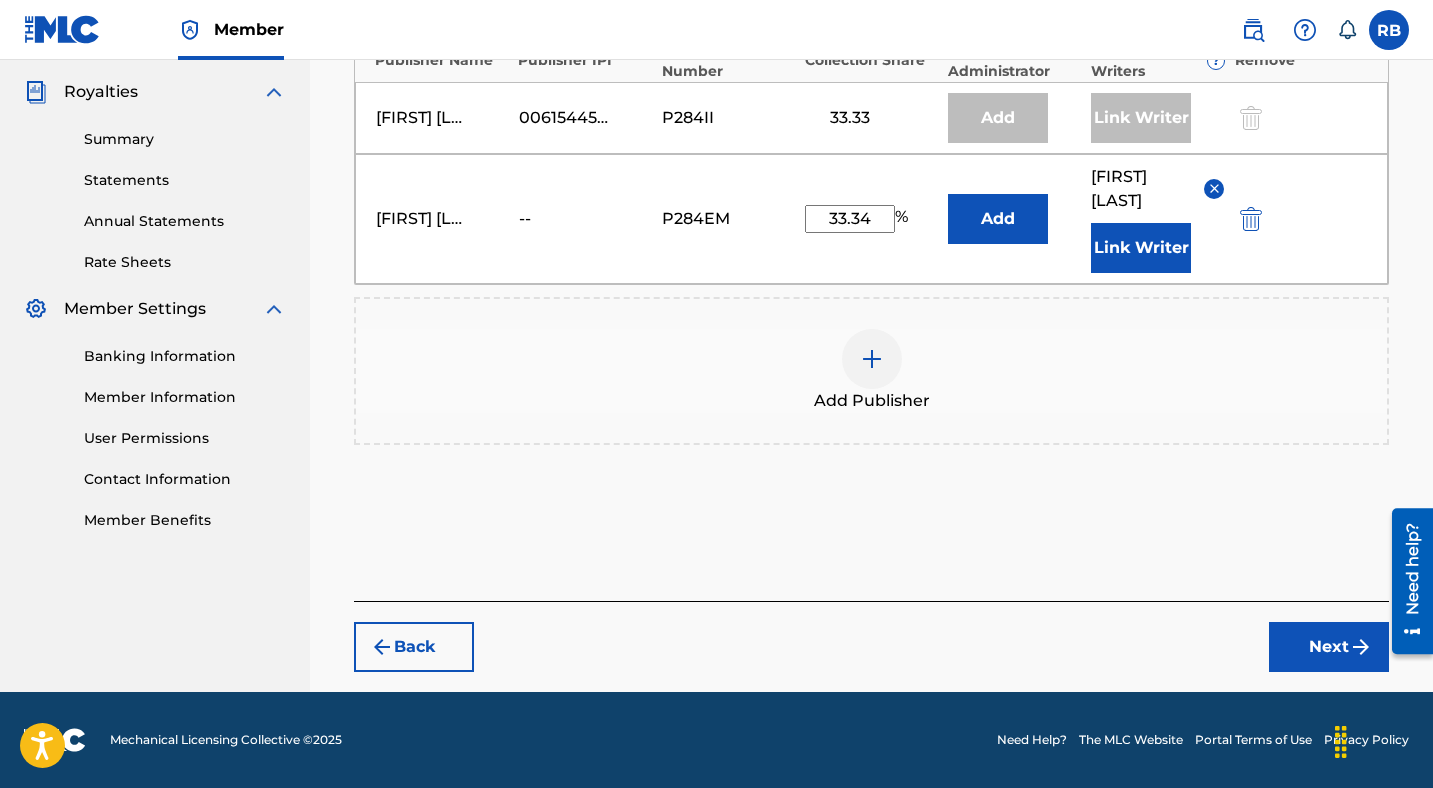 click on "Next" at bounding box center (1329, 647) 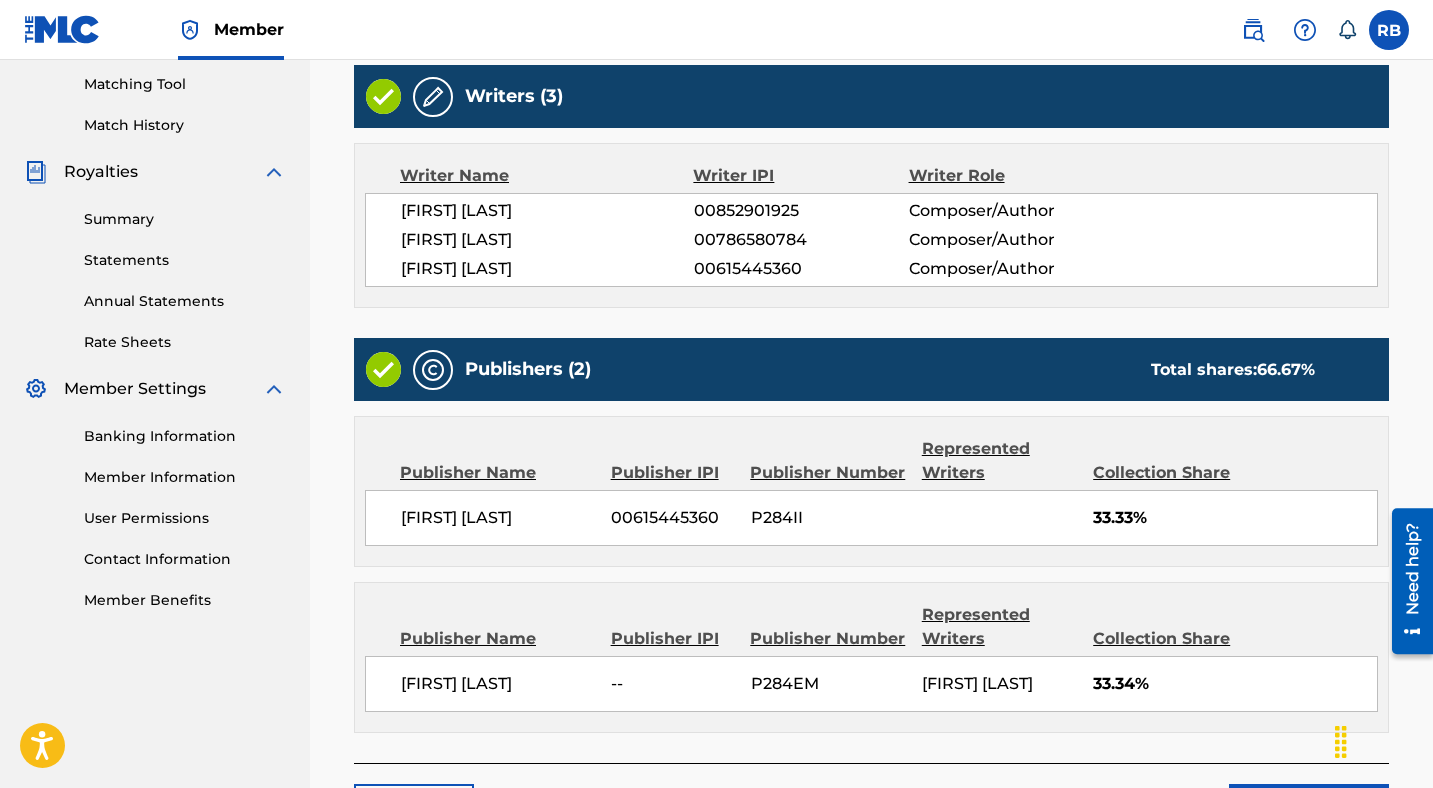 scroll, scrollTop: 695, scrollLeft: 0, axis: vertical 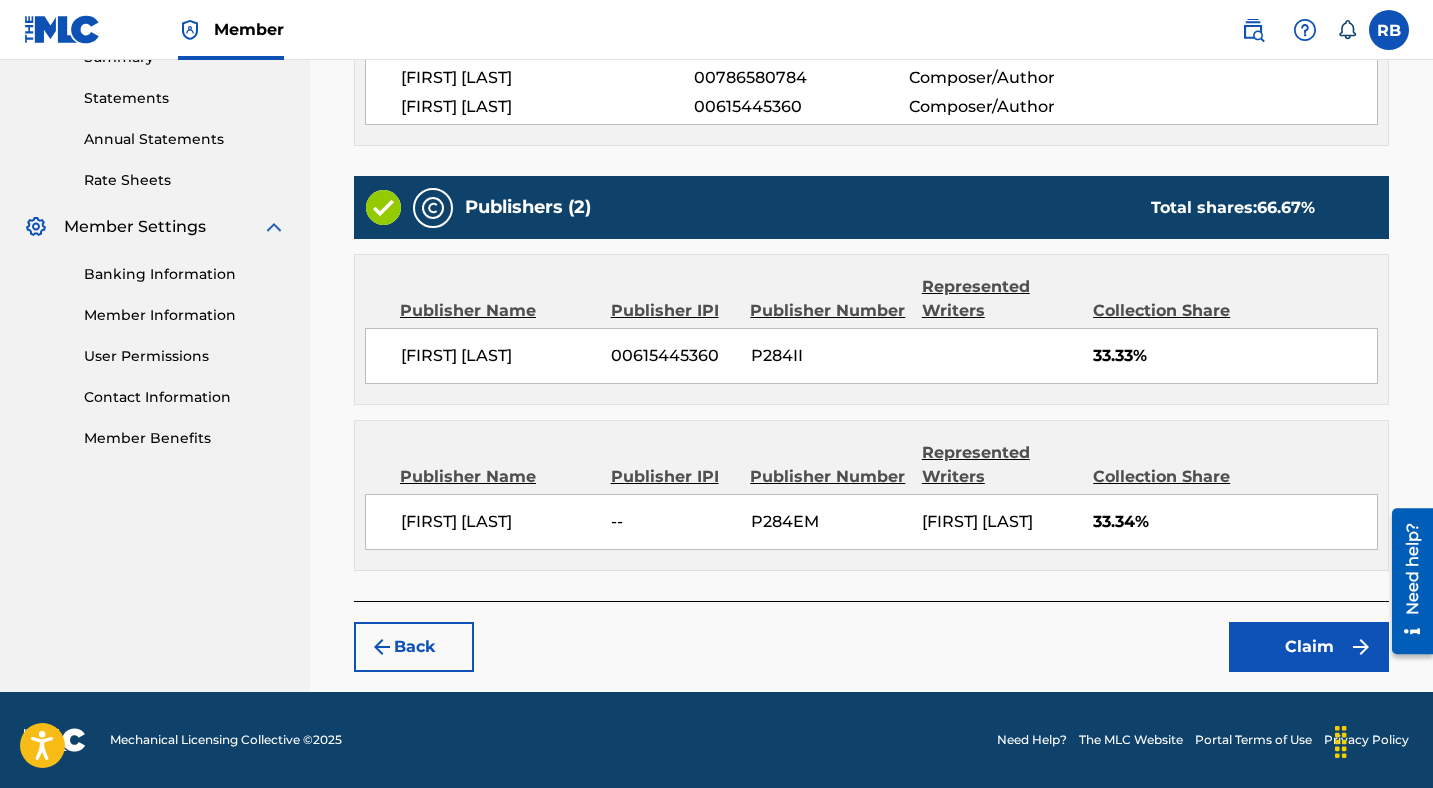 click on "Claim" at bounding box center [1309, 647] 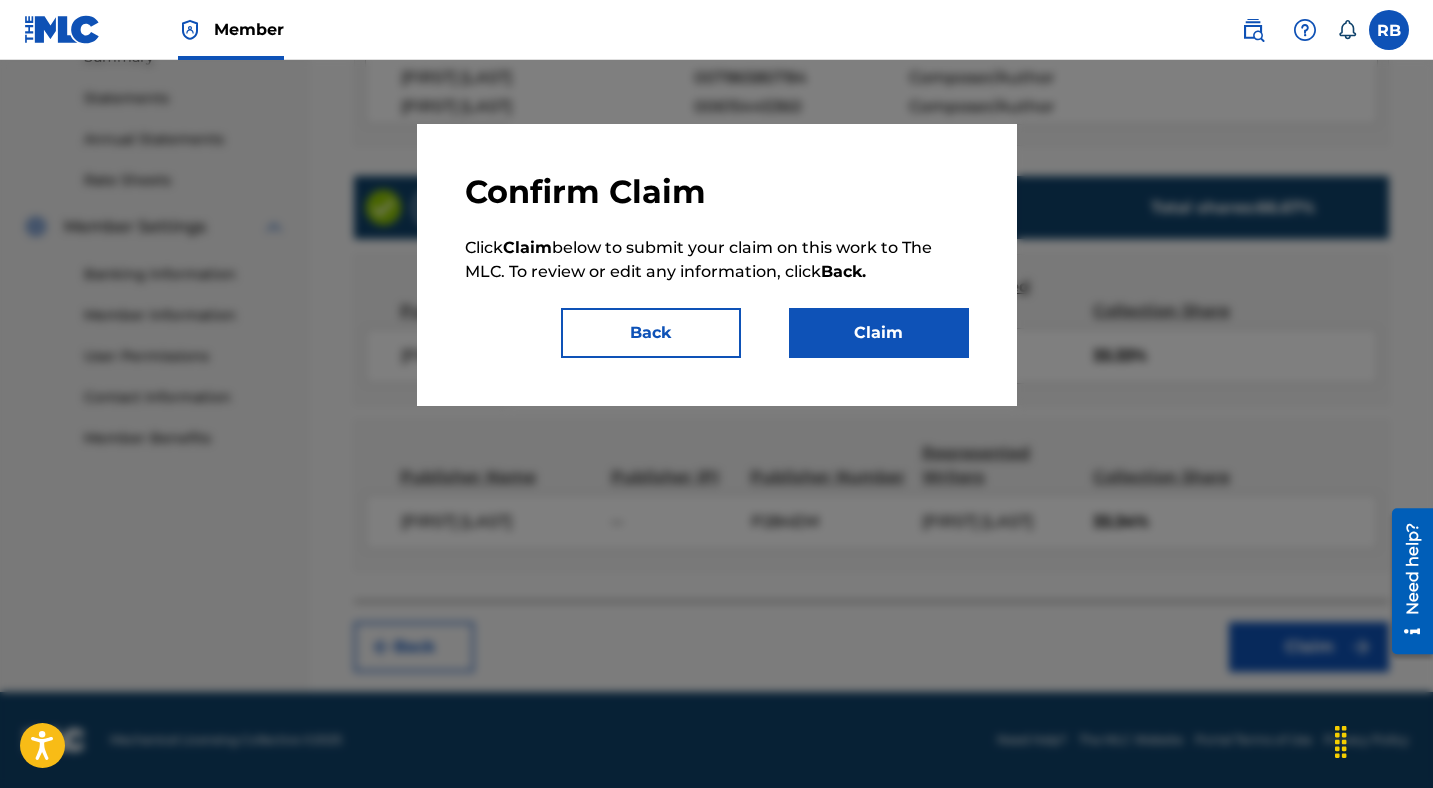 click on "Claim" at bounding box center (879, 333) 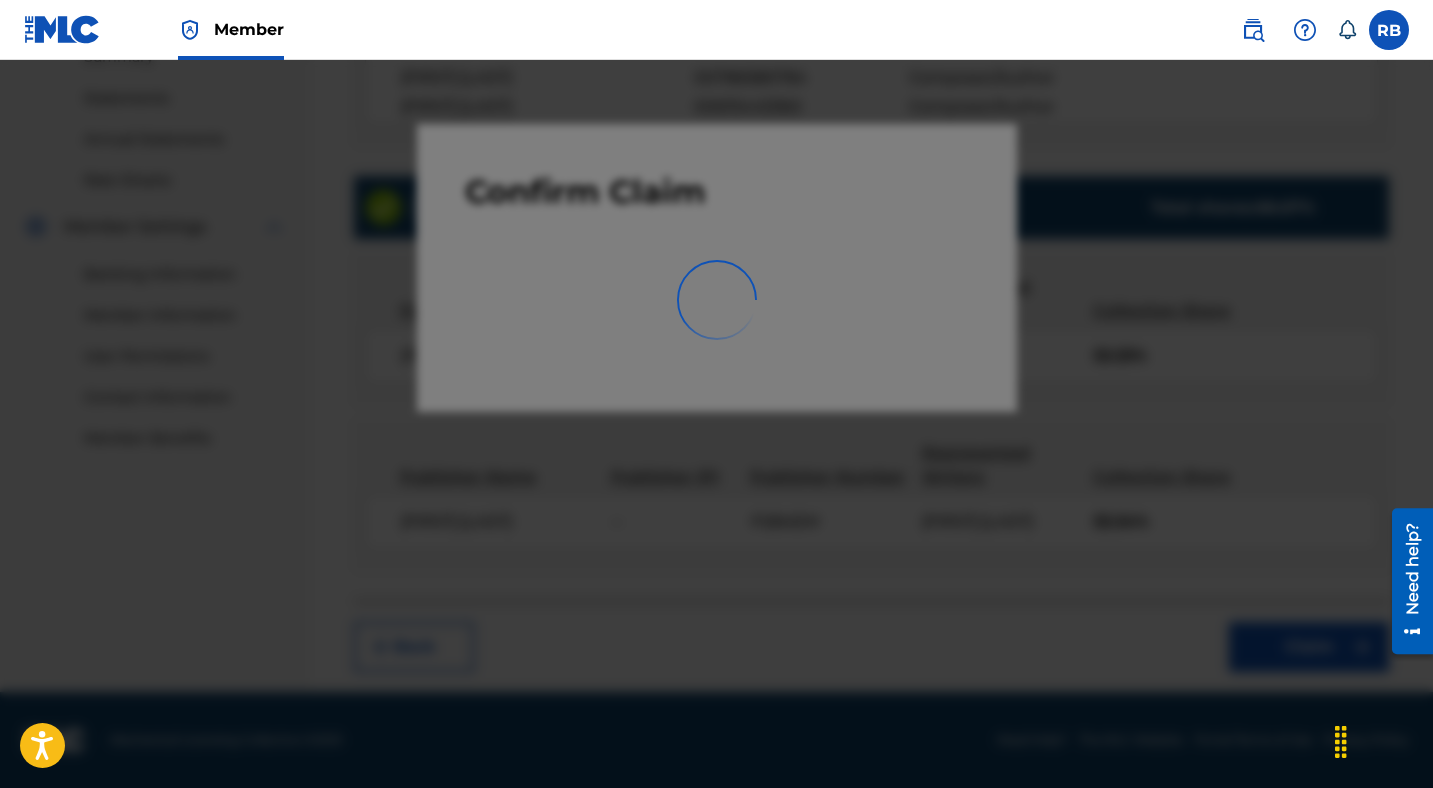 scroll, scrollTop: 452, scrollLeft: 0, axis: vertical 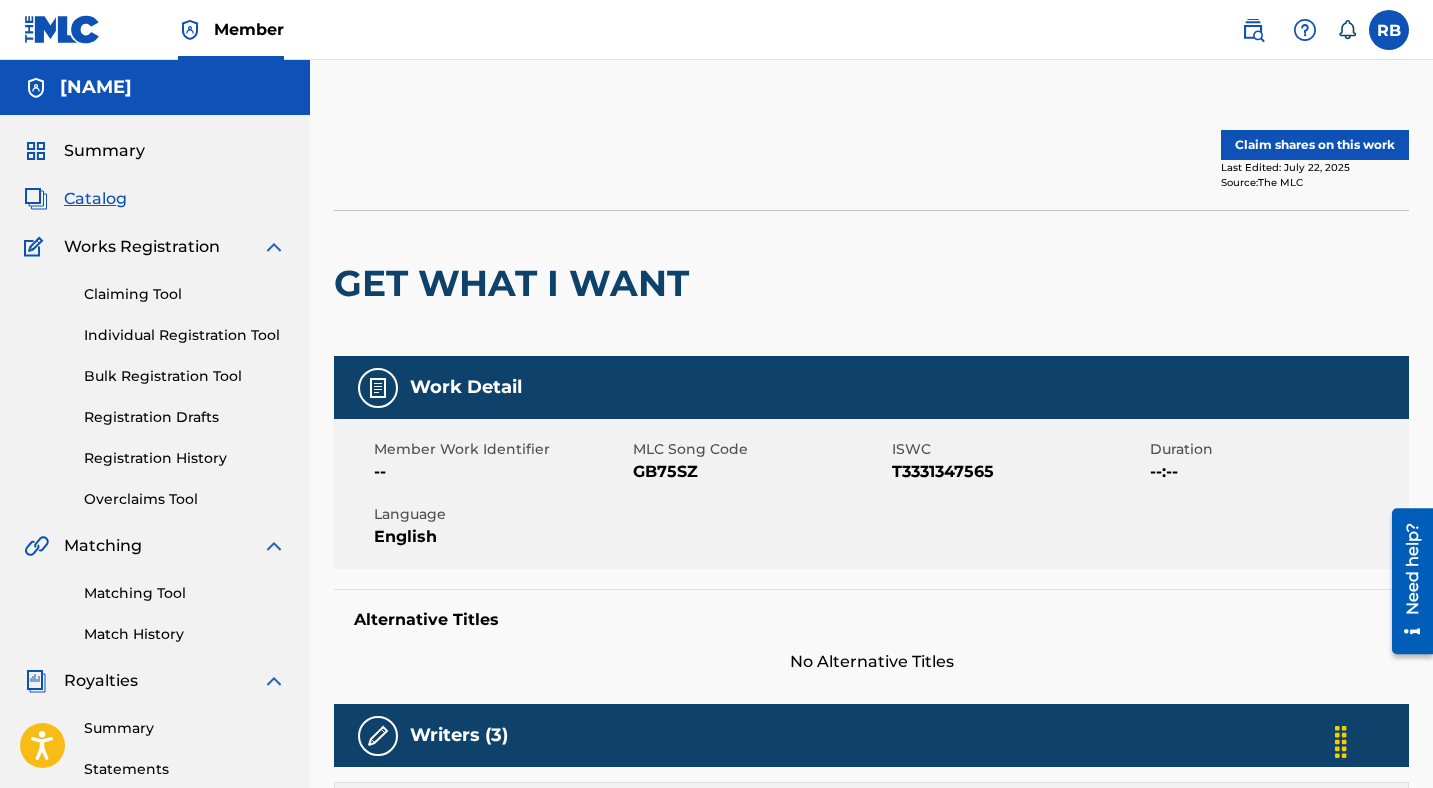 click on "Claim shares on this work" at bounding box center (1315, 145) 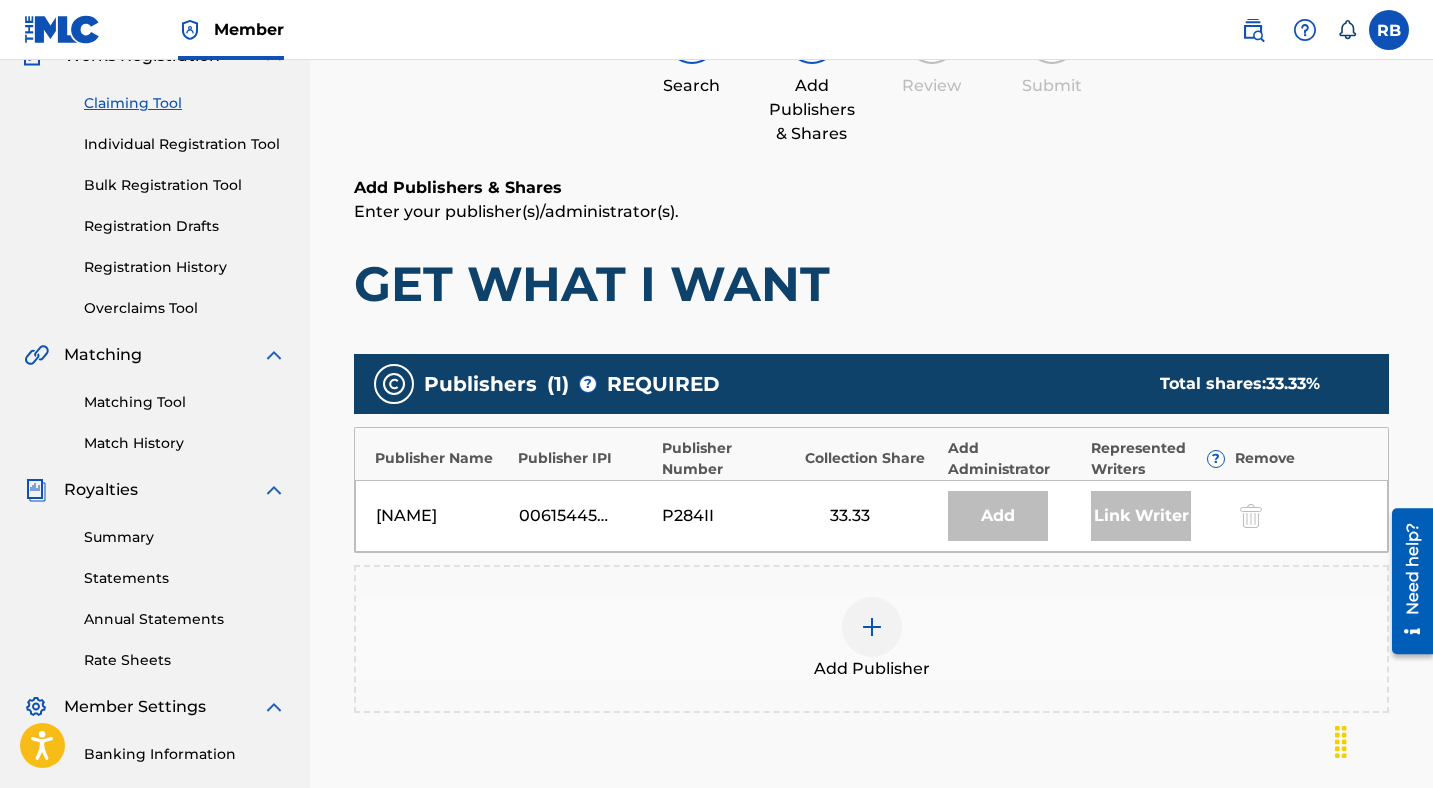 scroll, scrollTop: 459, scrollLeft: 0, axis: vertical 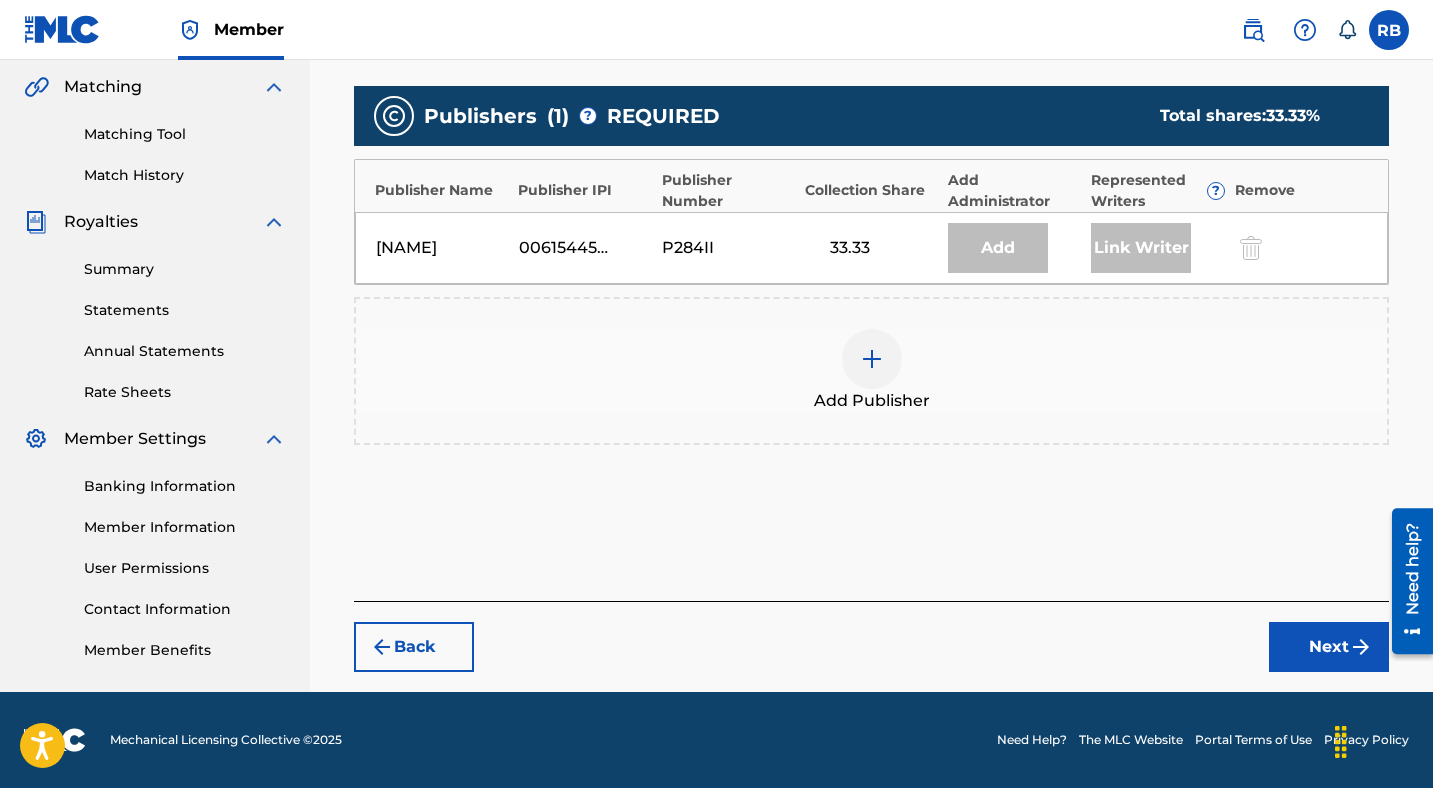click at bounding box center (872, 359) 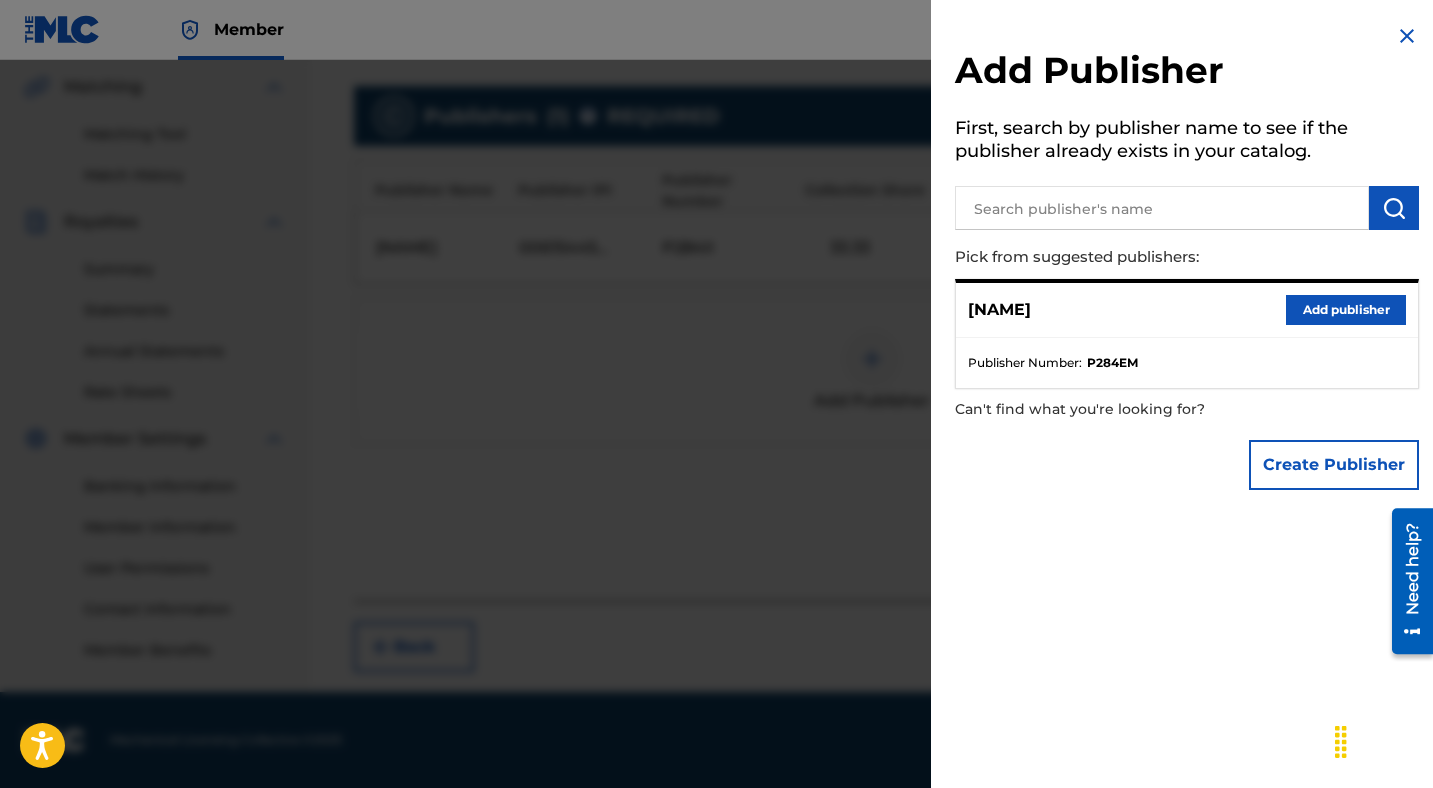 click on "Add publisher" at bounding box center (1346, 310) 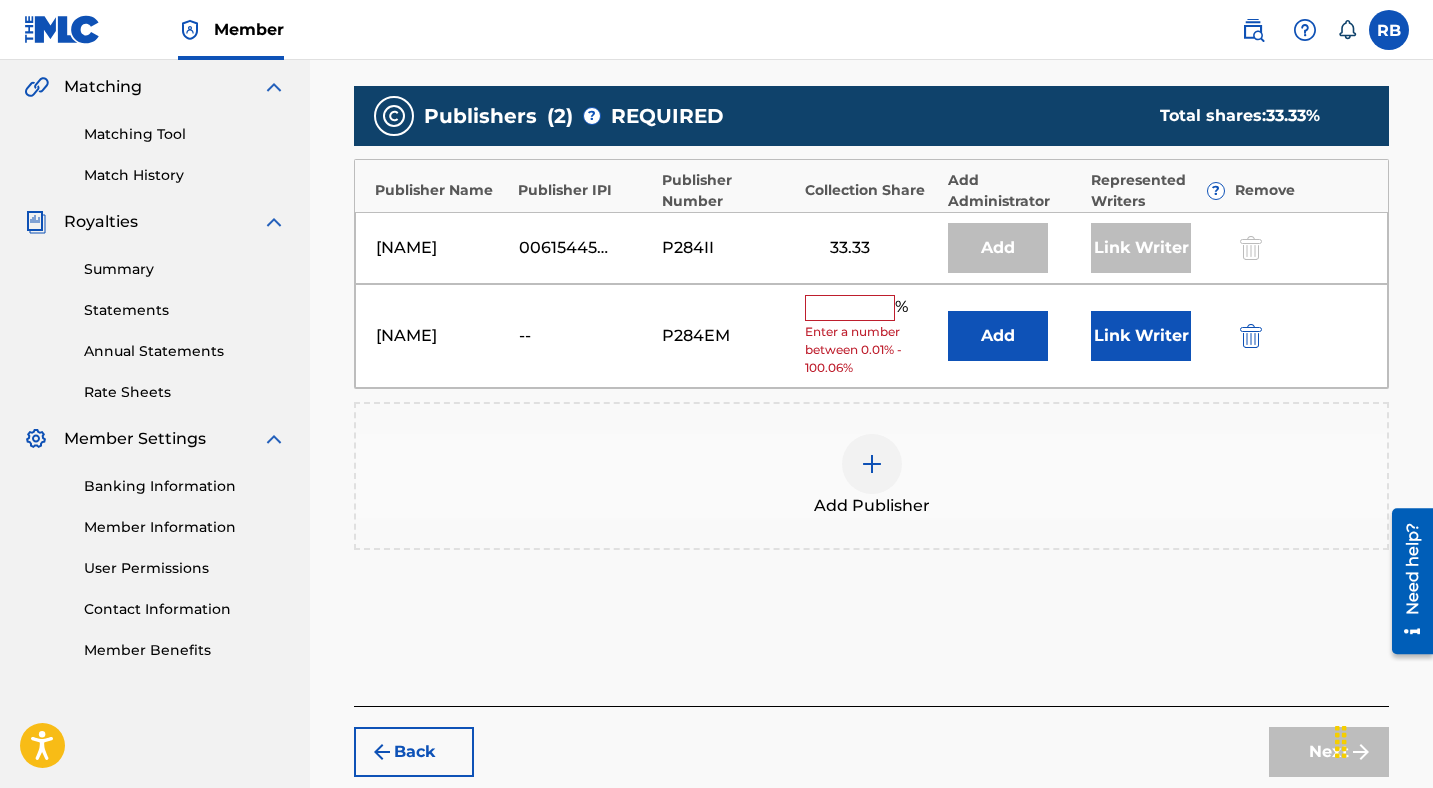click at bounding box center [850, 308] 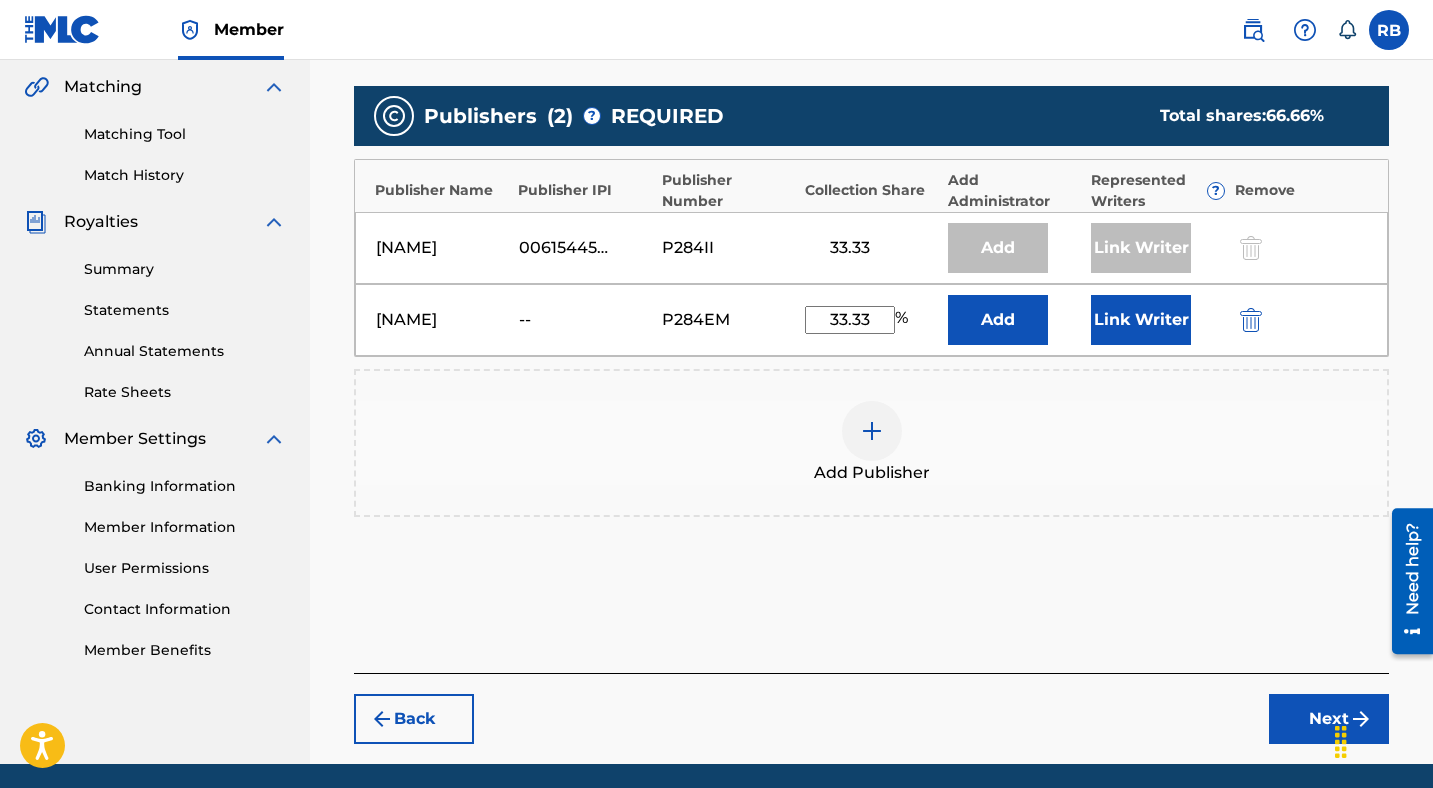 type on "33.33" 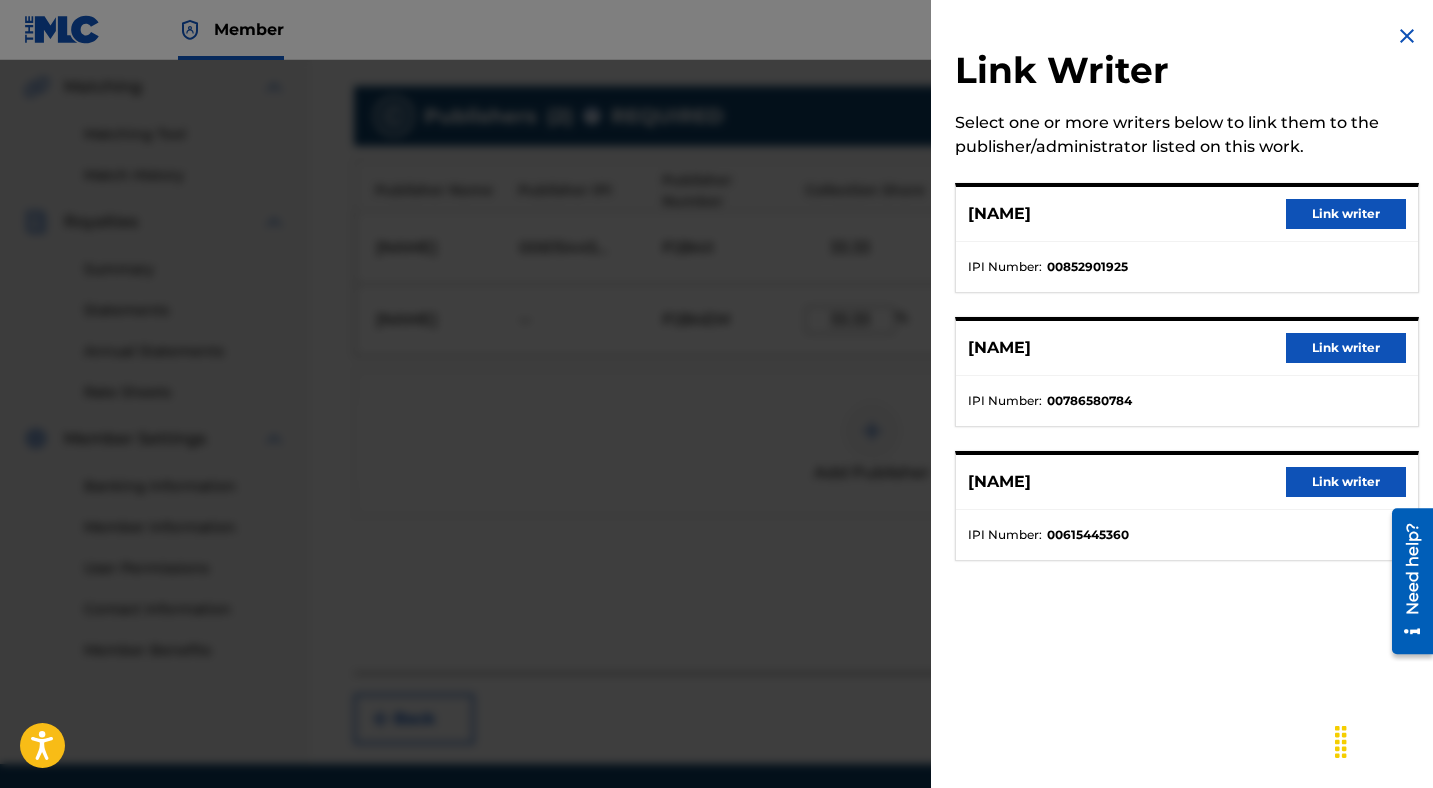 click on "Link writer" at bounding box center (1346, 214) 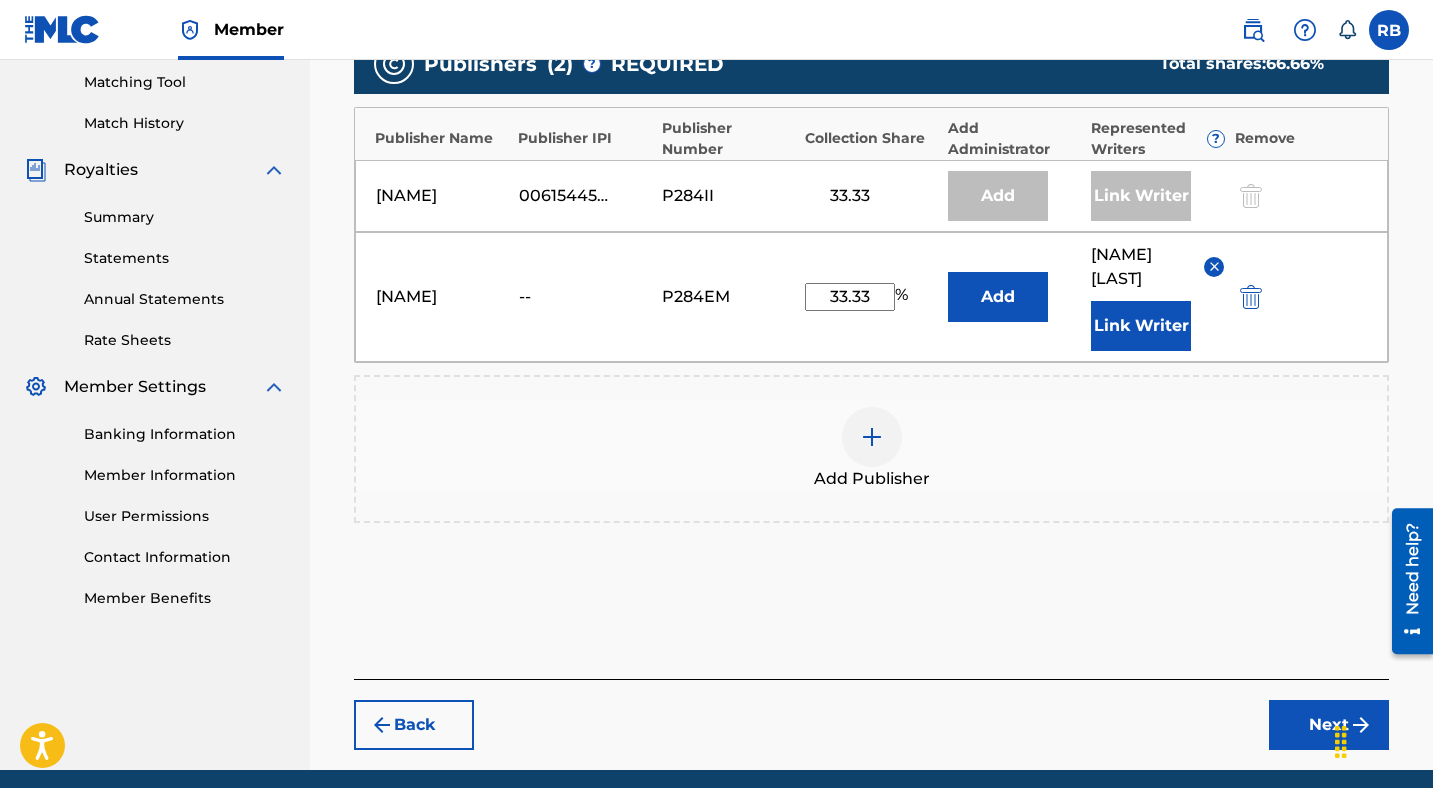 scroll, scrollTop: 589, scrollLeft: 0, axis: vertical 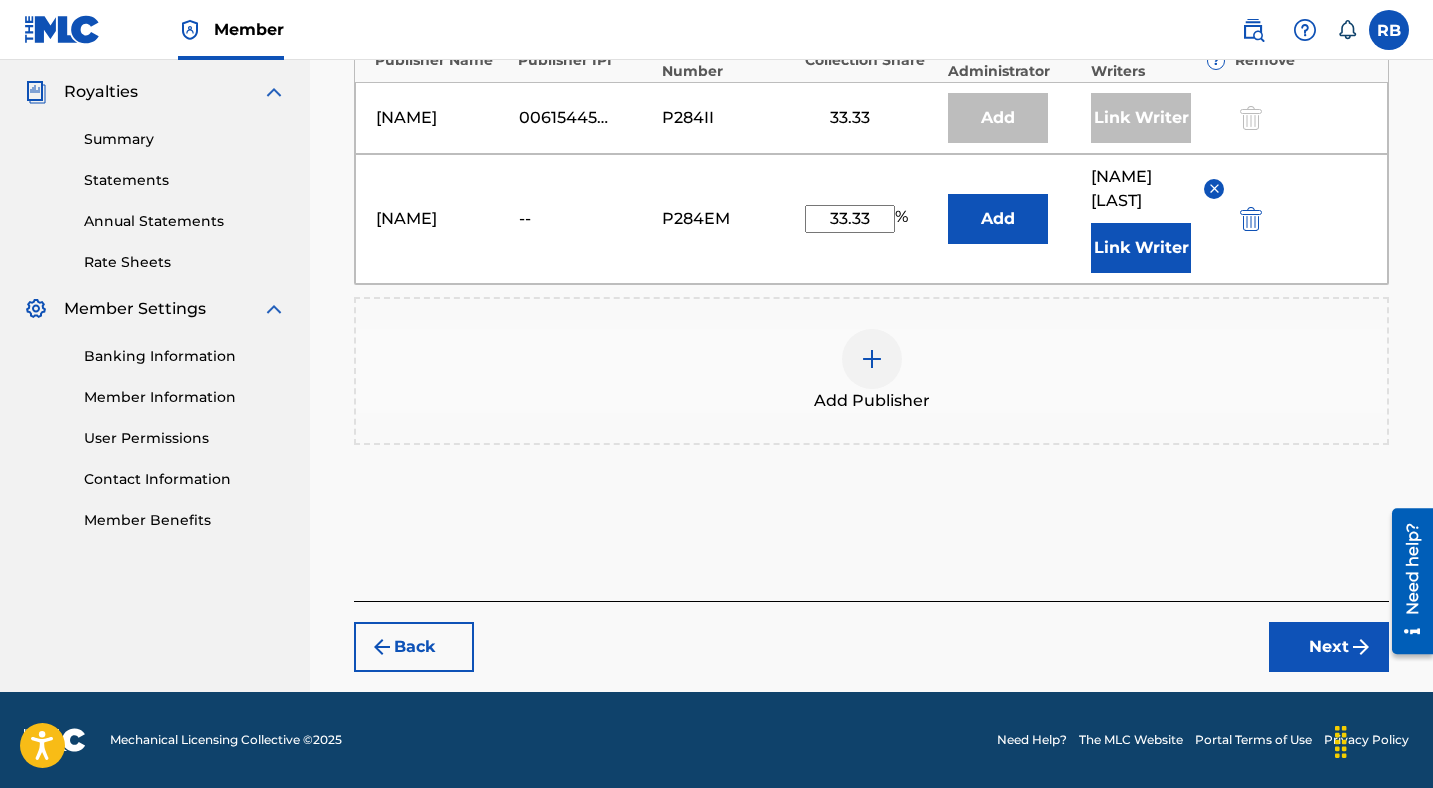 click on "Next" at bounding box center (1329, 647) 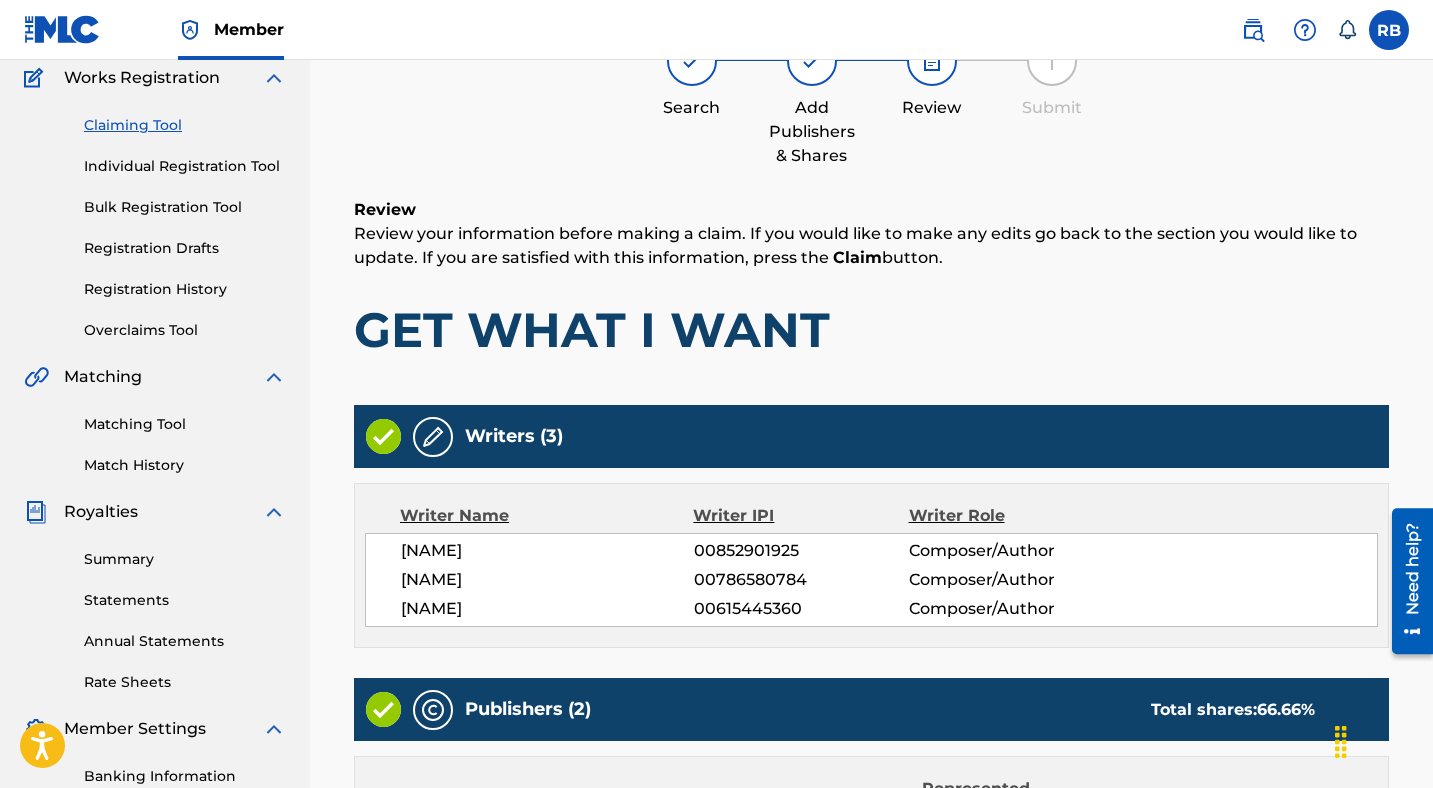 scroll, scrollTop: 695, scrollLeft: 0, axis: vertical 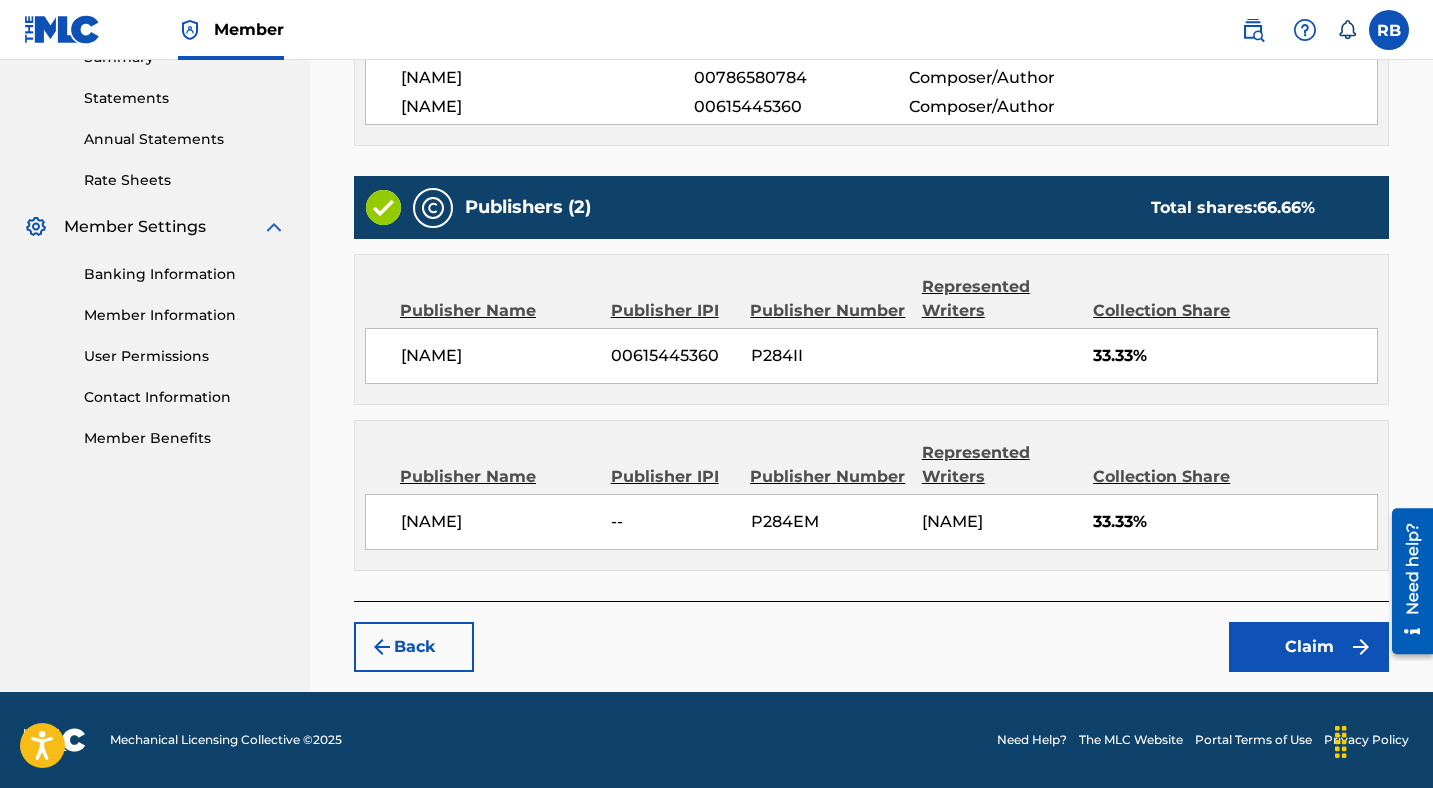 click on "Claim" at bounding box center (1309, 647) 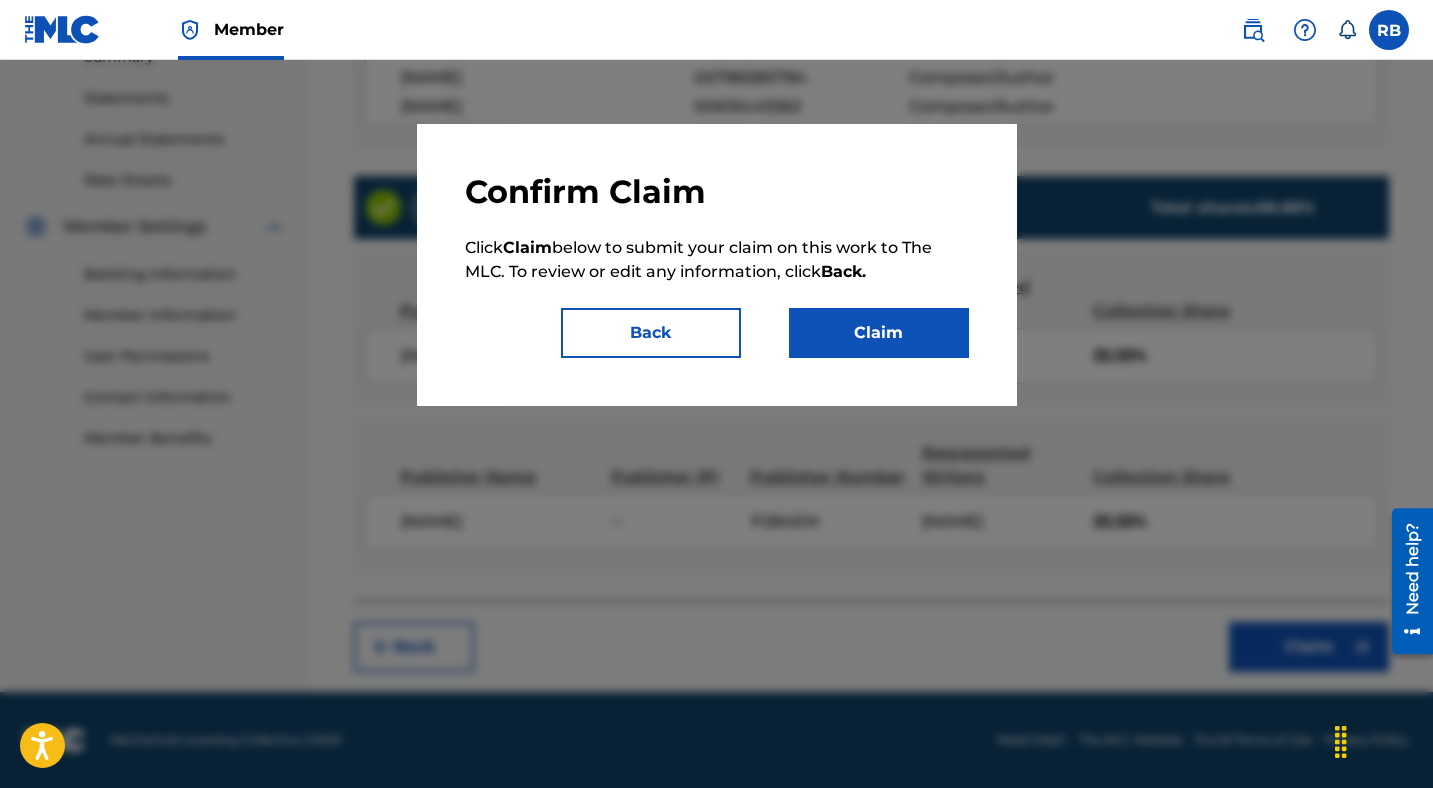 click on "Claim" at bounding box center (879, 333) 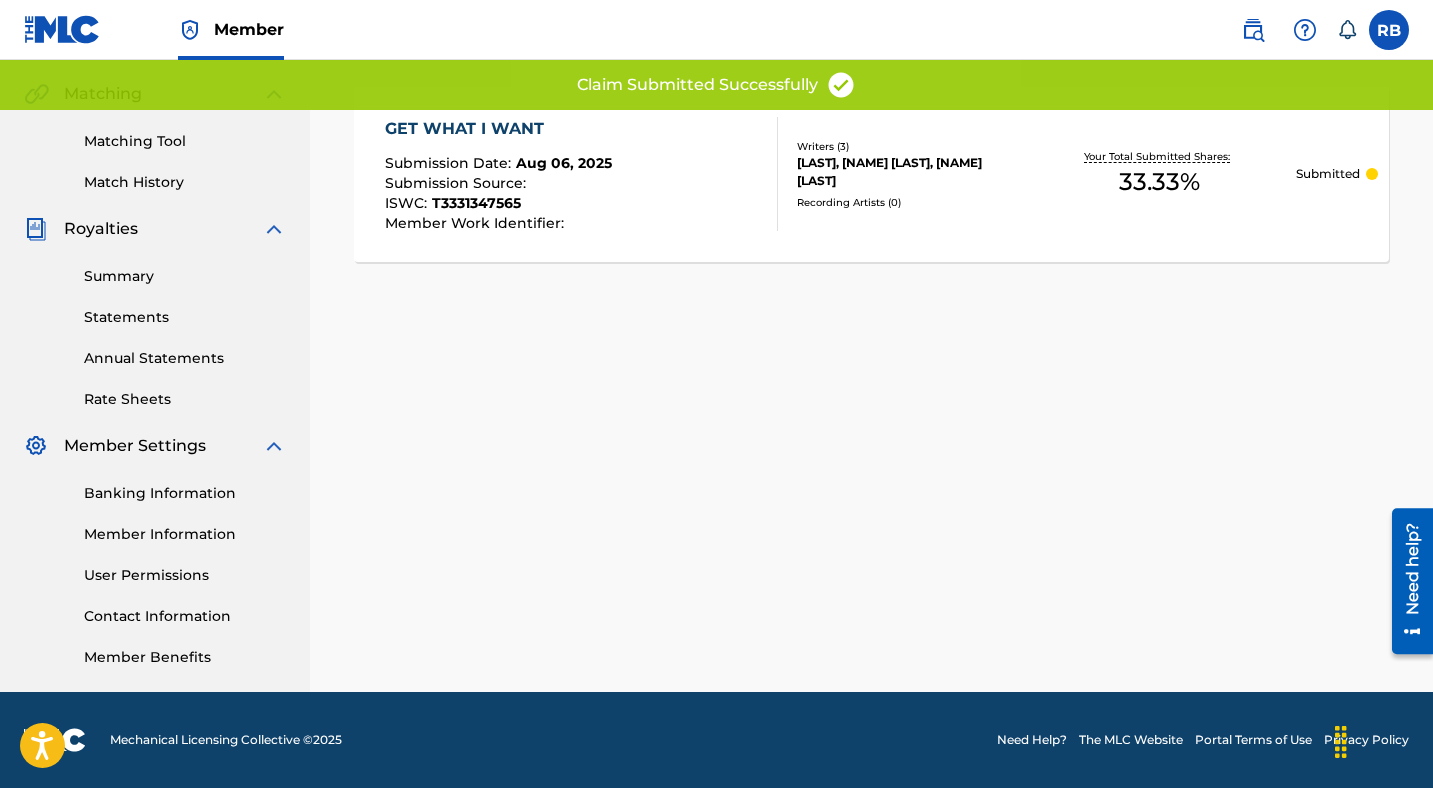 scroll, scrollTop: 452, scrollLeft: 0, axis: vertical 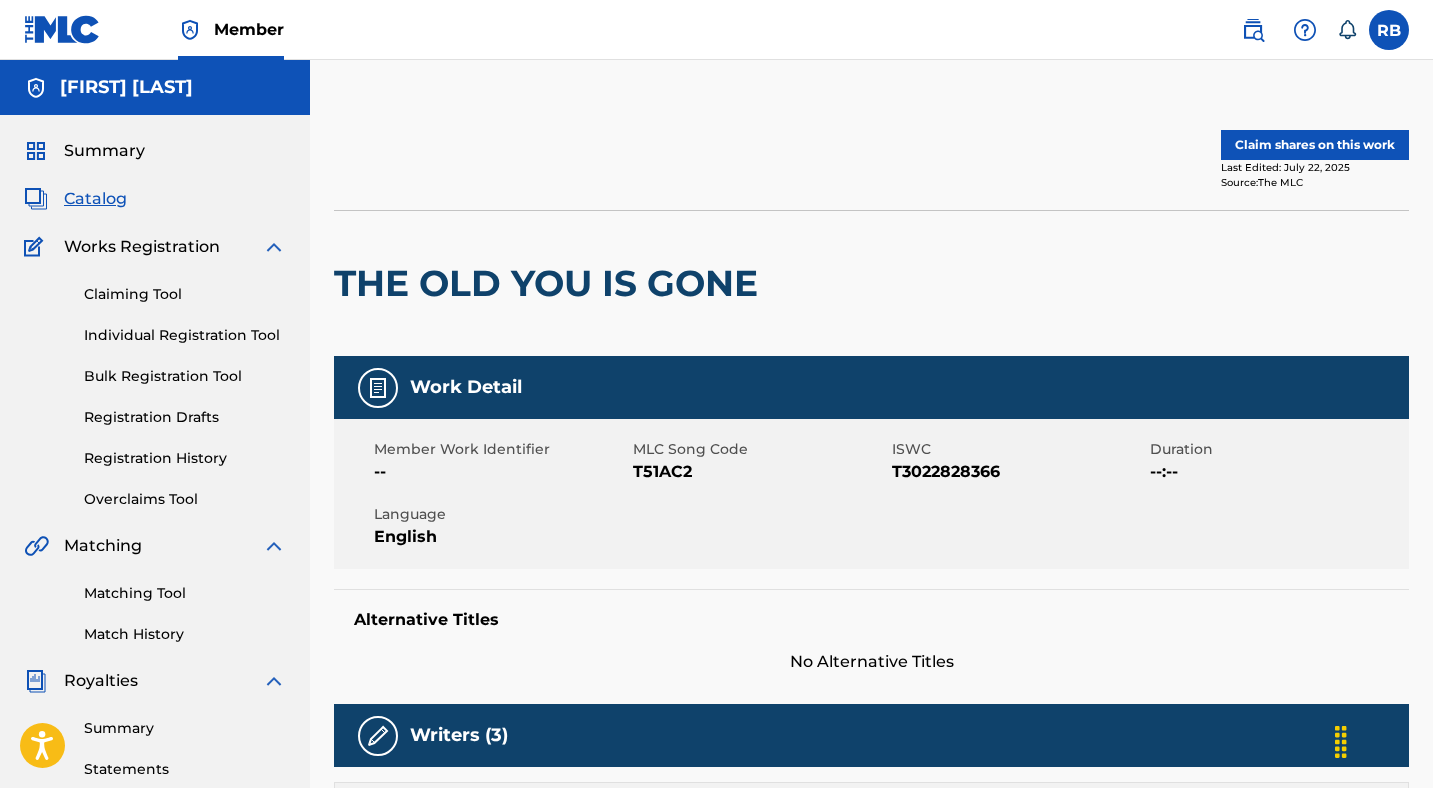 click on "Claim shares on this work" at bounding box center [1315, 145] 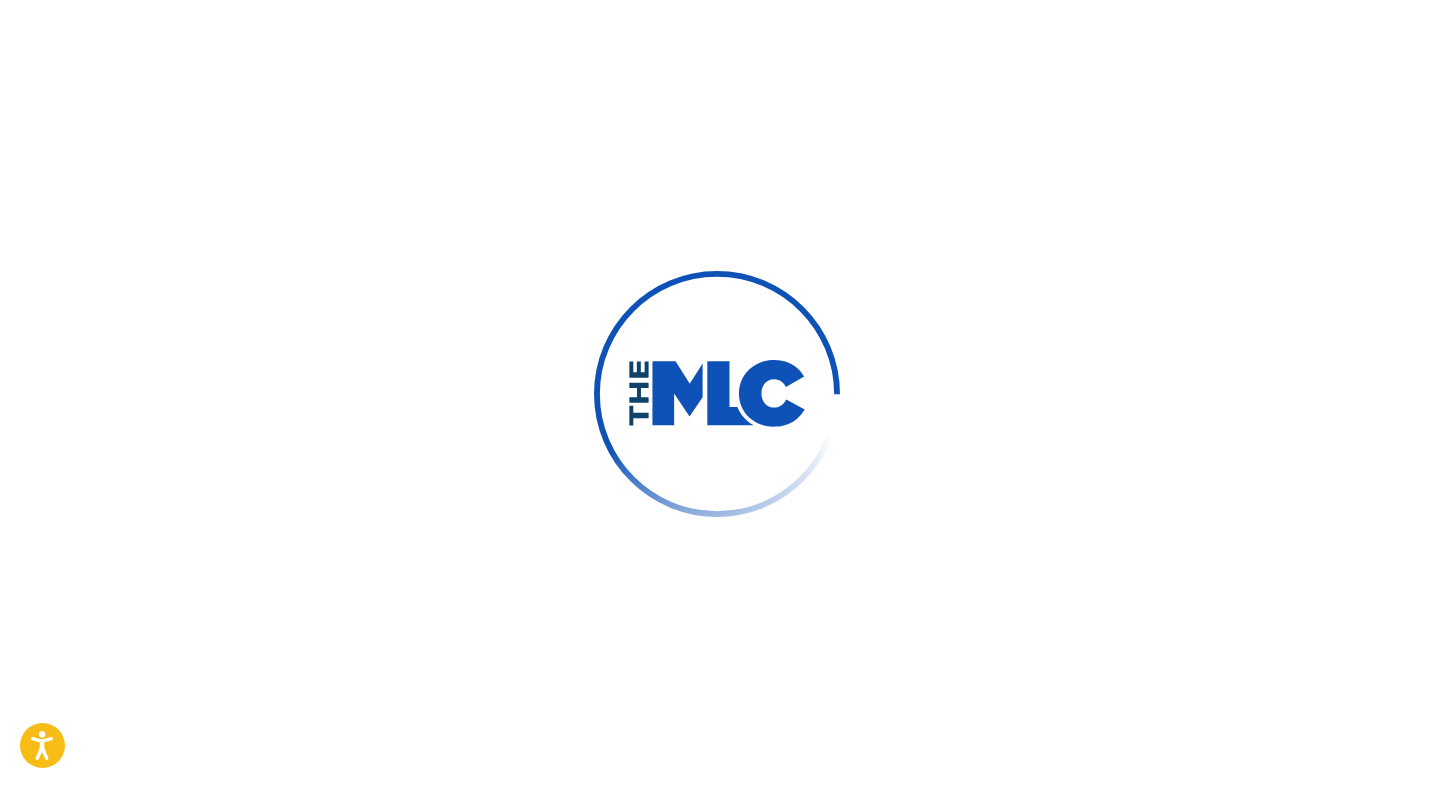 scroll, scrollTop: 0, scrollLeft: 0, axis: both 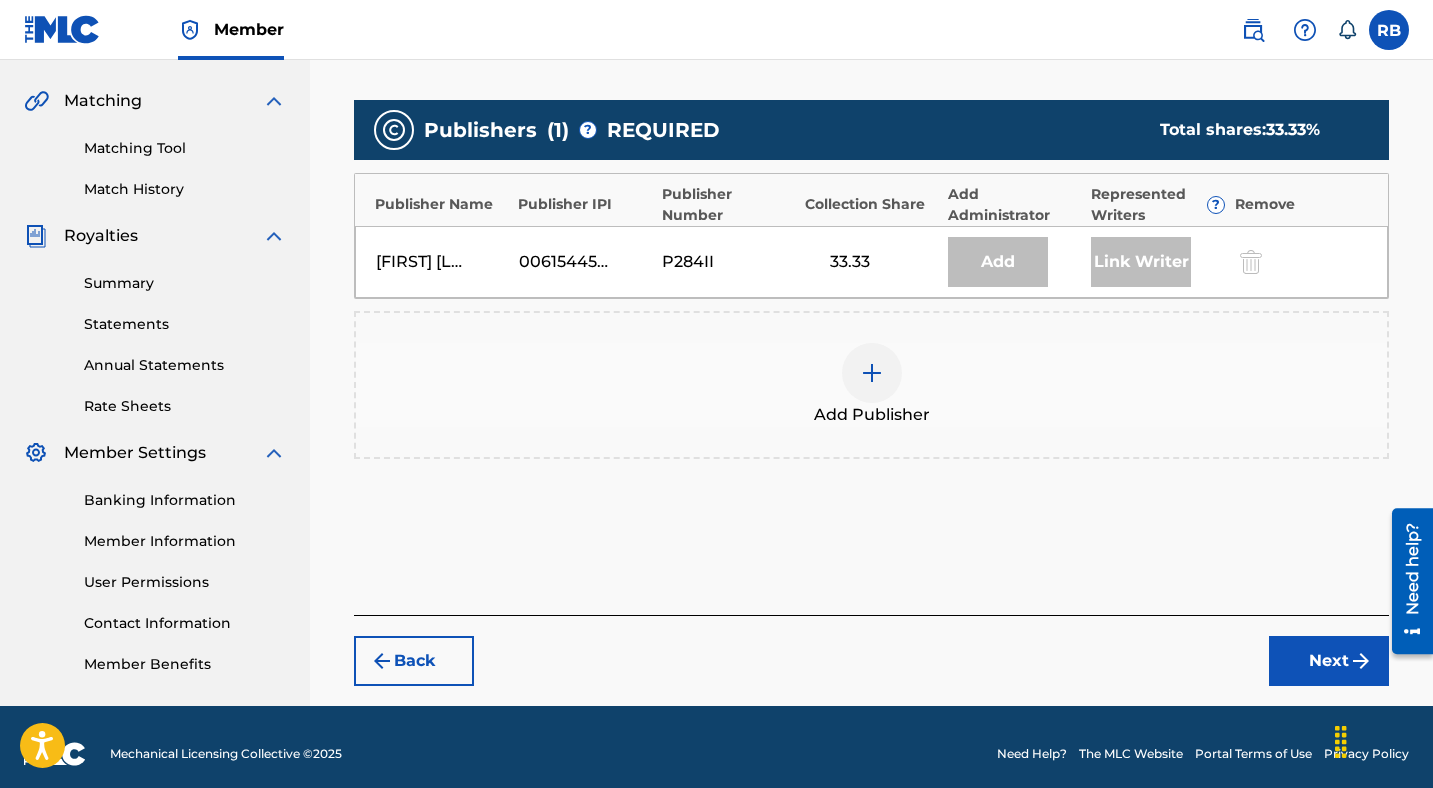click at bounding box center (872, 373) 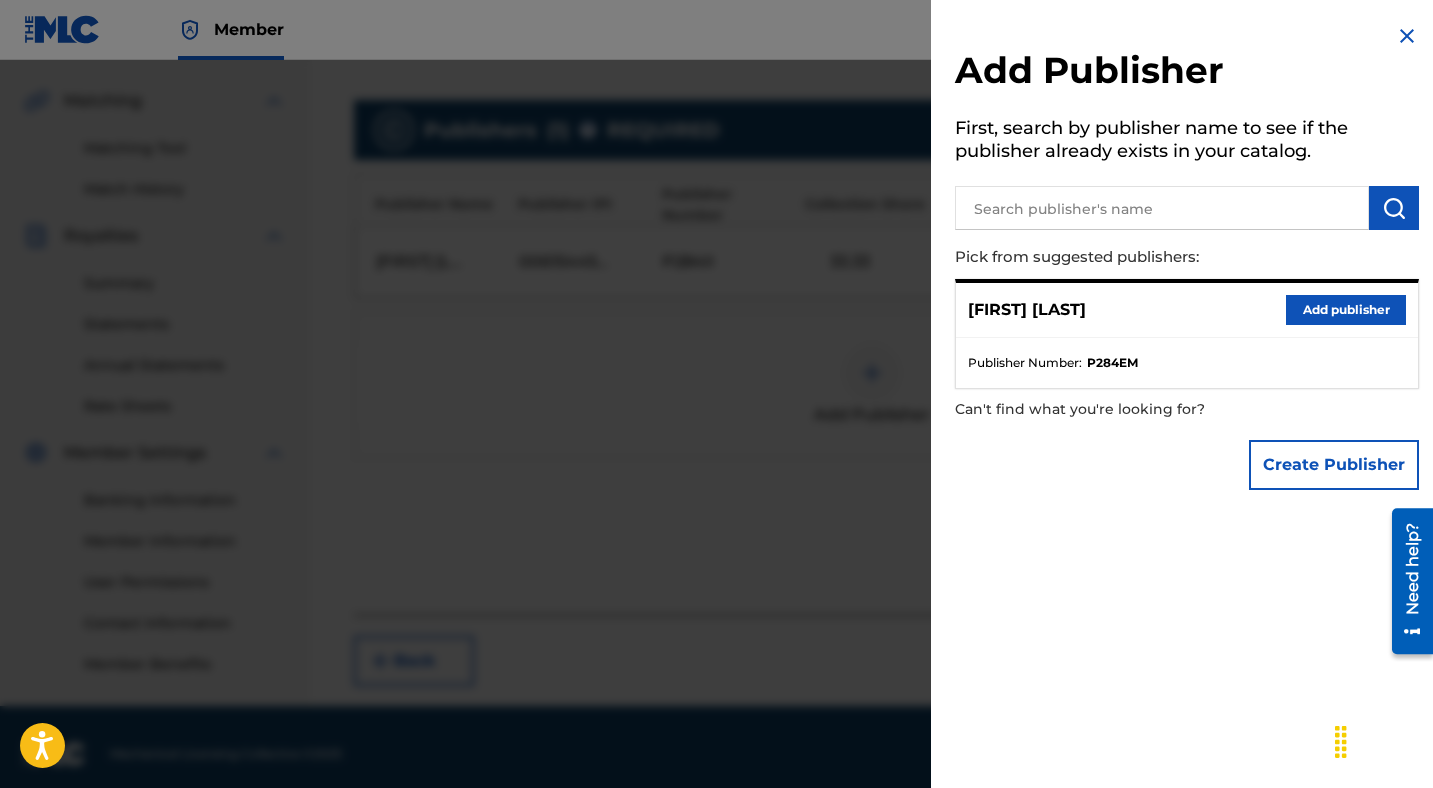 click at bounding box center (1162, 208) 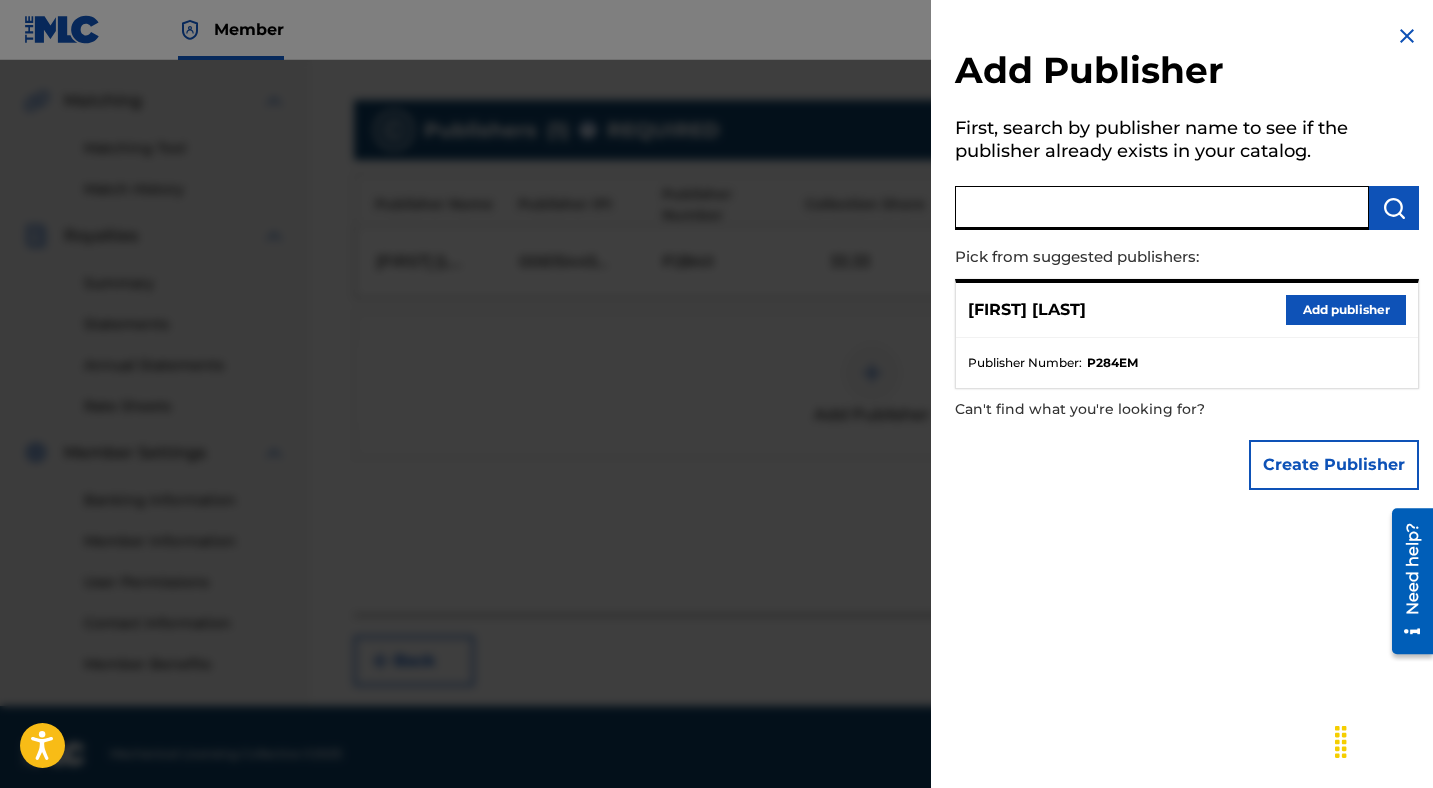 click on "Add publisher" at bounding box center (1346, 310) 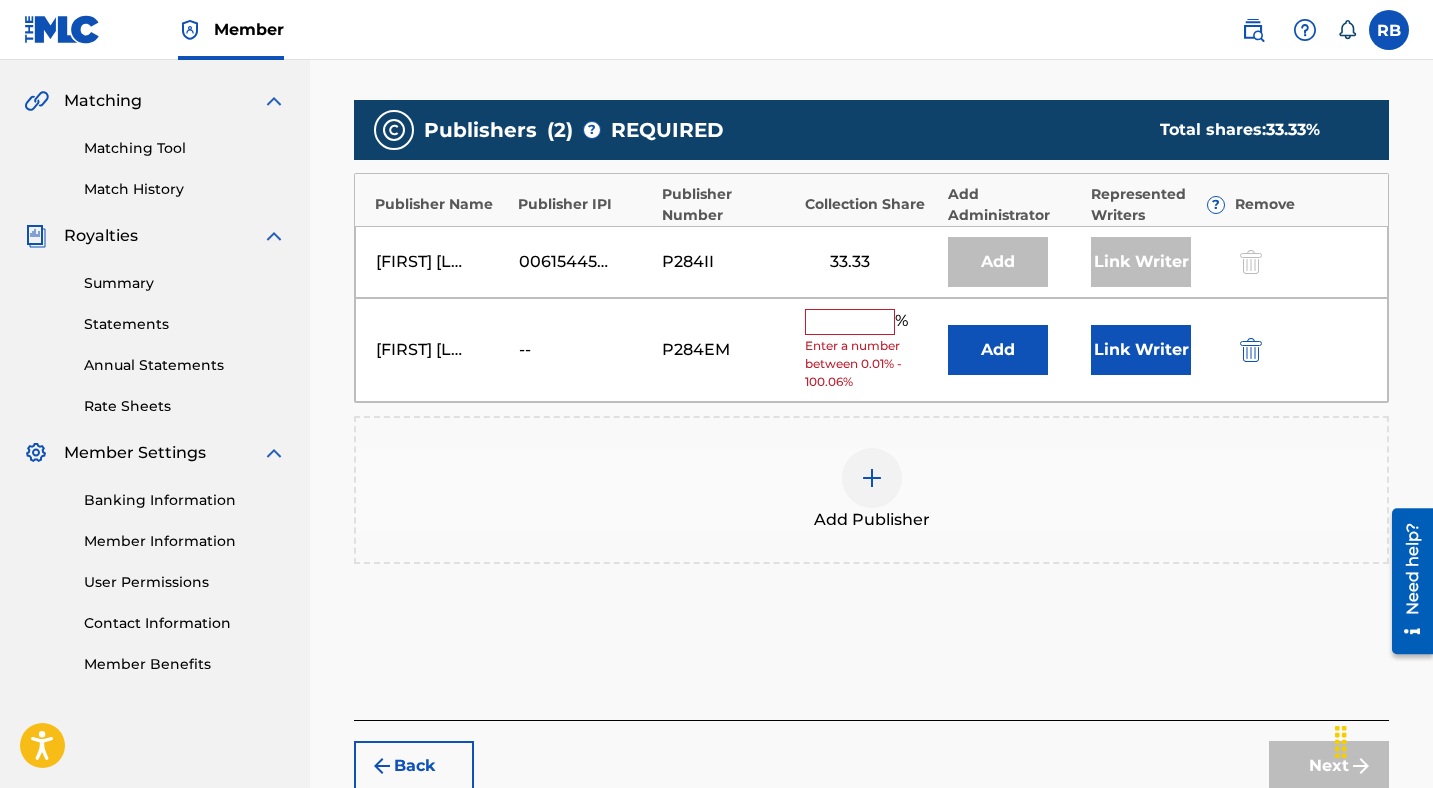 click at bounding box center (850, 322) 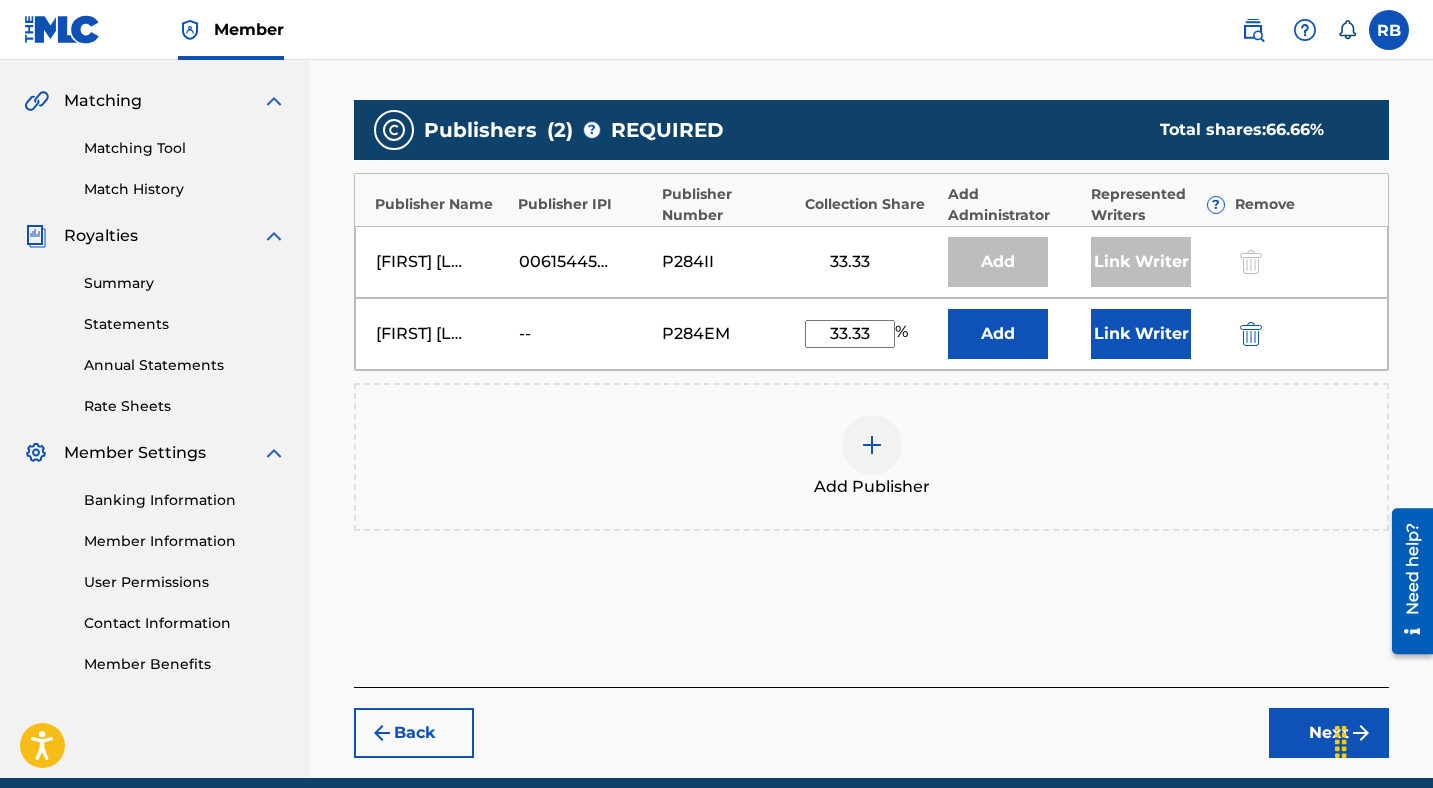 type on "33.33" 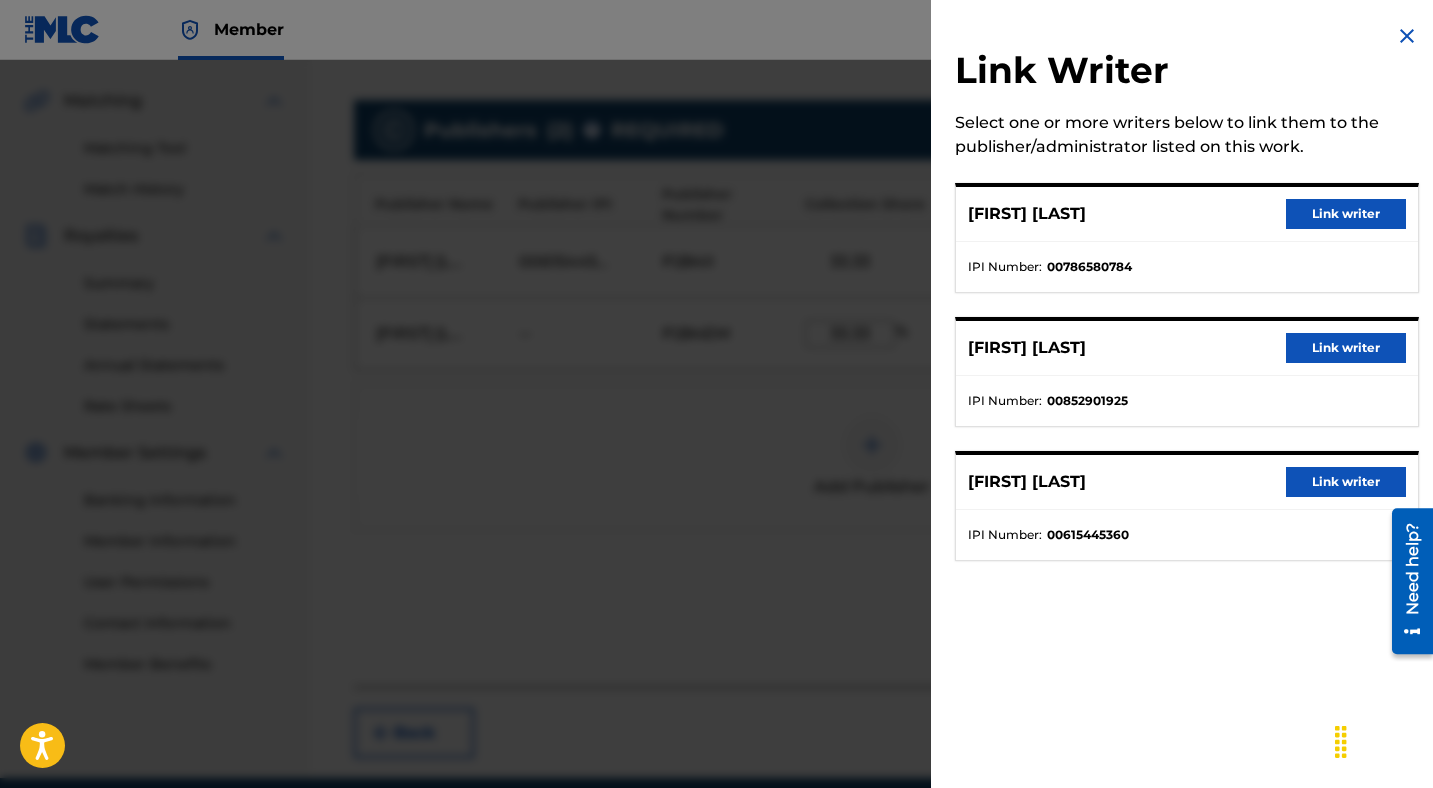 click on "Link writer" at bounding box center (1346, 348) 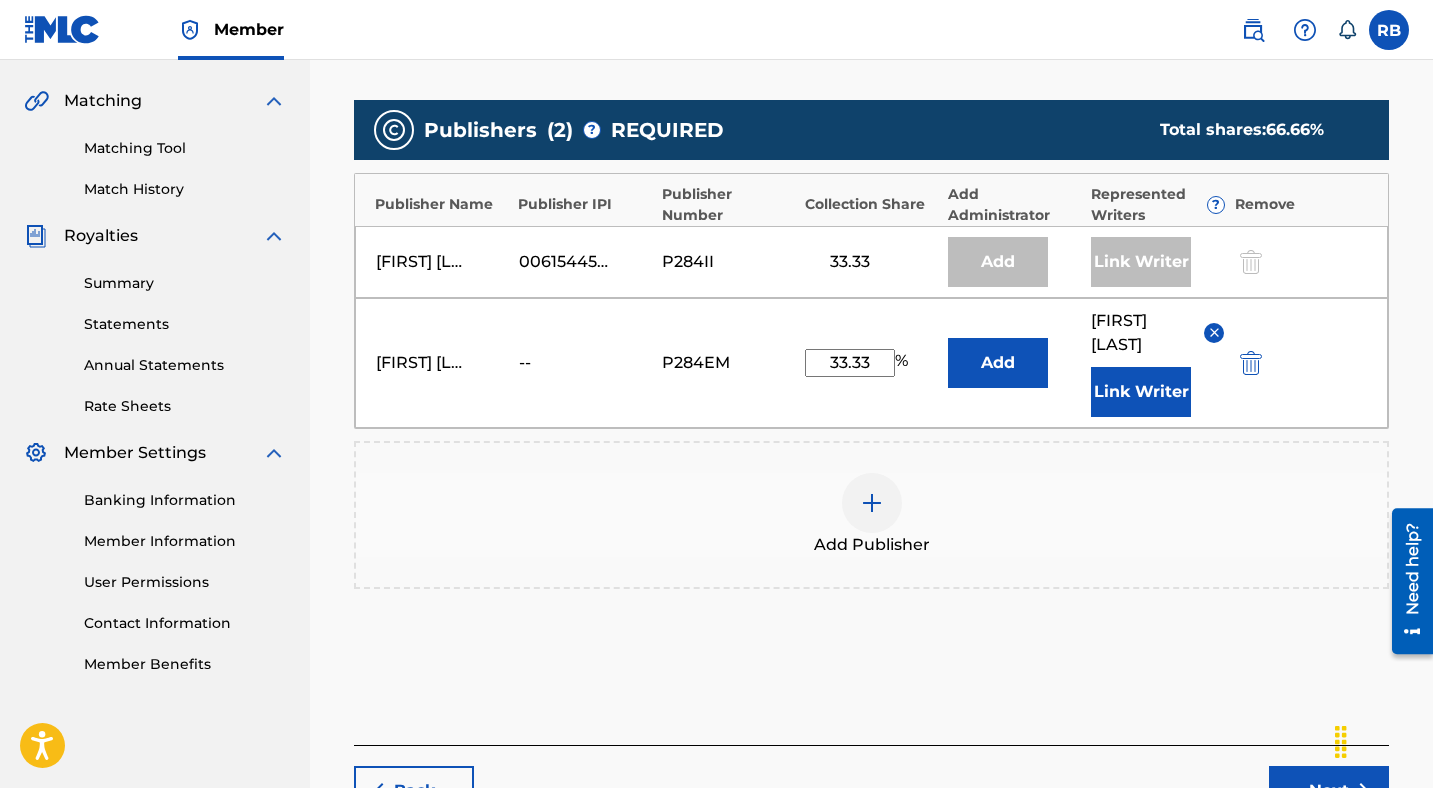 click on "Next" at bounding box center (1329, 791) 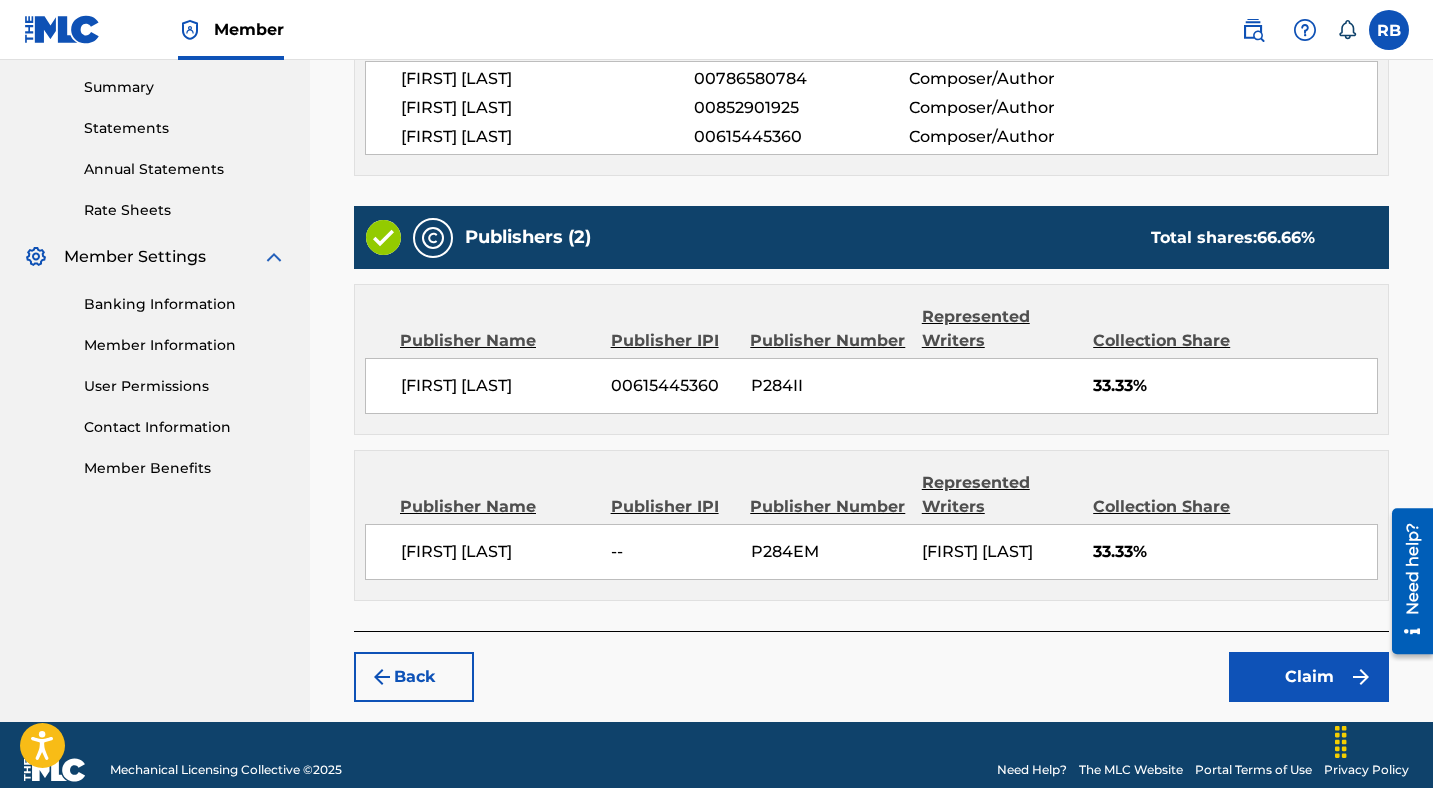scroll, scrollTop: 695, scrollLeft: 0, axis: vertical 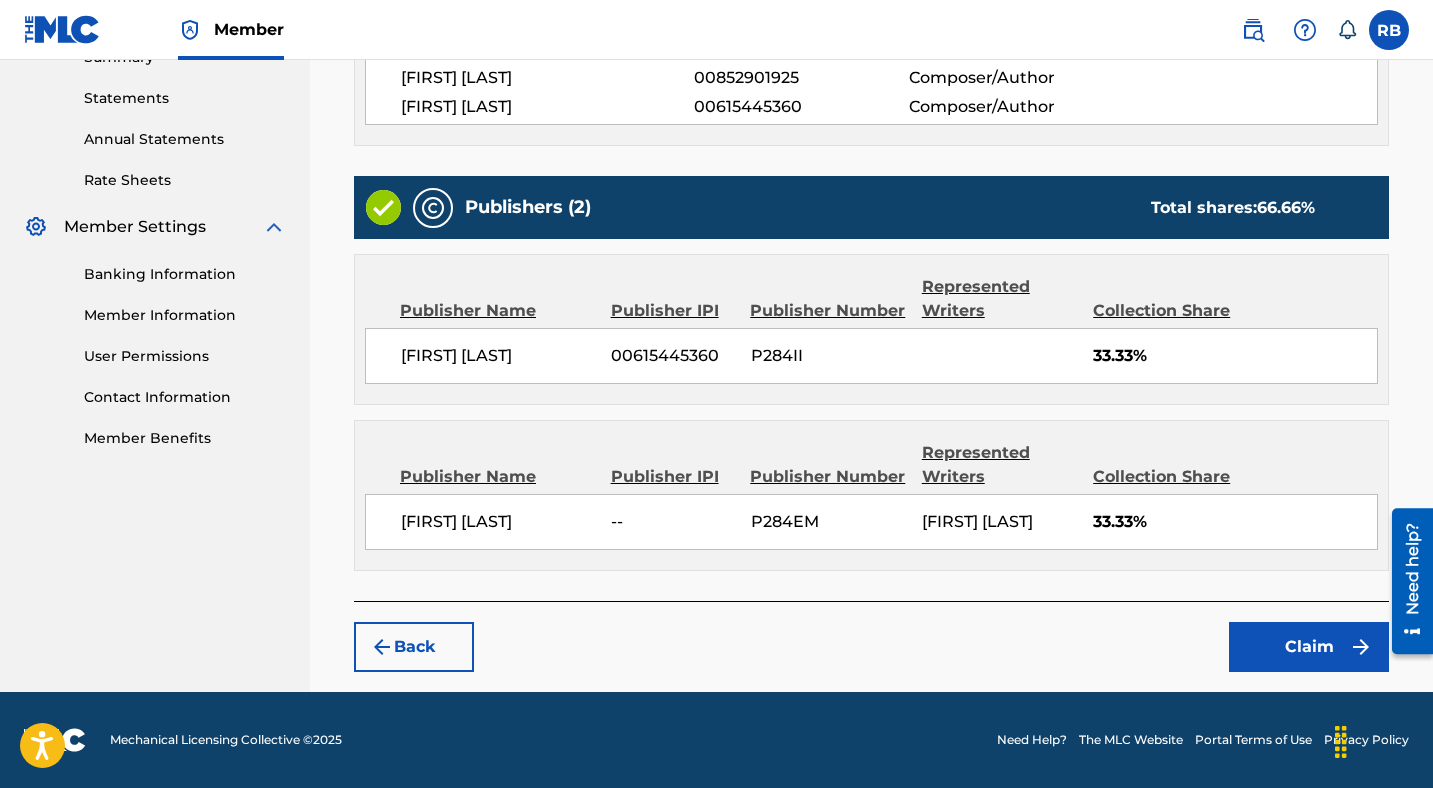 click on "Claim" at bounding box center (1309, 647) 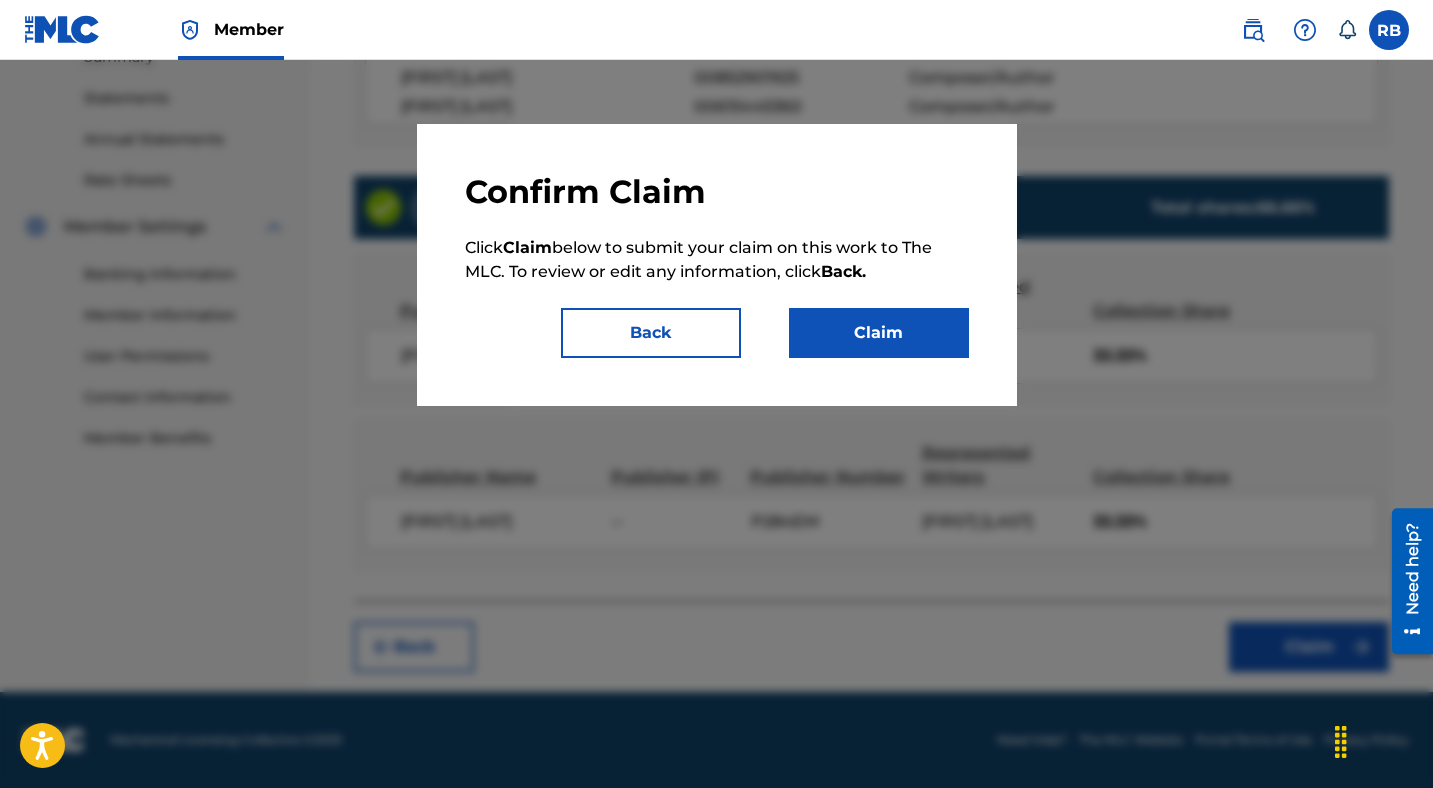 click on "Claim" at bounding box center (879, 333) 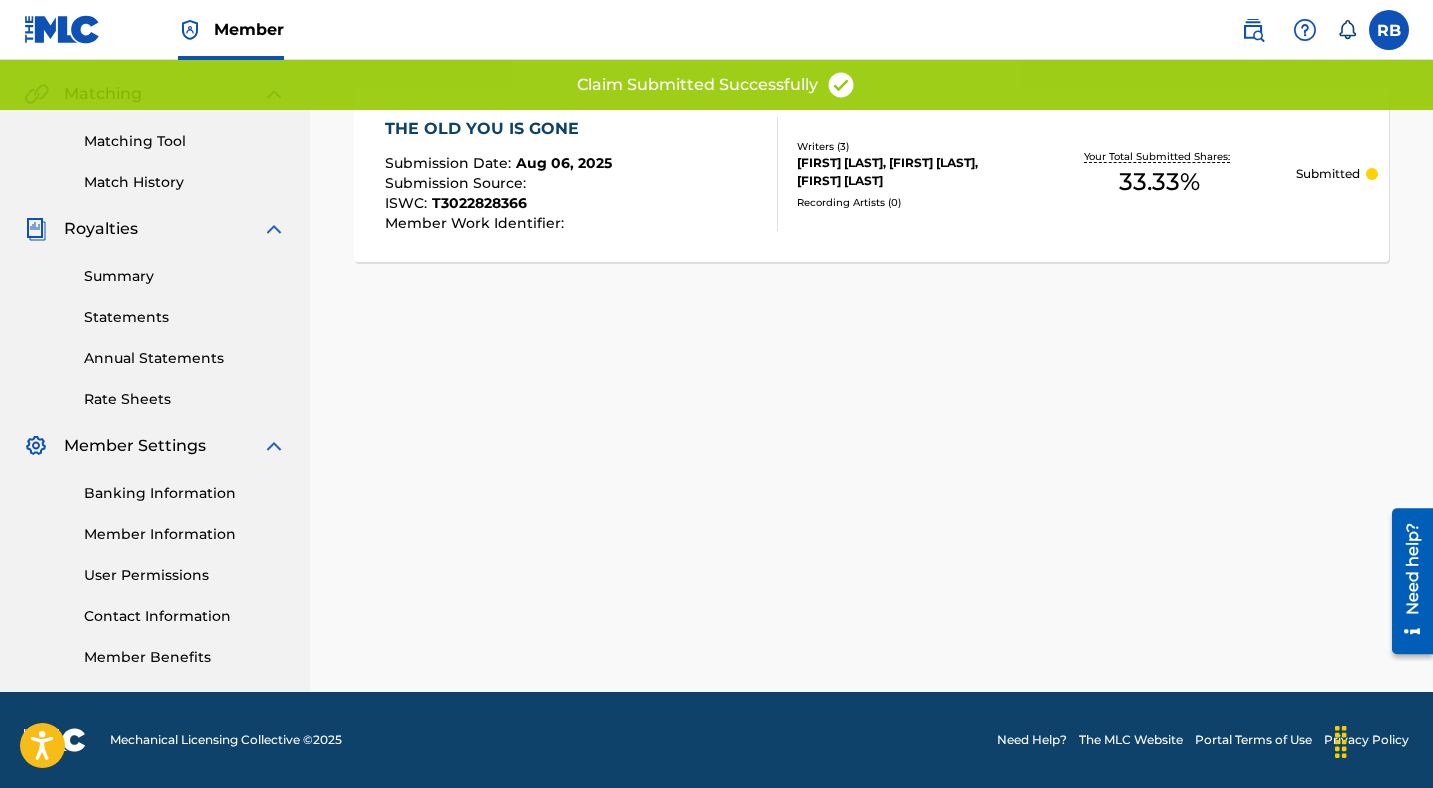 scroll, scrollTop: 452, scrollLeft: 0, axis: vertical 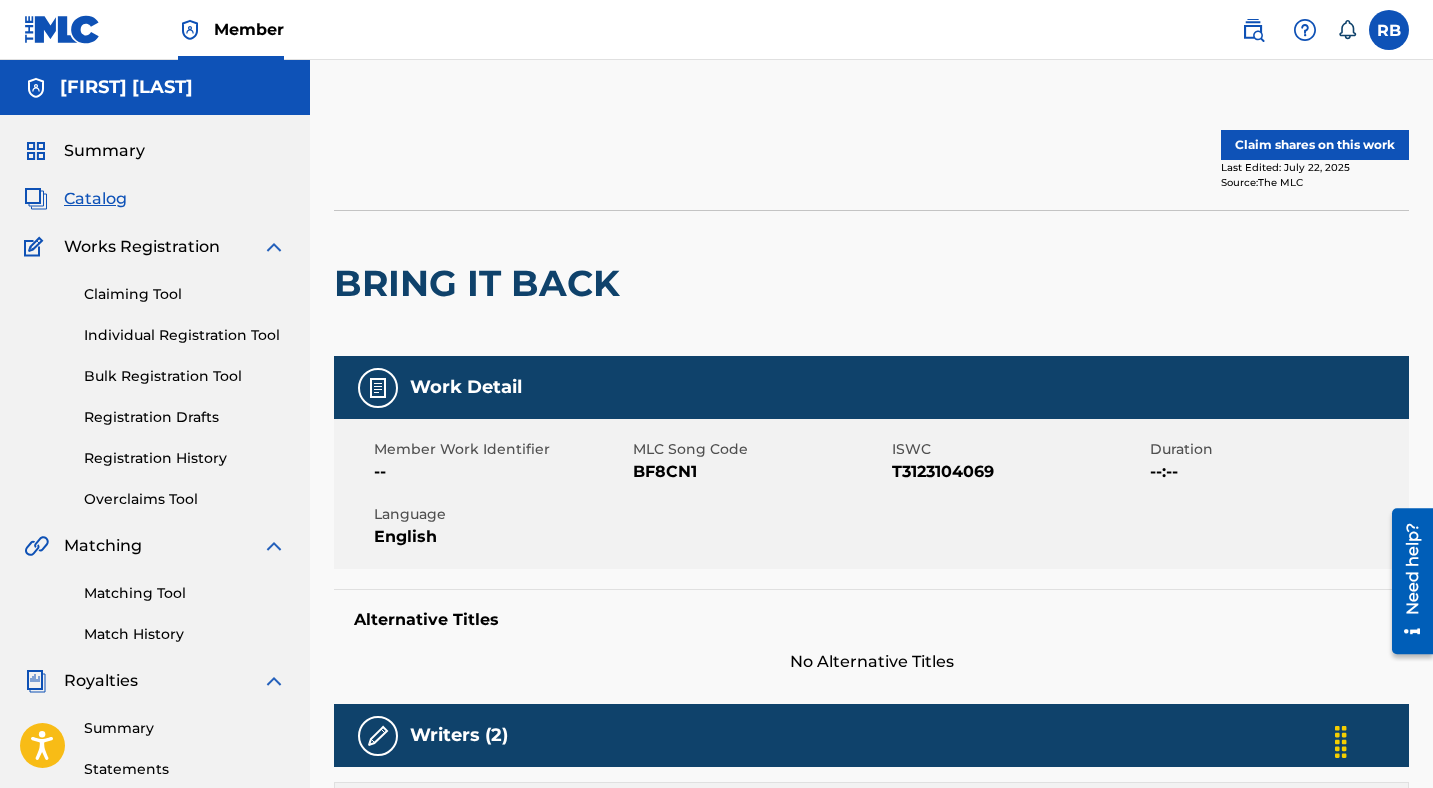 click on "Claim shares on this work" at bounding box center (1315, 145) 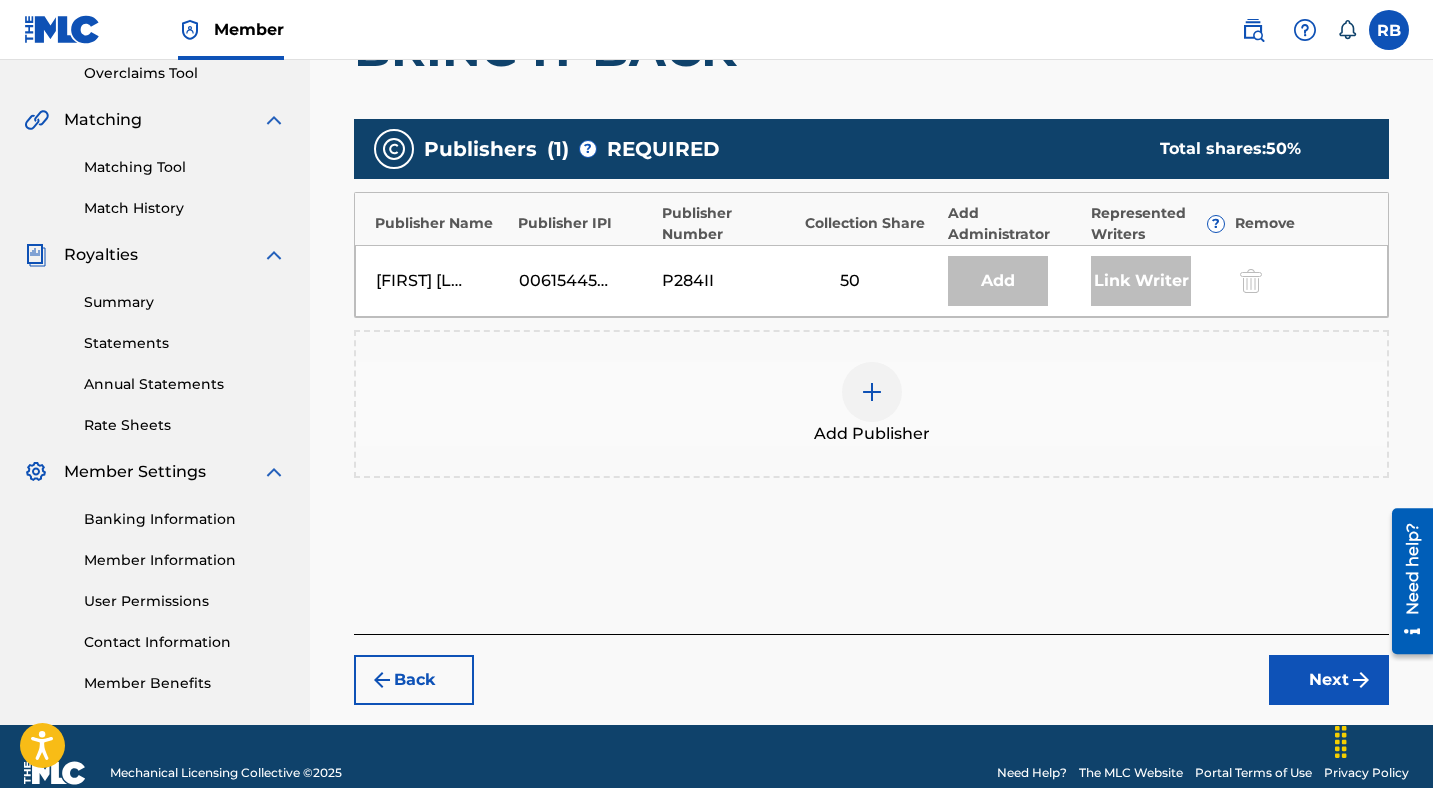 scroll, scrollTop: 459, scrollLeft: 0, axis: vertical 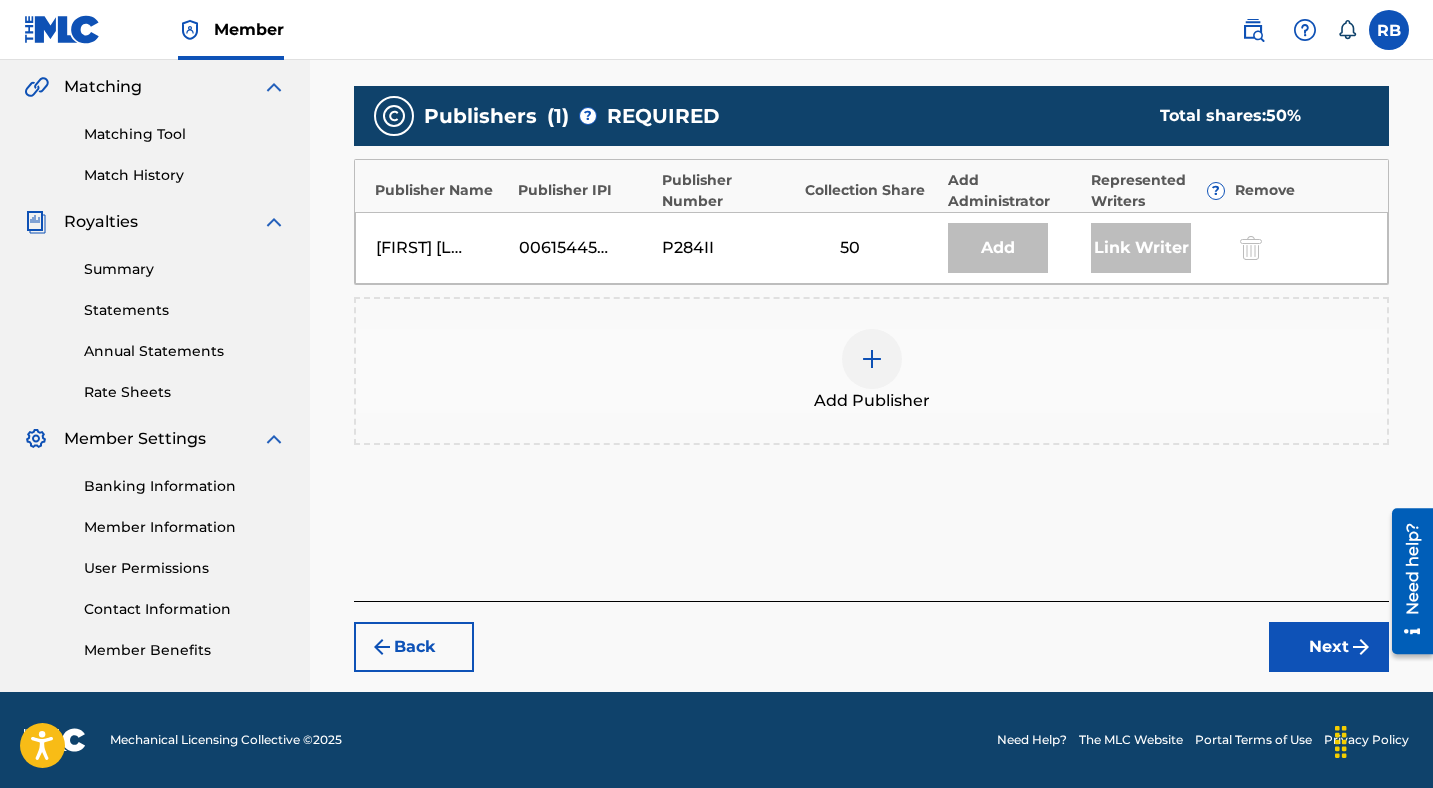 click at bounding box center [872, 359] 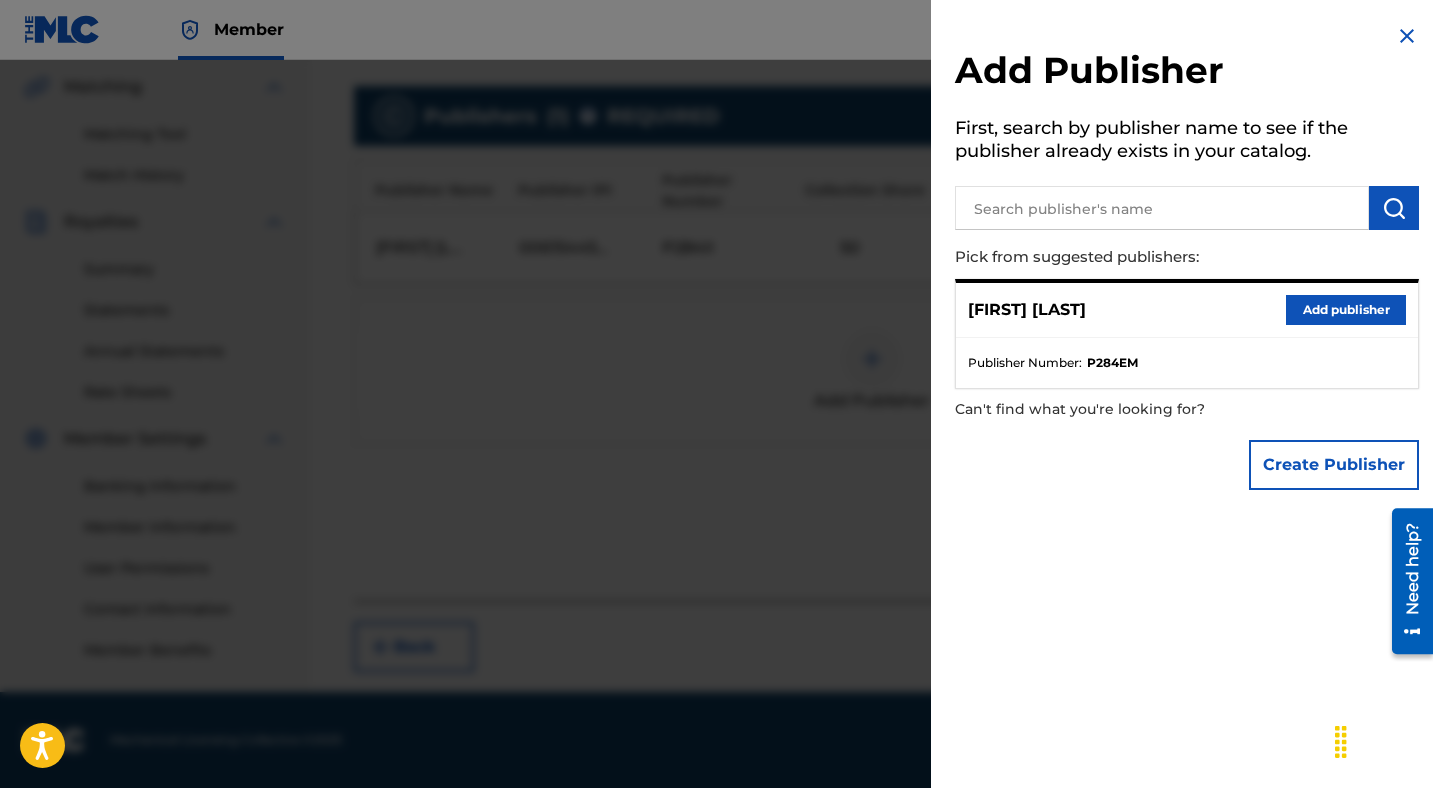 click on "Add publisher" at bounding box center (1346, 310) 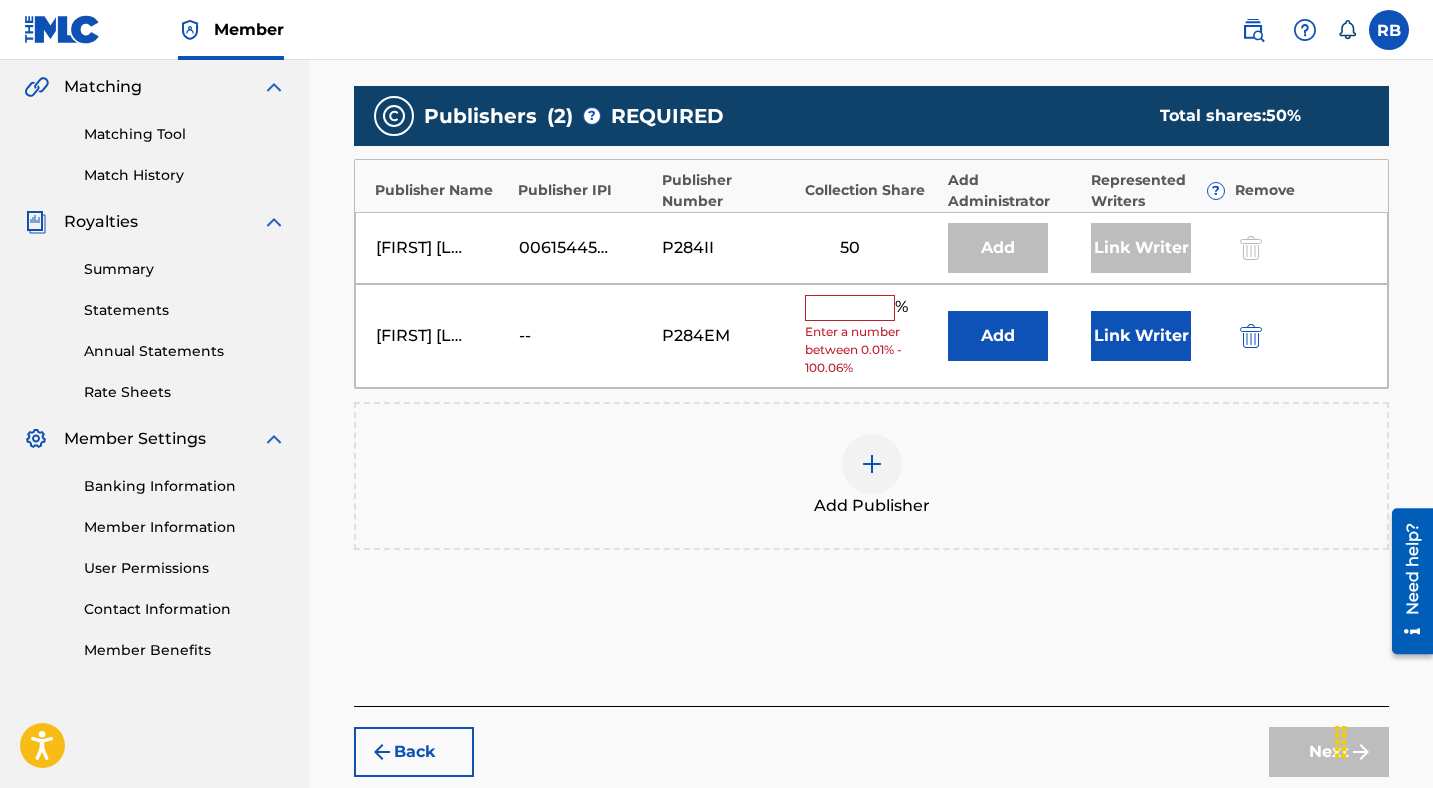click at bounding box center [850, 308] 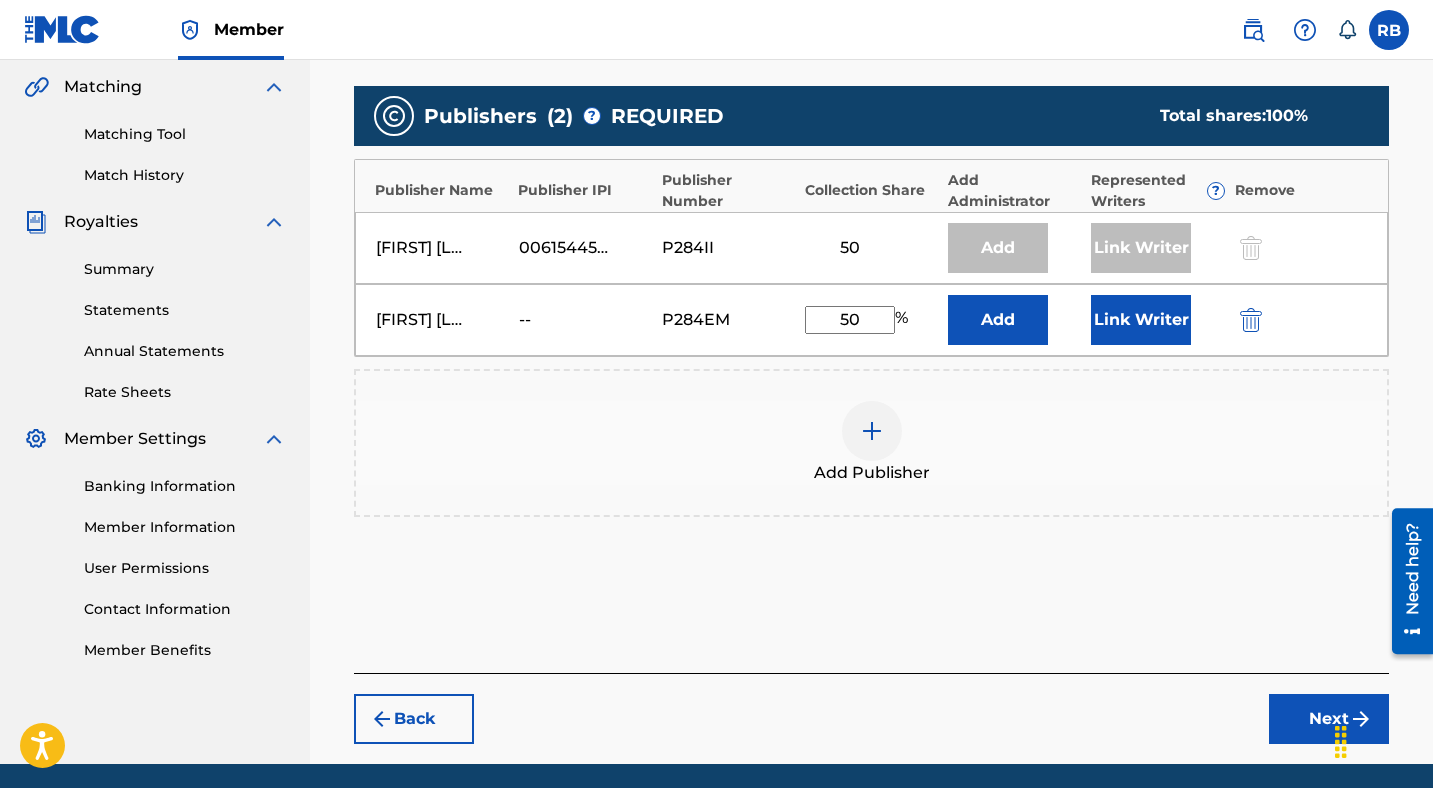type on "50" 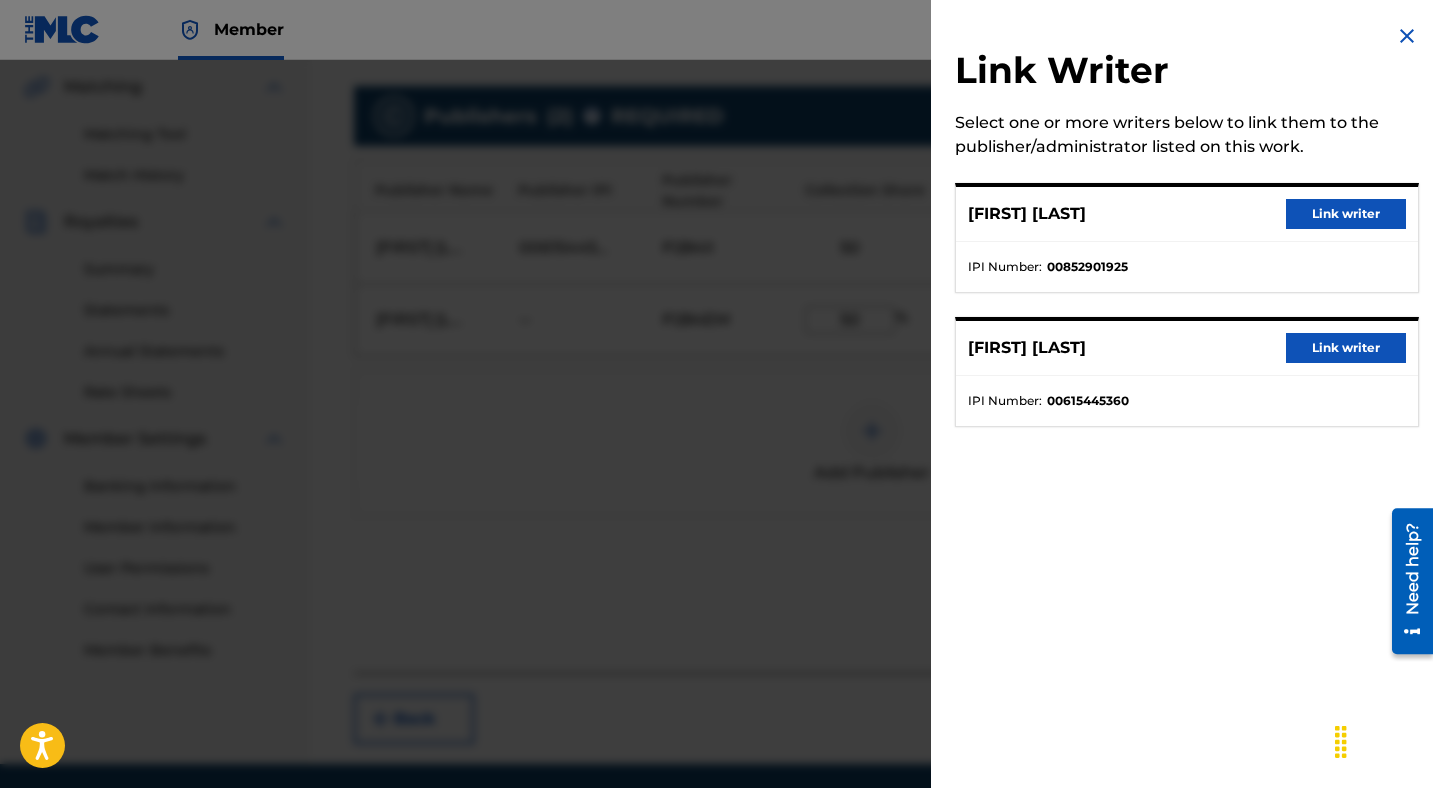 click on "Link writer" at bounding box center (1346, 214) 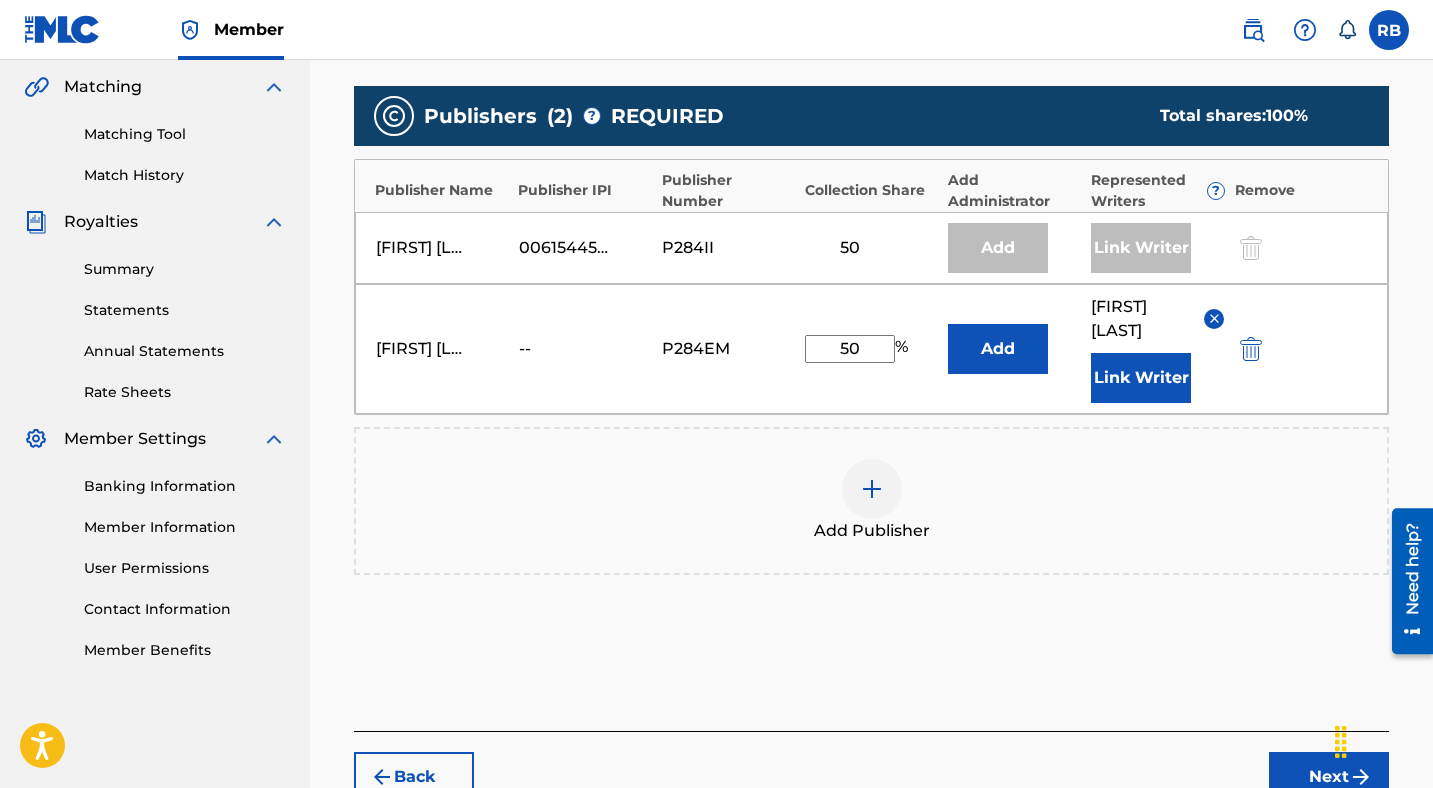 scroll, scrollTop: 589, scrollLeft: 0, axis: vertical 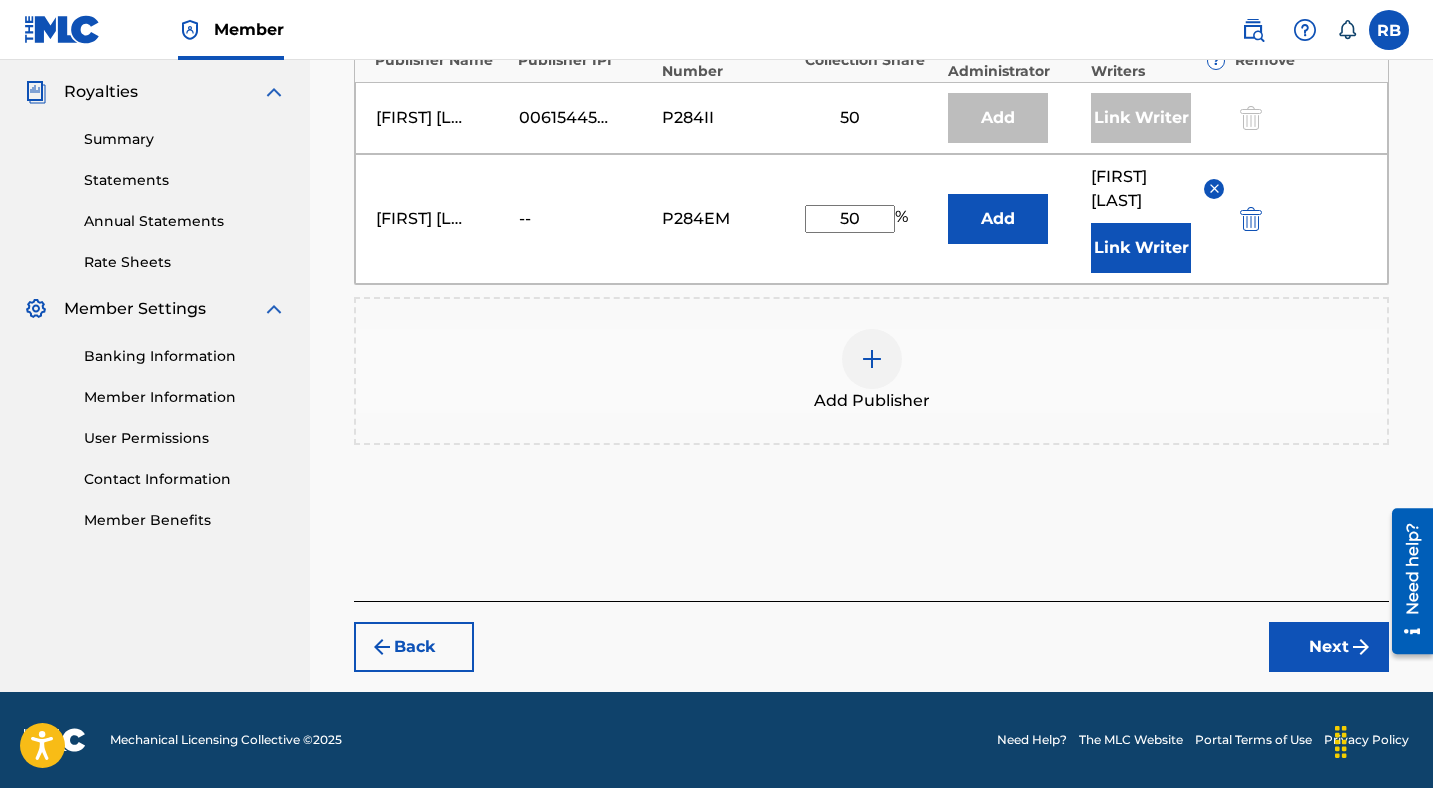 click on "Next" at bounding box center (1329, 647) 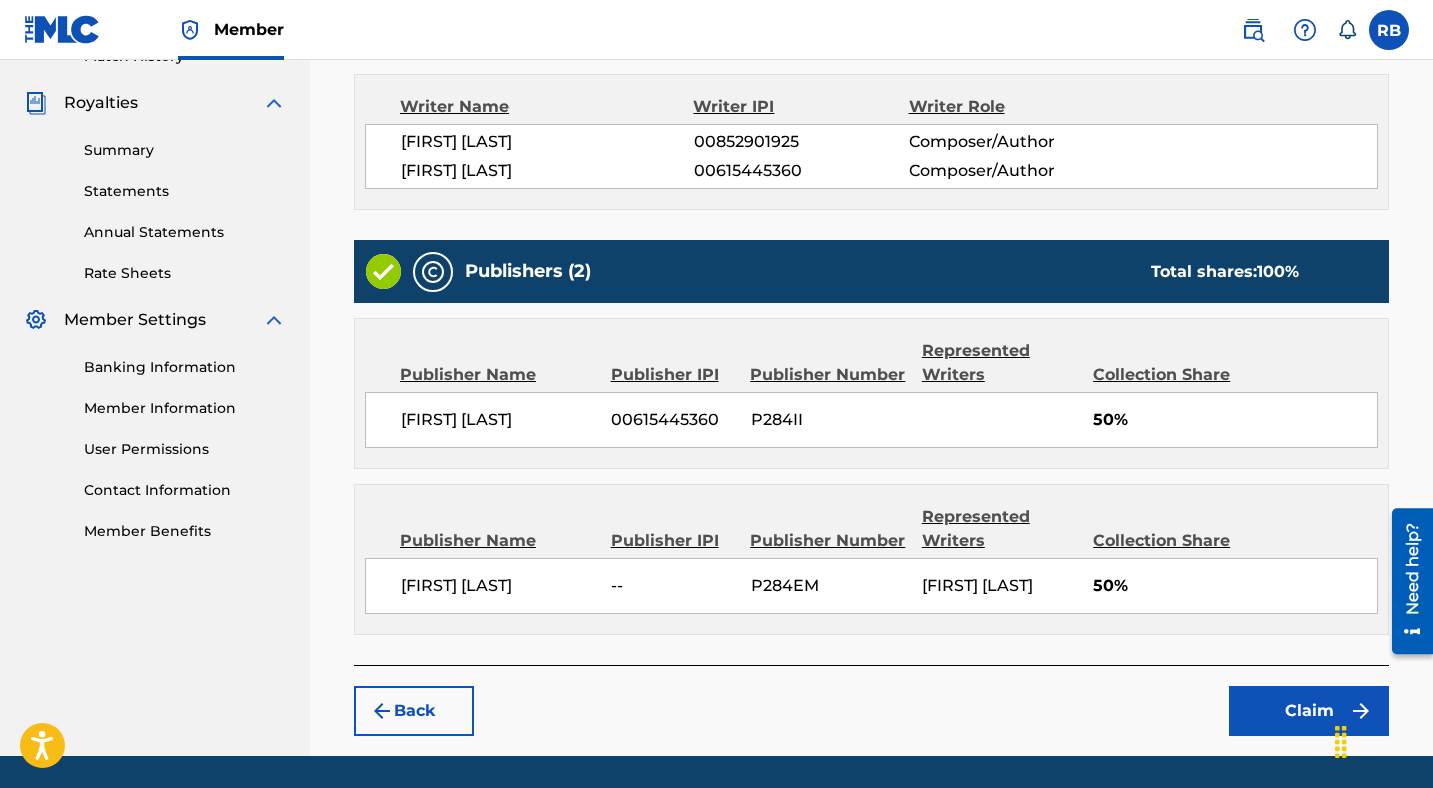 scroll, scrollTop: 666, scrollLeft: 0, axis: vertical 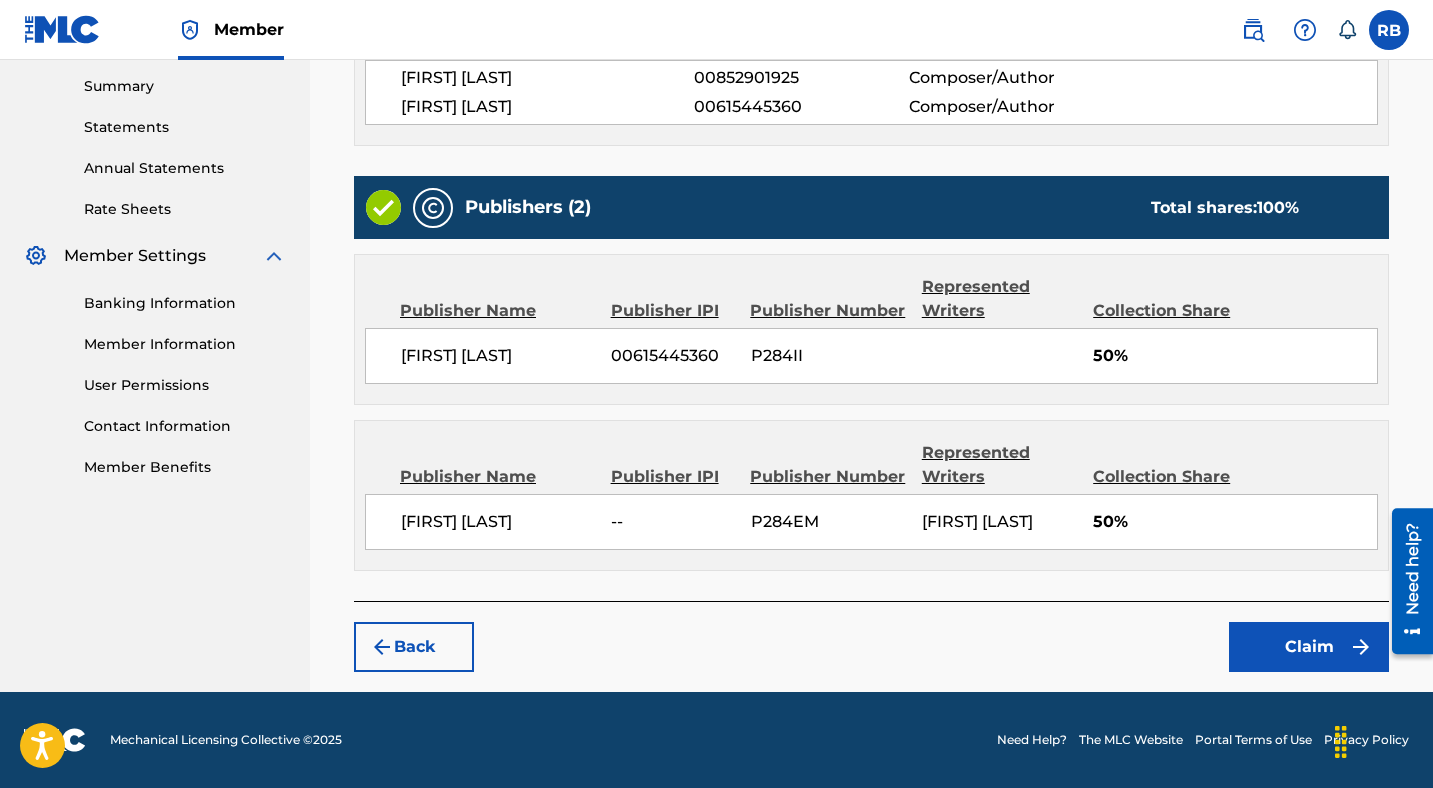 click on "Claim" at bounding box center [1309, 647] 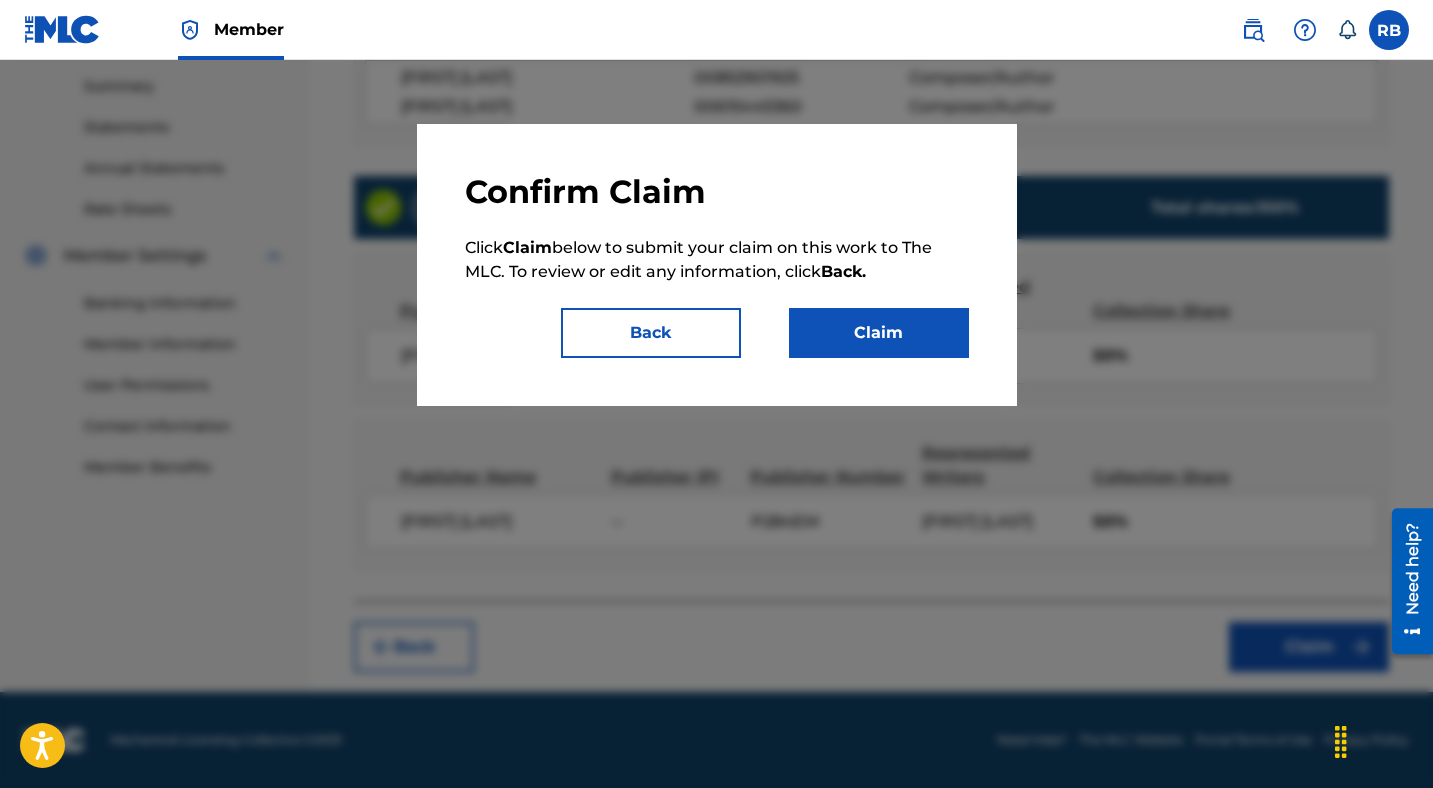 click on "Claim" at bounding box center (879, 333) 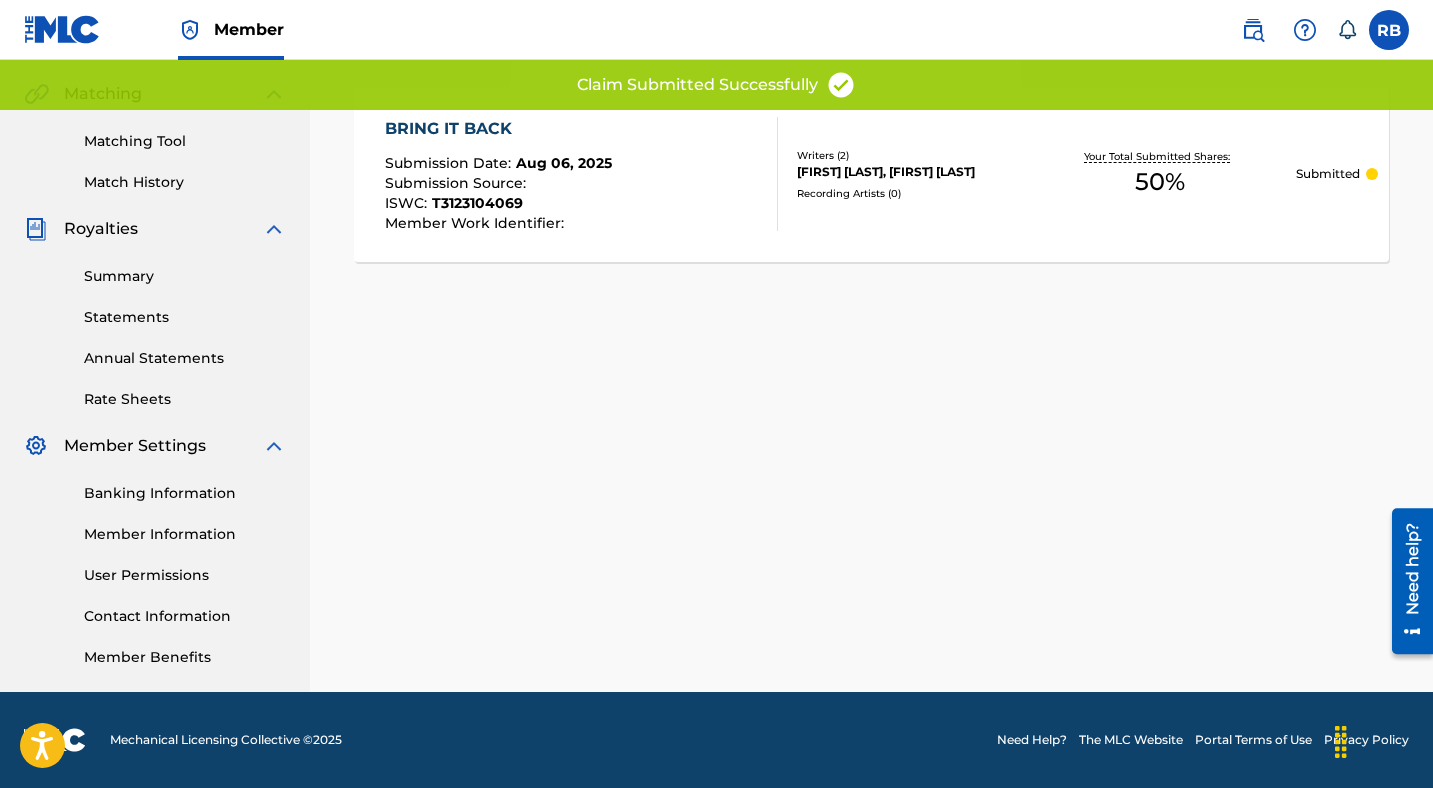 scroll, scrollTop: 452, scrollLeft: 0, axis: vertical 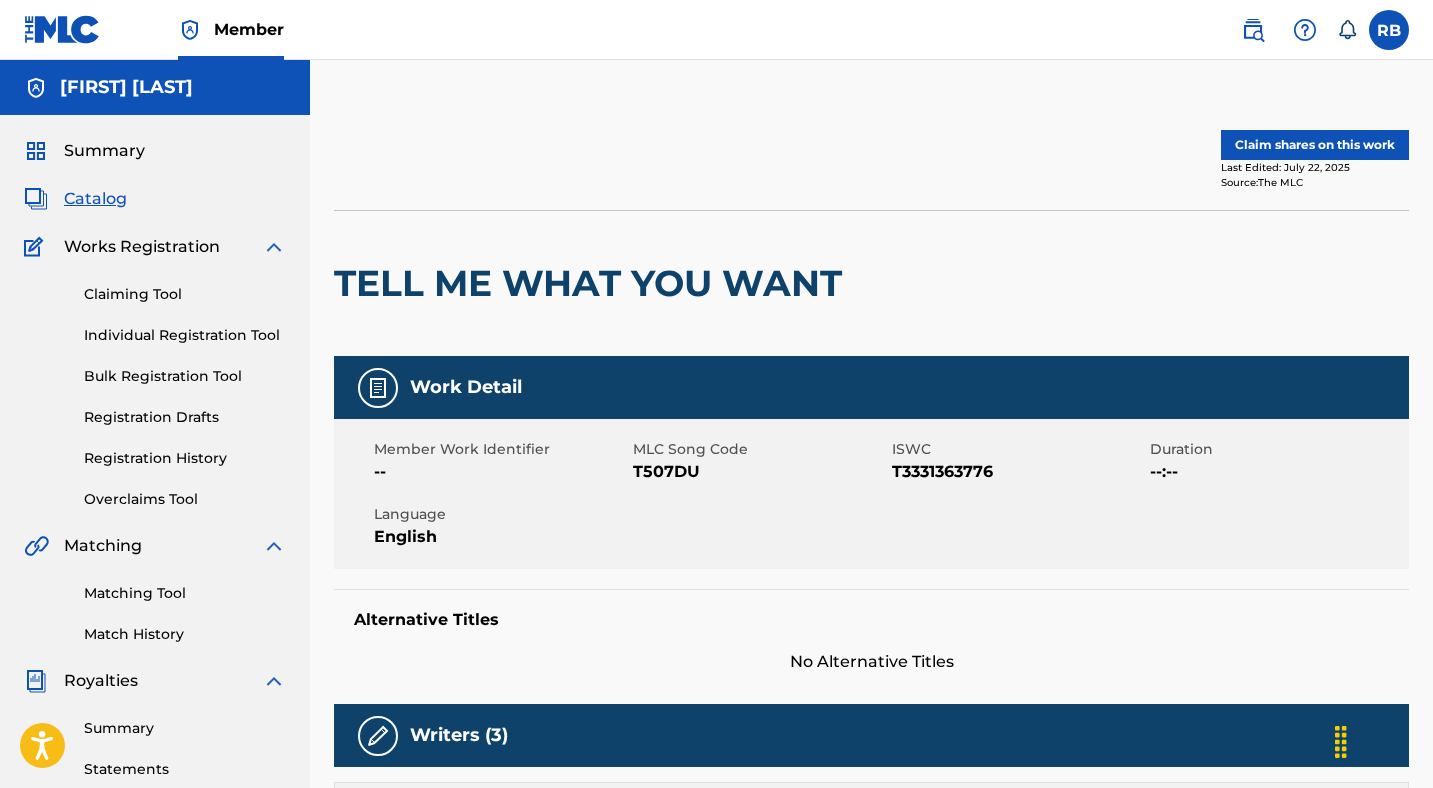 click on "Claim shares on this work" at bounding box center (1315, 145) 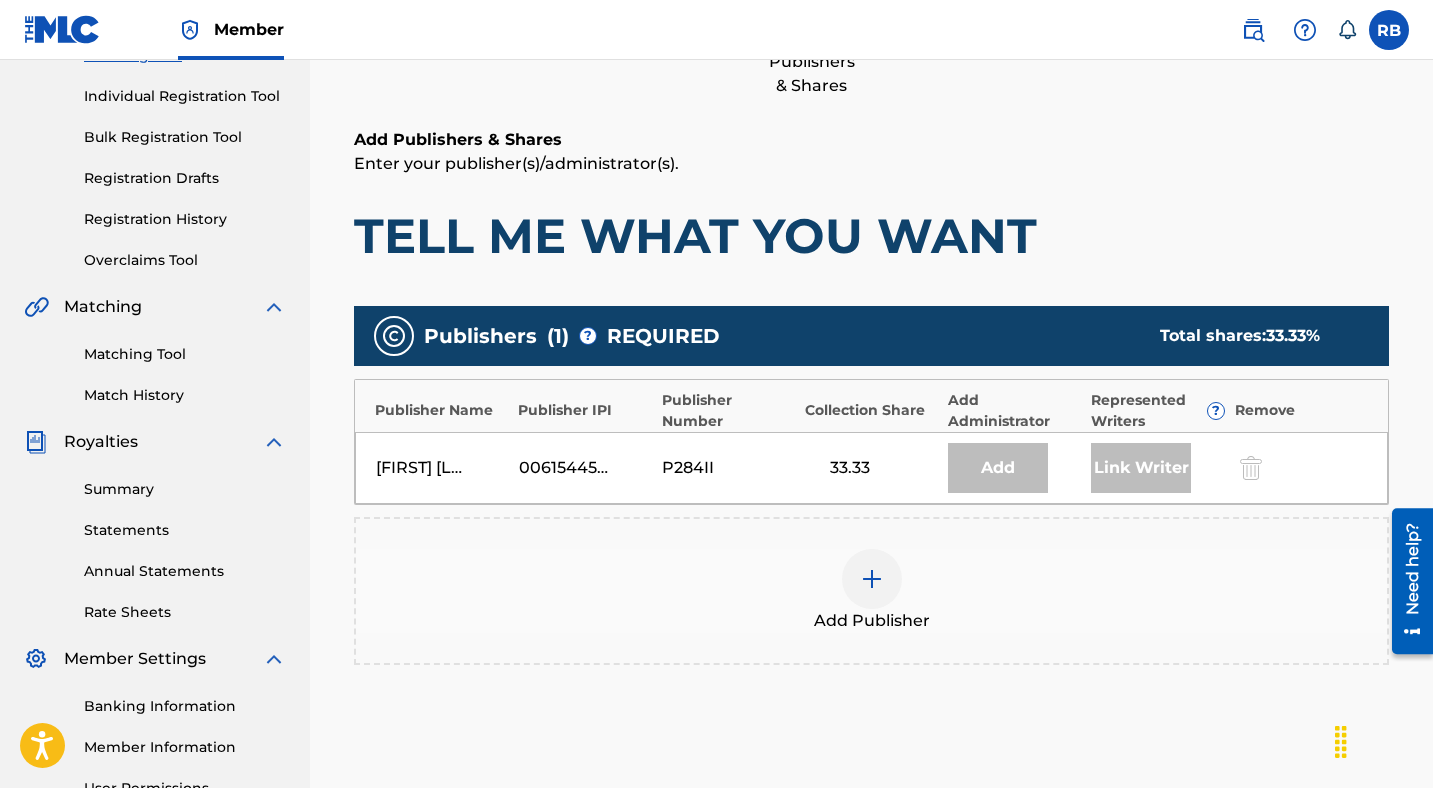 scroll, scrollTop: 273, scrollLeft: 0, axis: vertical 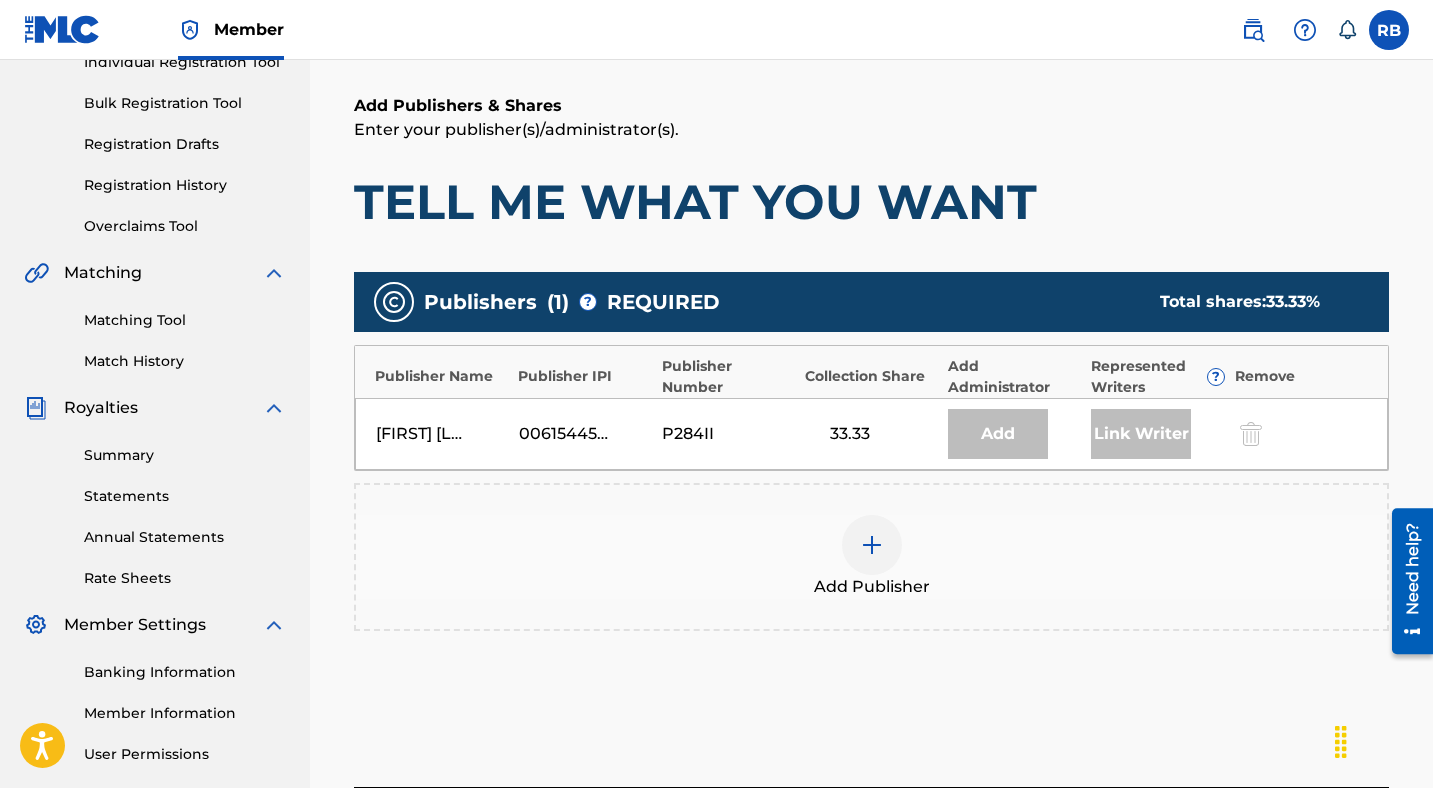 click at bounding box center [872, 545] 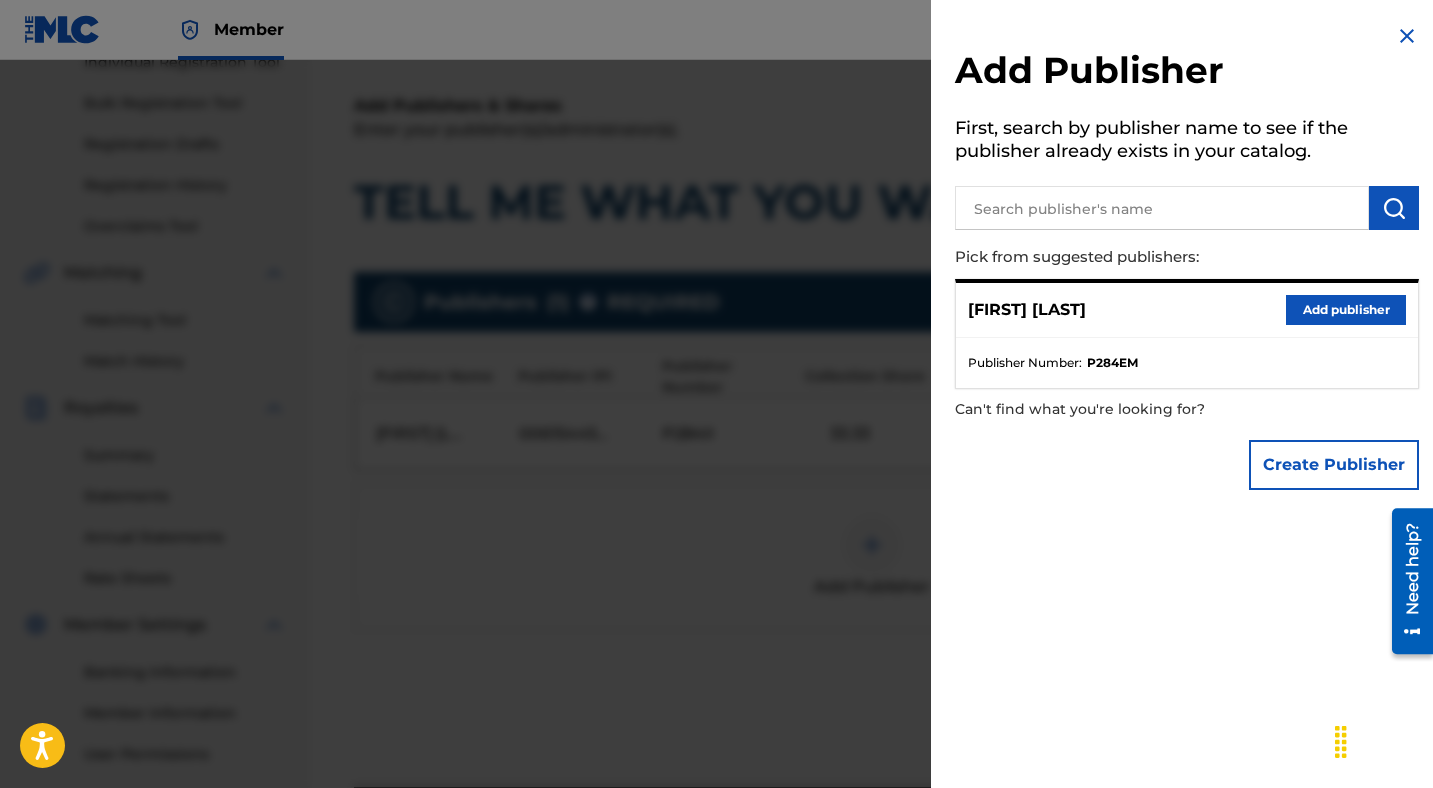 click on "Add publisher" at bounding box center (1346, 310) 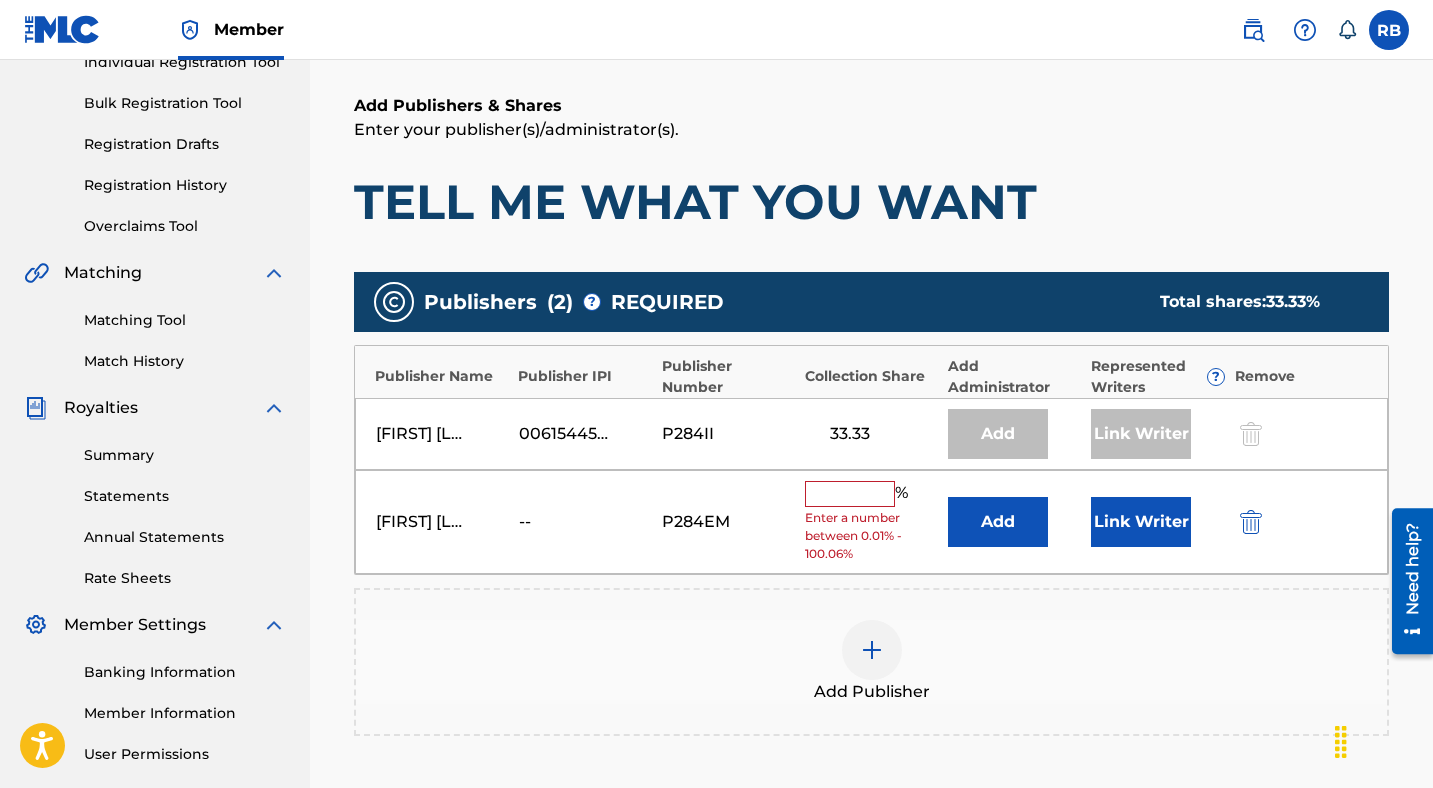 click at bounding box center (850, 494) 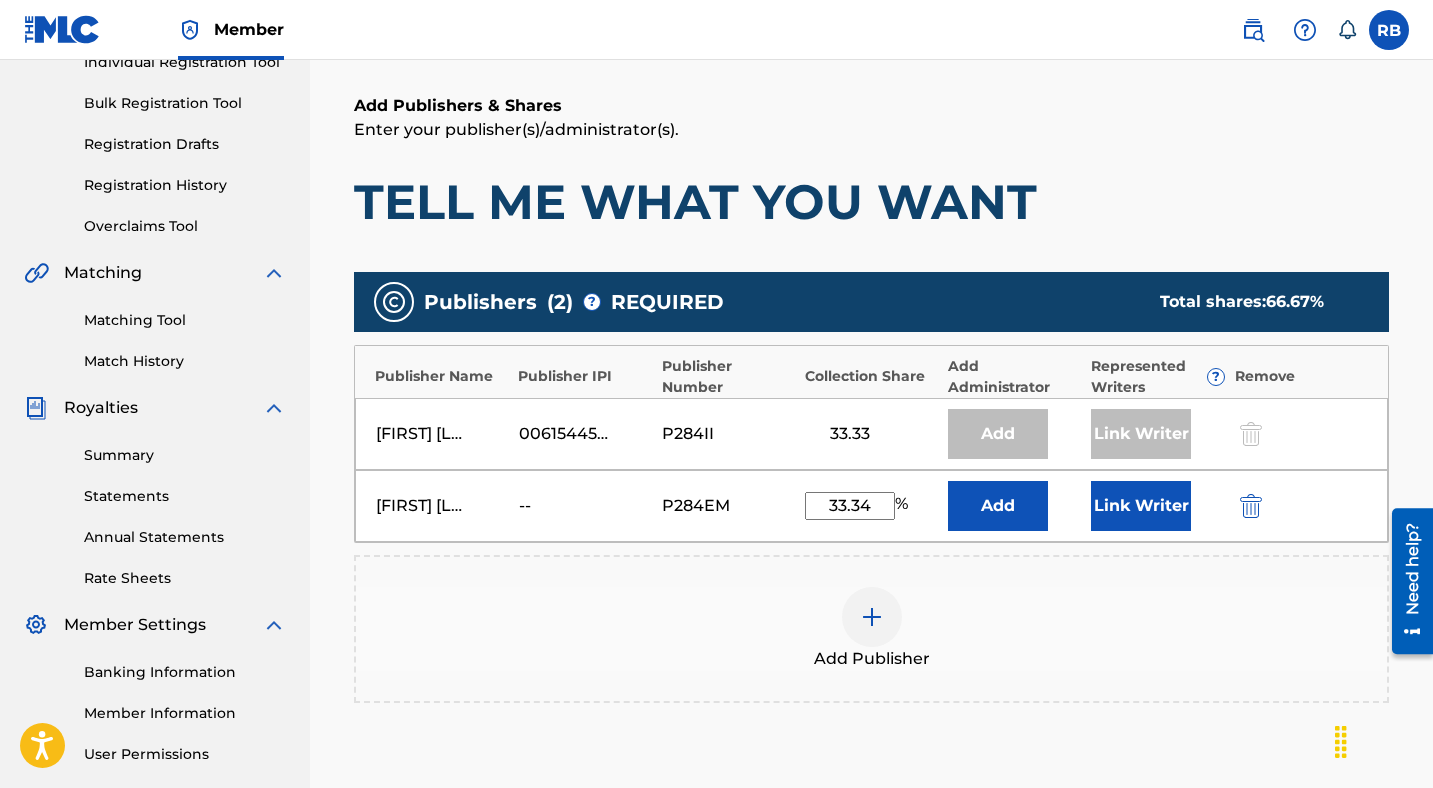 type on "33.34" 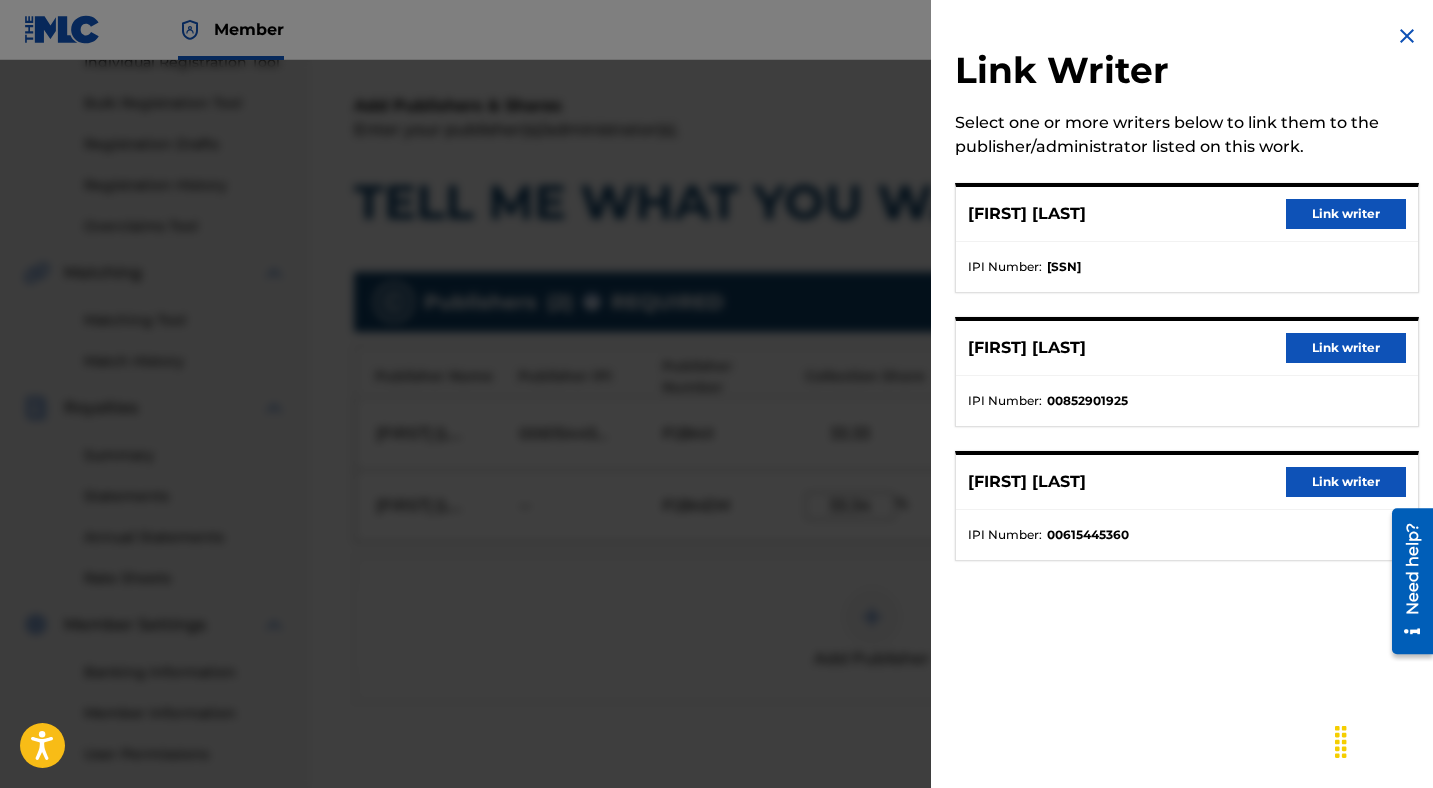 click on "Link writer" at bounding box center [1346, 348] 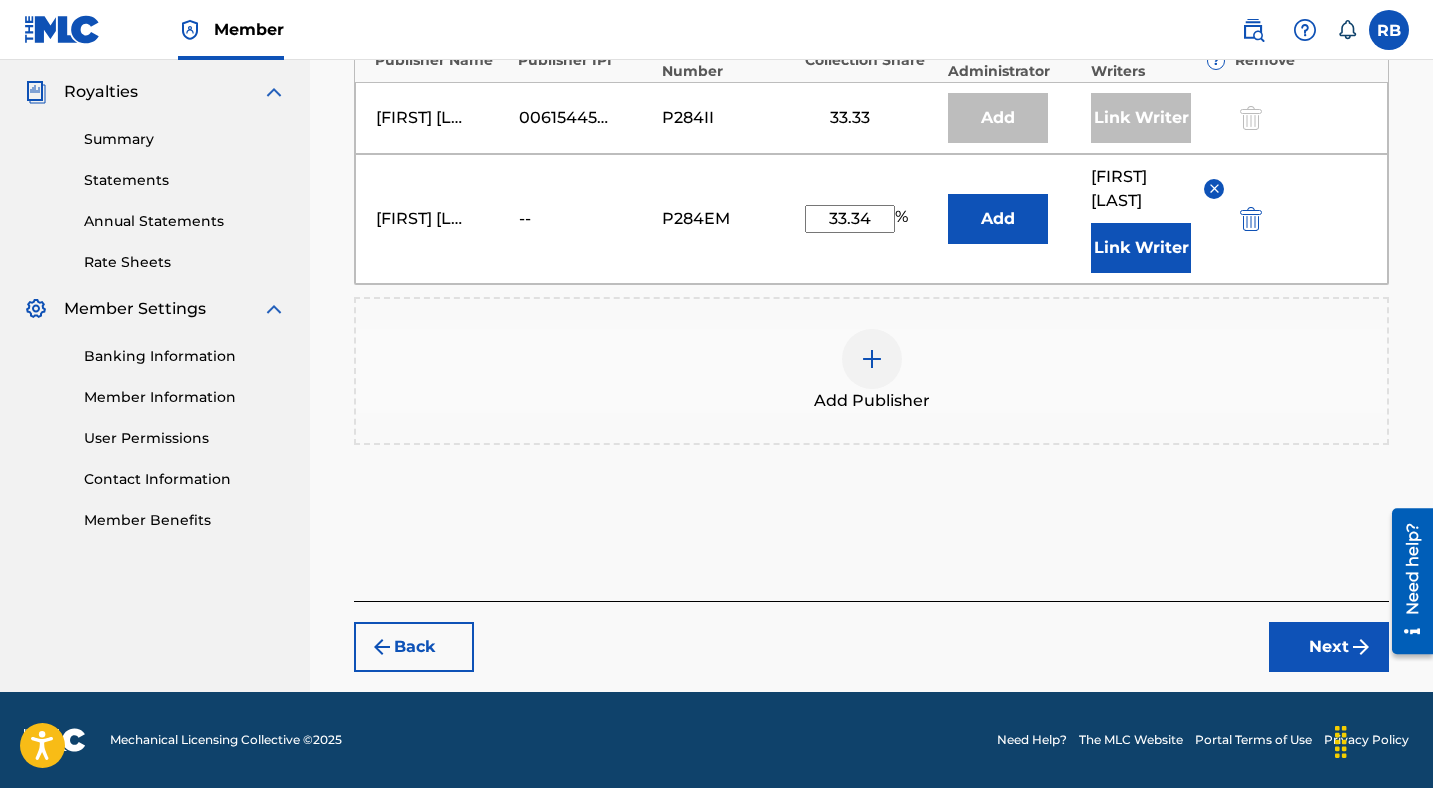 click on "Next" at bounding box center (1329, 647) 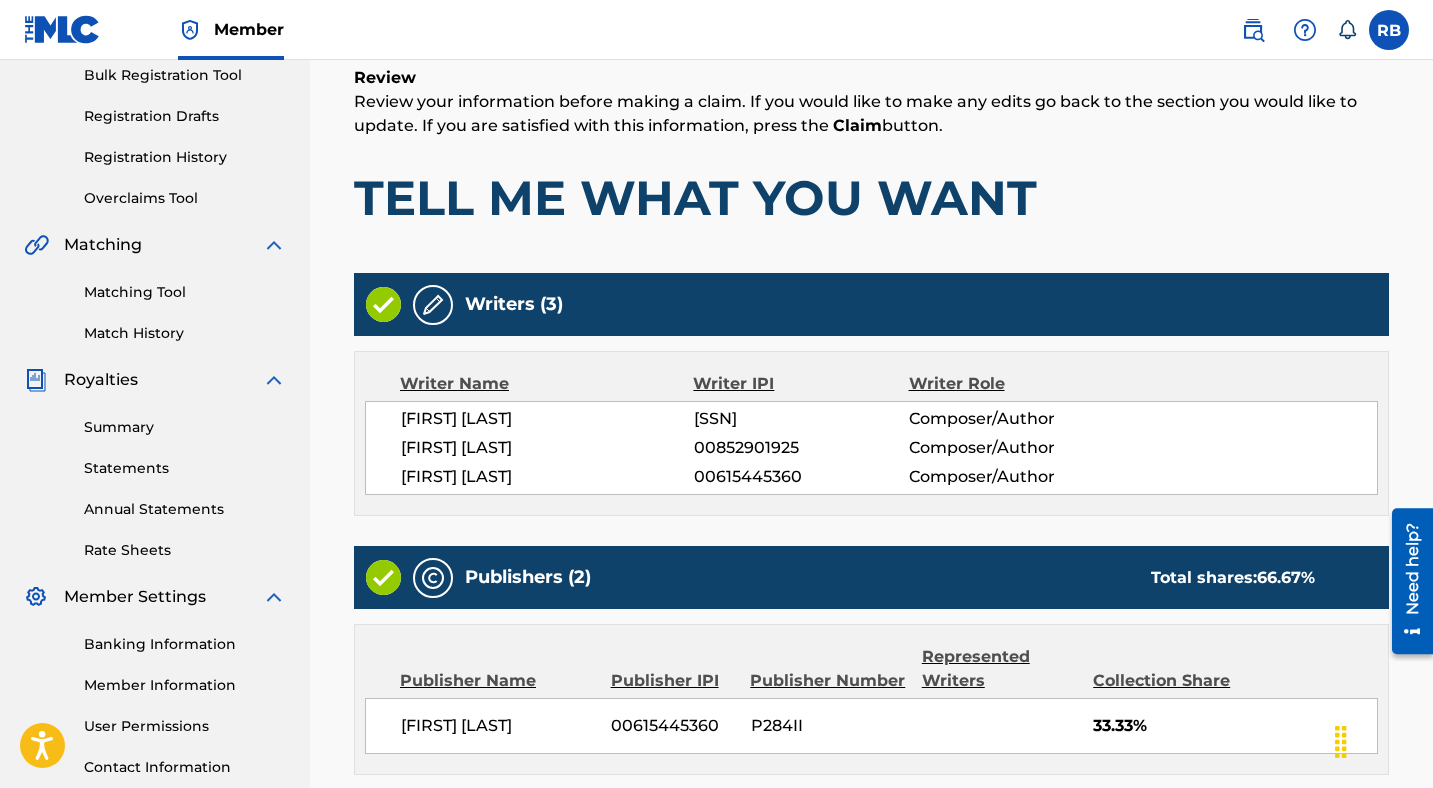 scroll, scrollTop: 695, scrollLeft: 0, axis: vertical 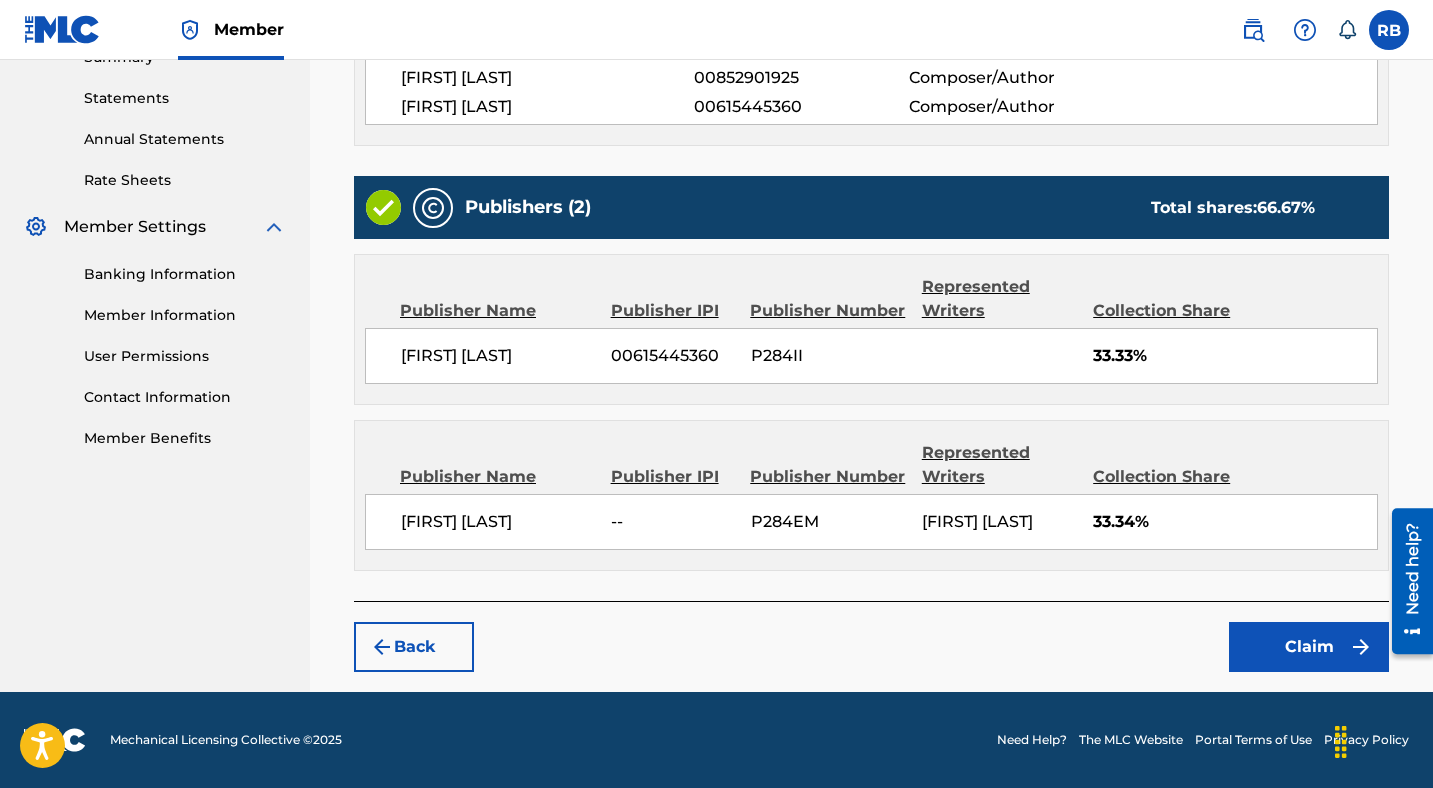 click on "Claim" at bounding box center (1309, 647) 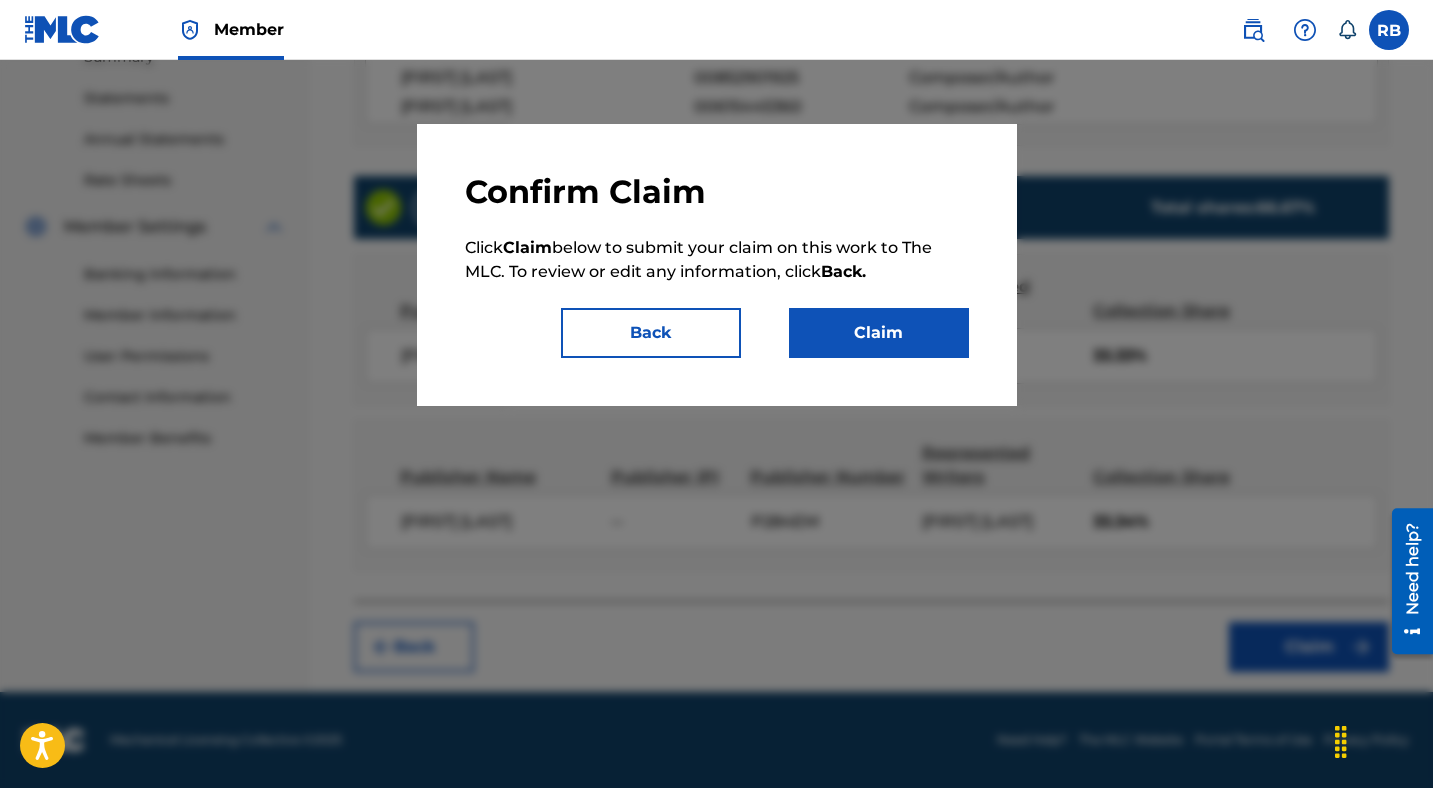 click on "Claim" at bounding box center [879, 333] 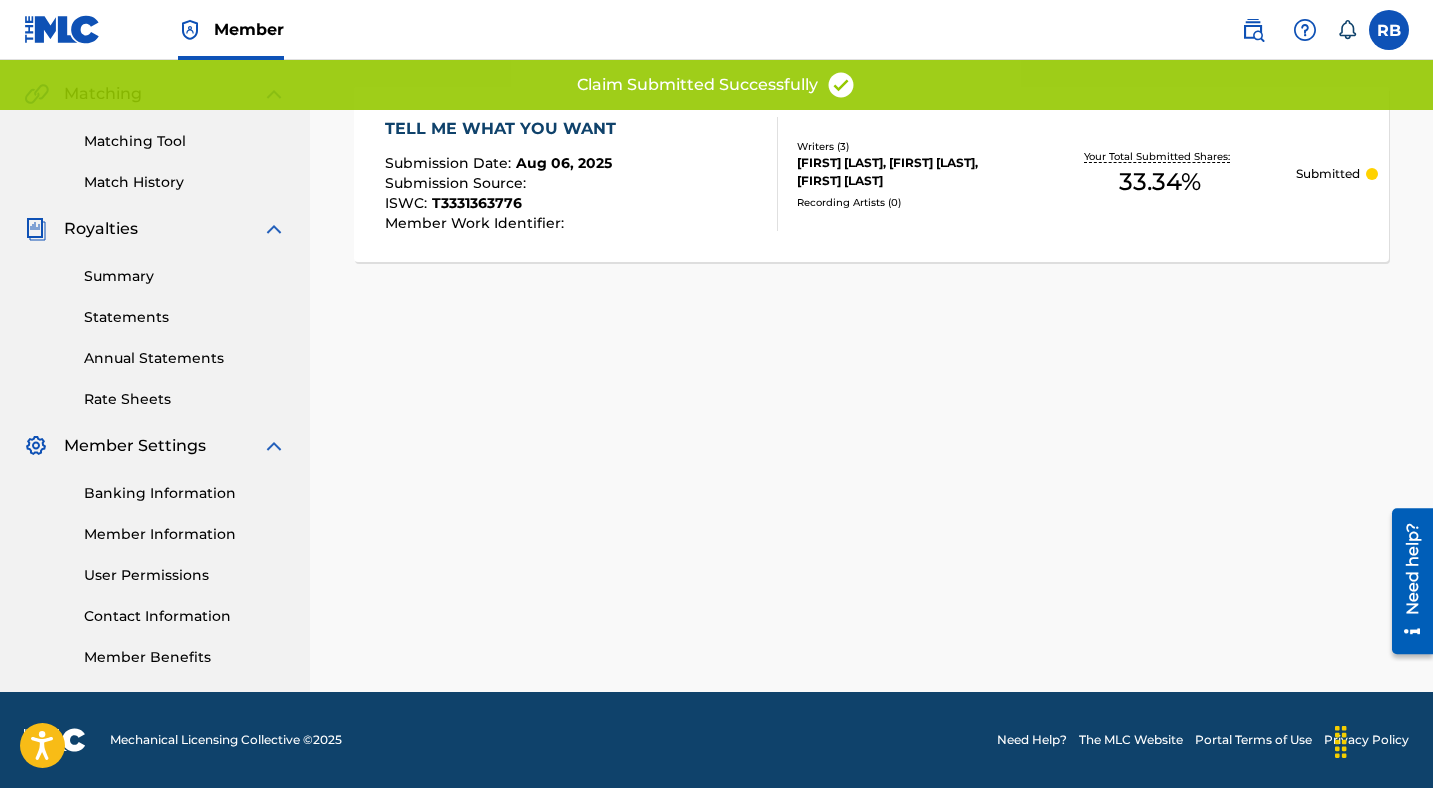 scroll, scrollTop: 452, scrollLeft: 0, axis: vertical 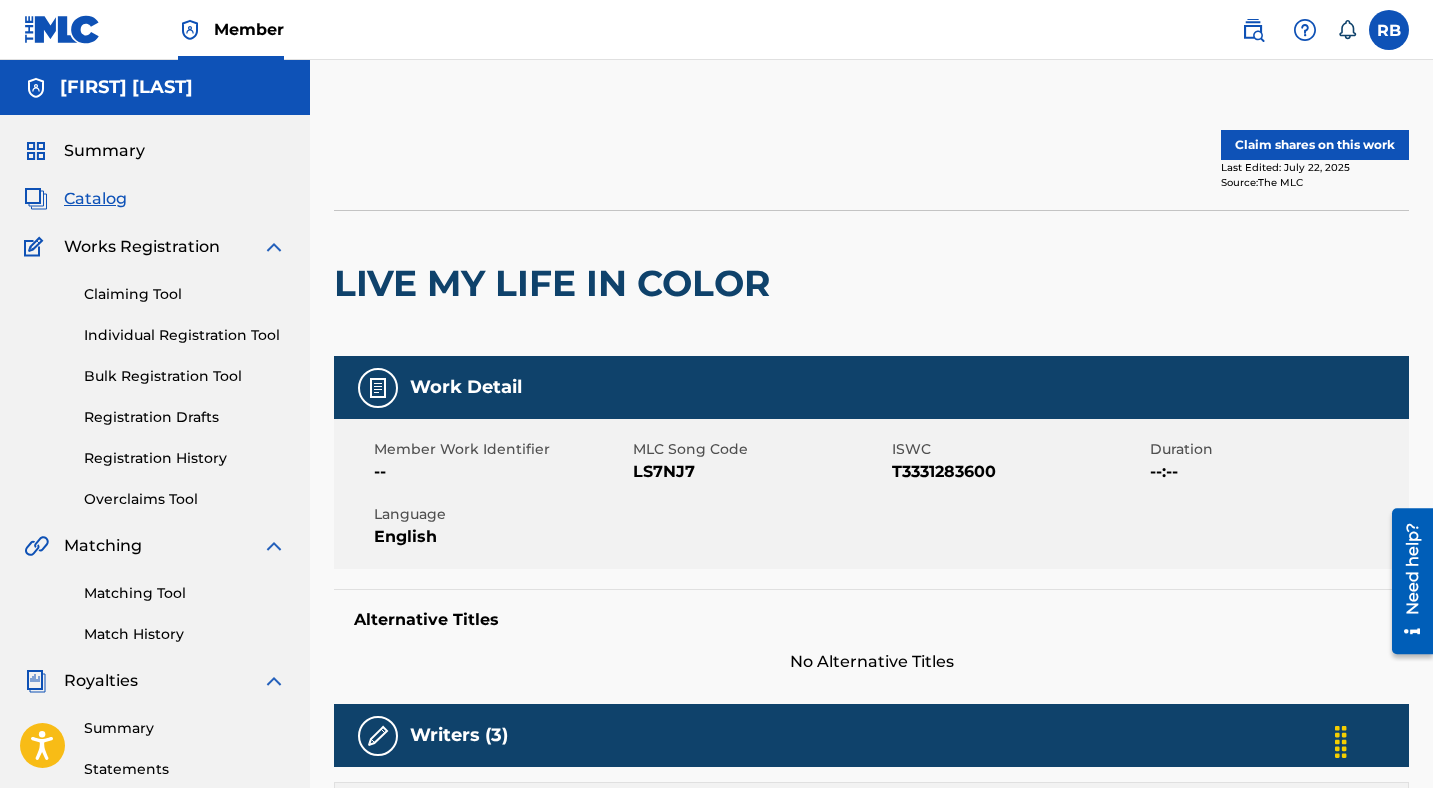 click on "Claim shares on this work" at bounding box center [1315, 145] 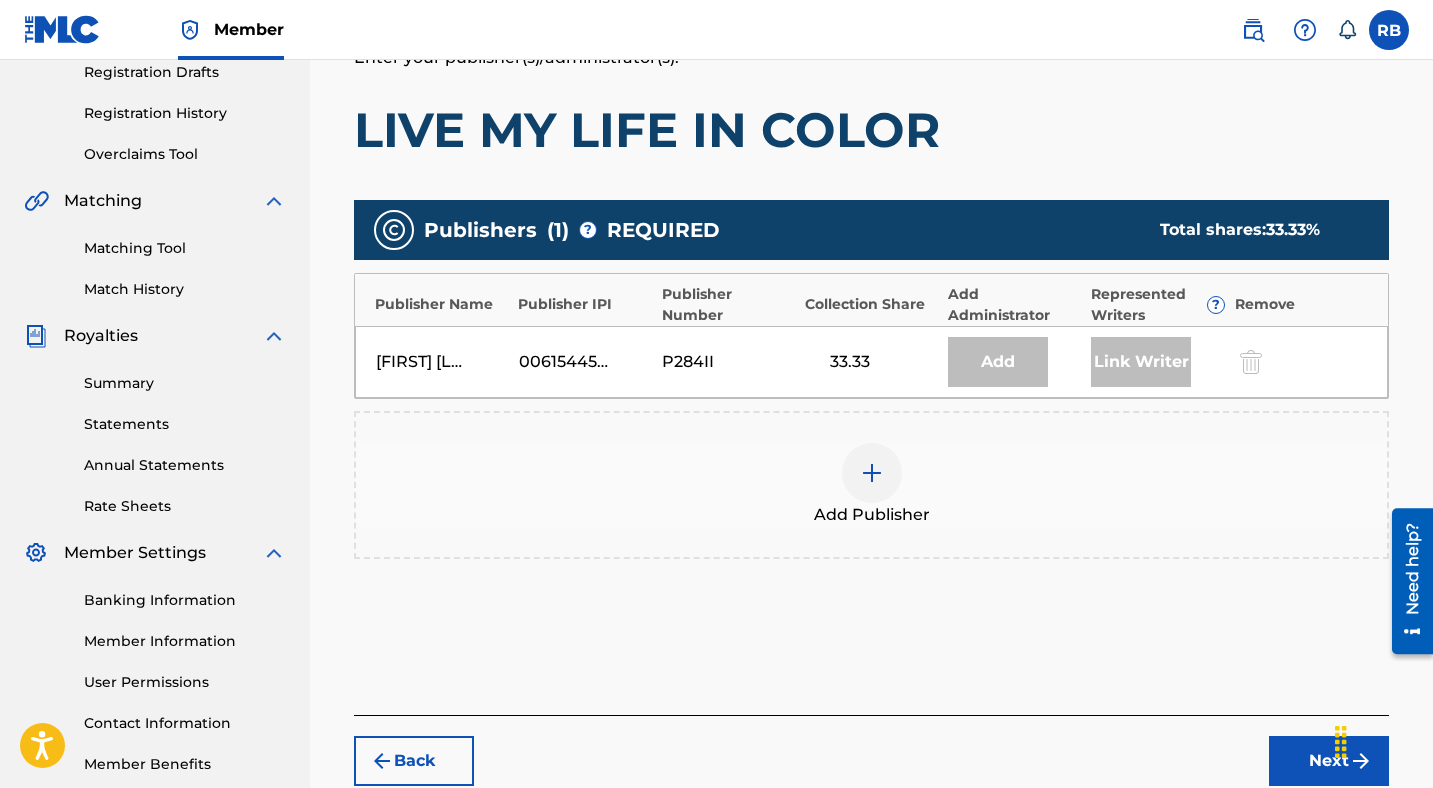 scroll, scrollTop: 459, scrollLeft: 0, axis: vertical 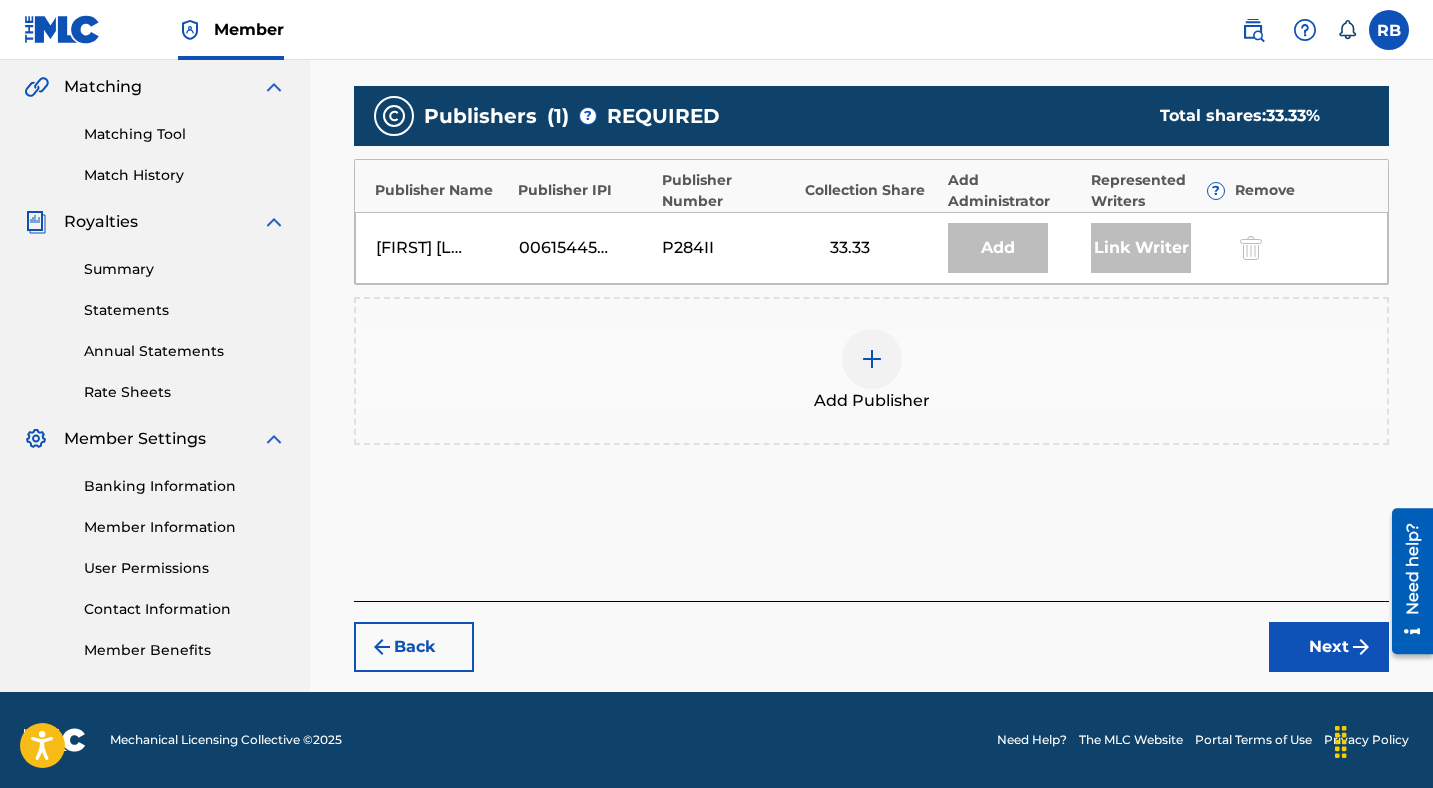 click at bounding box center [872, 359] 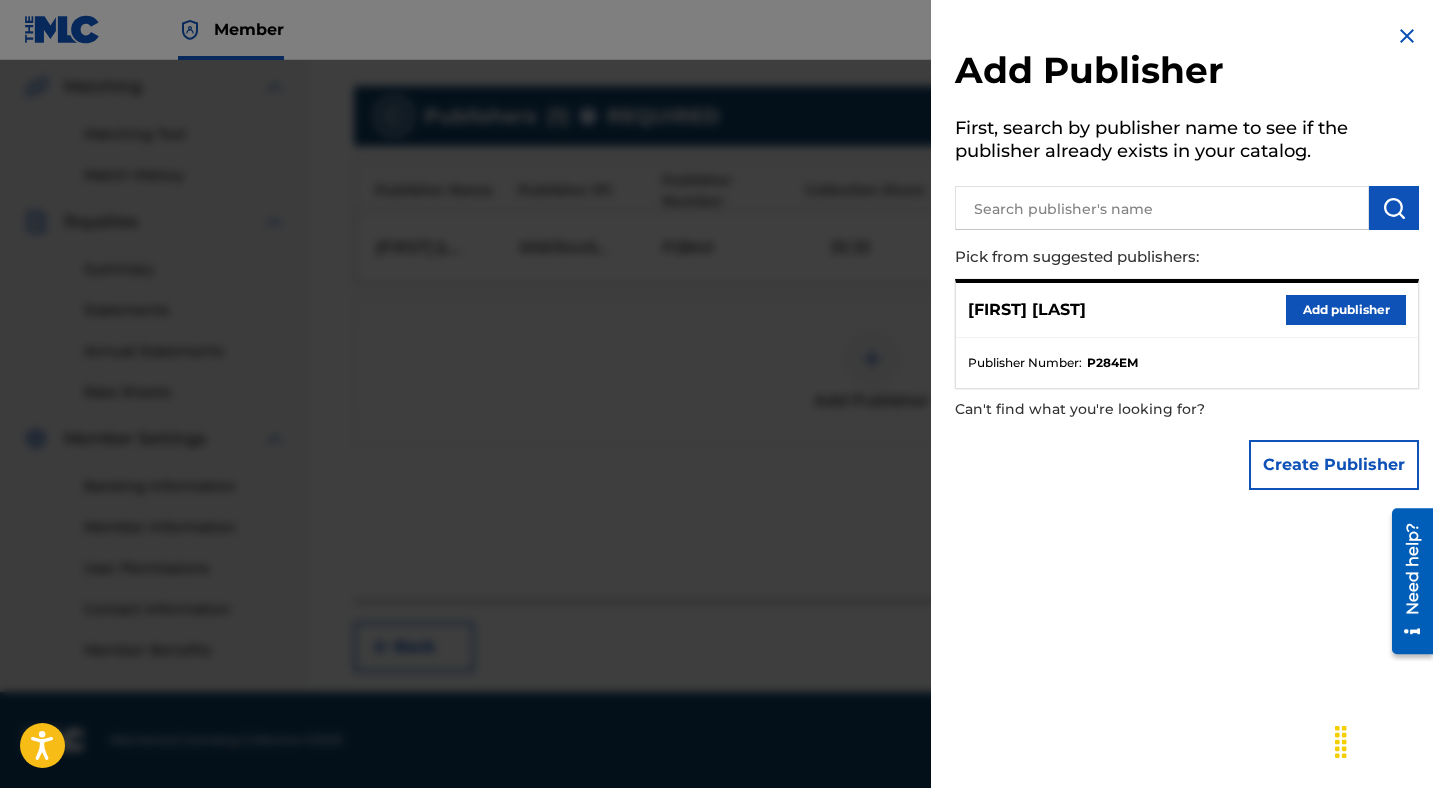 click on "Add publisher" at bounding box center (1346, 310) 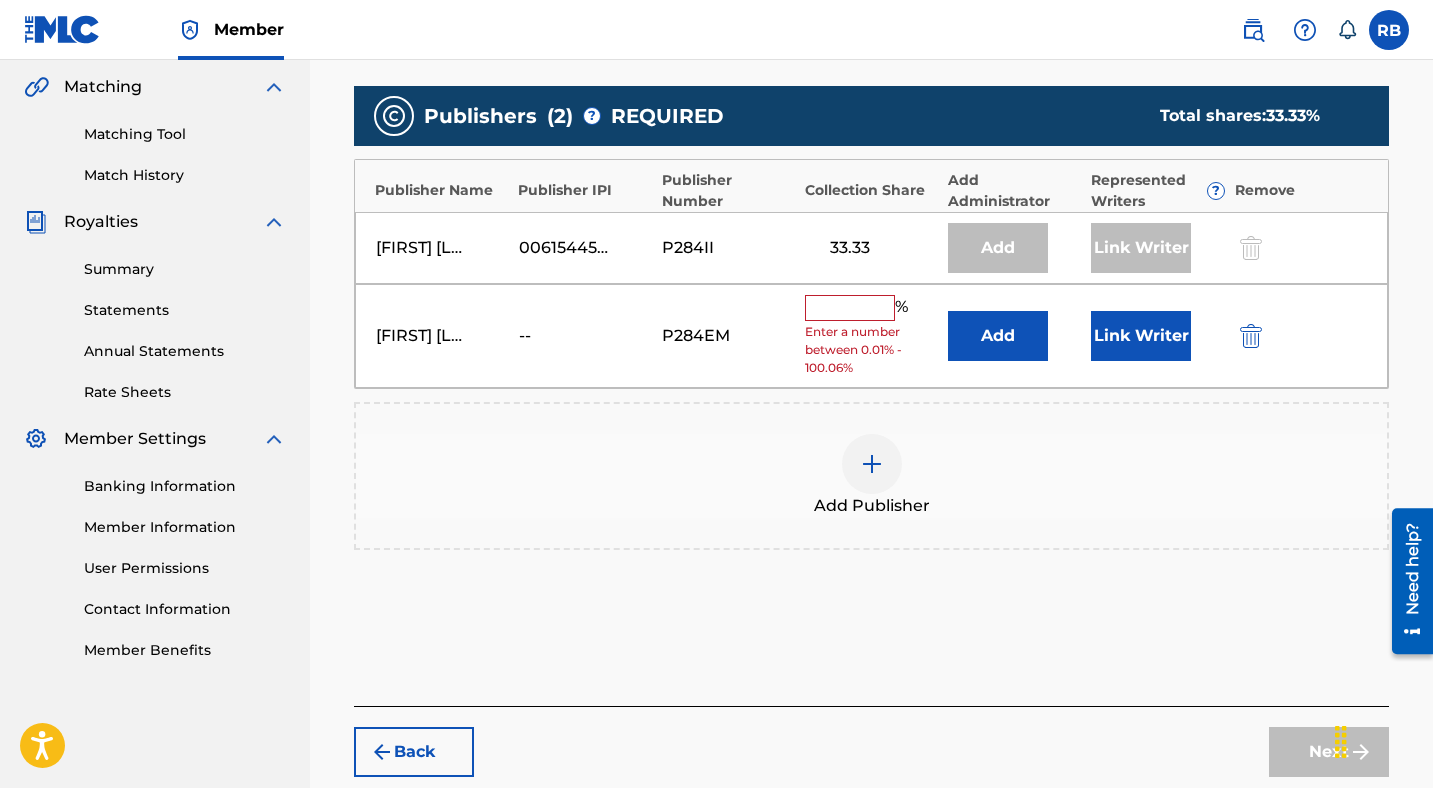 click at bounding box center [850, 308] 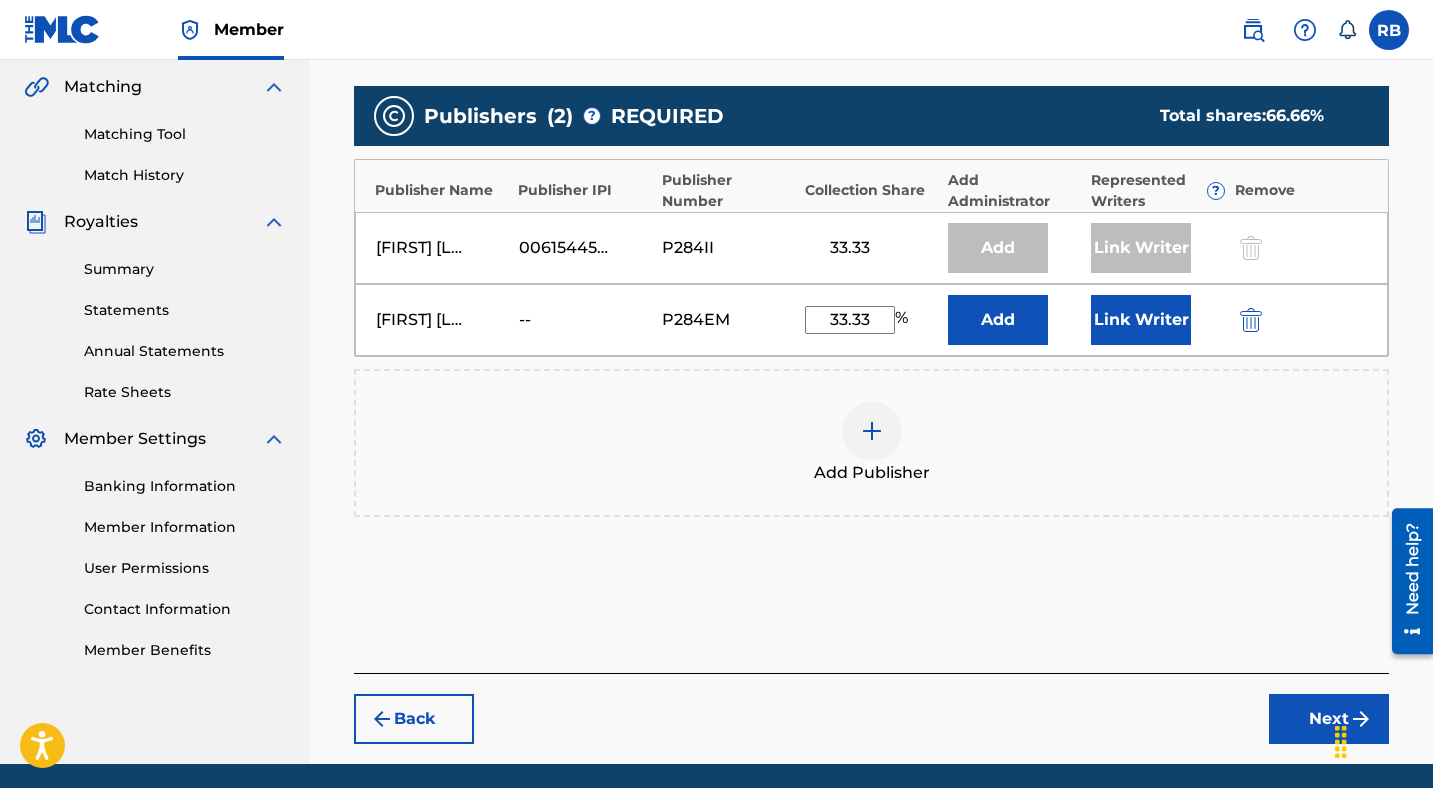 type on "33.33" 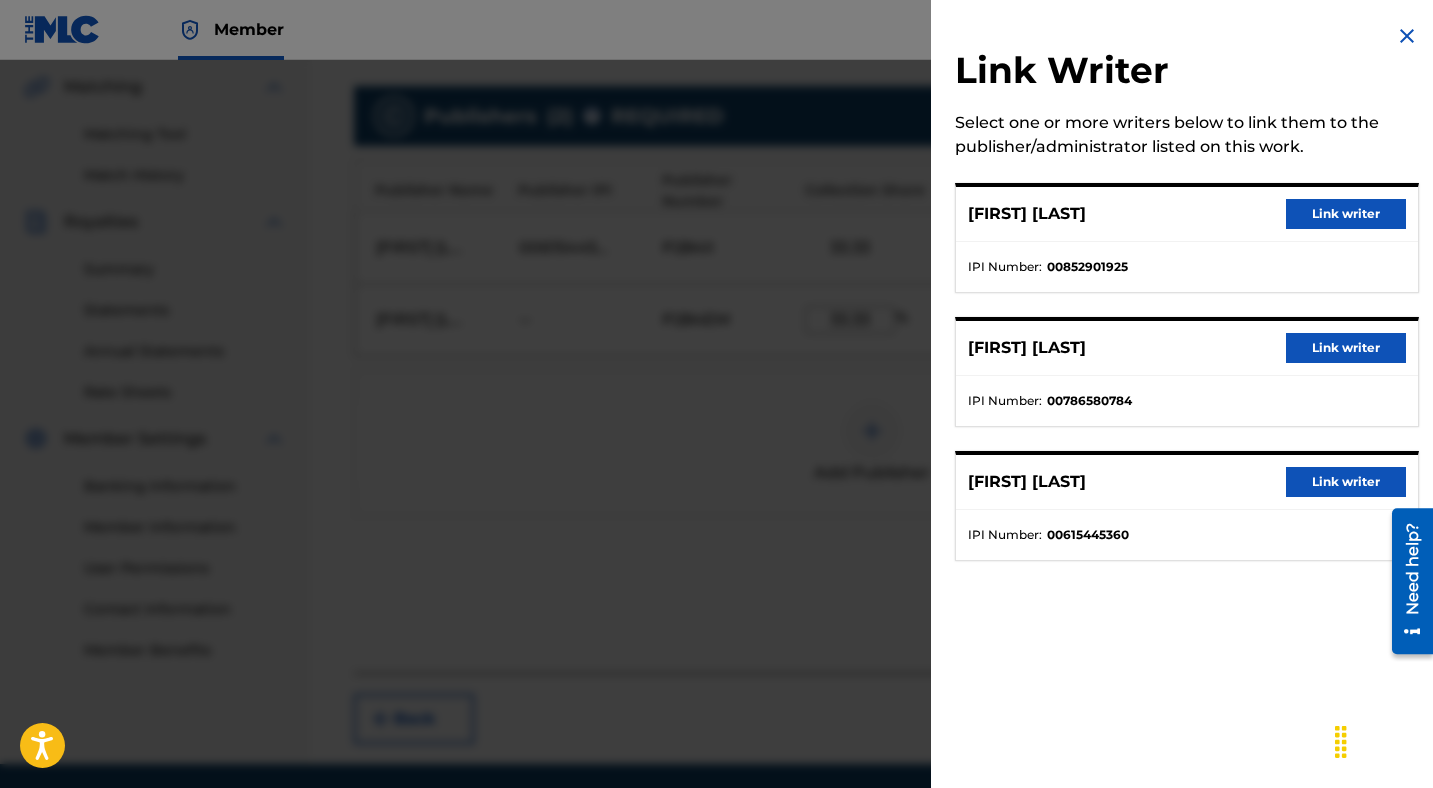 click on "Link writer" at bounding box center [1346, 214] 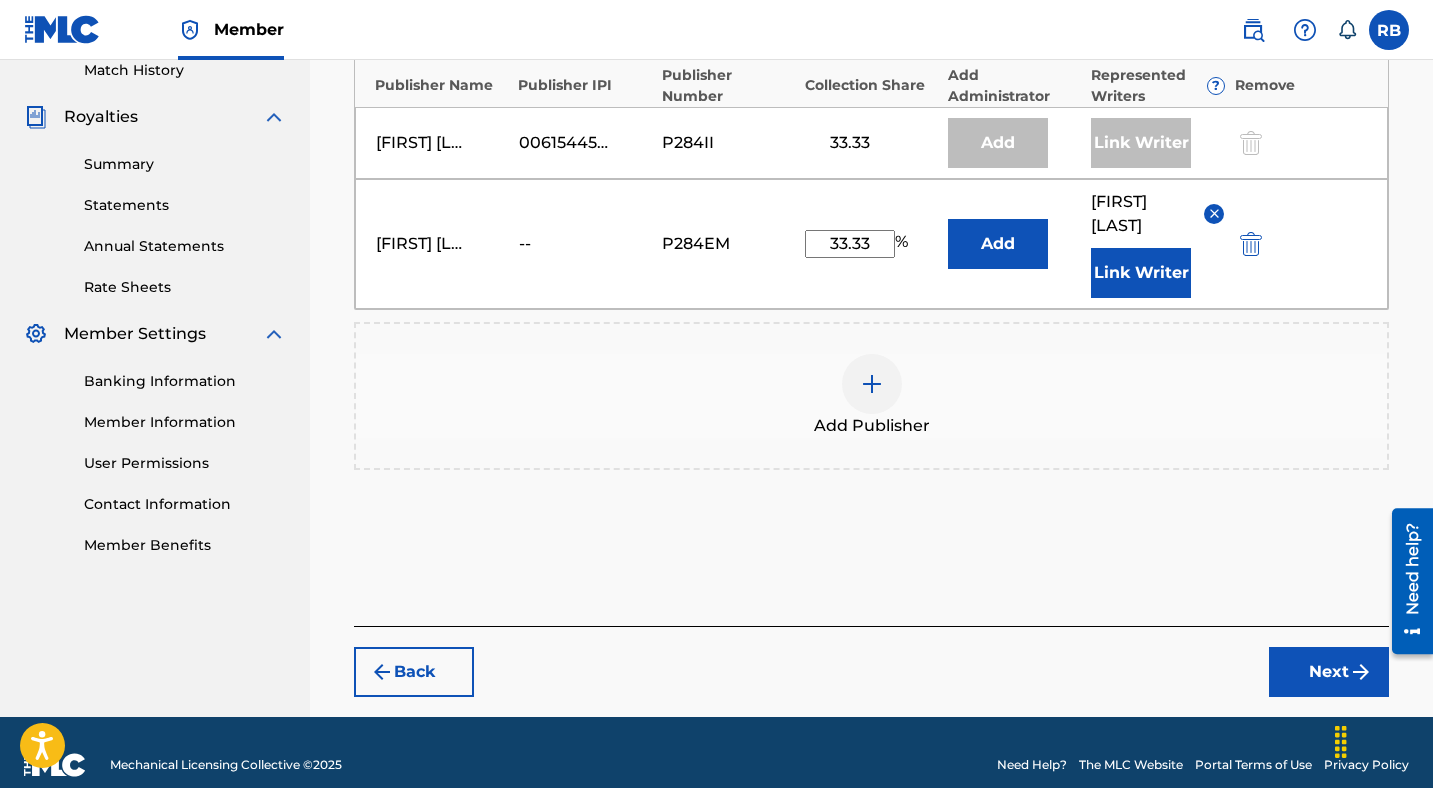 click on "Next" at bounding box center [1329, 672] 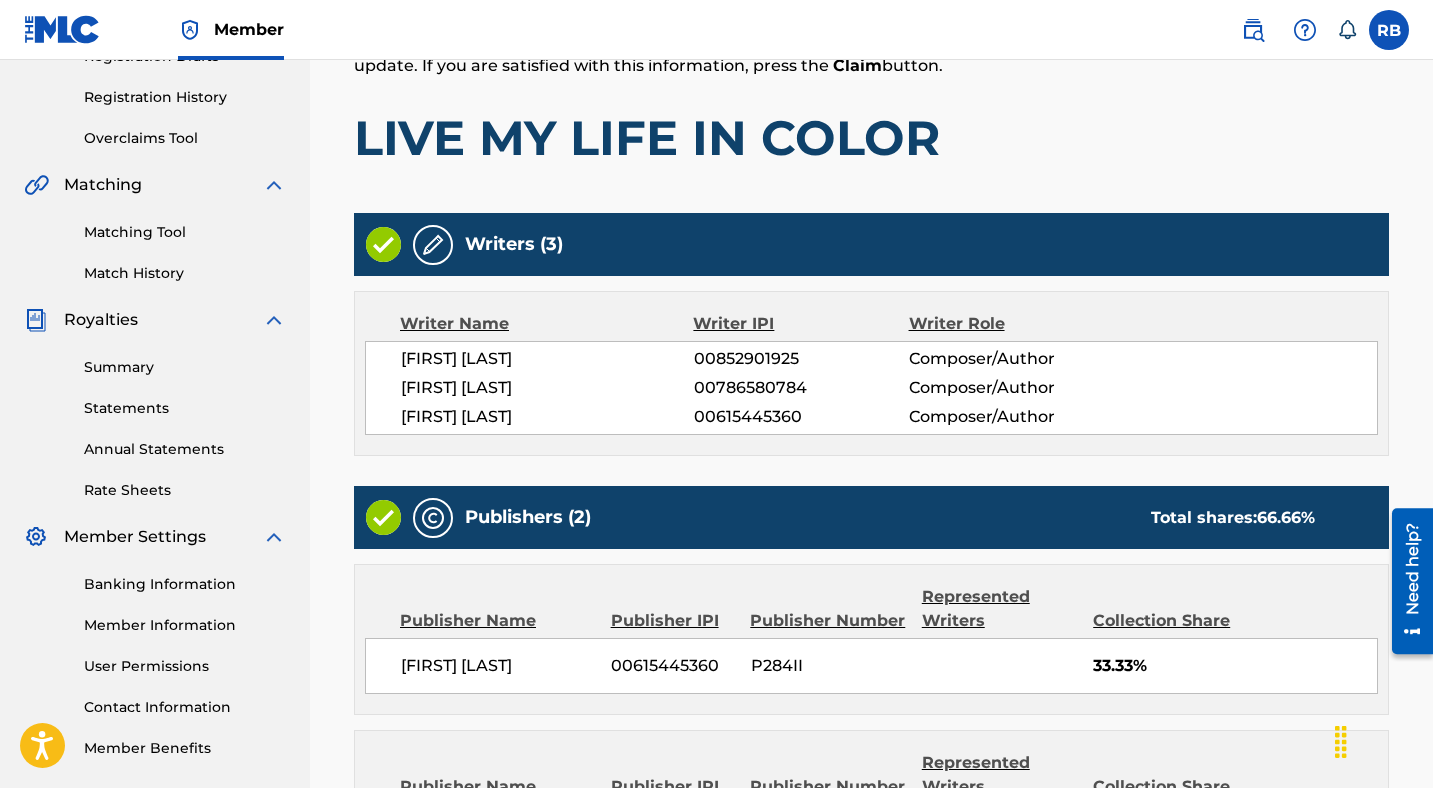 scroll, scrollTop: 695, scrollLeft: 0, axis: vertical 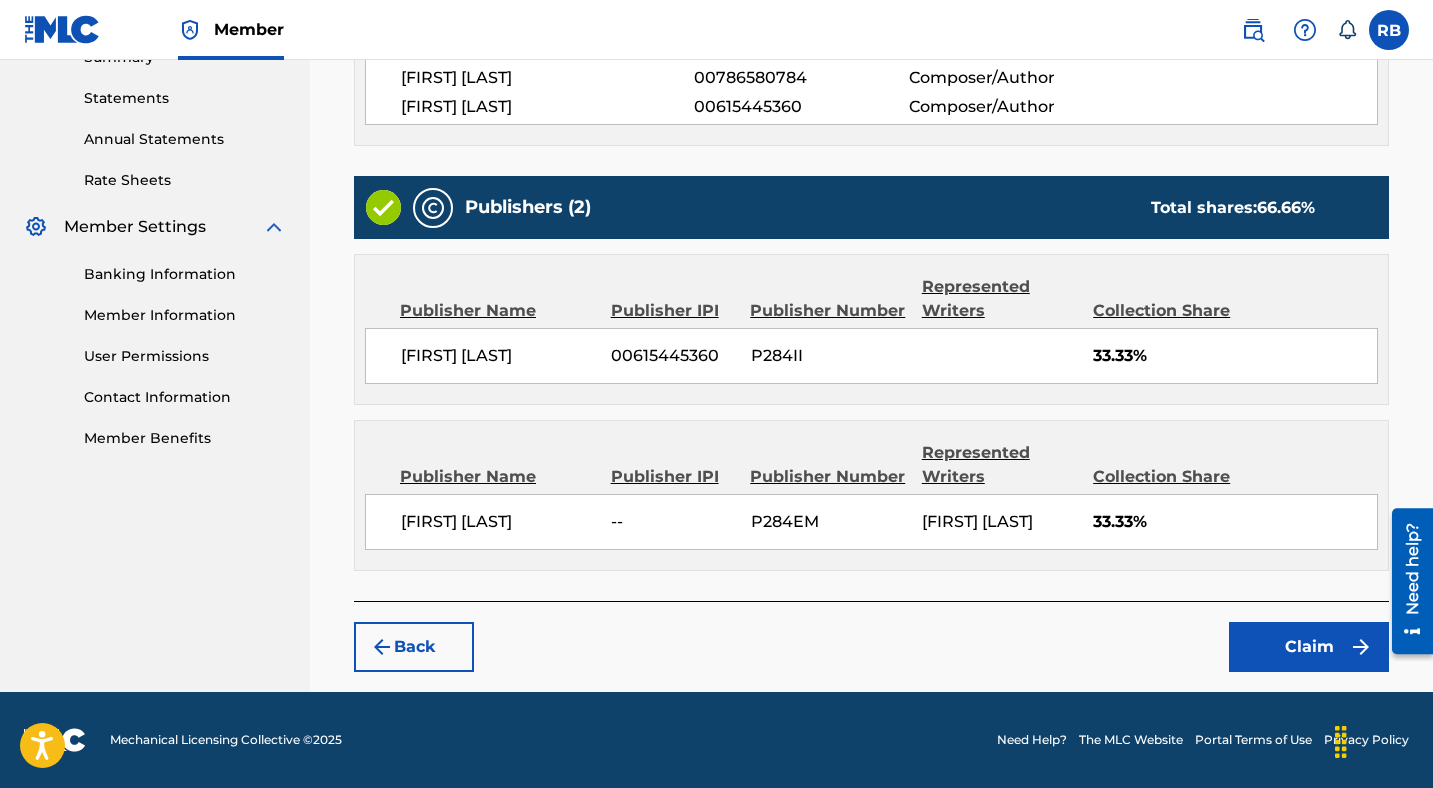 click on "Claim" at bounding box center [1309, 647] 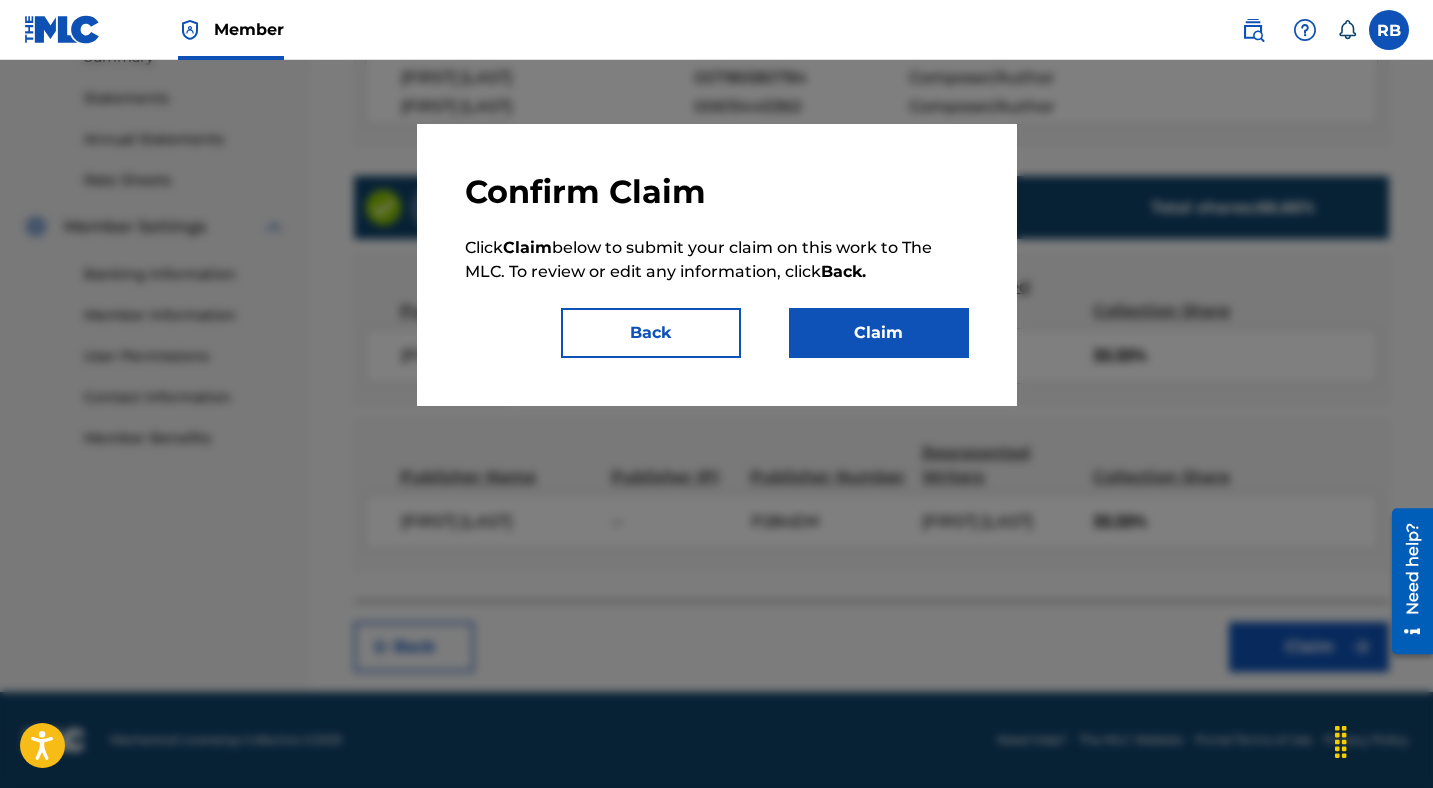 click on "Claim" at bounding box center [879, 333] 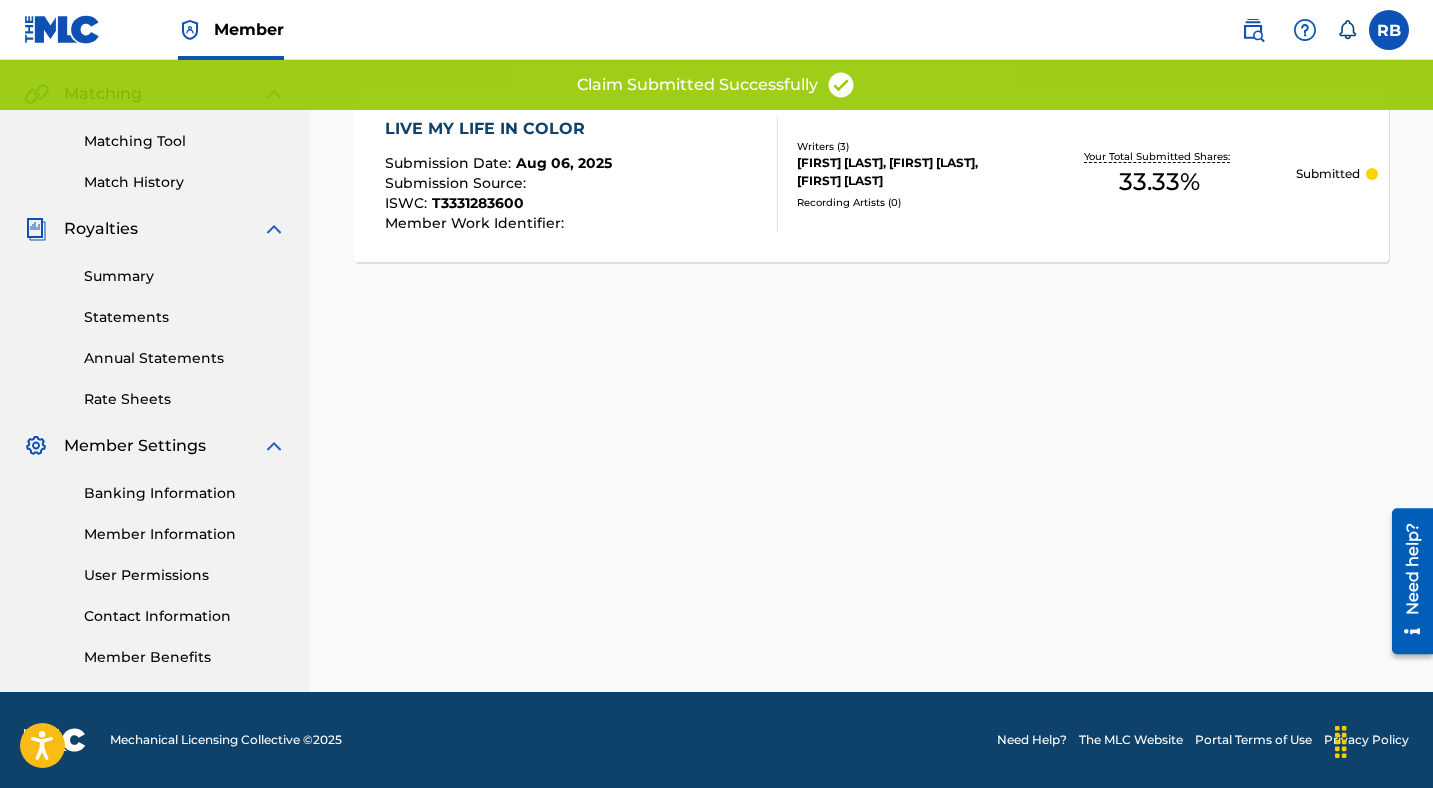 scroll, scrollTop: 452, scrollLeft: 0, axis: vertical 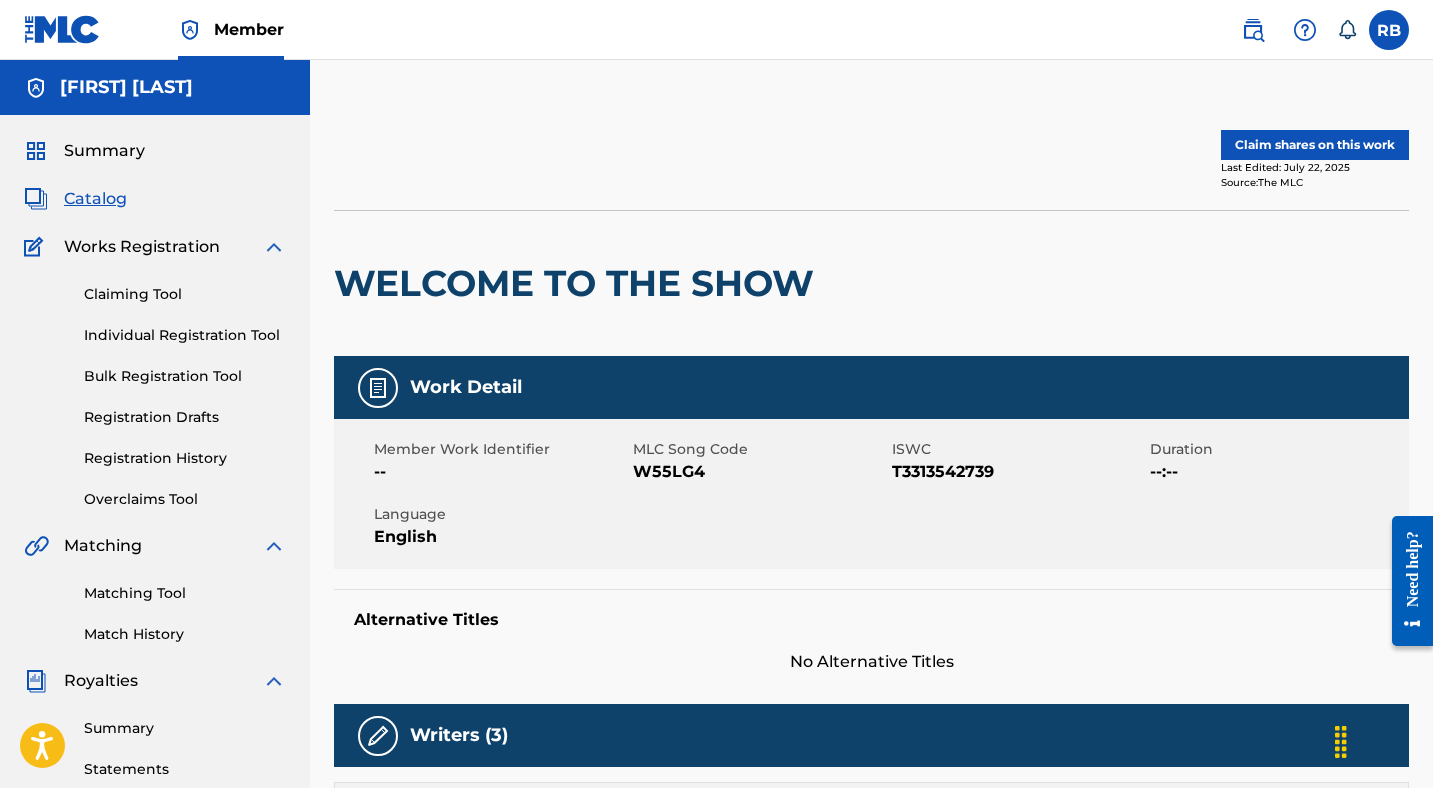 click on "Claim shares on this work" at bounding box center [1315, 145] 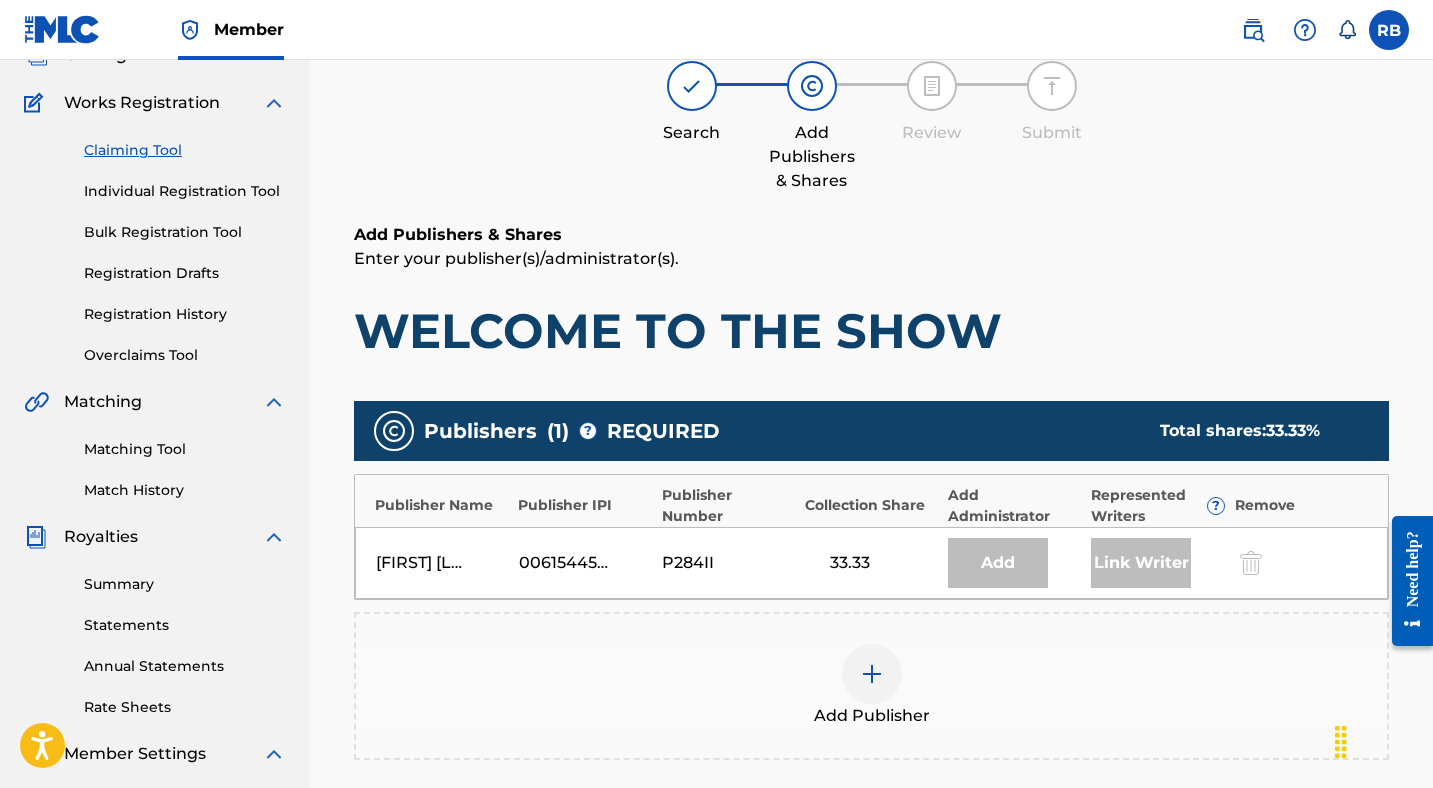 scroll, scrollTop: 365, scrollLeft: 0, axis: vertical 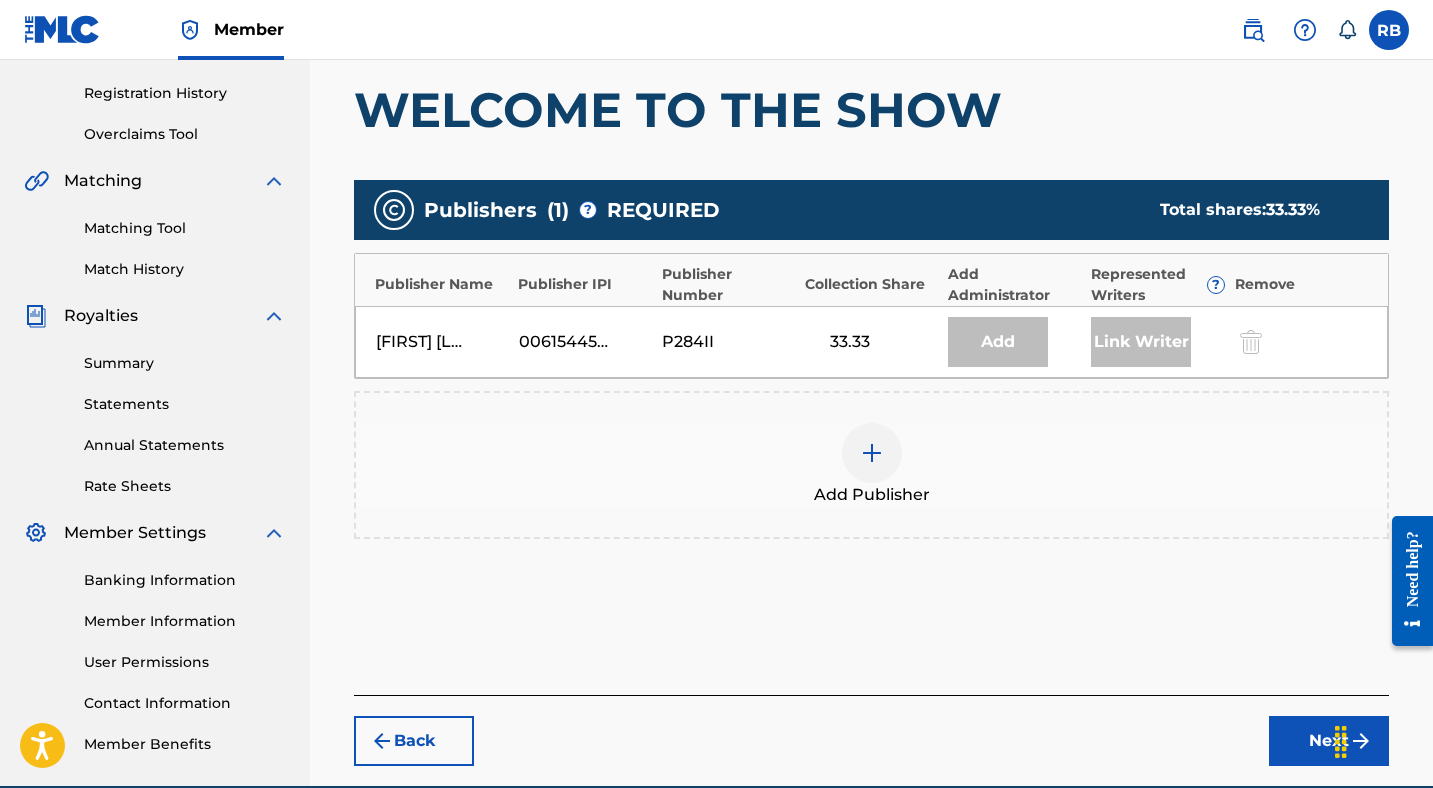 click at bounding box center [872, 453] 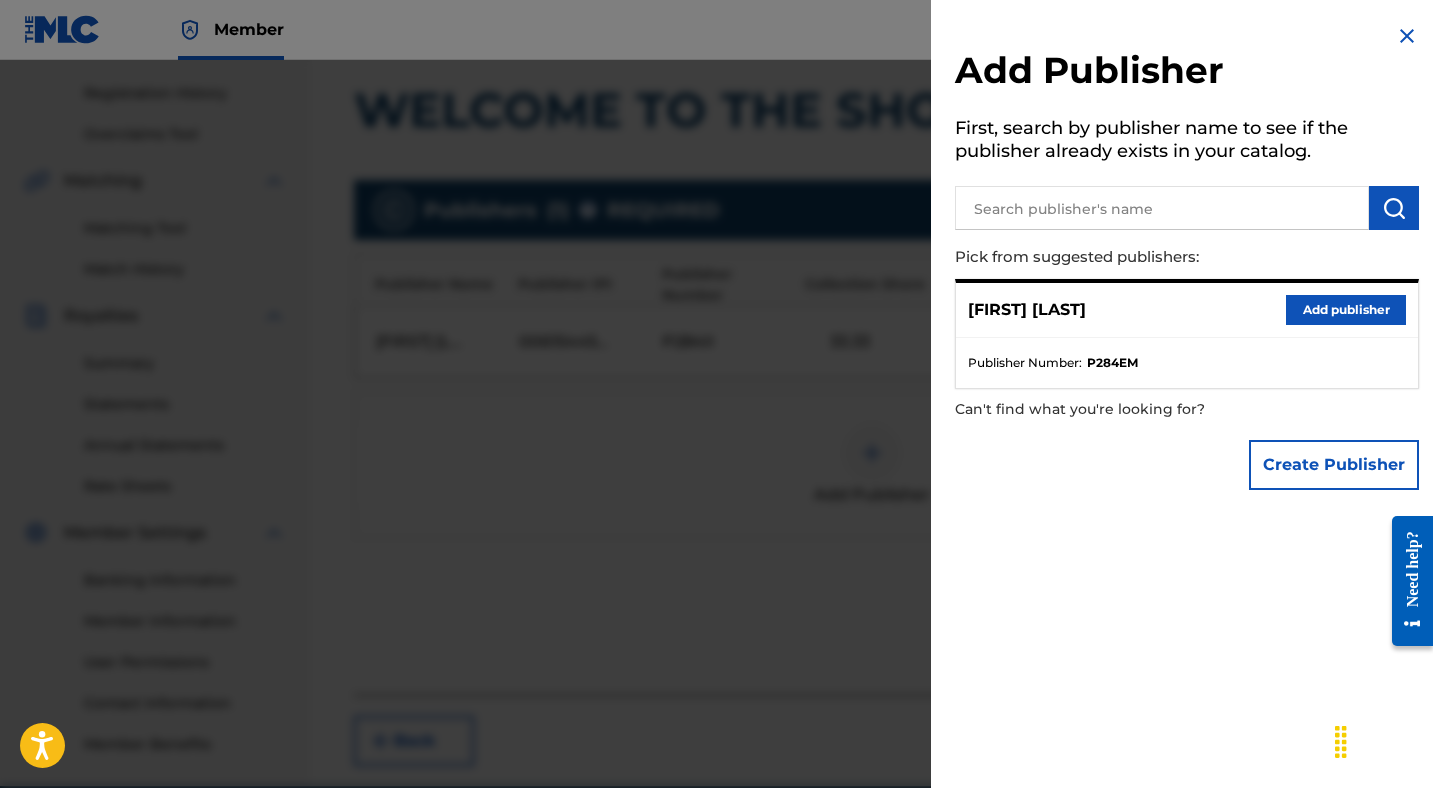 click on "Add publisher" at bounding box center [1346, 310] 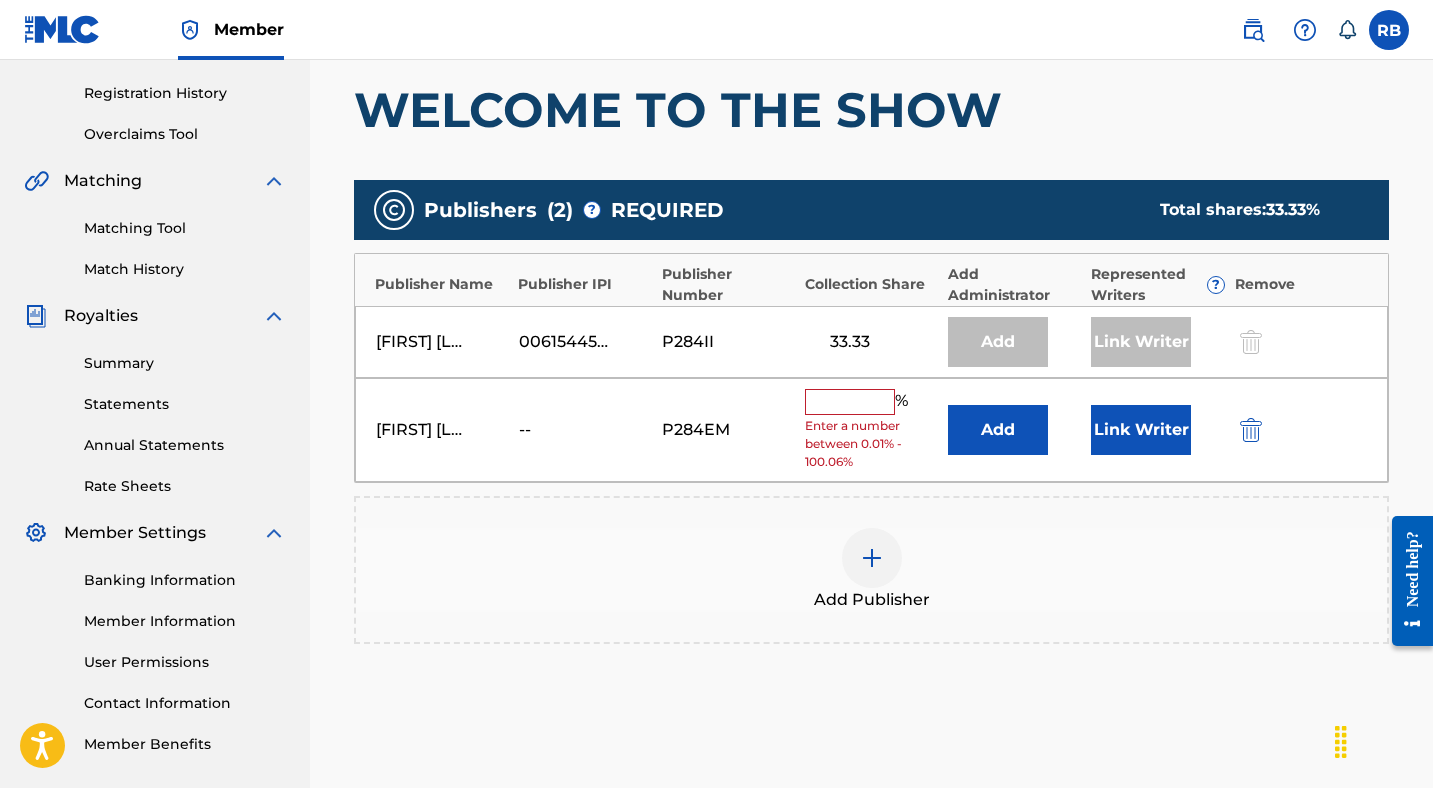 click at bounding box center [850, 402] 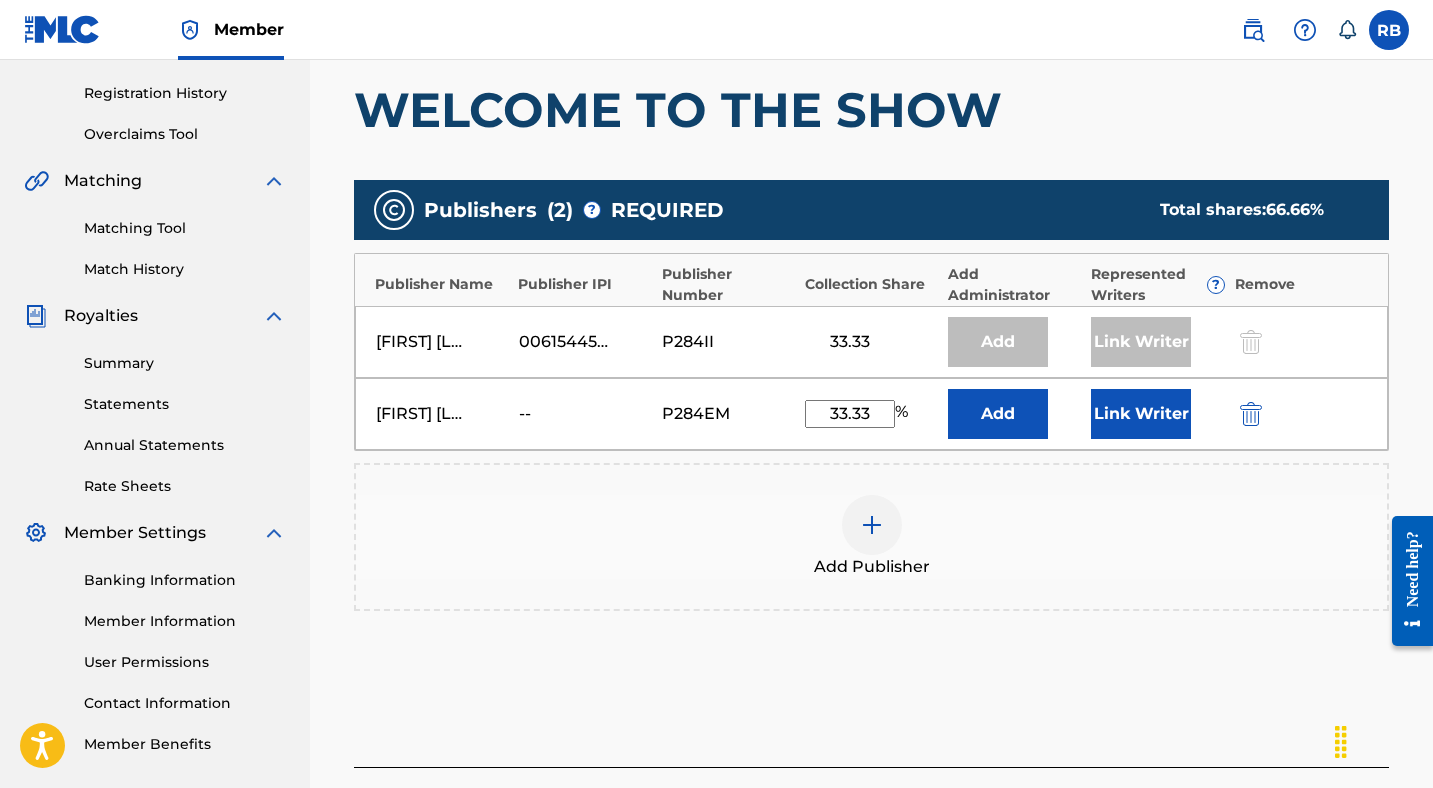 type on "33.33" 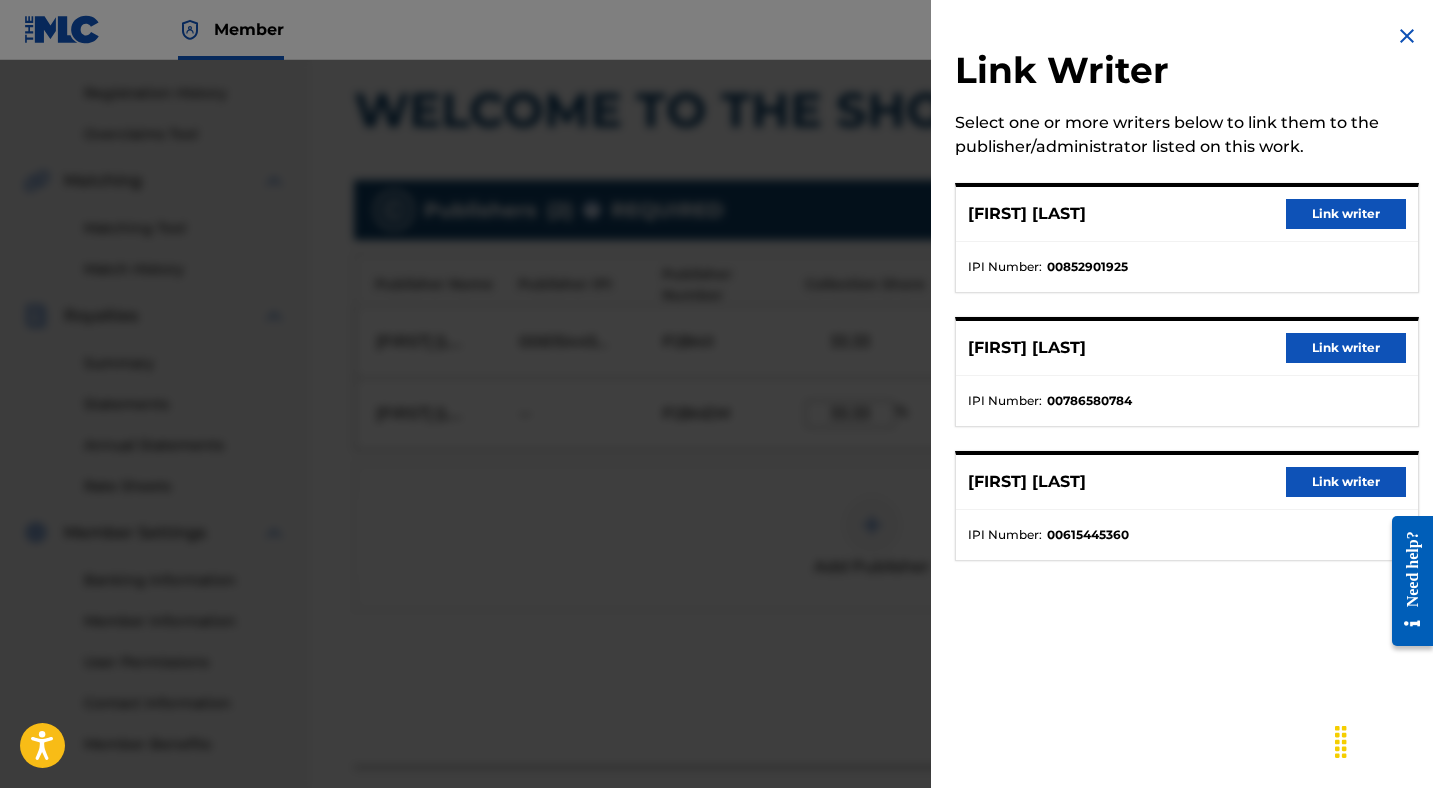 click on "Link writer" at bounding box center (1346, 214) 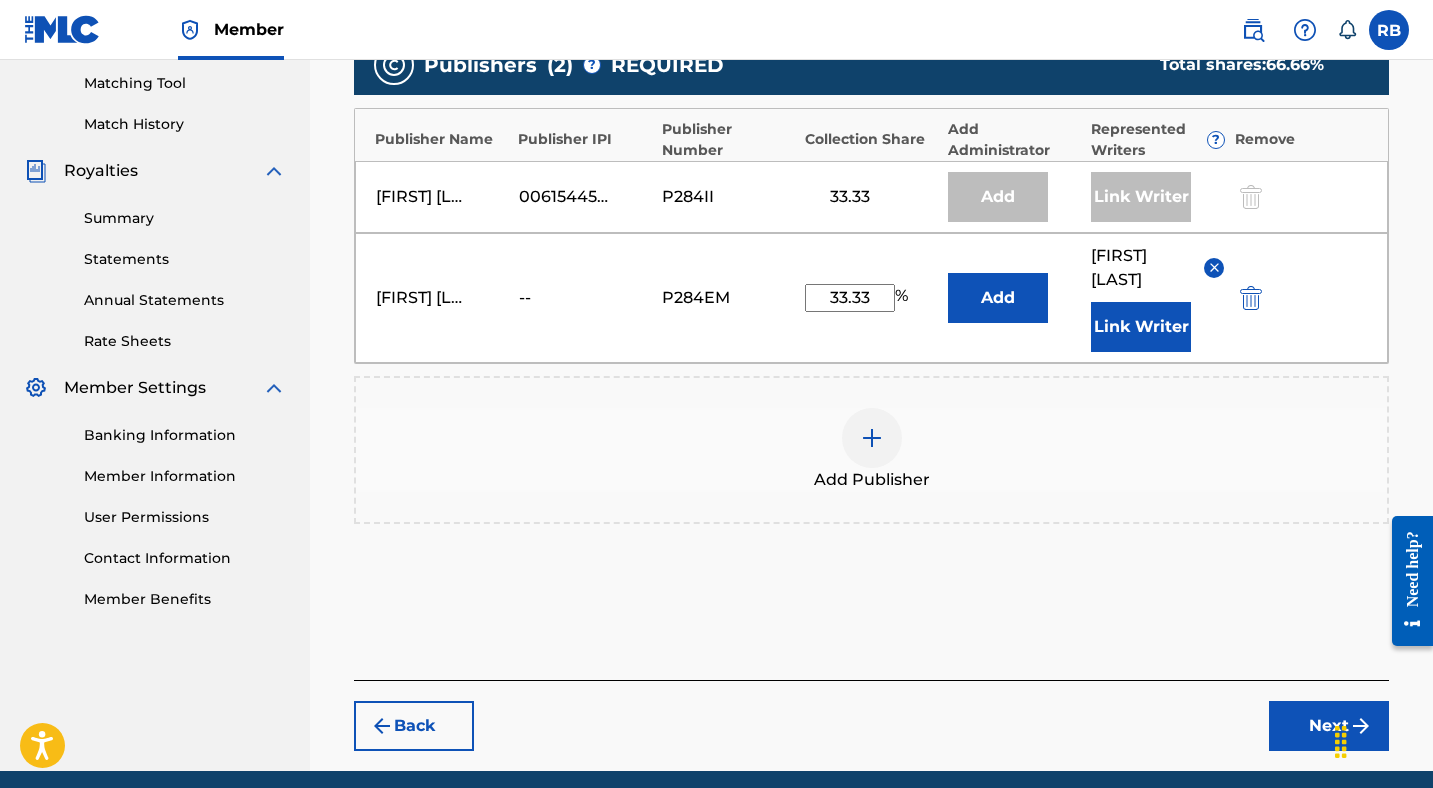 scroll, scrollTop: 589, scrollLeft: 0, axis: vertical 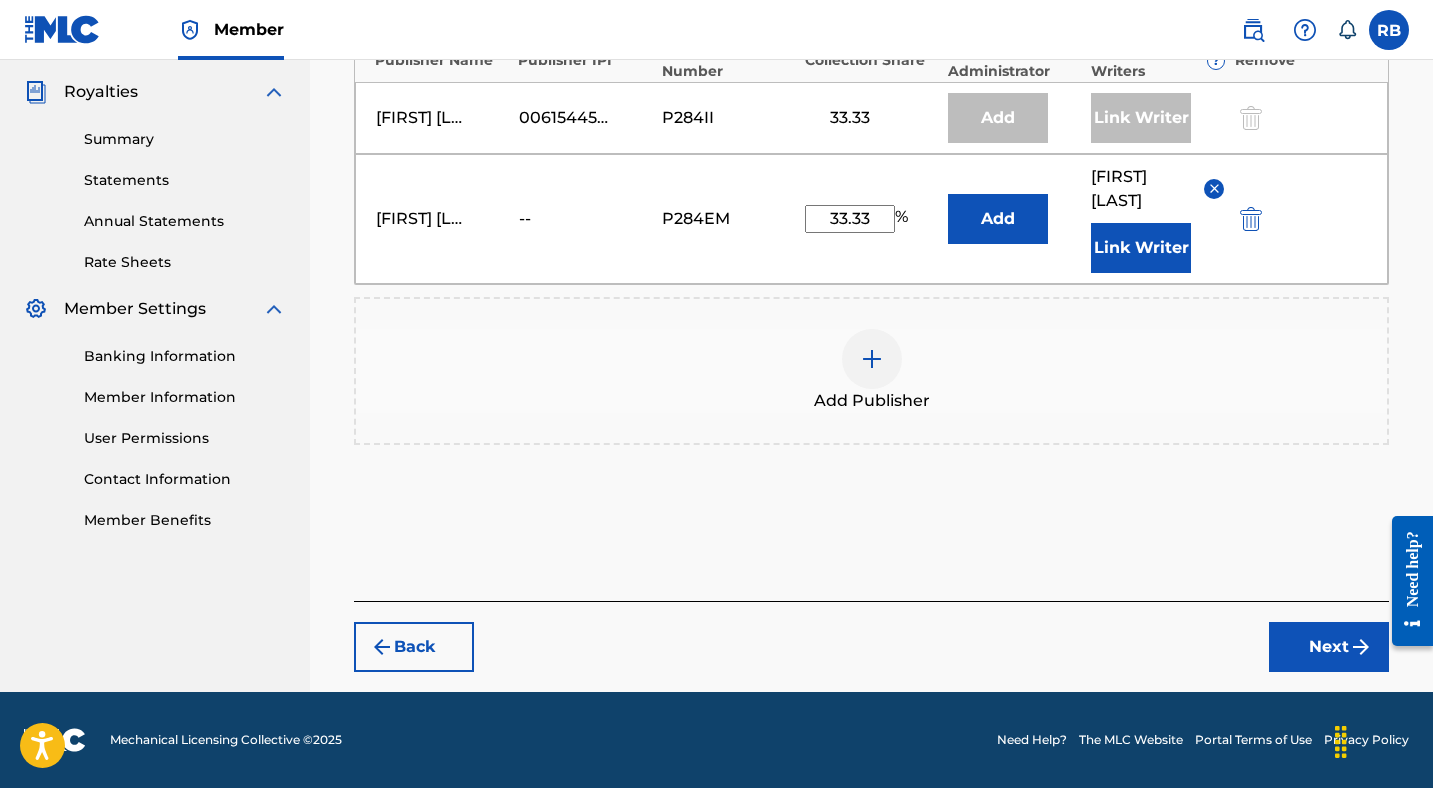click on "Next" at bounding box center (1329, 647) 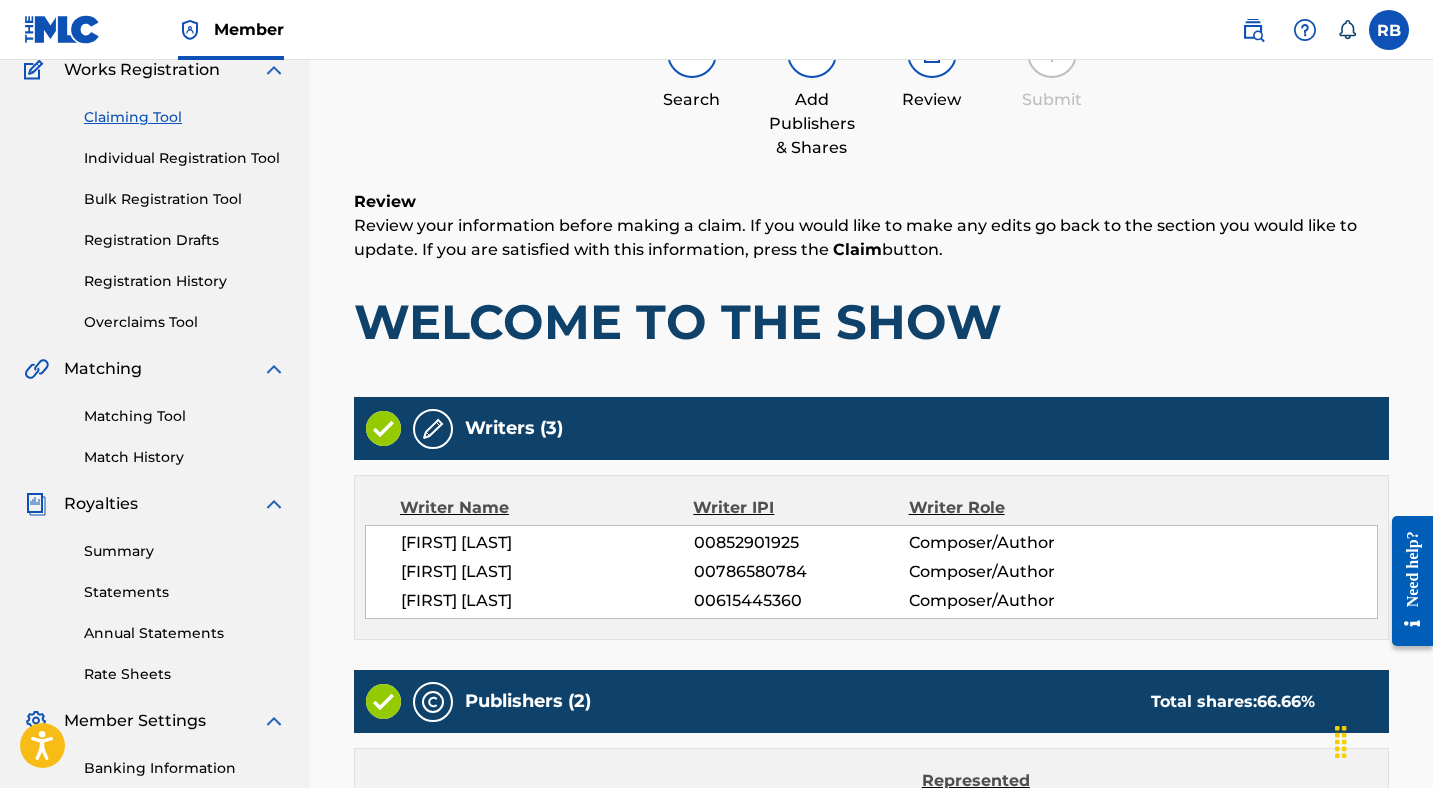 scroll, scrollTop: 695, scrollLeft: 0, axis: vertical 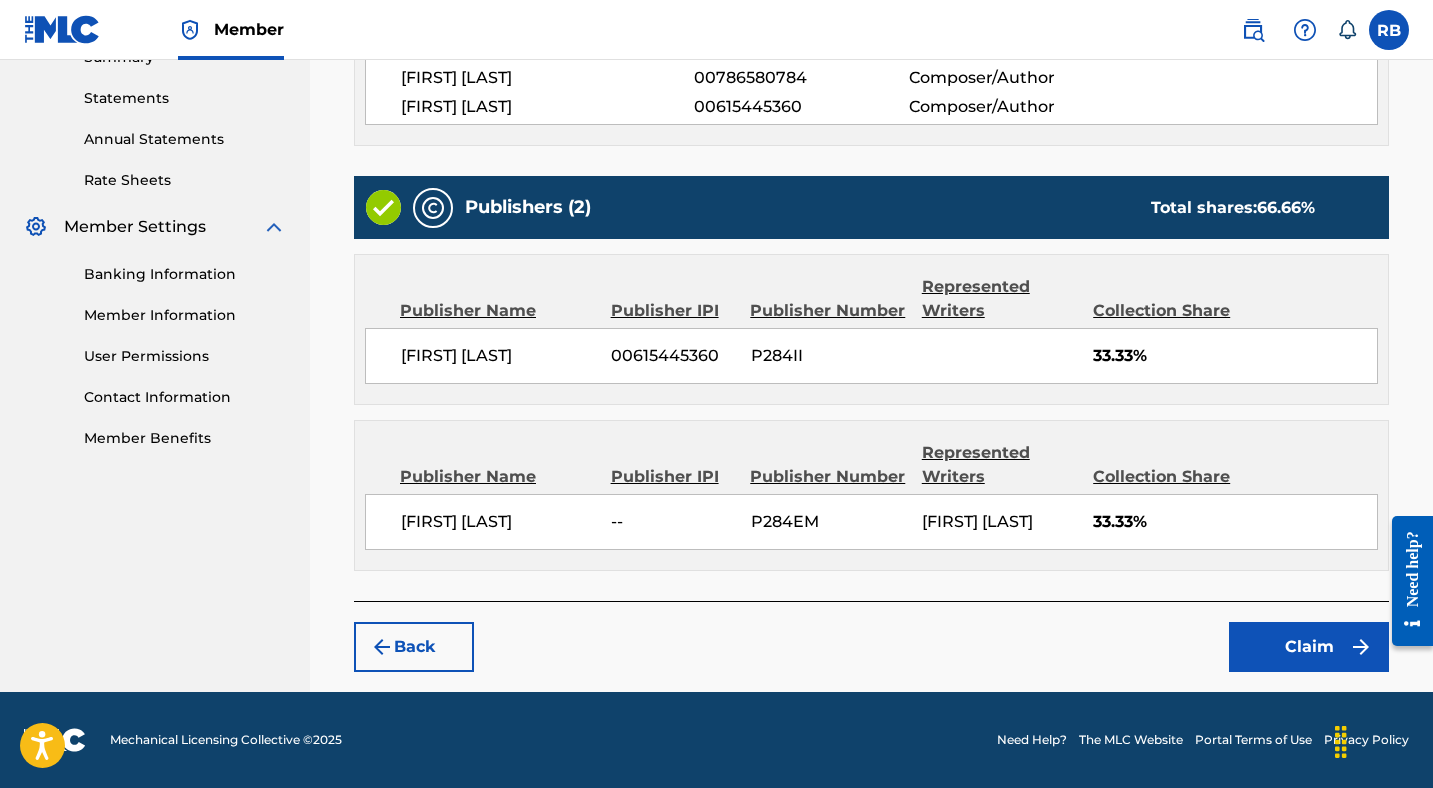 click on "Claim" at bounding box center [1309, 647] 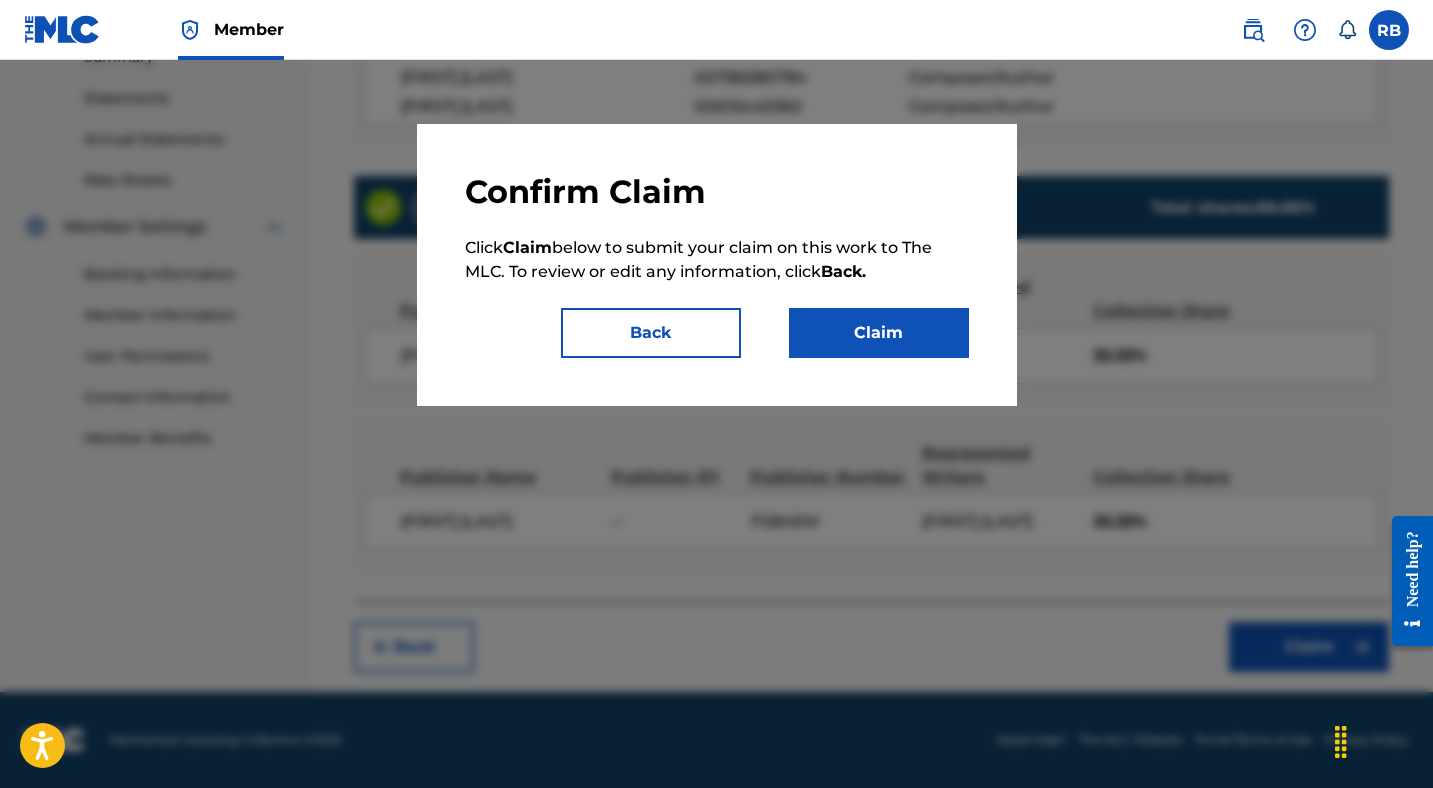 click on "Claim" at bounding box center [879, 333] 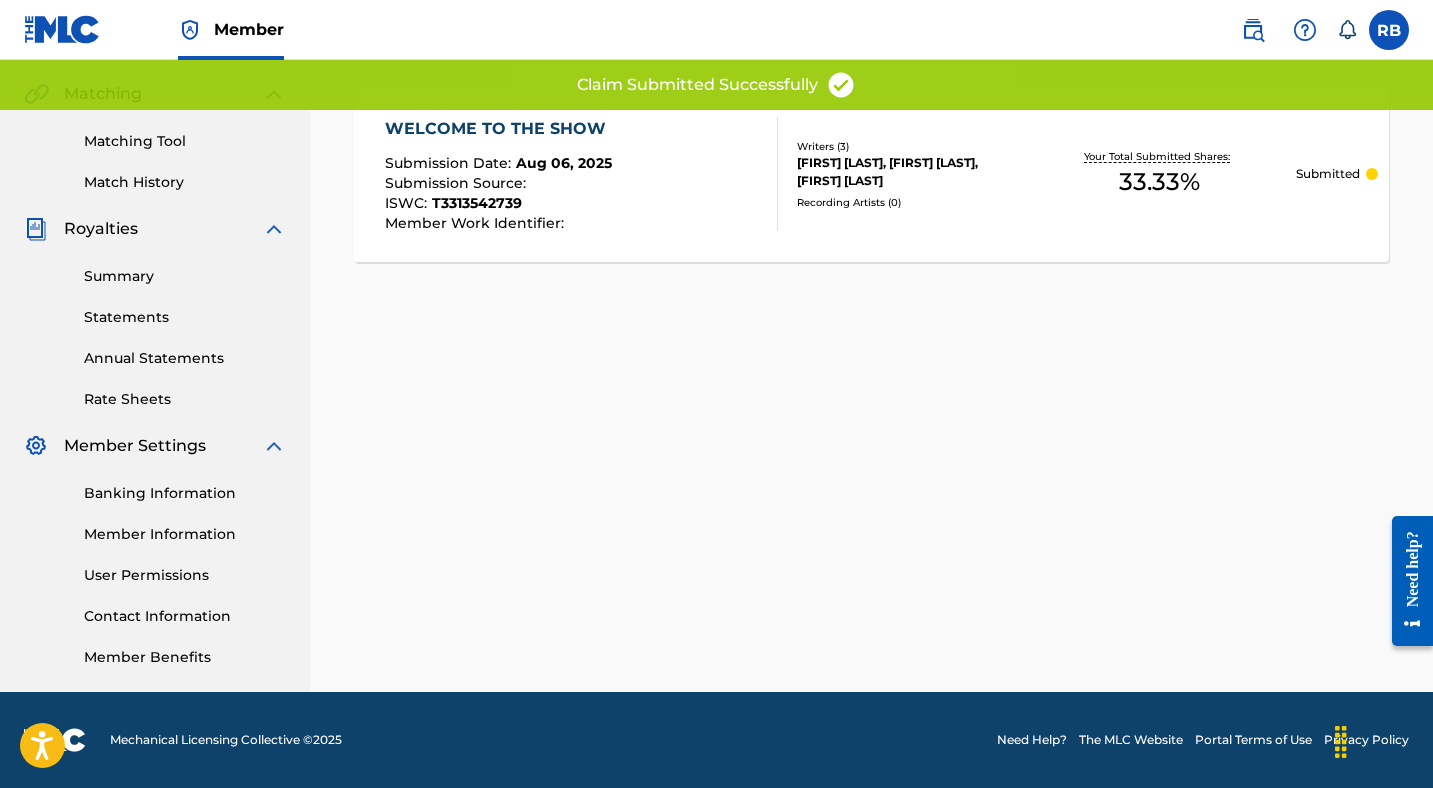 scroll, scrollTop: 452, scrollLeft: 0, axis: vertical 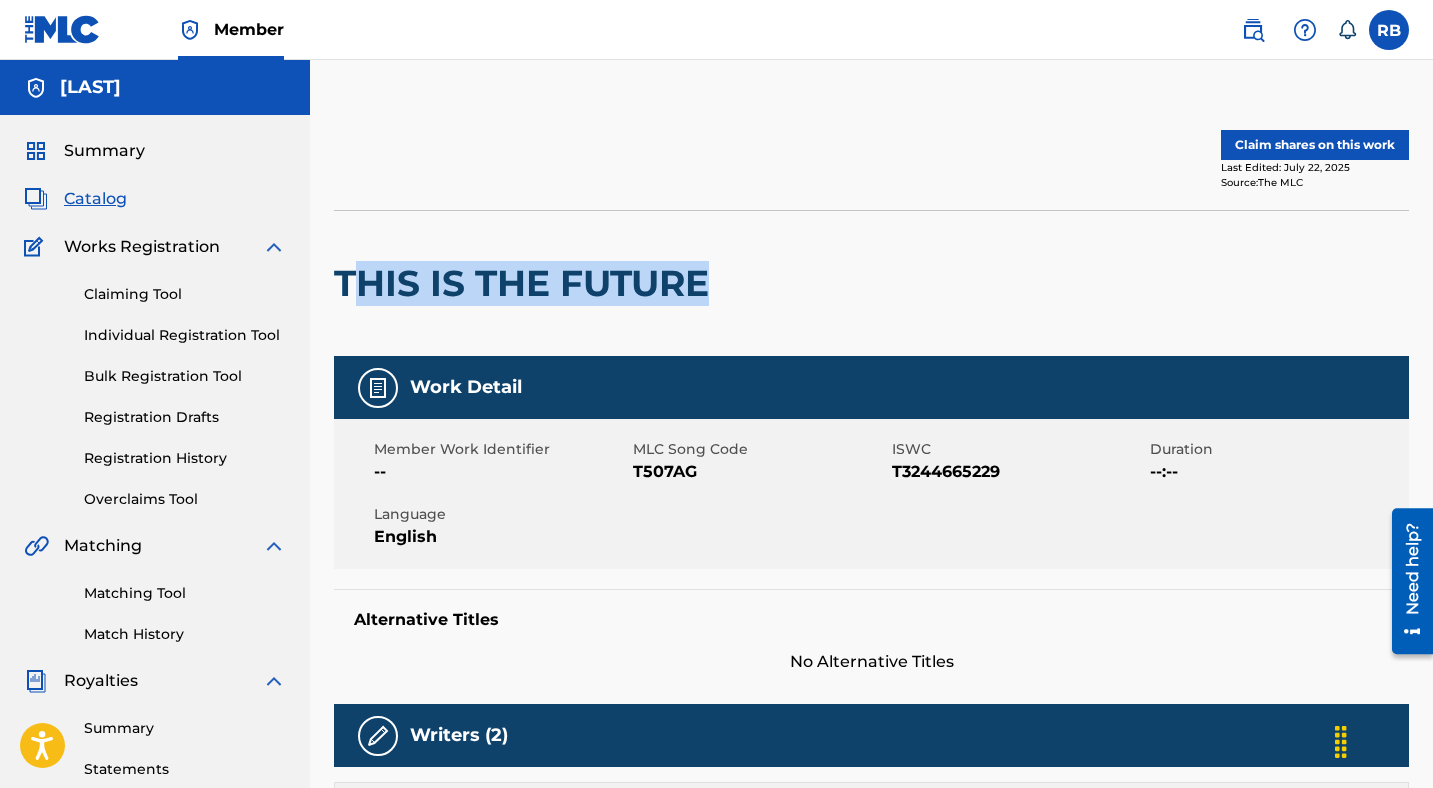drag, startPoint x: 710, startPoint y: 288, endPoint x: 370, endPoint y: 284, distance: 340.02353 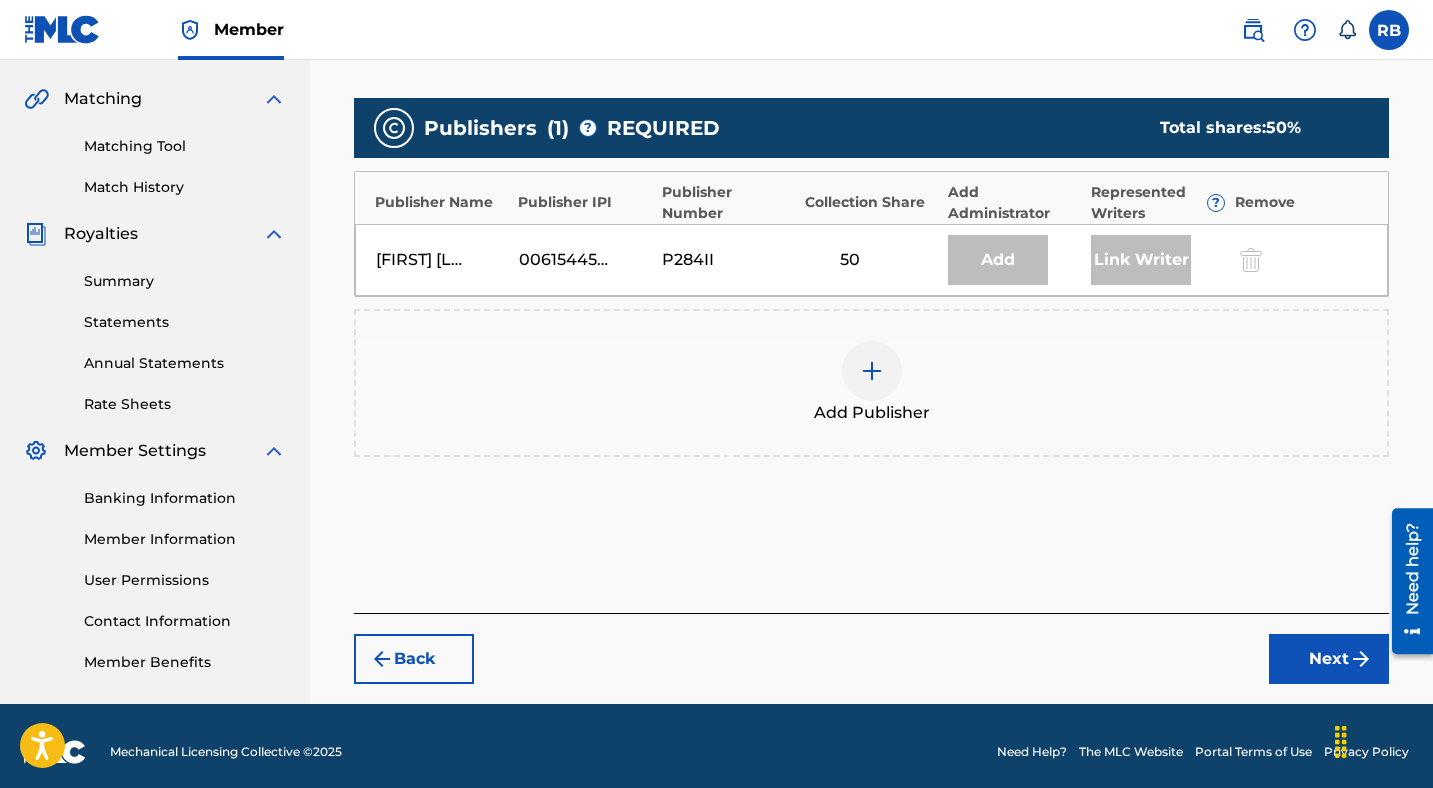 scroll, scrollTop: 459, scrollLeft: 0, axis: vertical 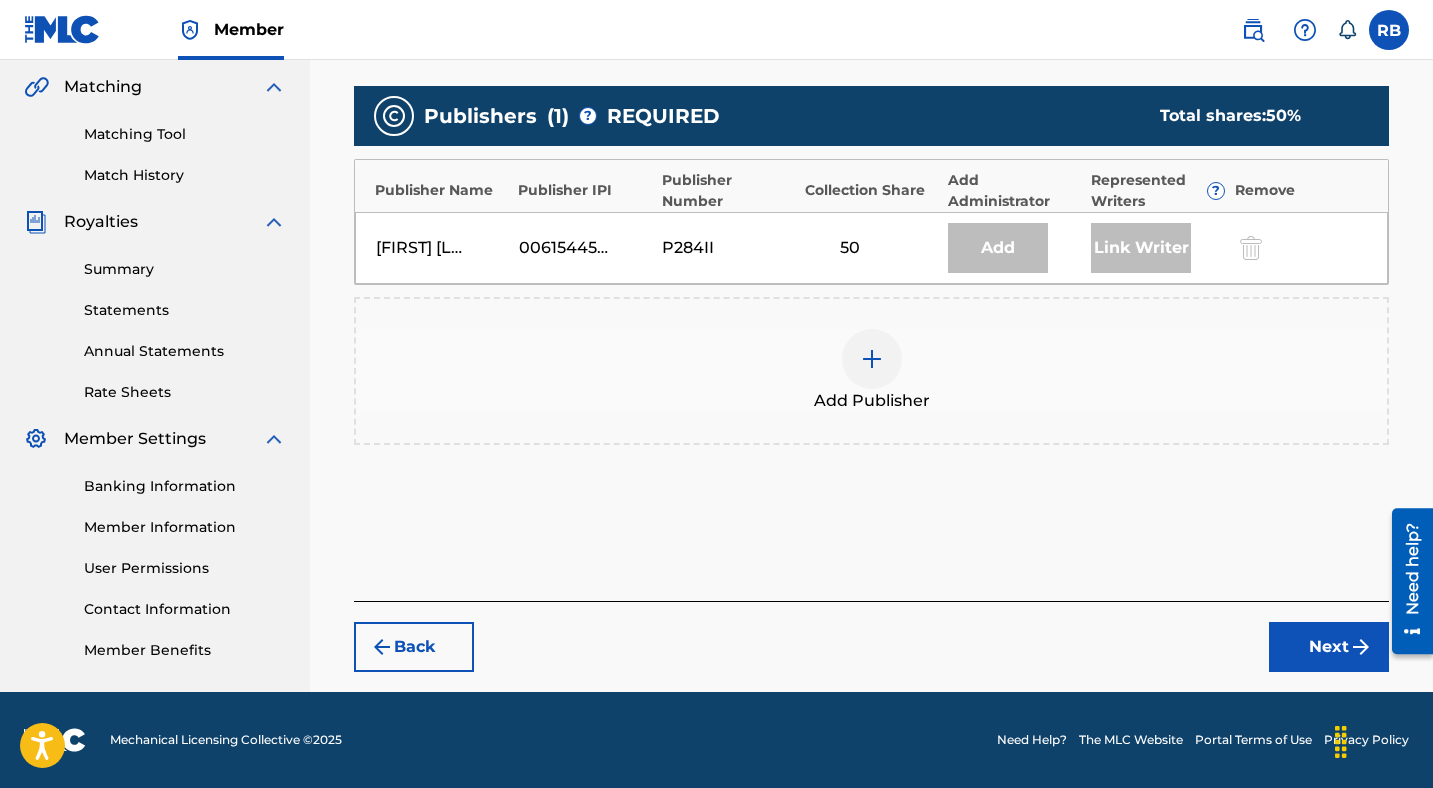 click at bounding box center [872, 359] 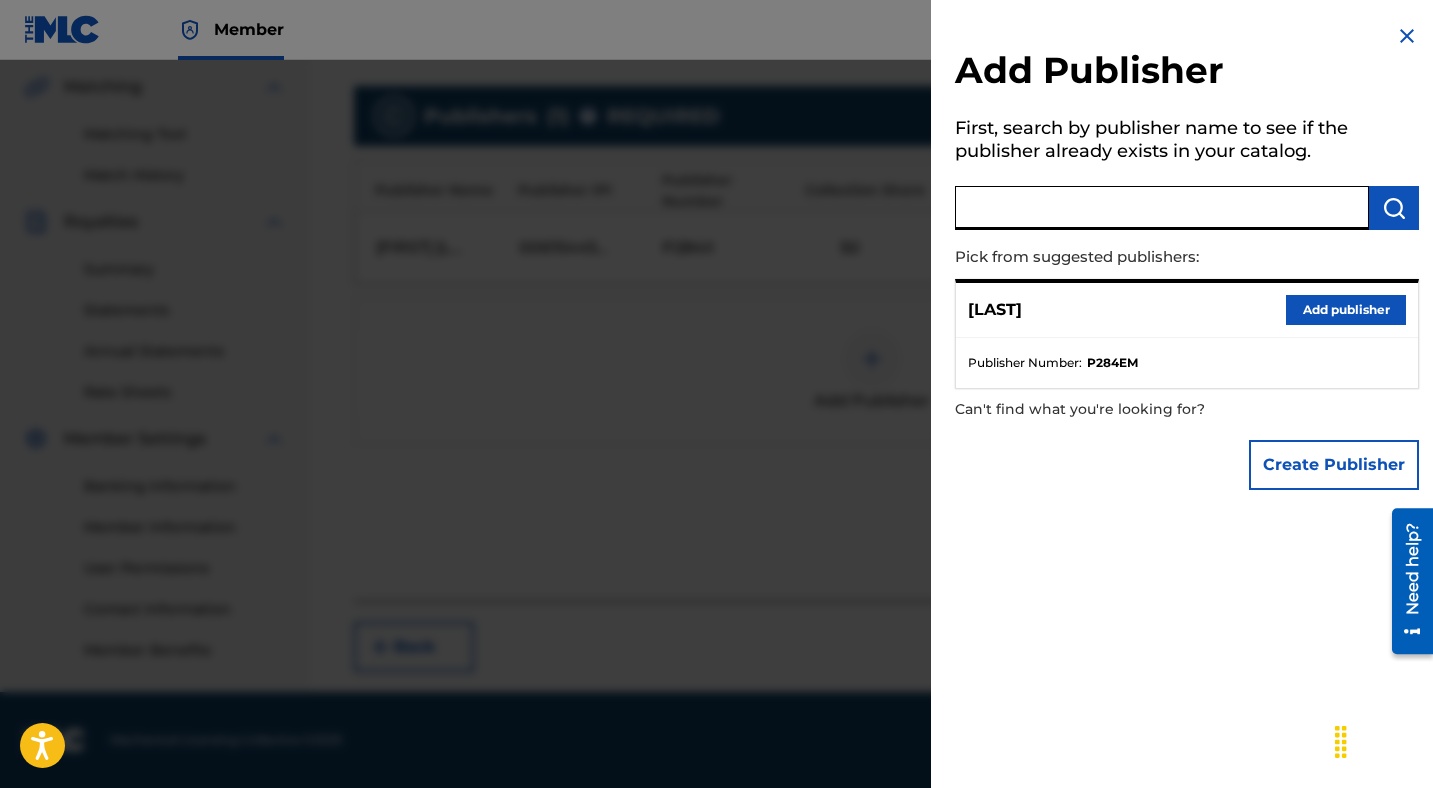 click at bounding box center [1162, 208] 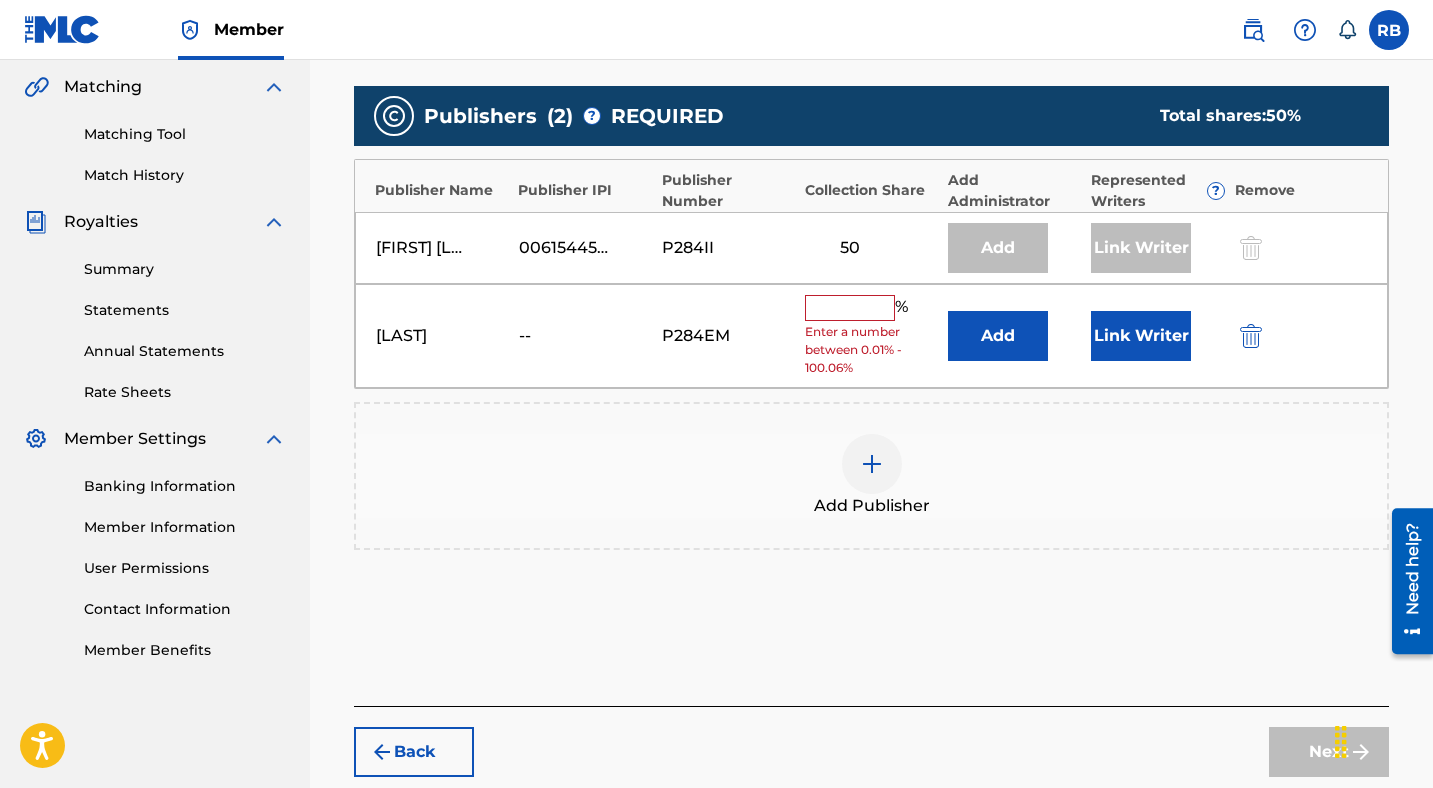 click at bounding box center [850, 308] 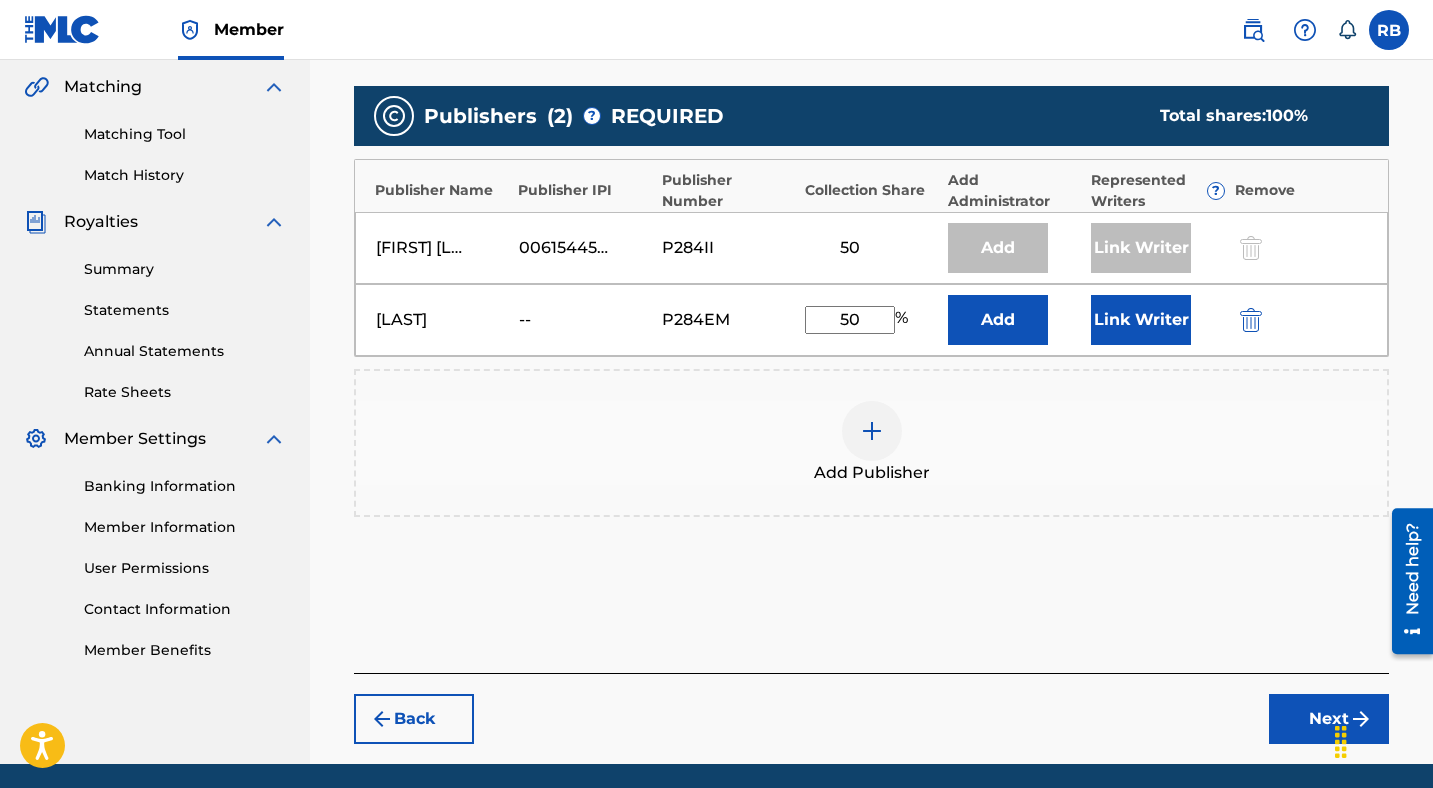 type on "50" 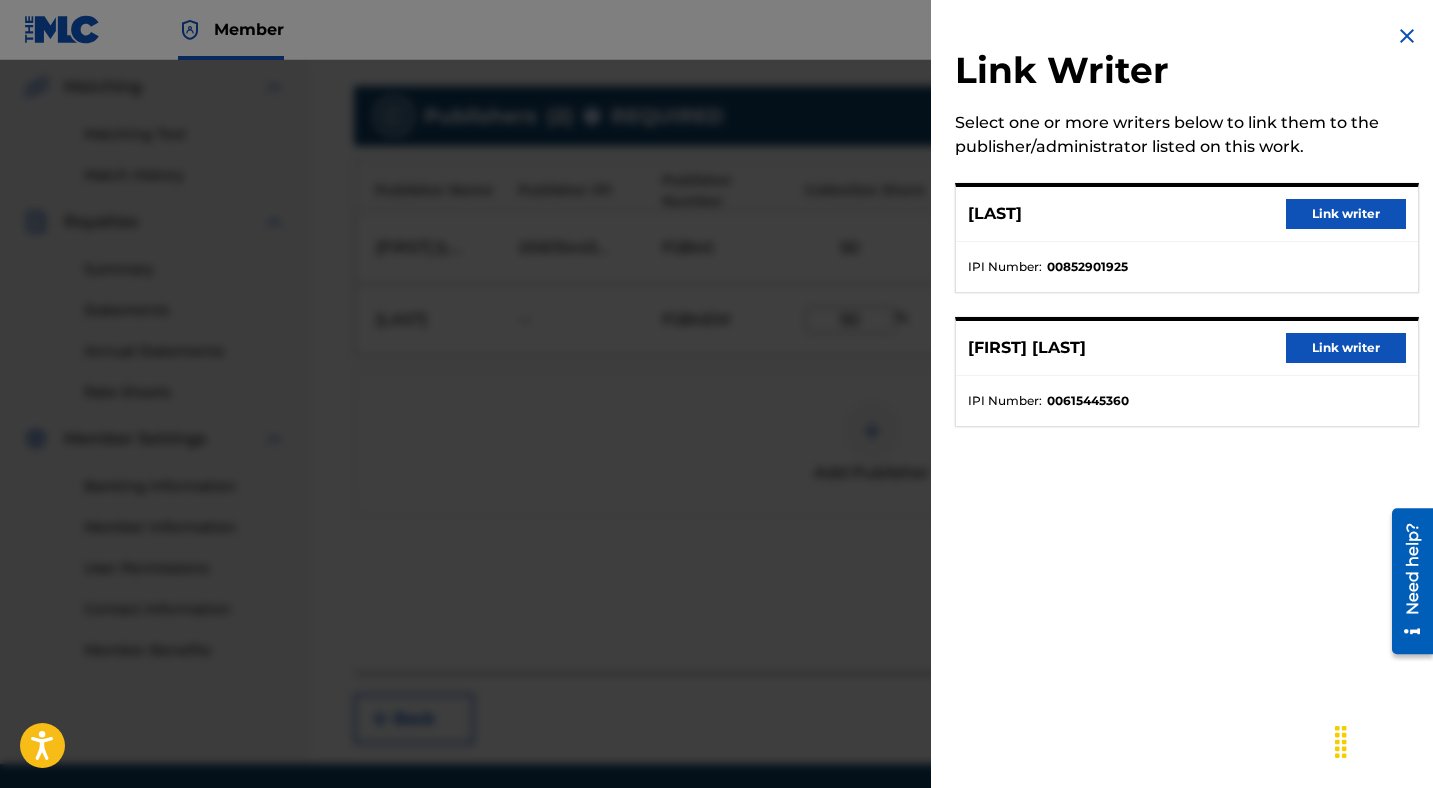 click on "Link writer" at bounding box center (1346, 214) 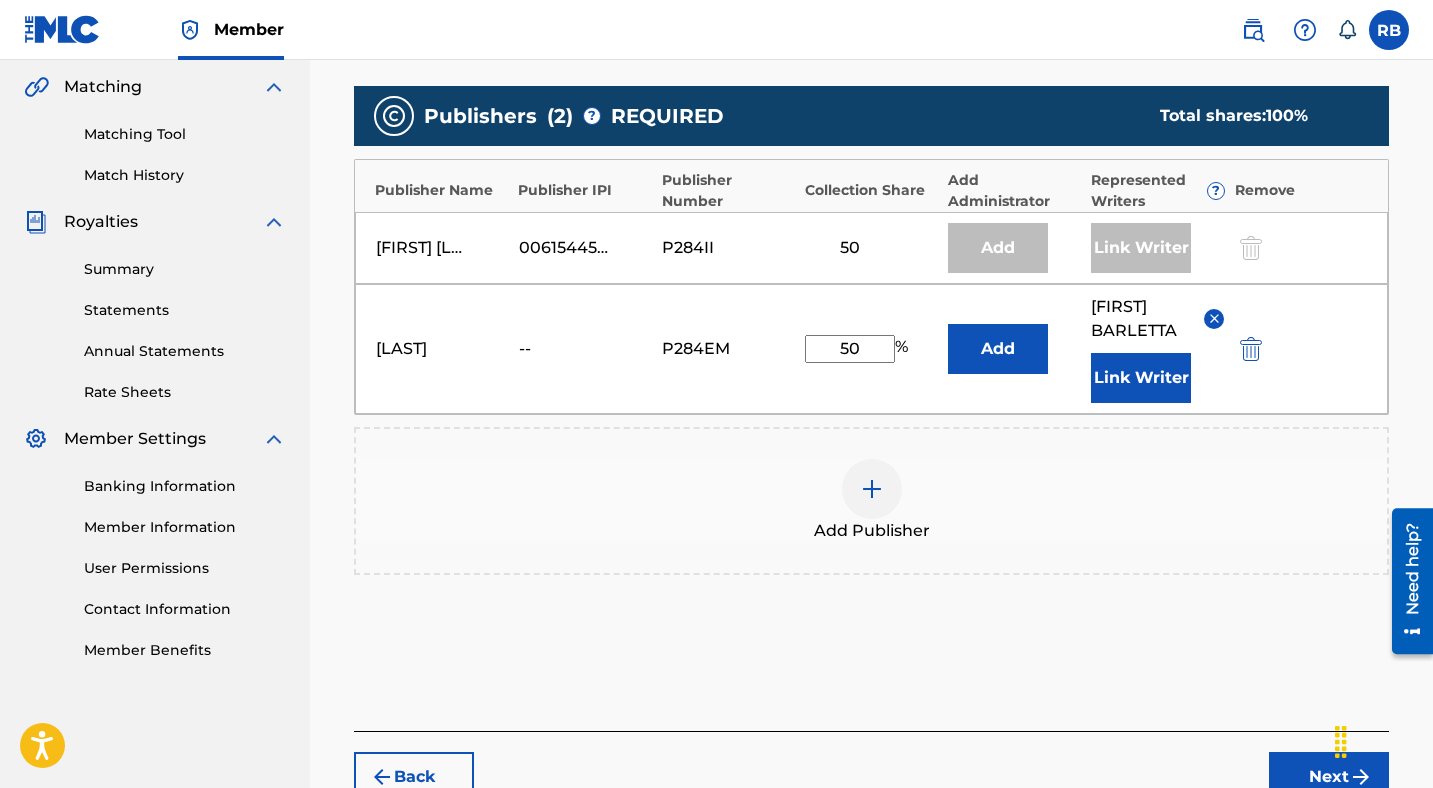 scroll, scrollTop: 589, scrollLeft: 0, axis: vertical 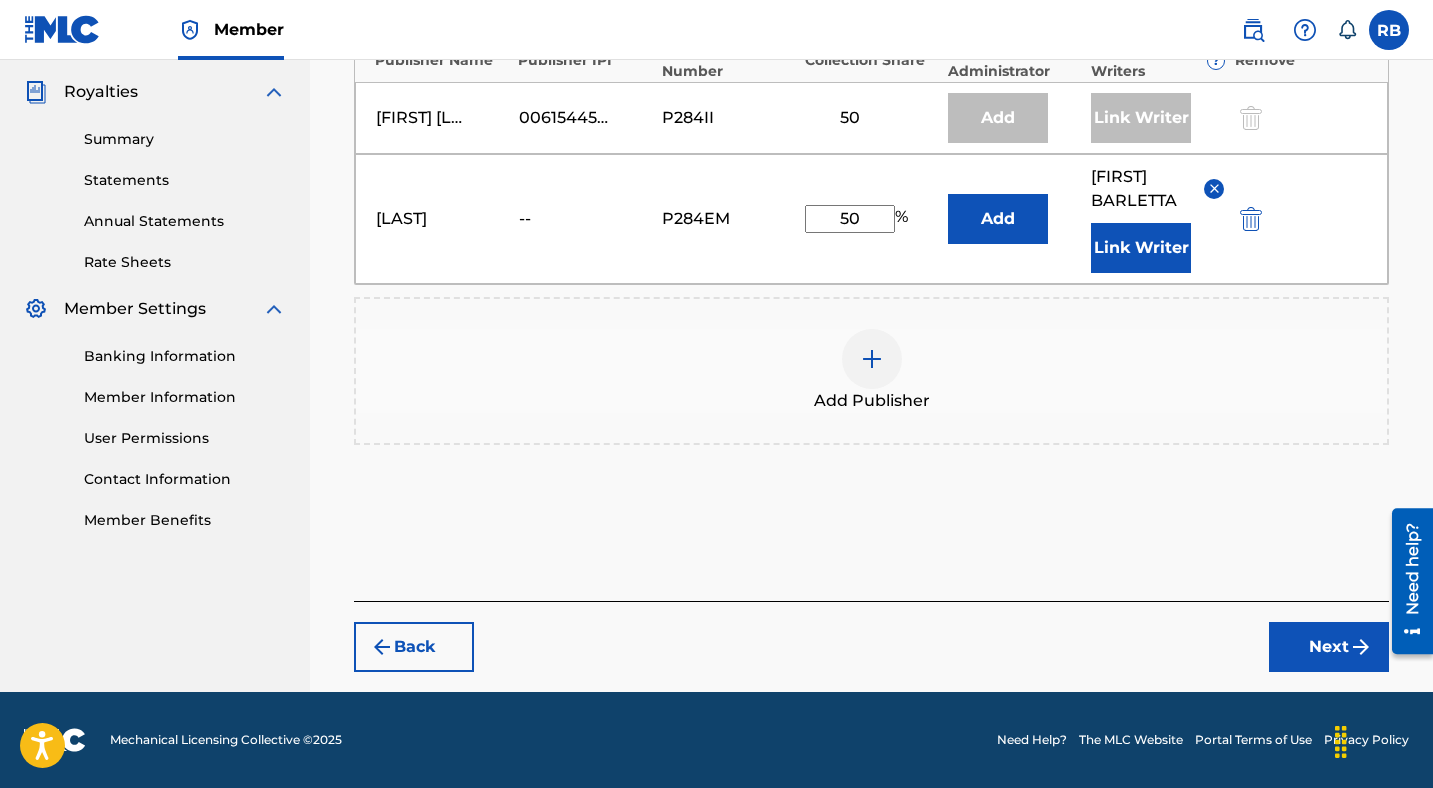 click on "Next" at bounding box center (1329, 647) 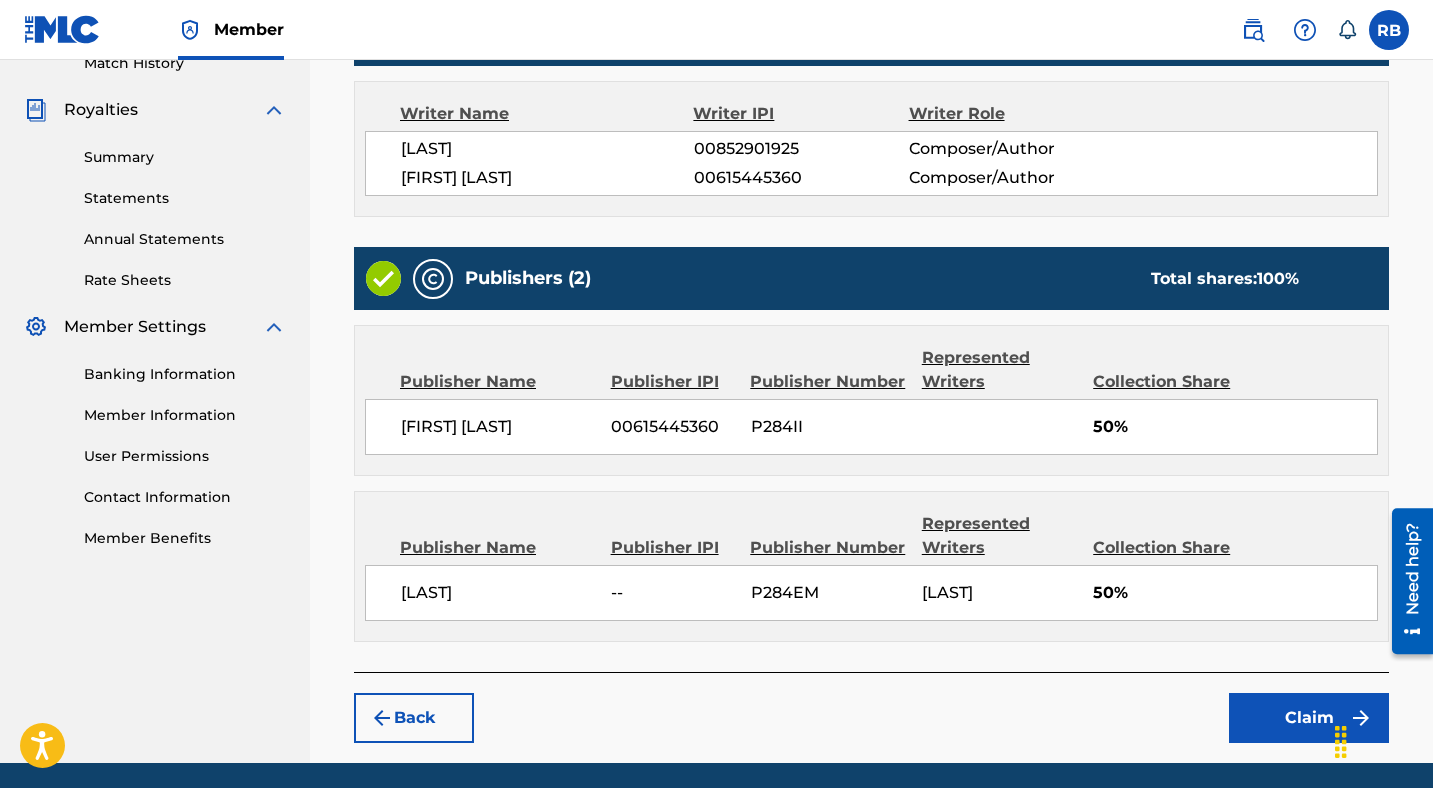 scroll, scrollTop: 666, scrollLeft: 0, axis: vertical 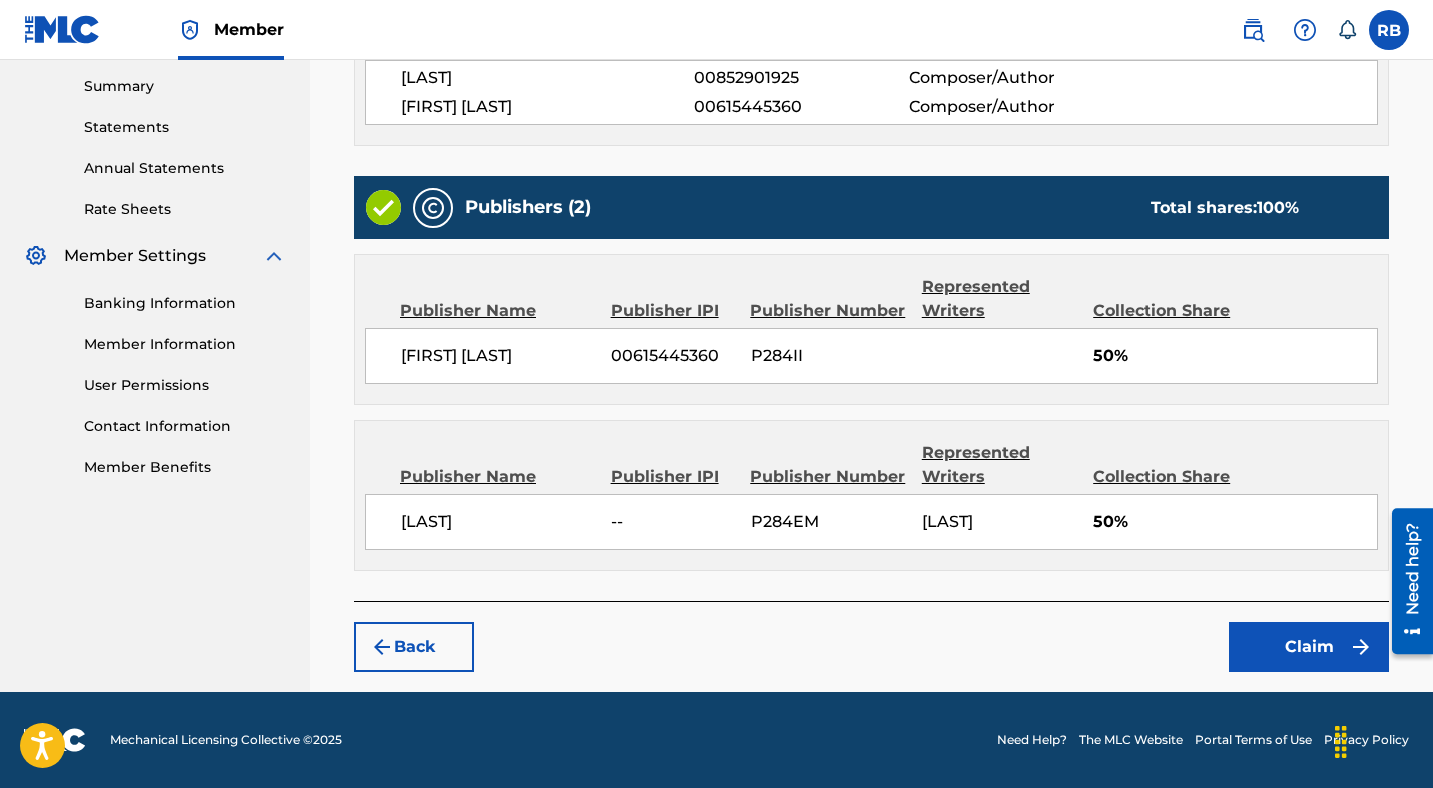click on "Claim" at bounding box center (1309, 647) 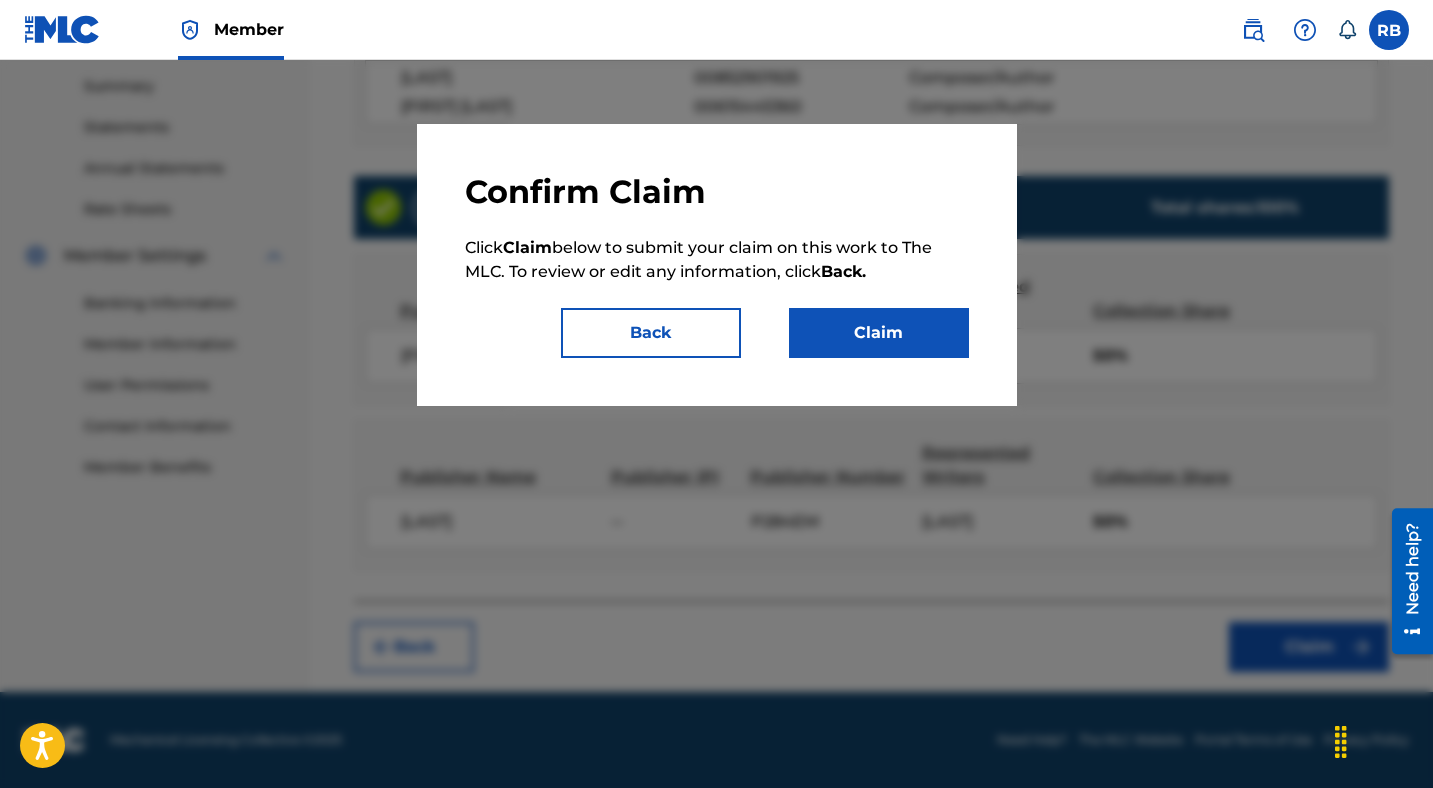 click on "Claim" at bounding box center [879, 333] 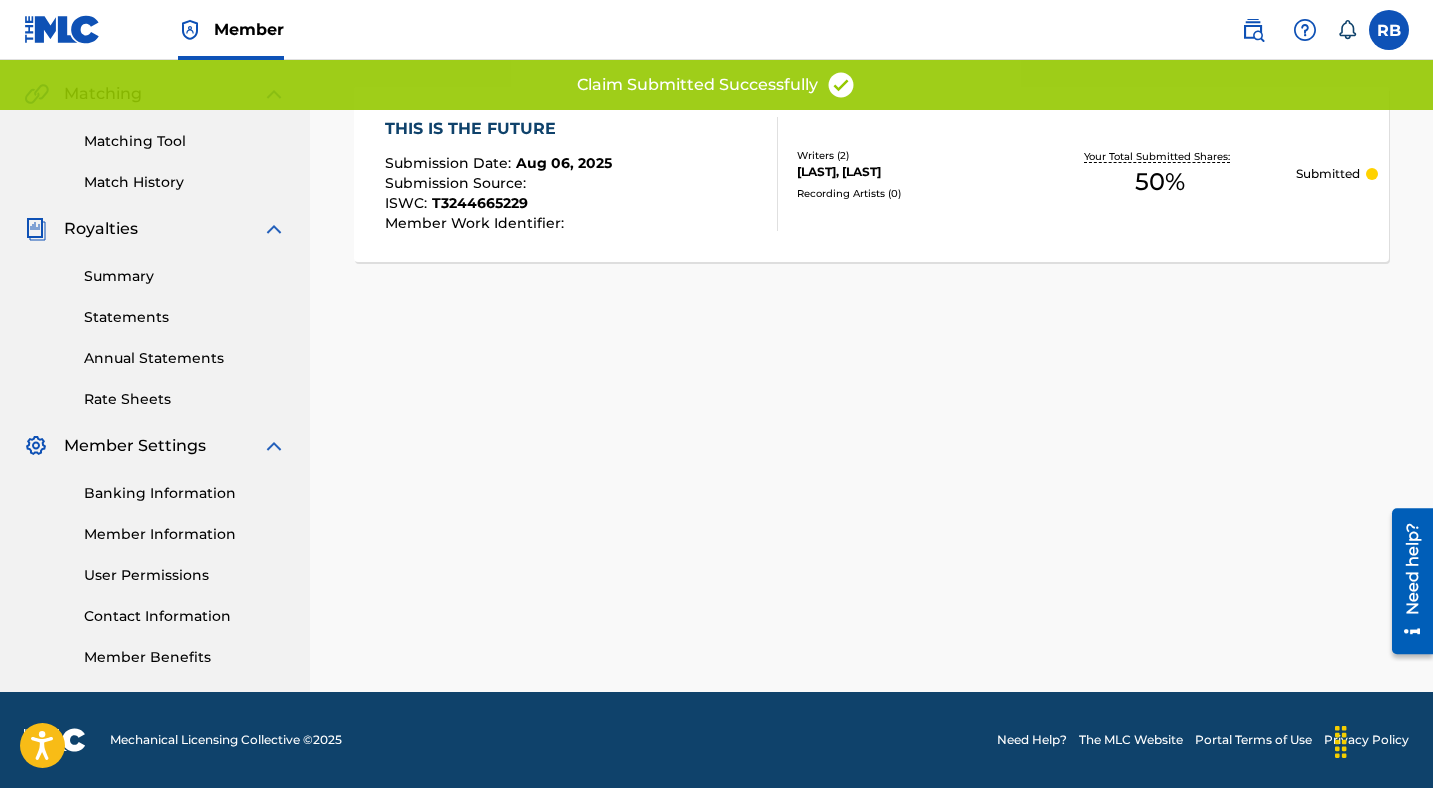 scroll, scrollTop: 452, scrollLeft: 0, axis: vertical 